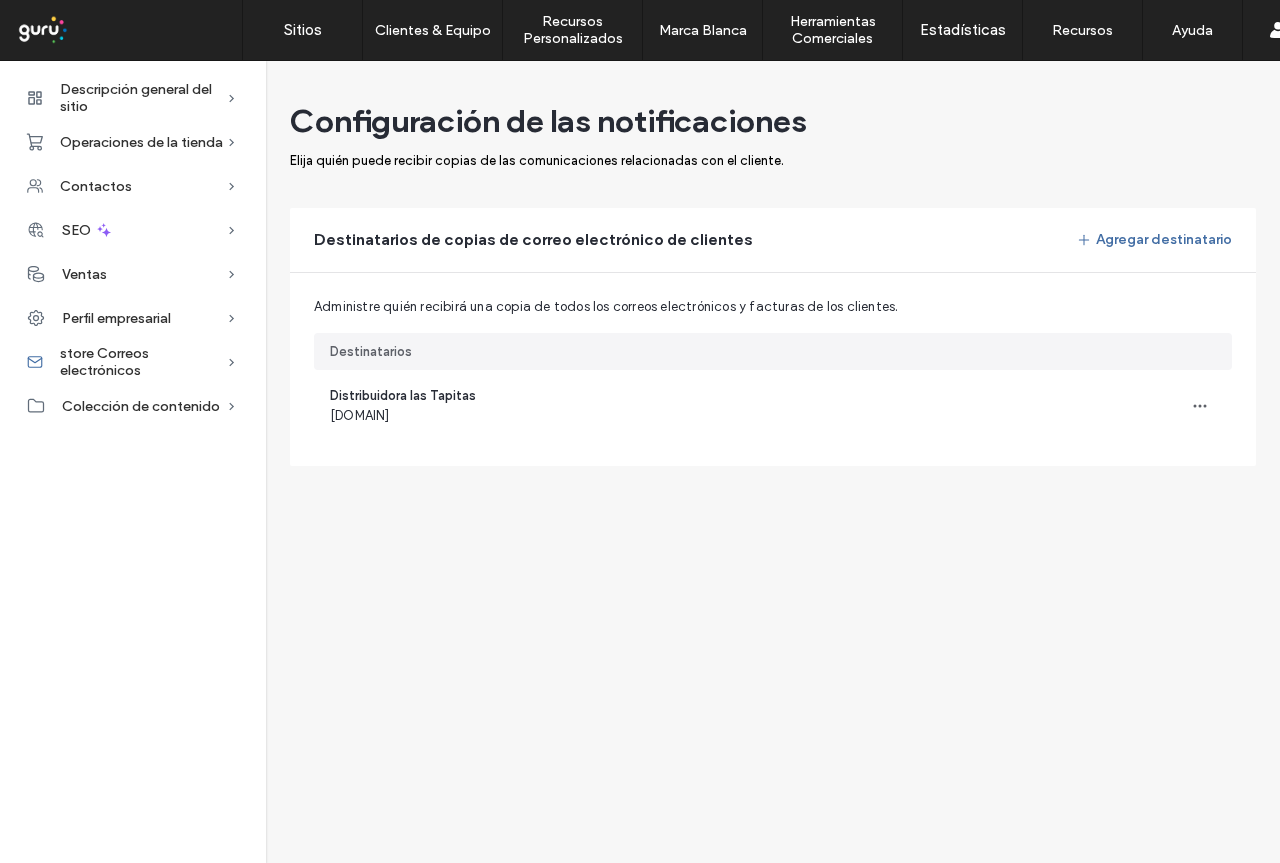 click on "Perfil empresarial" at bounding box center (116, 318) 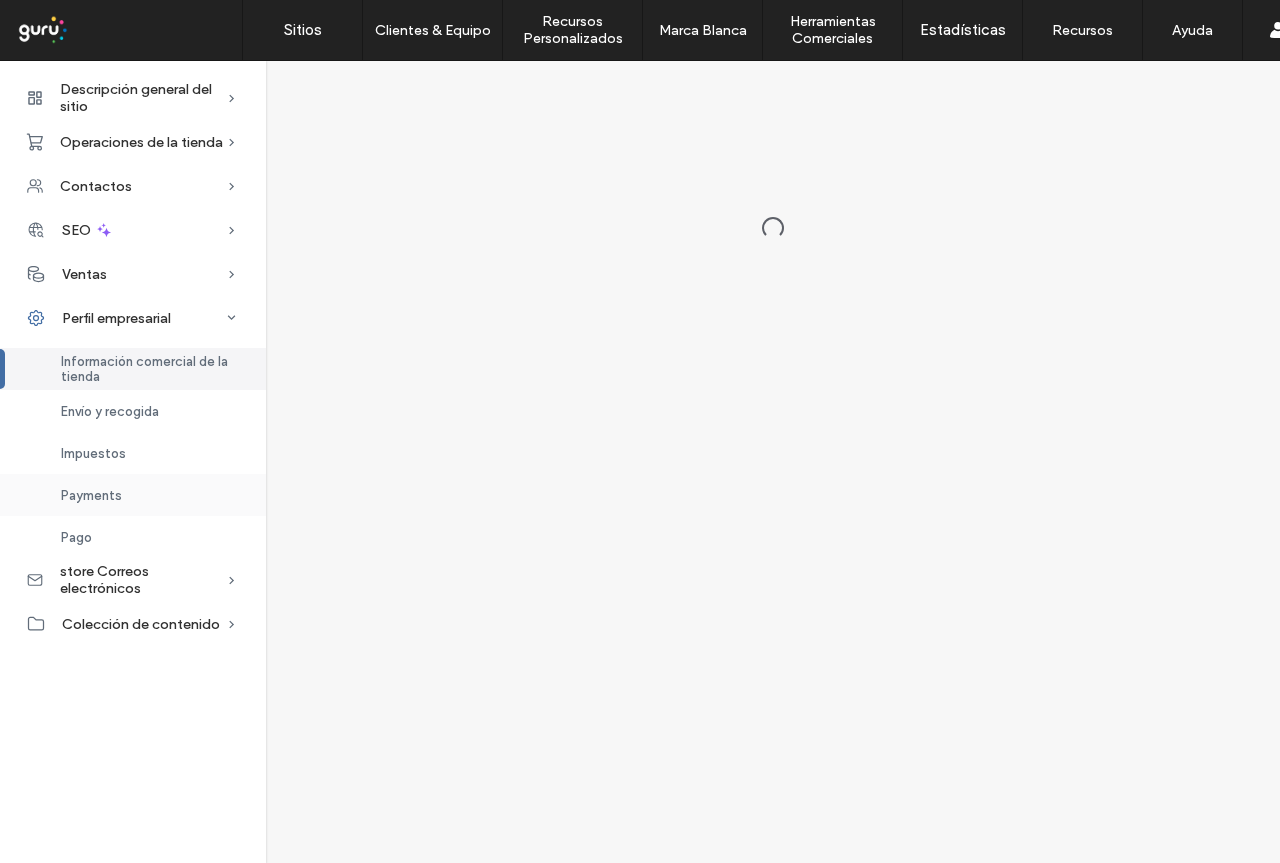 scroll, scrollTop: 0, scrollLeft: 0, axis: both 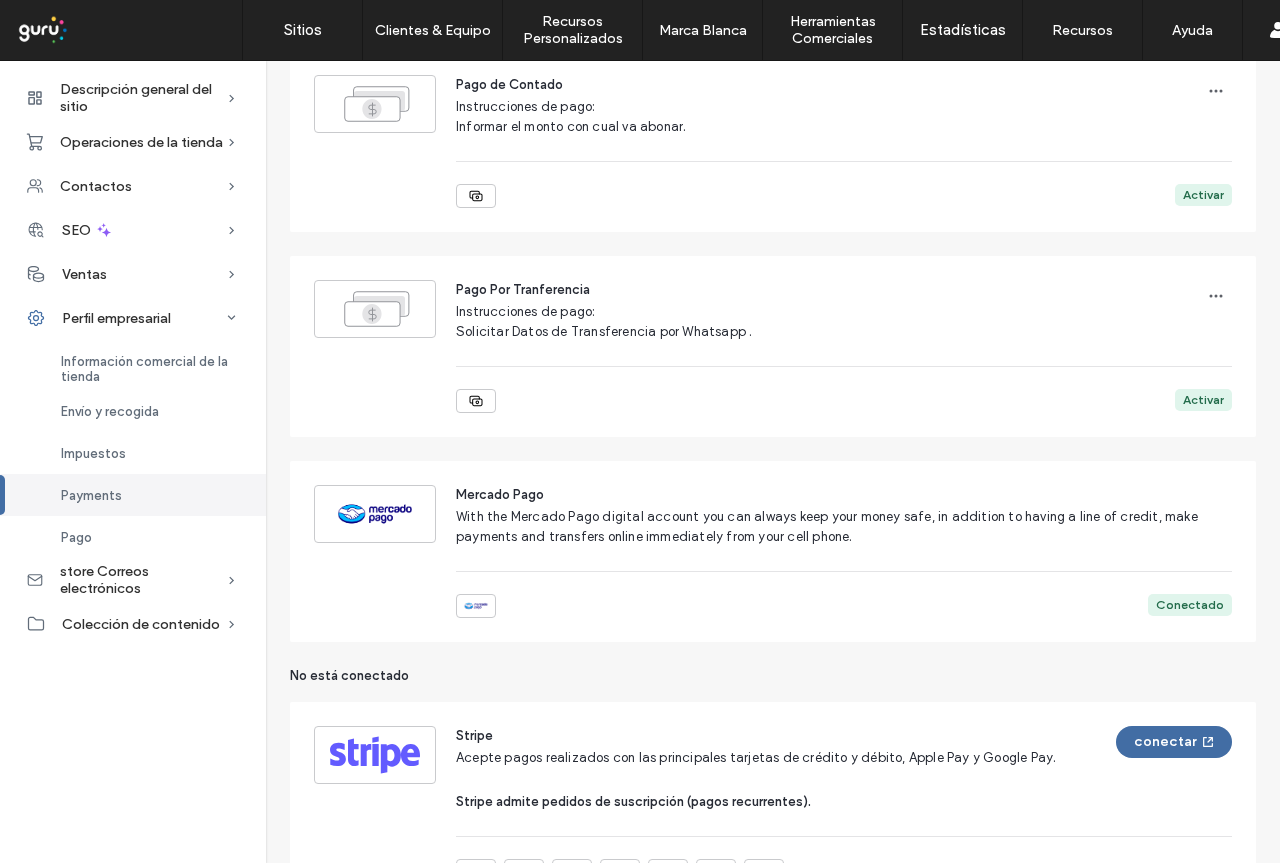 click on "Conectado" at bounding box center [1190, 605] 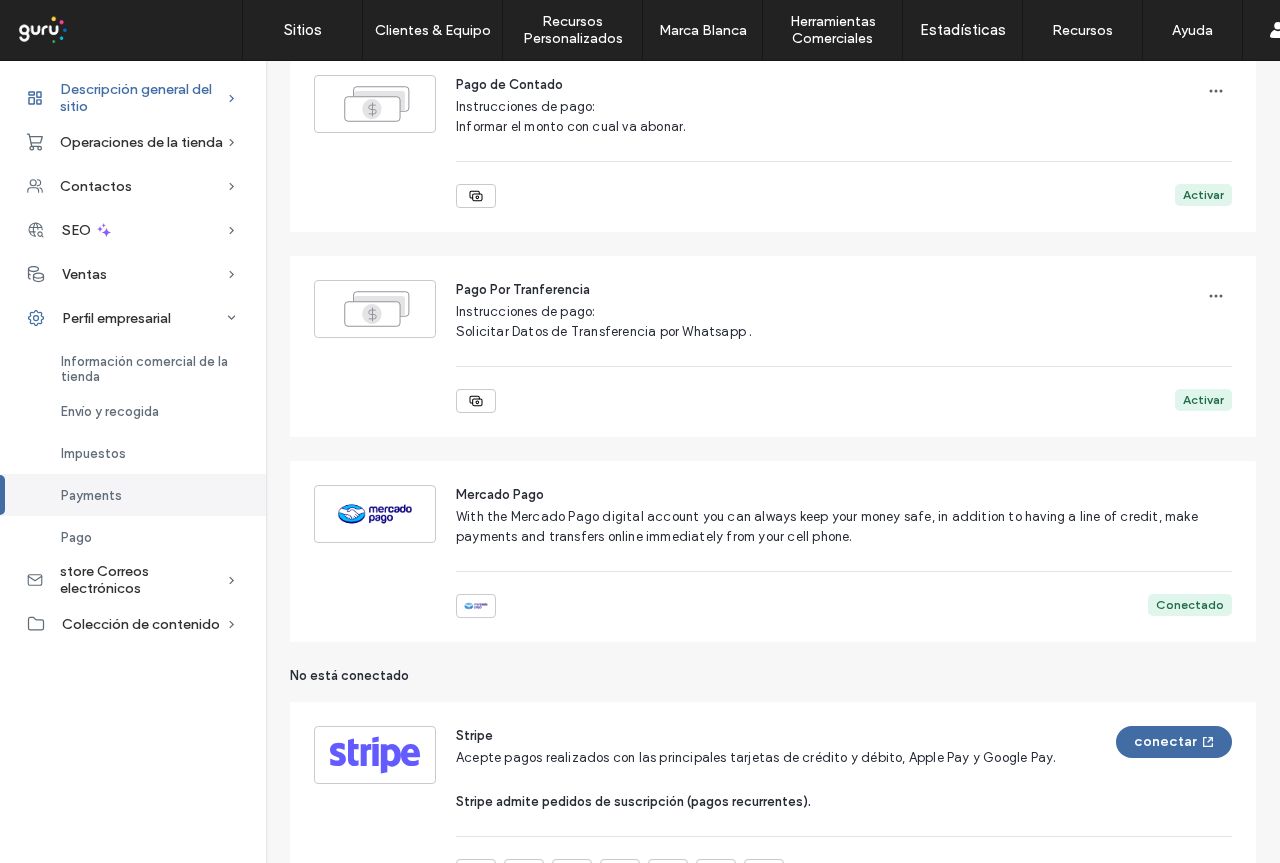 click on "Descripción general del sitio" at bounding box center [143, 98] 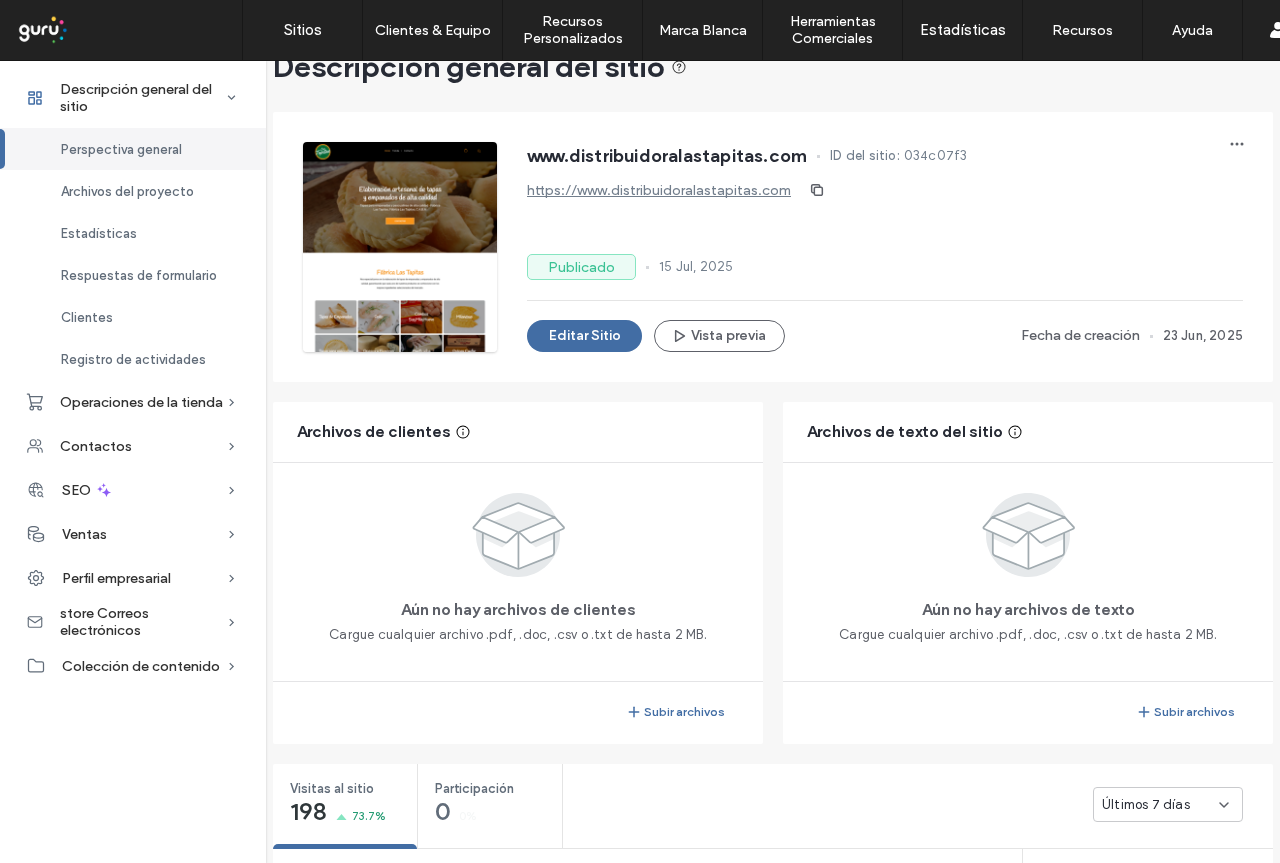 scroll, scrollTop: 0, scrollLeft: 0, axis: both 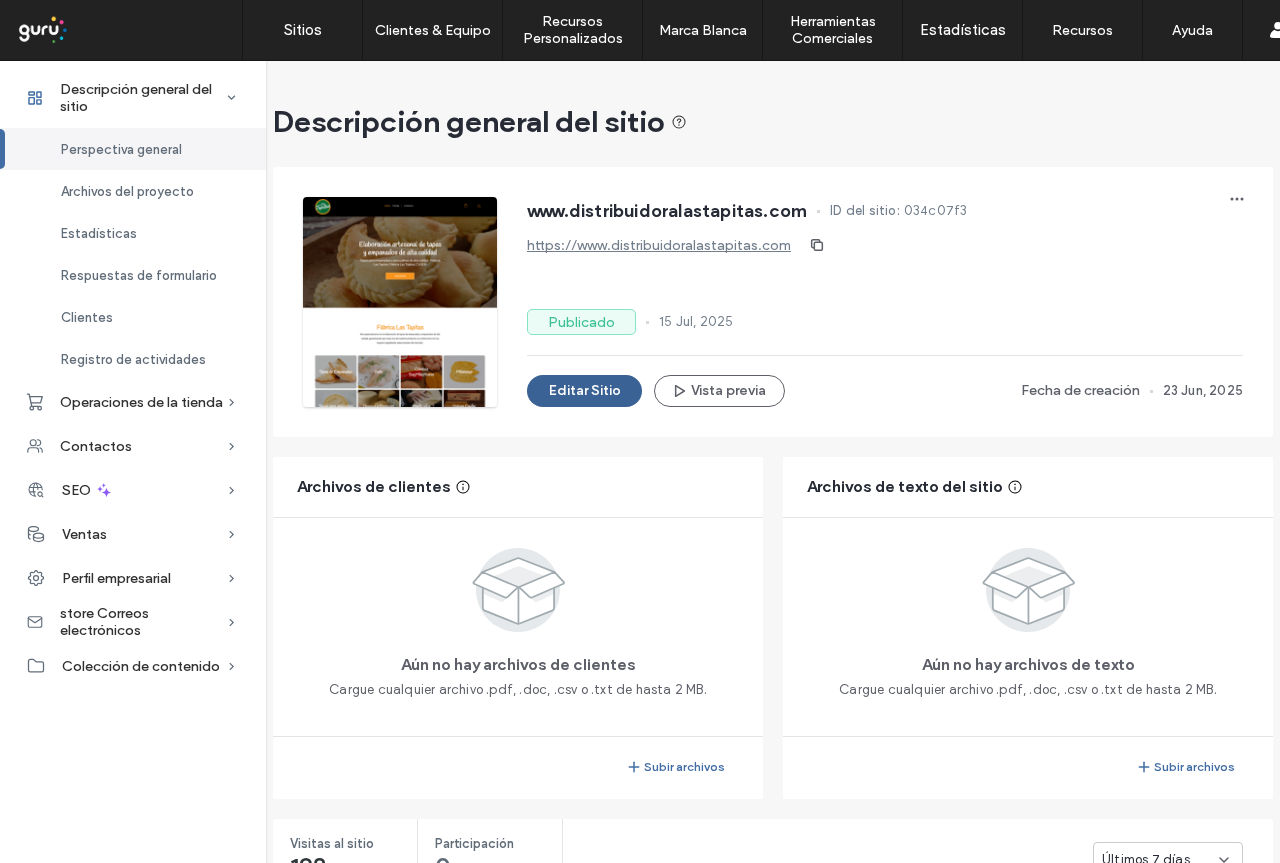 click on "Editar Sitio" at bounding box center [584, 391] 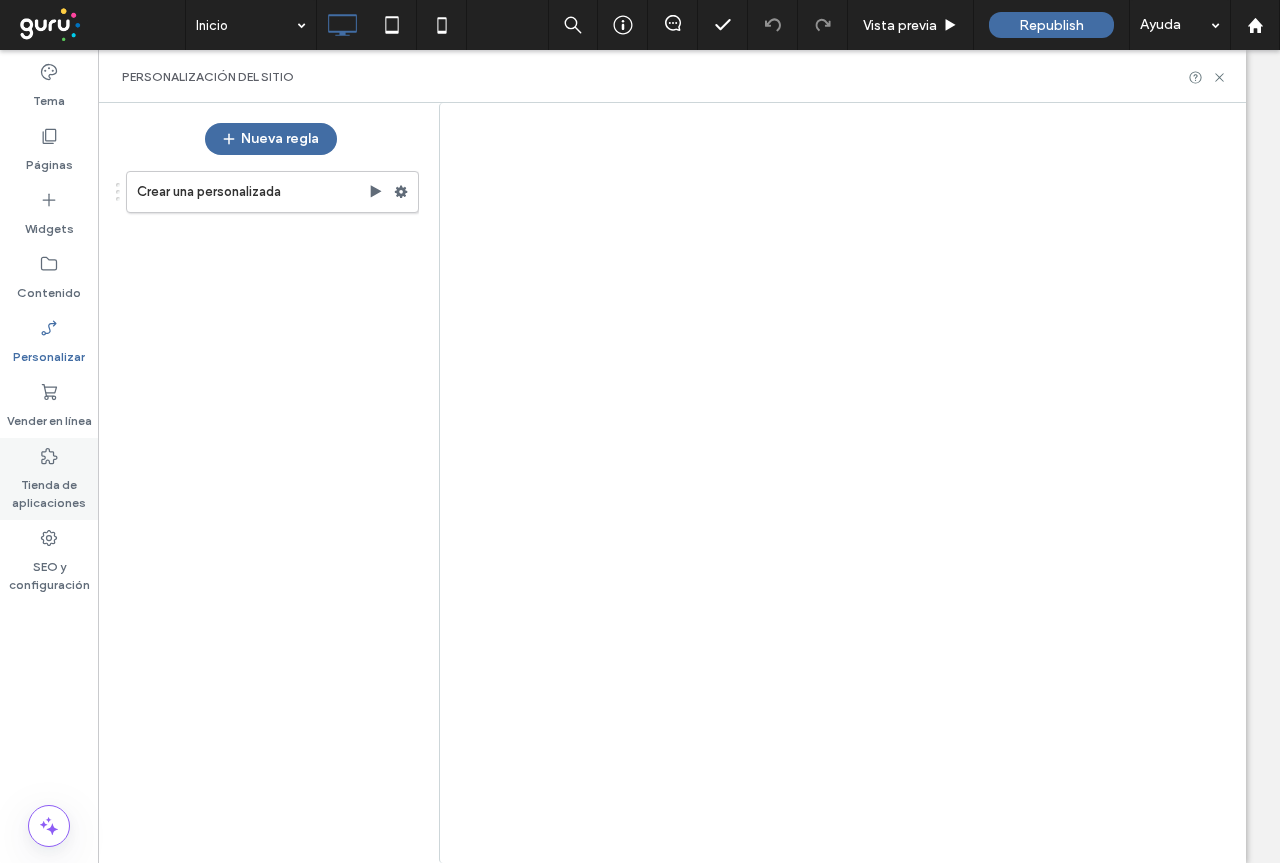 click on "Tienda de aplicaciones" at bounding box center [49, 489] 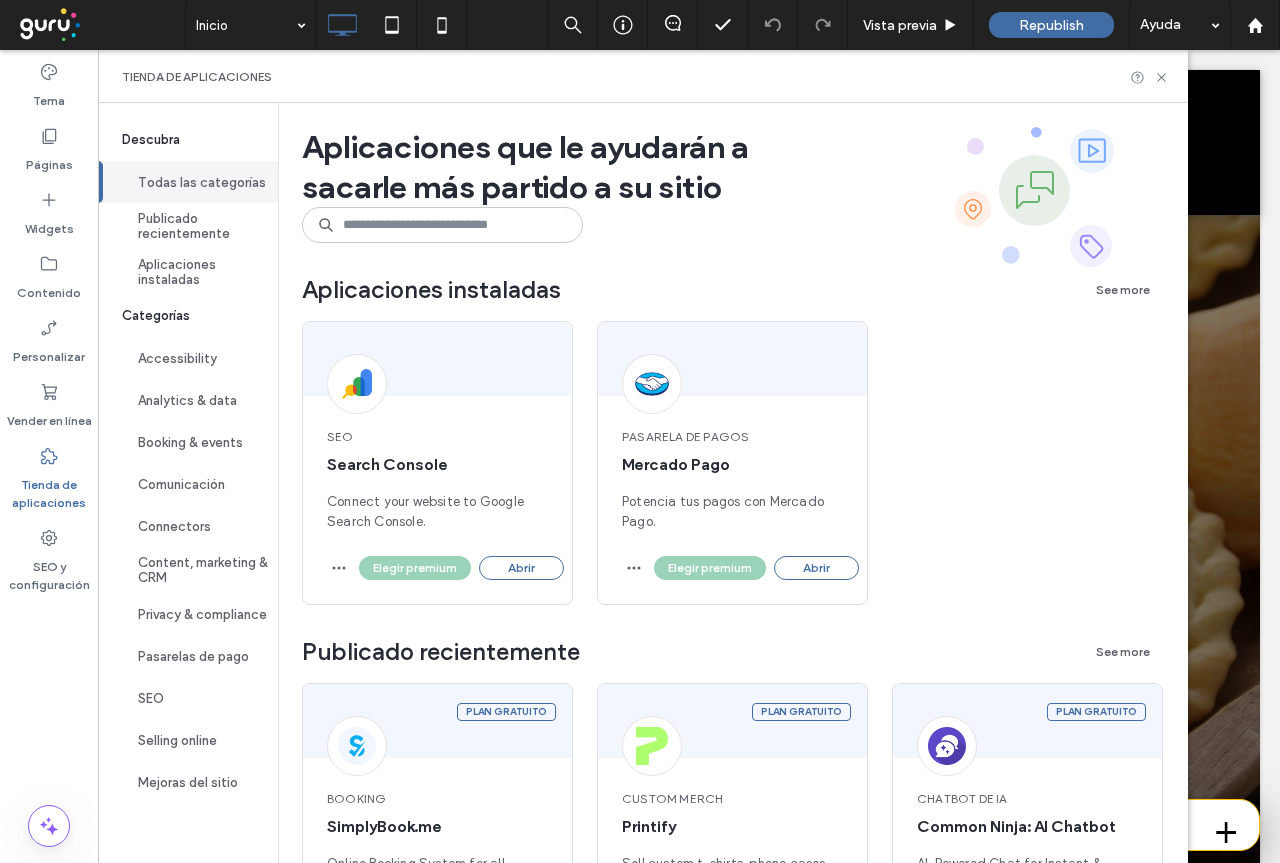 scroll, scrollTop: 0, scrollLeft: 0, axis: both 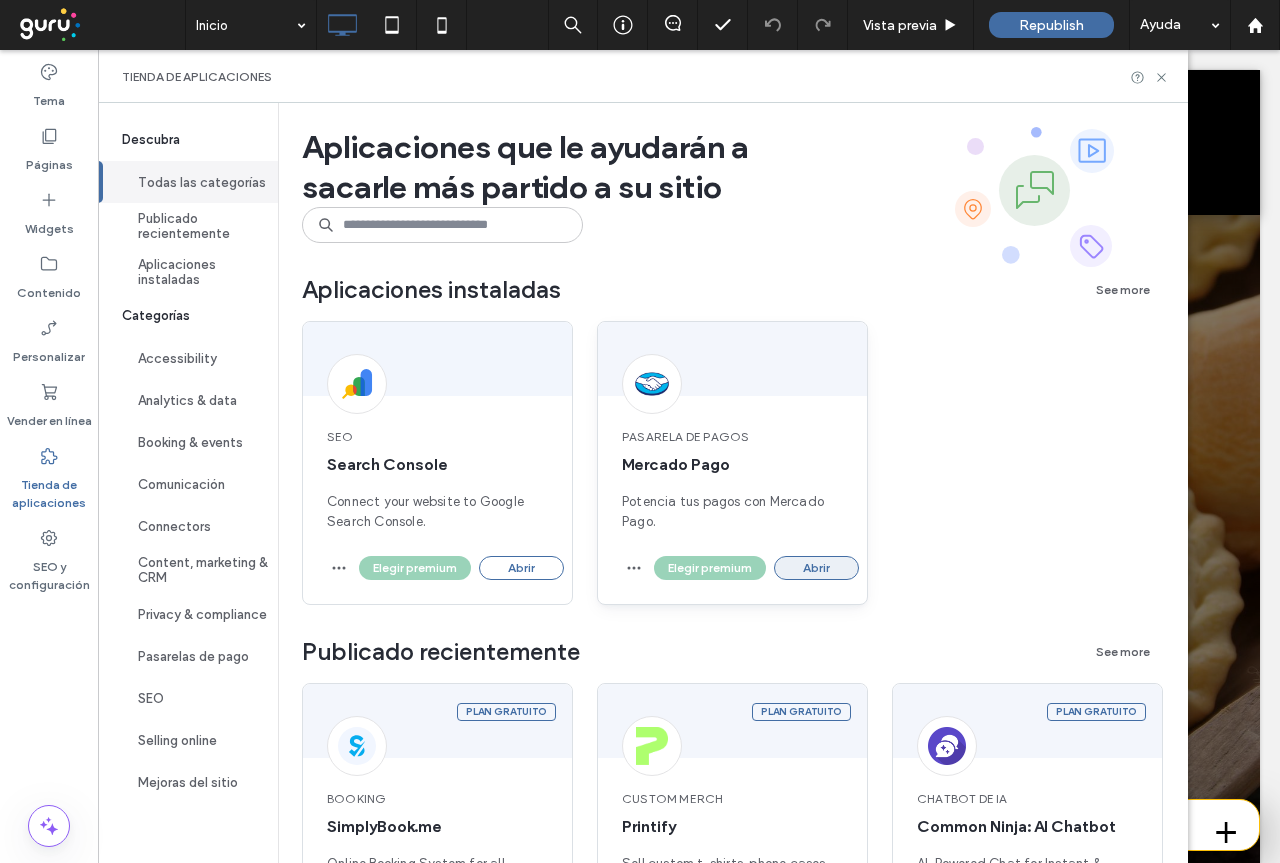click on "Abrir" at bounding box center [816, 568] 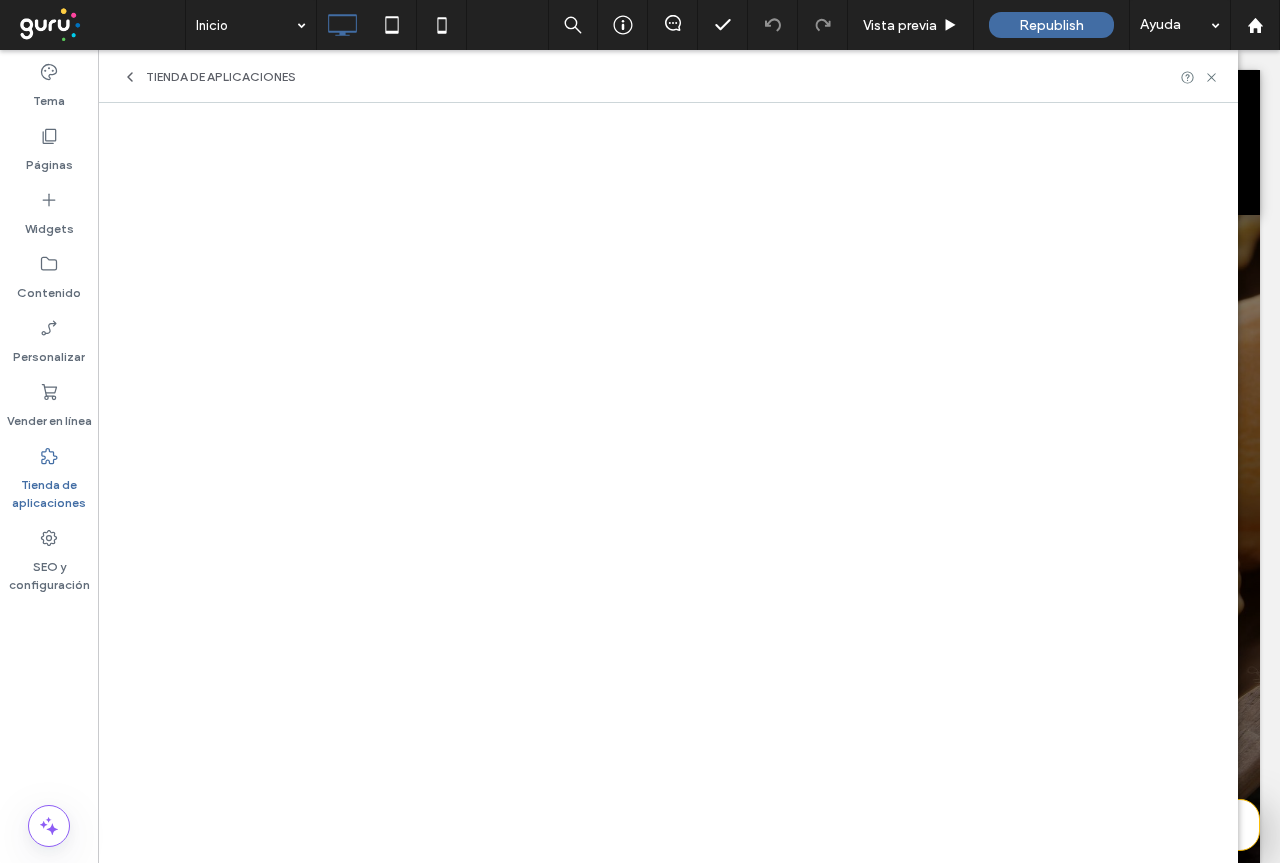 click on "Tienda de aplicaciones" at bounding box center (49, 489) 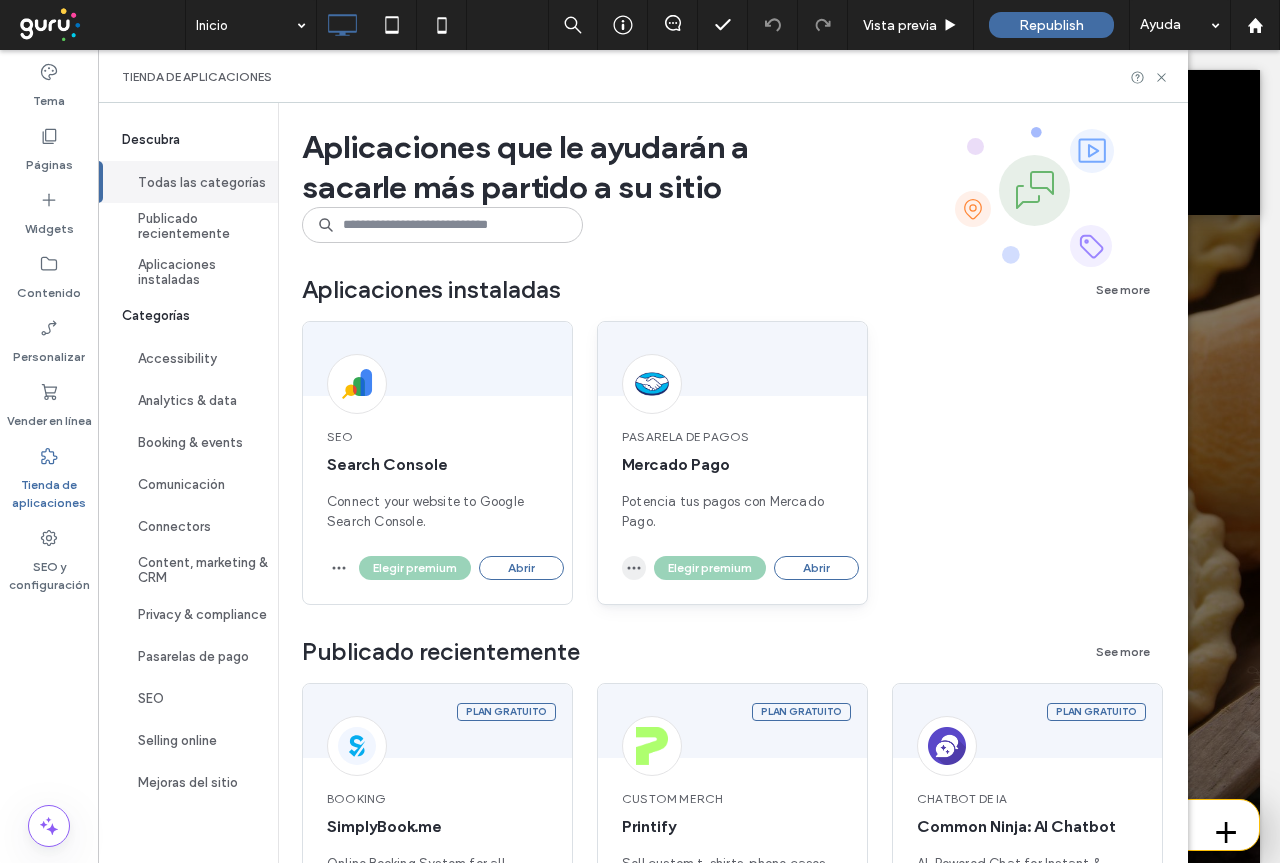 click 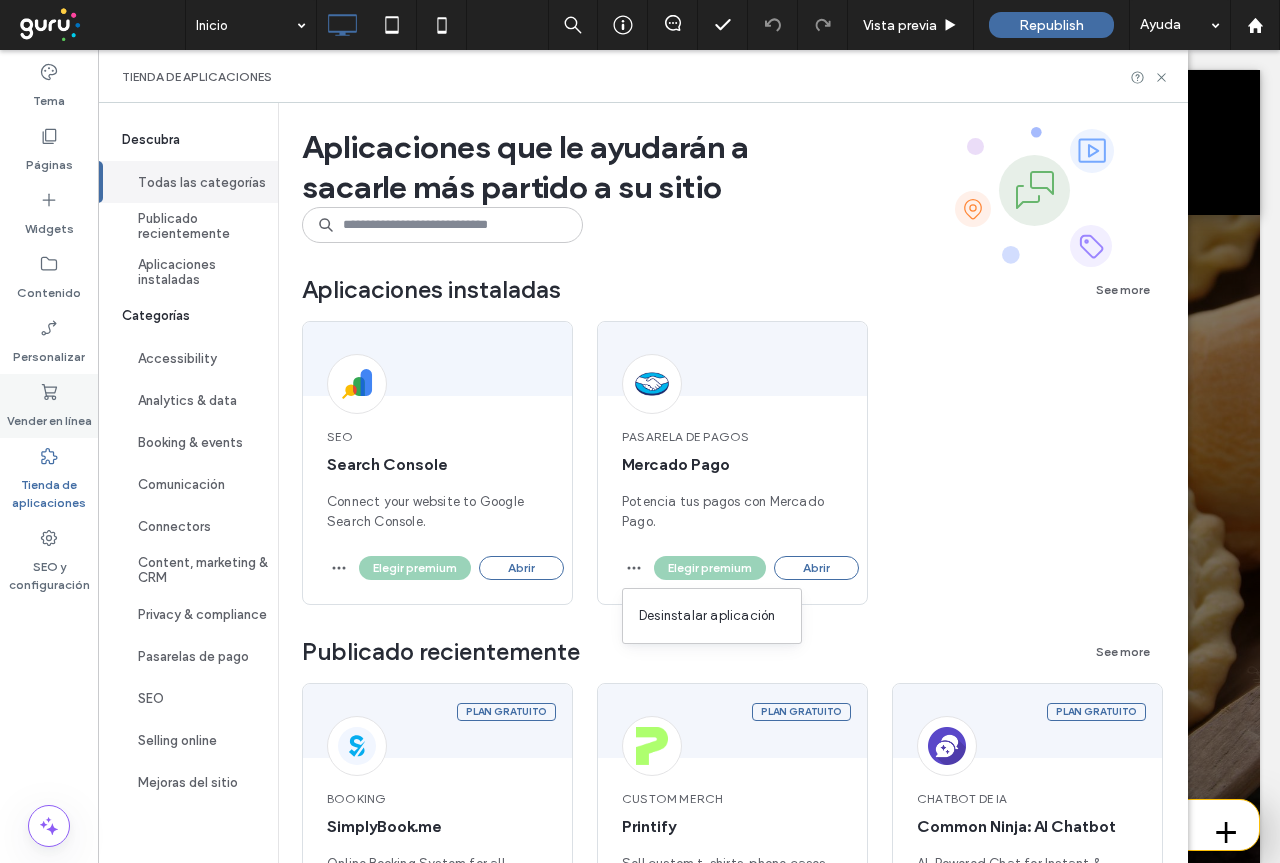 click on "Vender en línea" at bounding box center (49, 416) 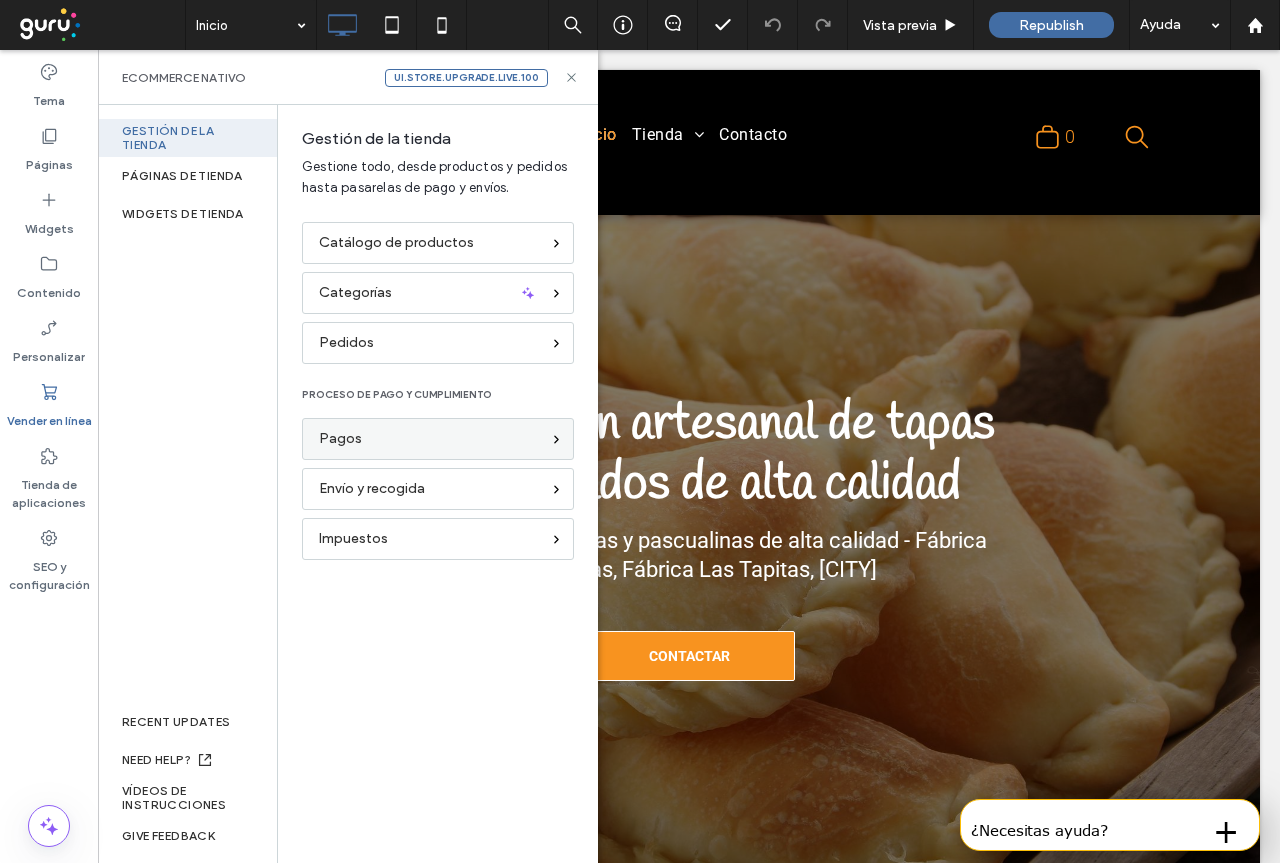 click 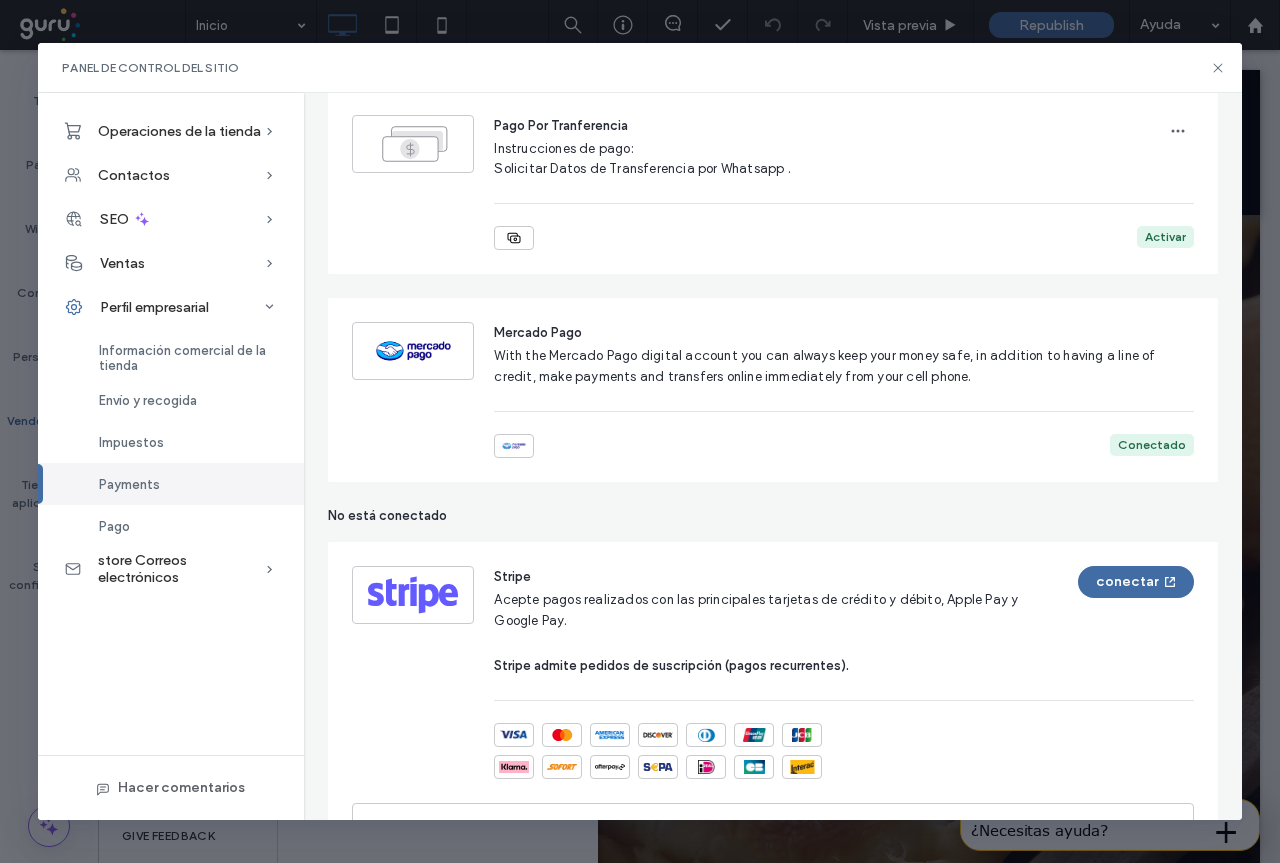 scroll, scrollTop: 300, scrollLeft: 0, axis: vertical 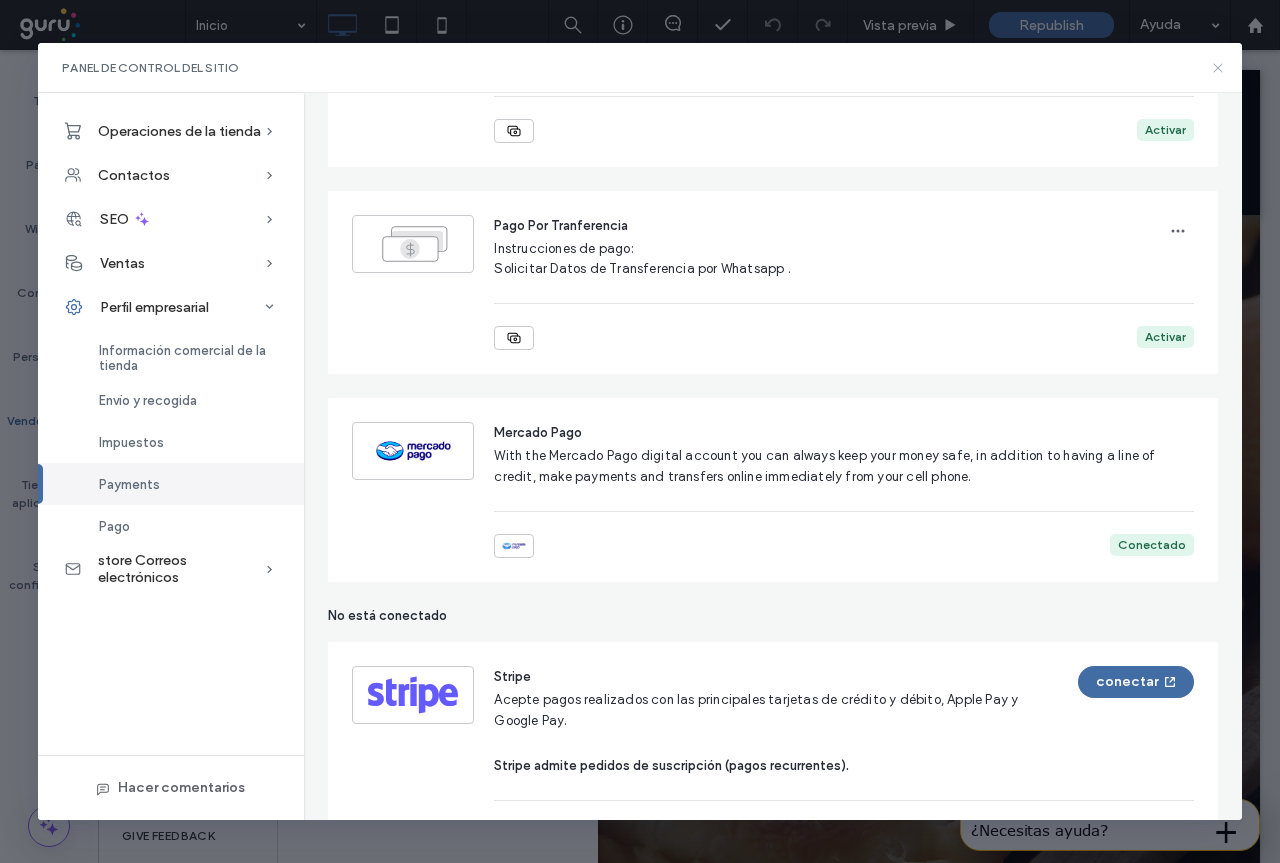 drag, startPoint x: 1217, startPoint y: 70, endPoint x: 0, endPoint y: 396, distance: 1259.9067 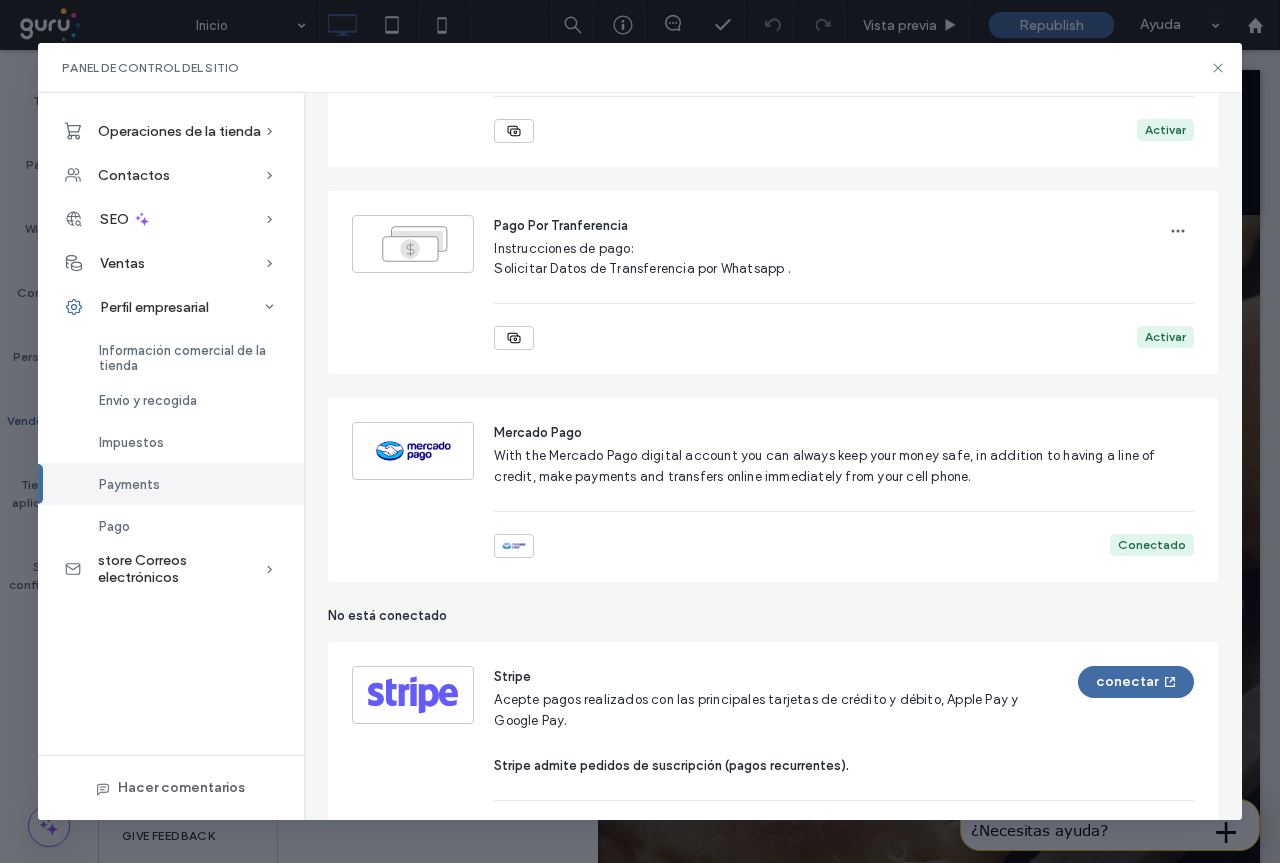 click 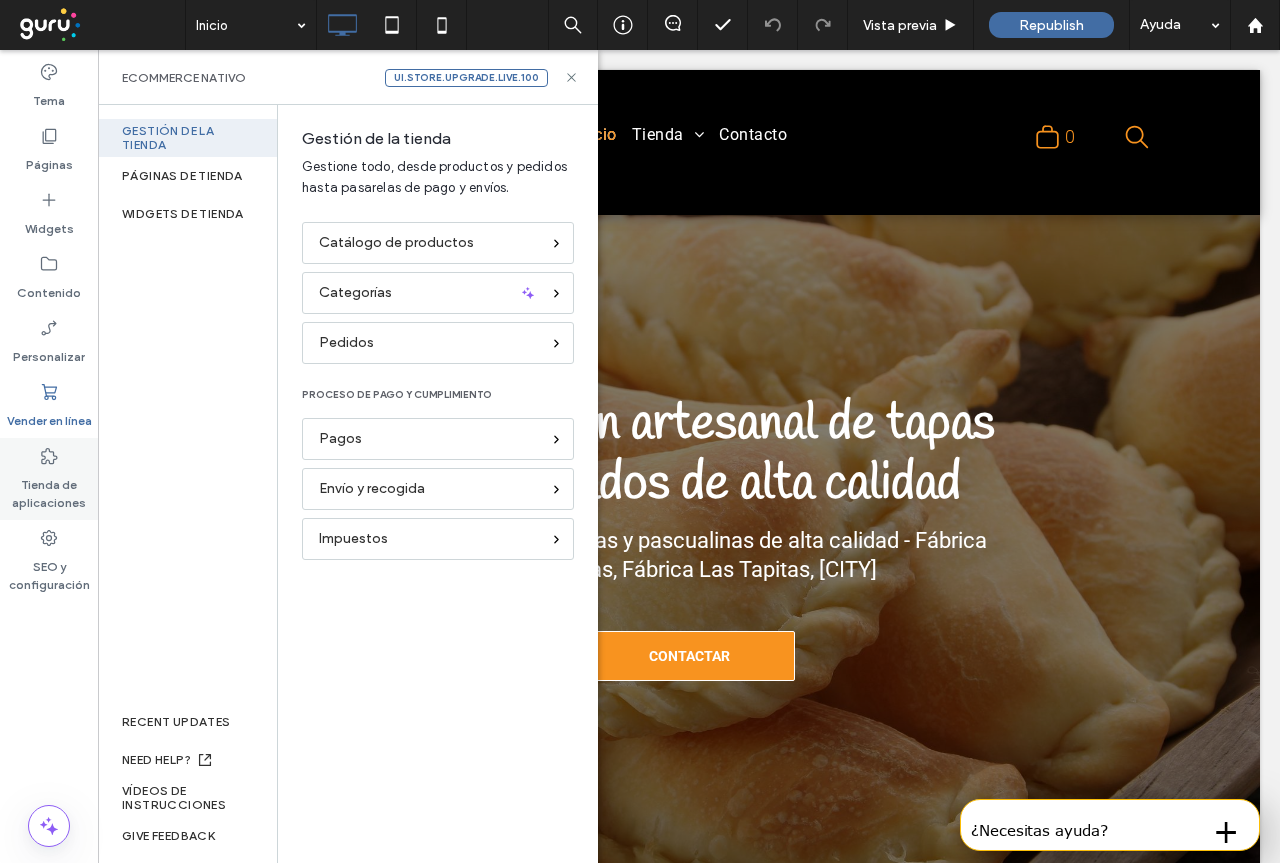 click on "Tienda de aplicaciones" at bounding box center [49, 489] 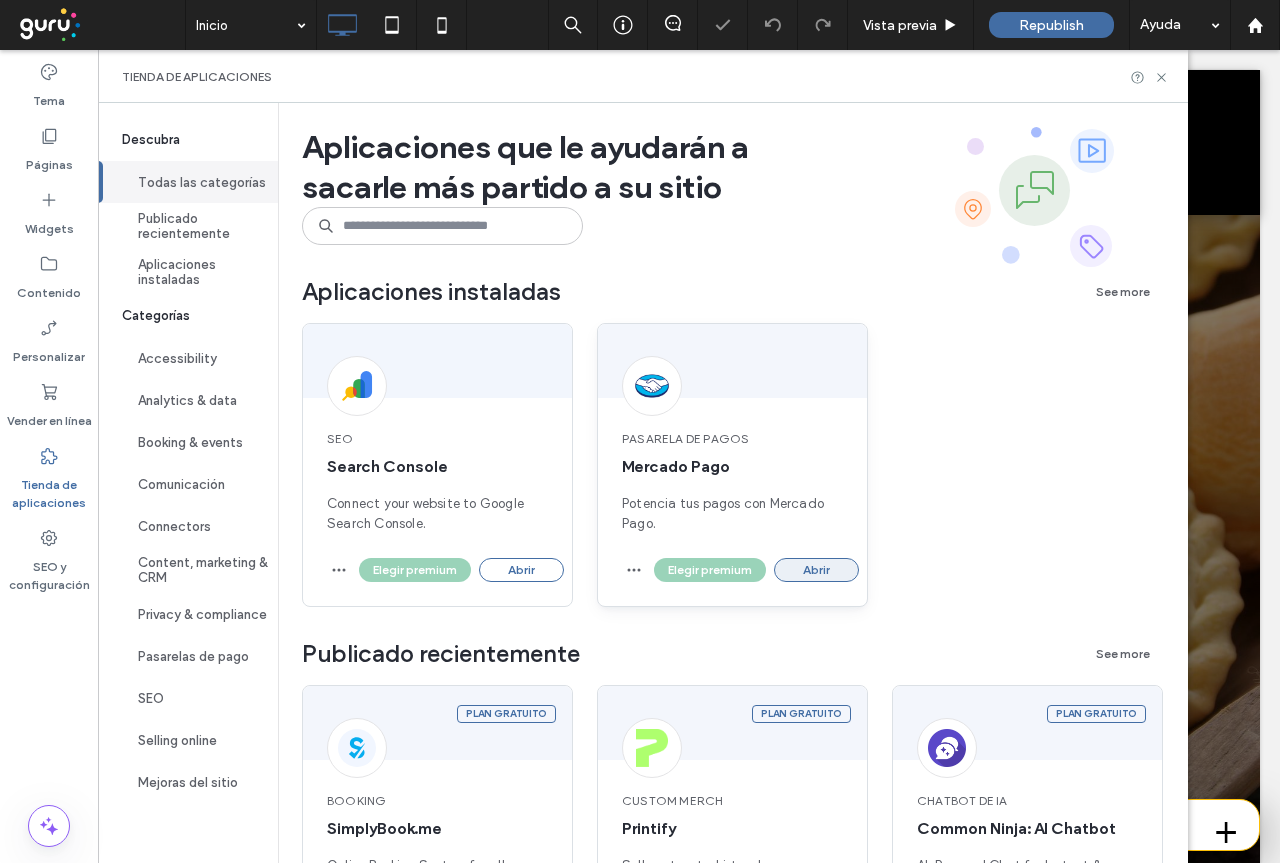 click on "Abrir" at bounding box center [816, 570] 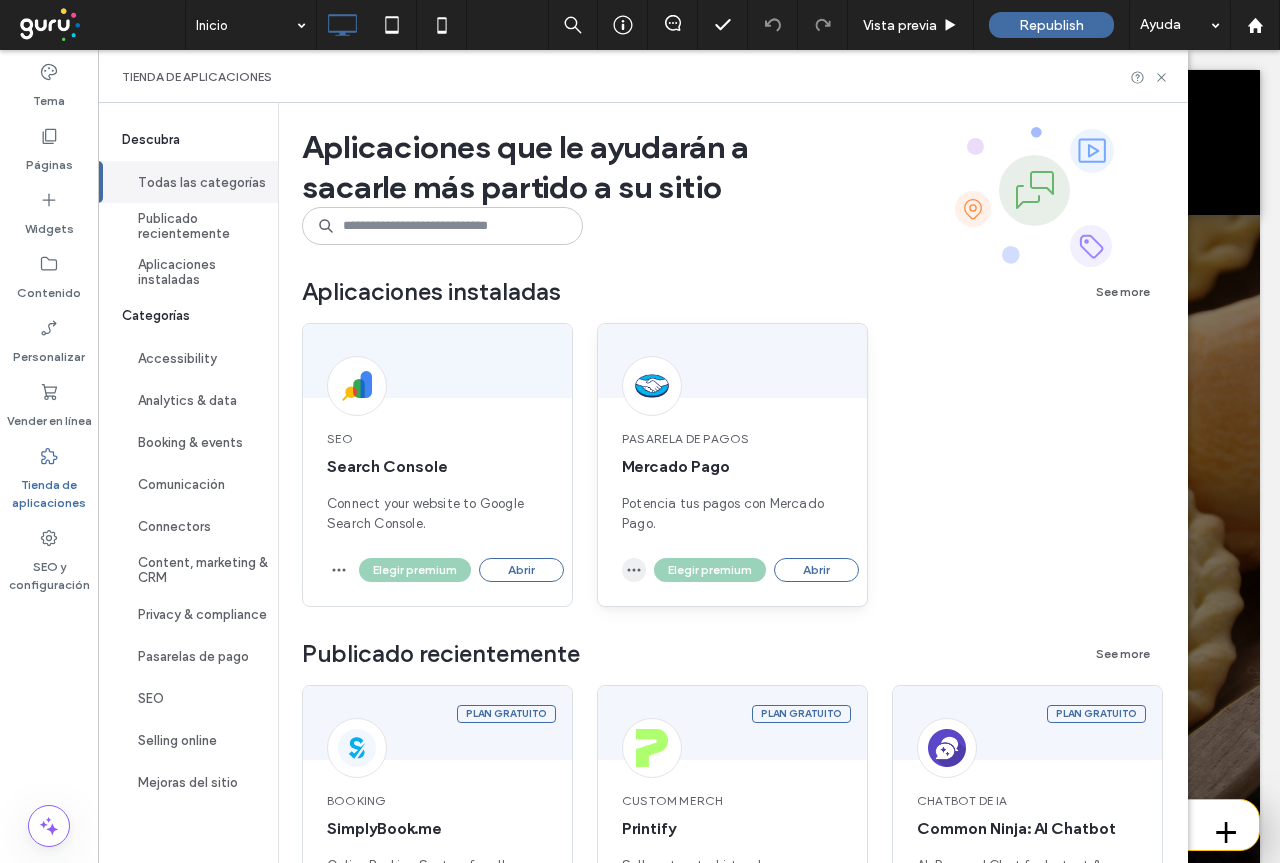 click 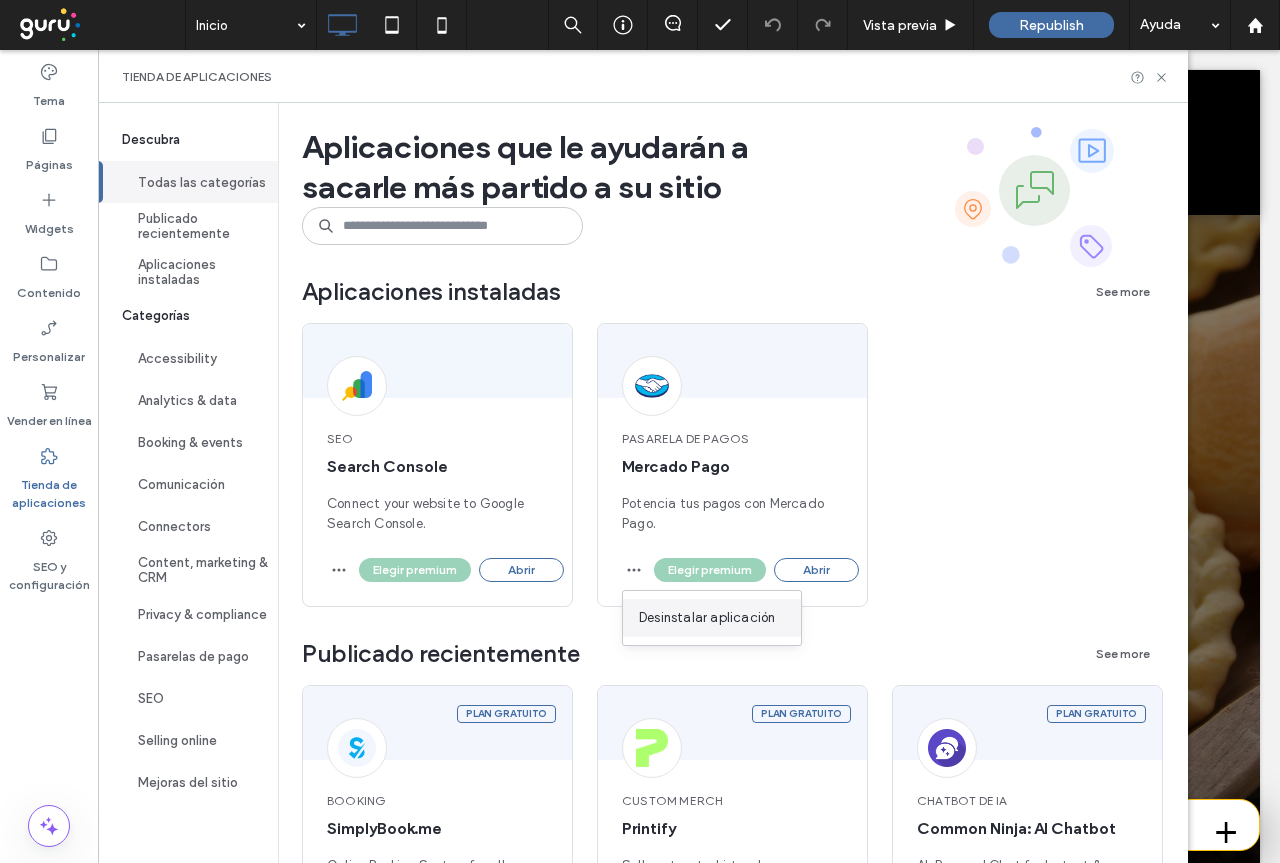 click on "Desinstalar aplicación" at bounding box center [707, 618] 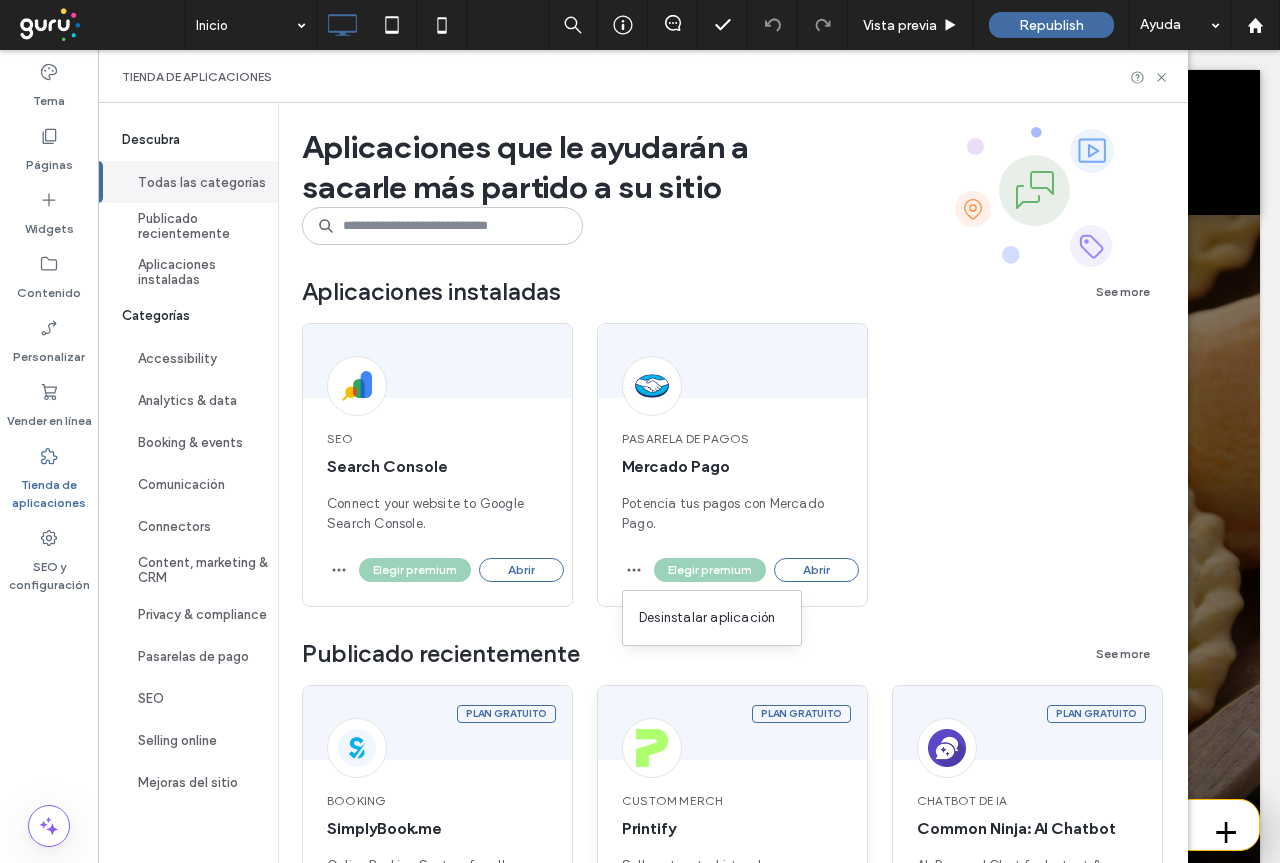 scroll, scrollTop: 0, scrollLeft: 0, axis: both 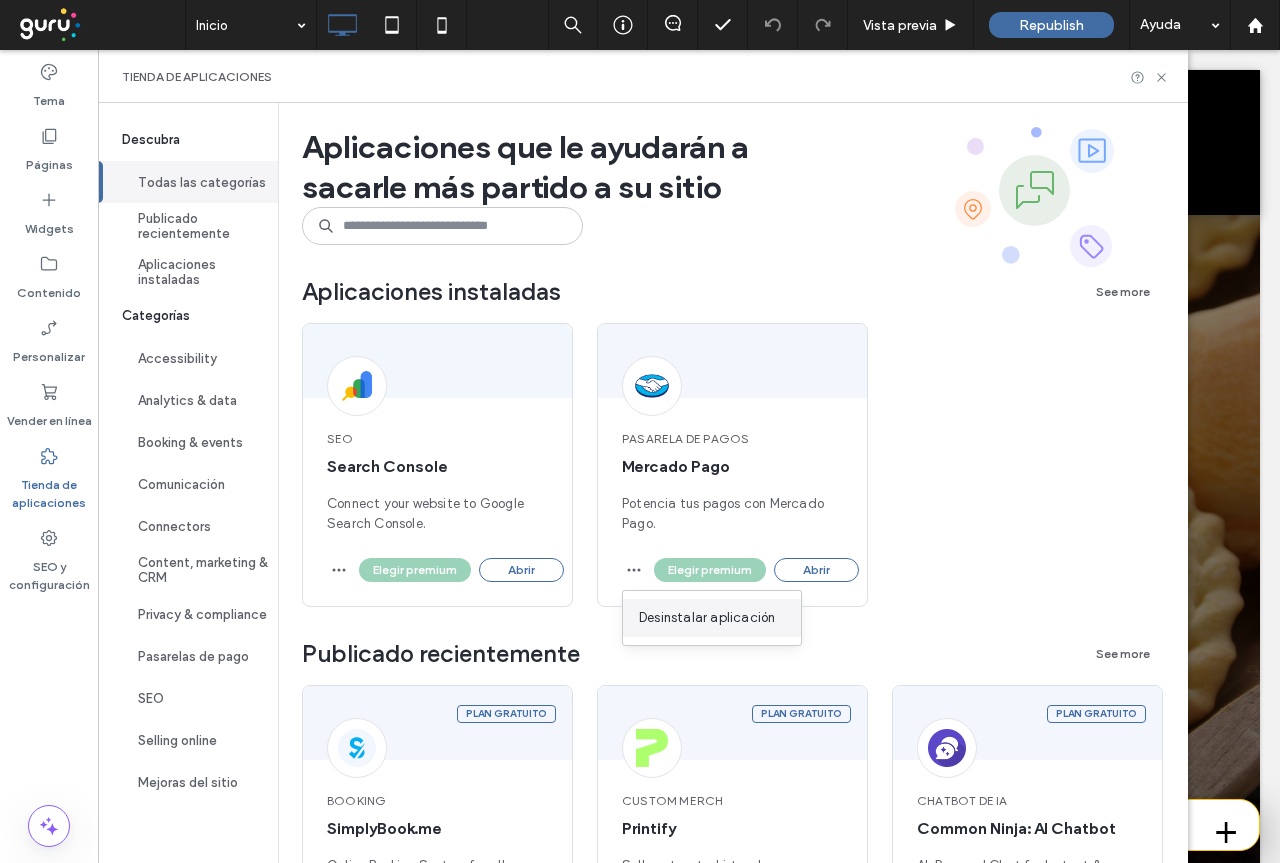 click on "Desinstalar aplicación" at bounding box center [707, 618] 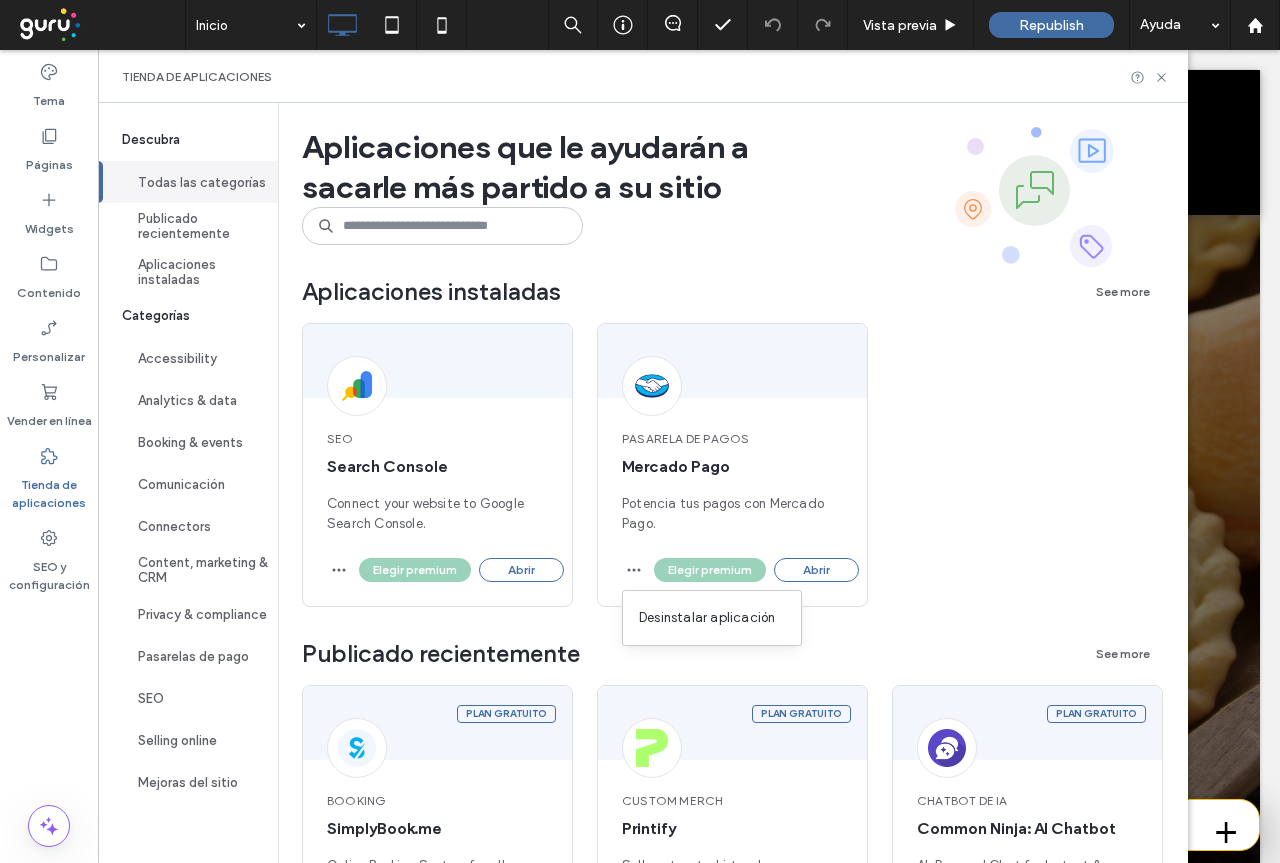 click on "Tienda de aplicaciones" at bounding box center (49, 489) 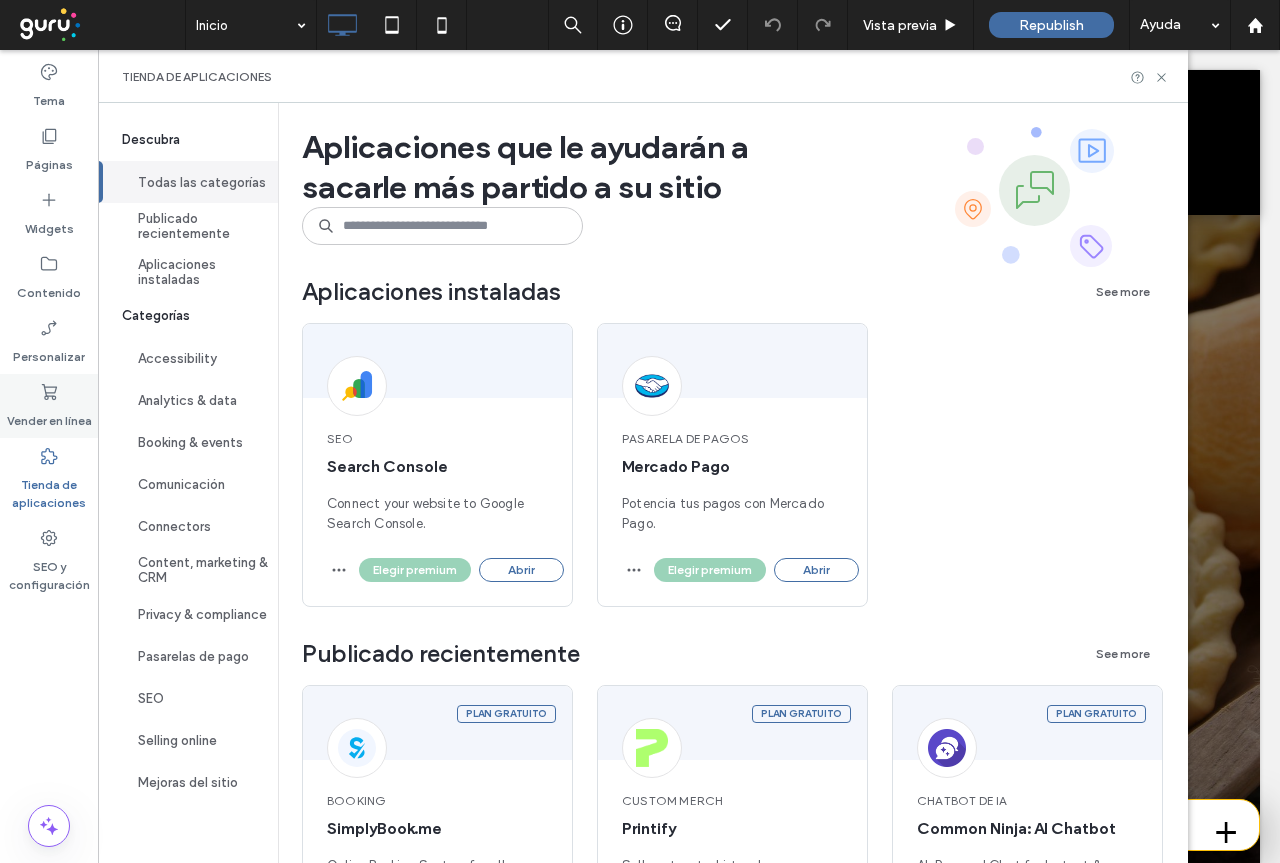 click on "Vender en línea" at bounding box center [49, 416] 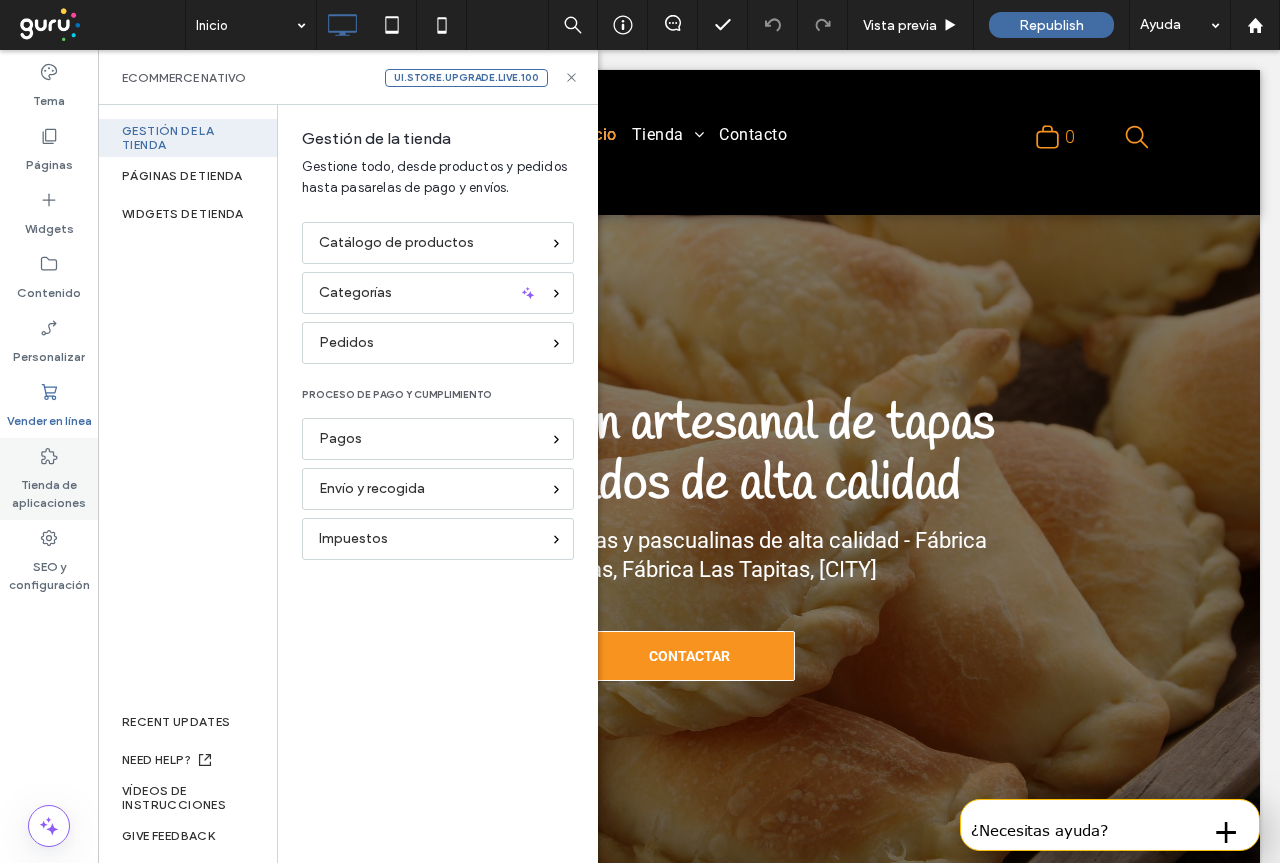 click on "Tienda de aplicaciones" at bounding box center [49, 489] 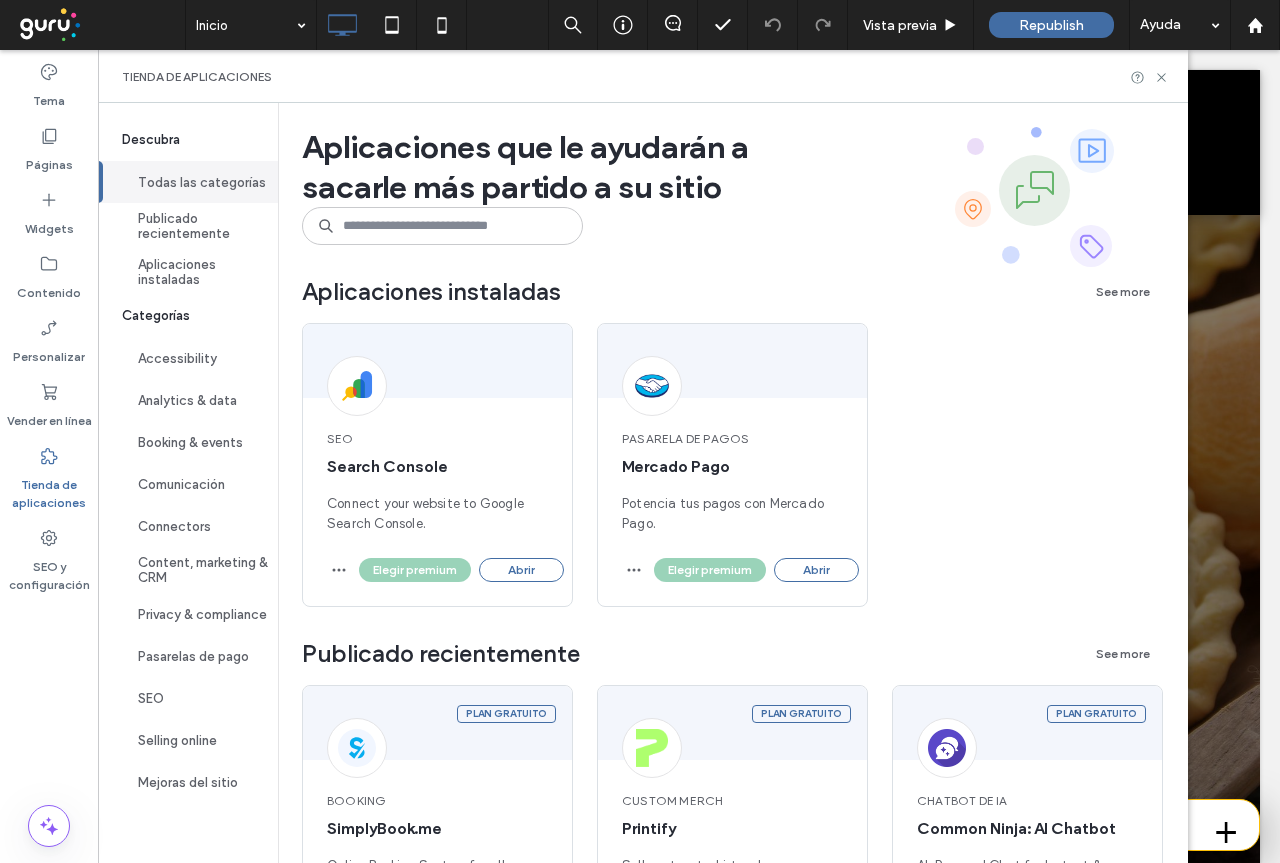 click on "Tienda de aplicaciones" at bounding box center (49, 489) 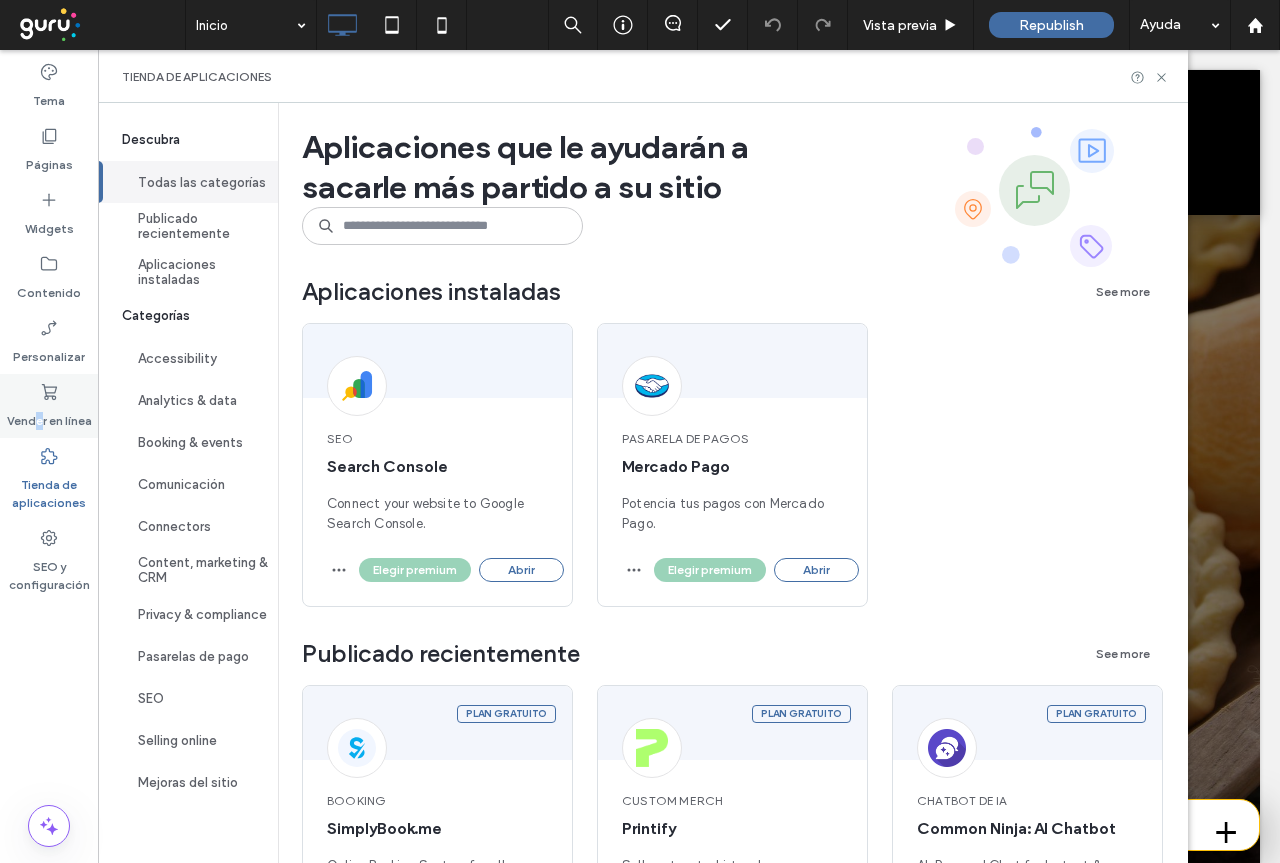 click on "Vender en línea" at bounding box center (49, 416) 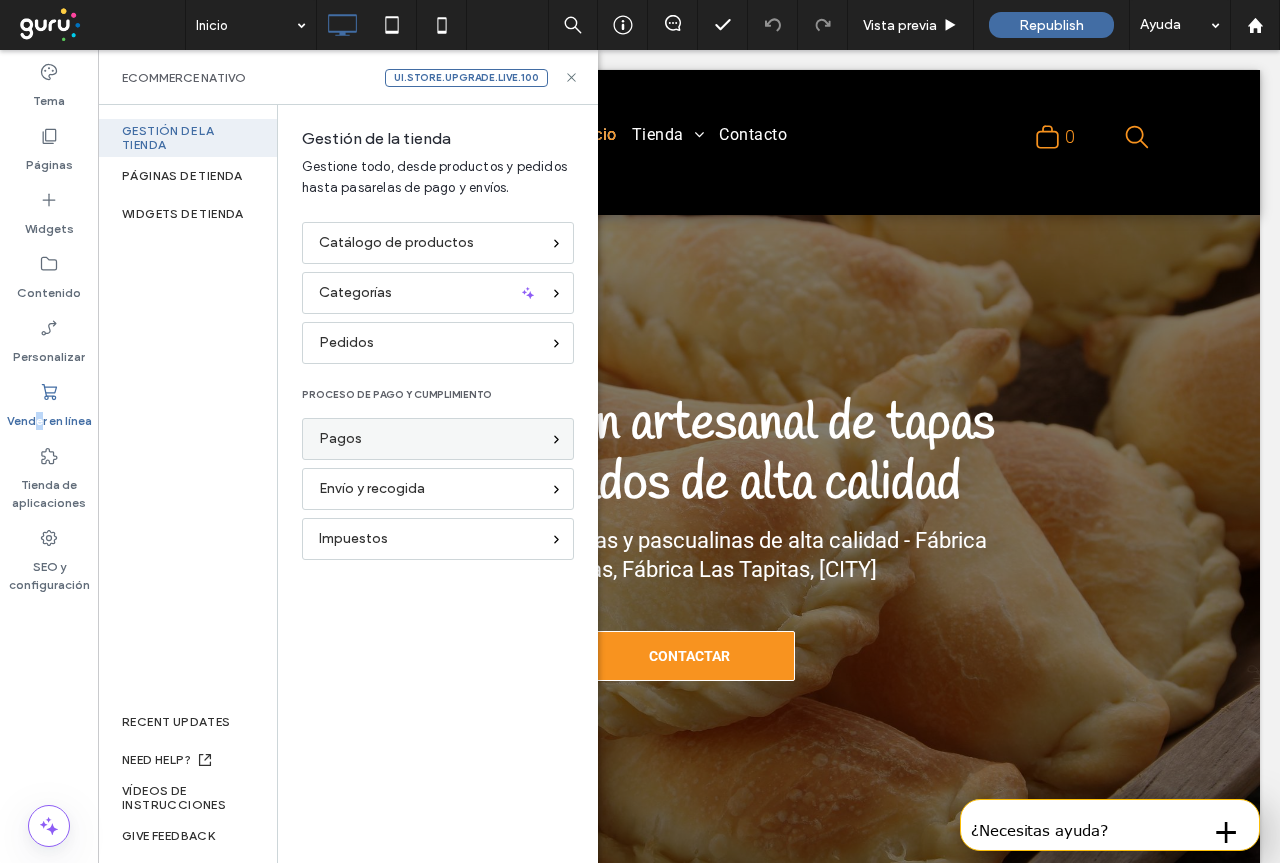 click on "Pagos" at bounding box center [429, 439] 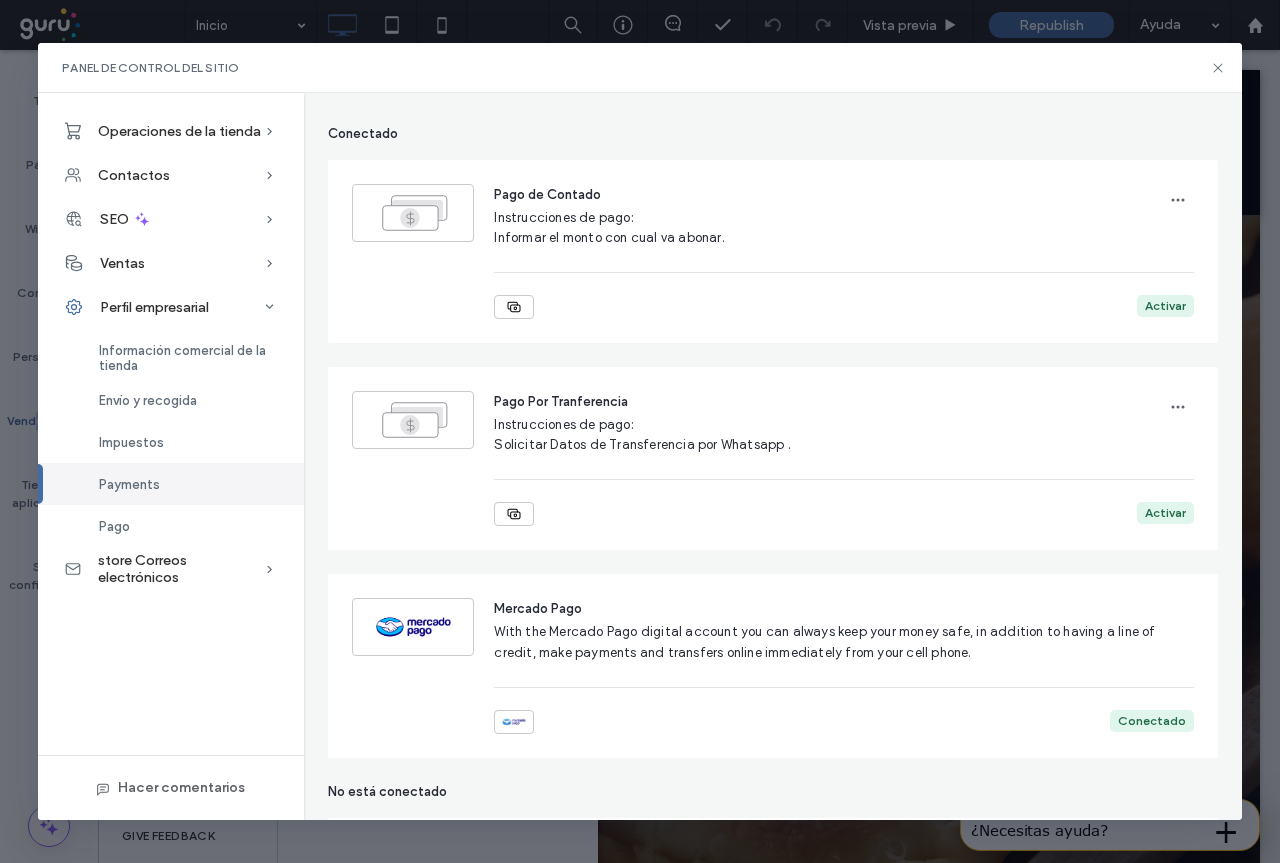 scroll, scrollTop: 300, scrollLeft: 0, axis: vertical 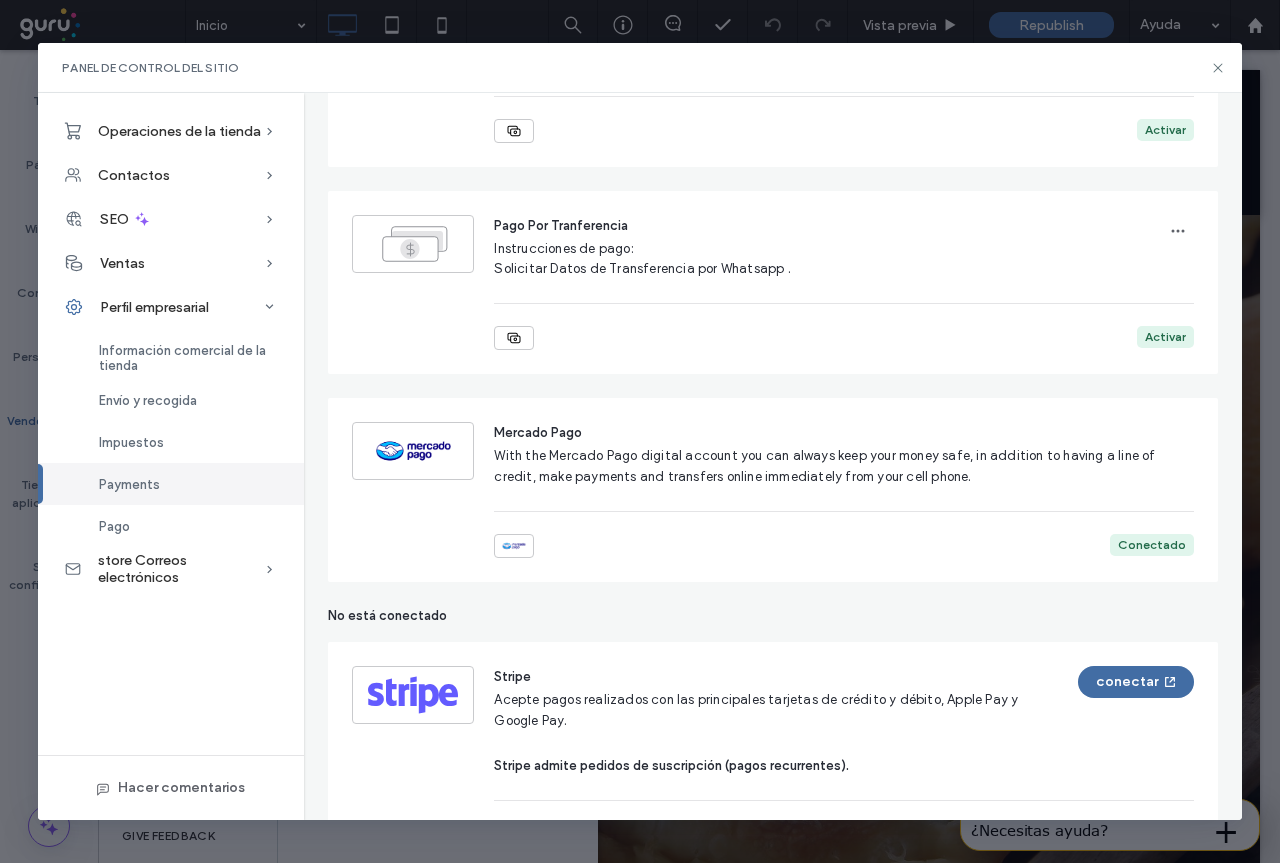 click on "With the Mercado Pago digital account you can always keep your money safe, in addition to having a line of credit, make payments and transfers online immediately from your cell phone." at bounding box center (831, 466) 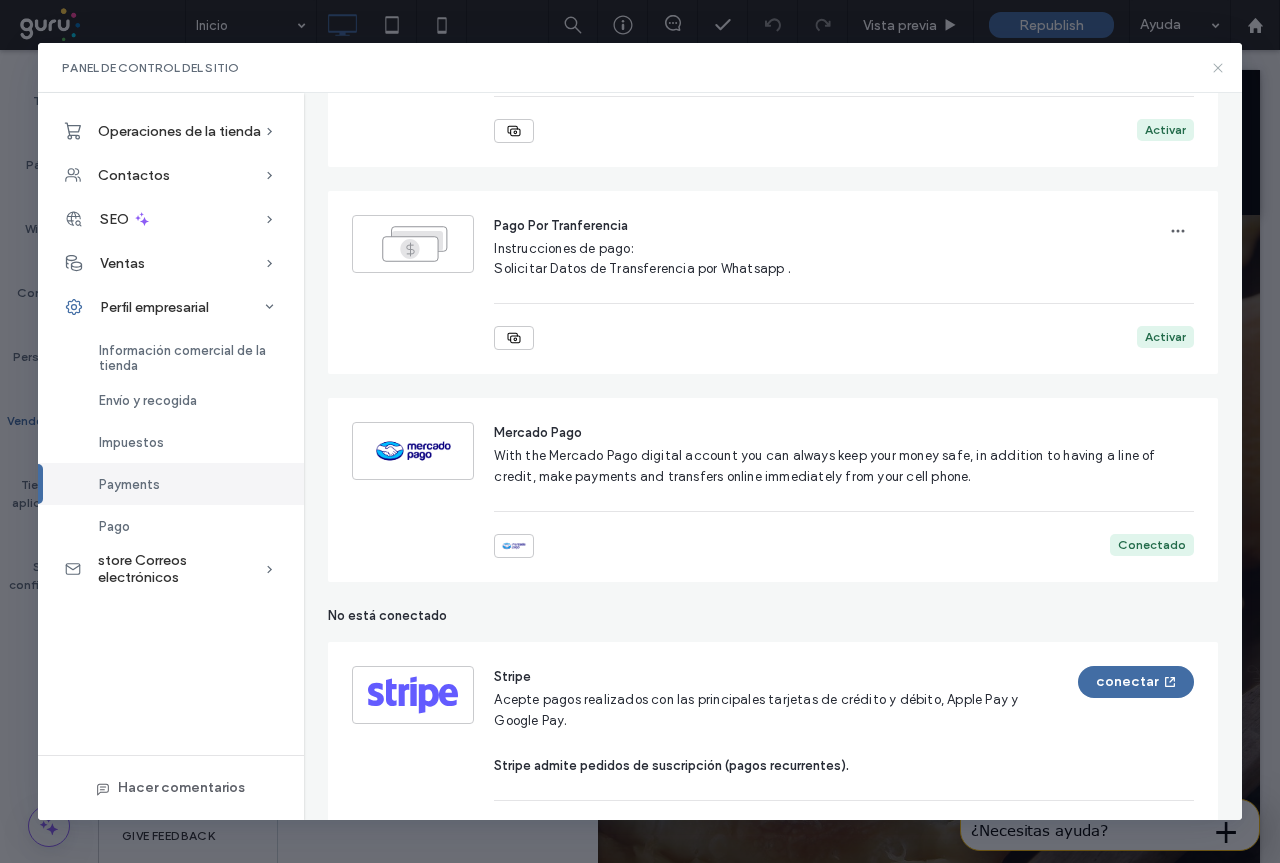 click 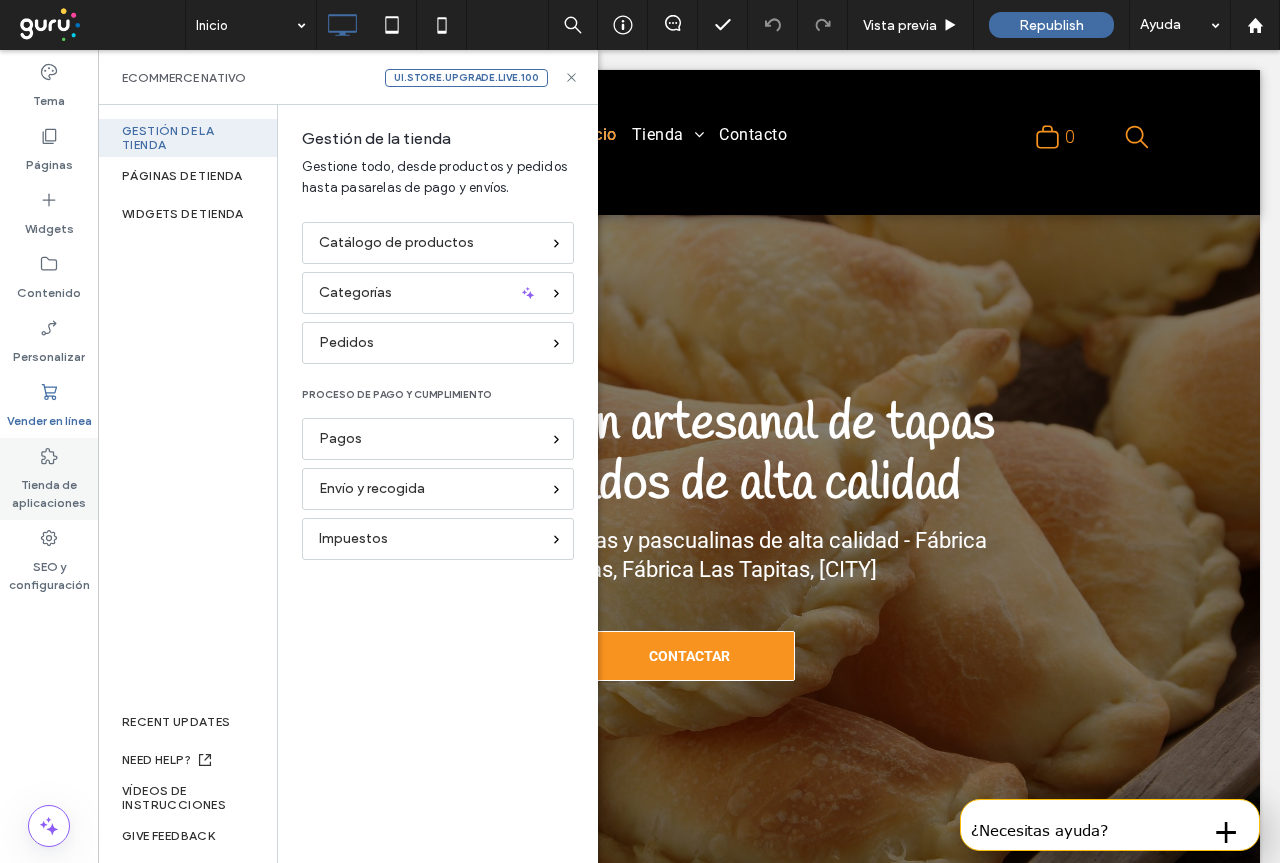 click on "Tienda de aplicaciones" at bounding box center [49, 489] 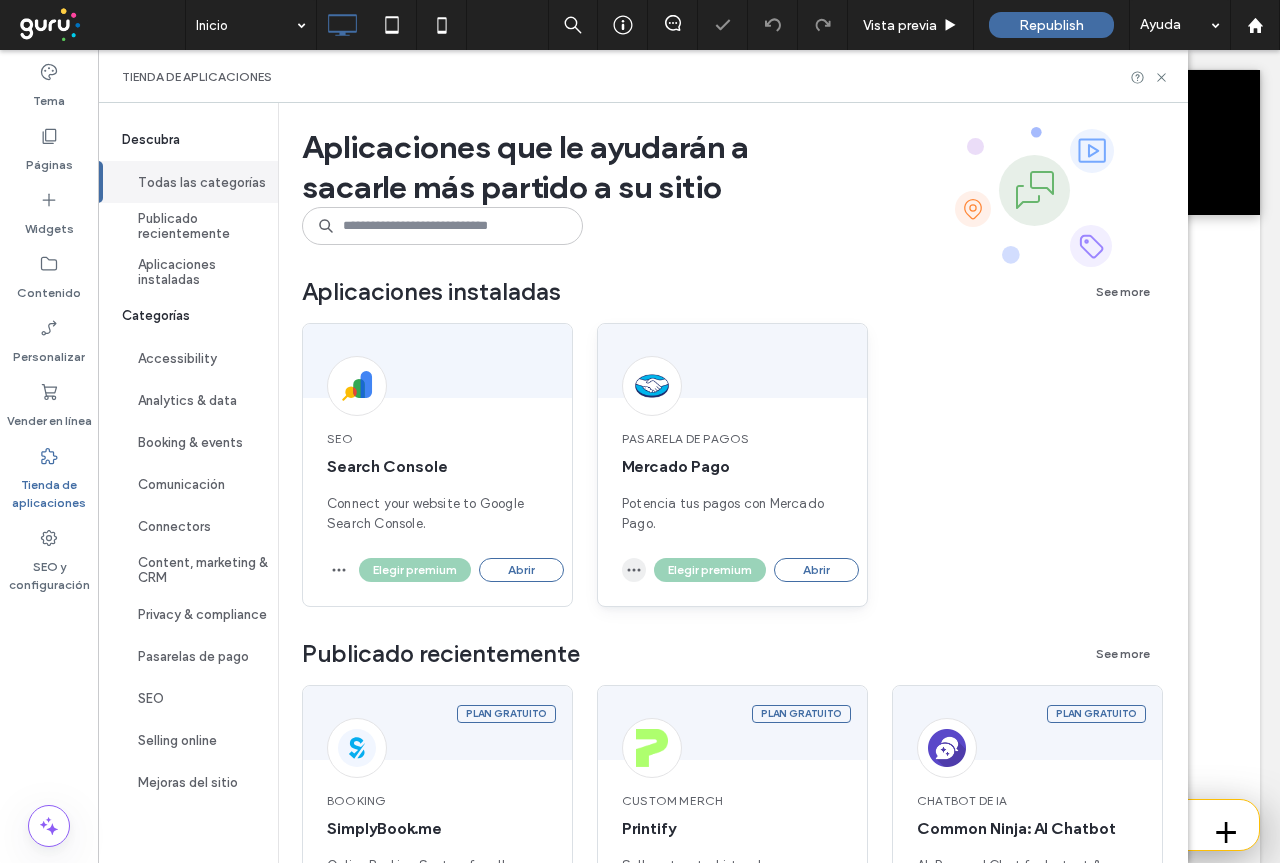 scroll, scrollTop: 0, scrollLeft: 0, axis: both 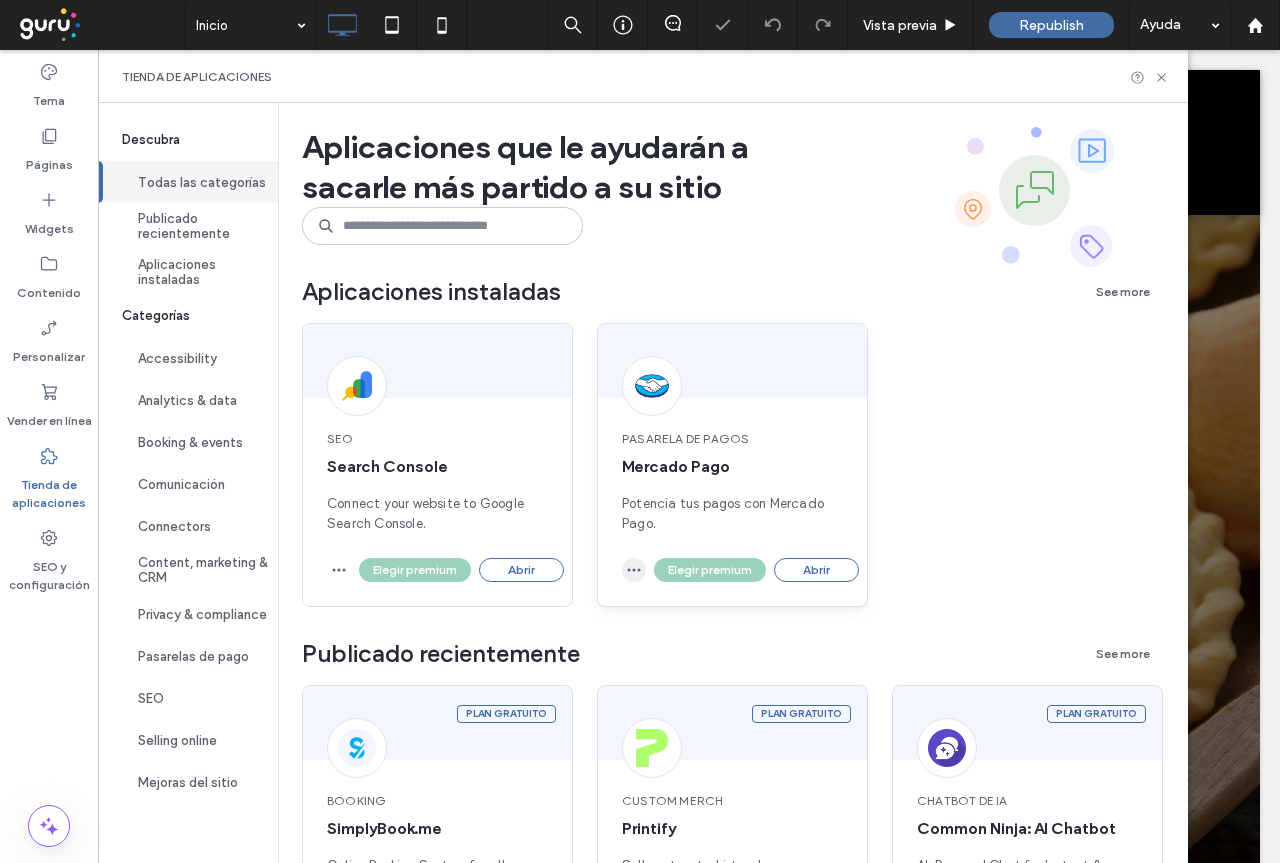 click 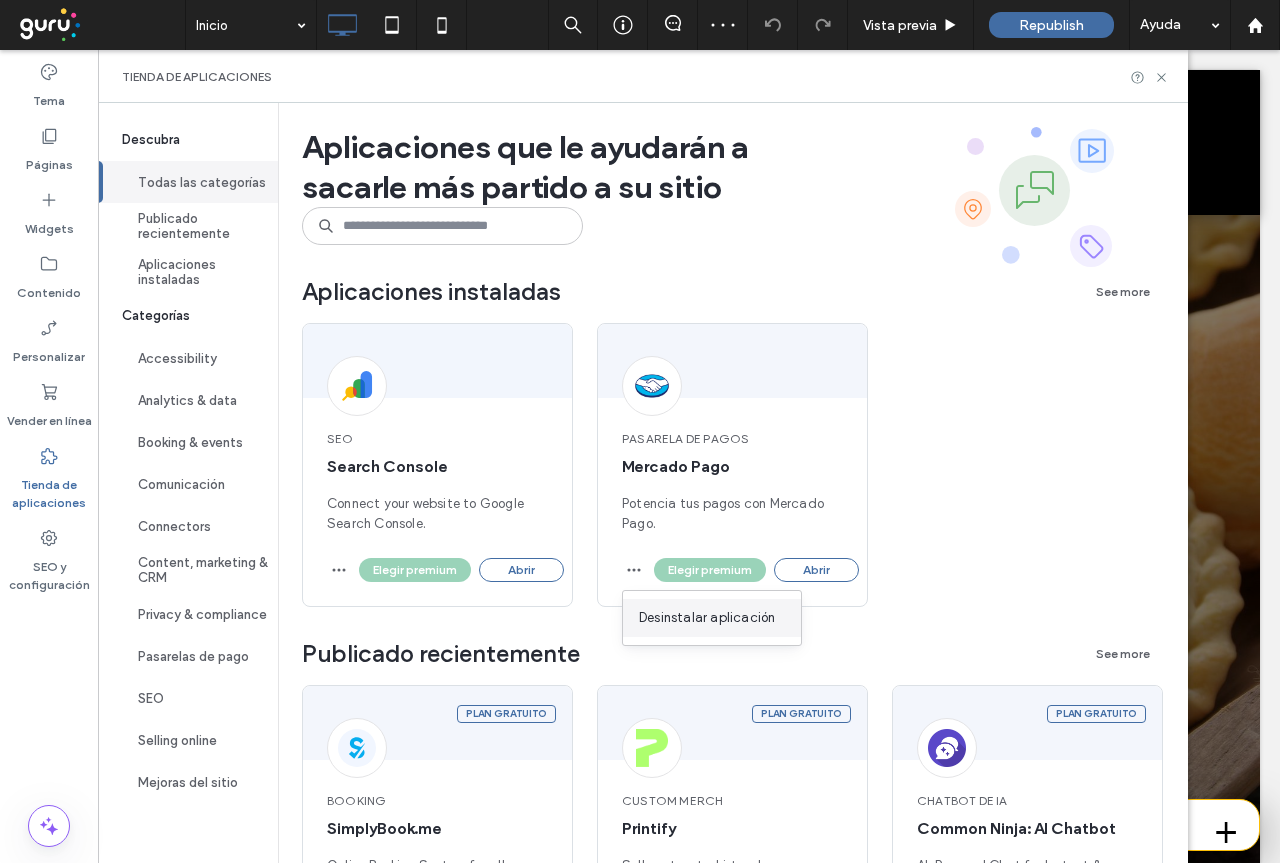 click on "Desinstalar aplicación" at bounding box center [707, 618] 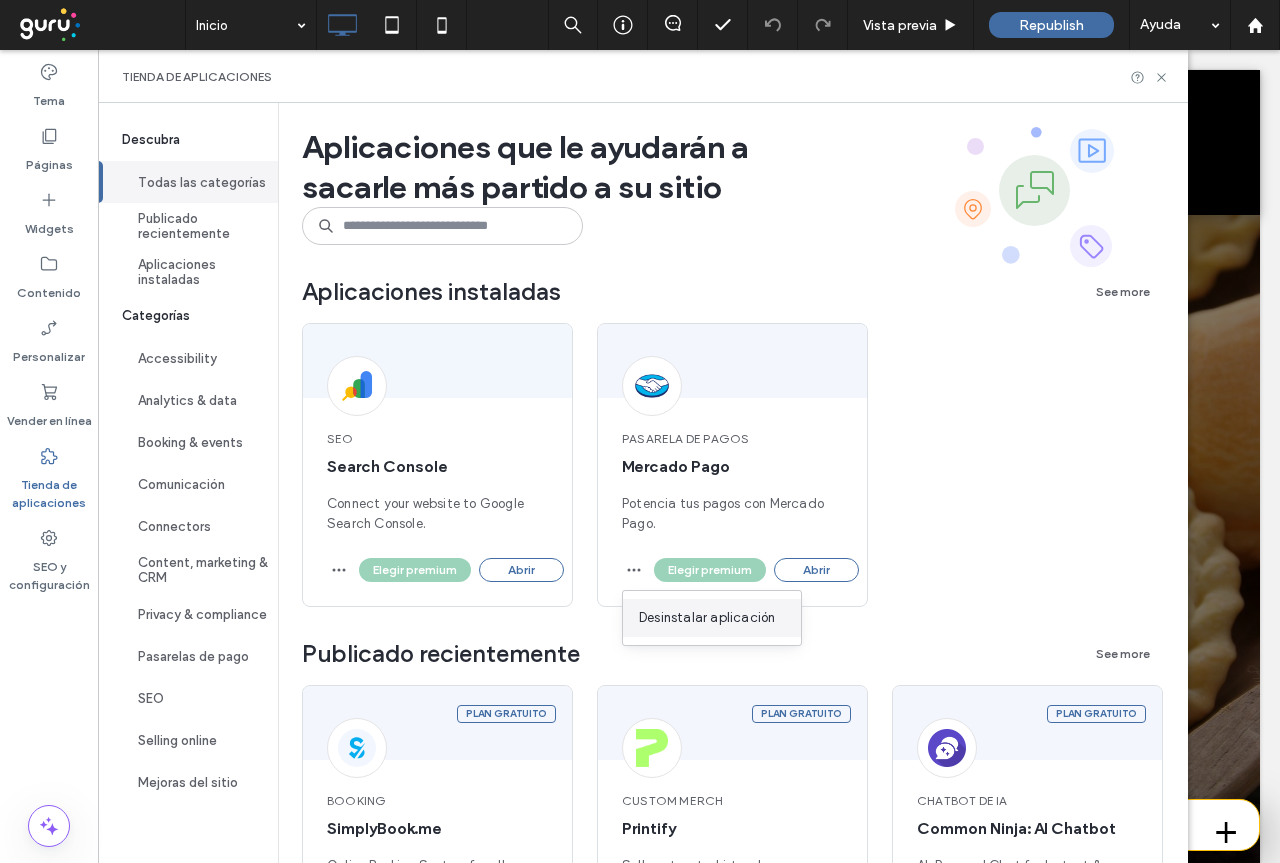 click on "Desinstalar aplicación" at bounding box center [707, 618] 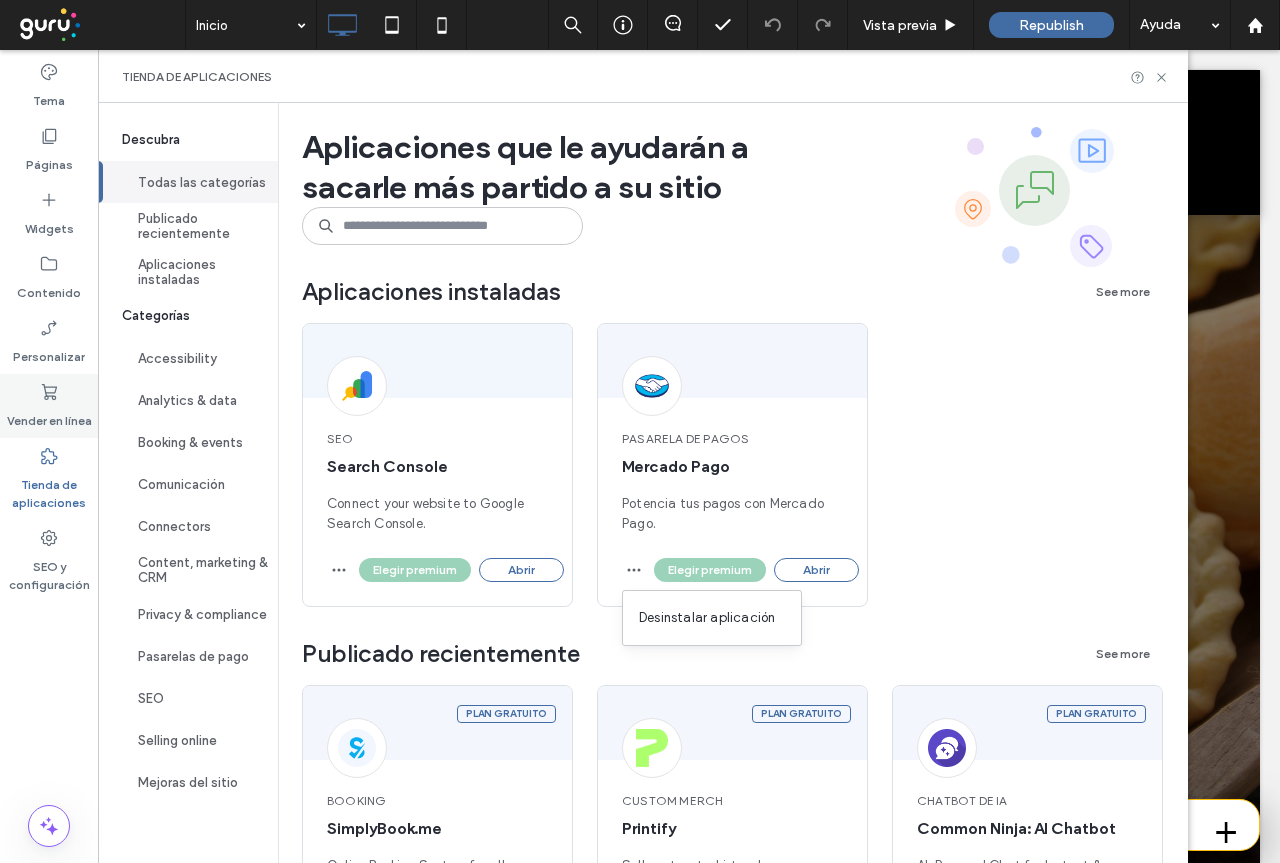 click on "Vender en línea" at bounding box center (49, 416) 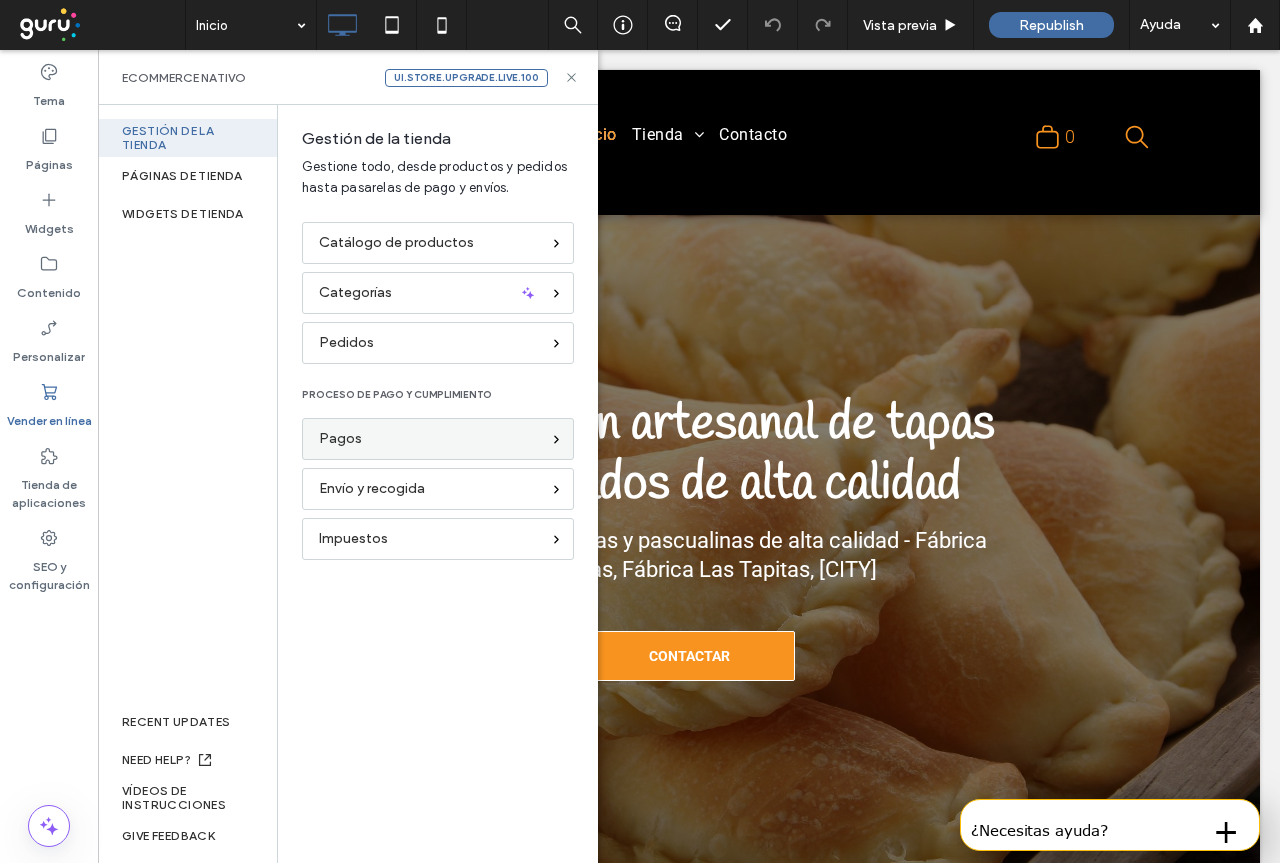 click on "Pagos" at bounding box center (429, 439) 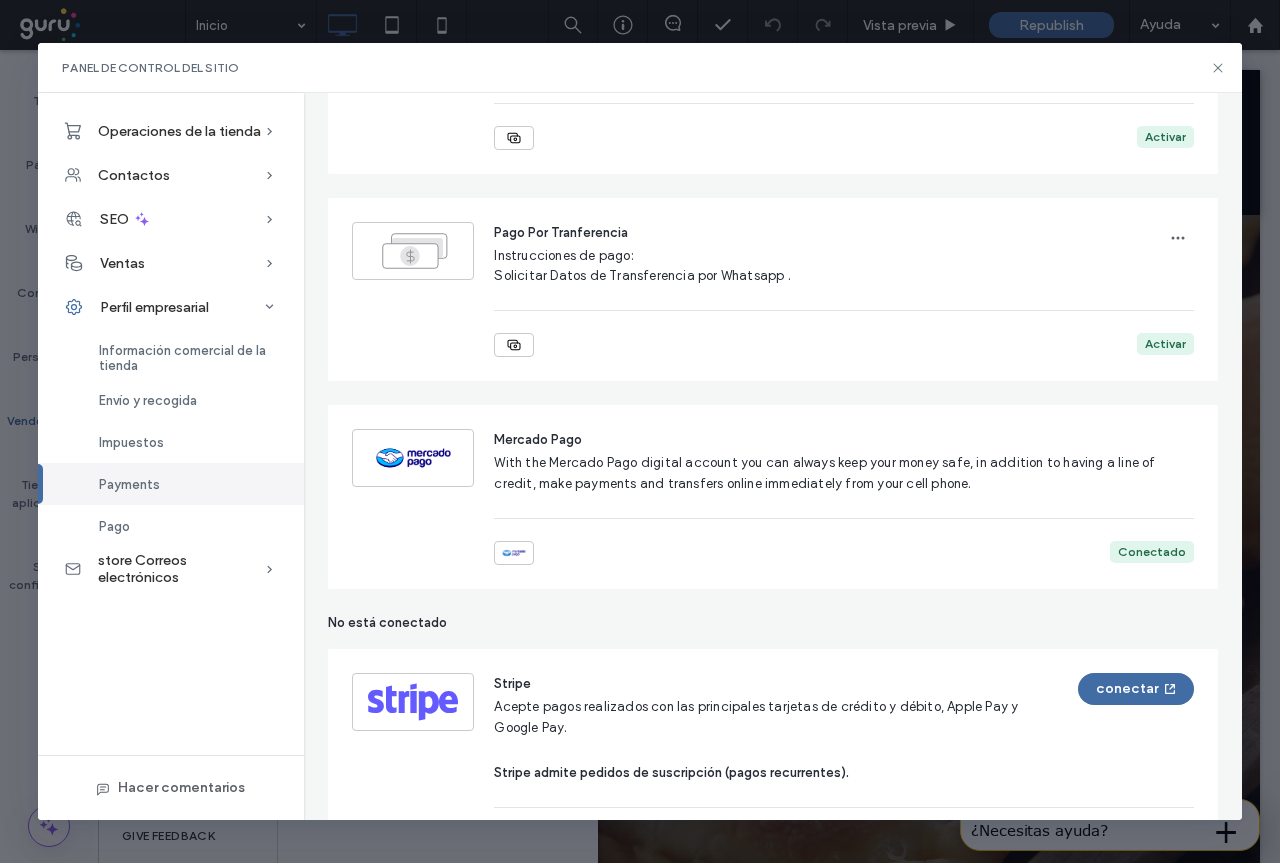 scroll, scrollTop: 300, scrollLeft: 0, axis: vertical 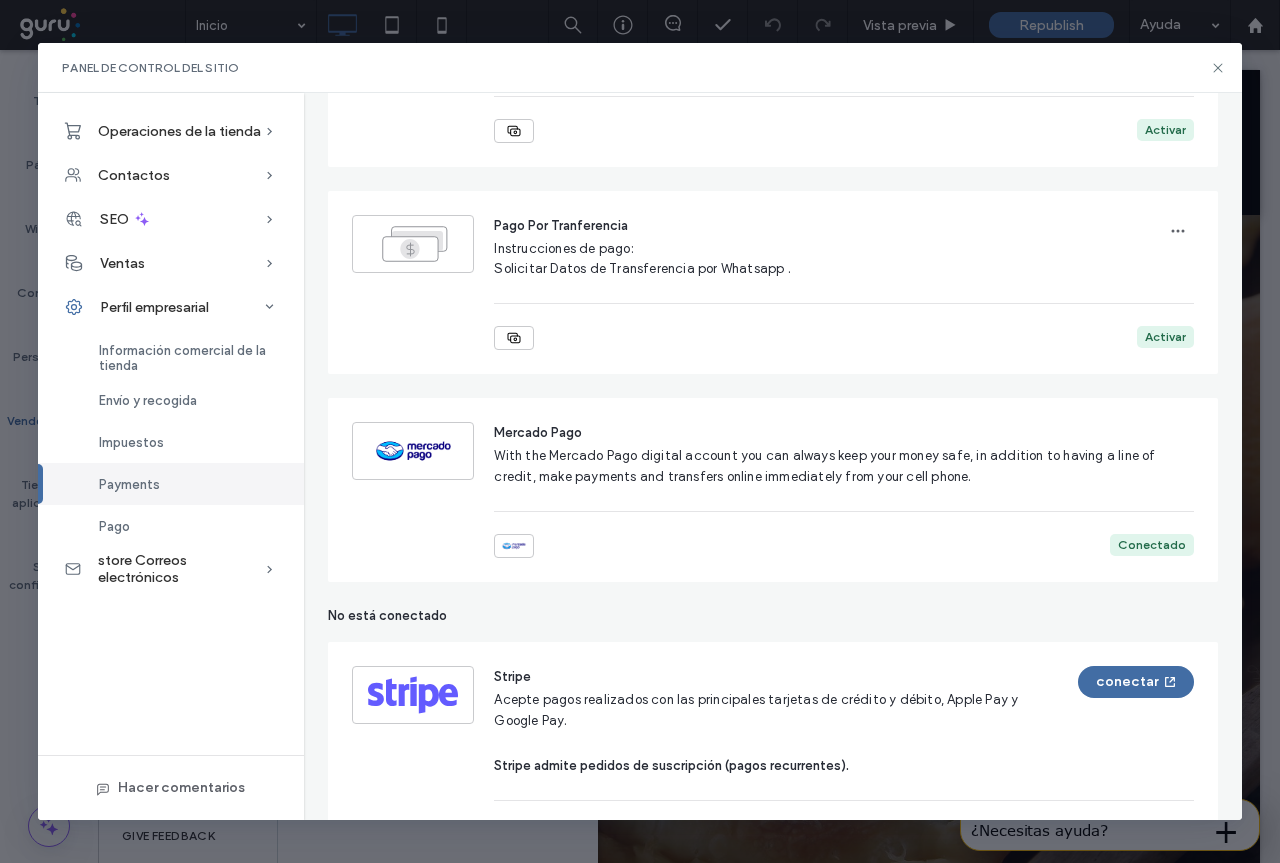 click at bounding box center [514, 546] 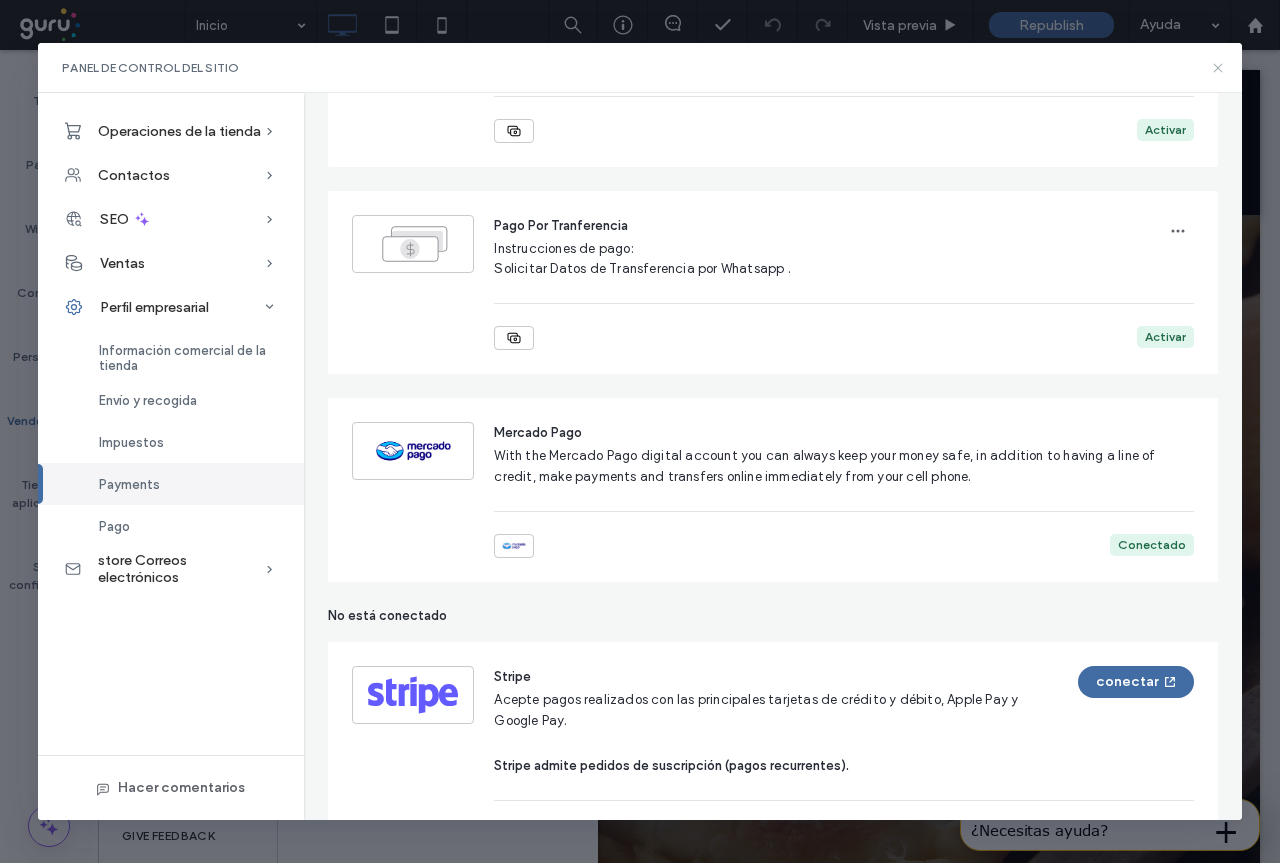 click 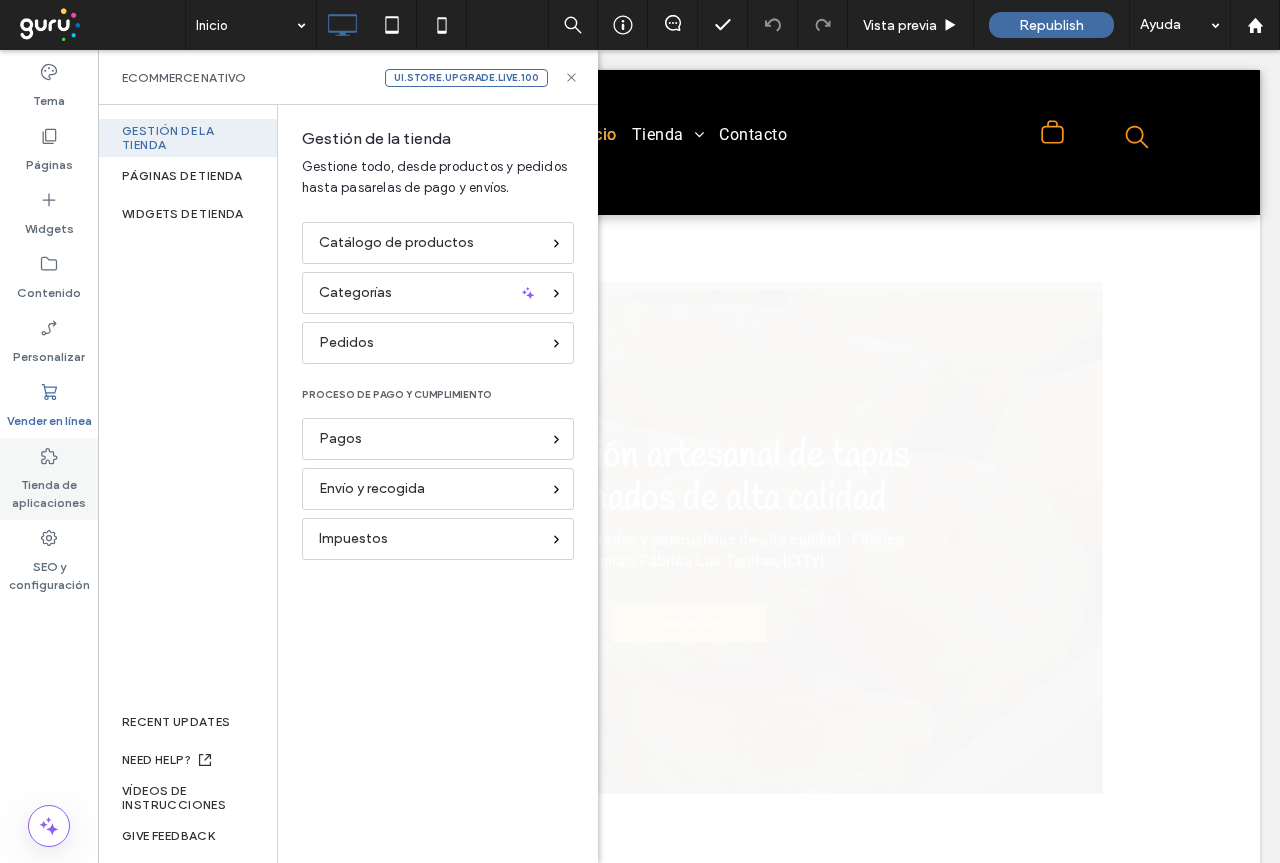 click on "Tienda de aplicaciones" at bounding box center [49, 489] 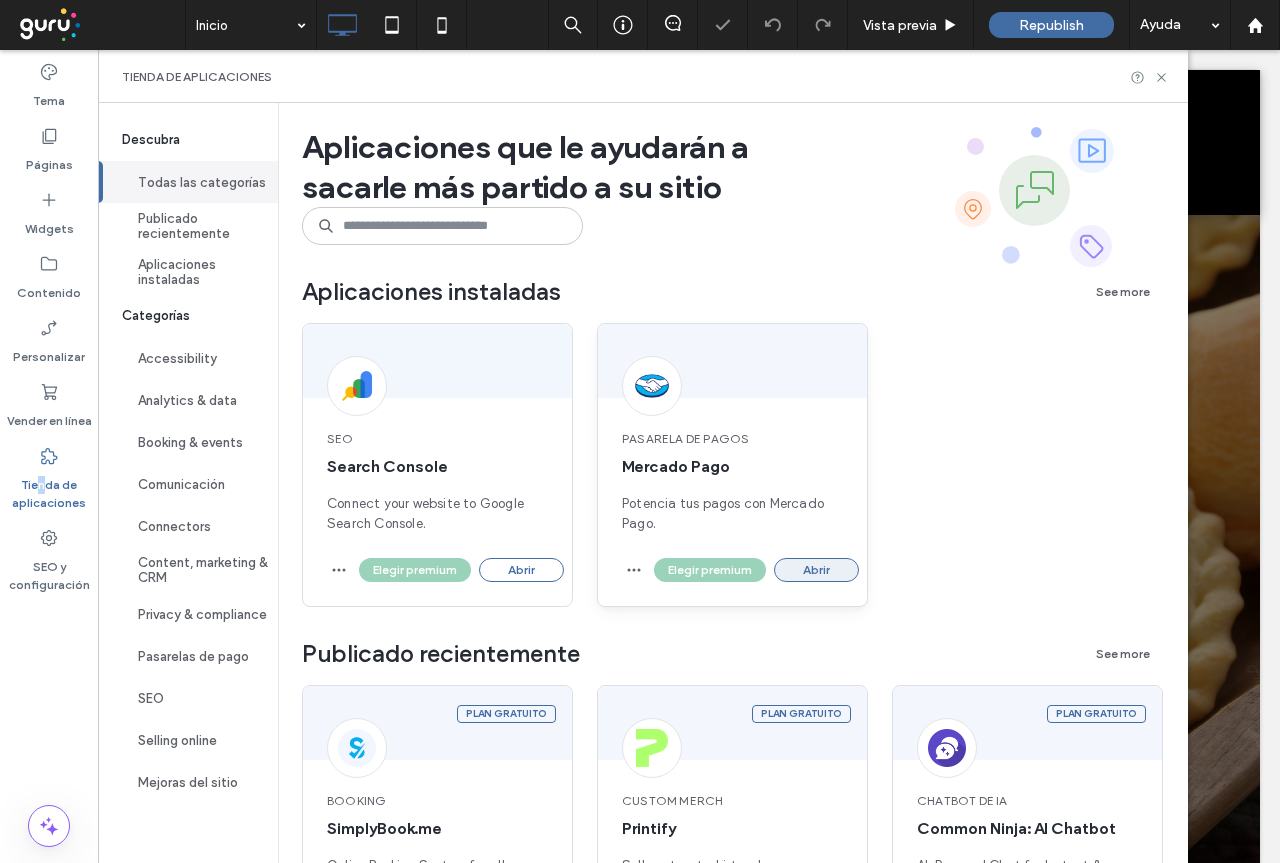 scroll, scrollTop: 0, scrollLeft: 0, axis: both 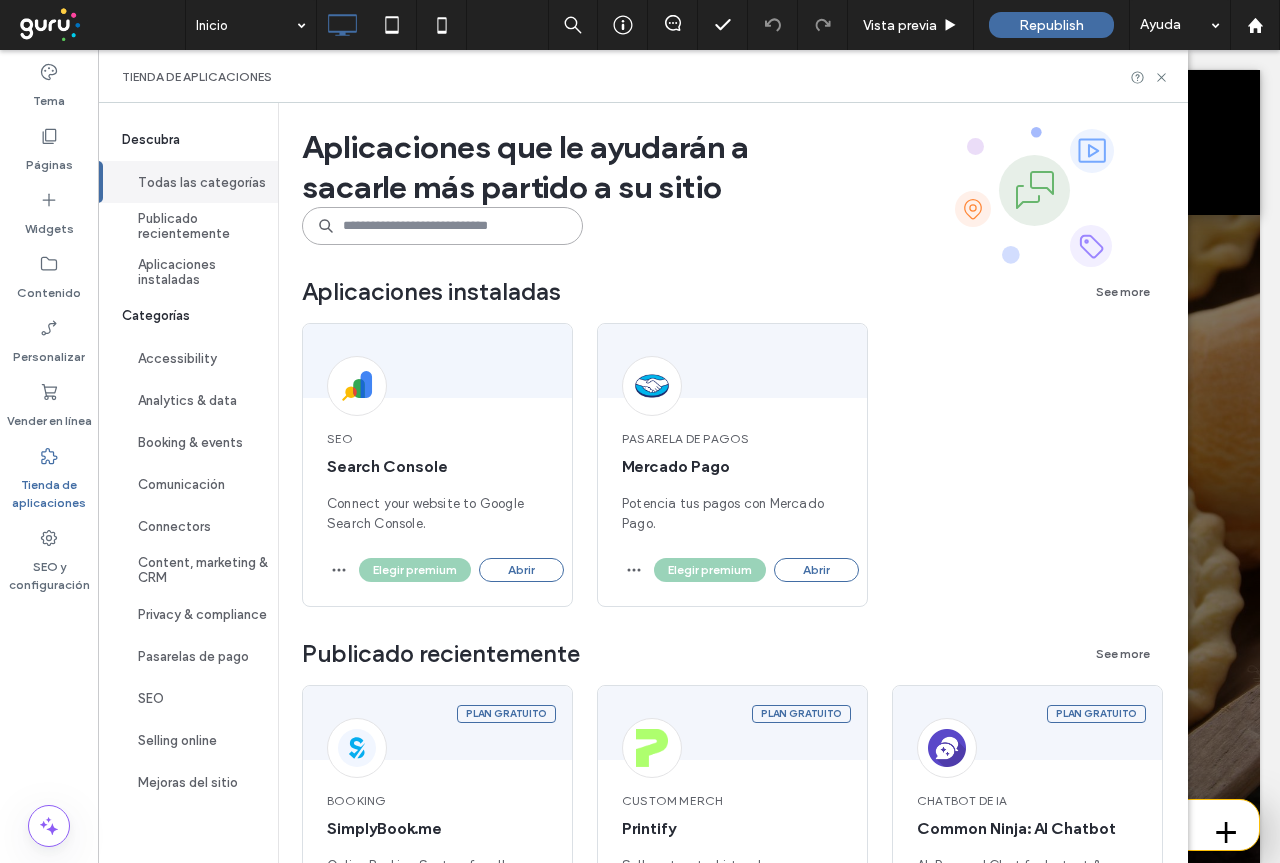 click at bounding box center [442, 226] 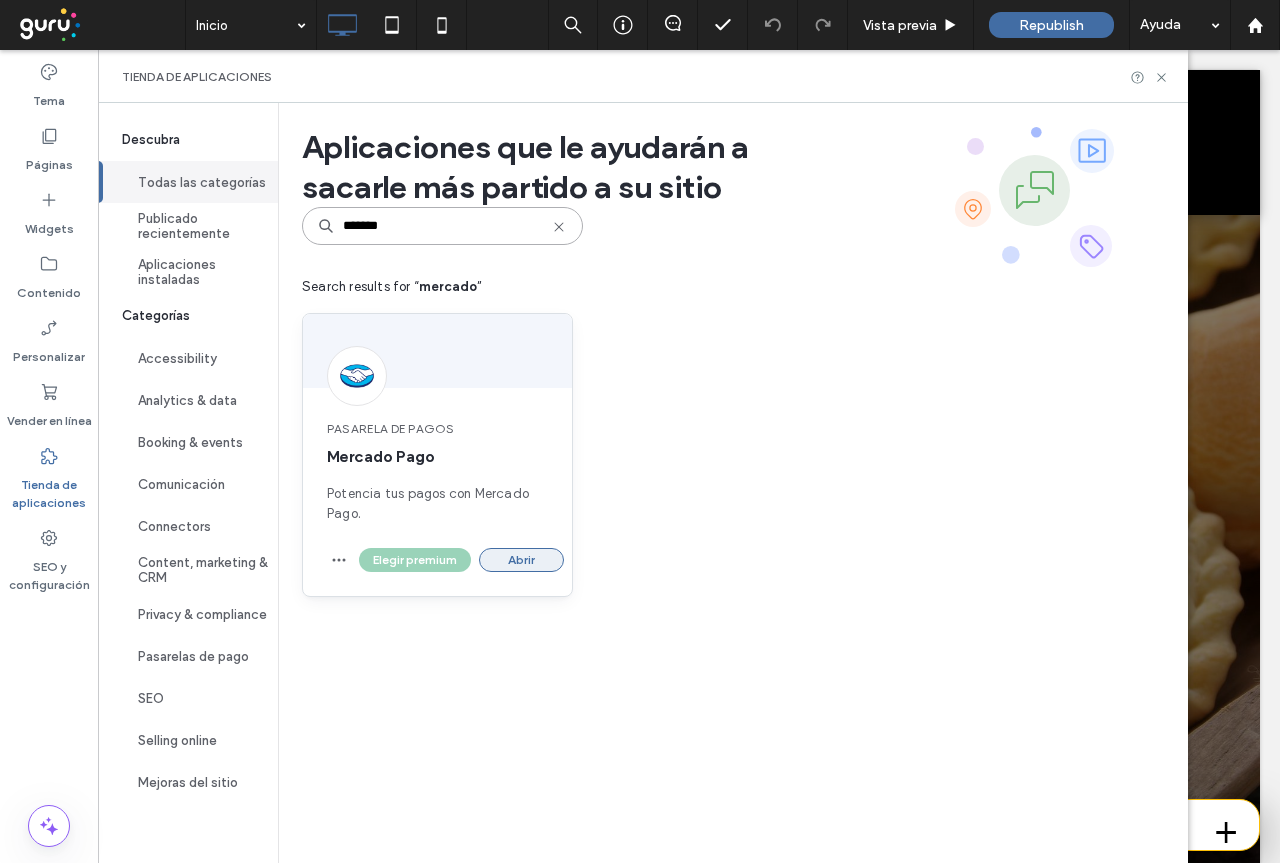 type on "*******" 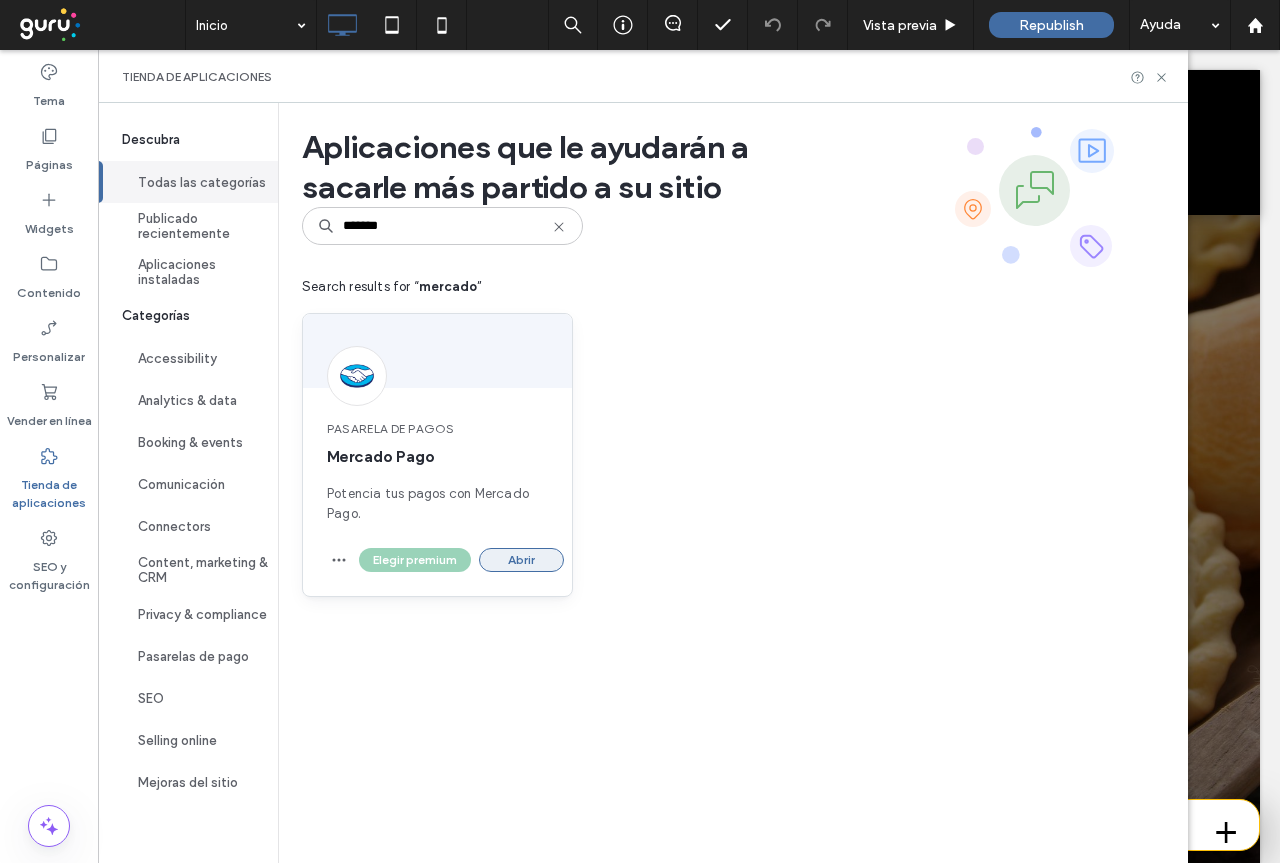 click on "Abrir" at bounding box center [521, 560] 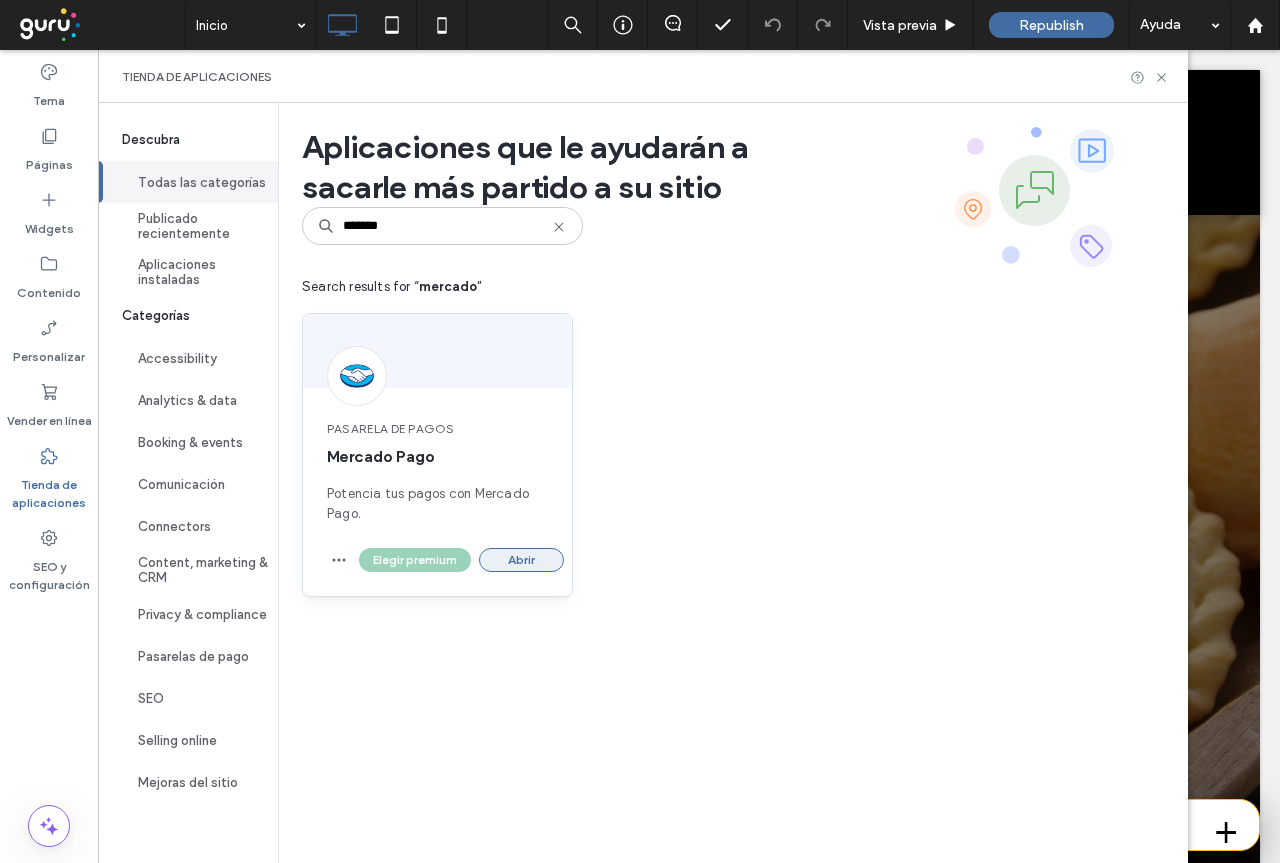 click on "Abrir" at bounding box center (521, 560) 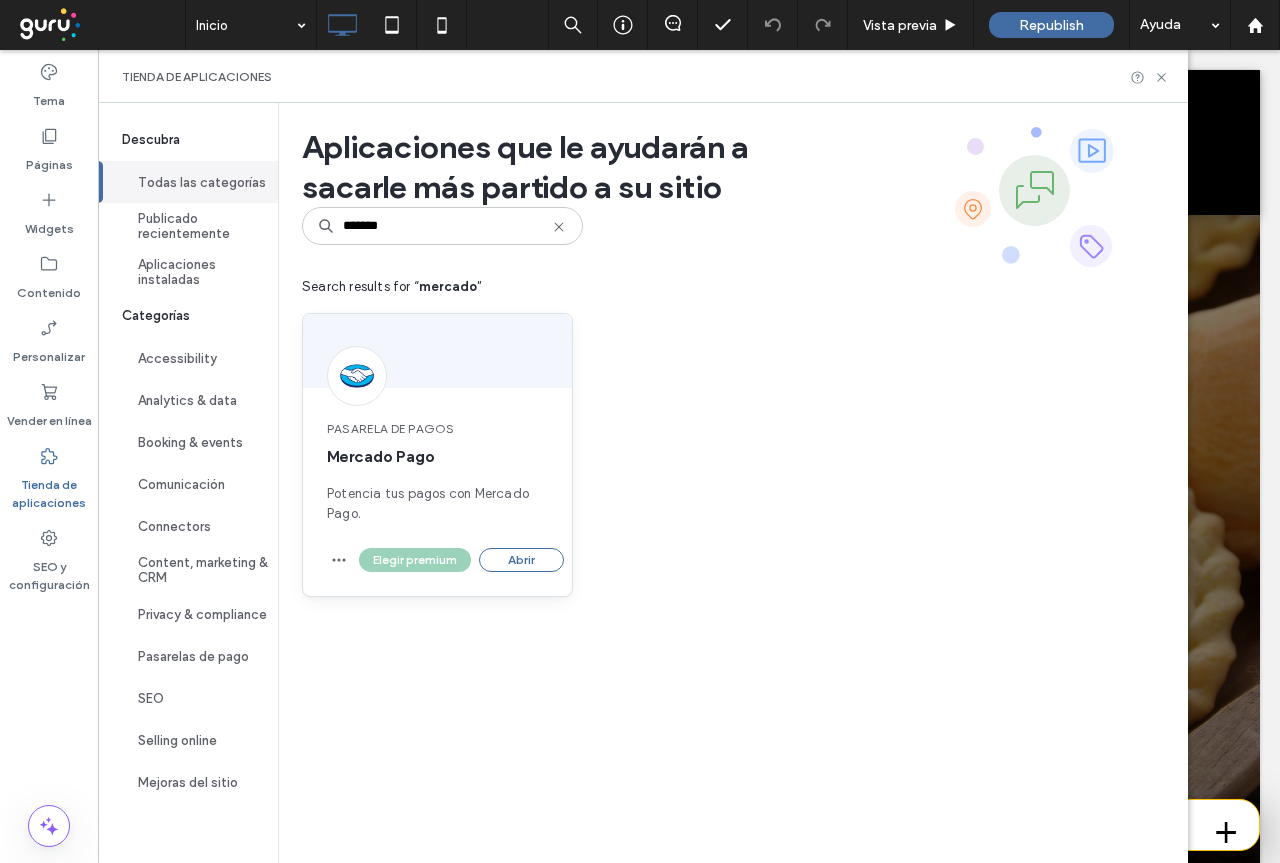click on "Elegir premium Abrir" at bounding box center (437, 572) 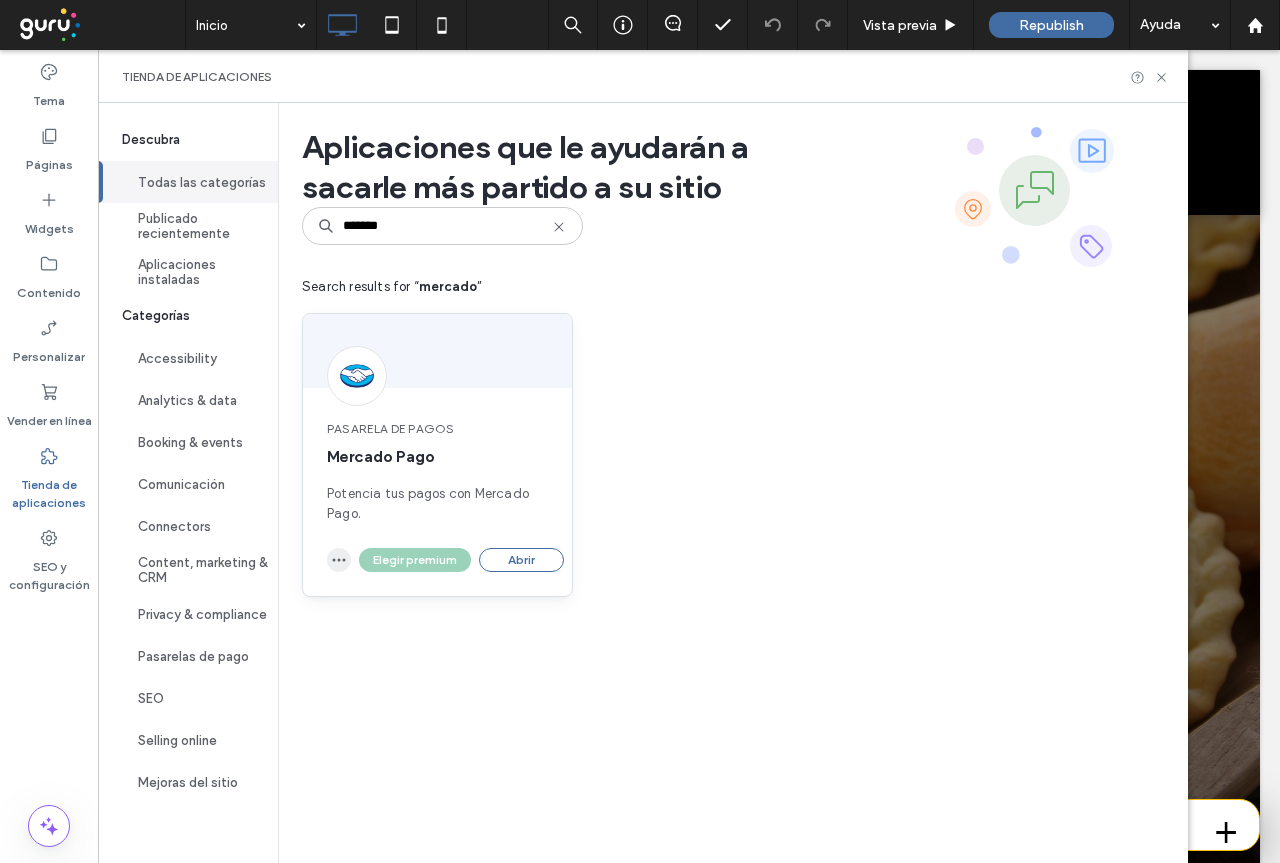 click 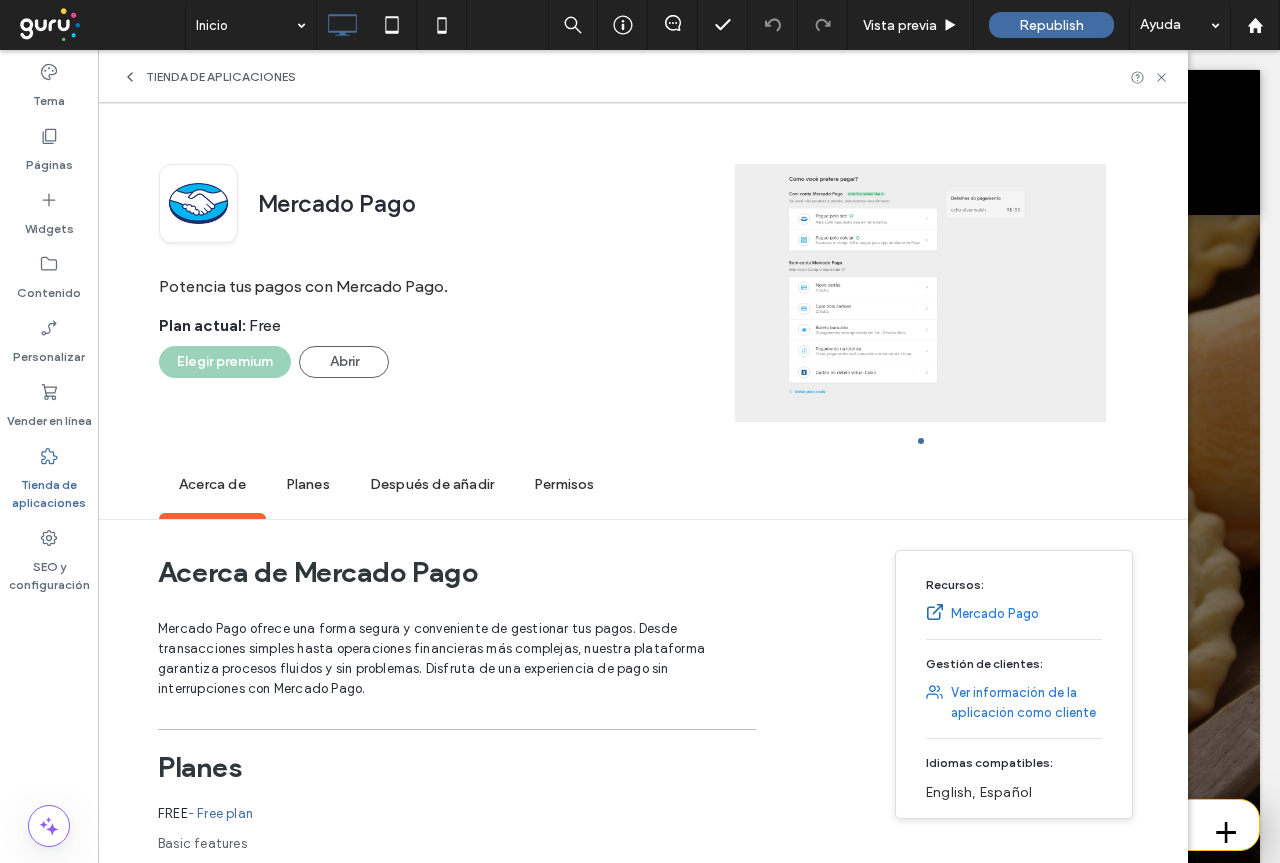 click on "Mercado Pago ofrece una forma segura y conveniente de gestionar tus pagos. Desde transacciones simples hasta operaciones financieras más complejas, nuestra plataforma garantiza procesos fluidos y sin problemas. Disfruta de una experiencia de pago sin interrupciones con Mercado Pago." at bounding box center [457, 659] 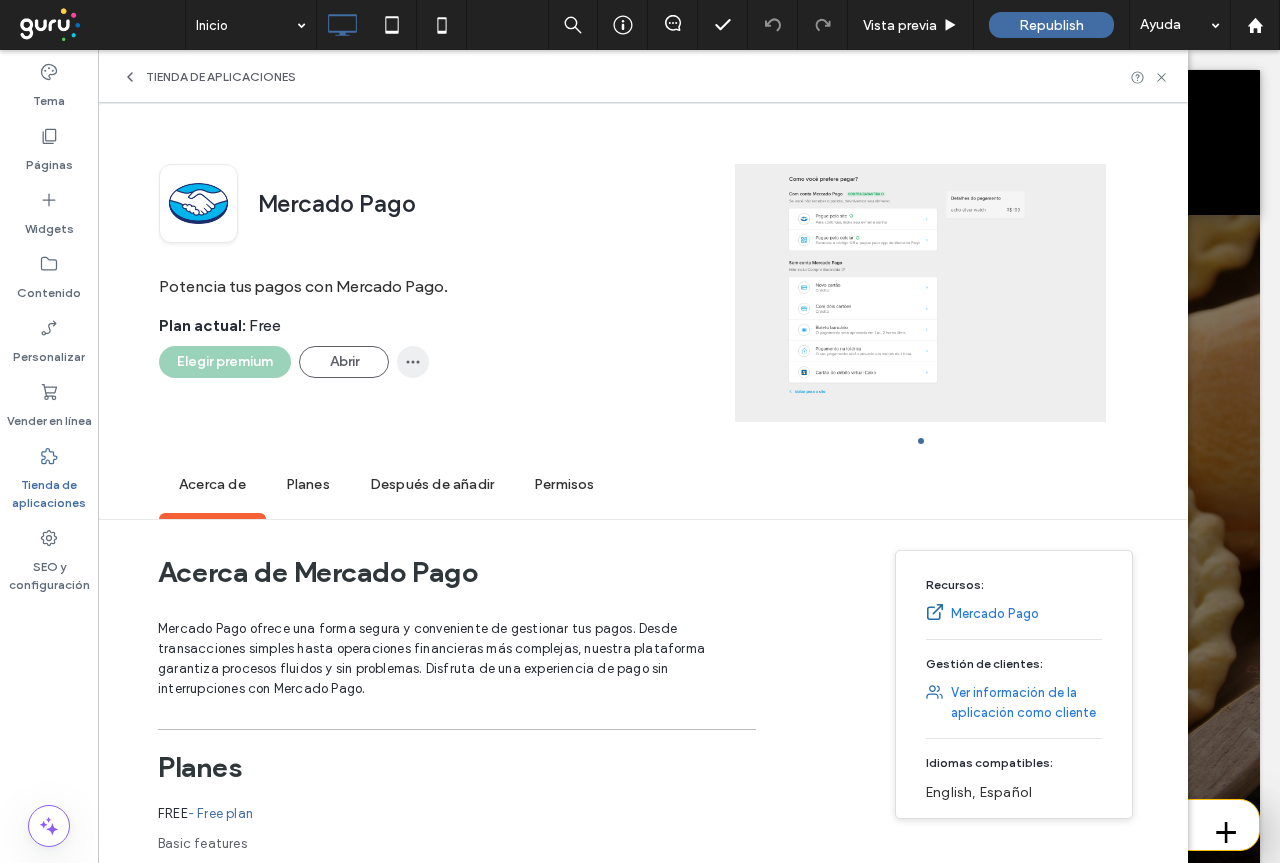 click 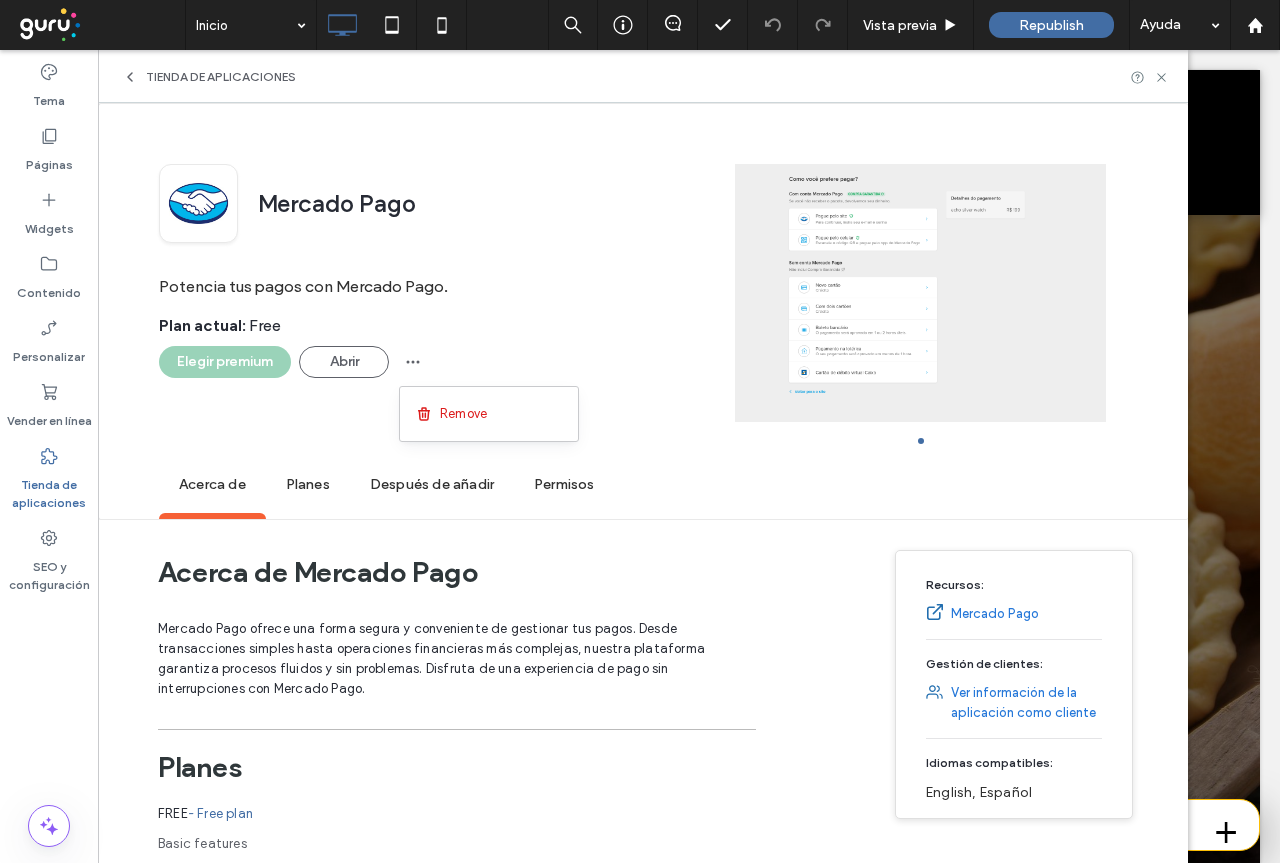 click on "Plan actual : Free" at bounding box center (425, 331) 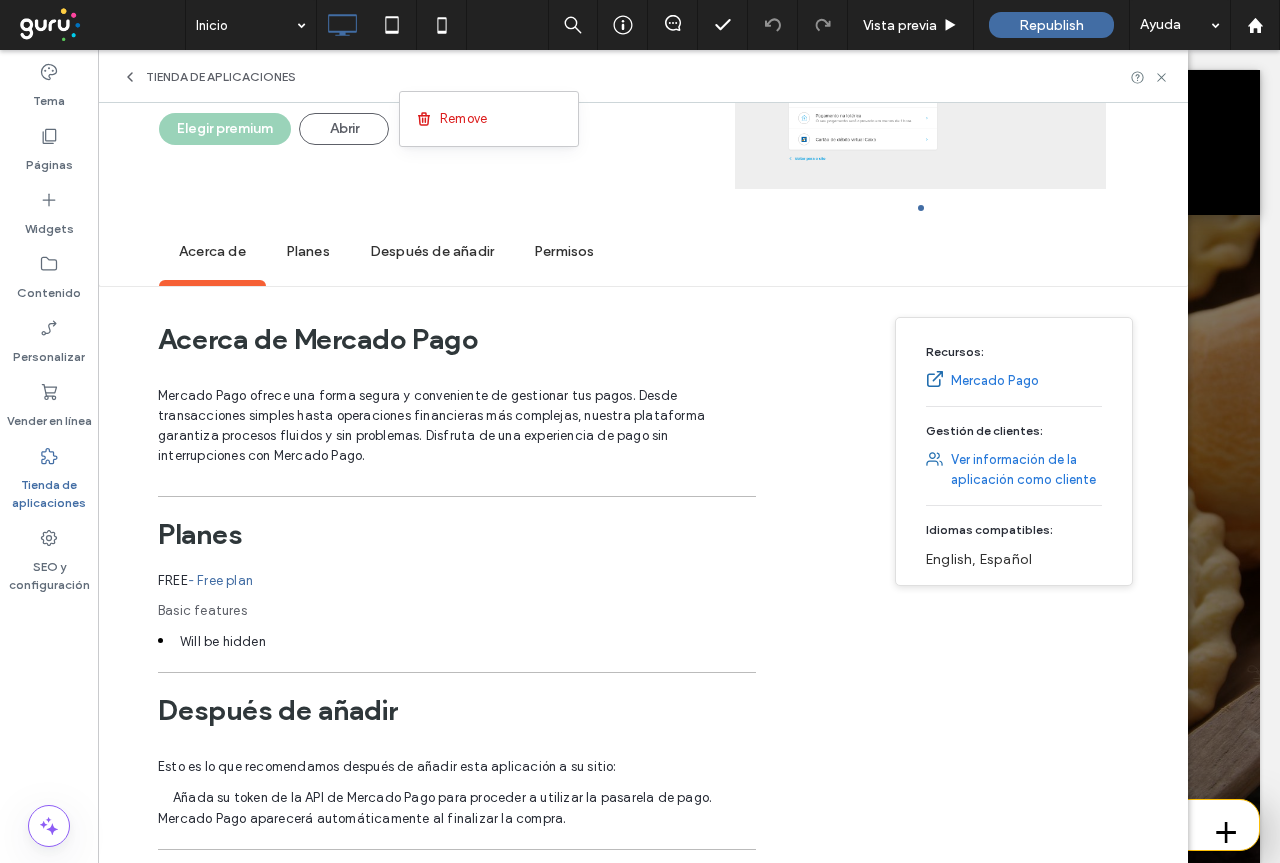 scroll, scrollTop: 300, scrollLeft: 0, axis: vertical 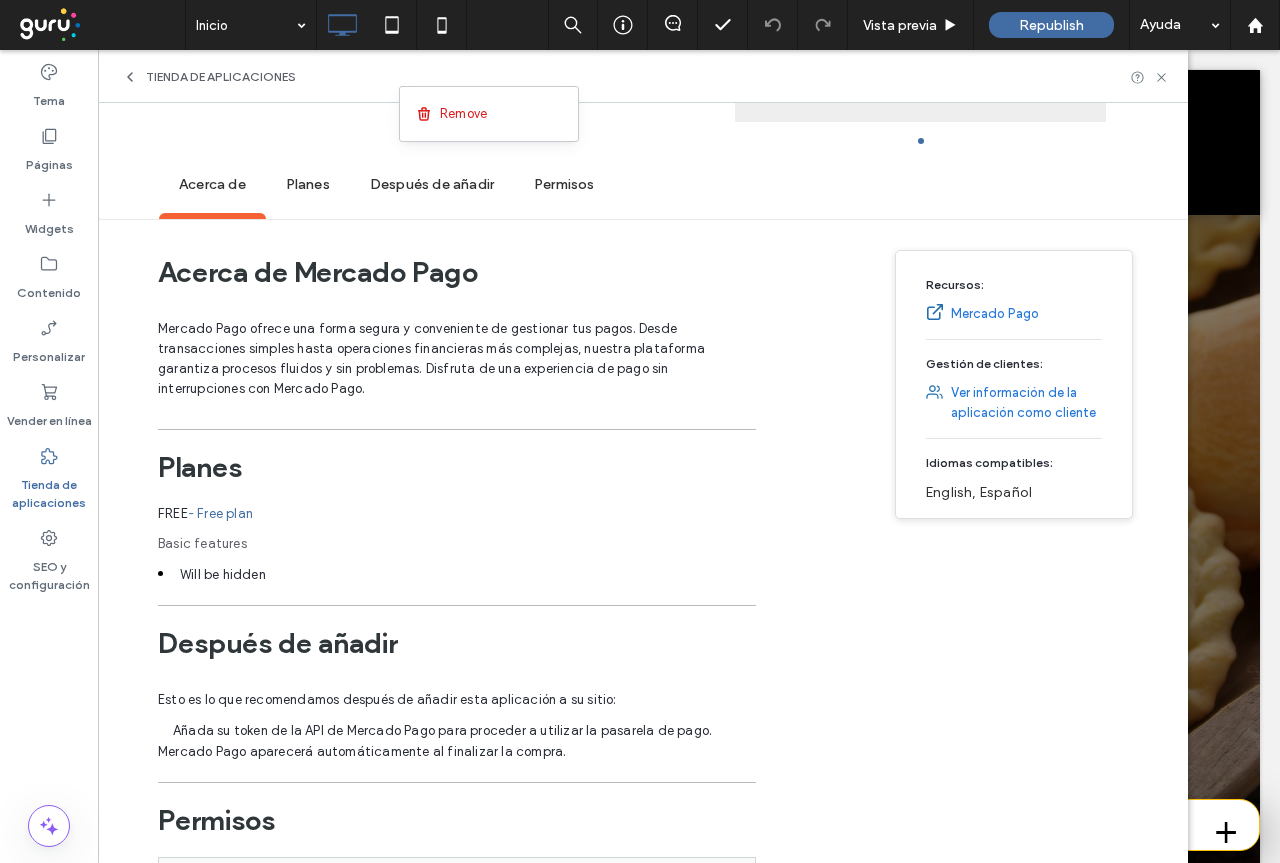 click on "FREE
- Free plan" at bounding box center [457, 519] 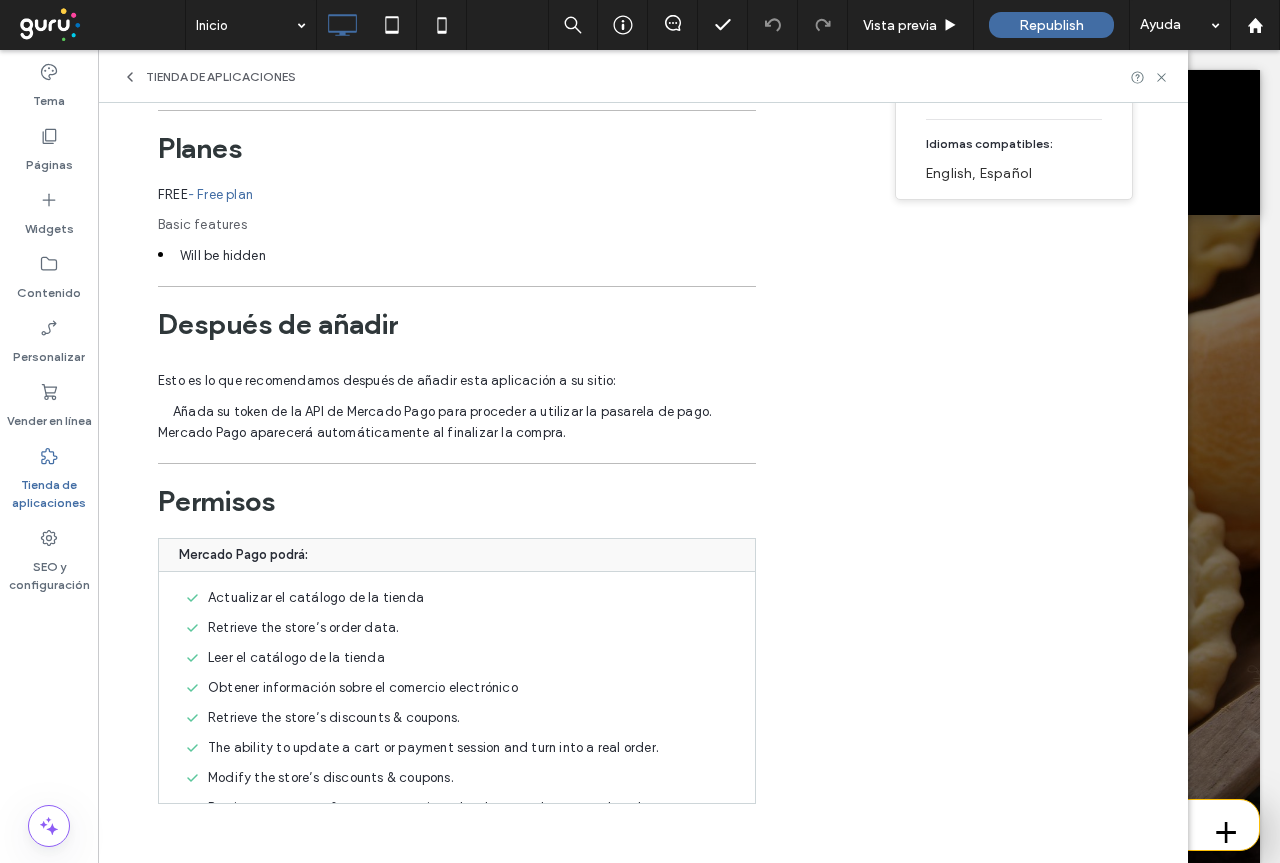 scroll, scrollTop: 619, scrollLeft: 0, axis: vertical 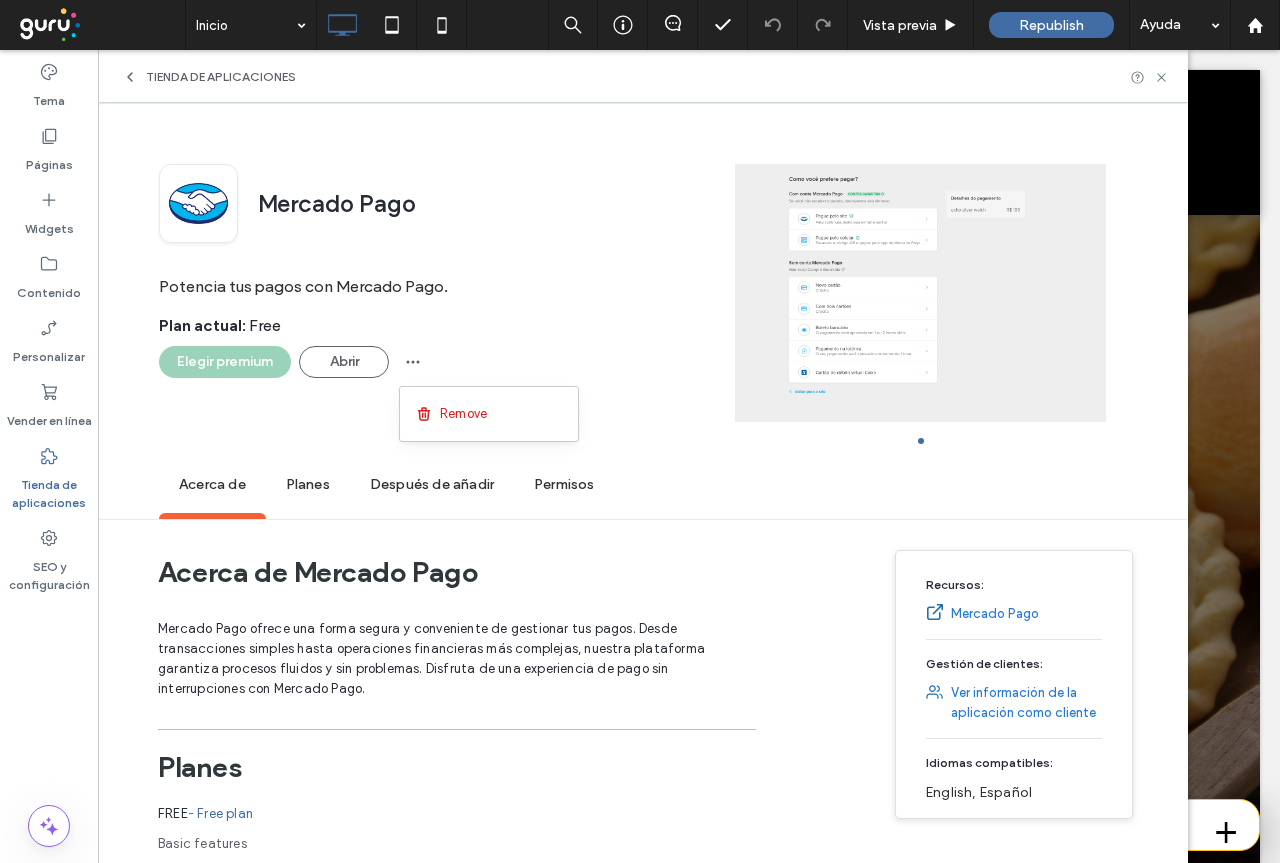 click on "Plan actual : Free" at bounding box center [425, 331] 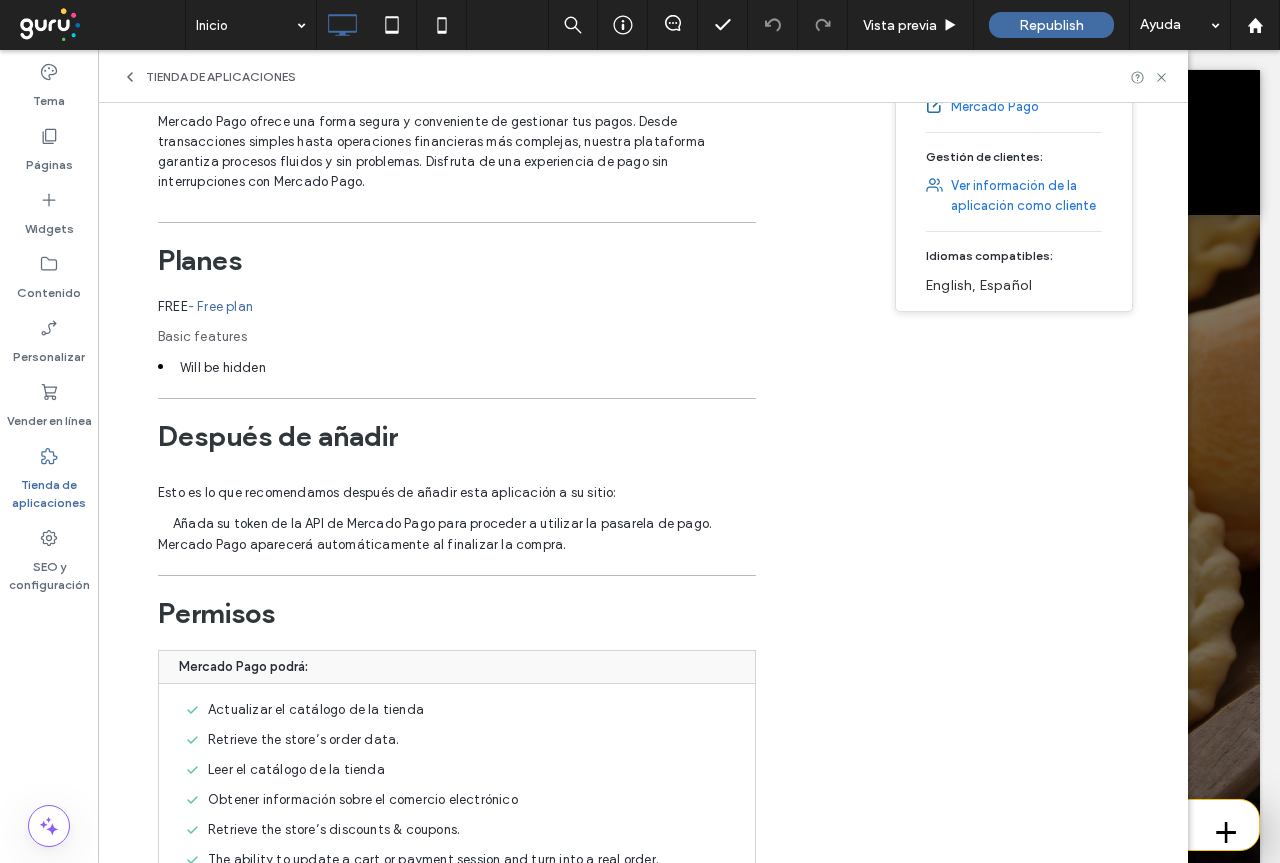 scroll, scrollTop: 619, scrollLeft: 0, axis: vertical 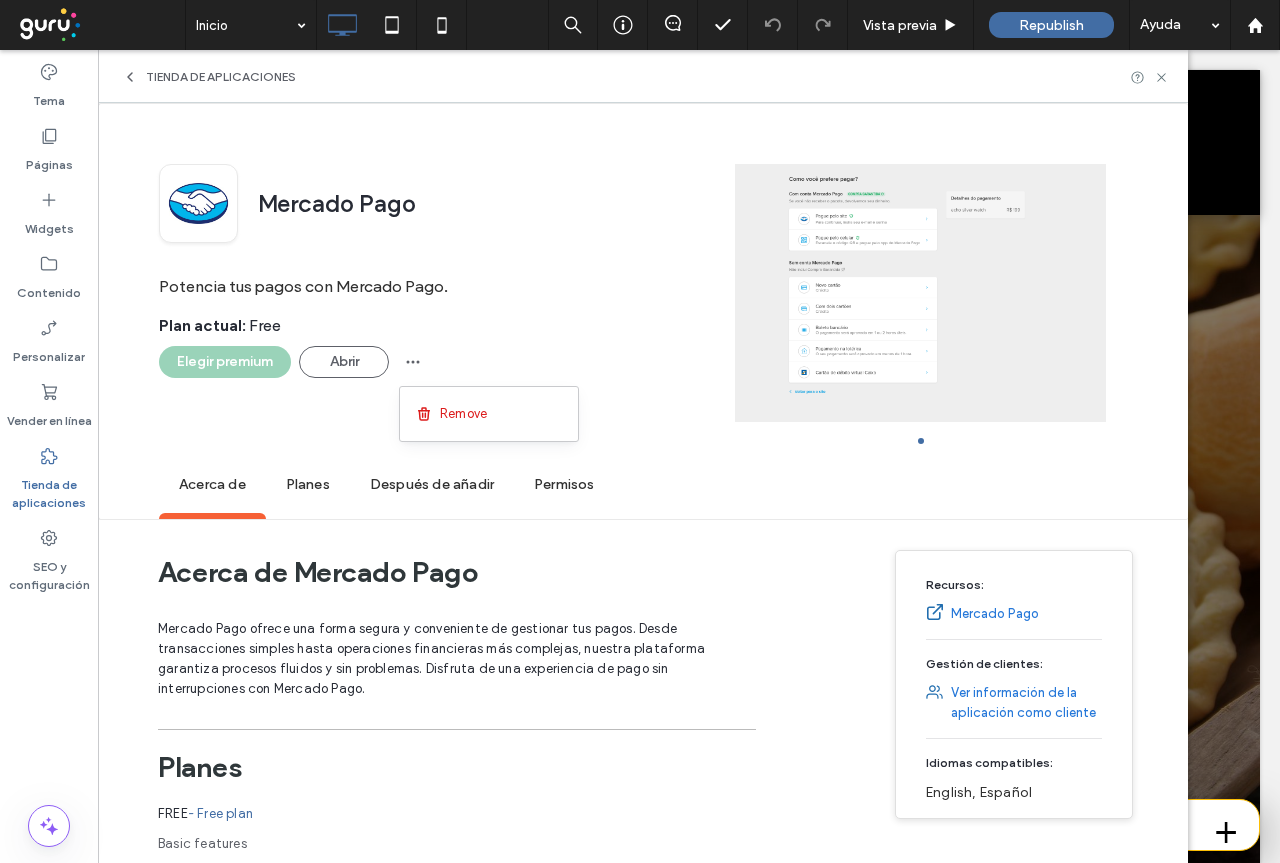 click on "Permisos" at bounding box center (564, 485) 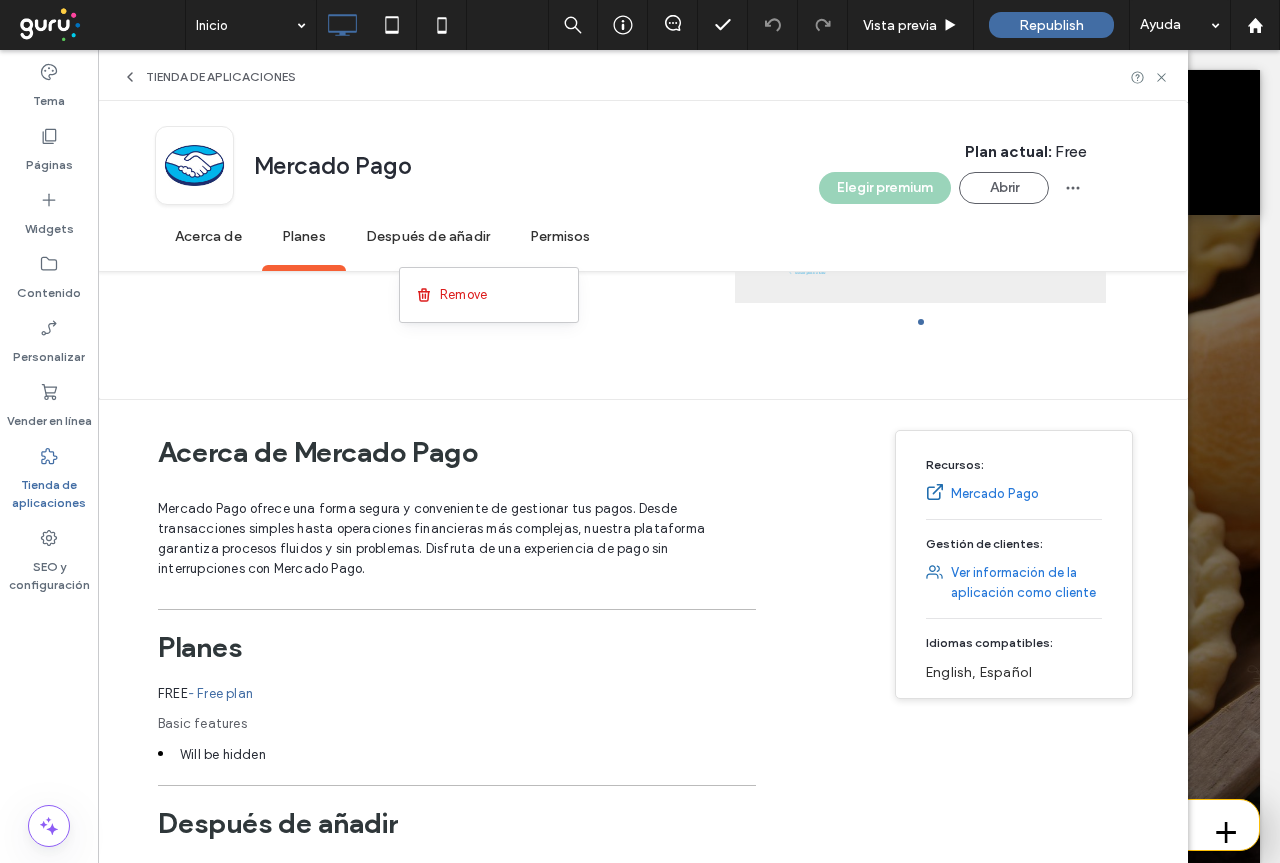 scroll, scrollTop: 0, scrollLeft: 0, axis: both 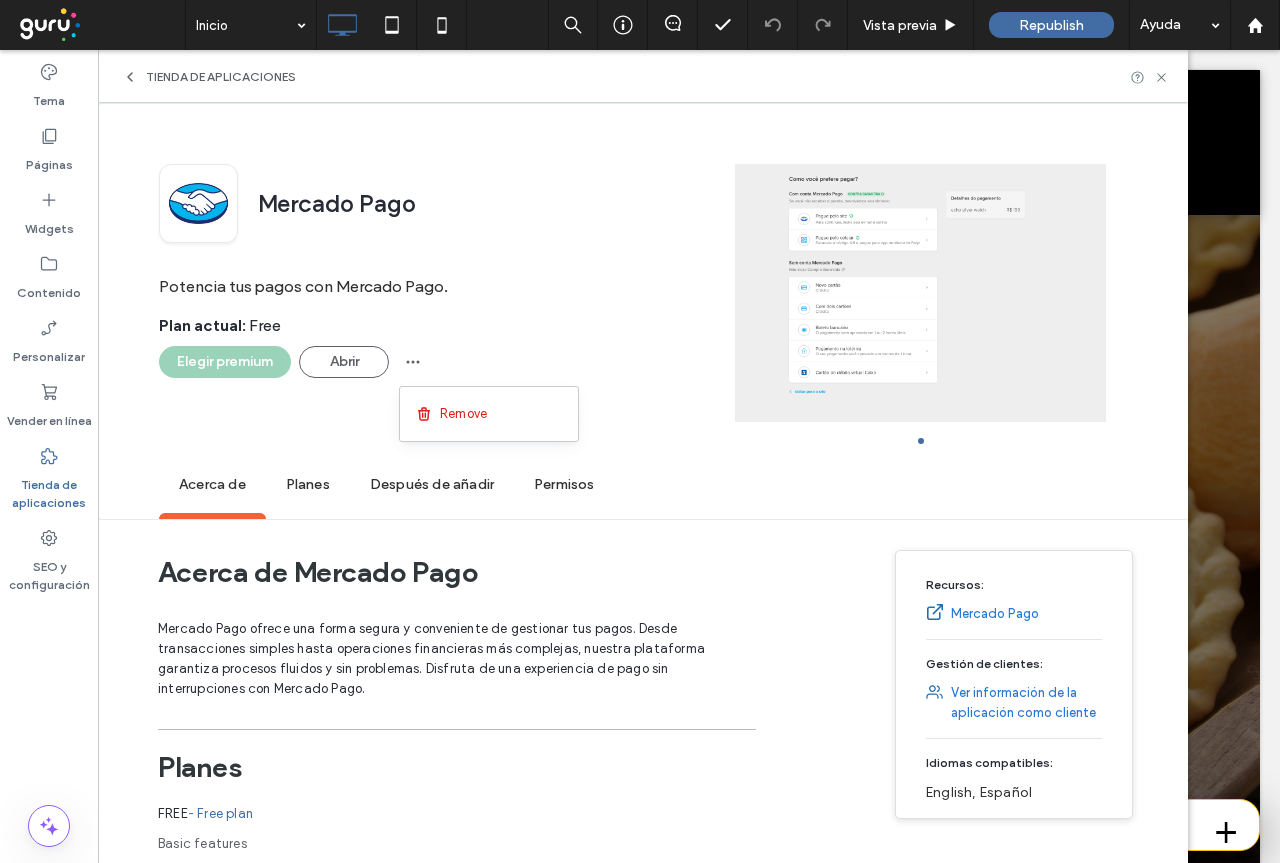 click on "Plan actual : Free" at bounding box center (425, 331) 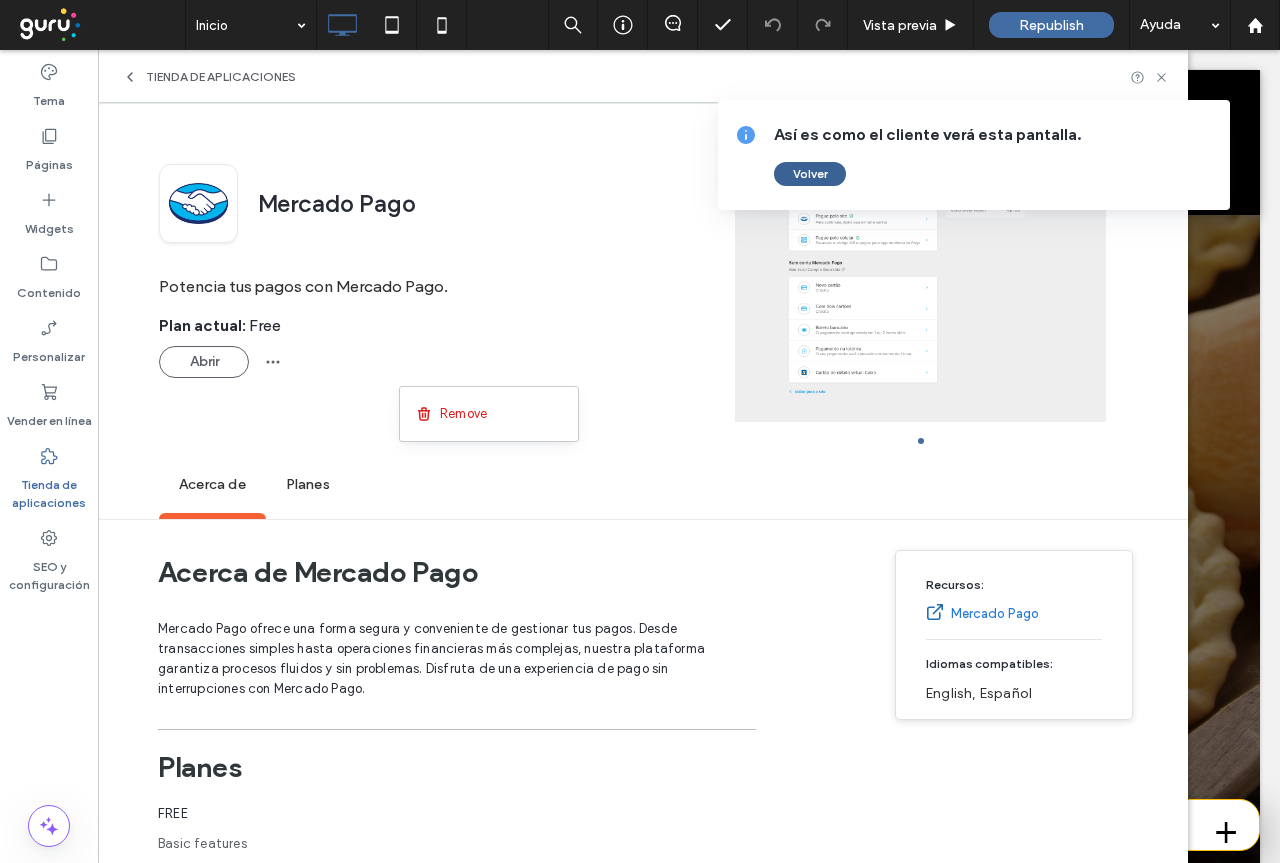 click on "Volver" at bounding box center (810, 174) 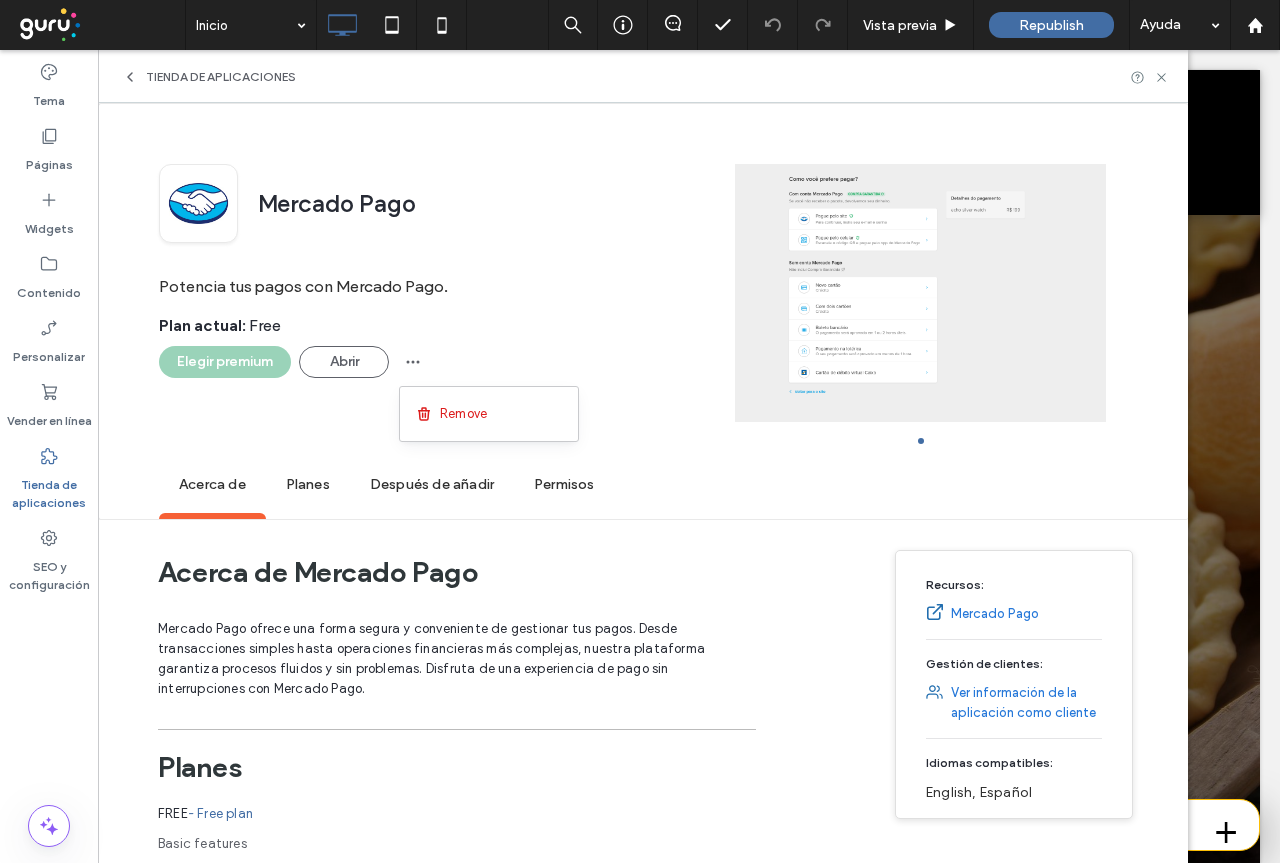 click on "Ver información de la aplicación como cliente" at bounding box center [1026, 703] 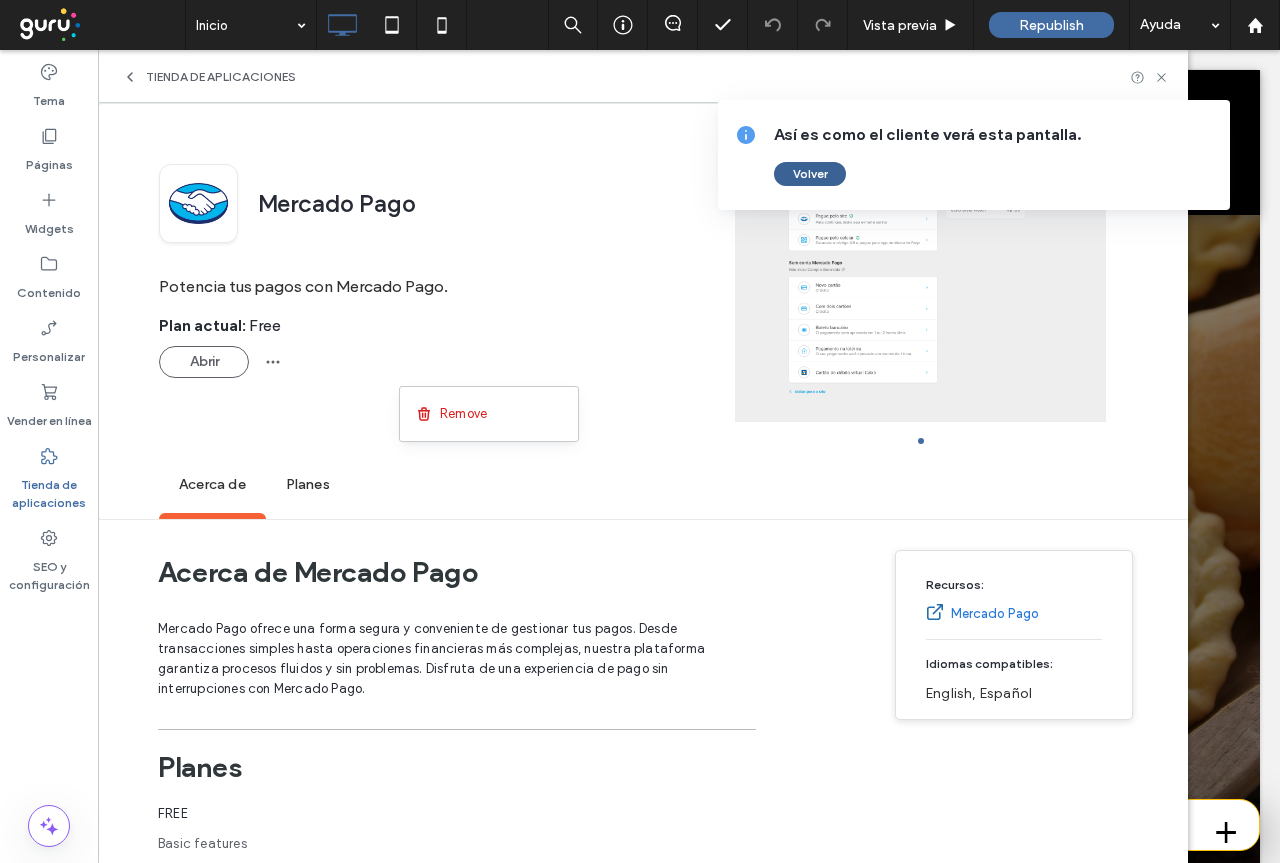 click on "Volver" at bounding box center [810, 174] 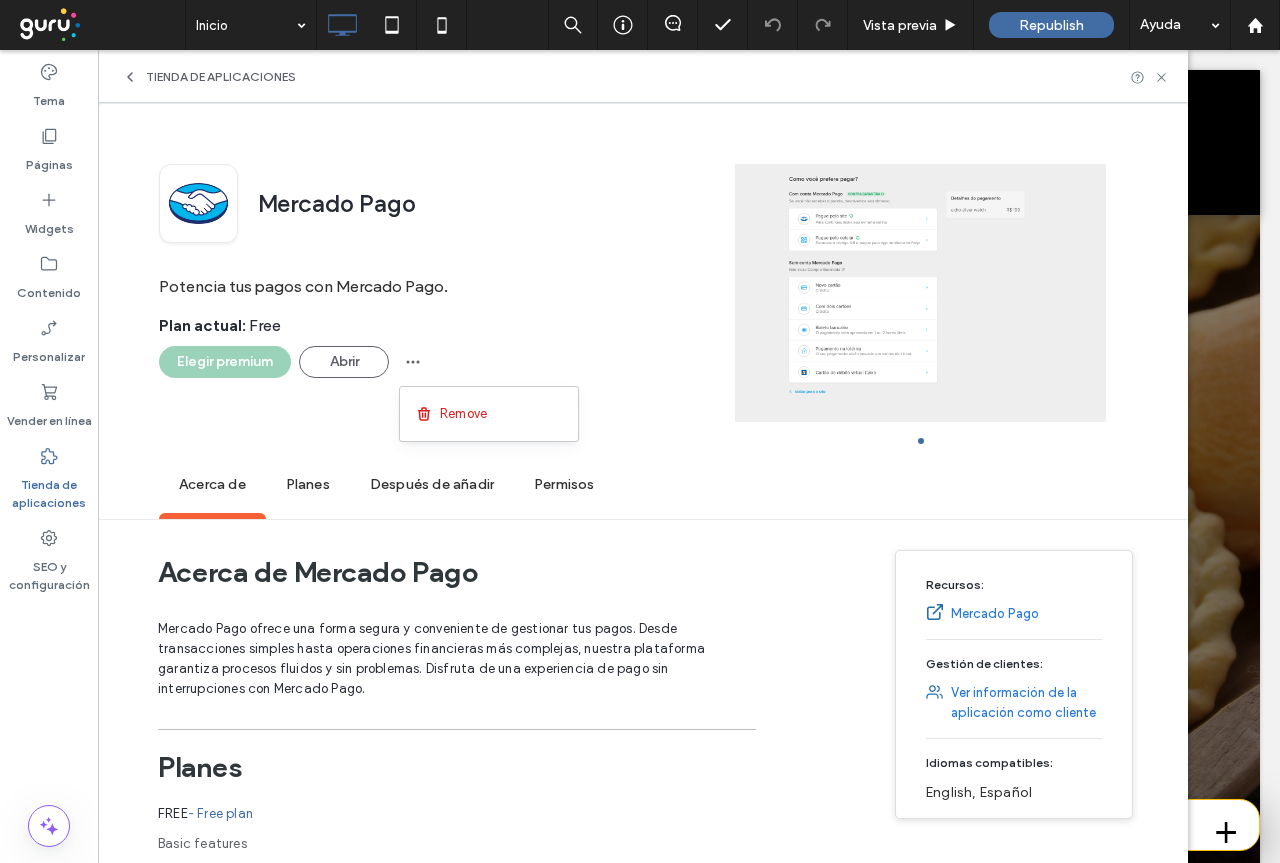 click on "Mercado Pago" at bounding box center [995, 614] 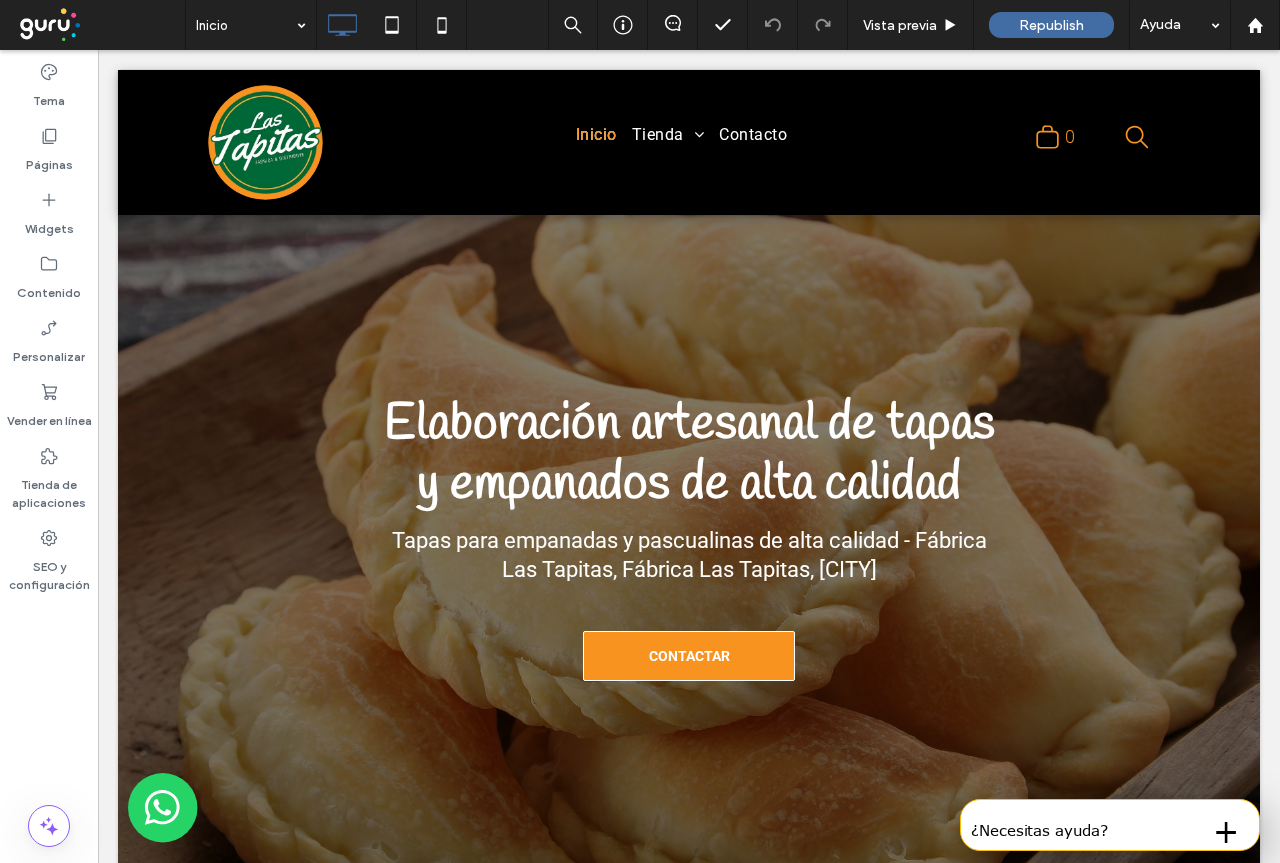 scroll, scrollTop: 0, scrollLeft: 0, axis: both 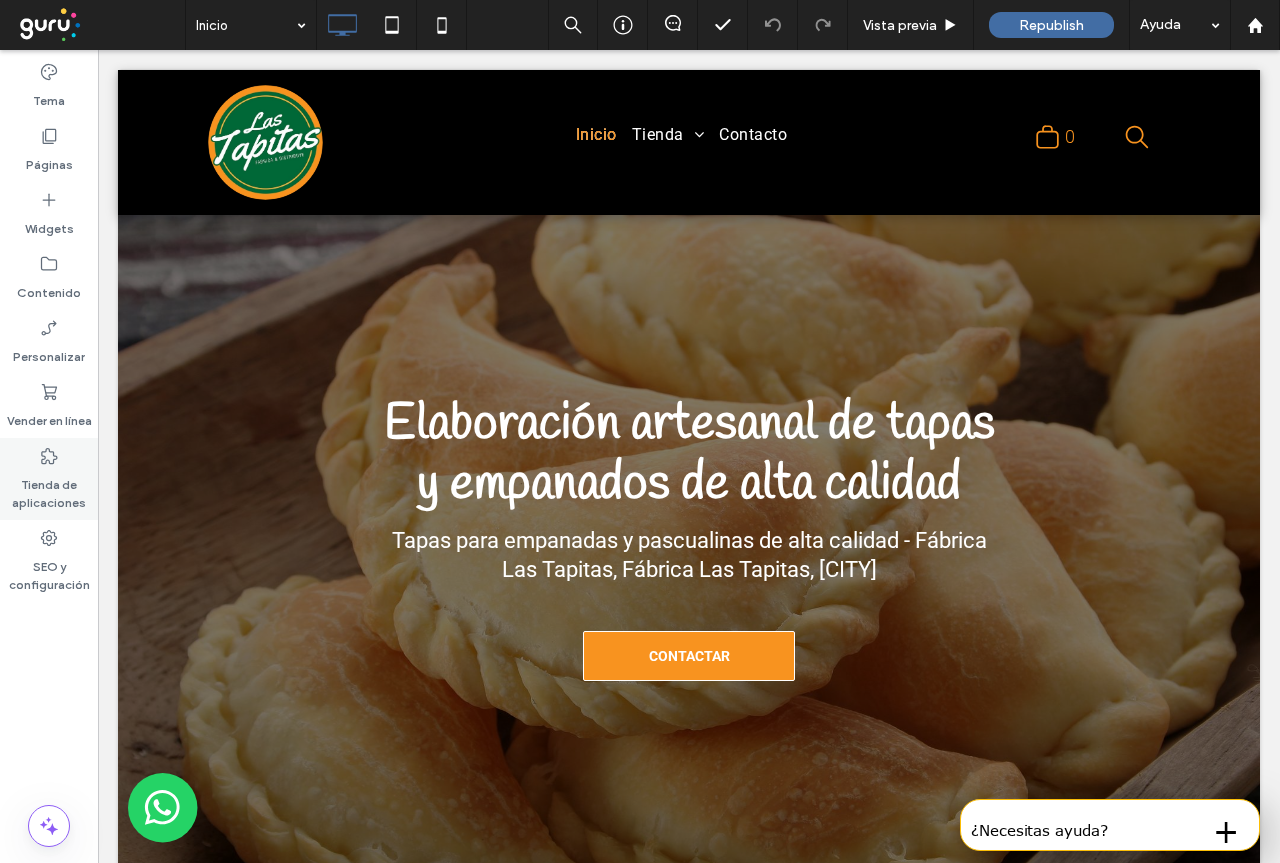click on "Tienda de aplicaciones" at bounding box center (49, 489) 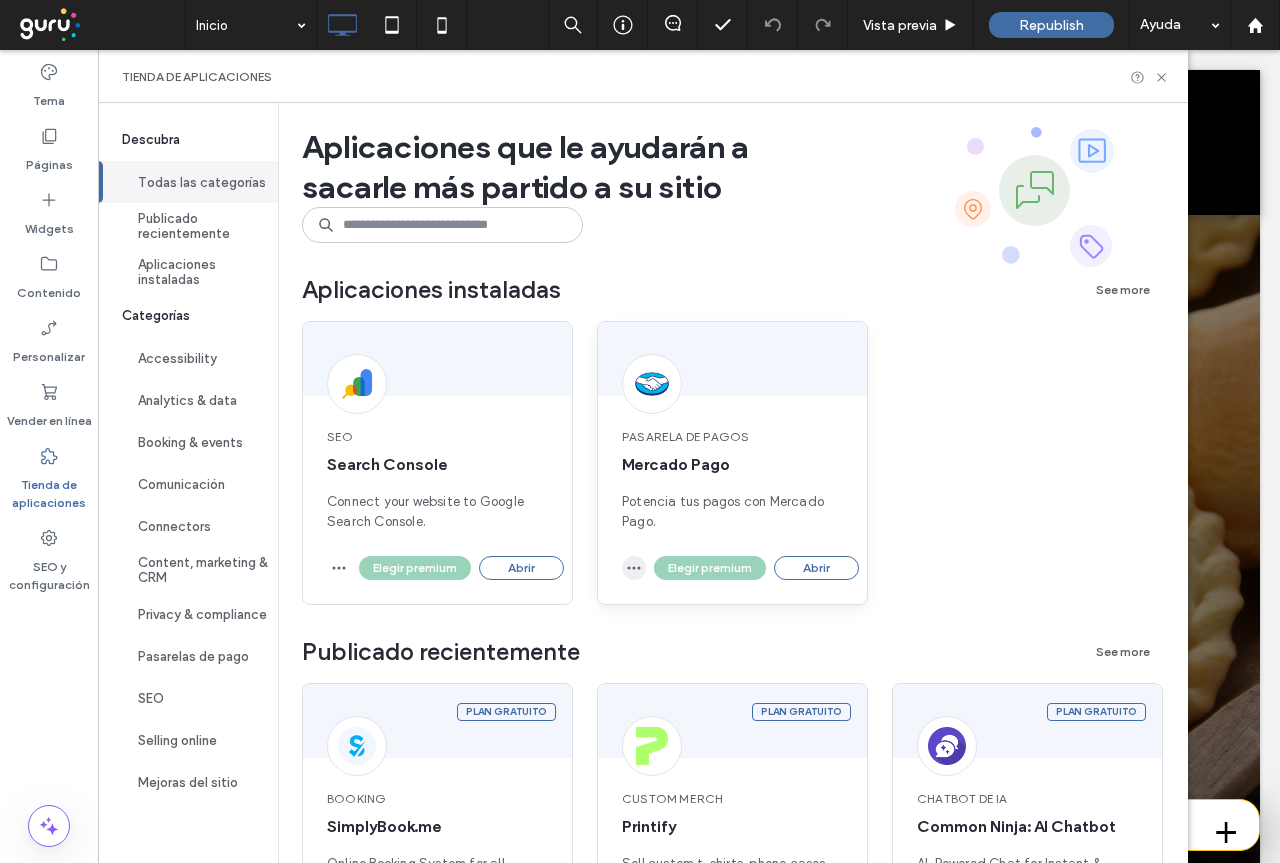 click 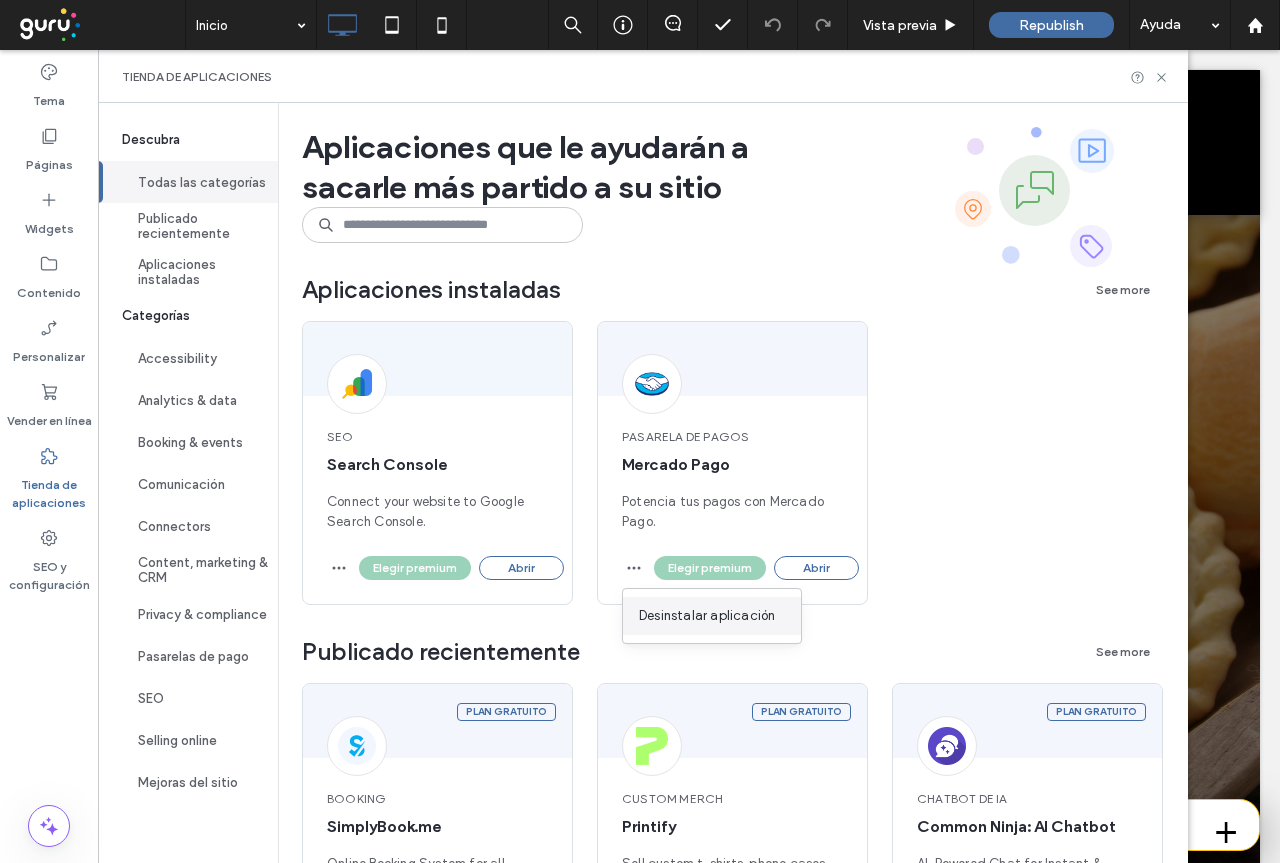 click on "Desinstalar aplicación" at bounding box center (707, 616) 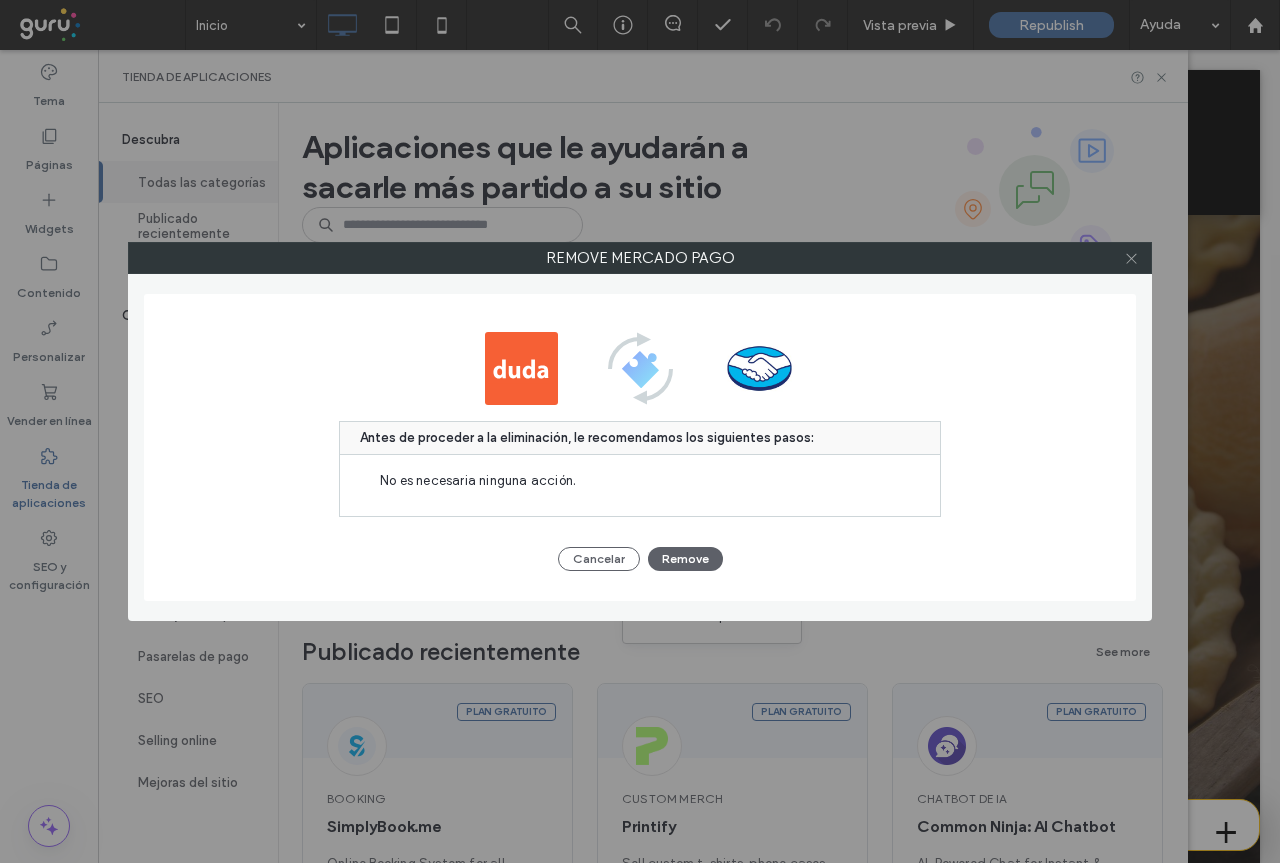 click 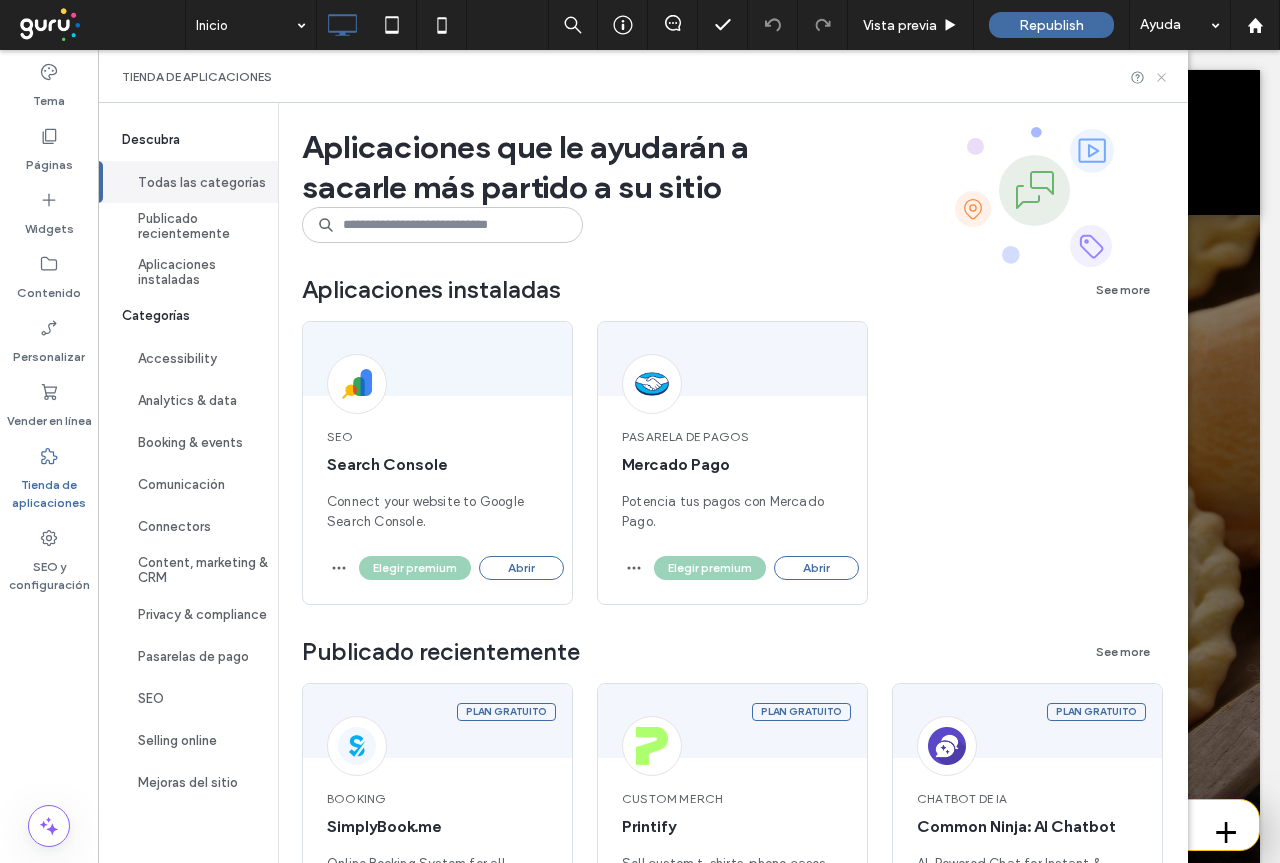 click 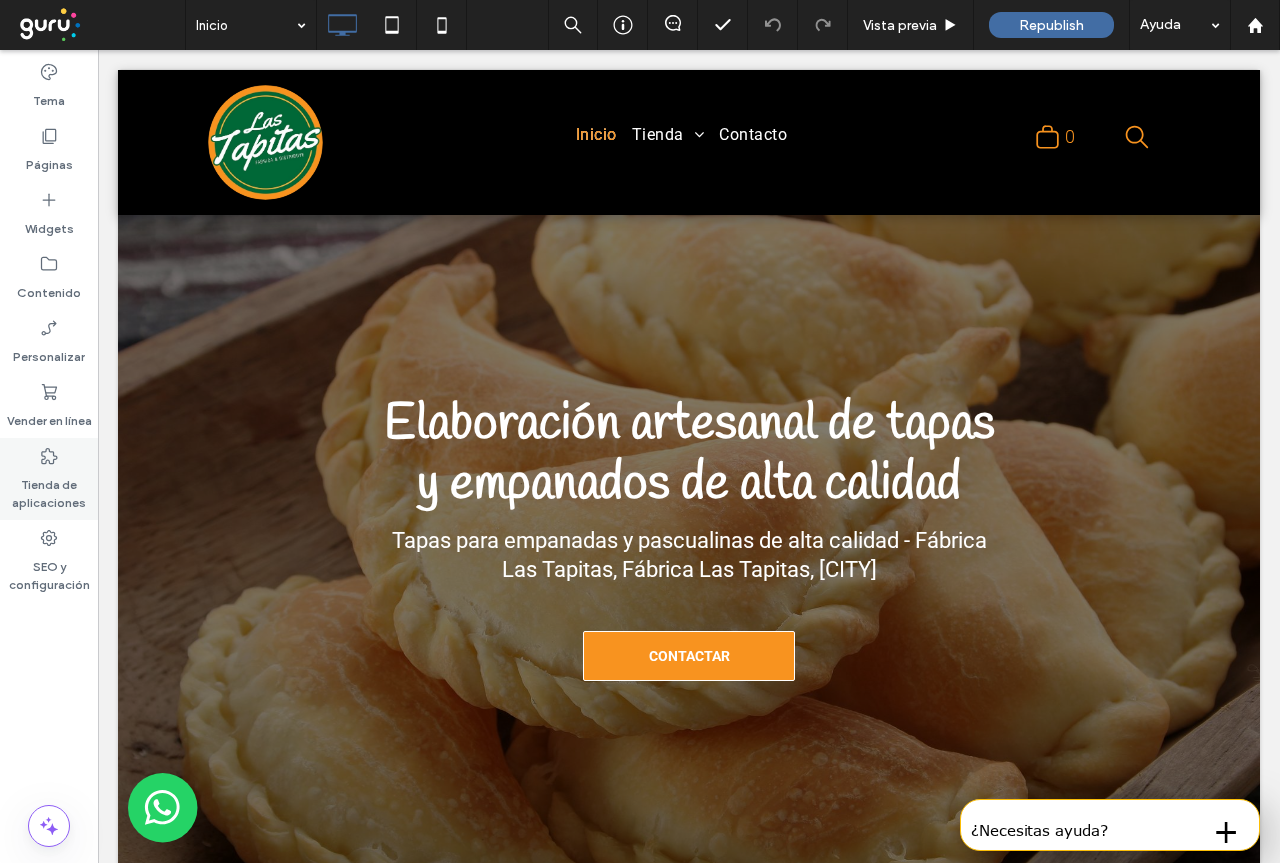 click on "Tienda de aplicaciones" at bounding box center [49, 489] 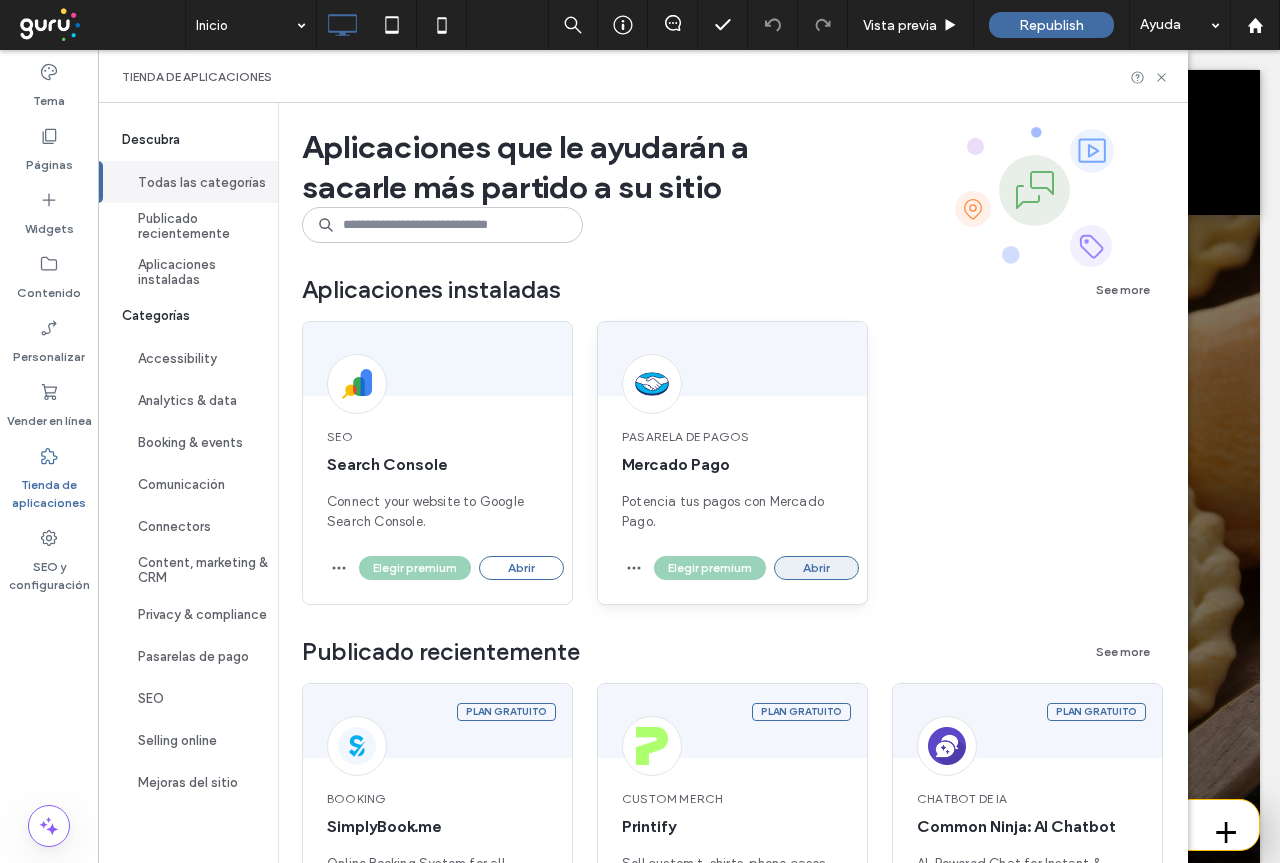 click on "Abrir" at bounding box center (816, 568) 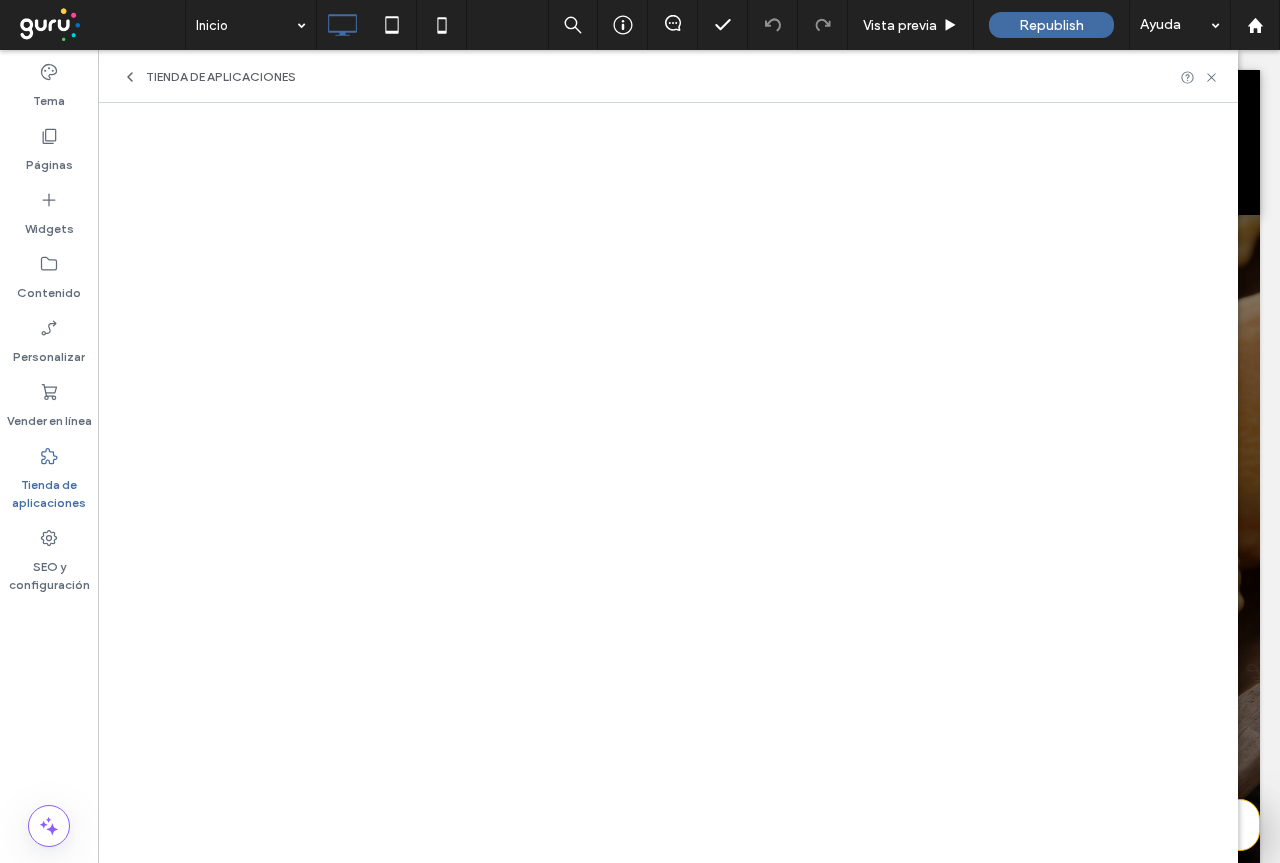 click 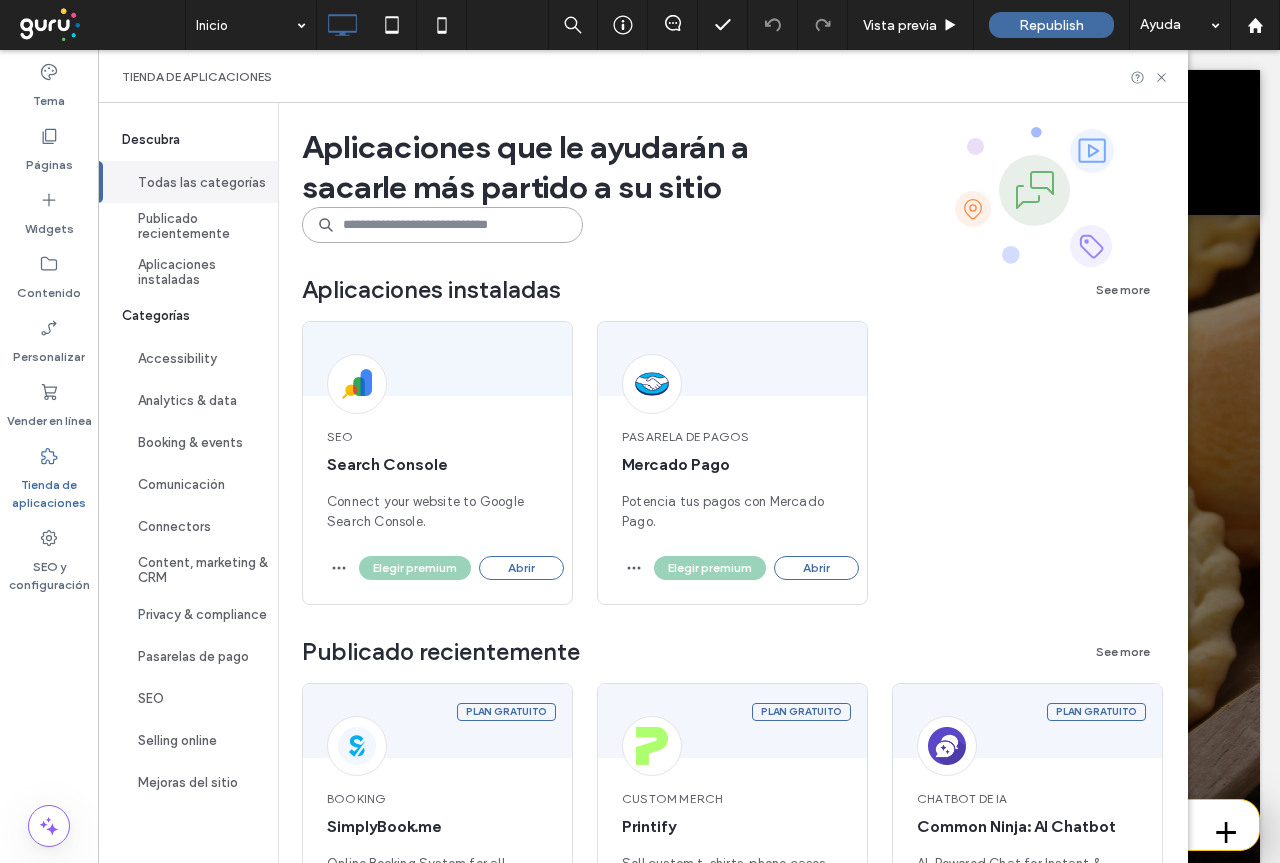 click at bounding box center [442, 225] 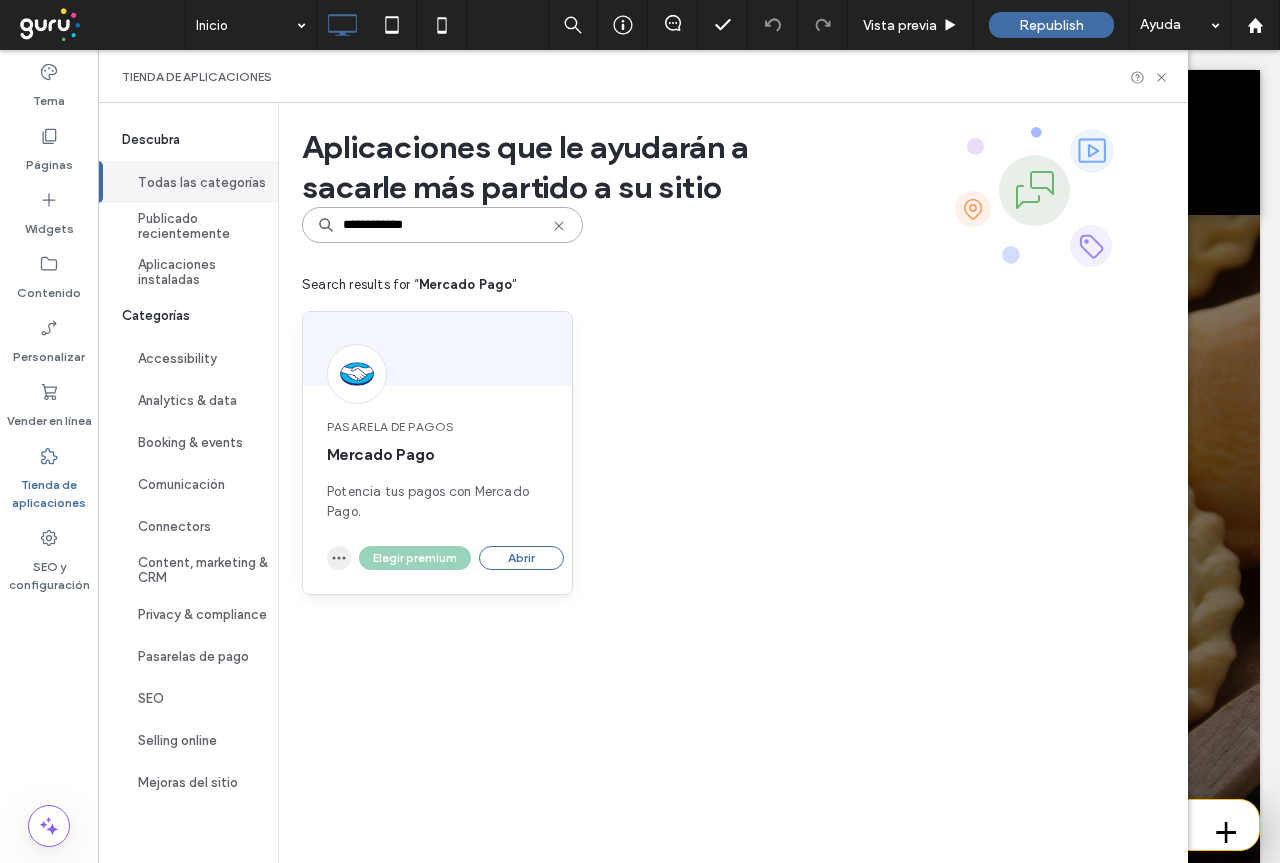 type on "**********" 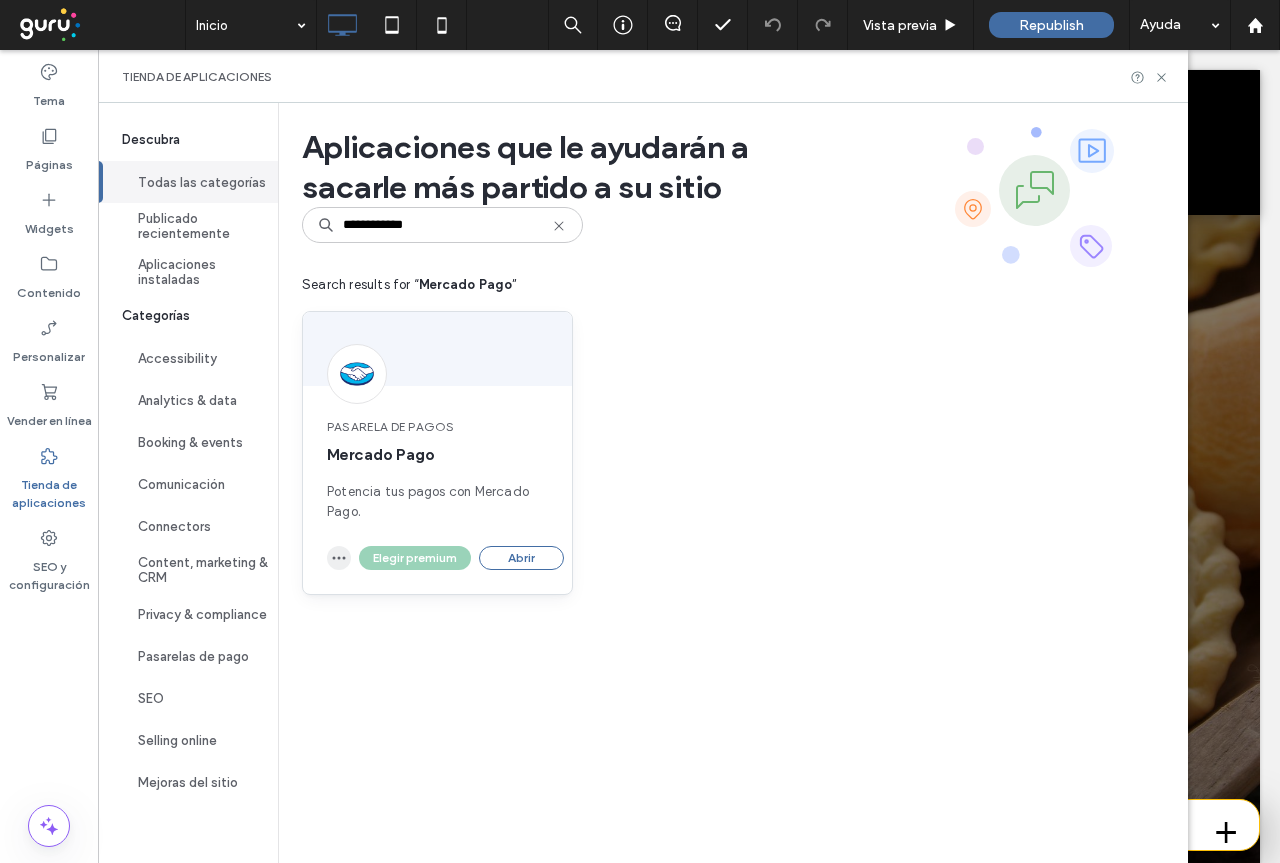 click 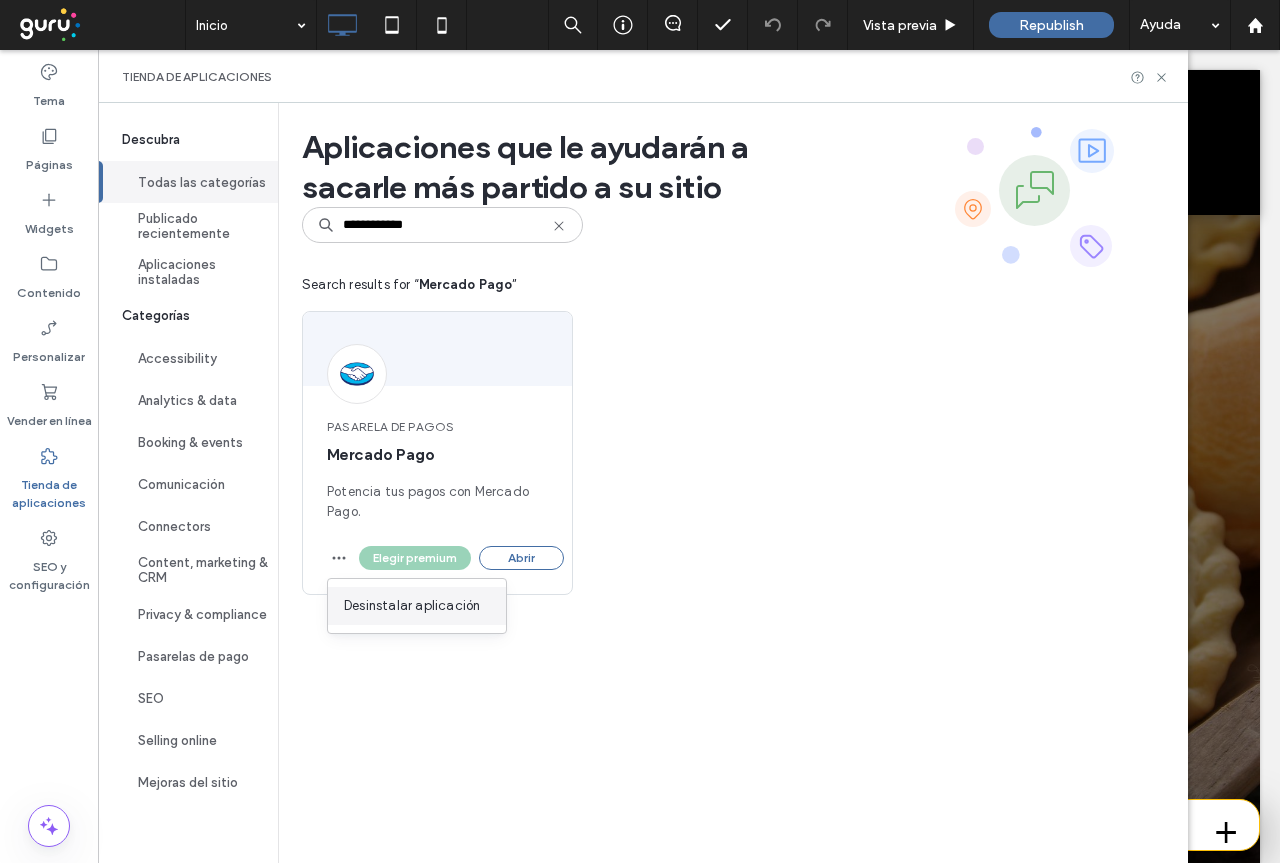 click on "Desinstalar aplicación" at bounding box center [412, 606] 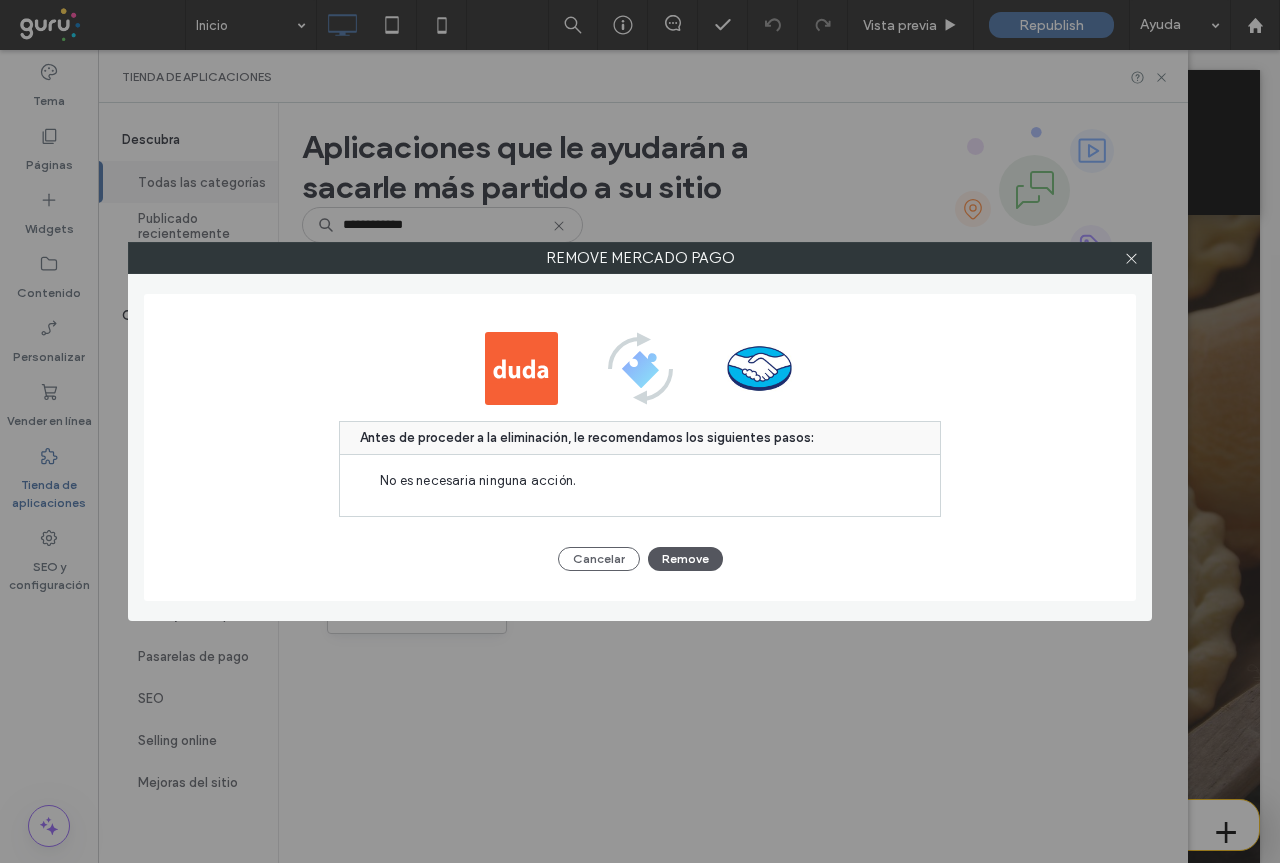 click on "Remove" at bounding box center [685, 559] 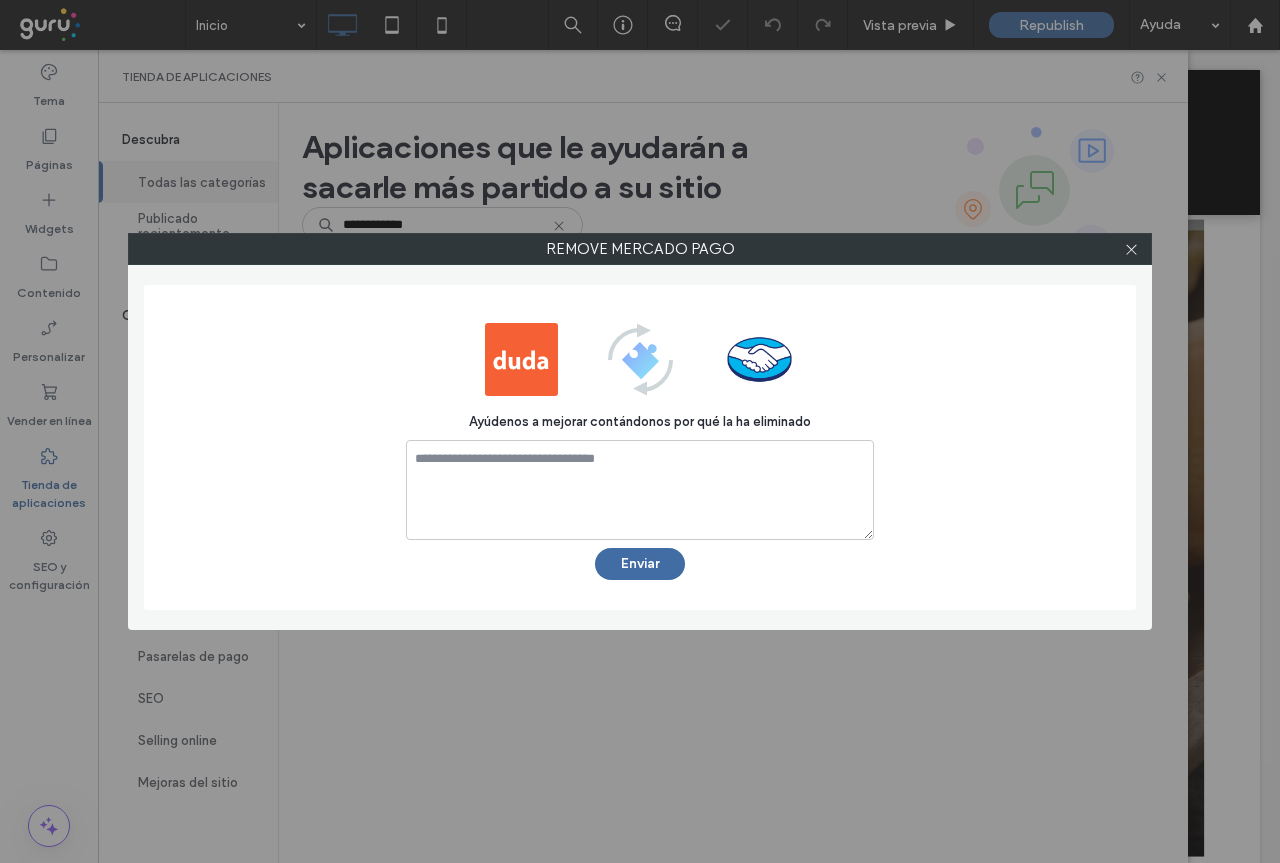 scroll, scrollTop: 0, scrollLeft: 0, axis: both 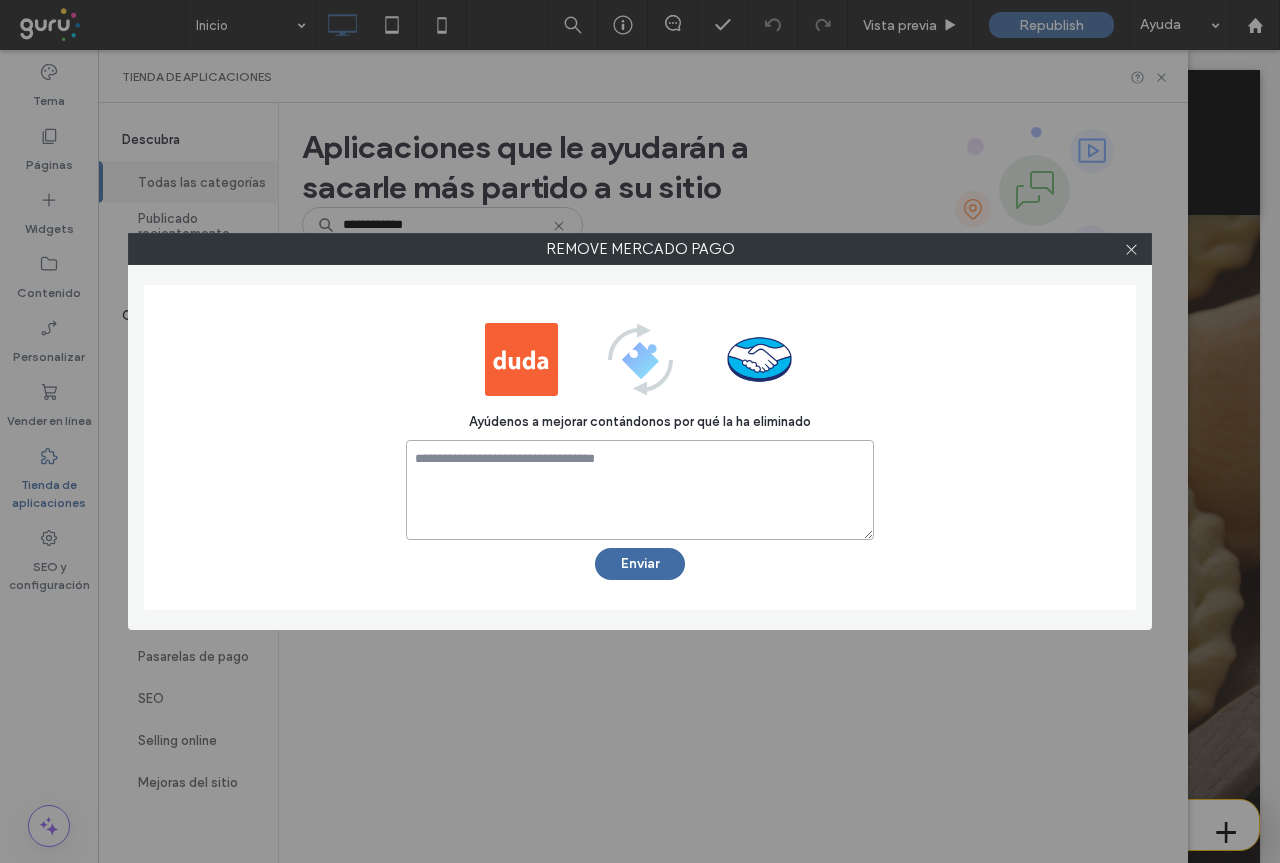 click at bounding box center (640, 490) 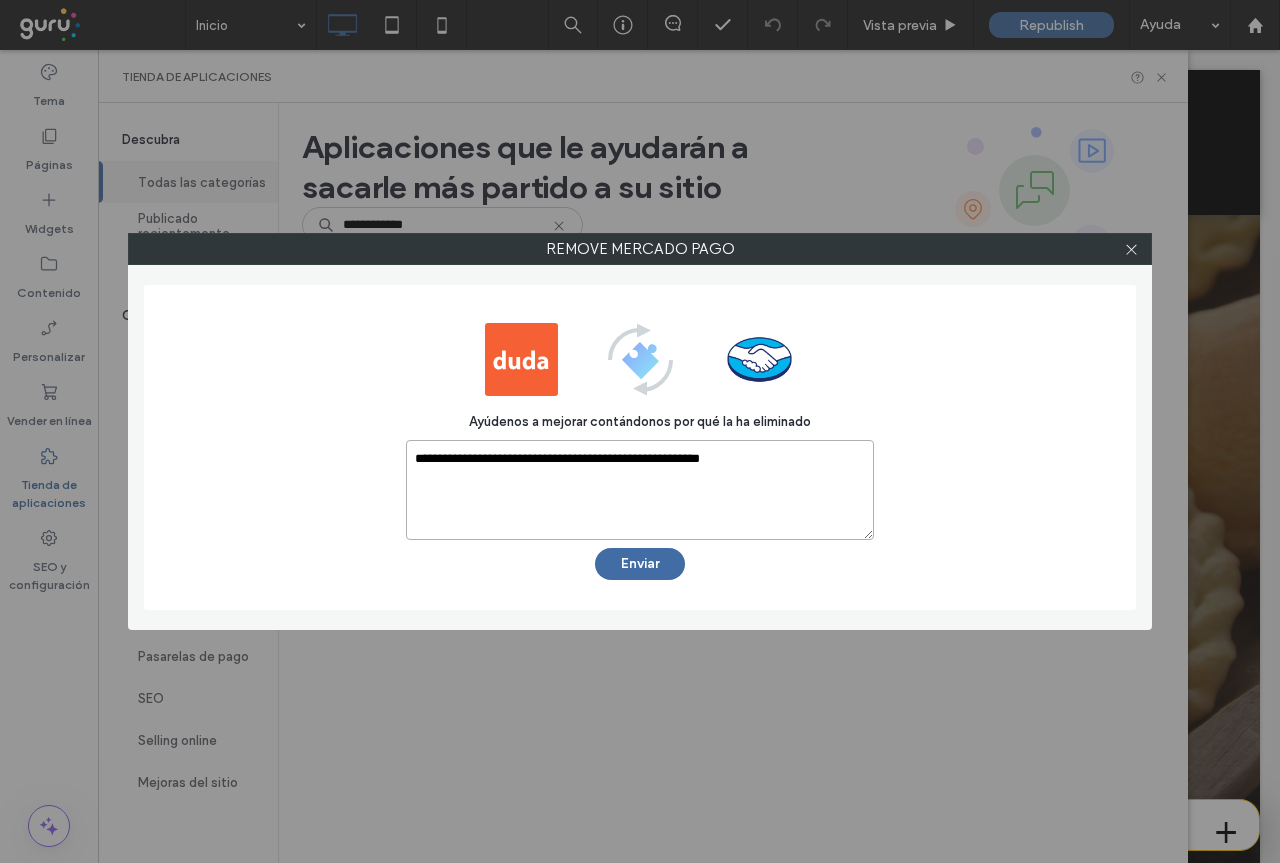 click on "**********" at bounding box center (640, 490) 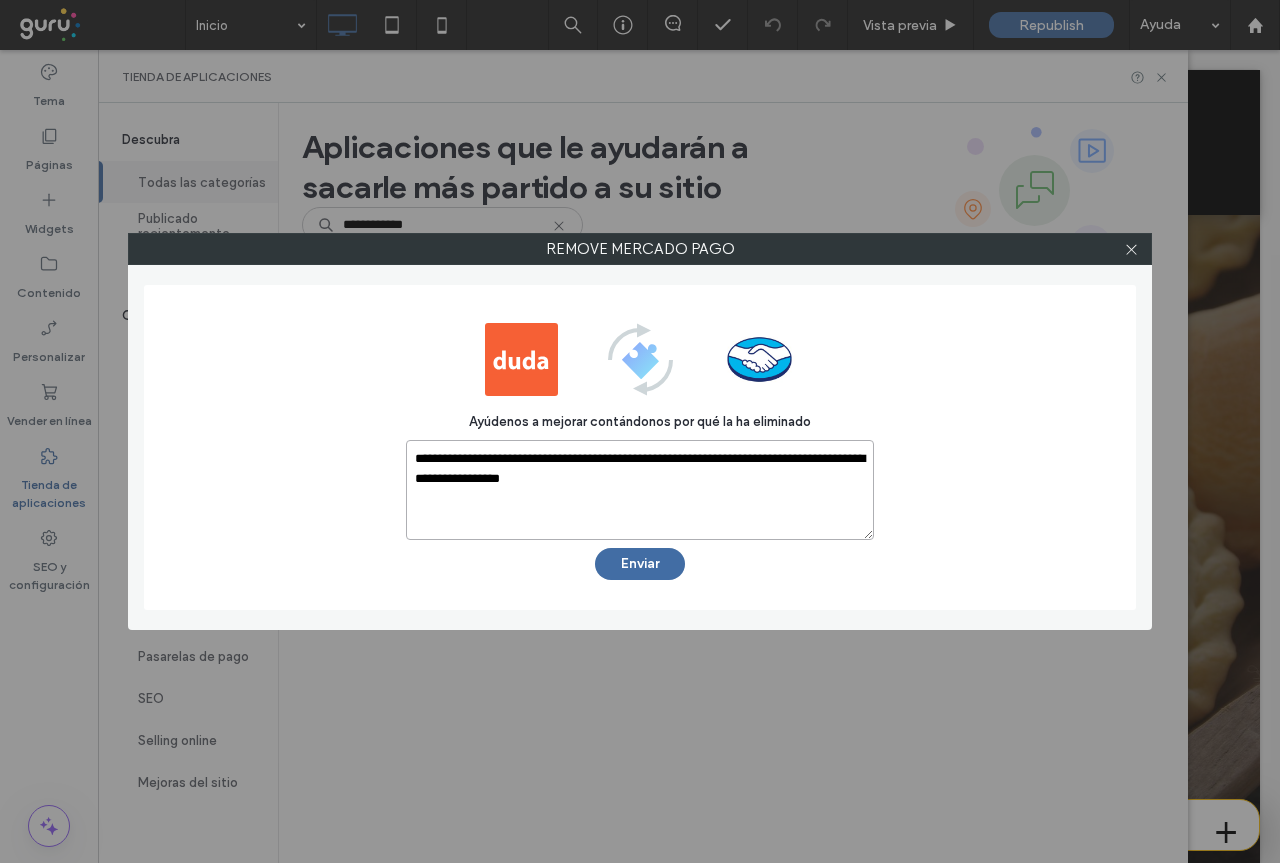type on "**********" 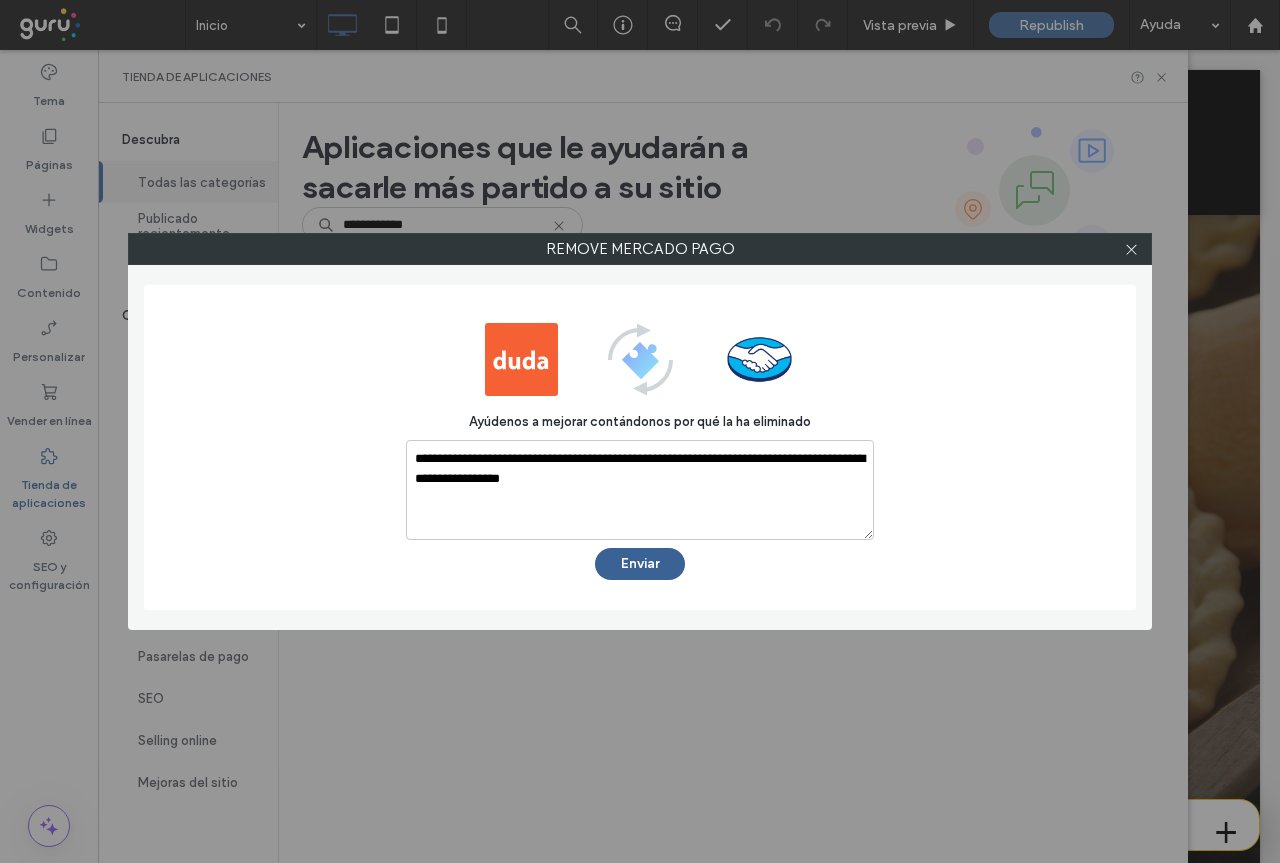 click on "Enviar" at bounding box center (640, 564) 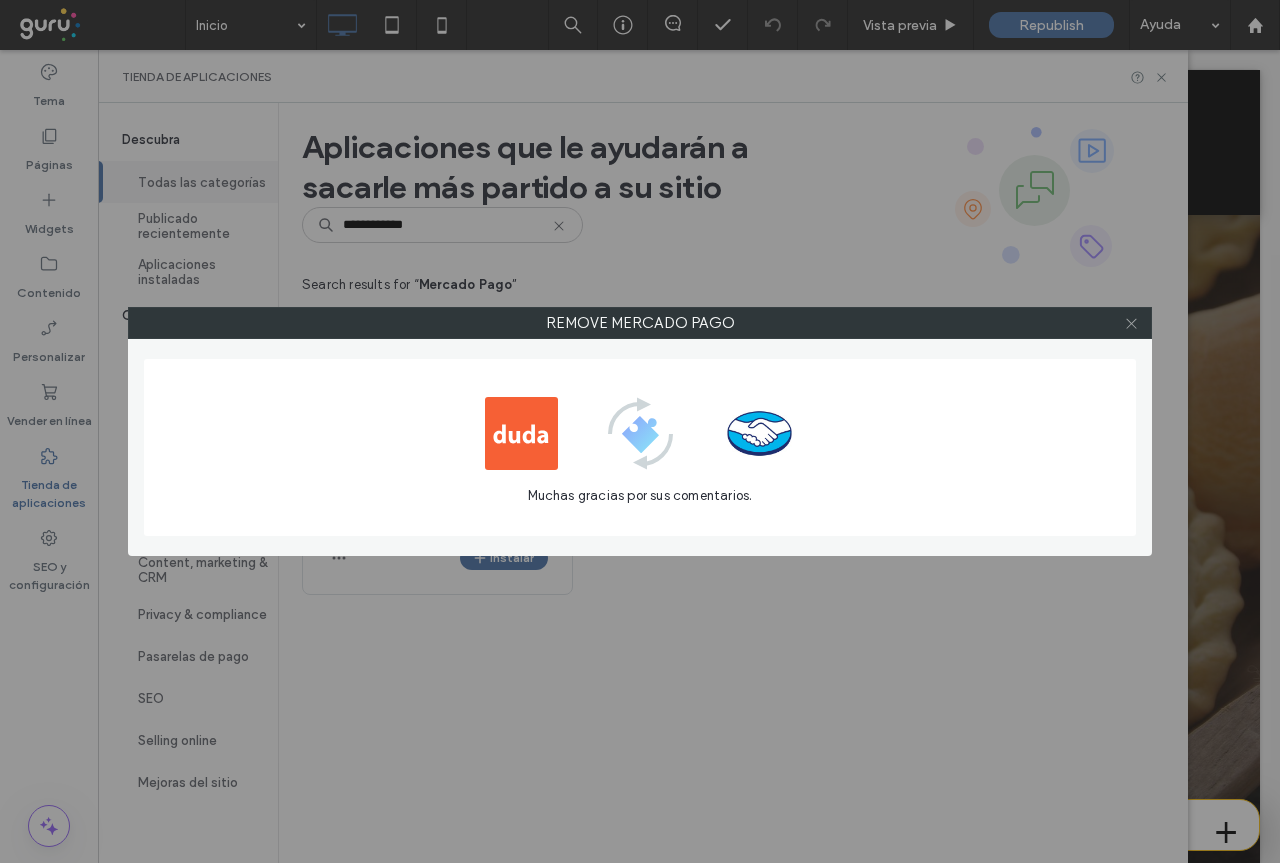 click 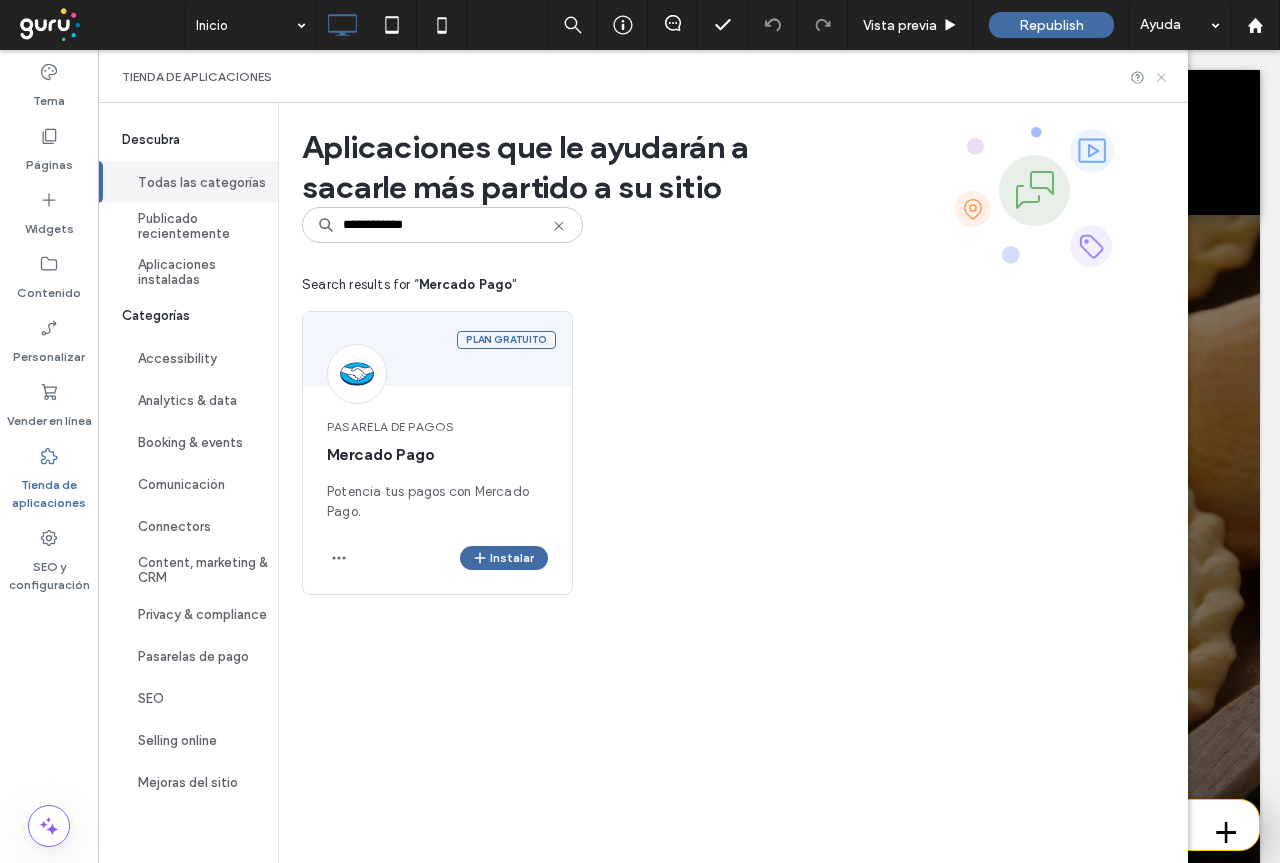 click 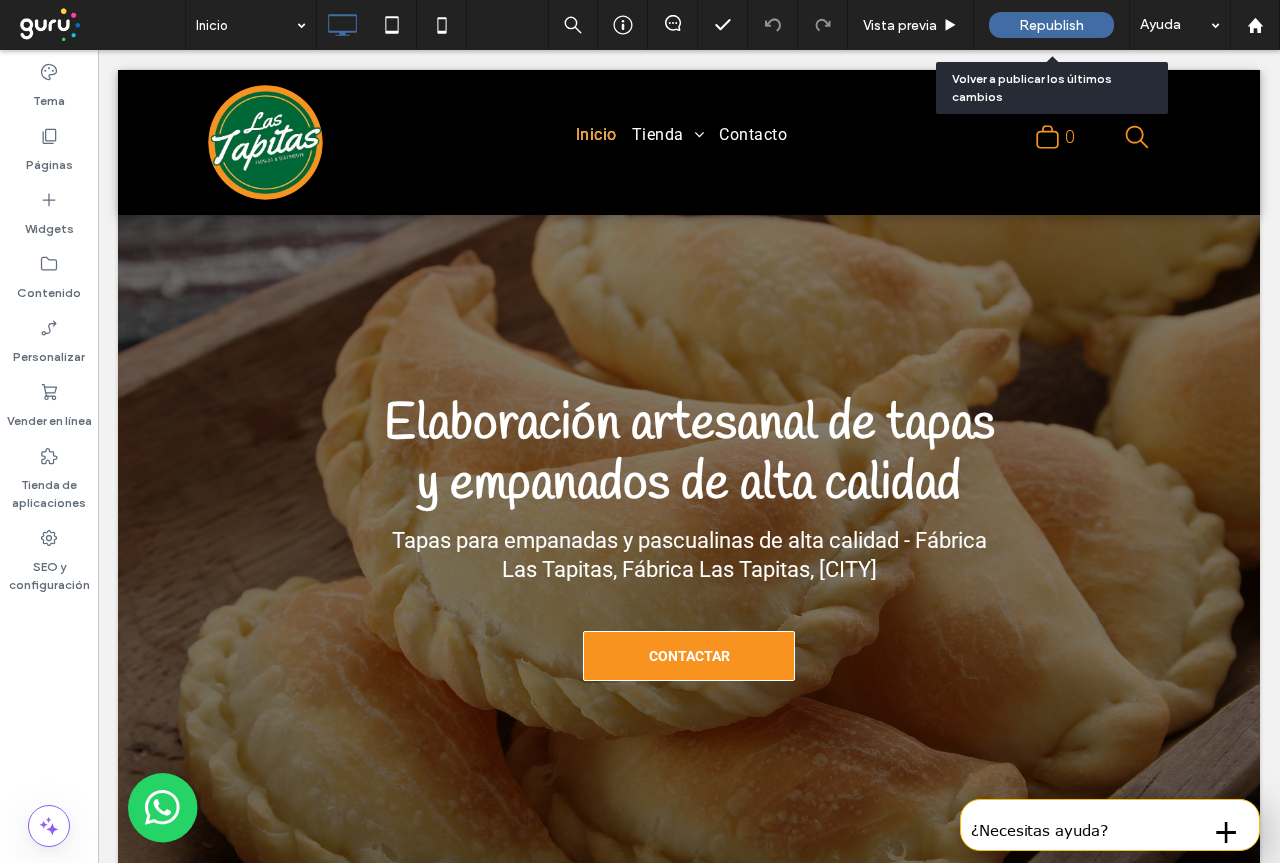 click on "Republish" at bounding box center (1051, 25) 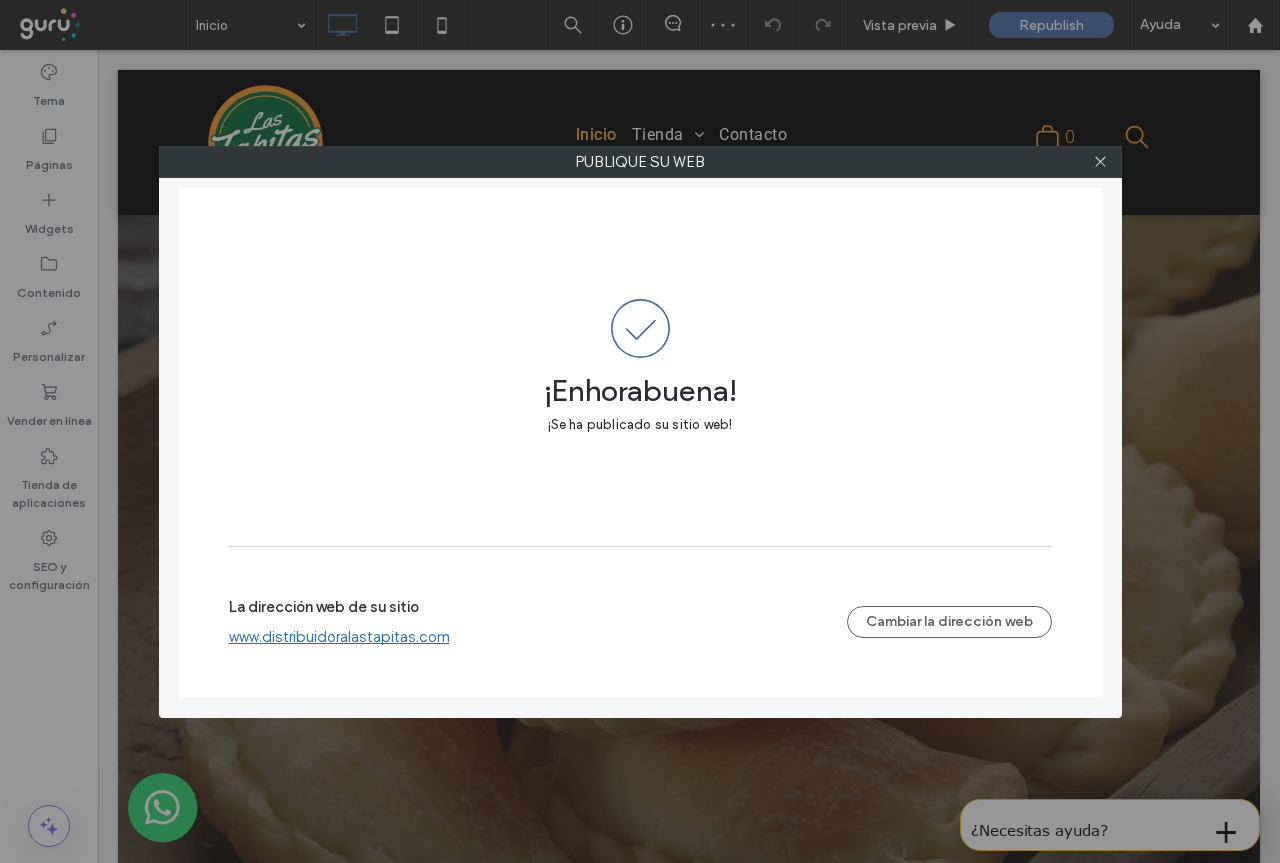 click on "www.distribuidoralastapitas.com" at bounding box center (339, 637) 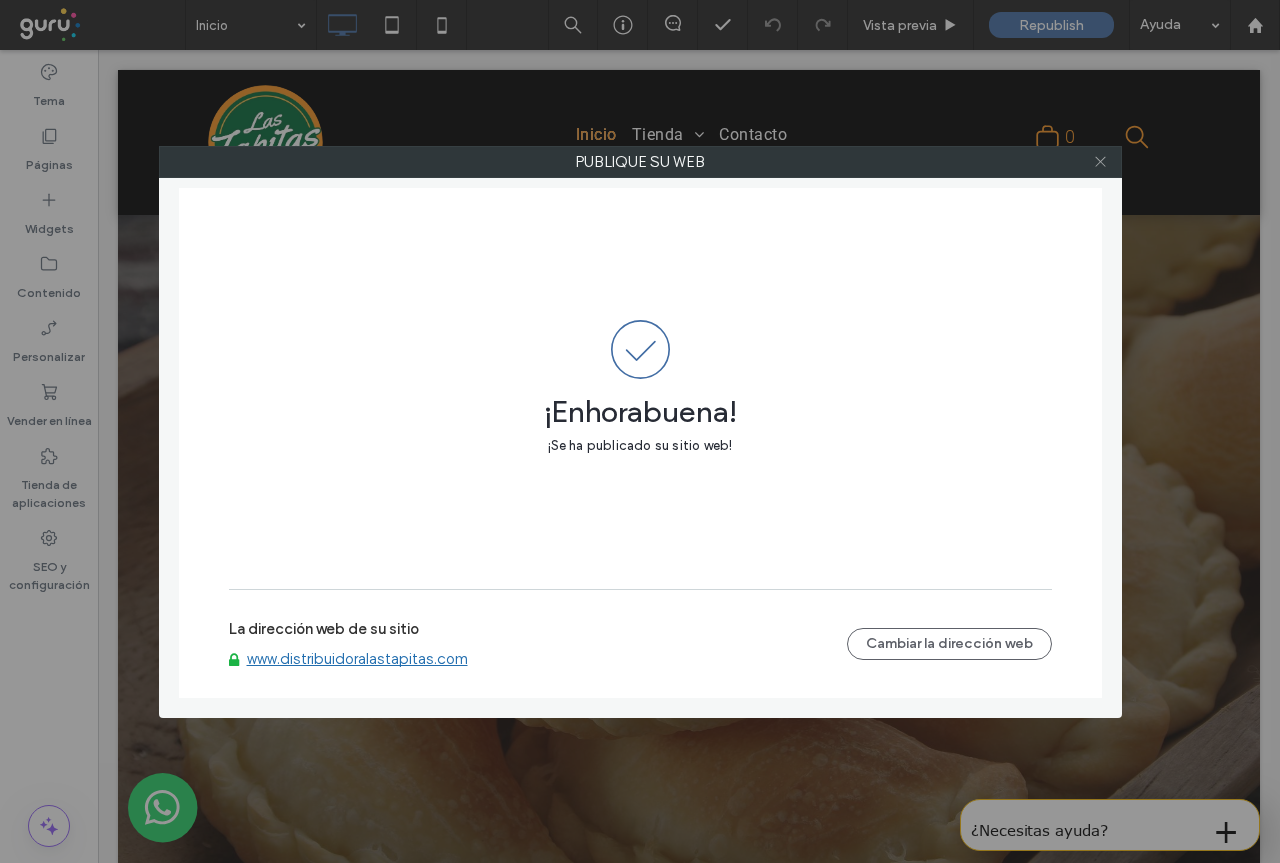click 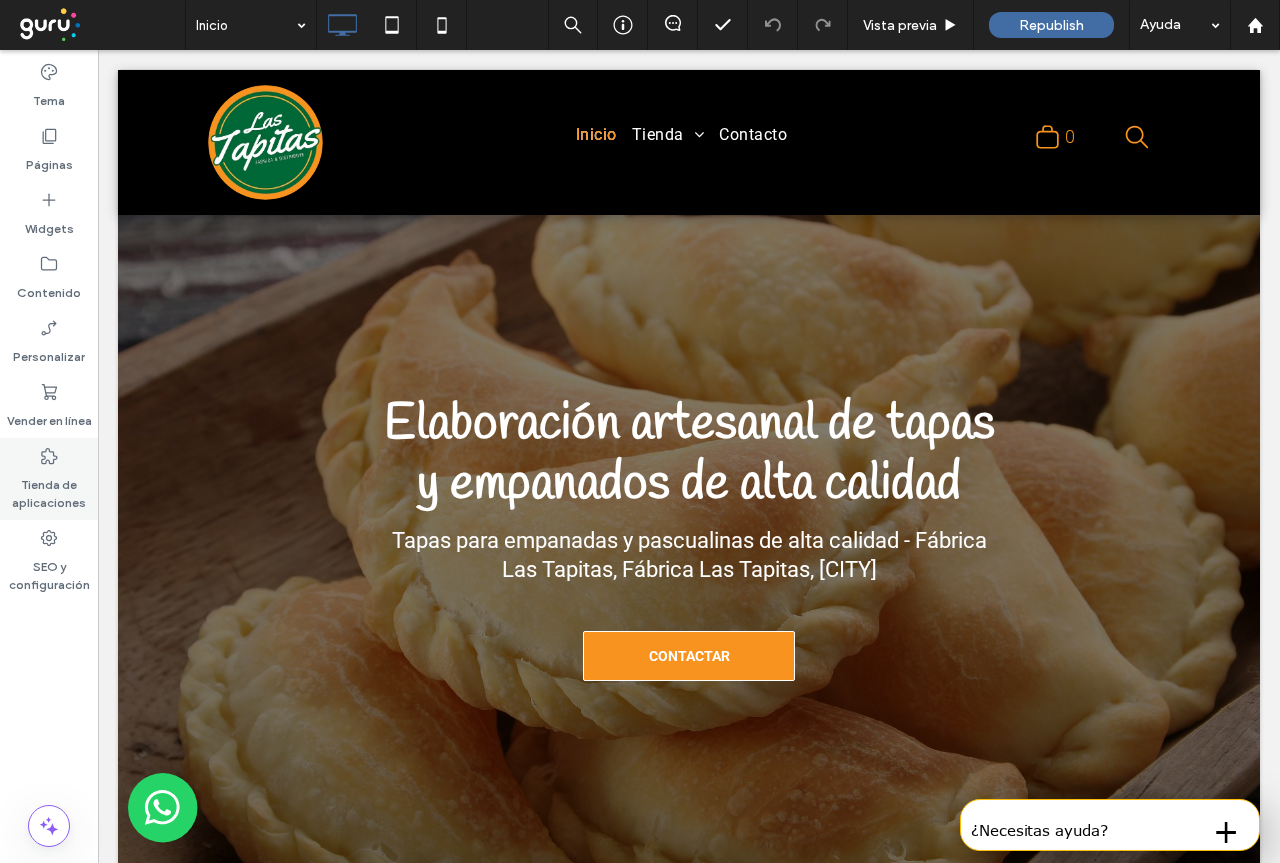 click on "Tienda de aplicaciones" at bounding box center [49, 489] 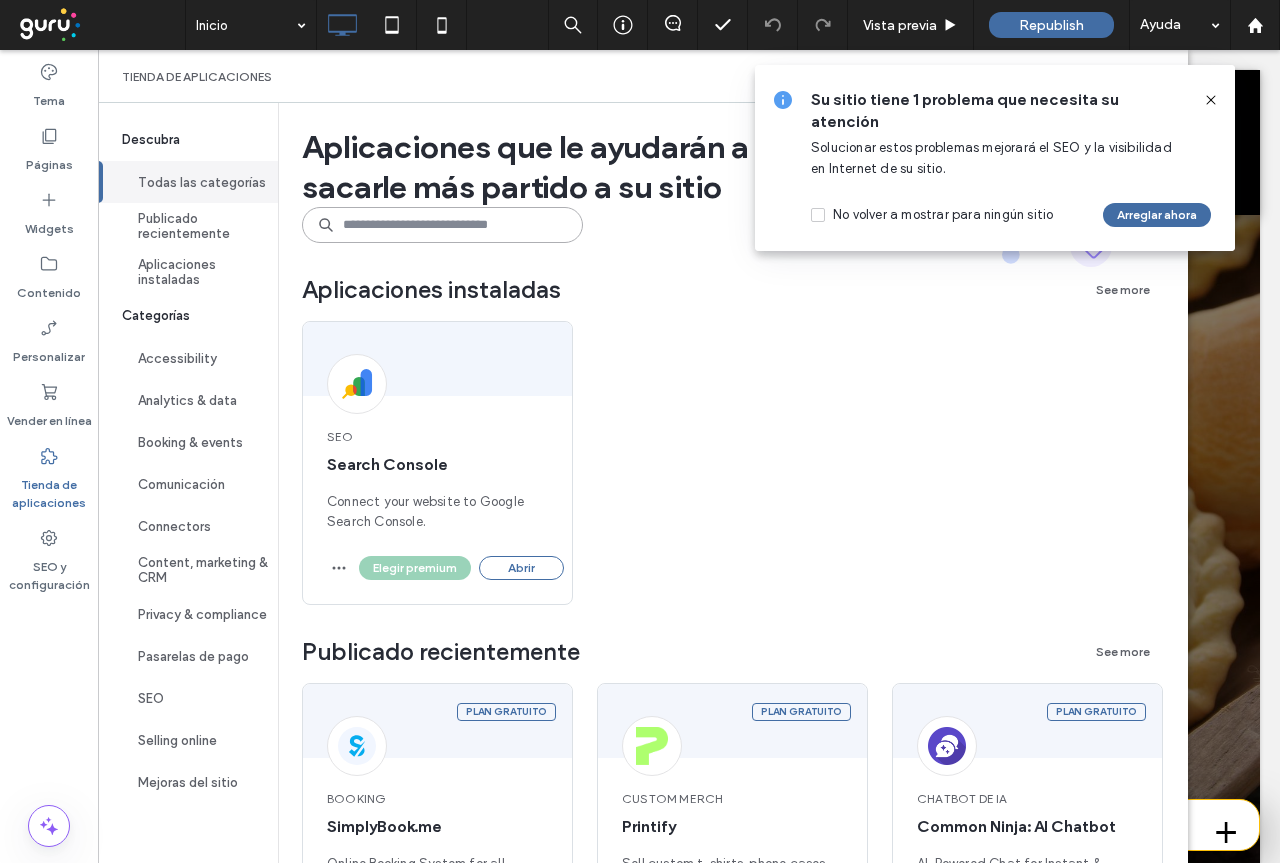 click at bounding box center (442, 225) 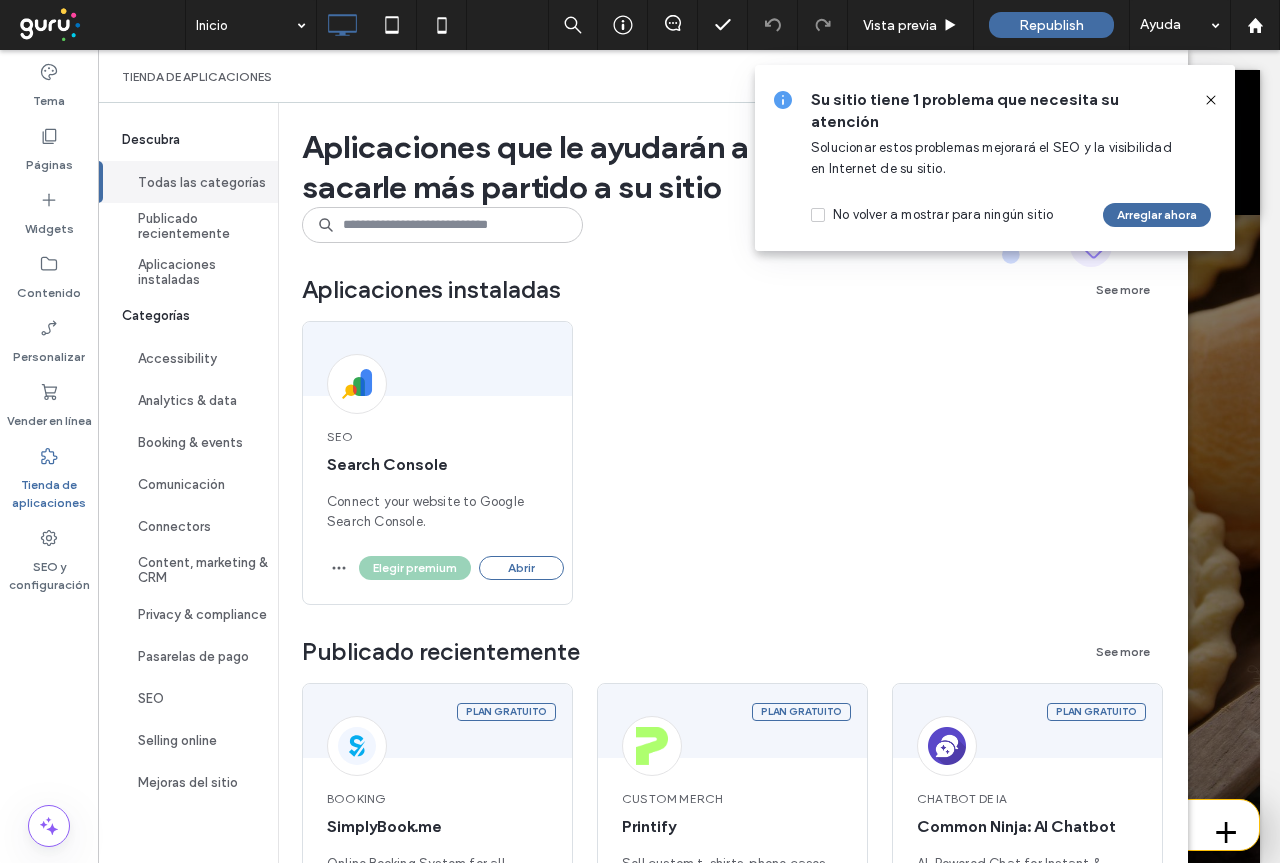 click on "Su sitio tiene 1 problema que necesita su atención Solucionar estos problemas mejorará el SEO y la visibilidad en Internet de su sitio. No volver a mostrar para ningún sitio Arreglar ahora" at bounding box center (995, 158) 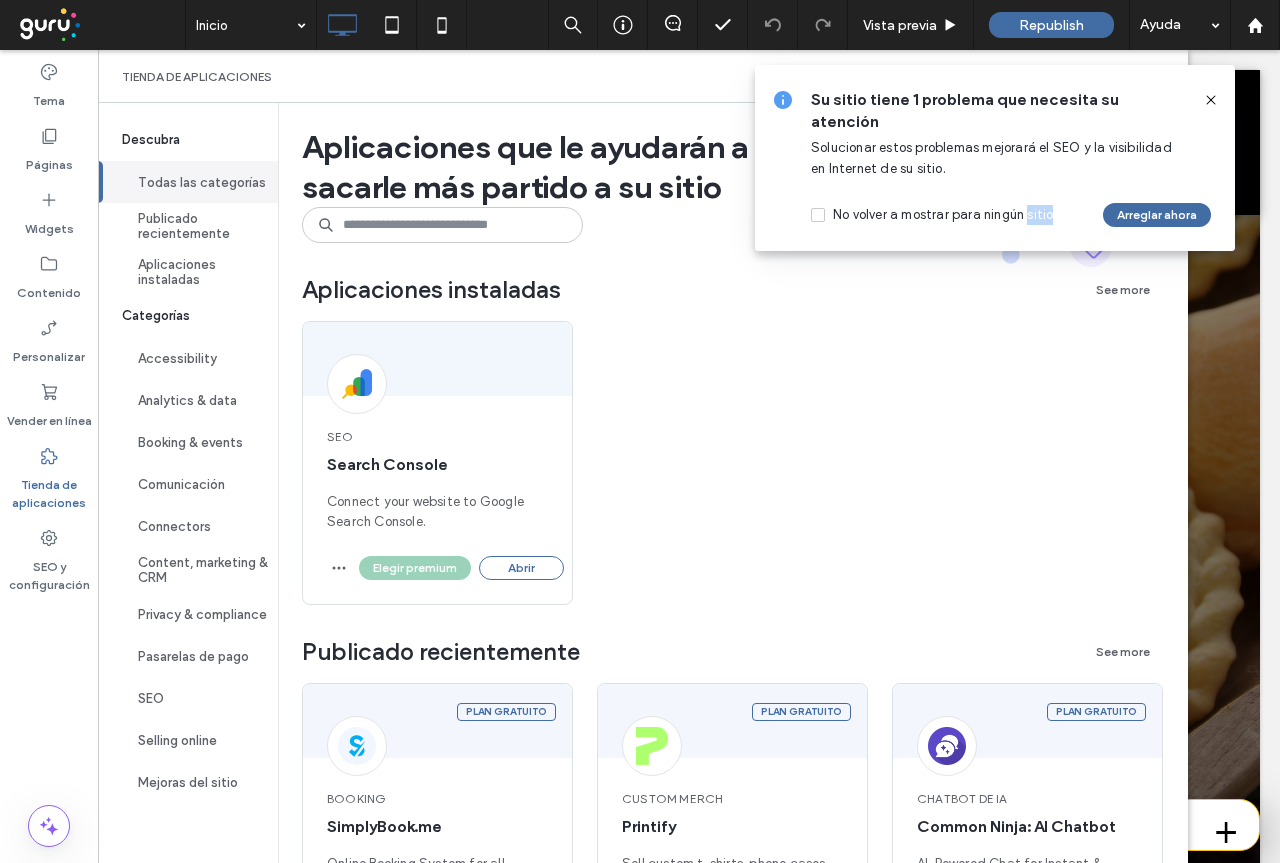 click on "Su sitio tiene 1 problema que necesita su atención Solucionar estos problemas mejorará el SEO y la visibilidad en Internet de su sitio. No volver a mostrar para ningún sitio Arreglar ahora" at bounding box center [995, 158] 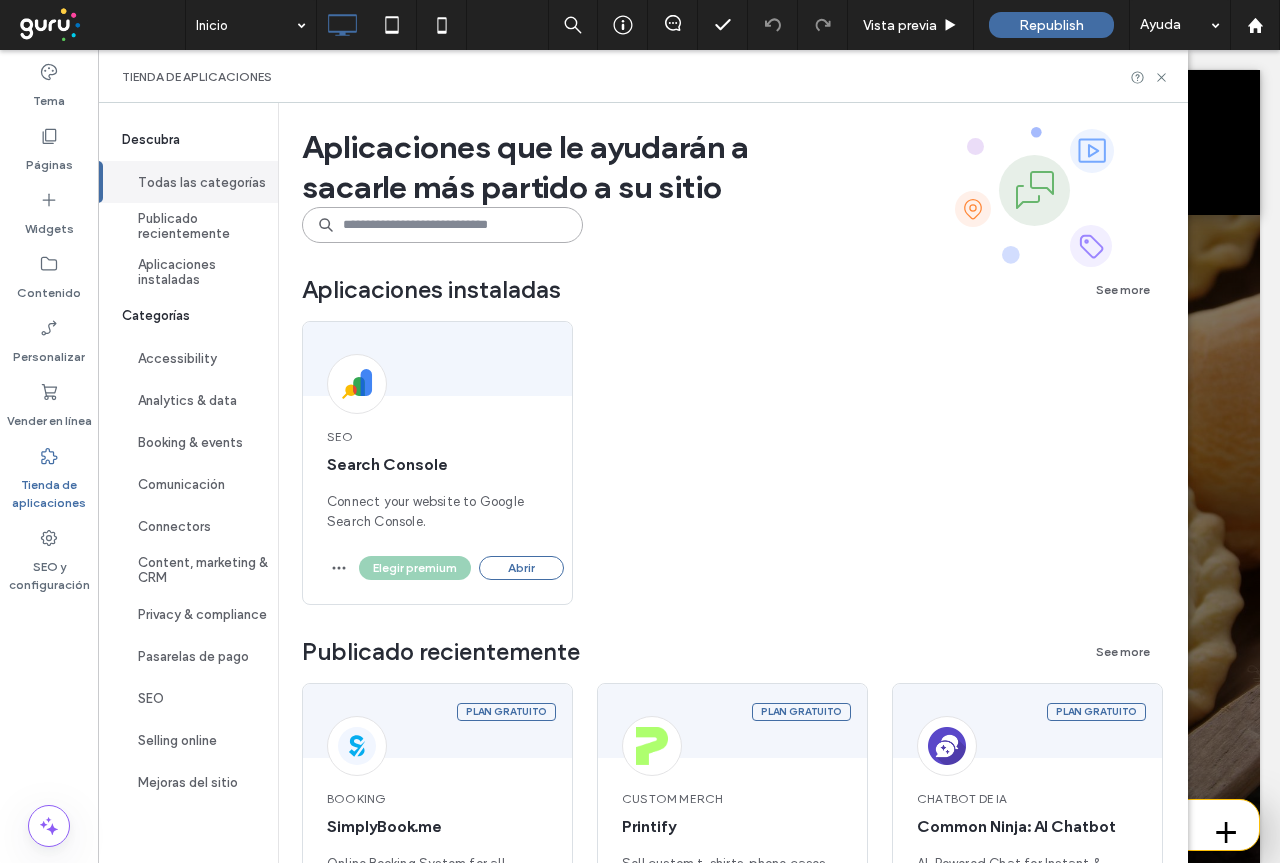 click at bounding box center (442, 225) 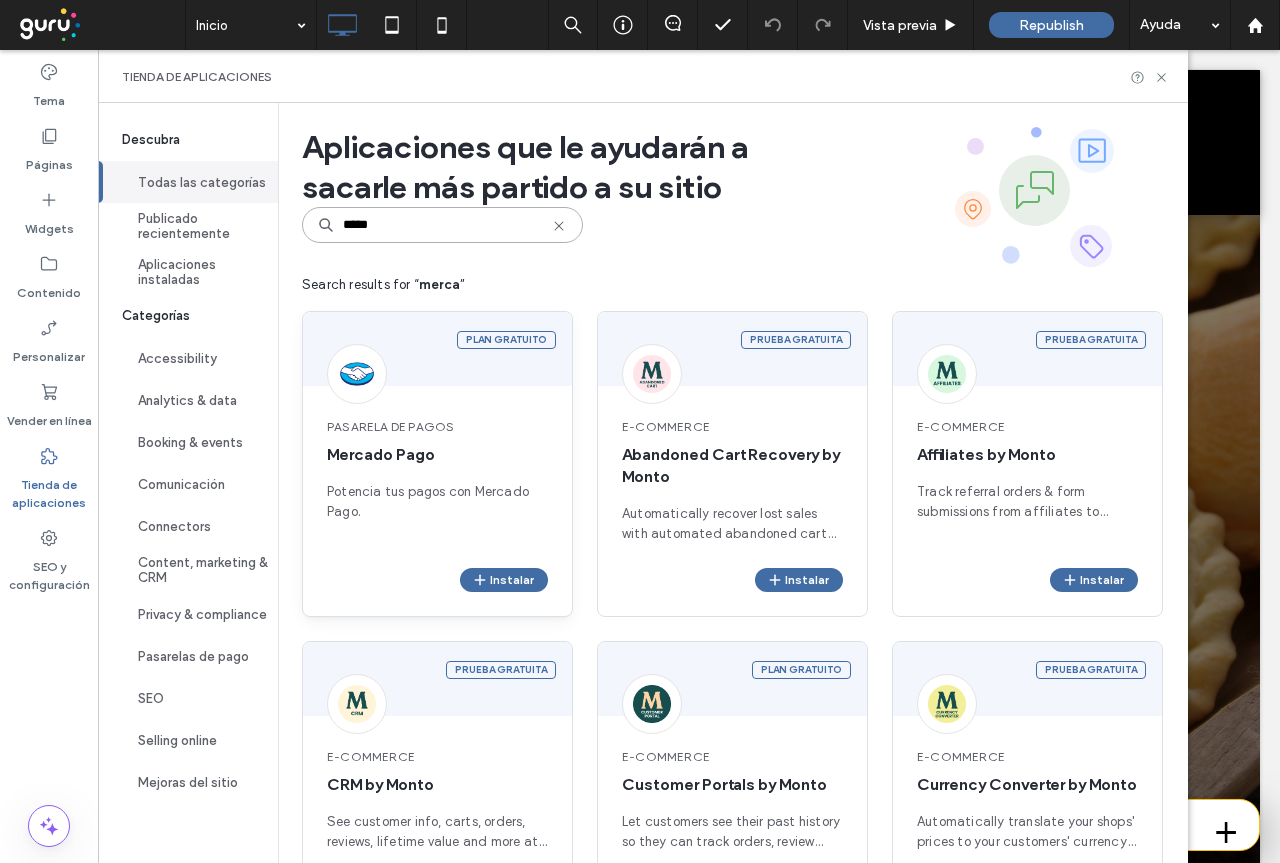 type on "*****" 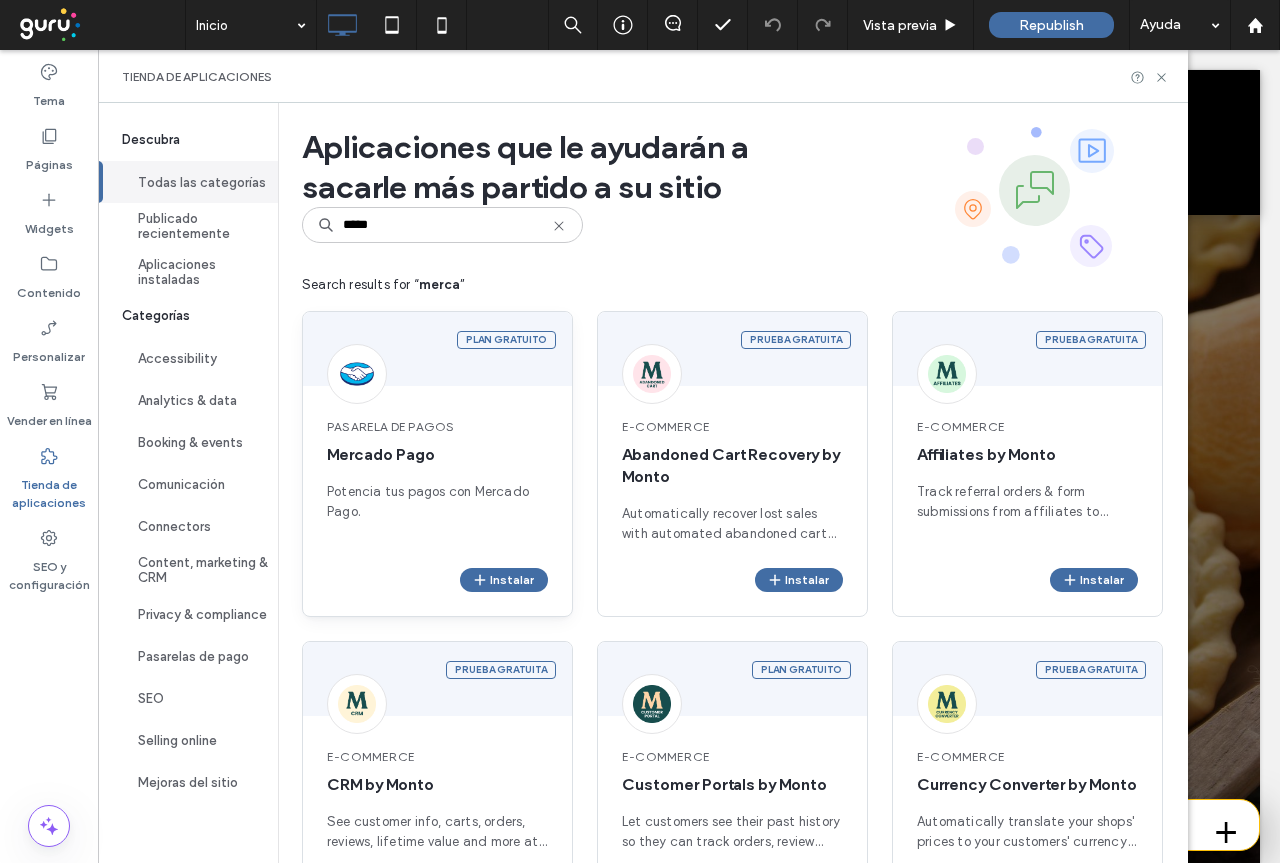 click on "Plan gratuito" at bounding box center [437, 349] 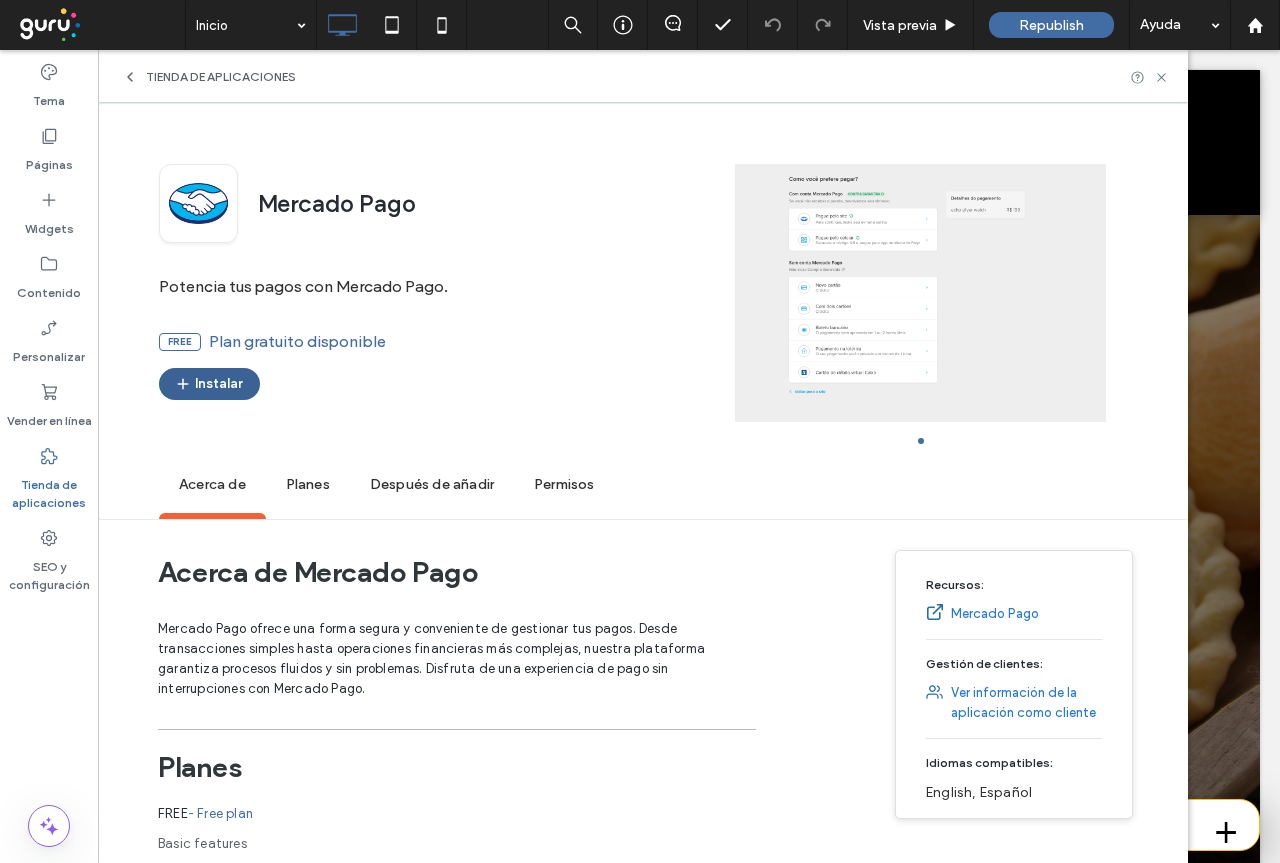 click on "Instalar" at bounding box center [209, 384] 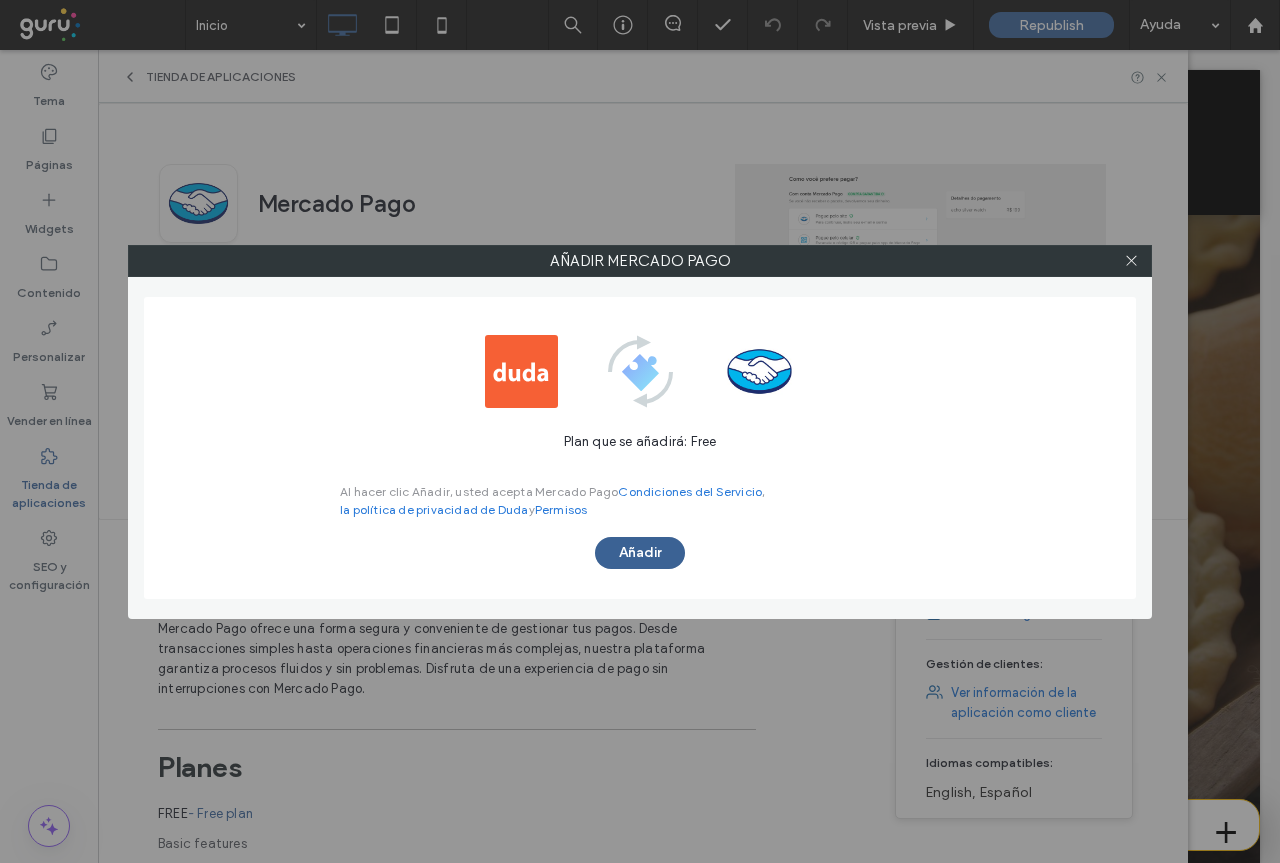 click on "Añadir" at bounding box center (640, 553) 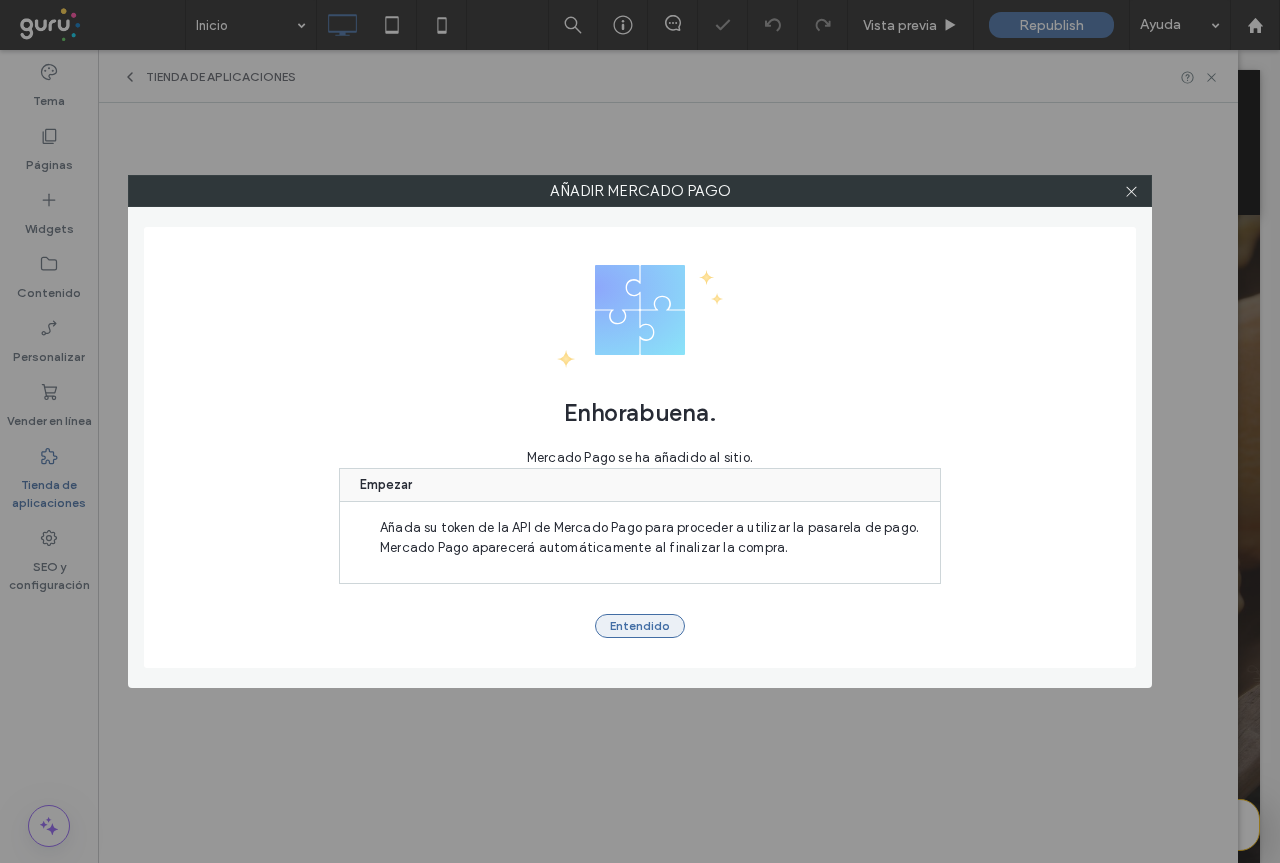 click on "Entendido" at bounding box center [640, 626] 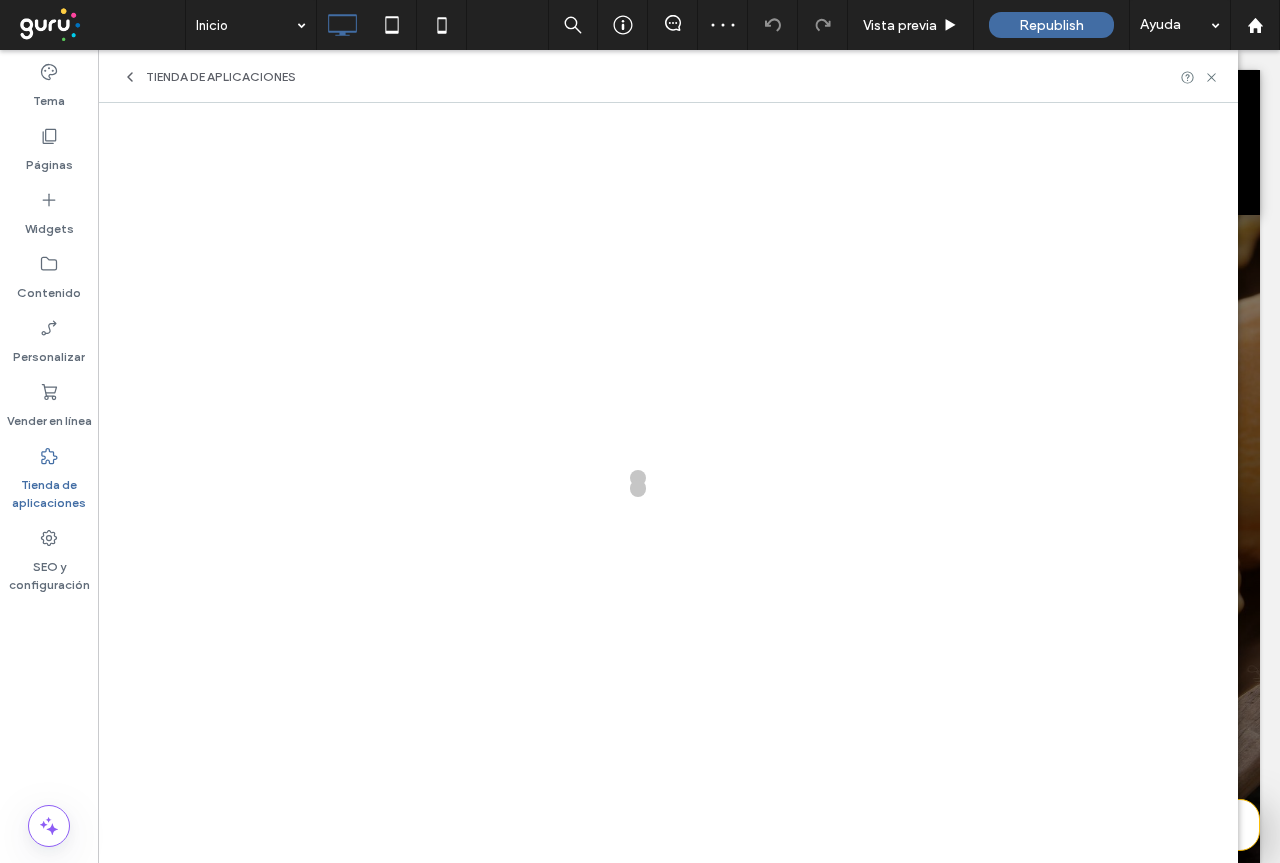 scroll, scrollTop: 0, scrollLeft: 0, axis: both 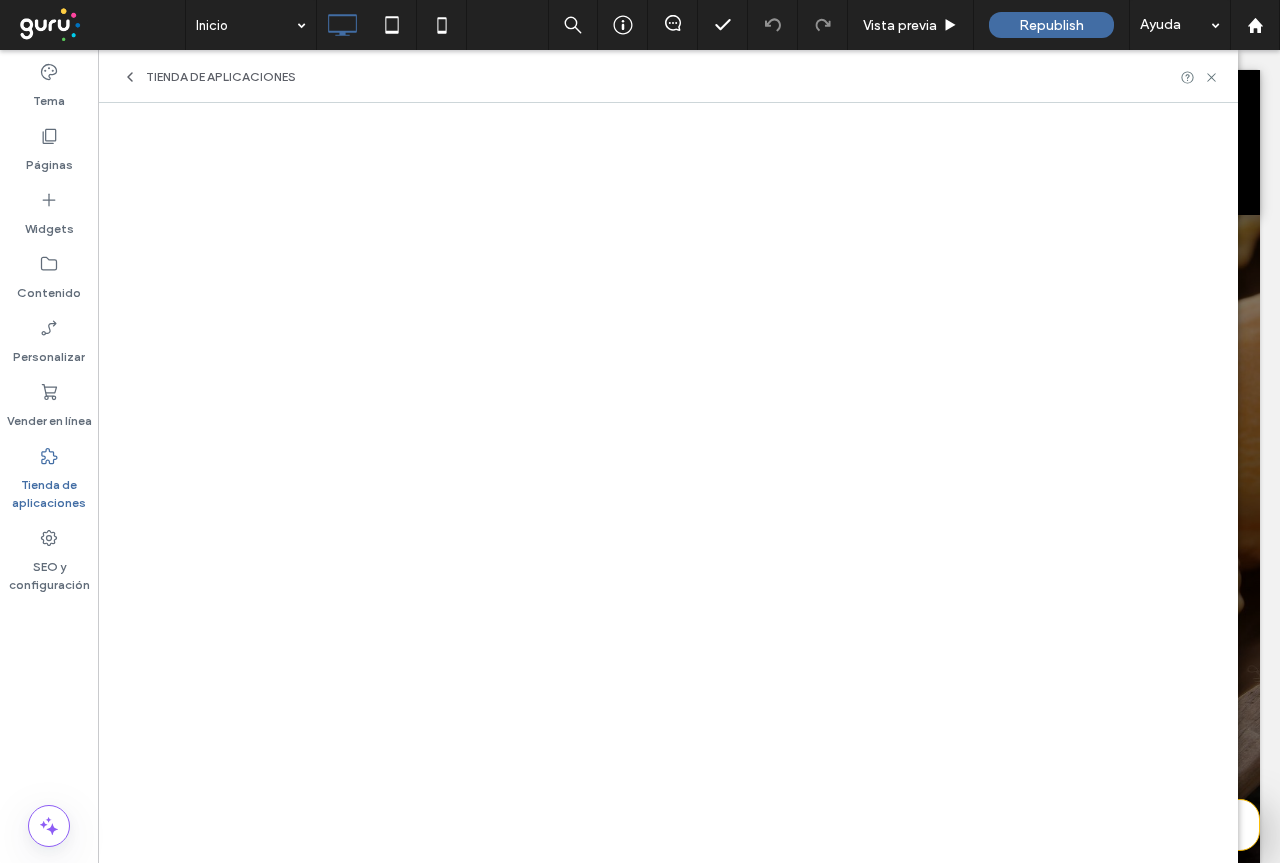 click on "Tienda de aplicaciones" at bounding box center (49, 489) 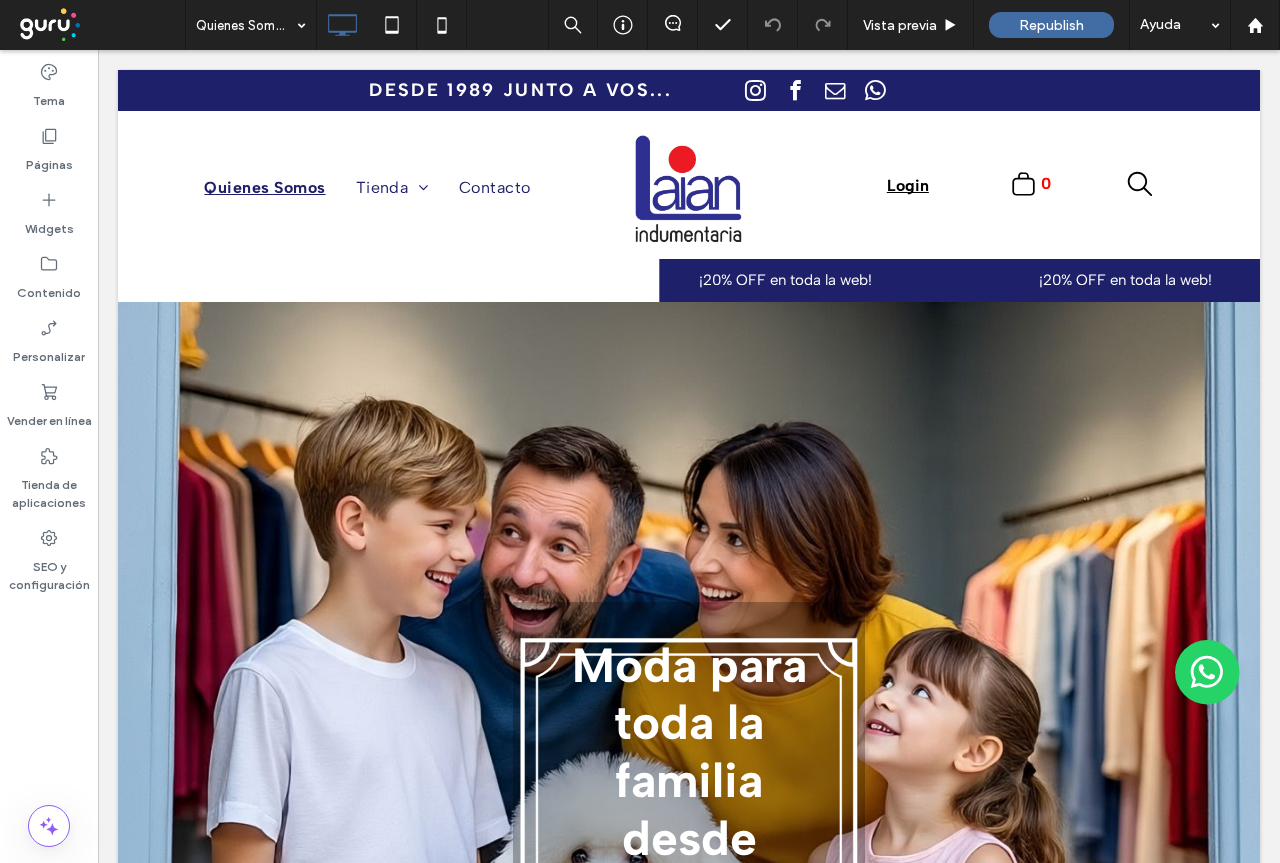 scroll, scrollTop: 0, scrollLeft: 0, axis: both 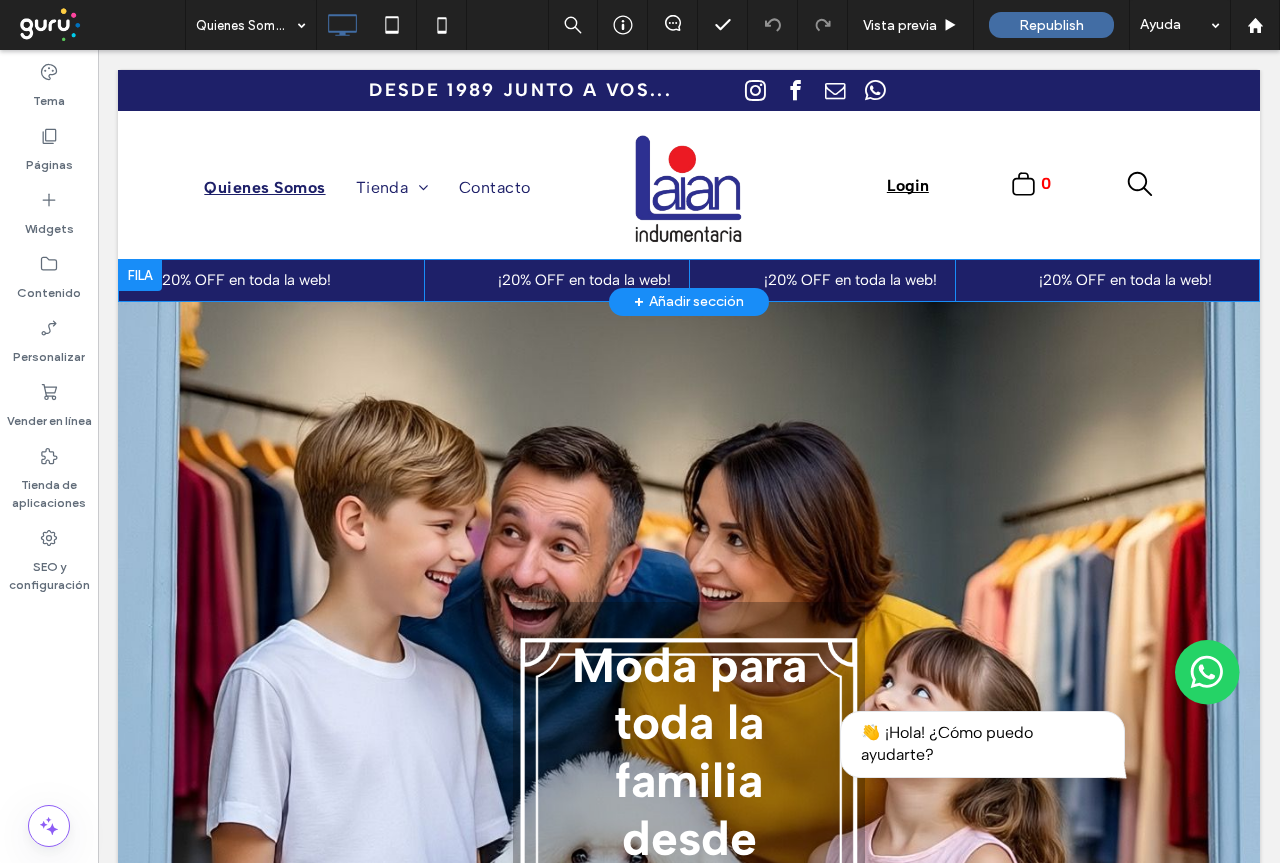 click at bounding box center (140, 275) 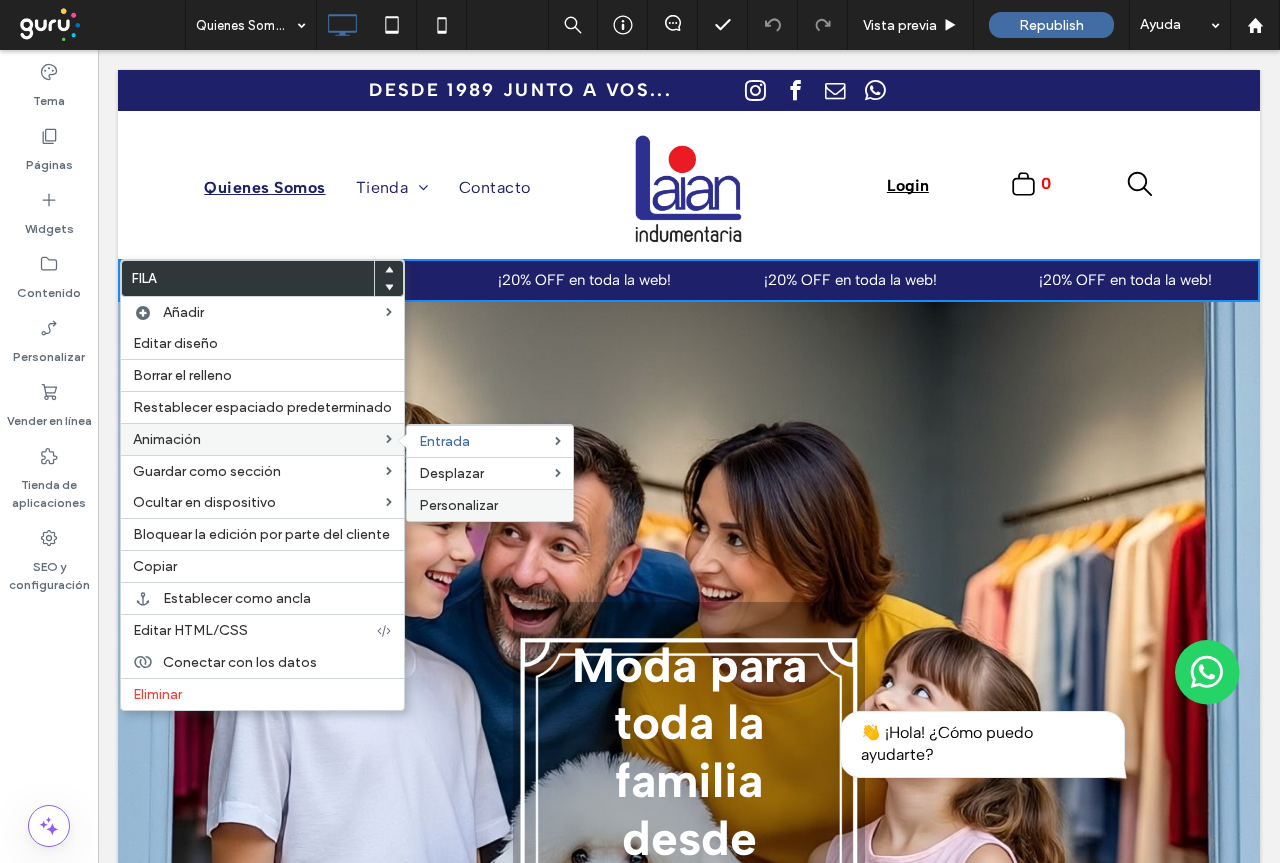 click on "Personalizar" at bounding box center (490, 505) 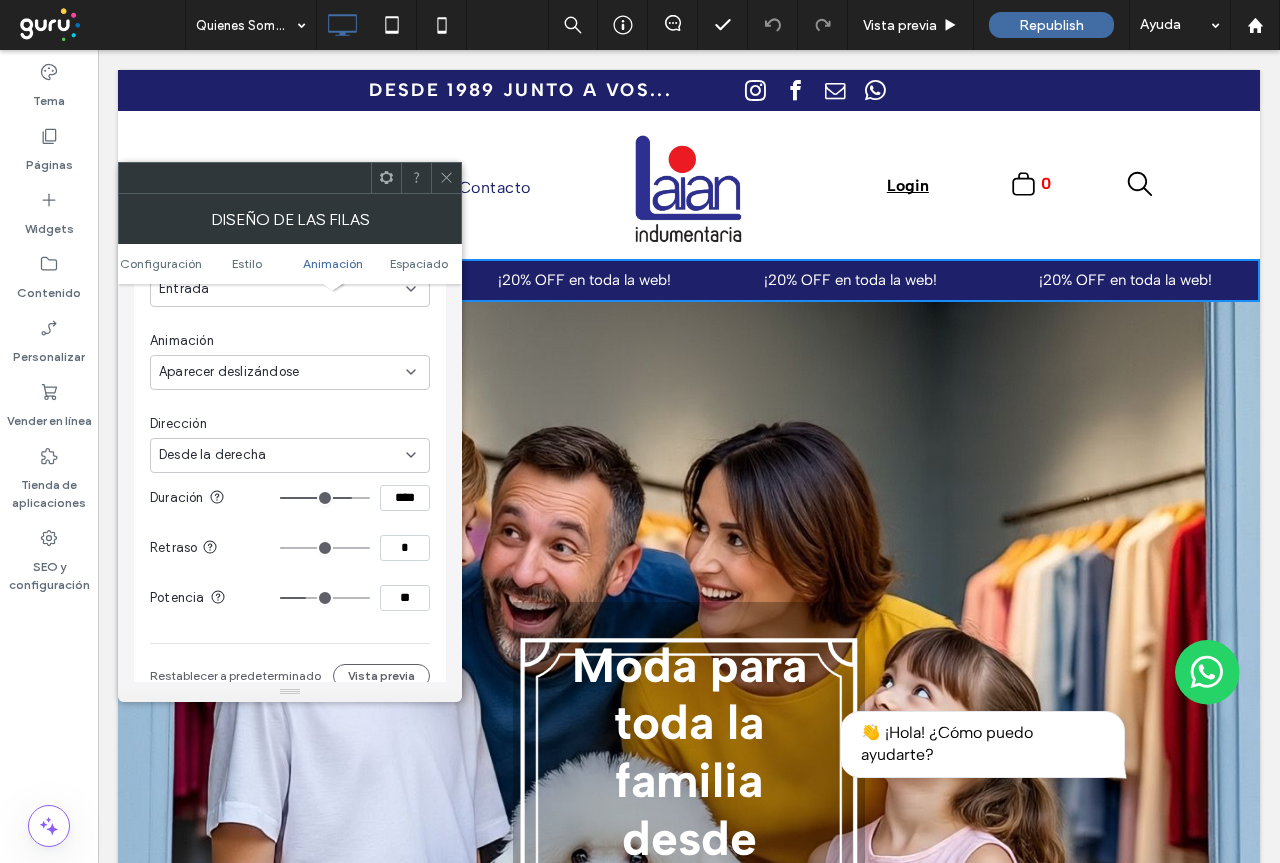 scroll, scrollTop: 702, scrollLeft: 0, axis: vertical 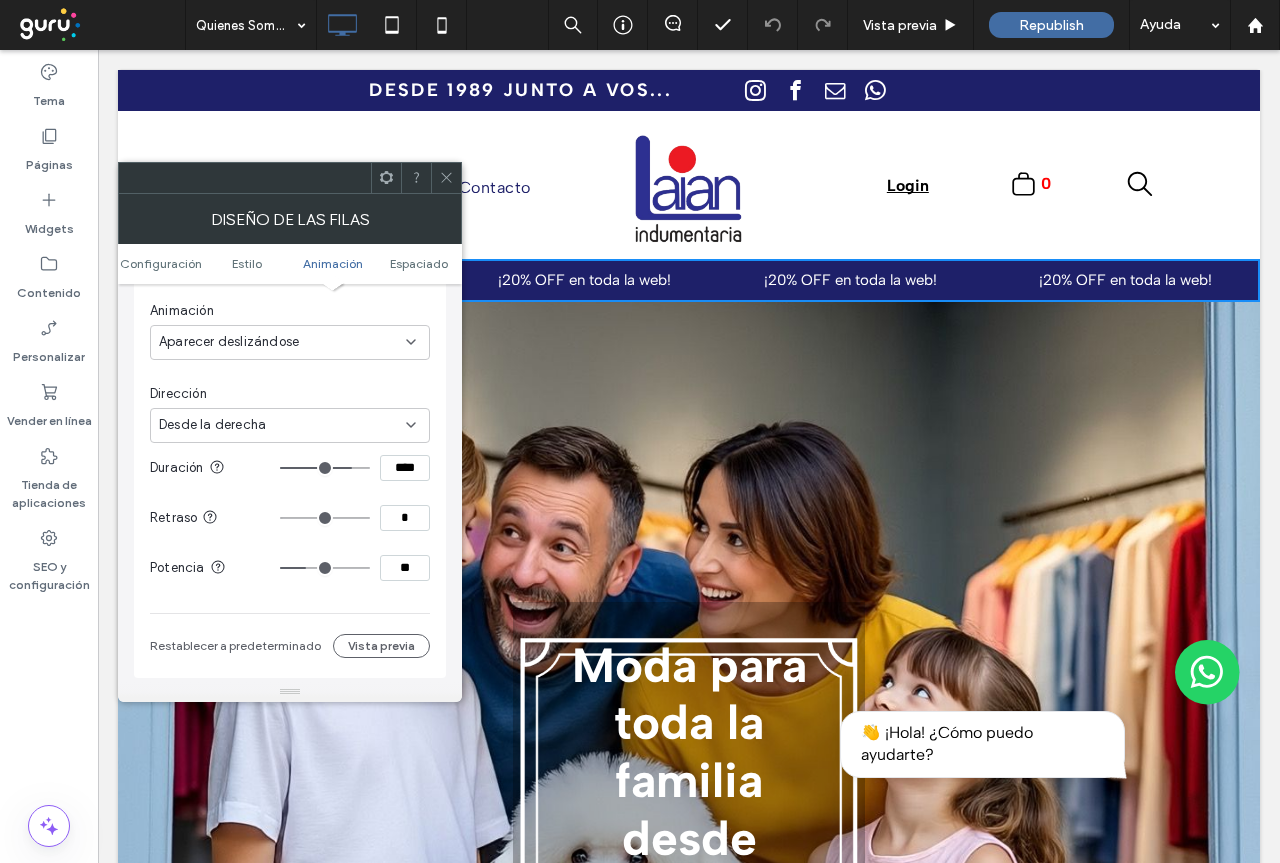 click 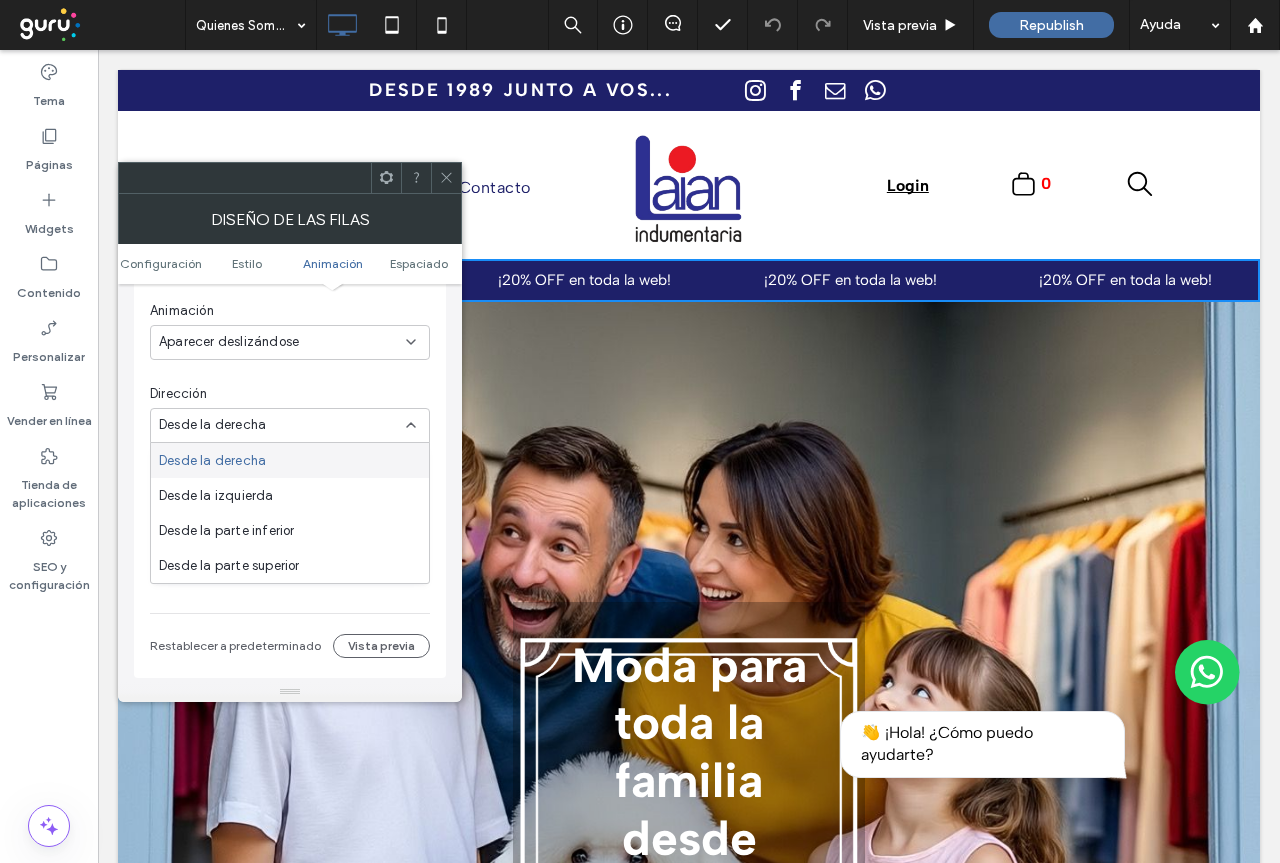 click on "Dirección" at bounding box center [290, 394] 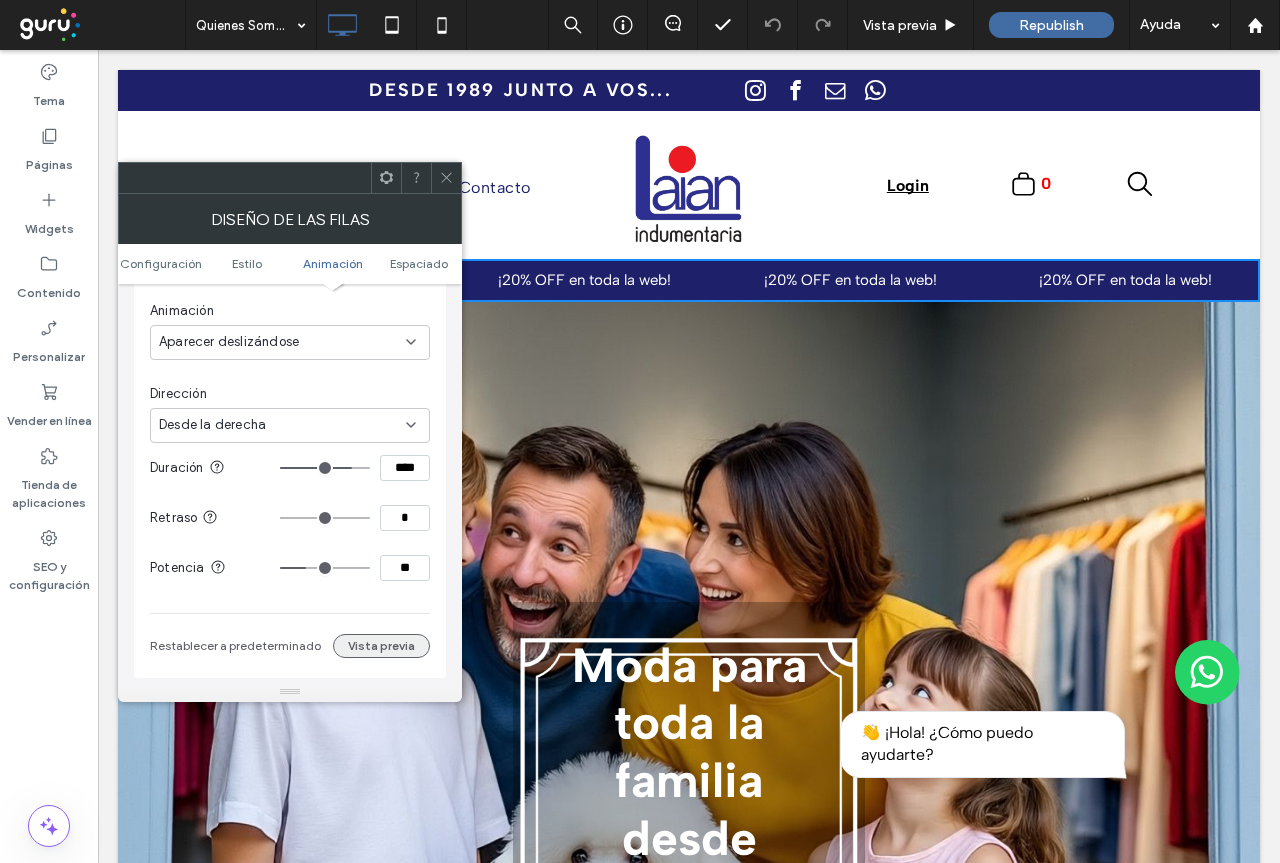 click on "Vista previa" at bounding box center [381, 646] 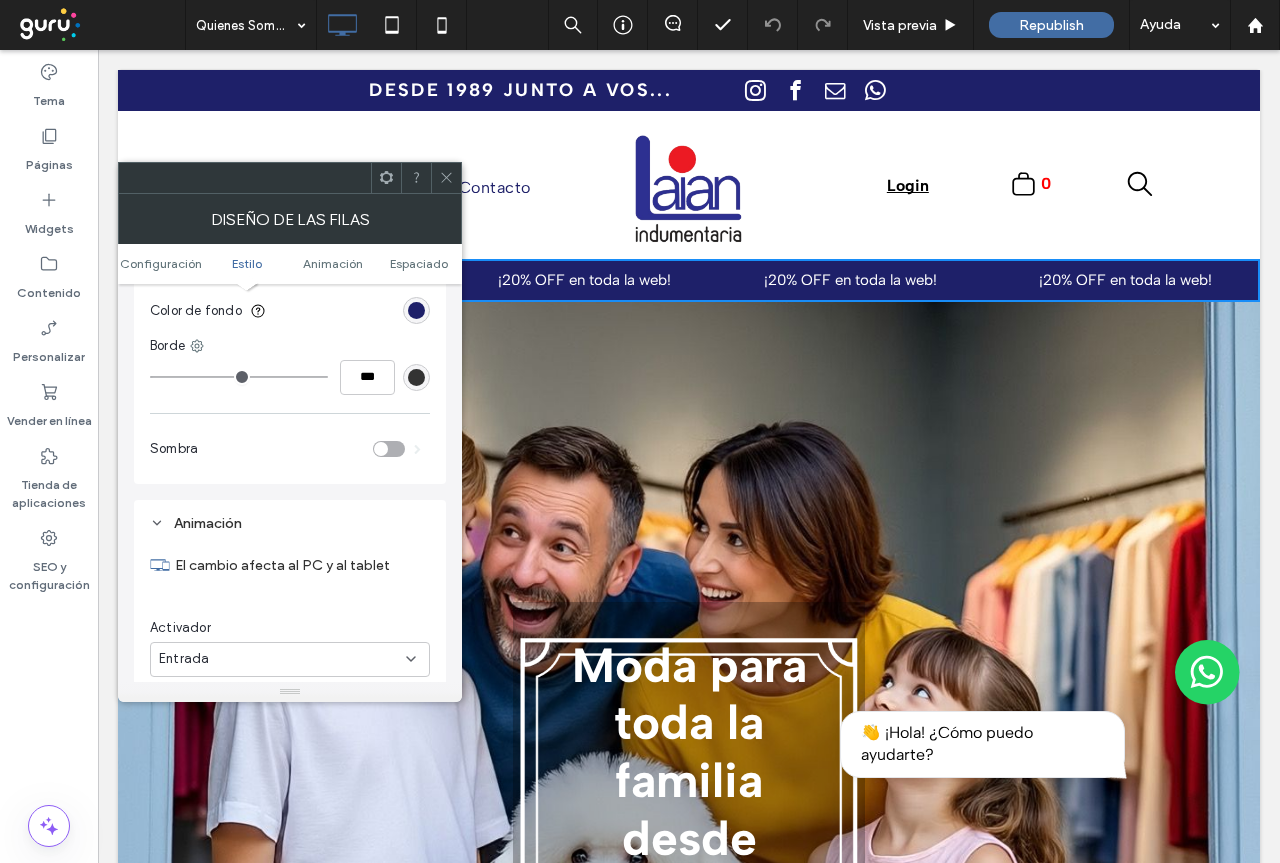 scroll, scrollTop: 202, scrollLeft: 0, axis: vertical 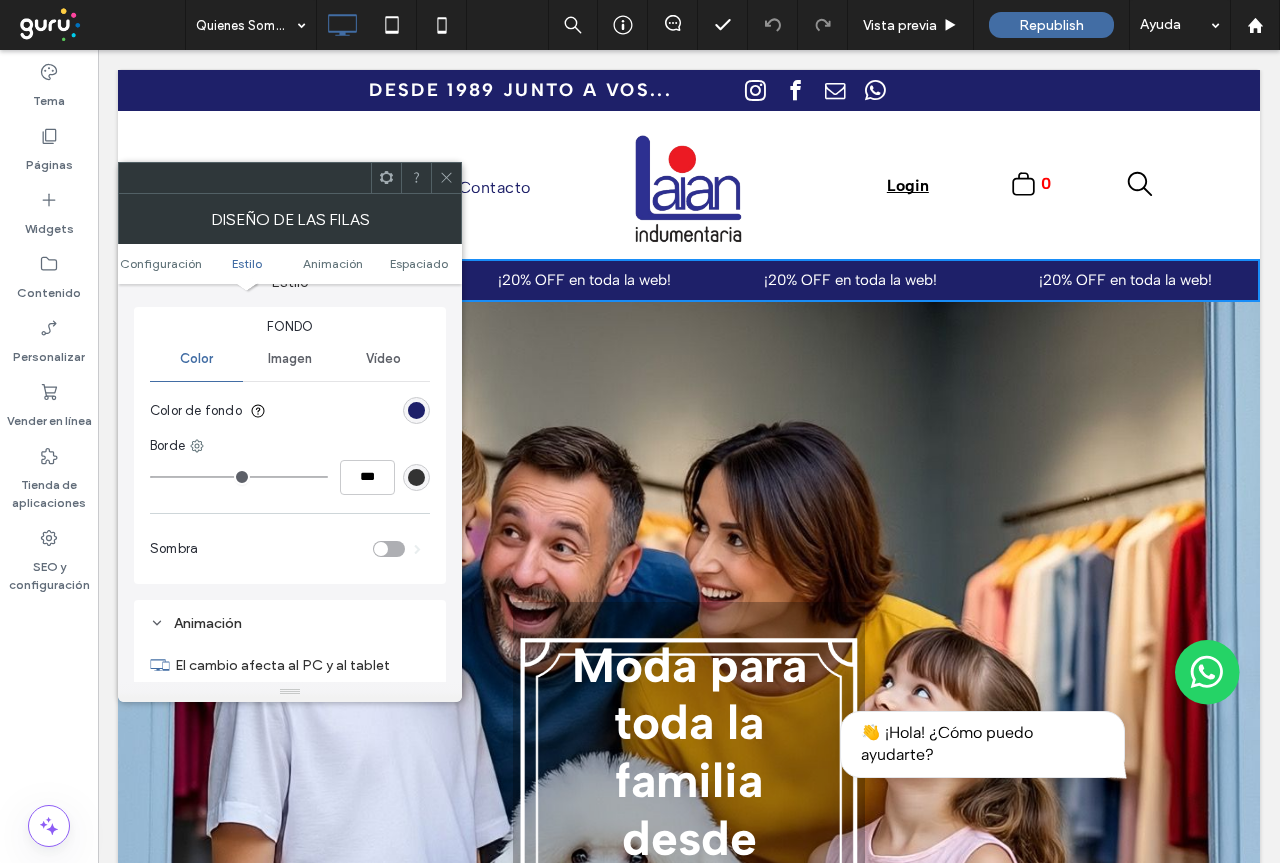 click 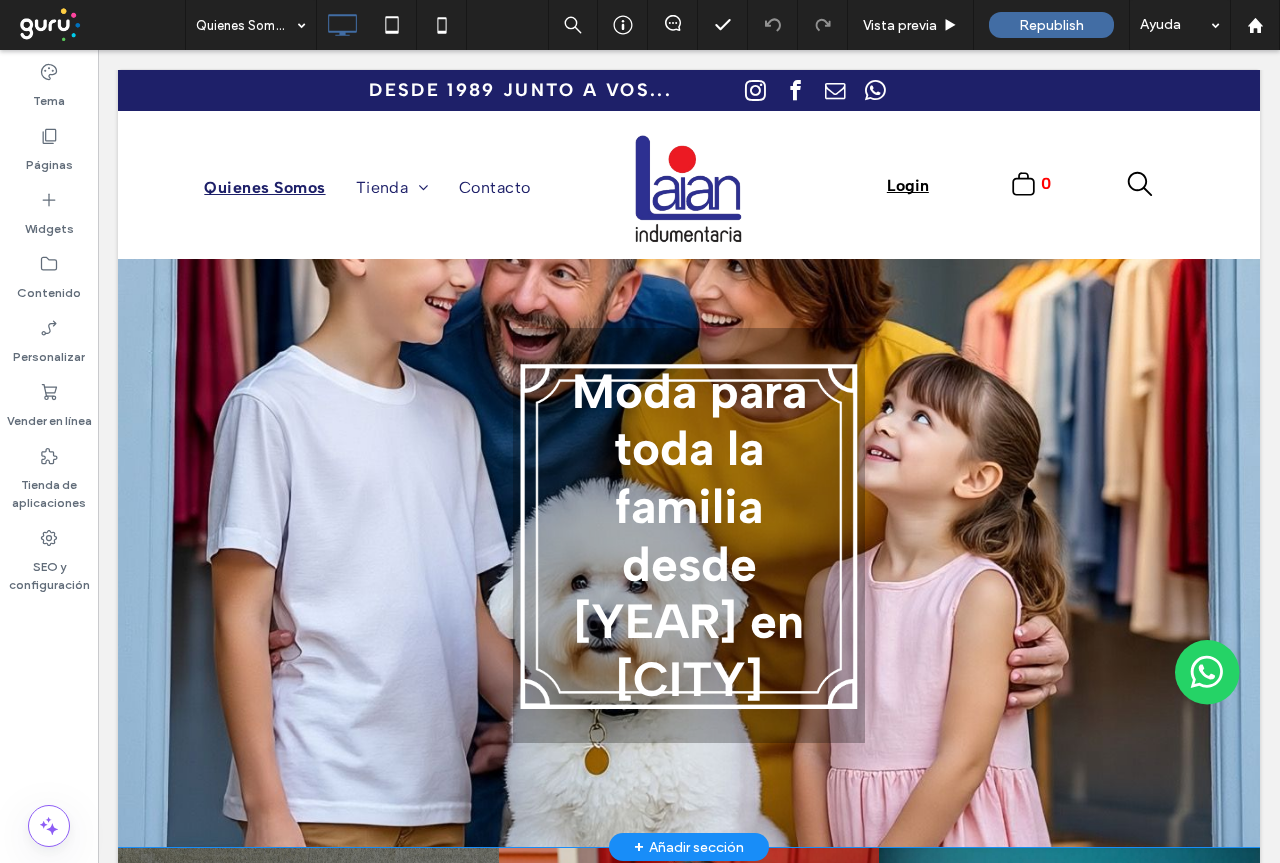 scroll, scrollTop: 0, scrollLeft: 0, axis: both 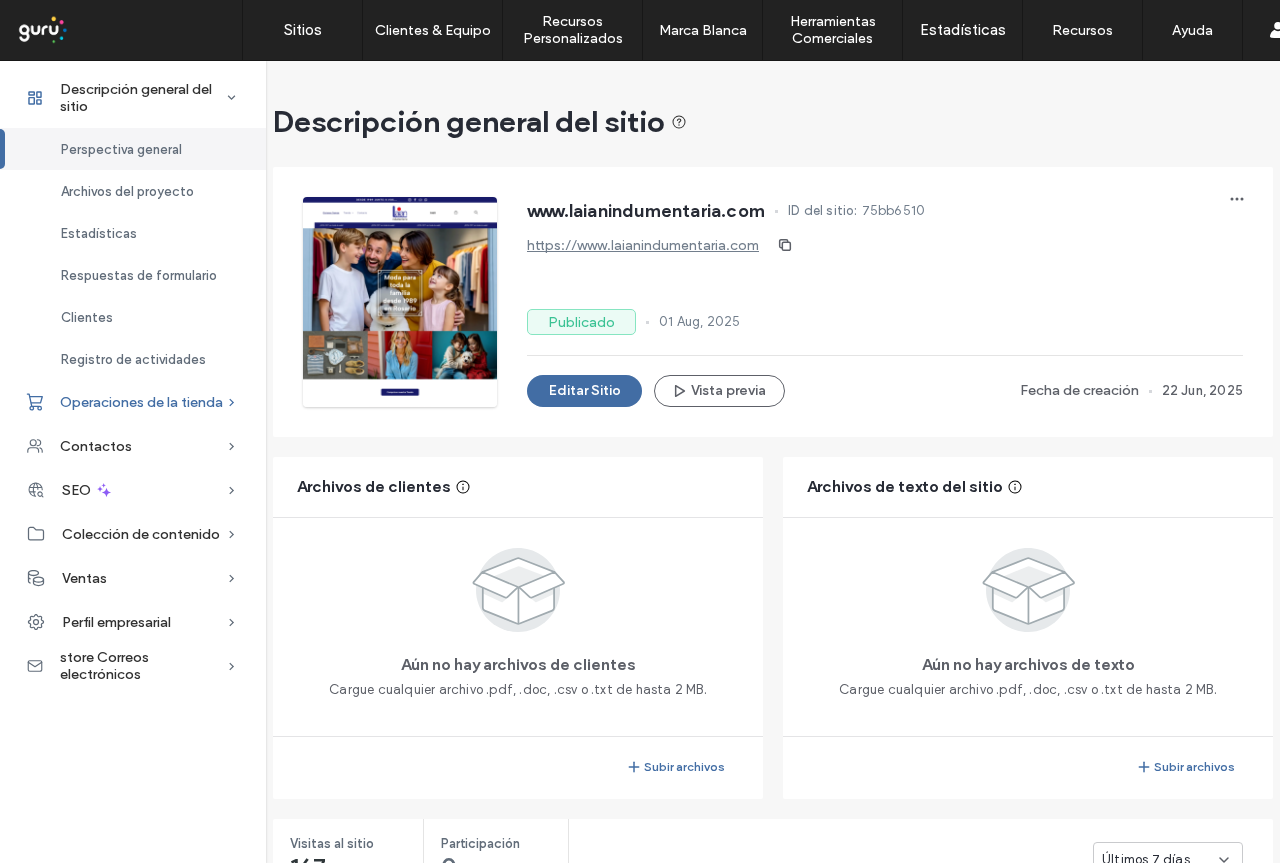 click 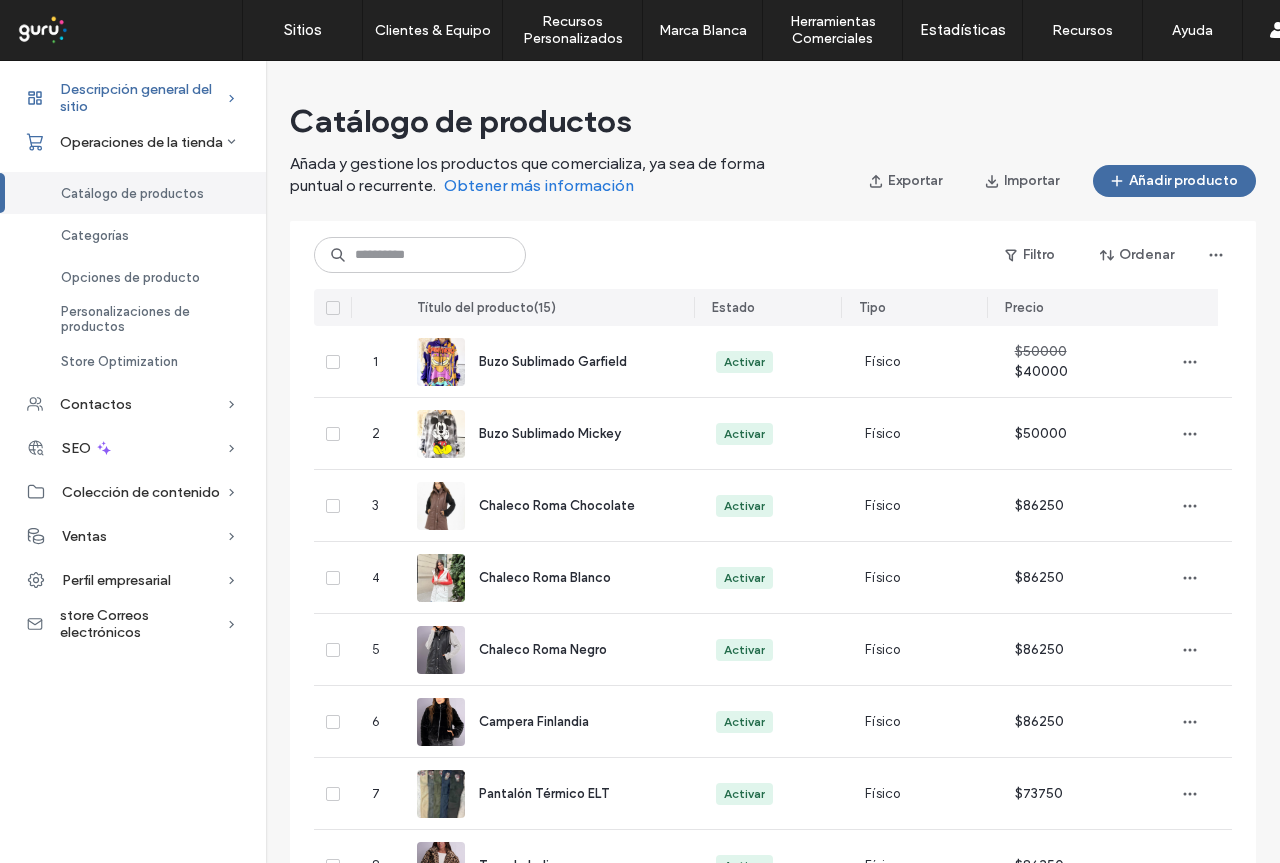 click on "Descripción general del sitio" at bounding box center (143, 98) 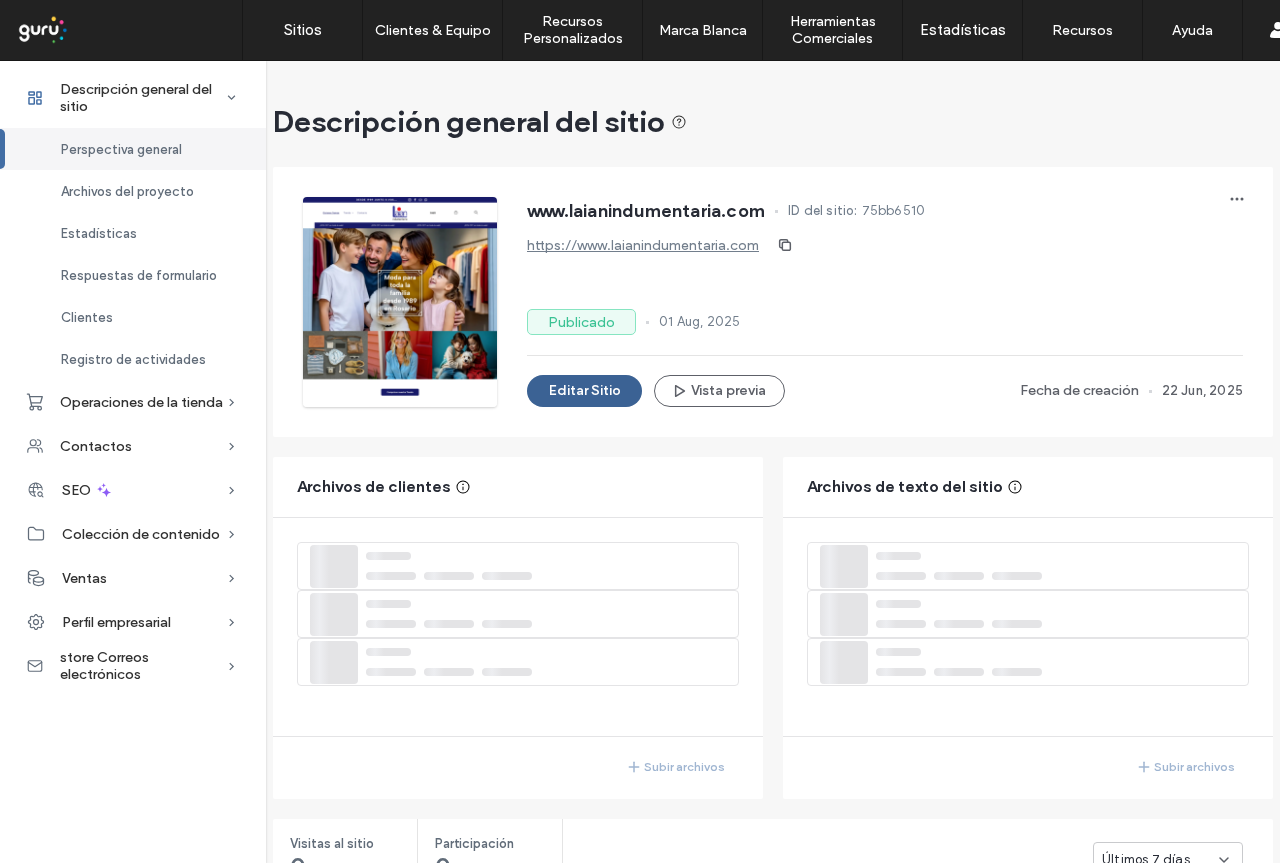 click on "Editar Sitio" at bounding box center (584, 391) 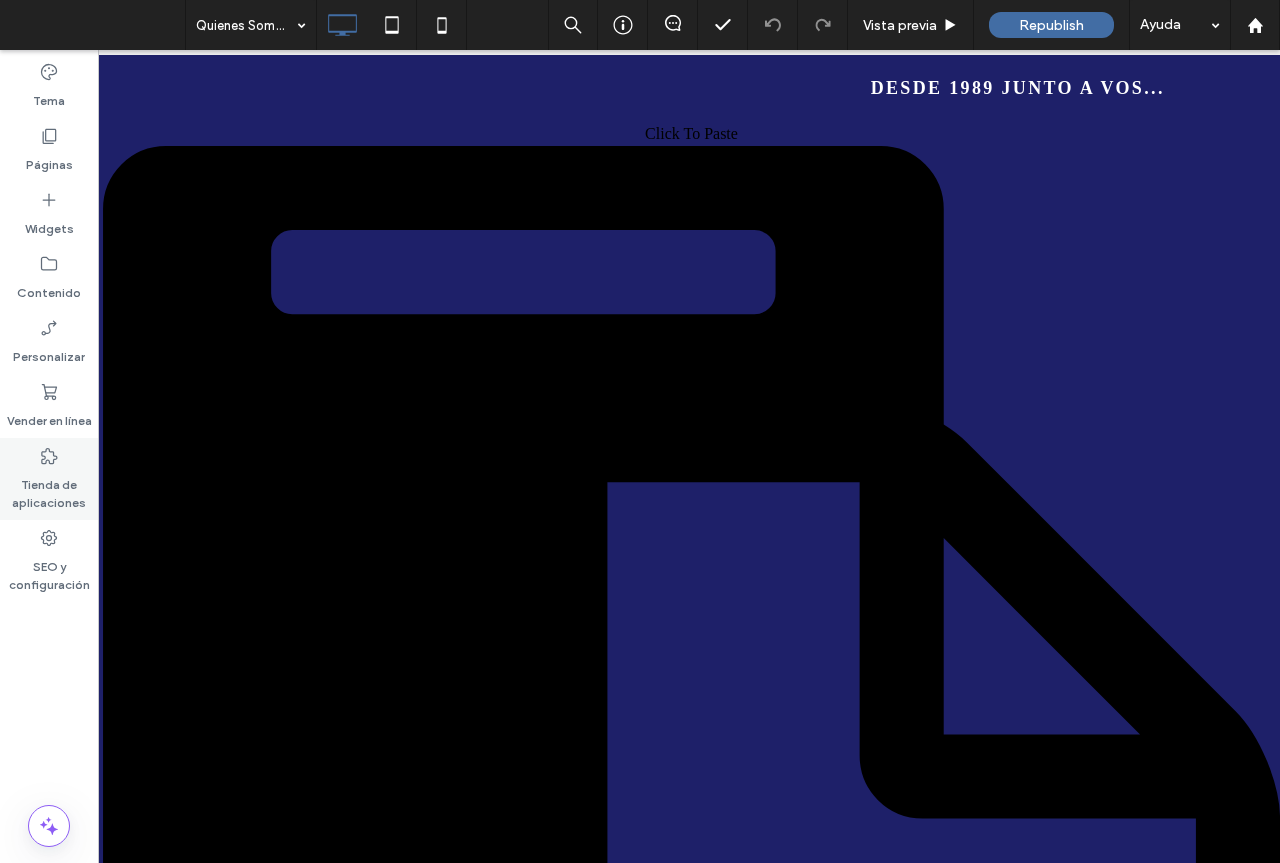 scroll, scrollTop: 0, scrollLeft: 0, axis: both 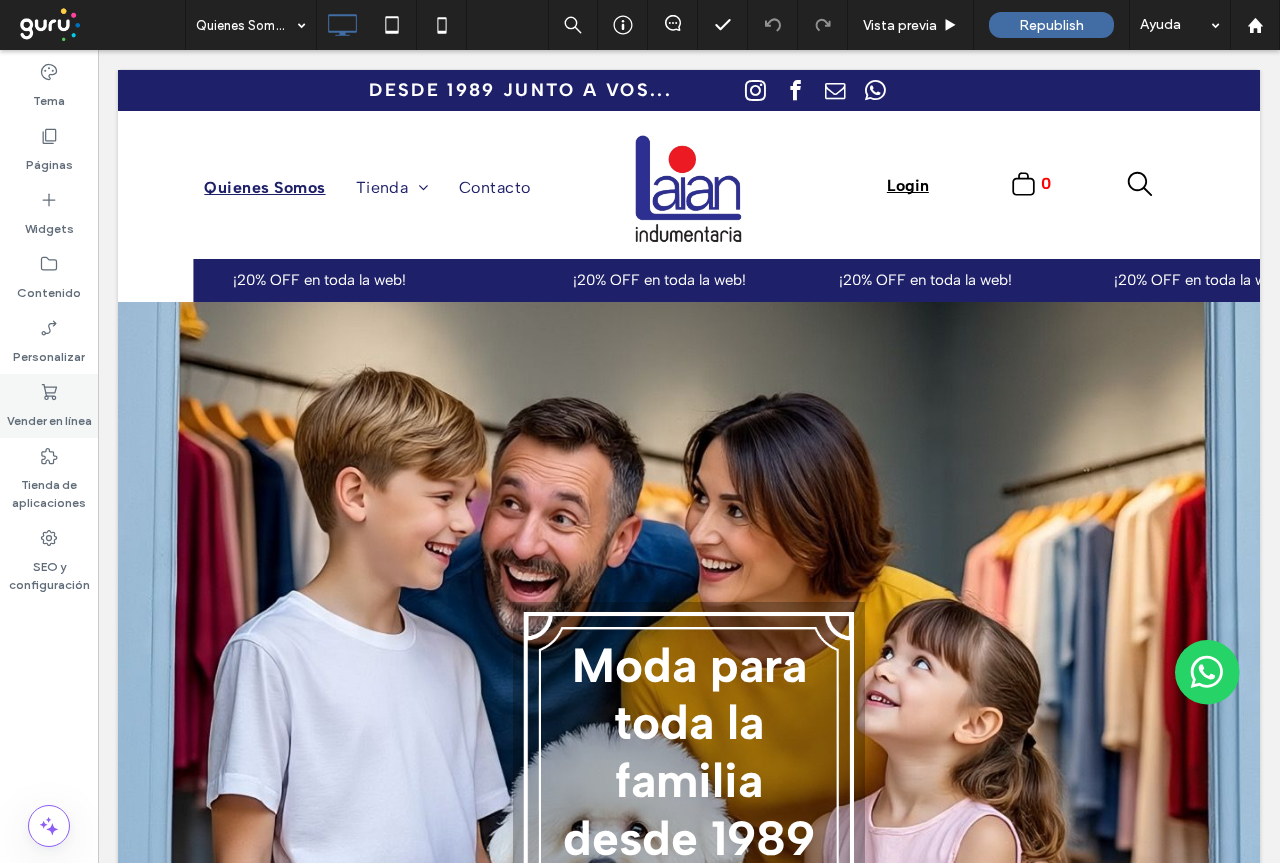 click on "Vender en línea" 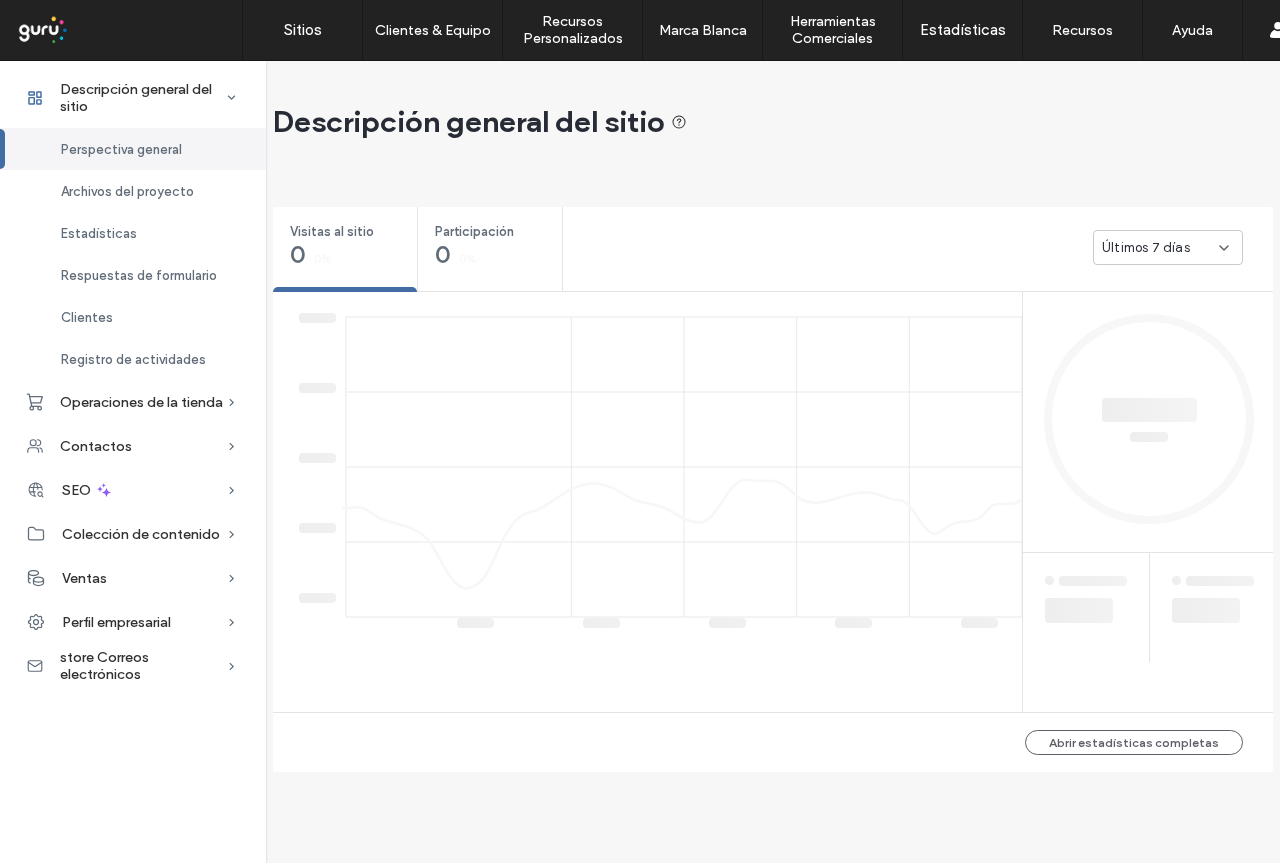 scroll, scrollTop: 0, scrollLeft: 0, axis: both 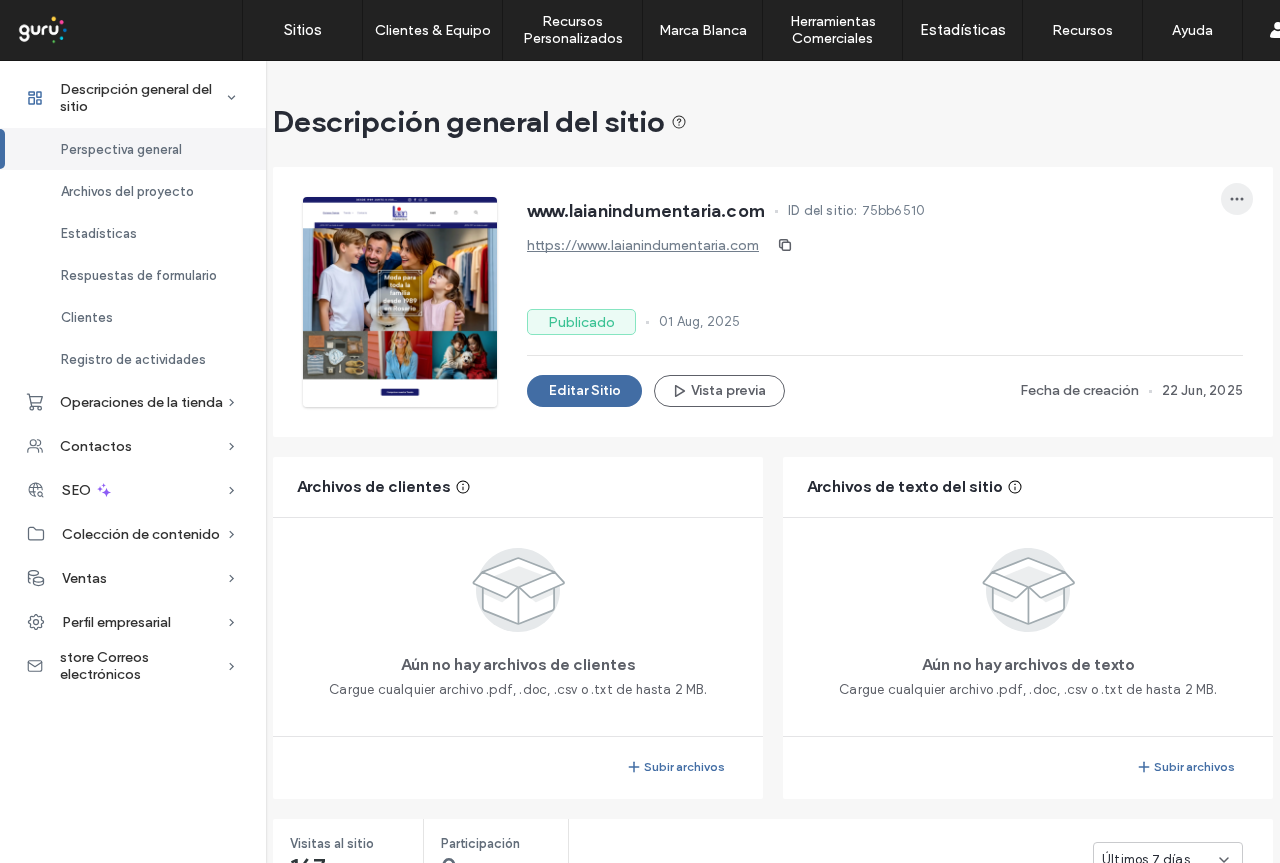 click 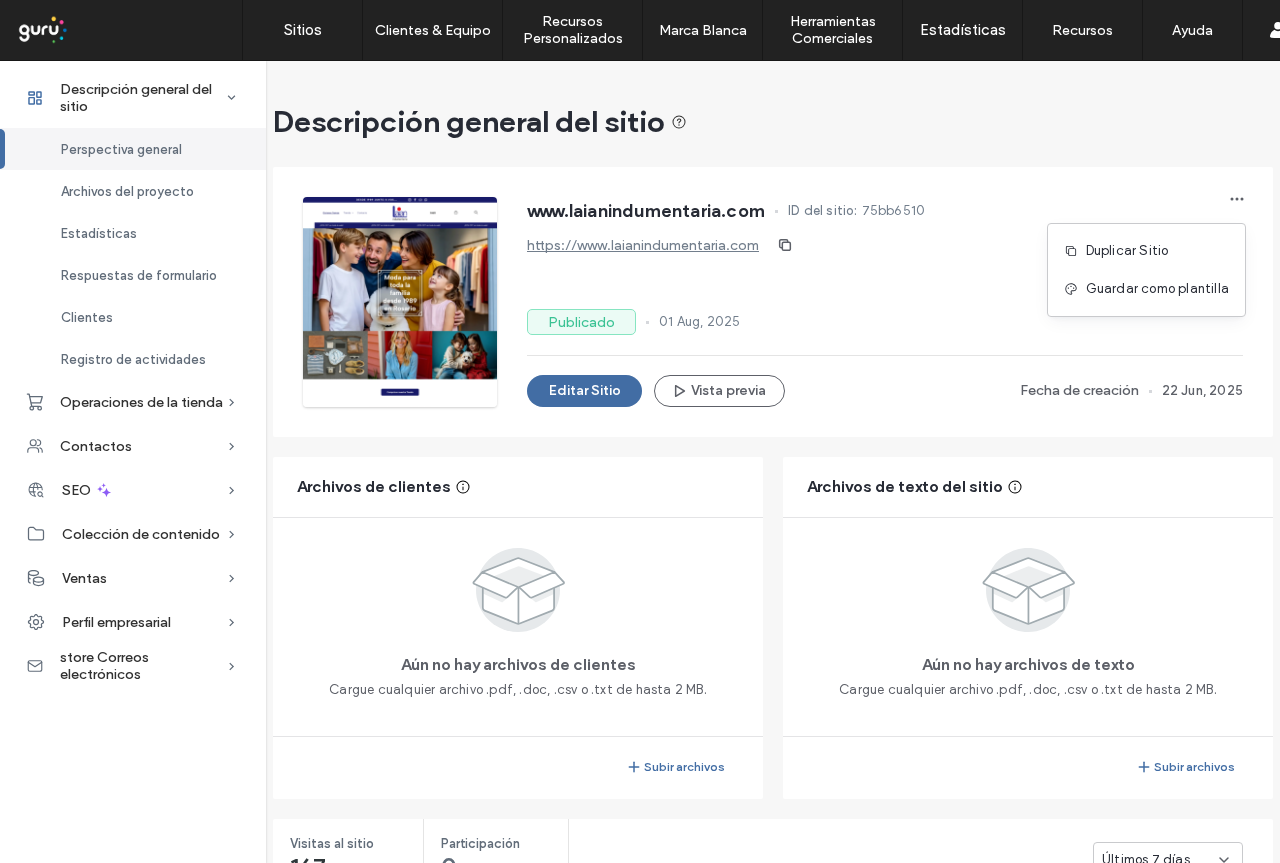 click on "www.laianindumentaria.com ID del sitio: 75bb6510 https://www.laianindumentaria.com Publicado 01 Aug, 2025 Editar Sitio Vista previa Fecha de creación 22 Jun, 2025" at bounding box center (885, 302) 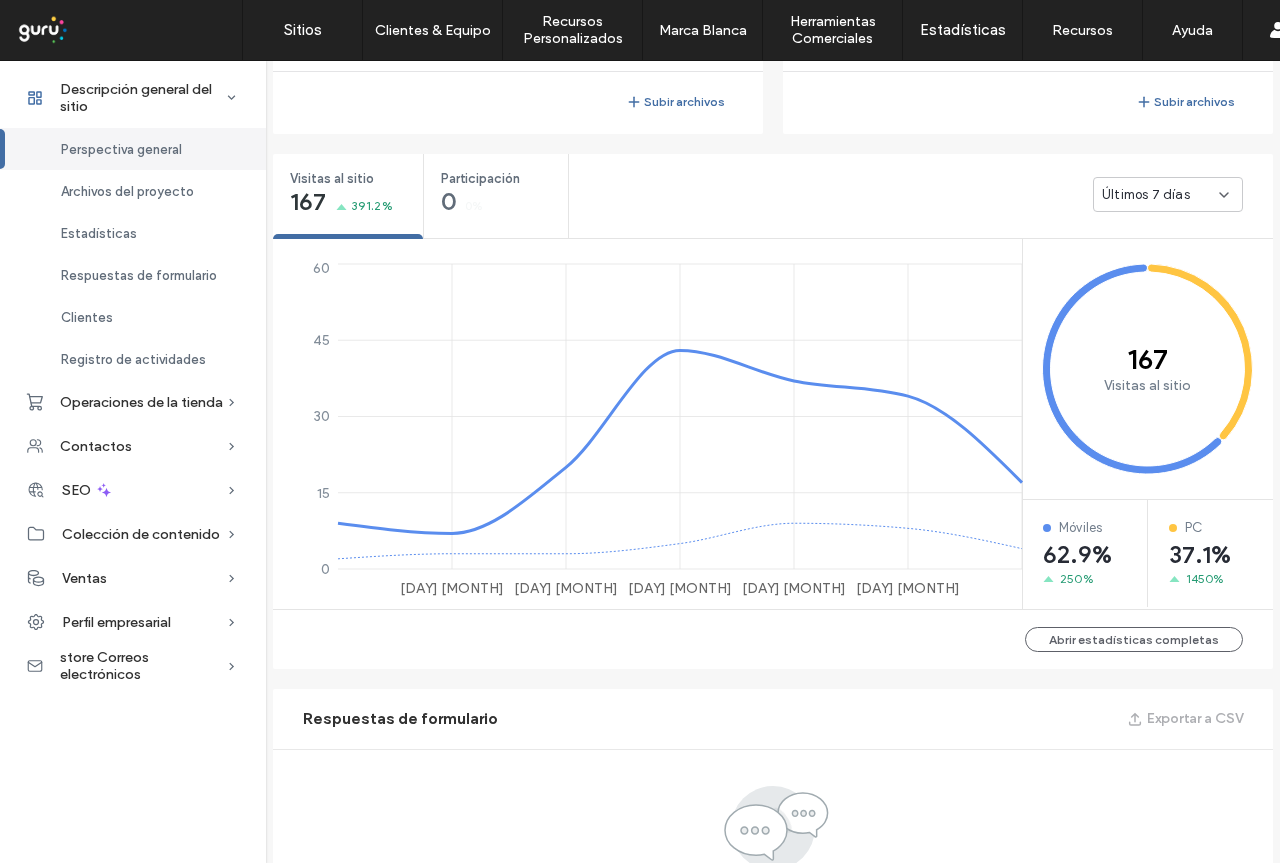 scroll, scrollTop: 900, scrollLeft: 0, axis: vertical 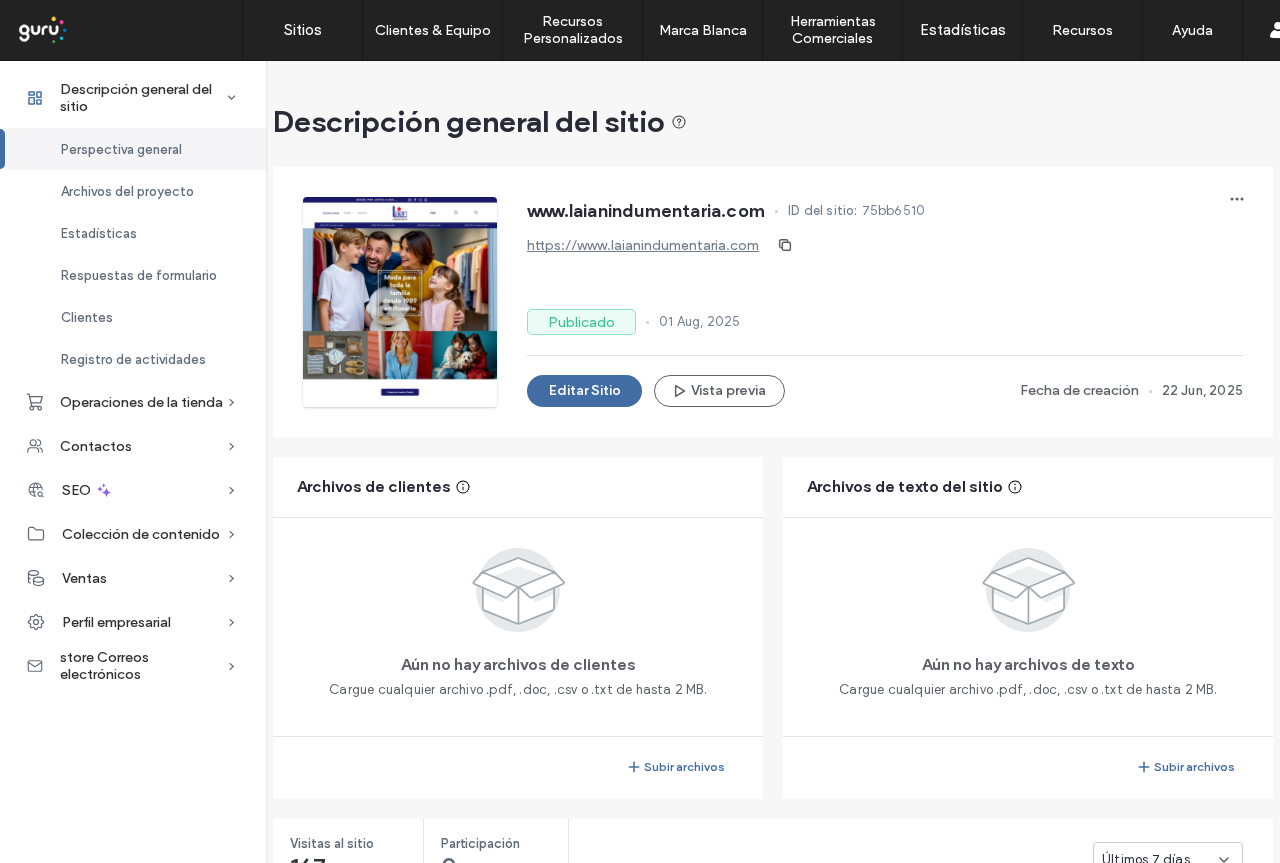 click on "www.laianindumentaria.com" 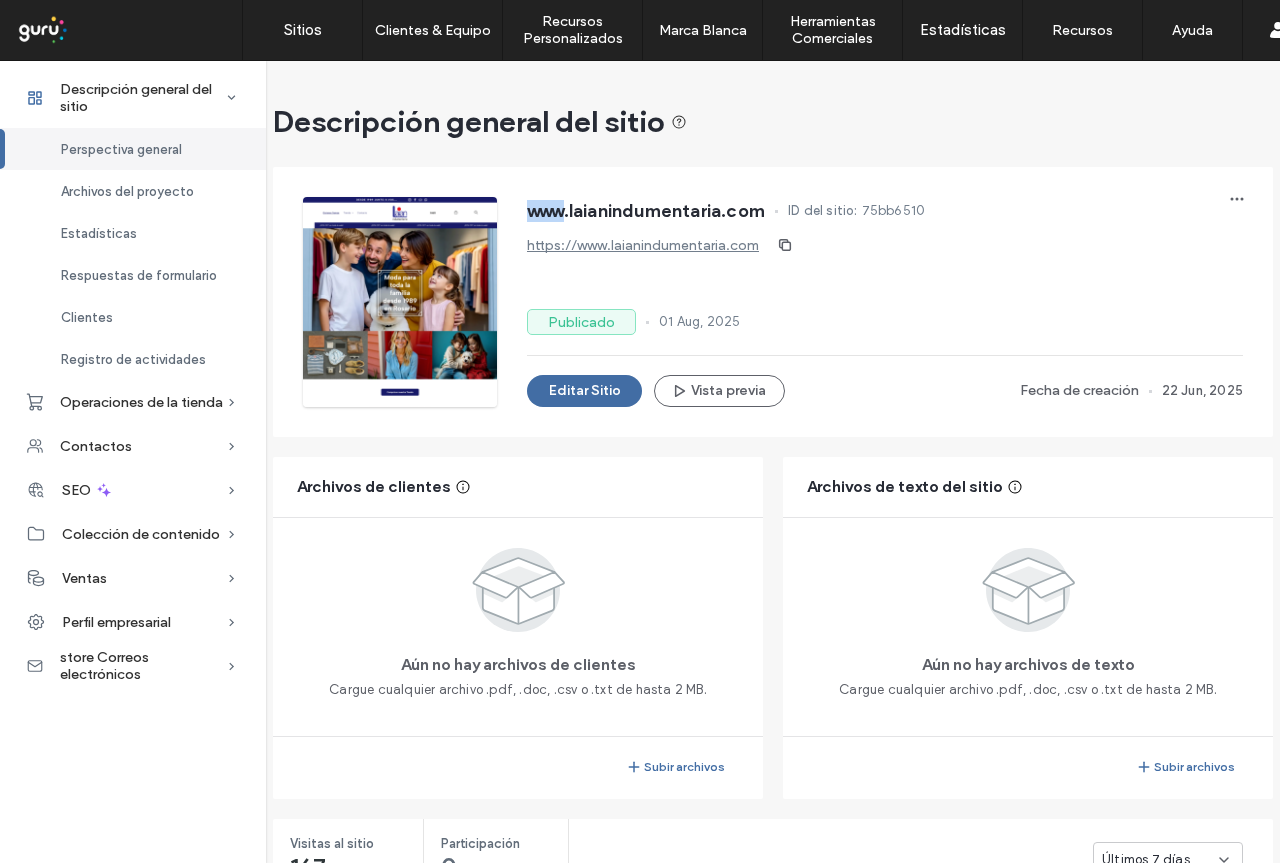 click on "www.laianindumentaria.com" 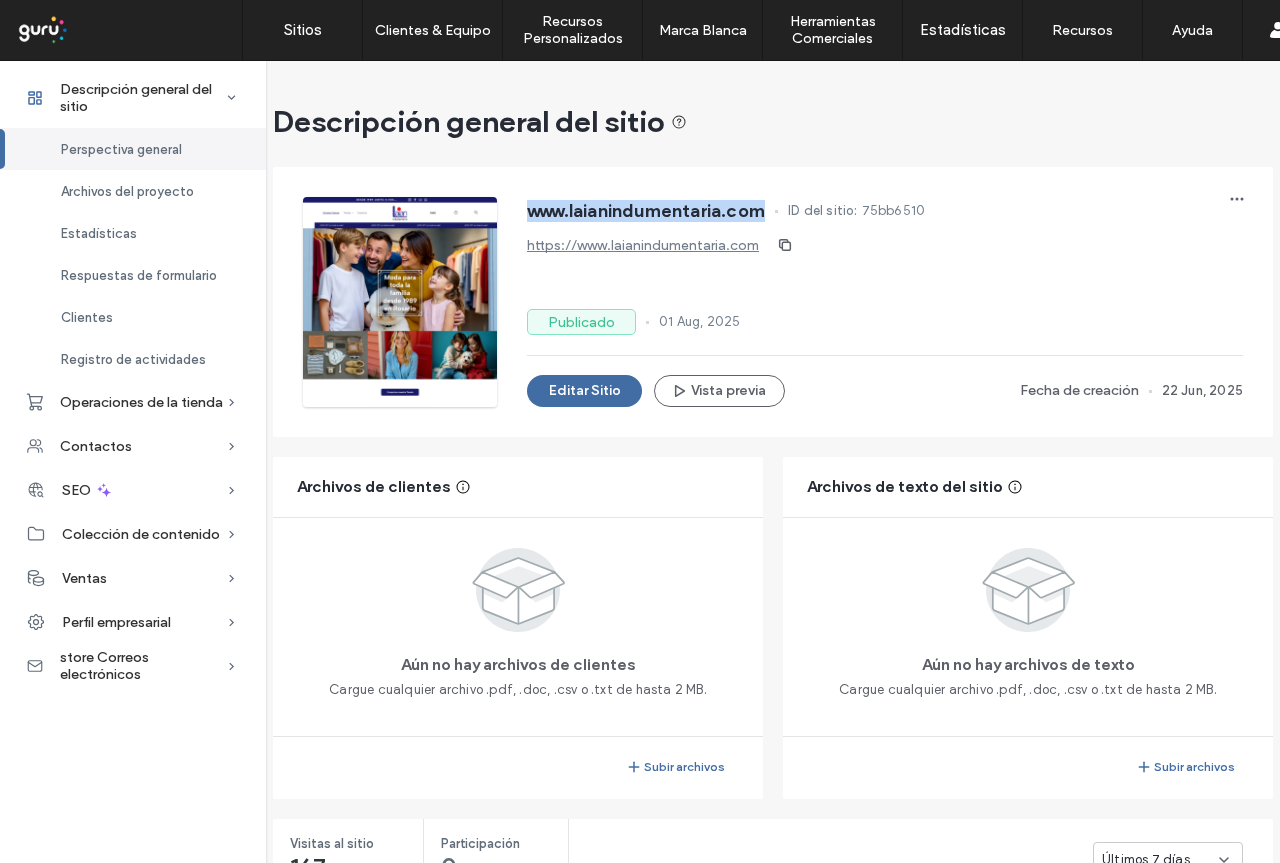 click on "www.laianindumentaria.com" 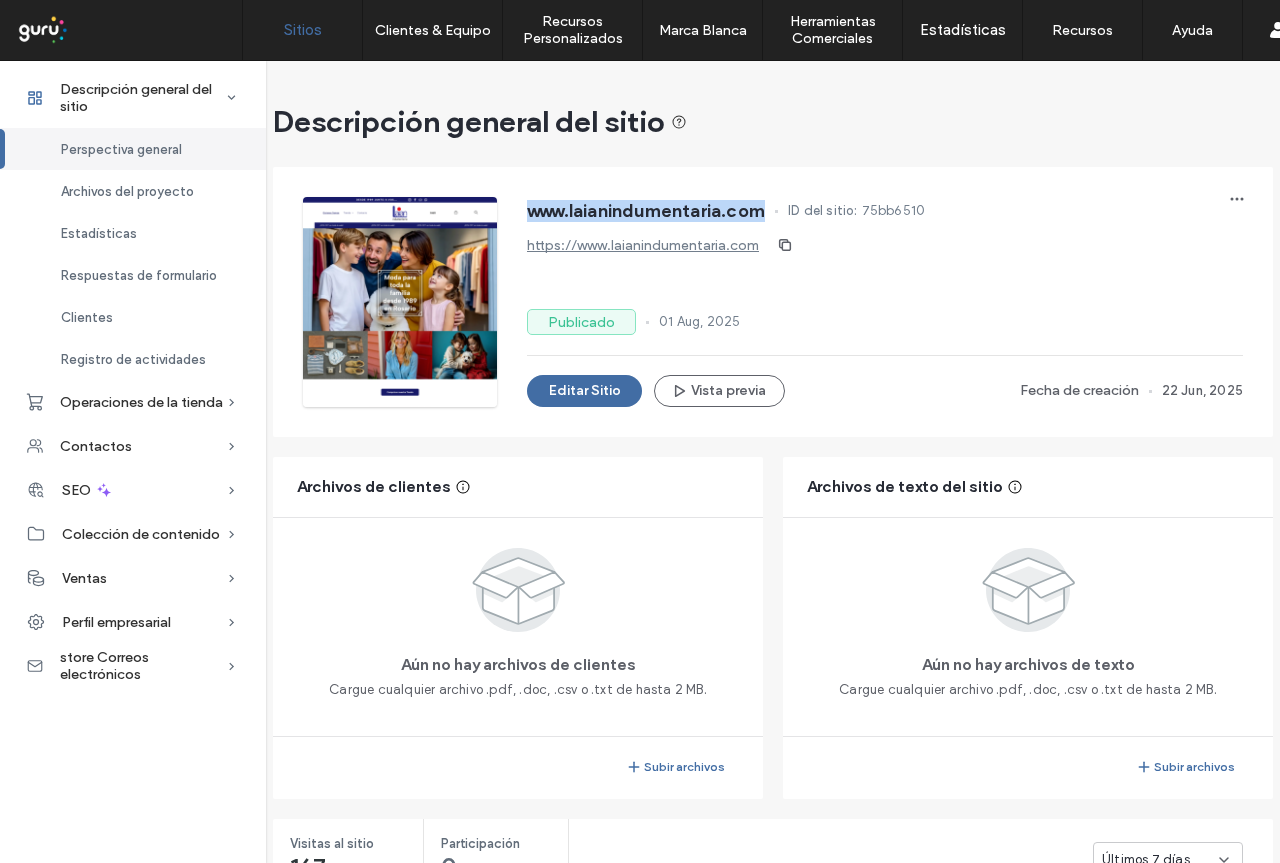 click on "Sitios" 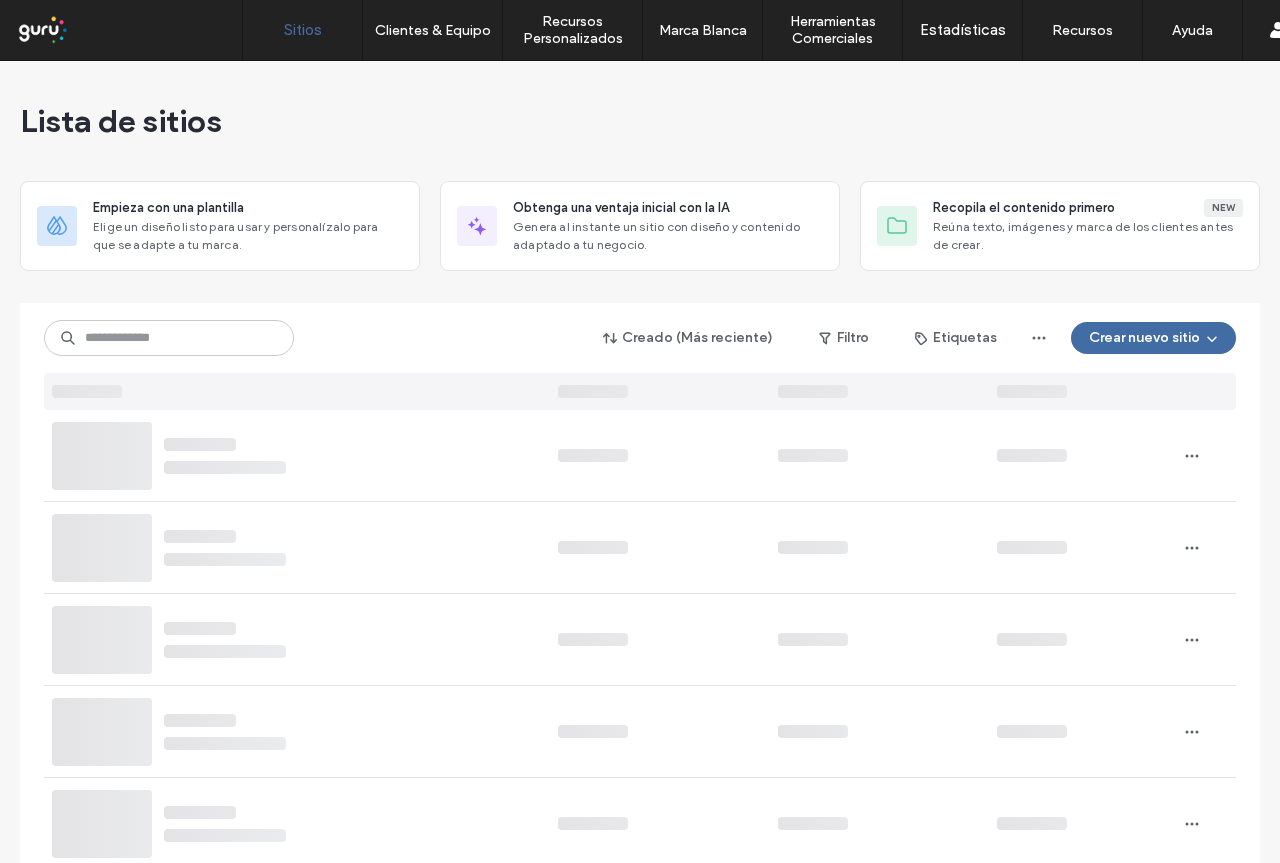 click on "Creado (Más reciente) Filtro Etiquetas Crear nuevo sitio" 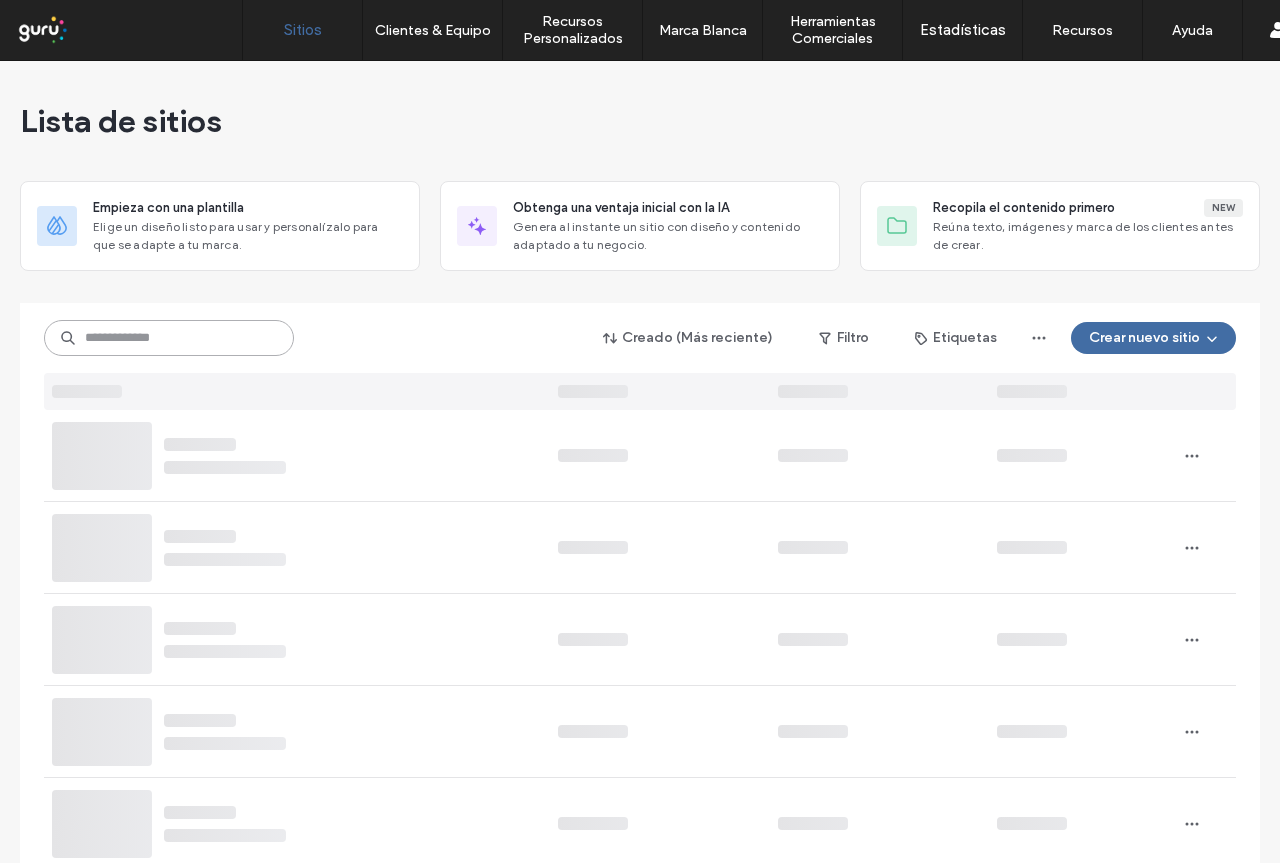 click 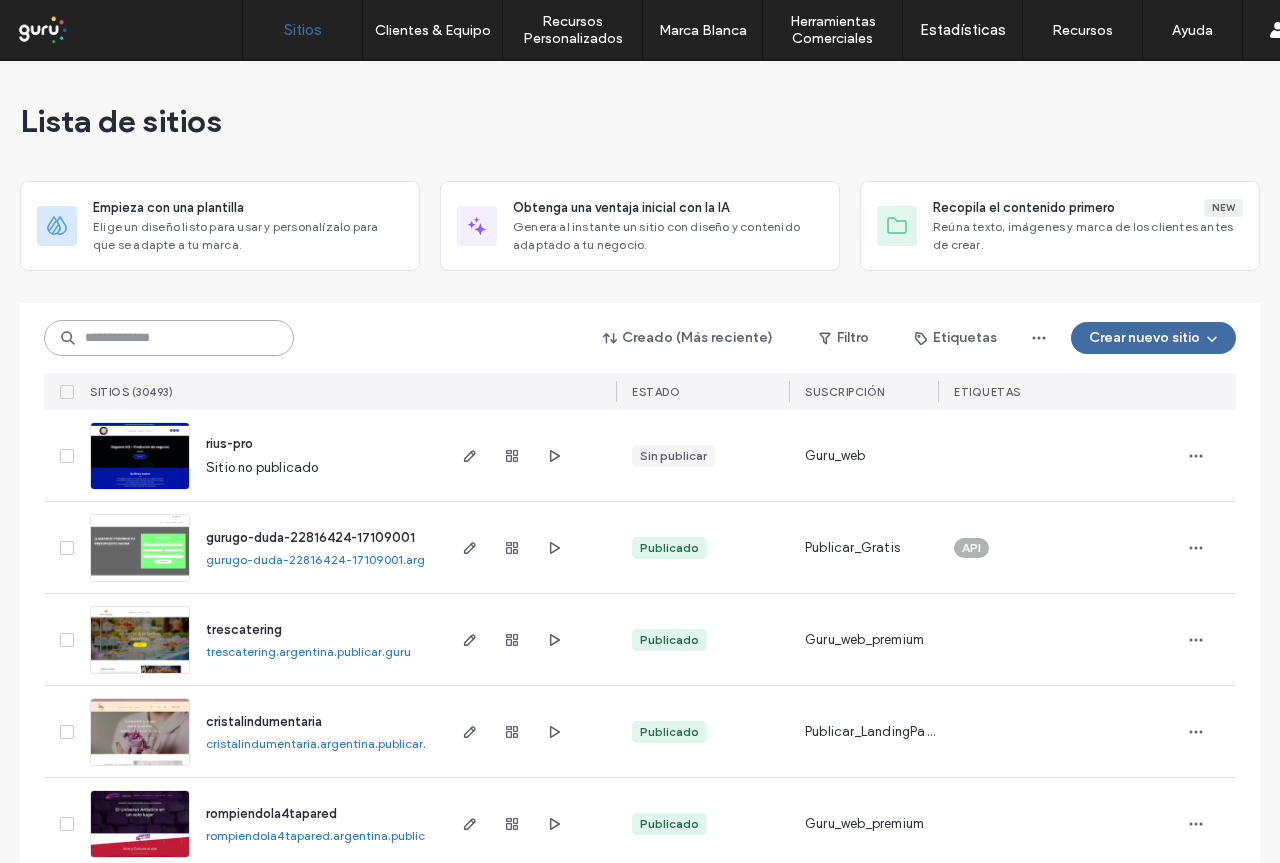 paste on "**********" 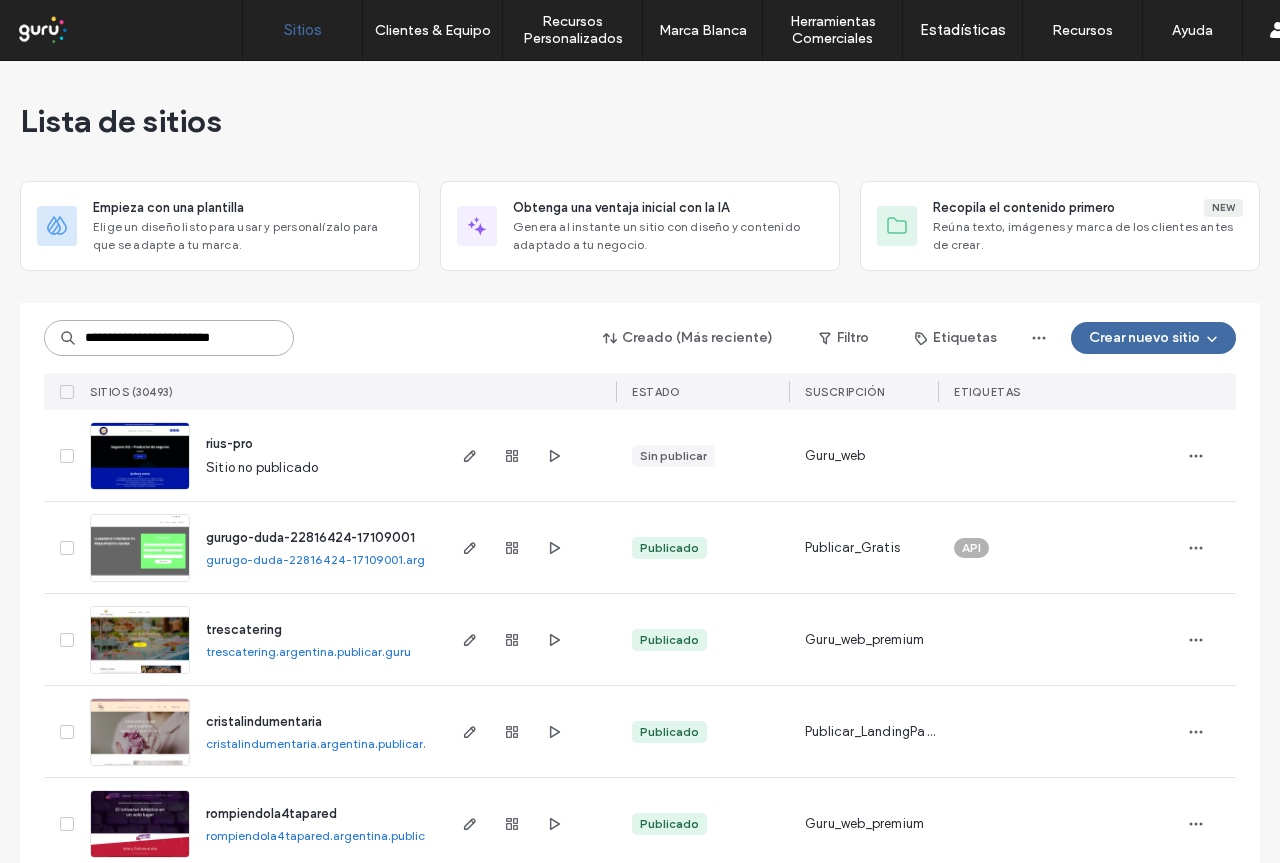 scroll, scrollTop: 0, scrollLeft: 4, axis: horizontal 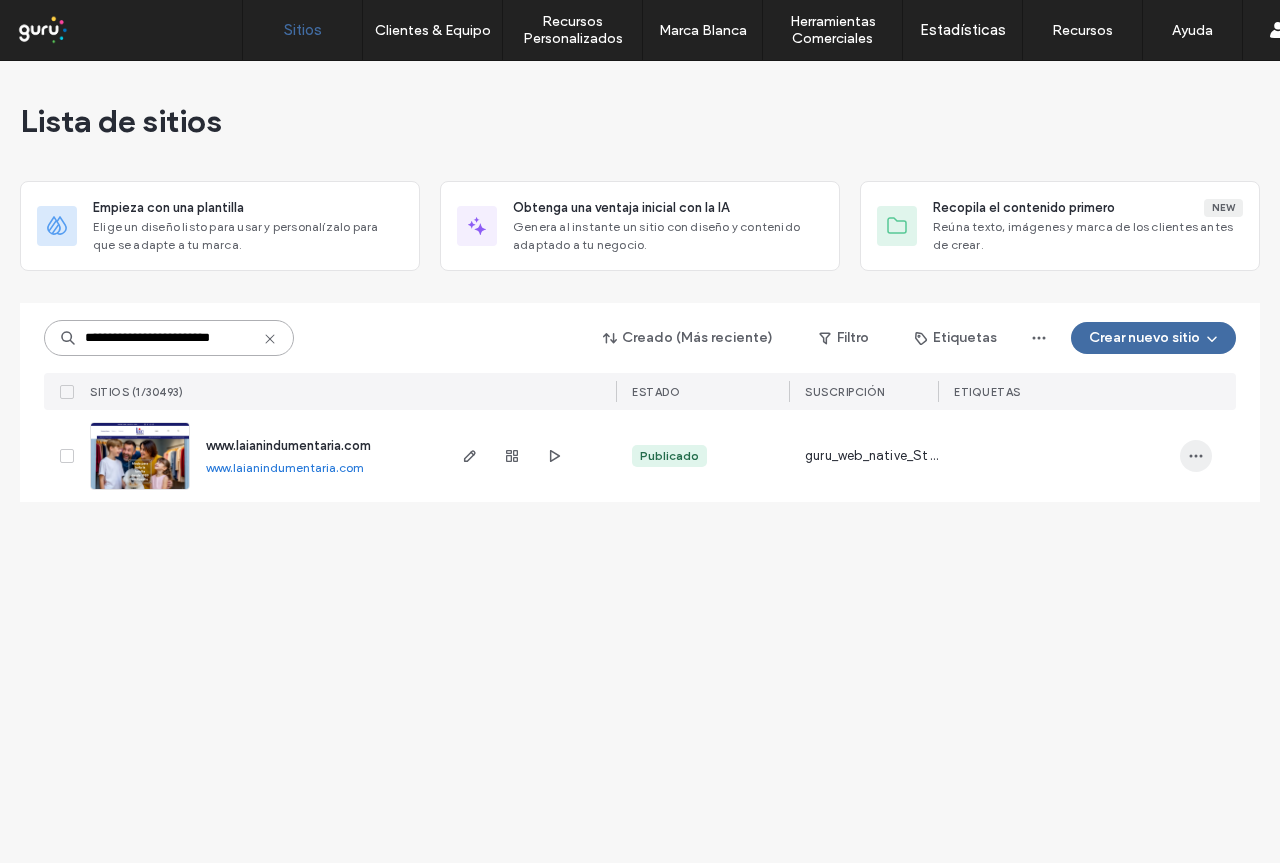 type on "**********" 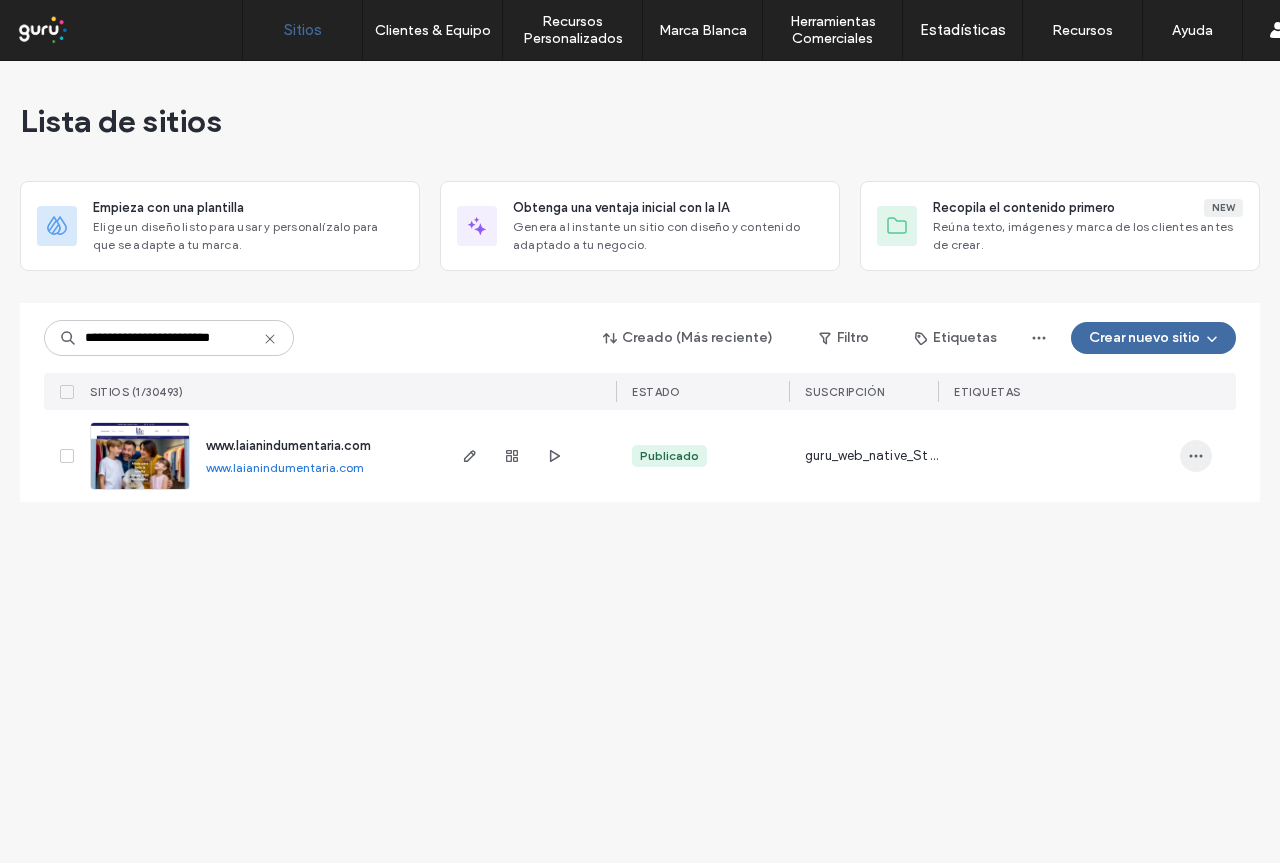 click 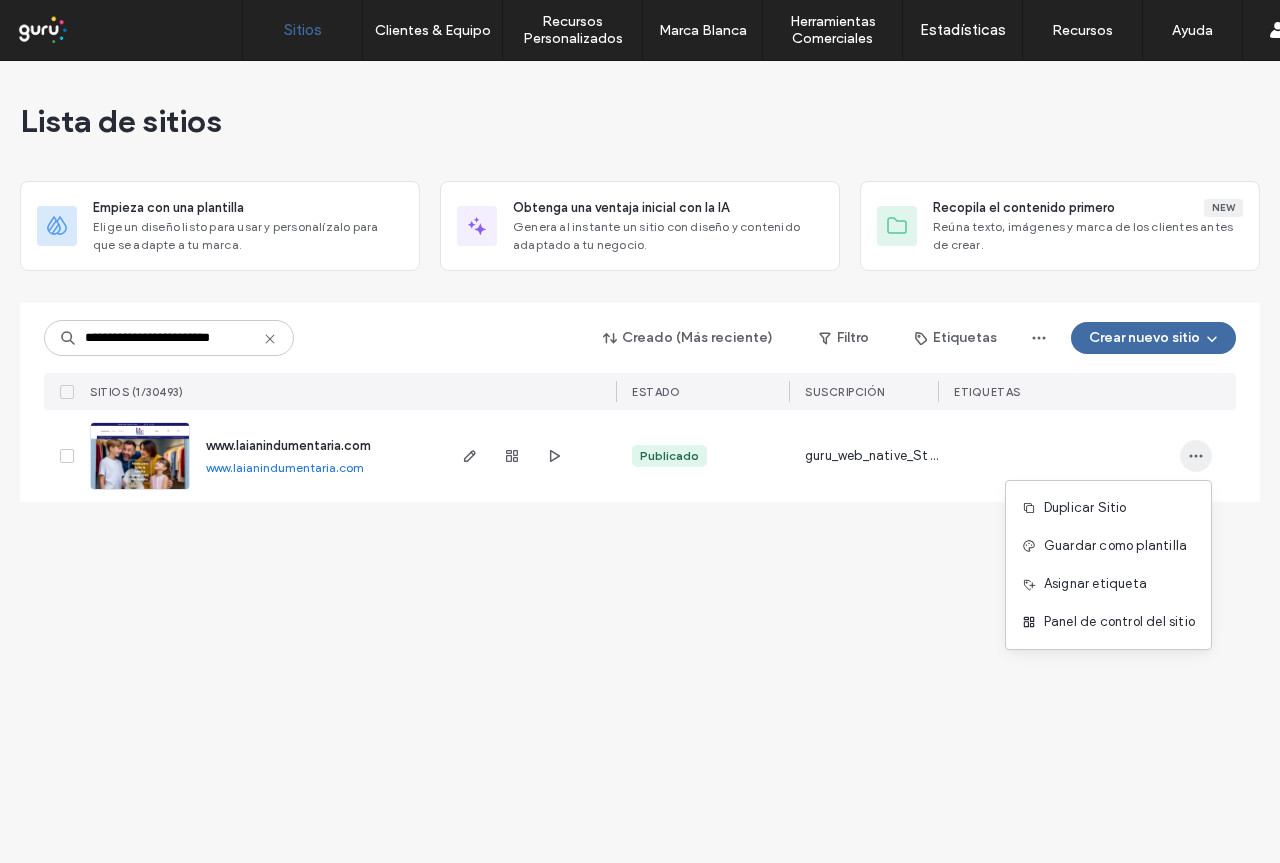 click 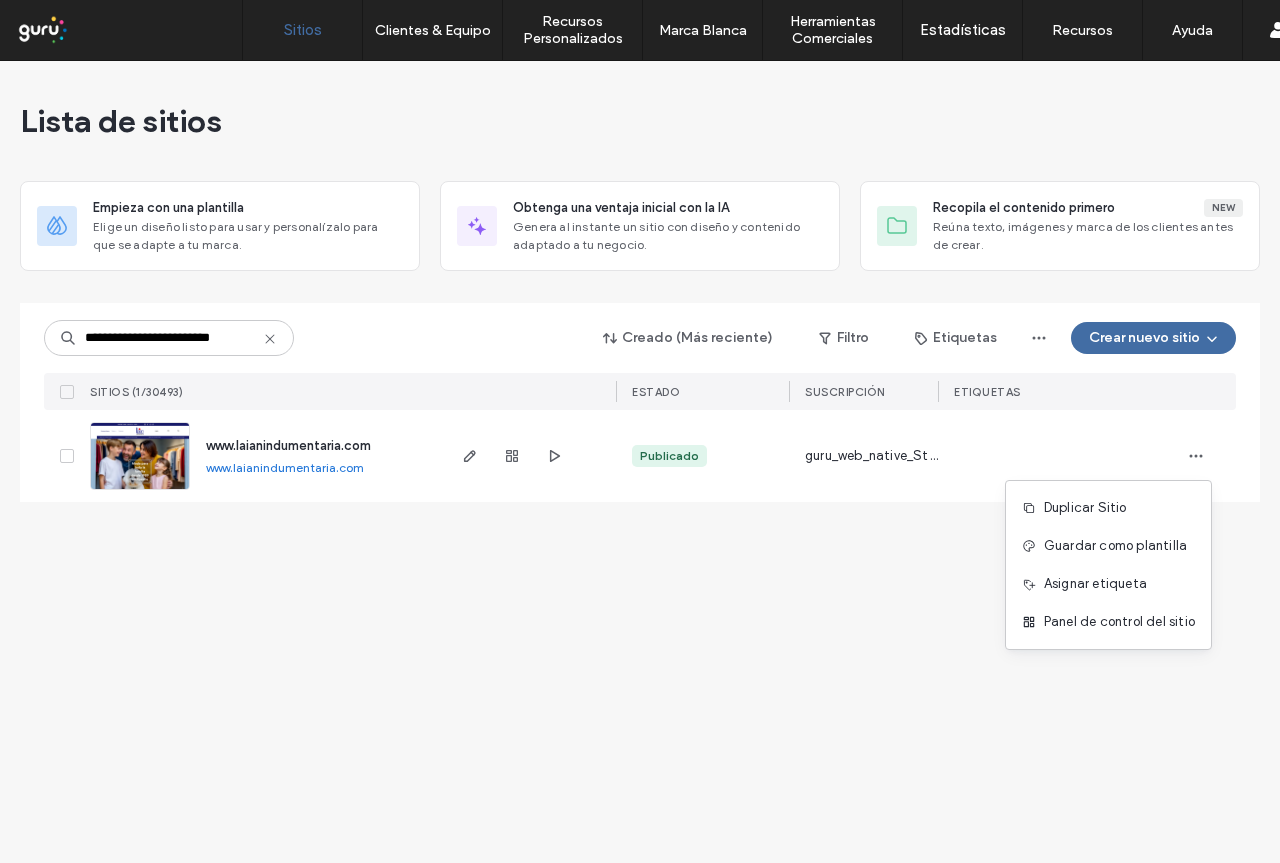 click on "**********" 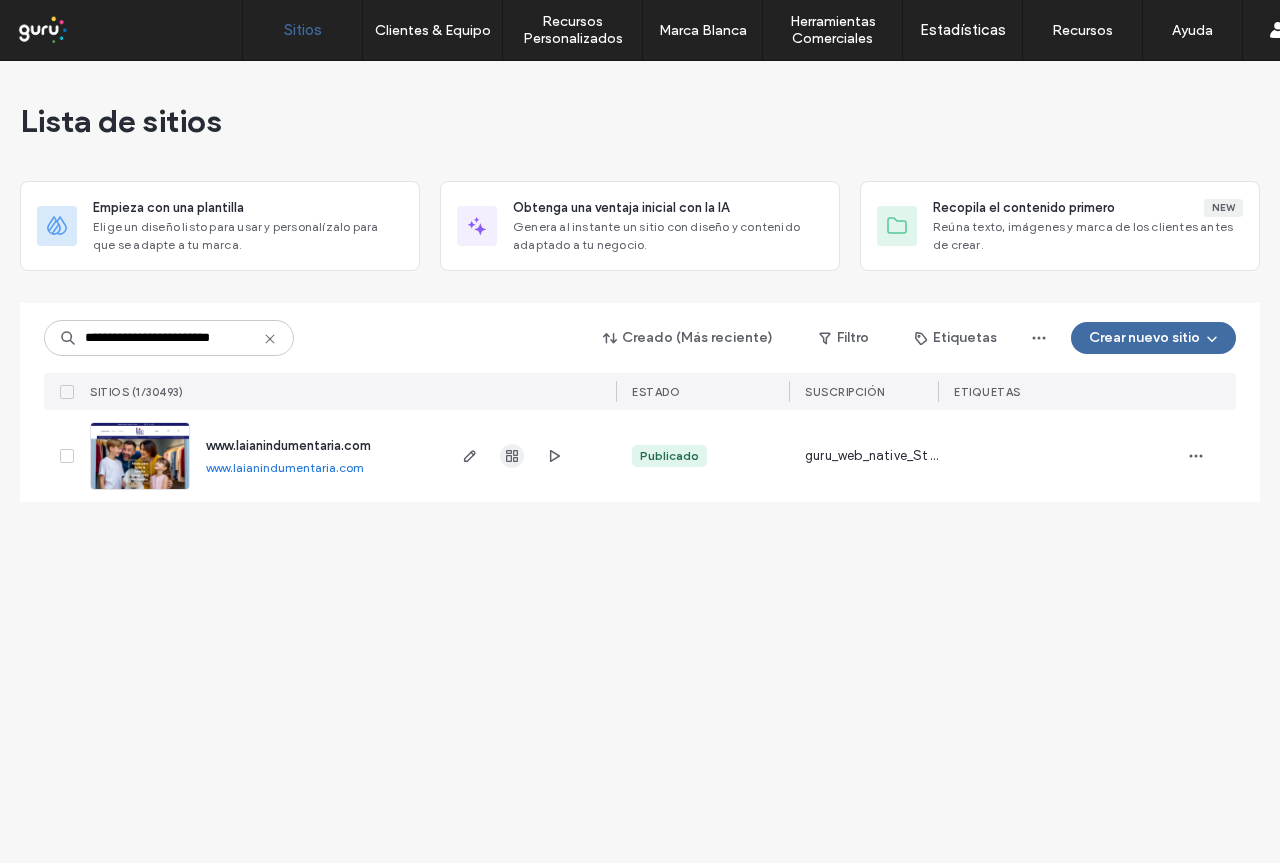 click 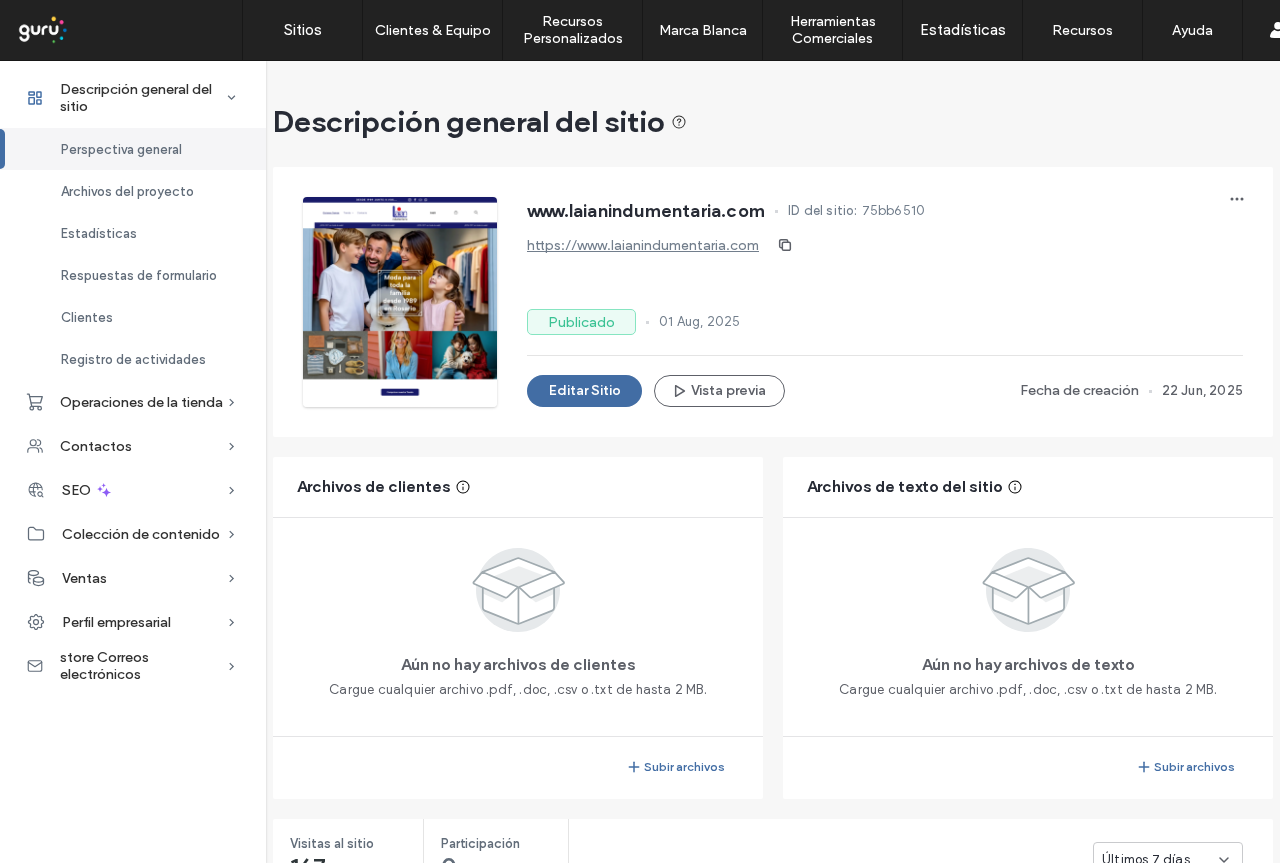 click on "https://www.laianindumentaria.com" 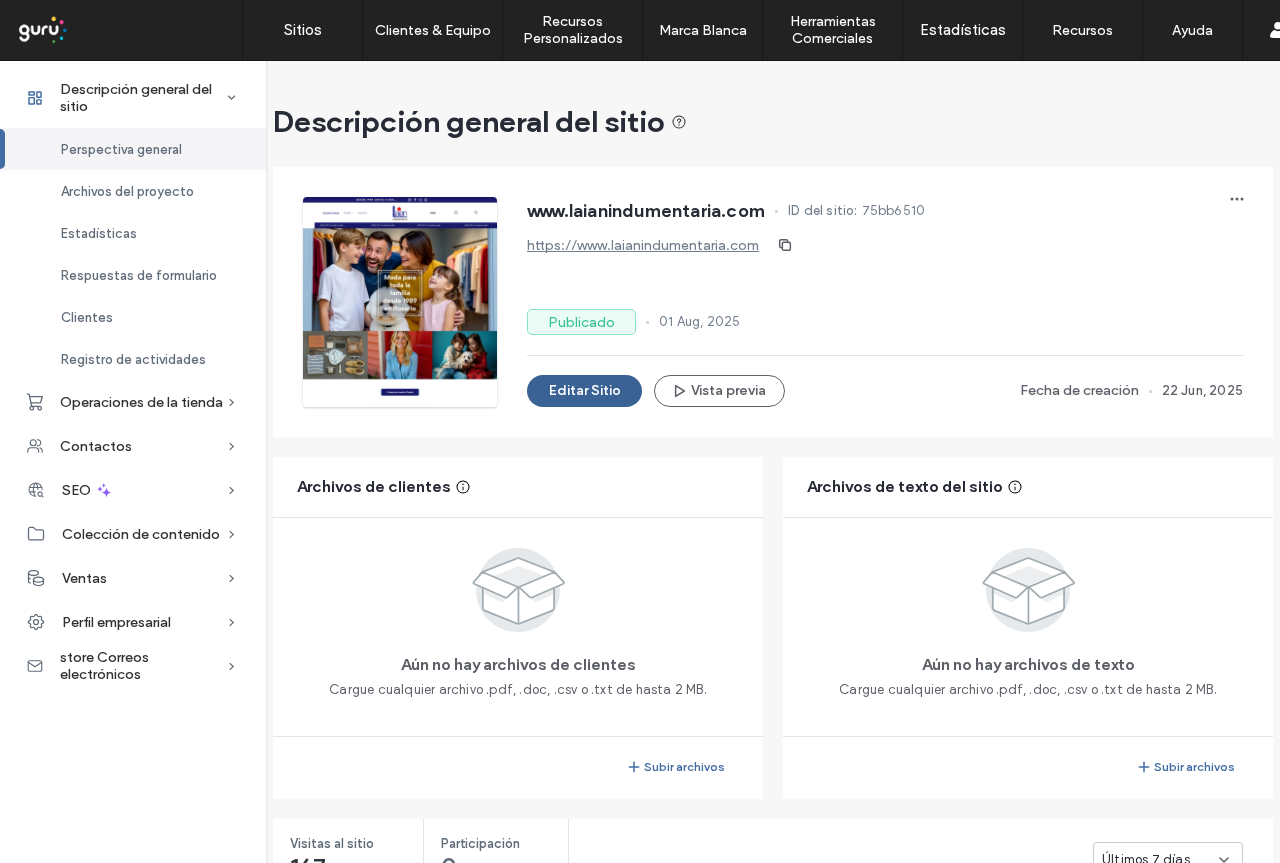 click on "Editar Sitio" 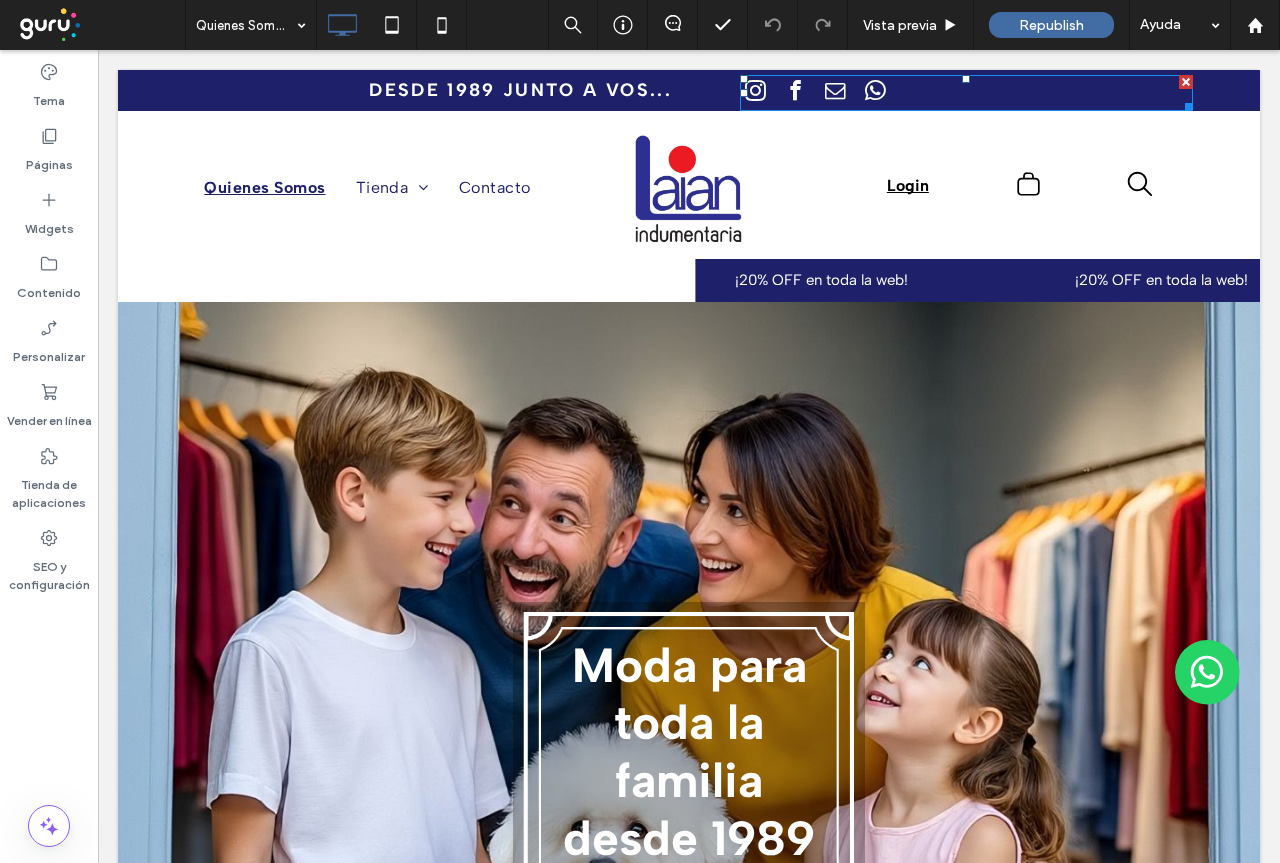 scroll, scrollTop: 0, scrollLeft: 0, axis: both 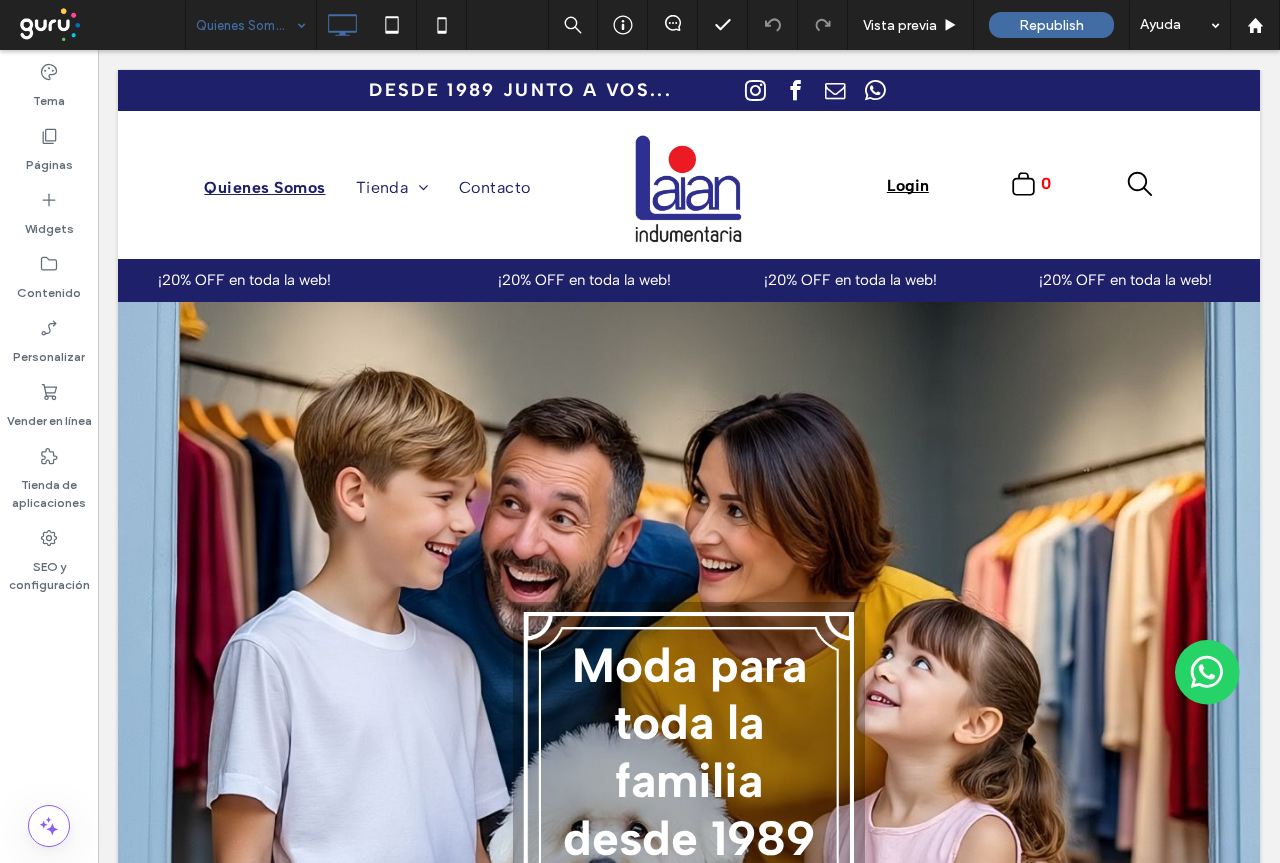 click on "Páginas" at bounding box center (49, 160) 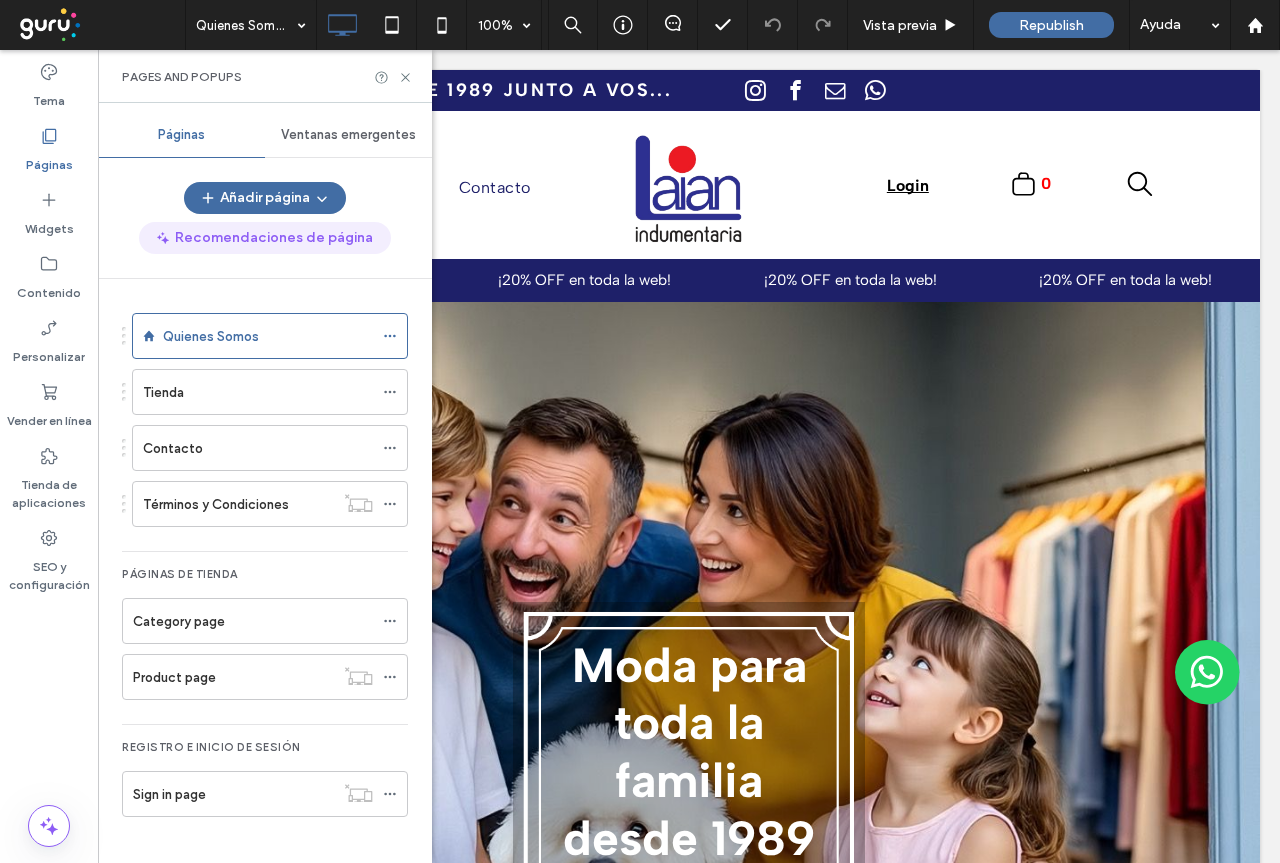 click on "Recomendaciones de página" at bounding box center (265, 238) 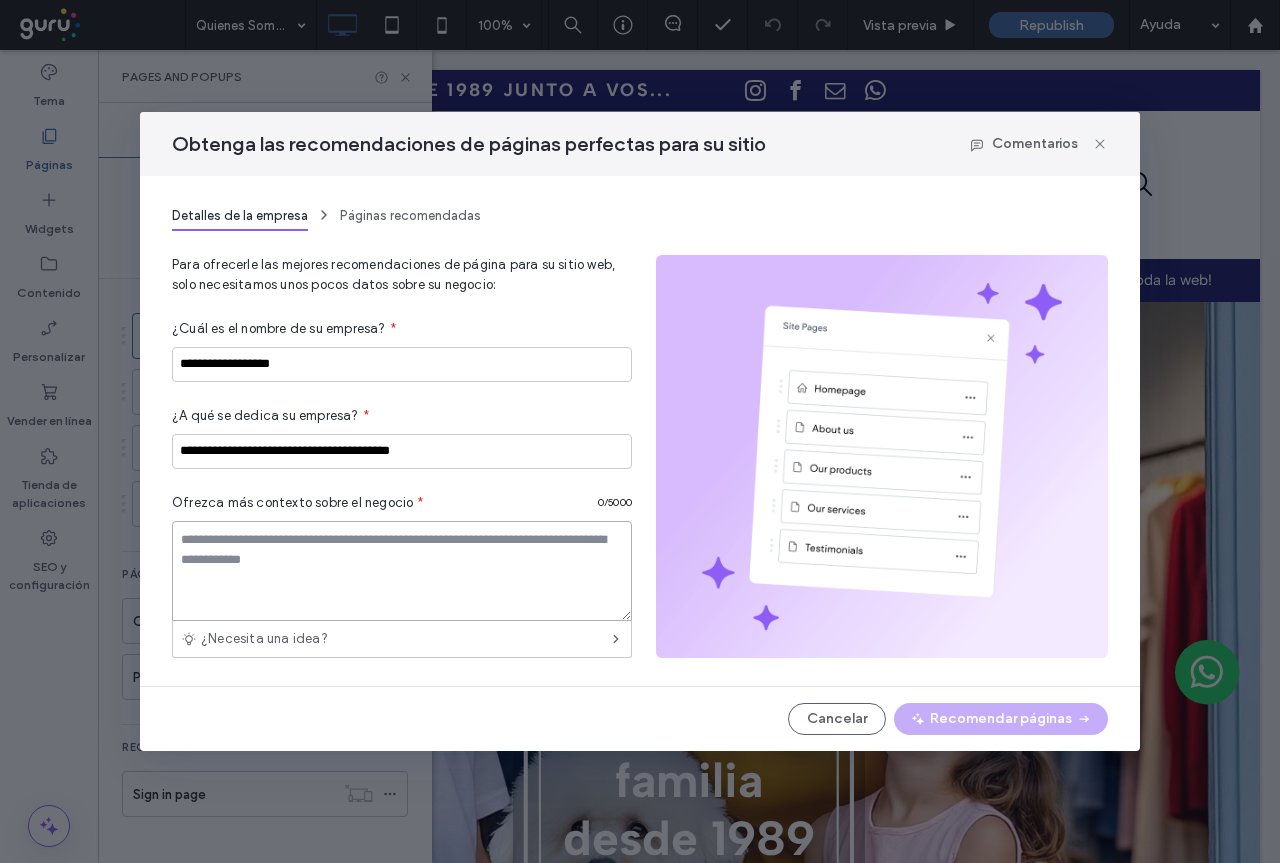 click at bounding box center (402, 571) 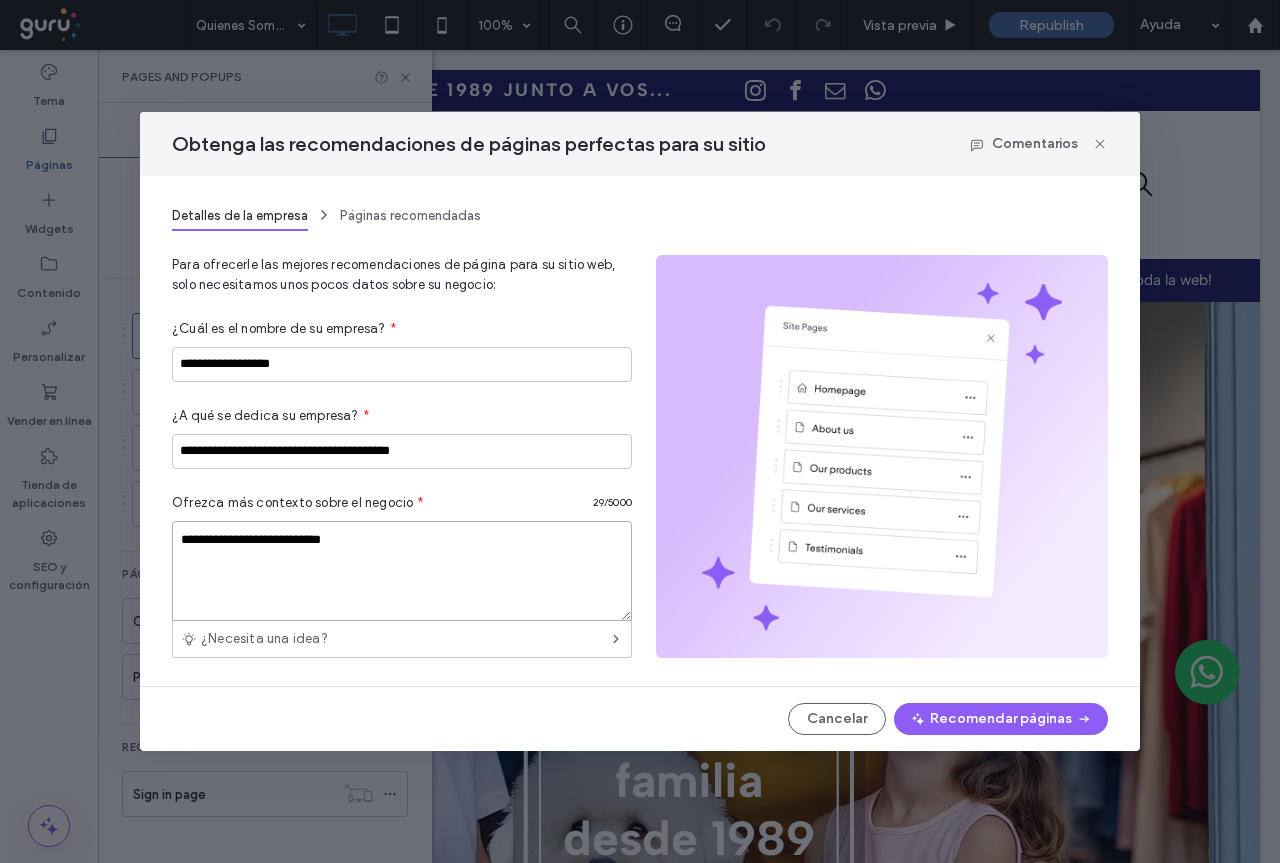 type on "**********" 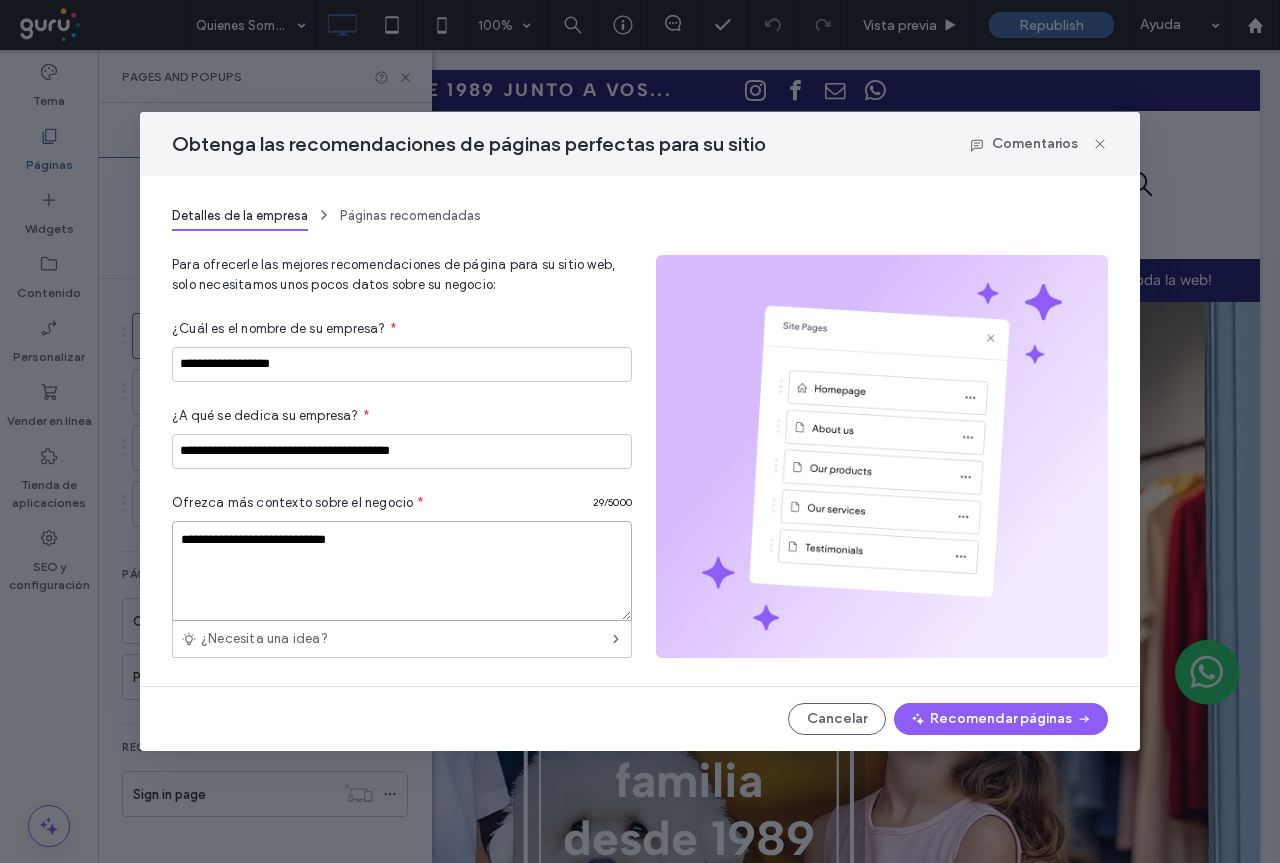 click on "**********" at bounding box center (402, 571) 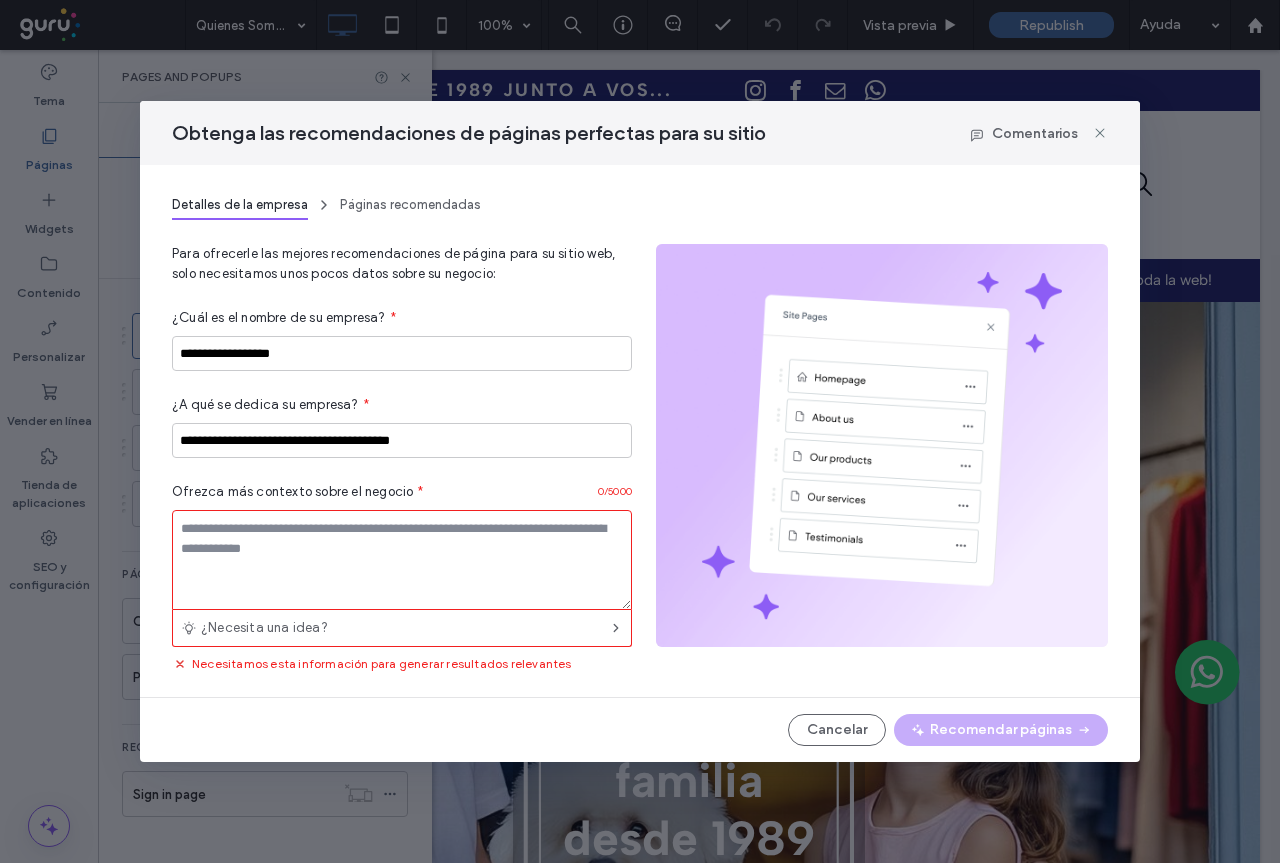 paste on "**********" 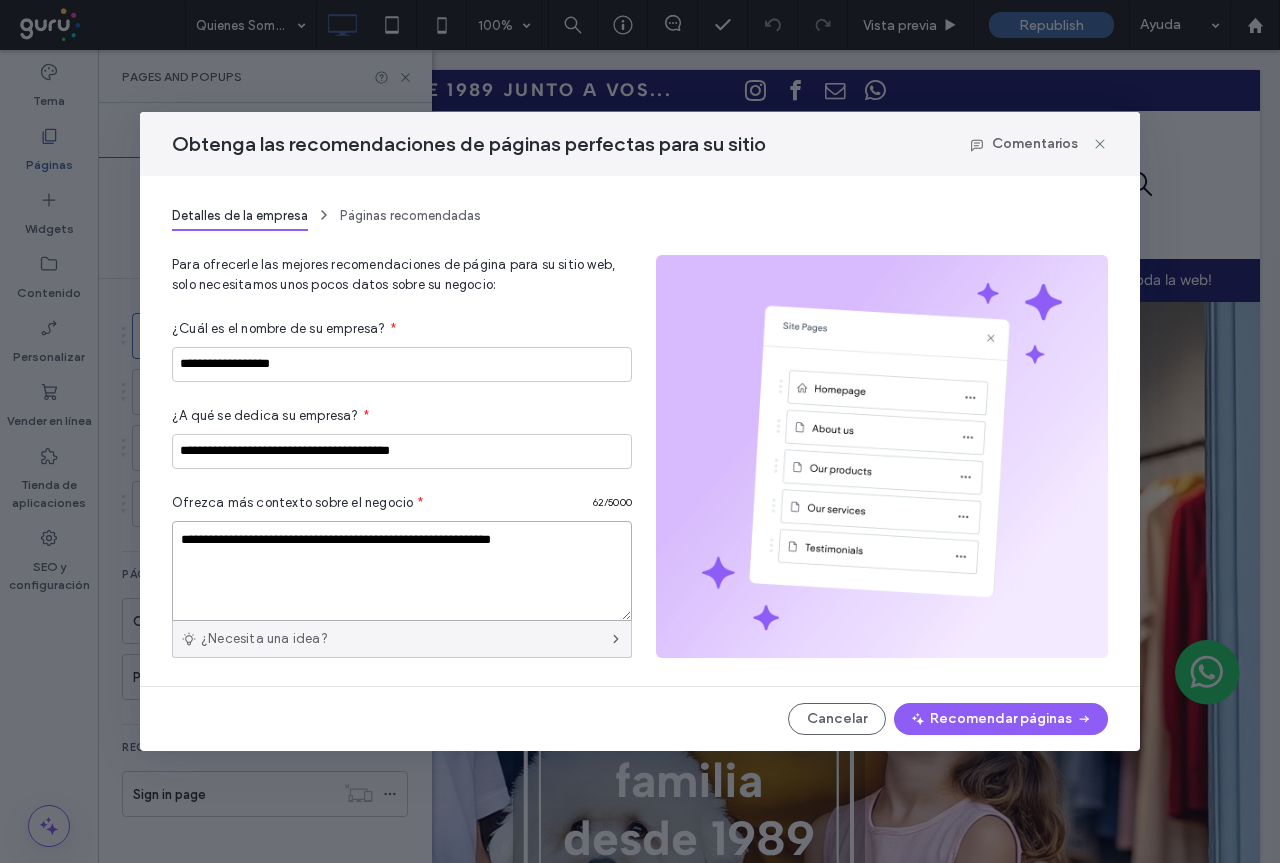 type on "**********" 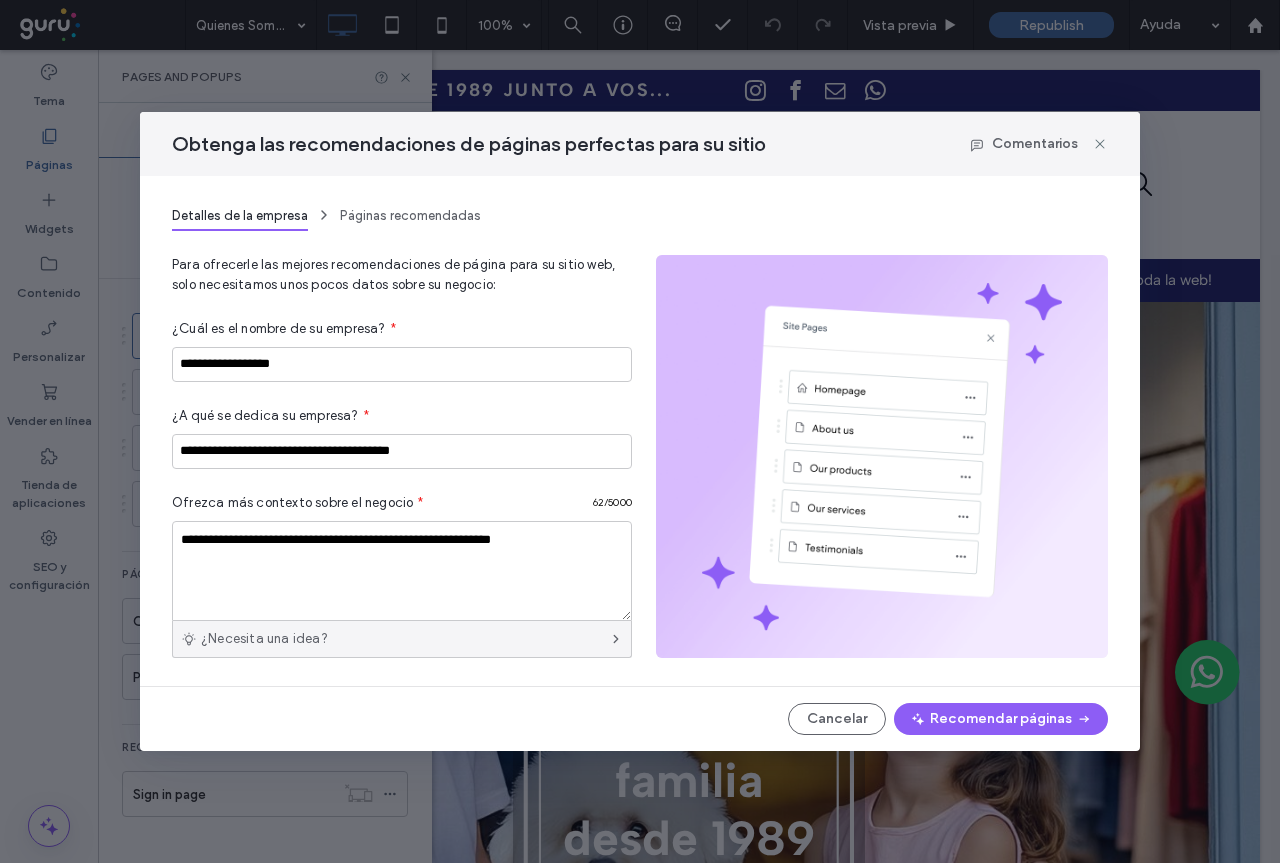 click on "¿Necesita una idea?" at bounding box center (402, 639) 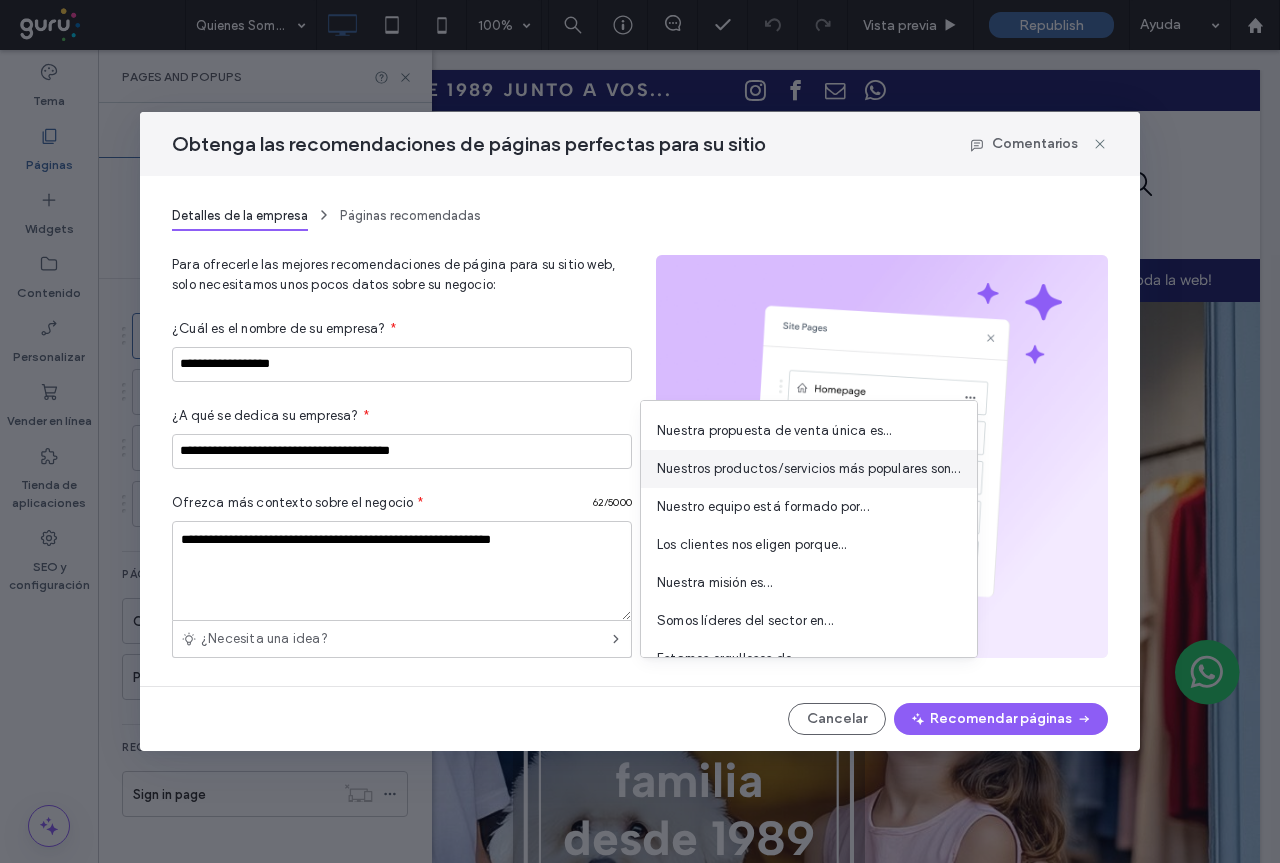 scroll, scrollTop: 140, scrollLeft: 0, axis: vertical 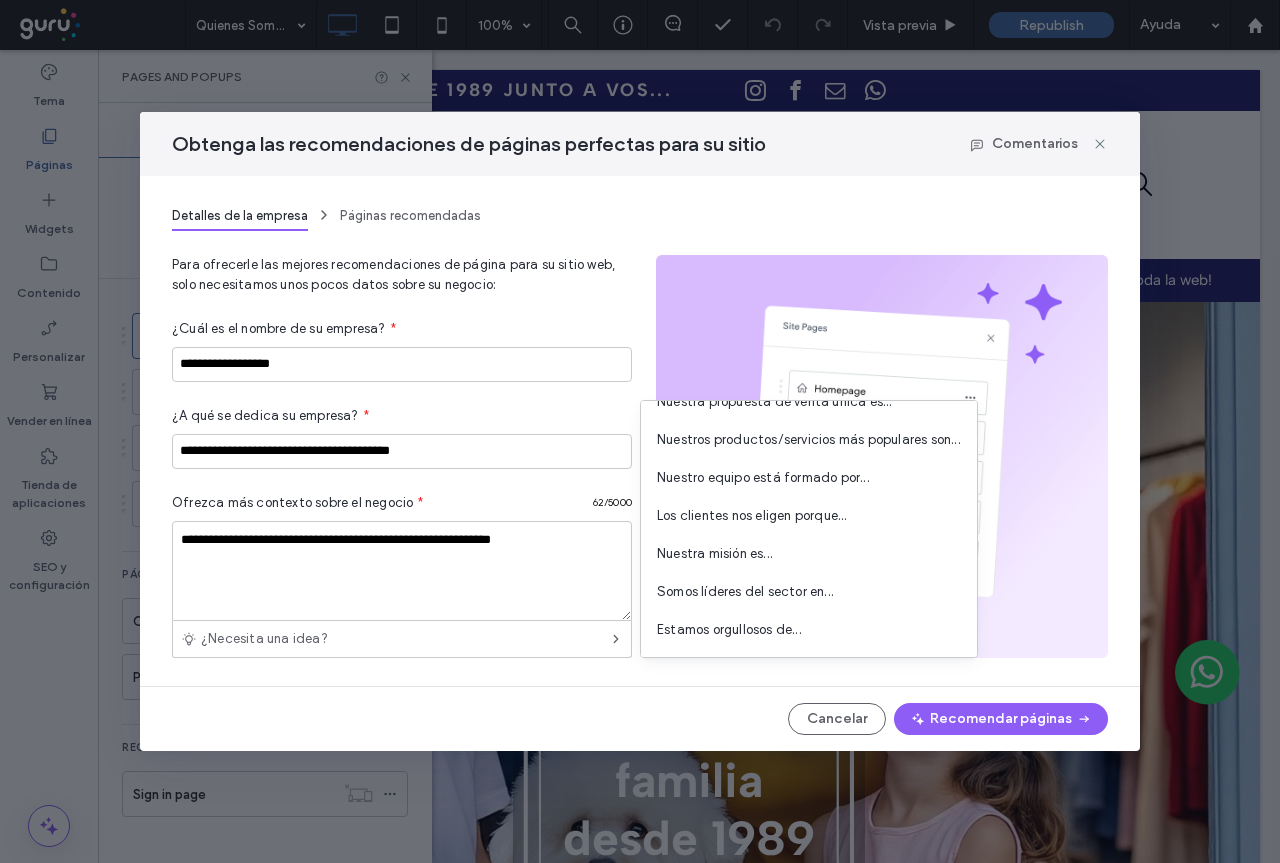 click on "Páginas recomendadas" at bounding box center (410, 215) 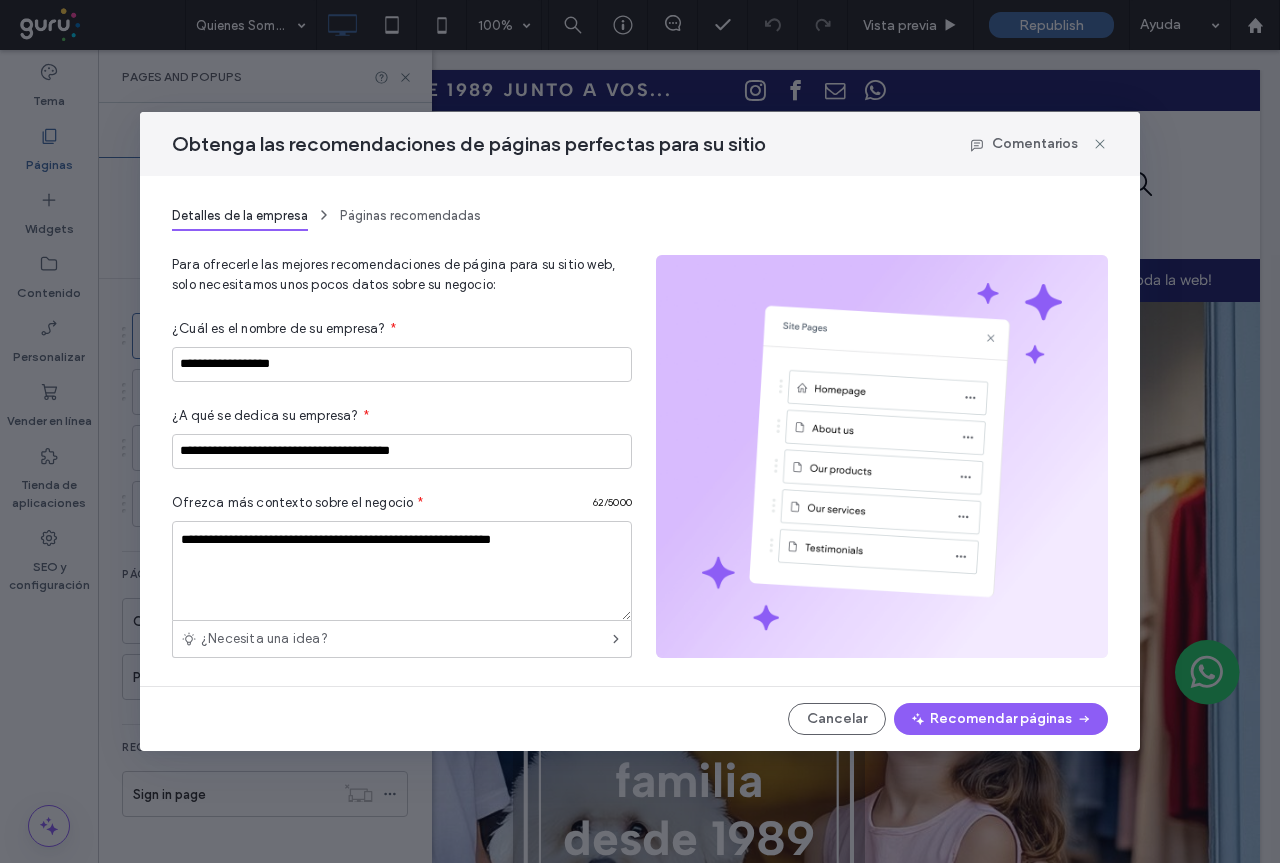 click on "Páginas recomendadas" at bounding box center [410, 215] 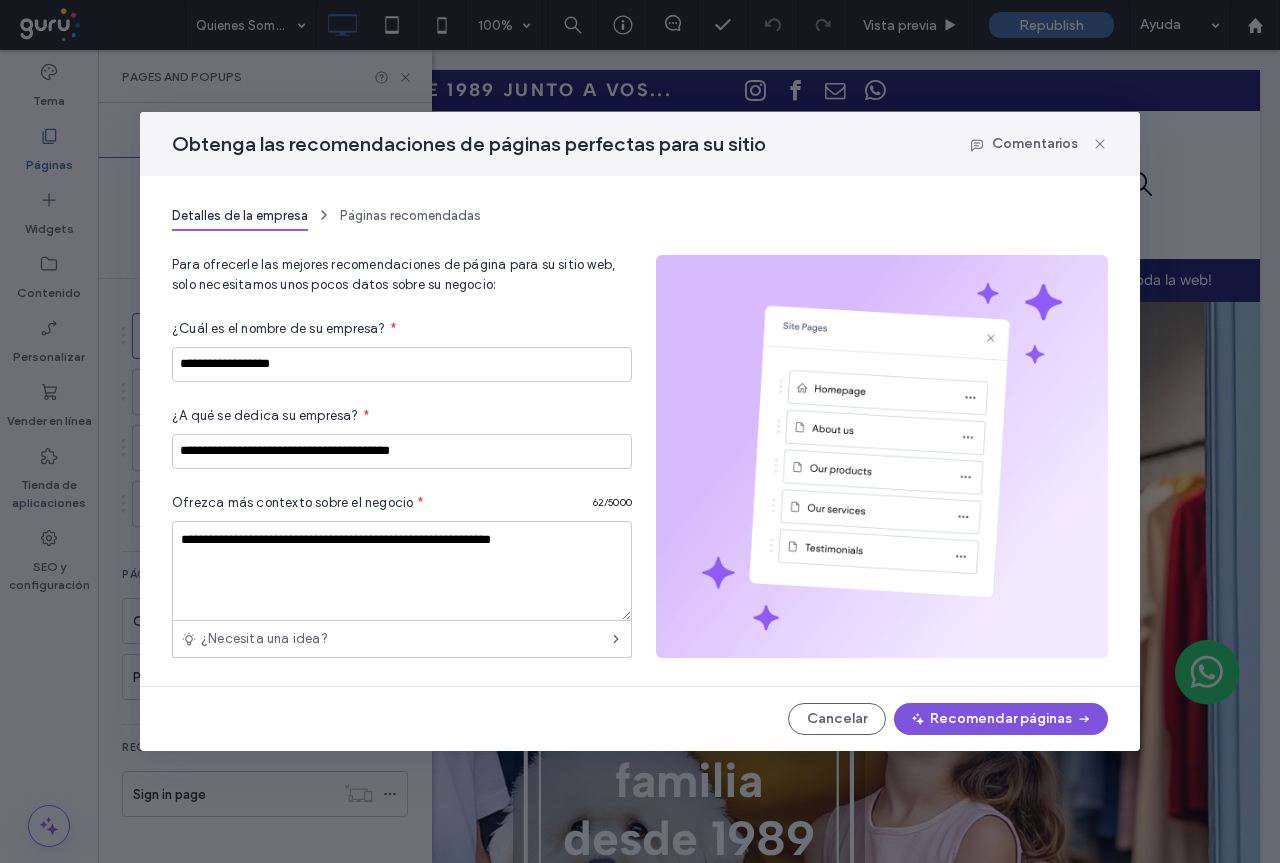click on "Recomendar páginas" at bounding box center [1001, 719] 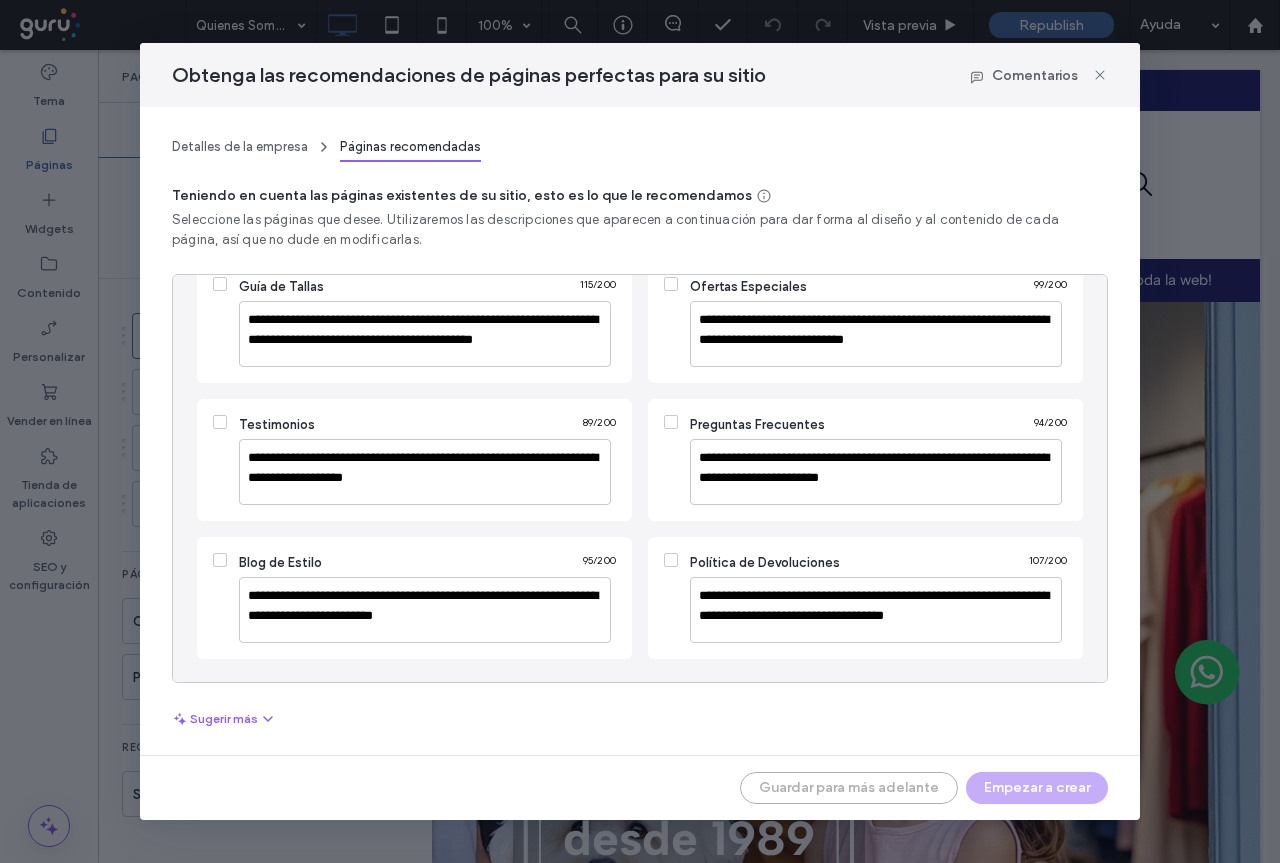 scroll, scrollTop: 177, scrollLeft: 0, axis: vertical 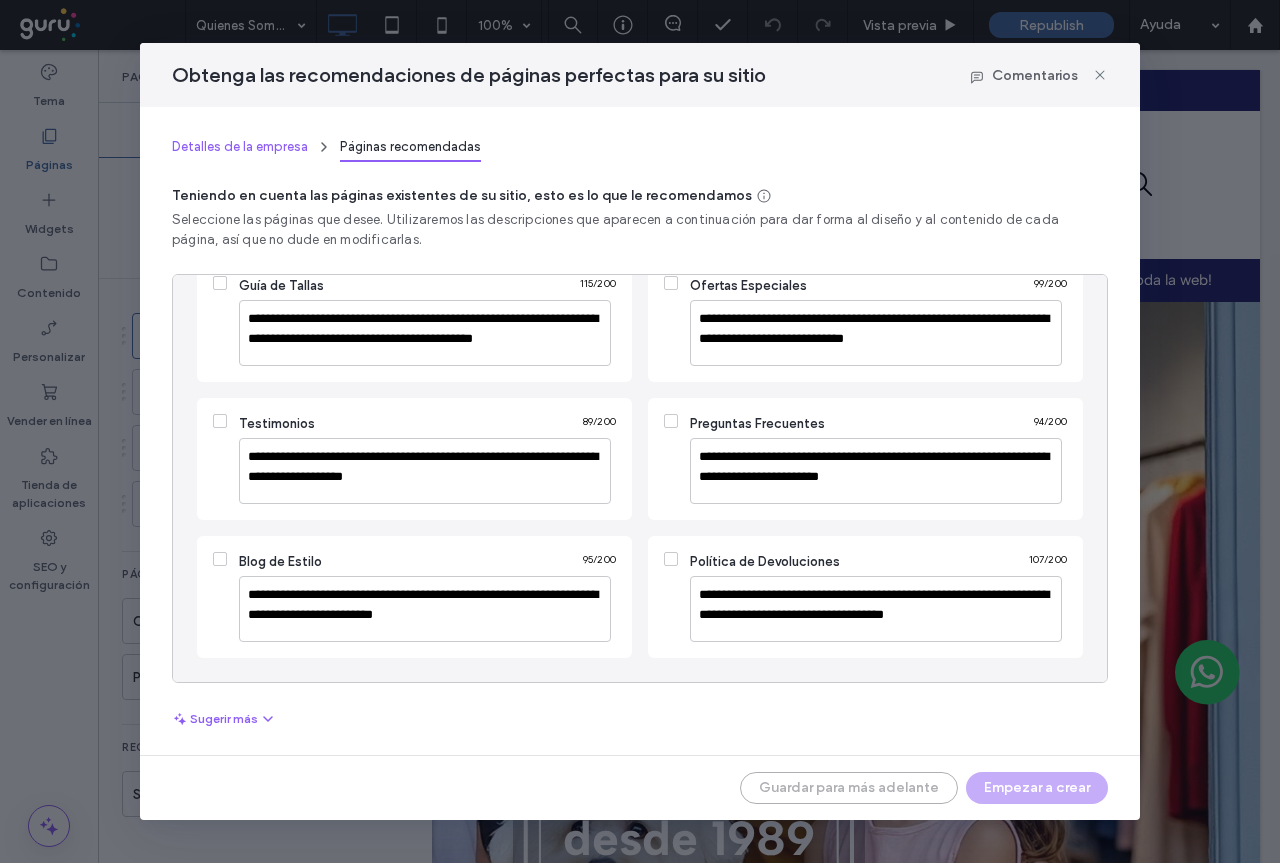 click on "Detalles de la empresa" at bounding box center [240, 146] 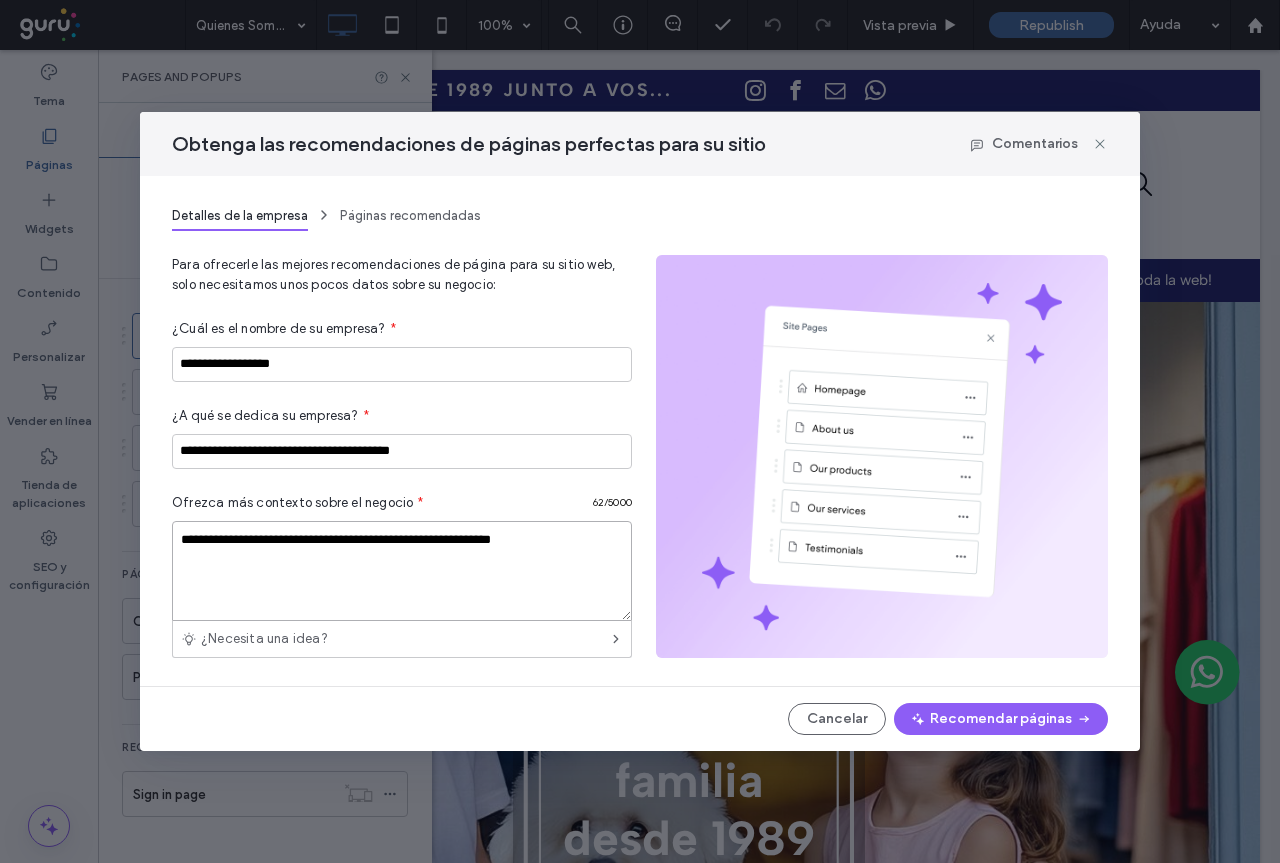 click on "**********" at bounding box center (402, 571) 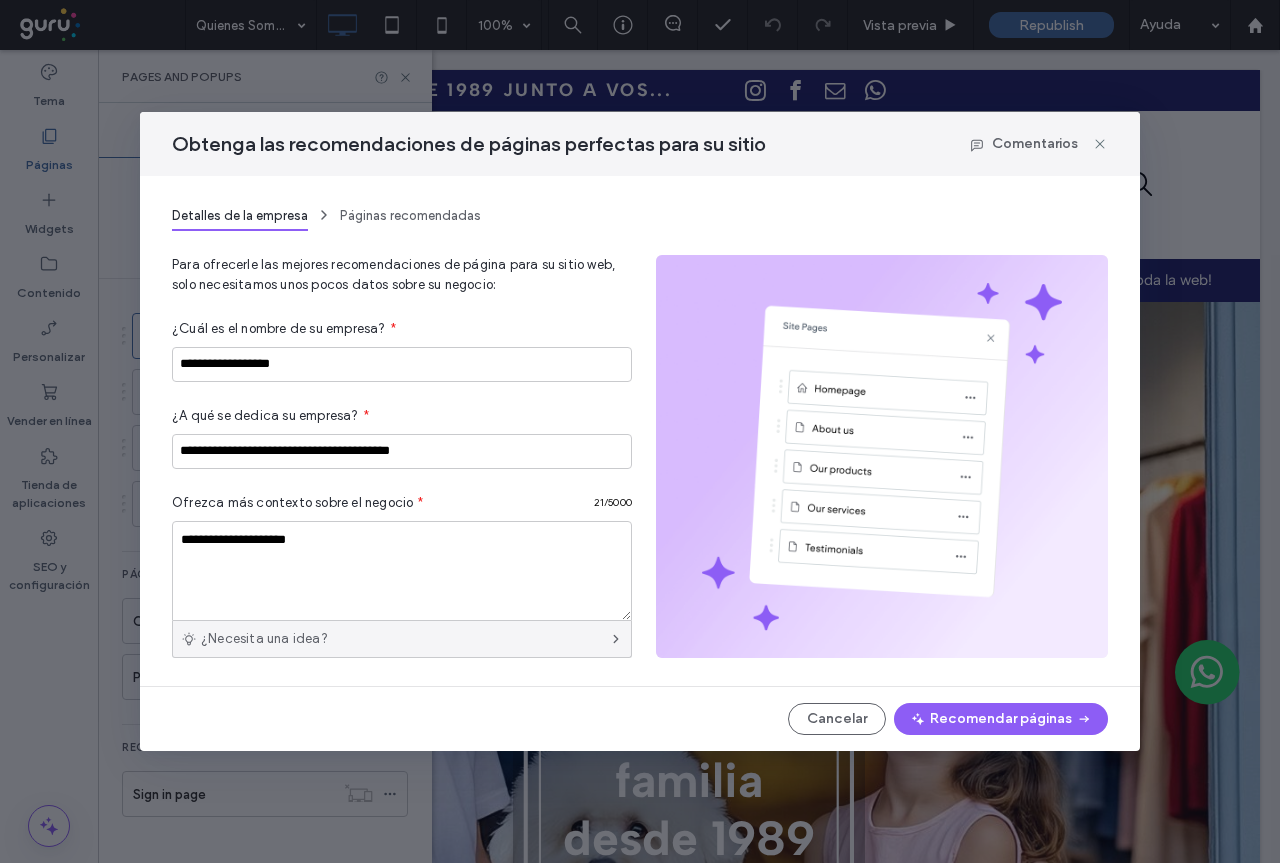 click on "¿Necesita una idea?" at bounding box center (402, 639) 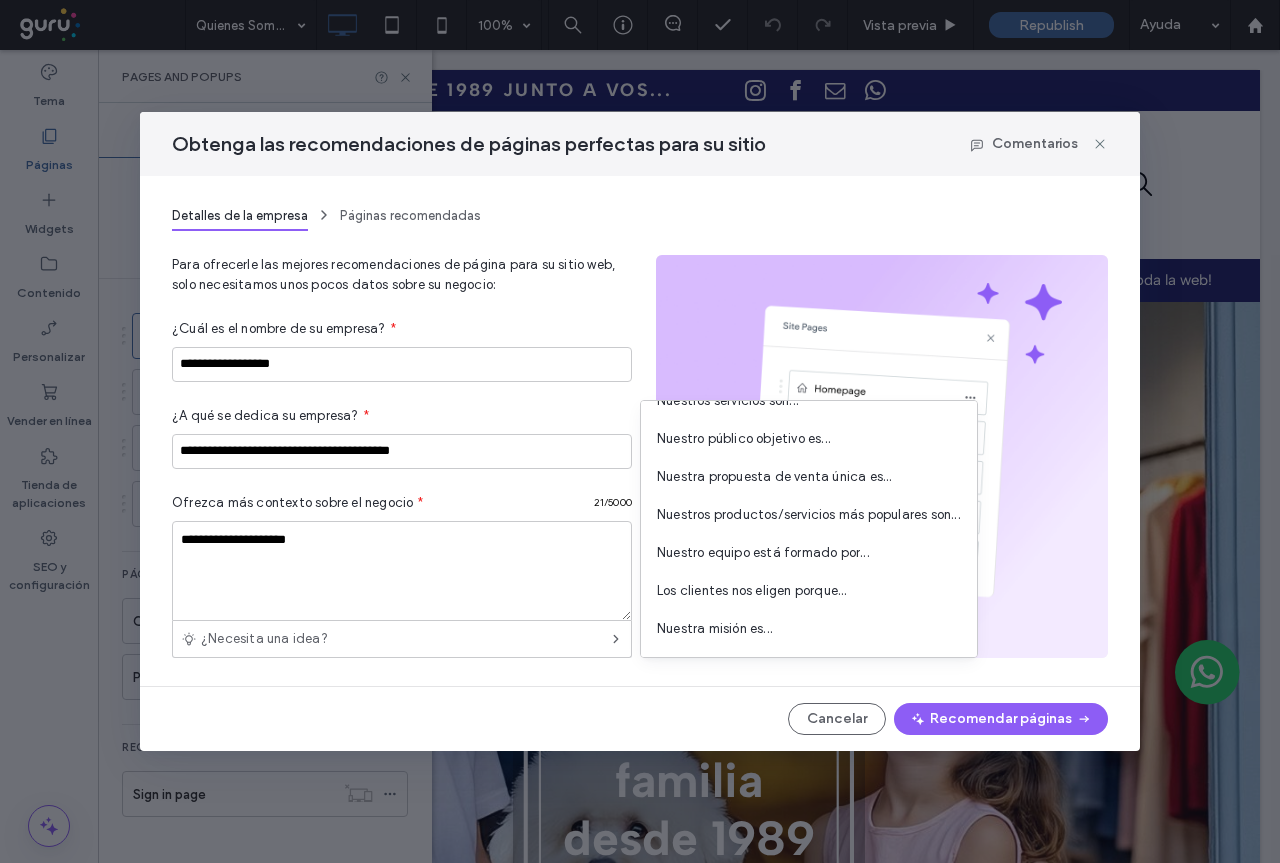 scroll, scrollTop: 0, scrollLeft: 0, axis: both 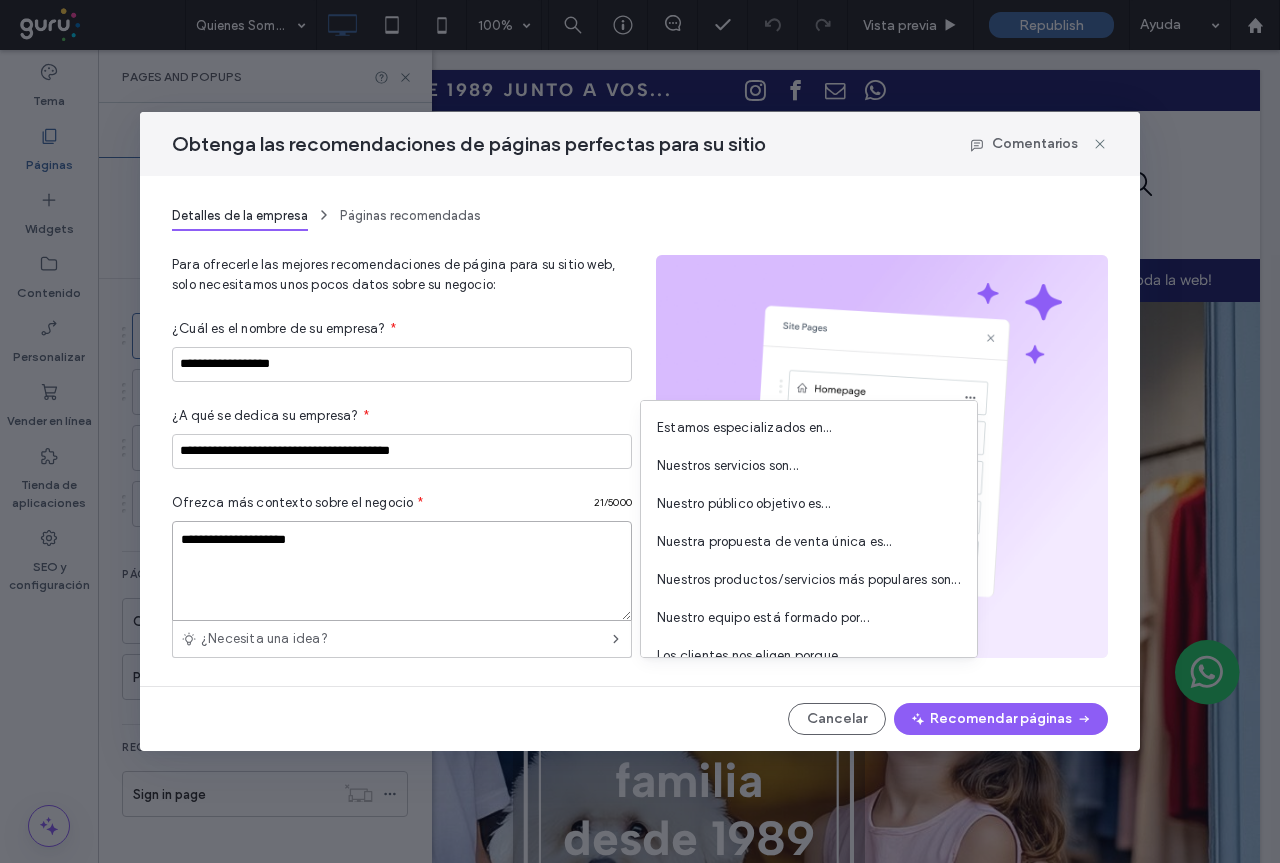 click on "**********" at bounding box center [402, 571] 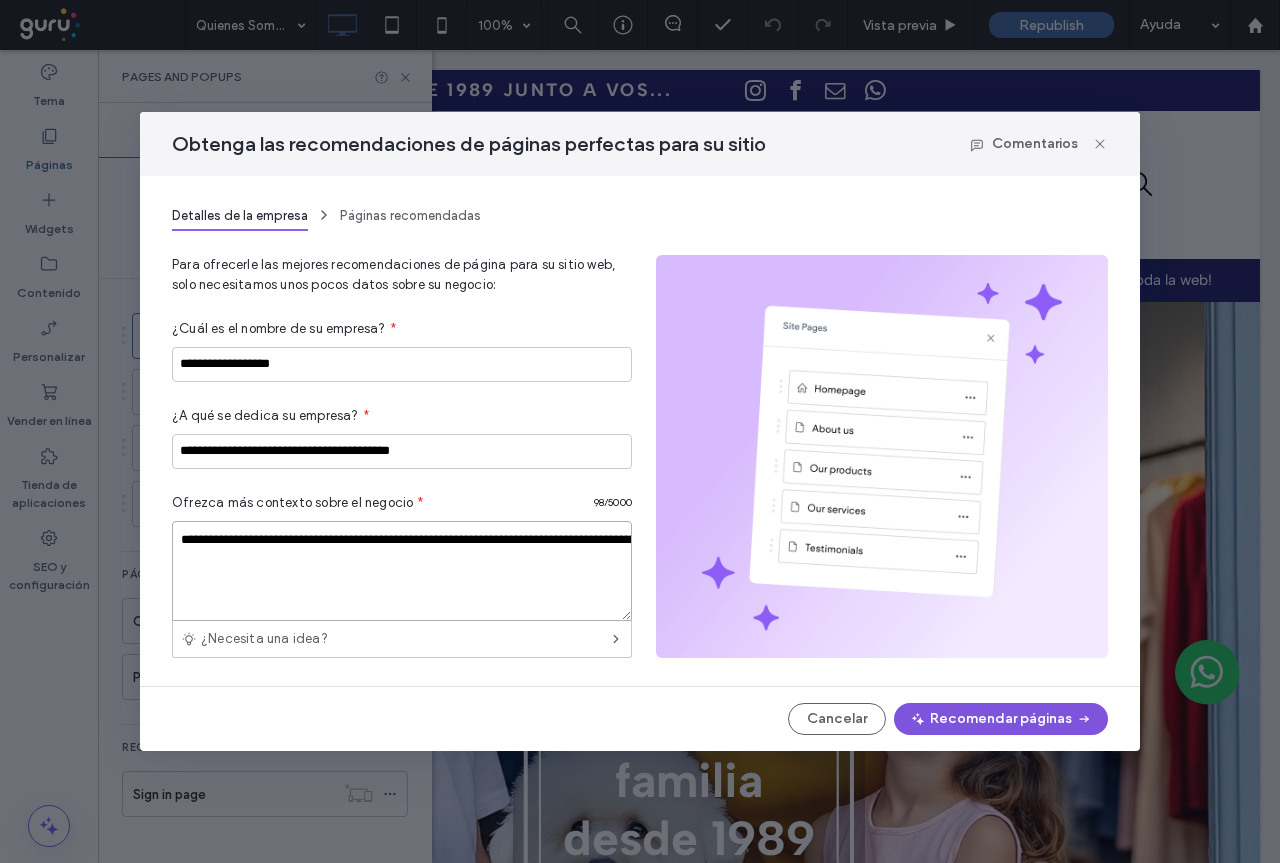 scroll, scrollTop: 407, scrollLeft: 0, axis: vertical 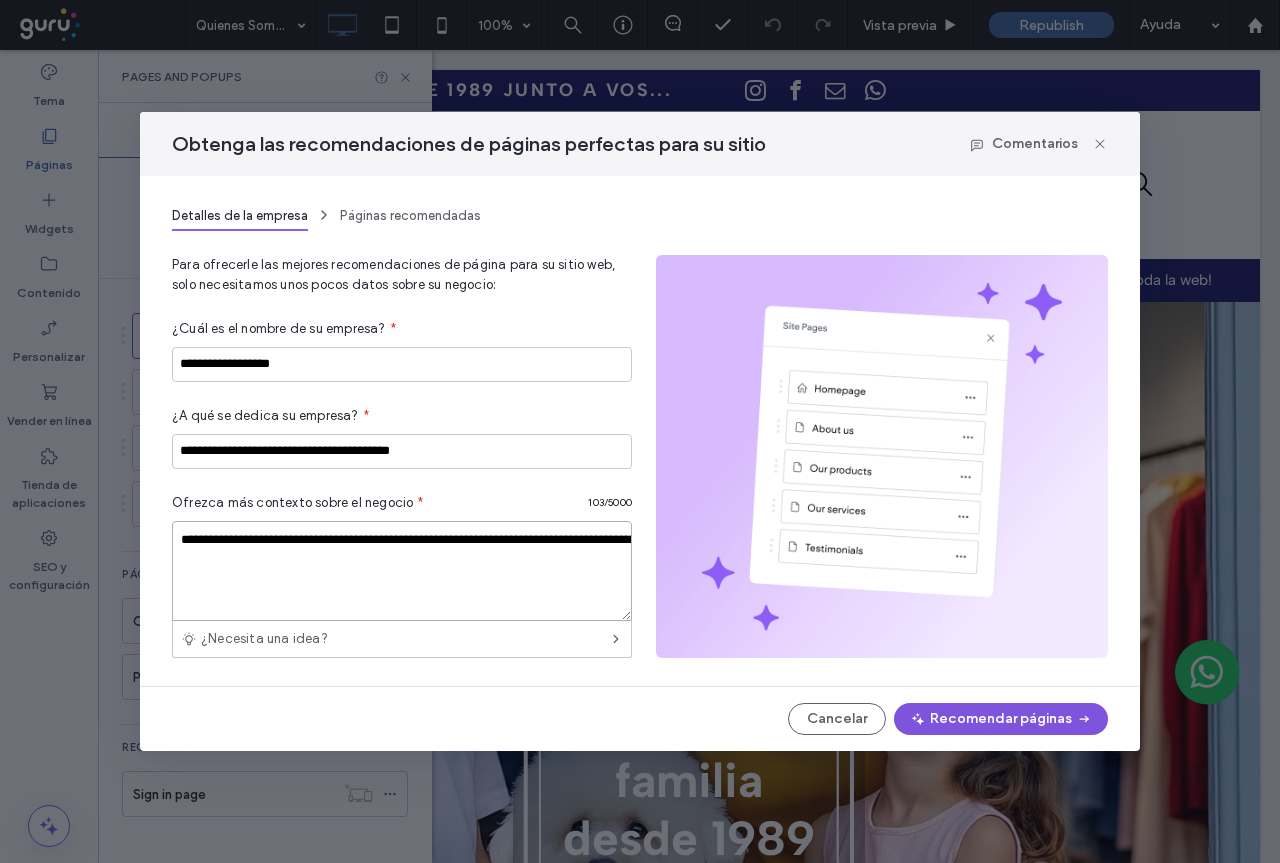 type on "**********" 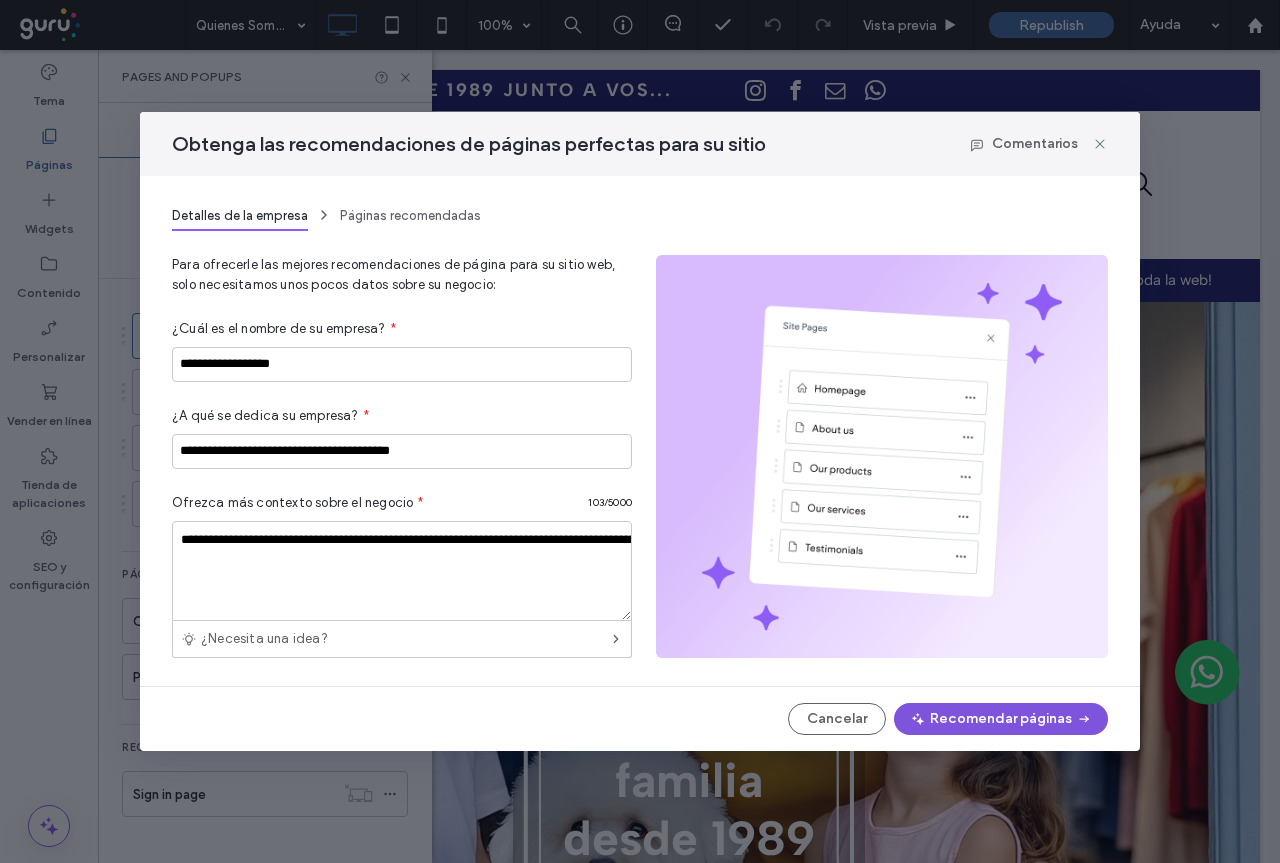 click on "Recomendar páginas" at bounding box center [1001, 719] 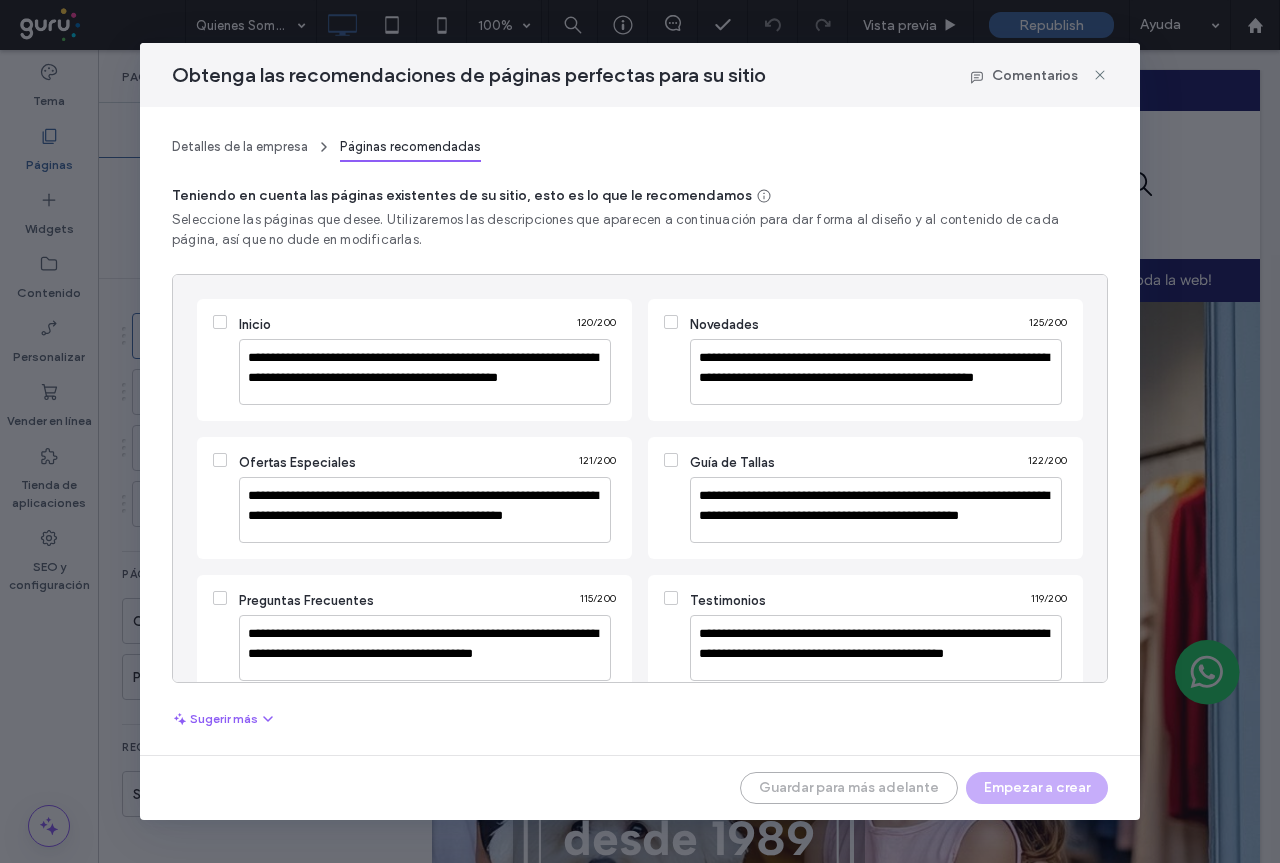 click at bounding box center [671, 322] 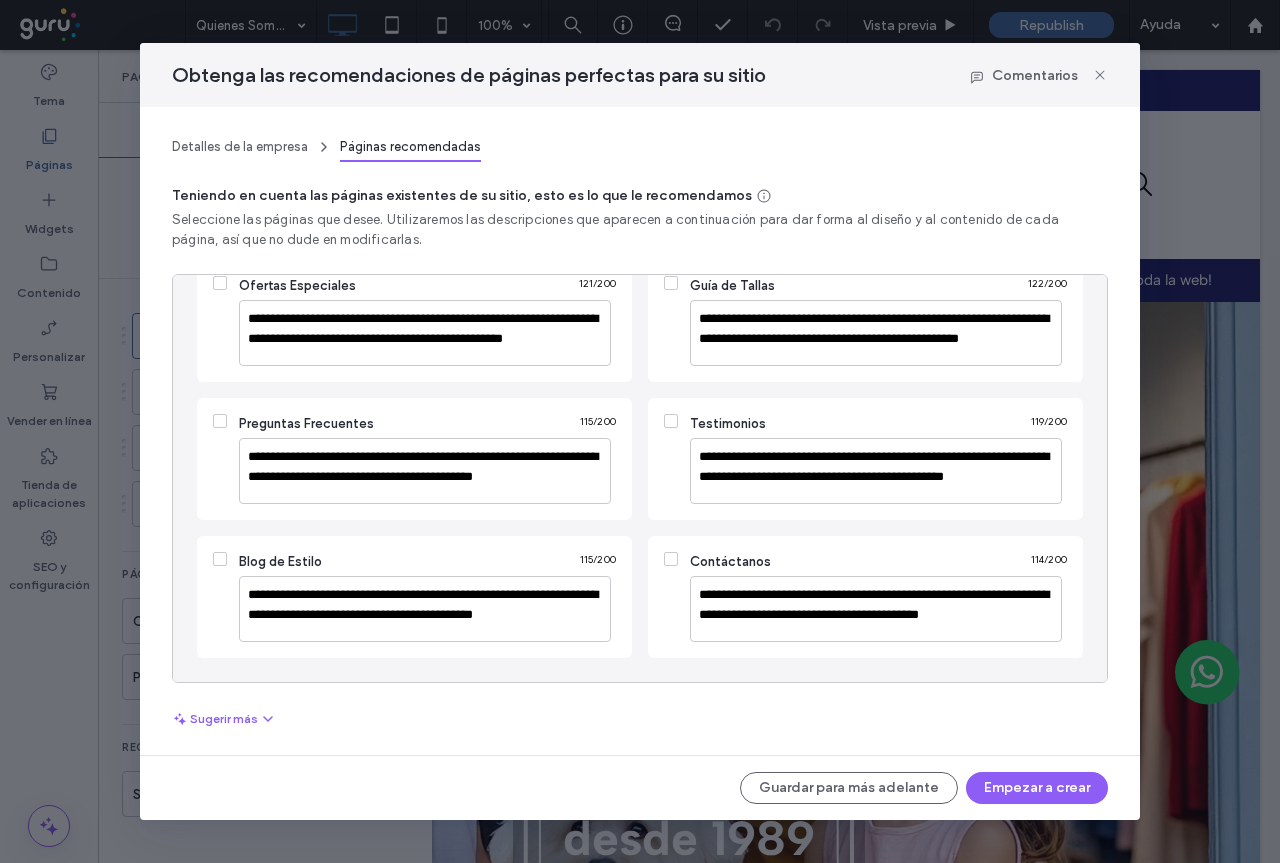 scroll, scrollTop: 0, scrollLeft: 0, axis: both 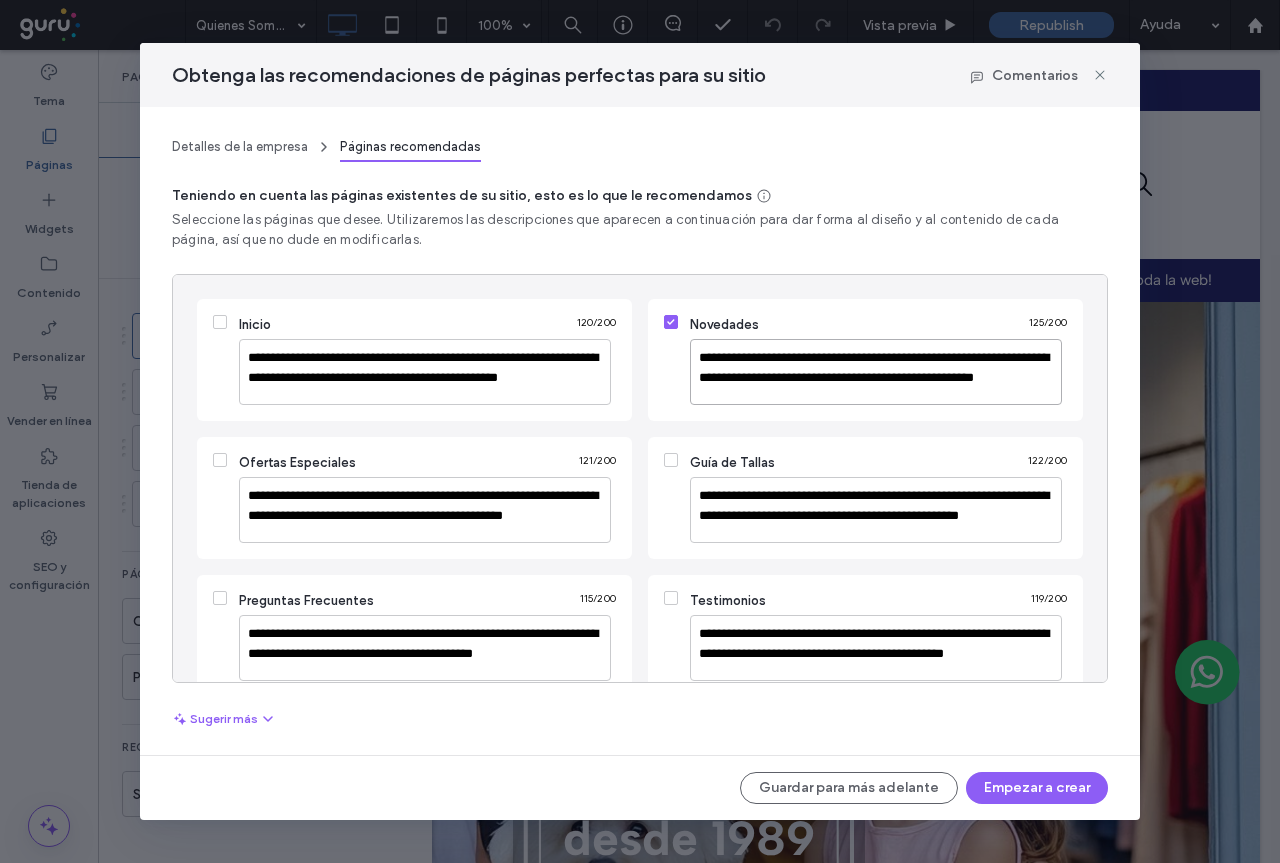 drag, startPoint x: 695, startPoint y: 367, endPoint x: 853, endPoint y: 398, distance: 161.01242 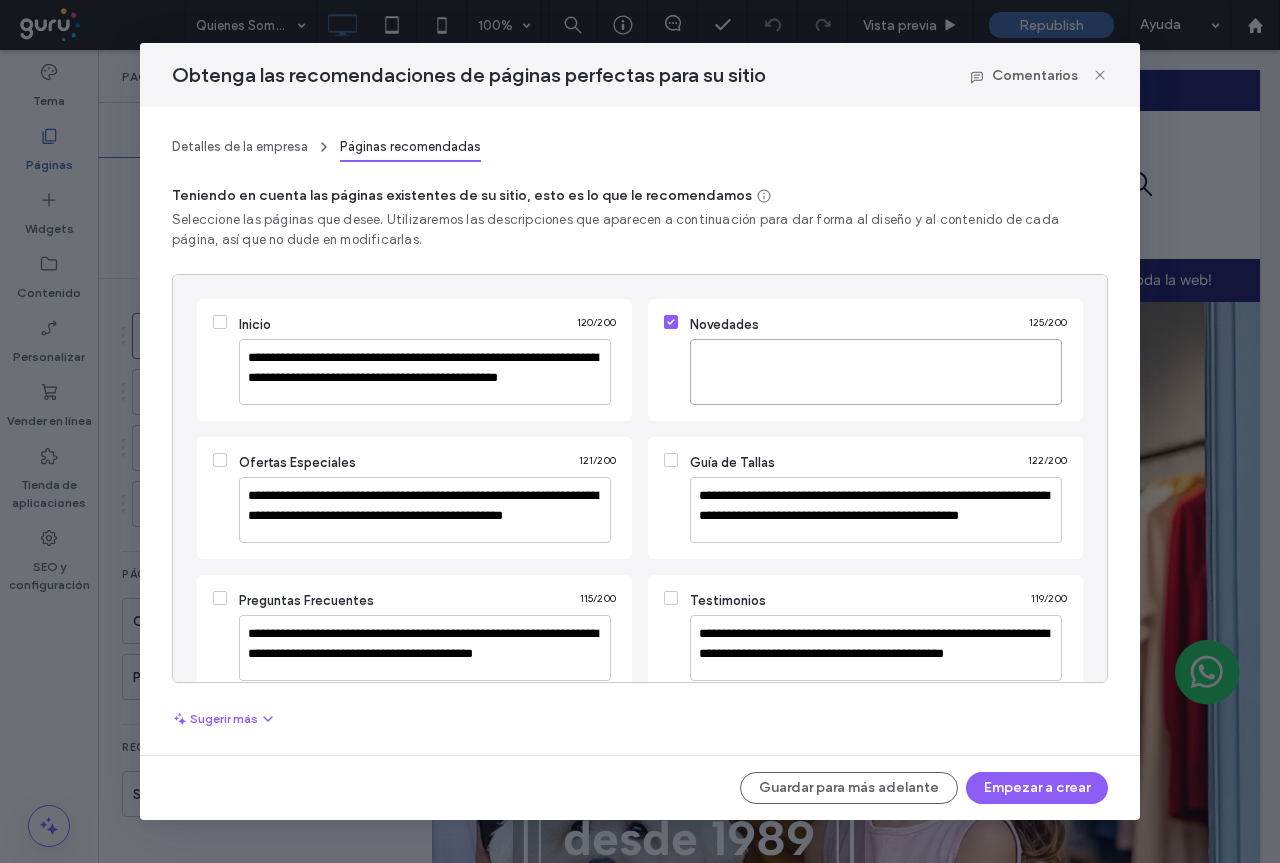 scroll, scrollTop: 0, scrollLeft: 0, axis: both 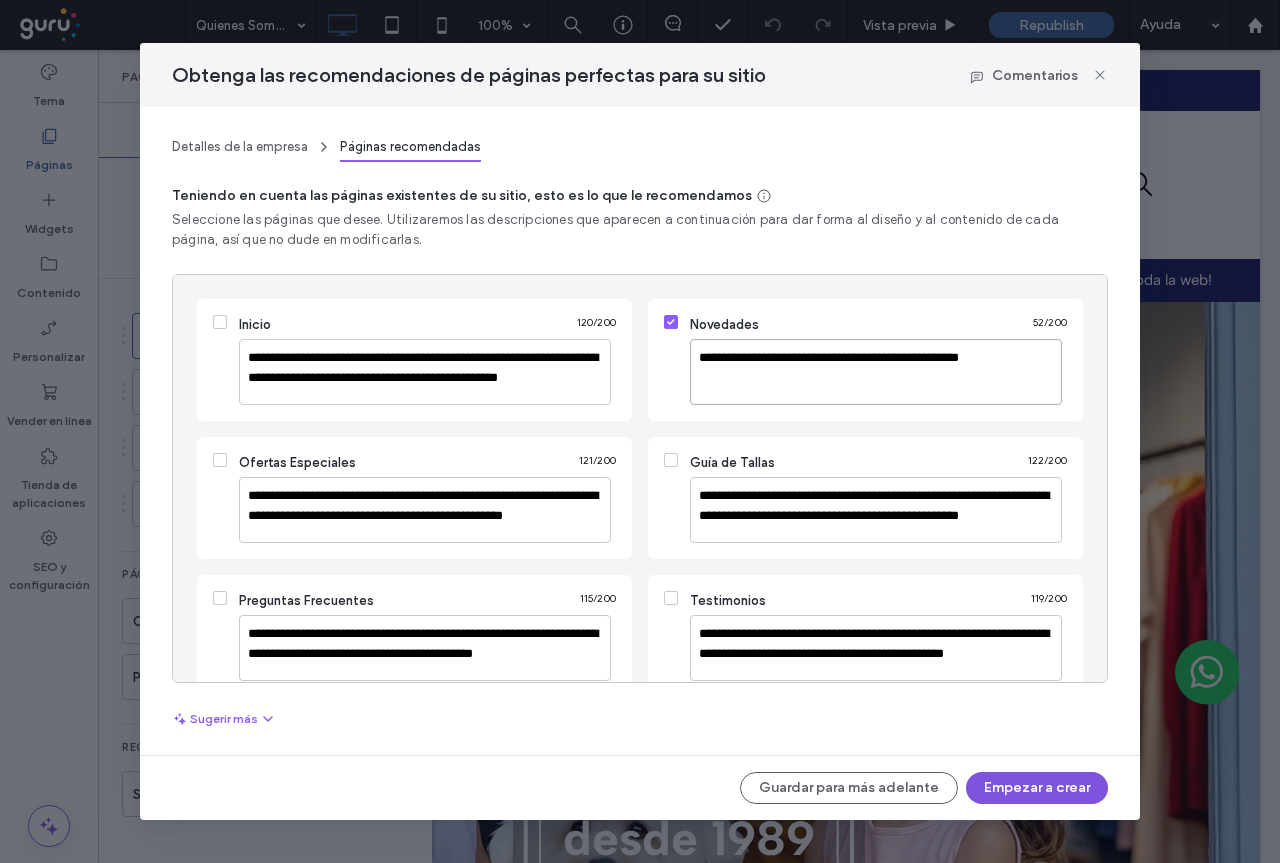 type on "**********" 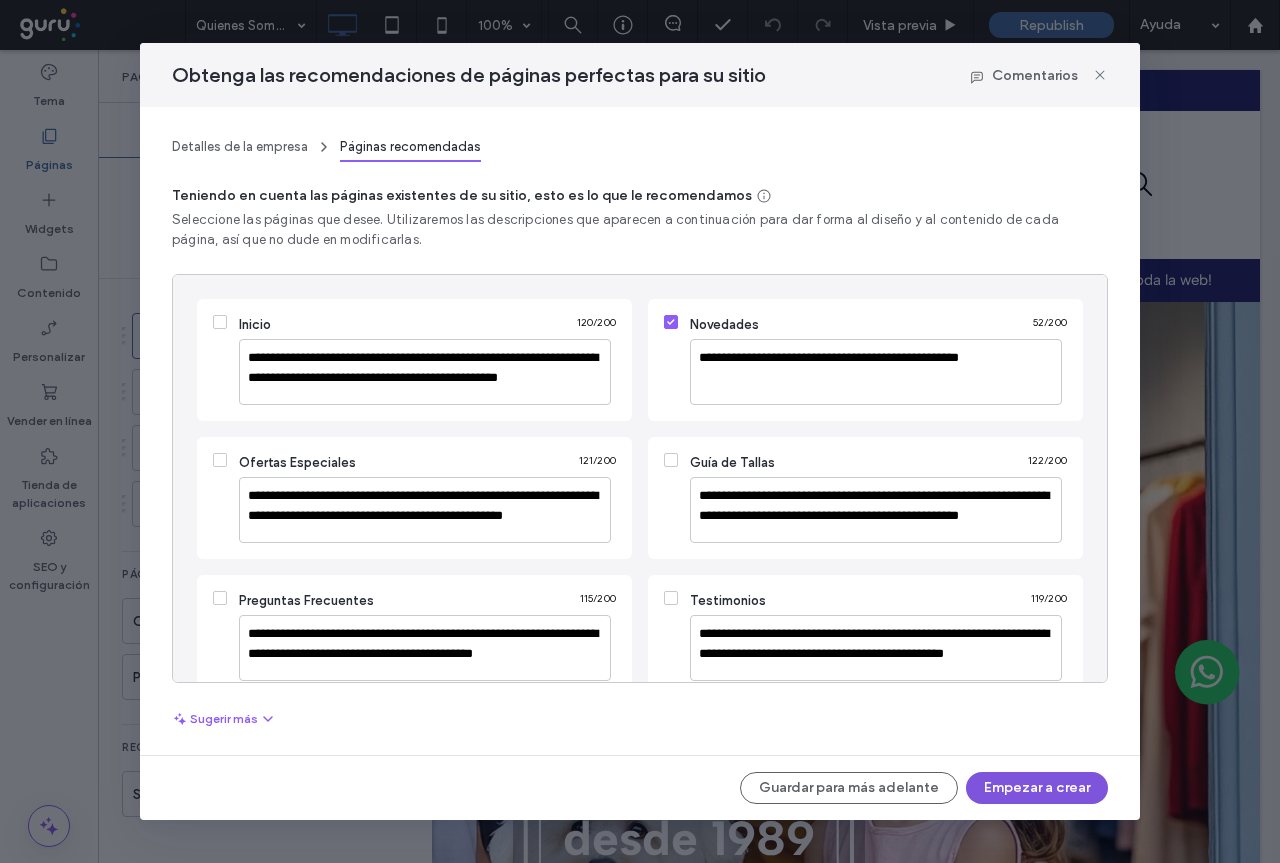 click on "Empezar a crear" at bounding box center [1037, 788] 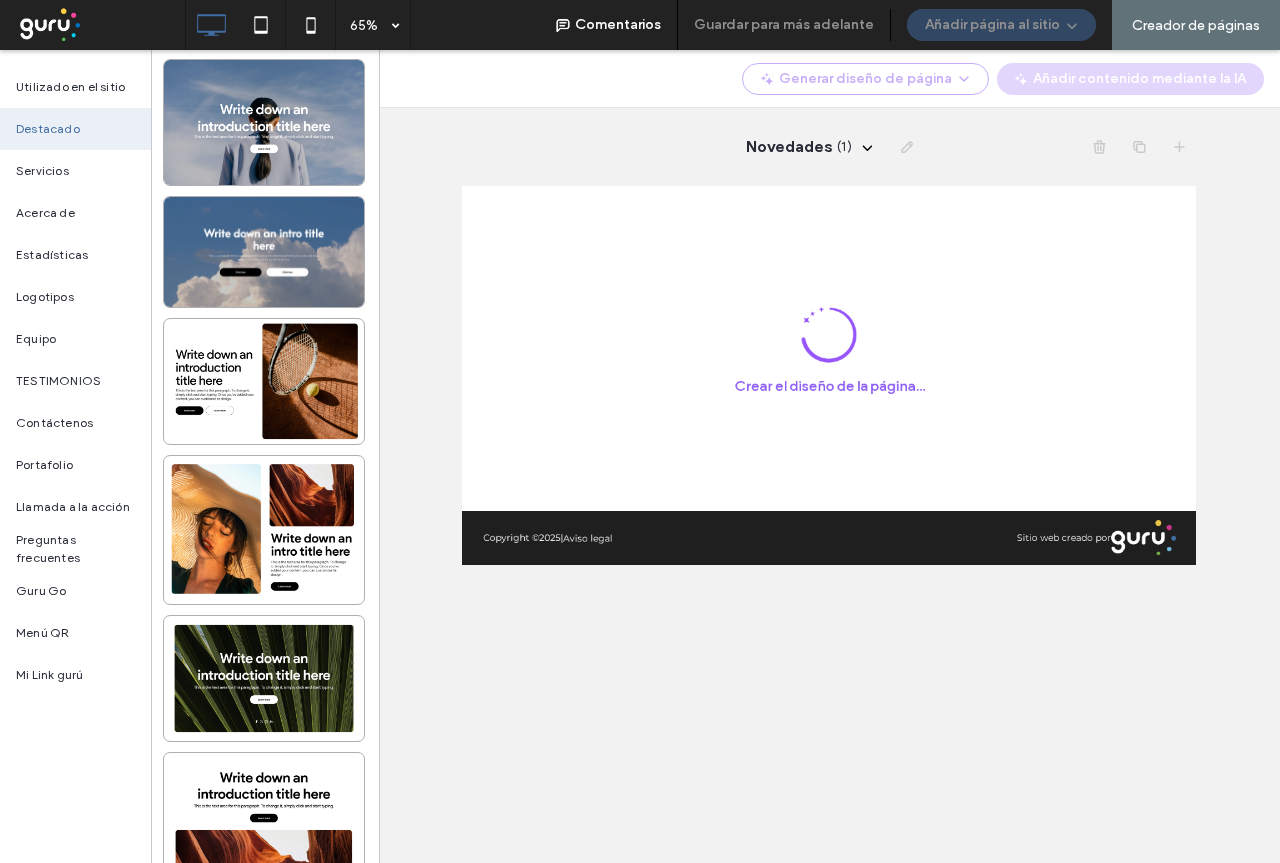 scroll, scrollTop: 0, scrollLeft: 0, axis: both 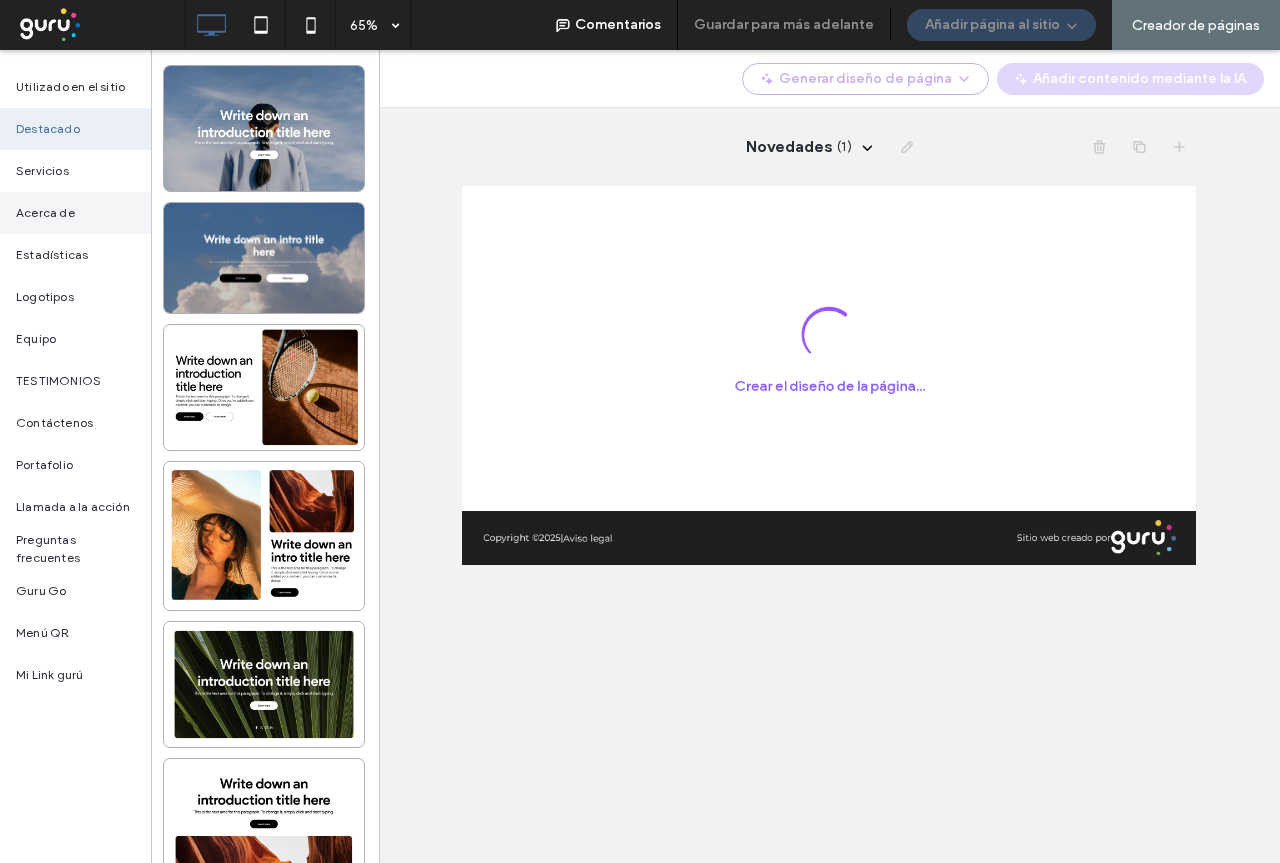 click on "Acerca de" at bounding box center [45, 213] 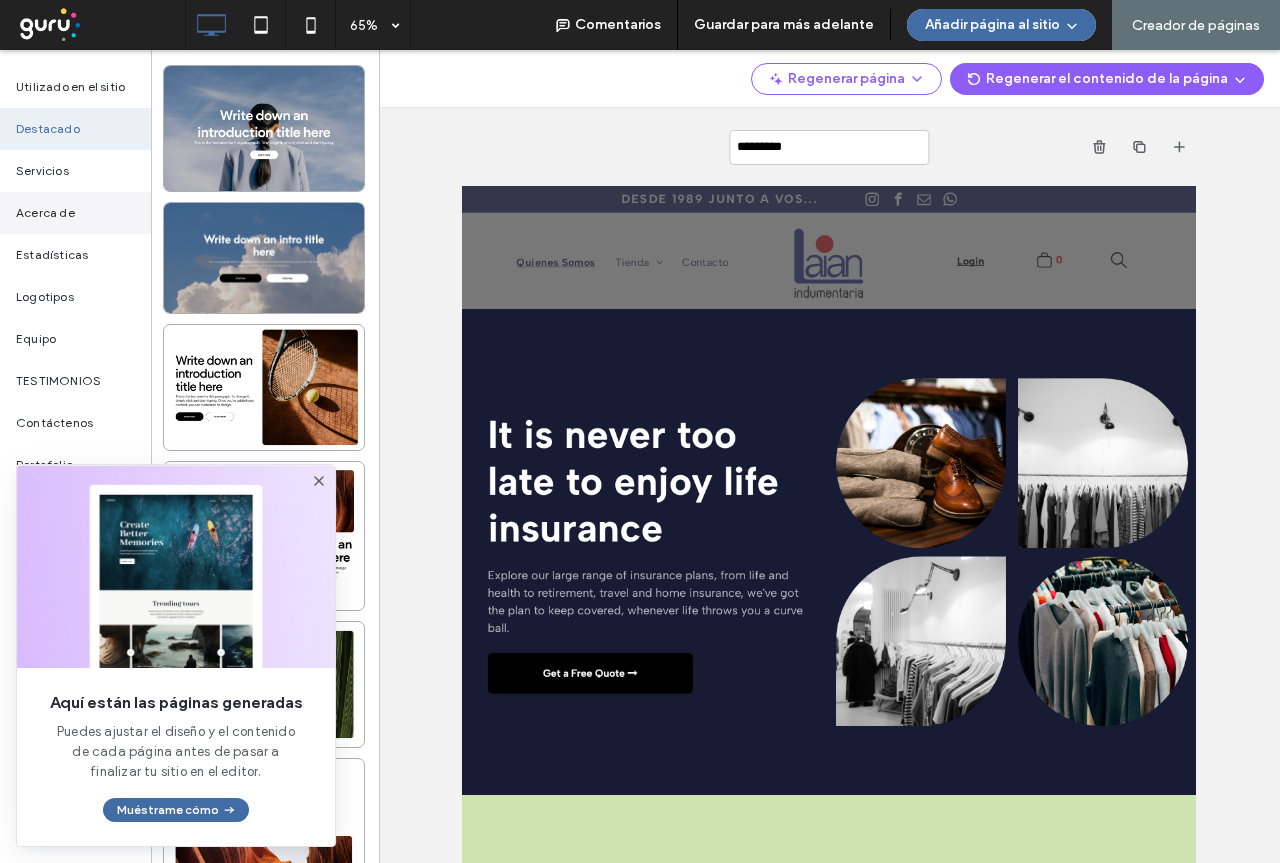 click on "Acerca de" at bounding box center [45, 213] 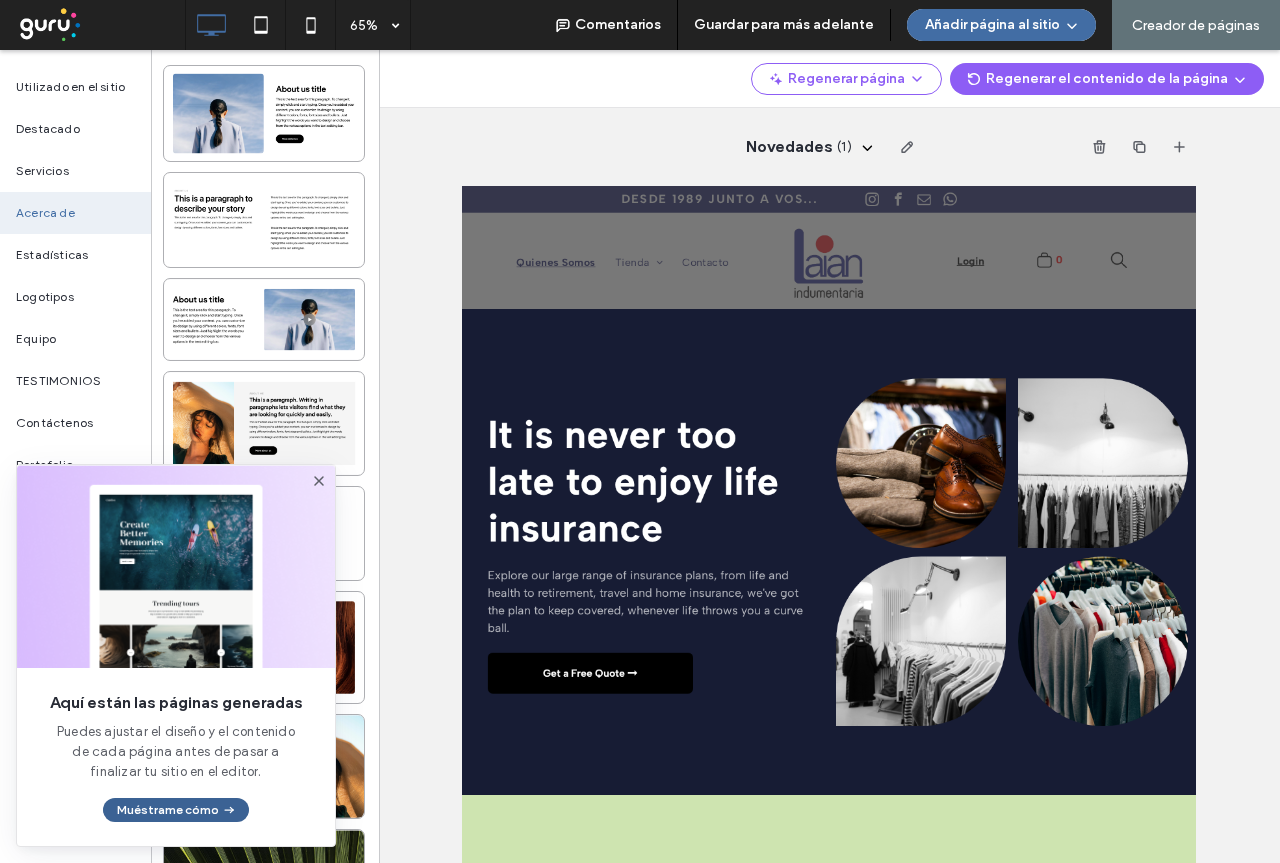click 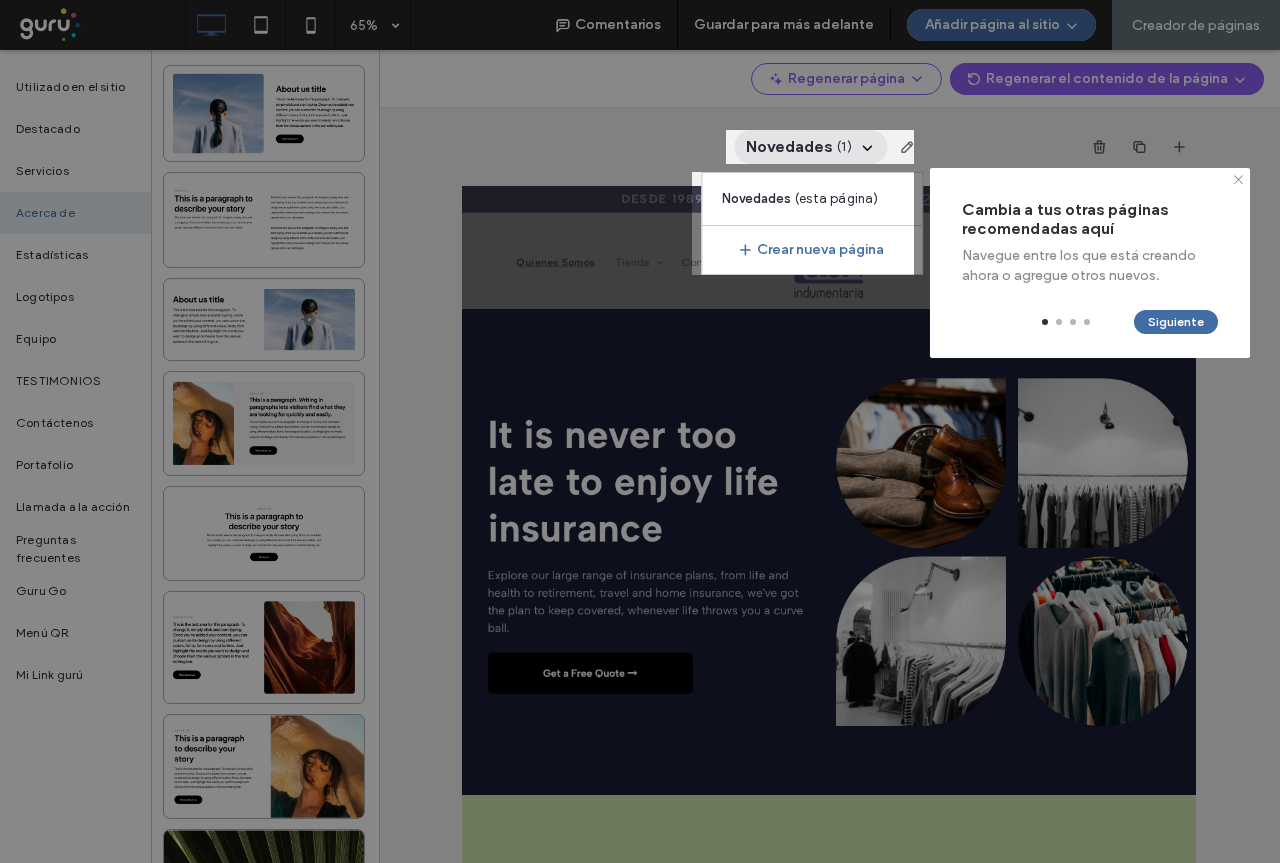click 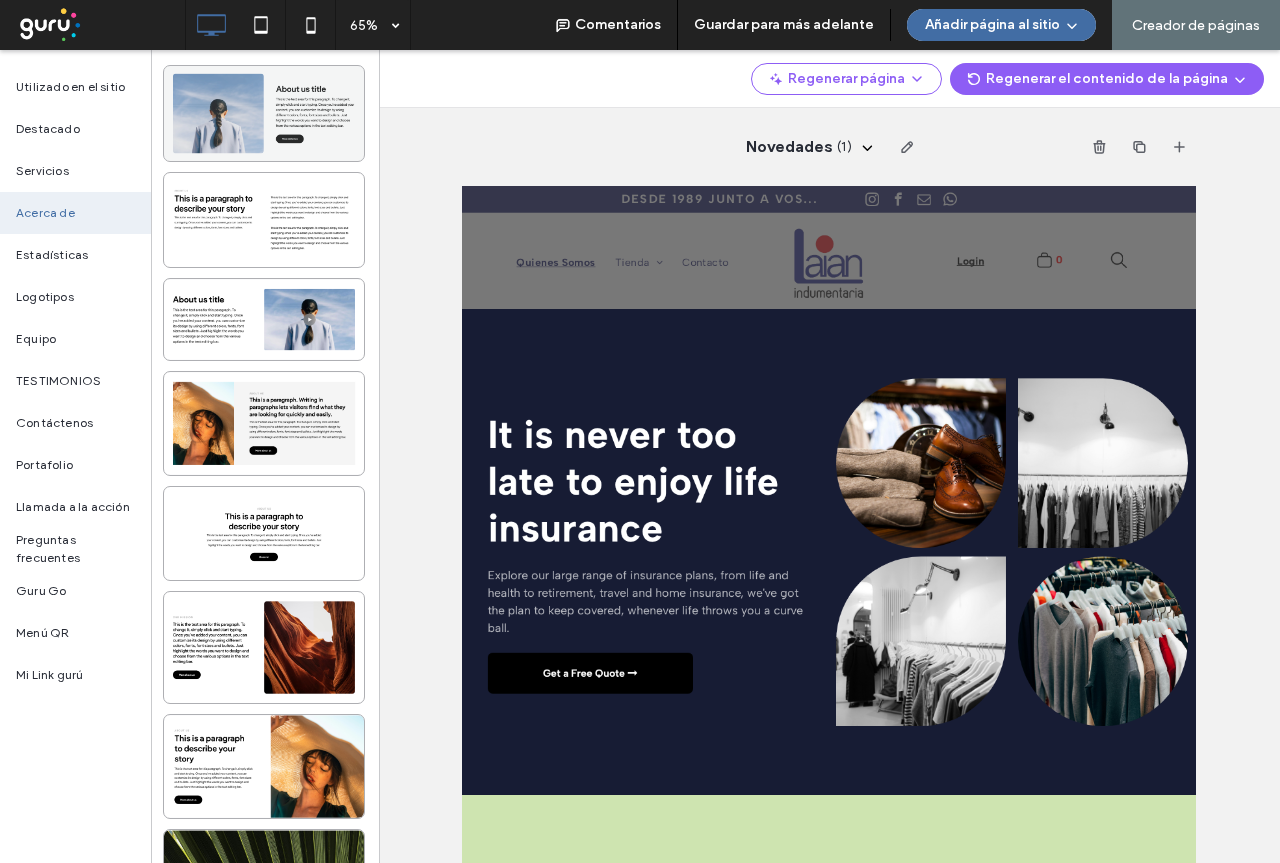 click at bounding box center [264, 113] 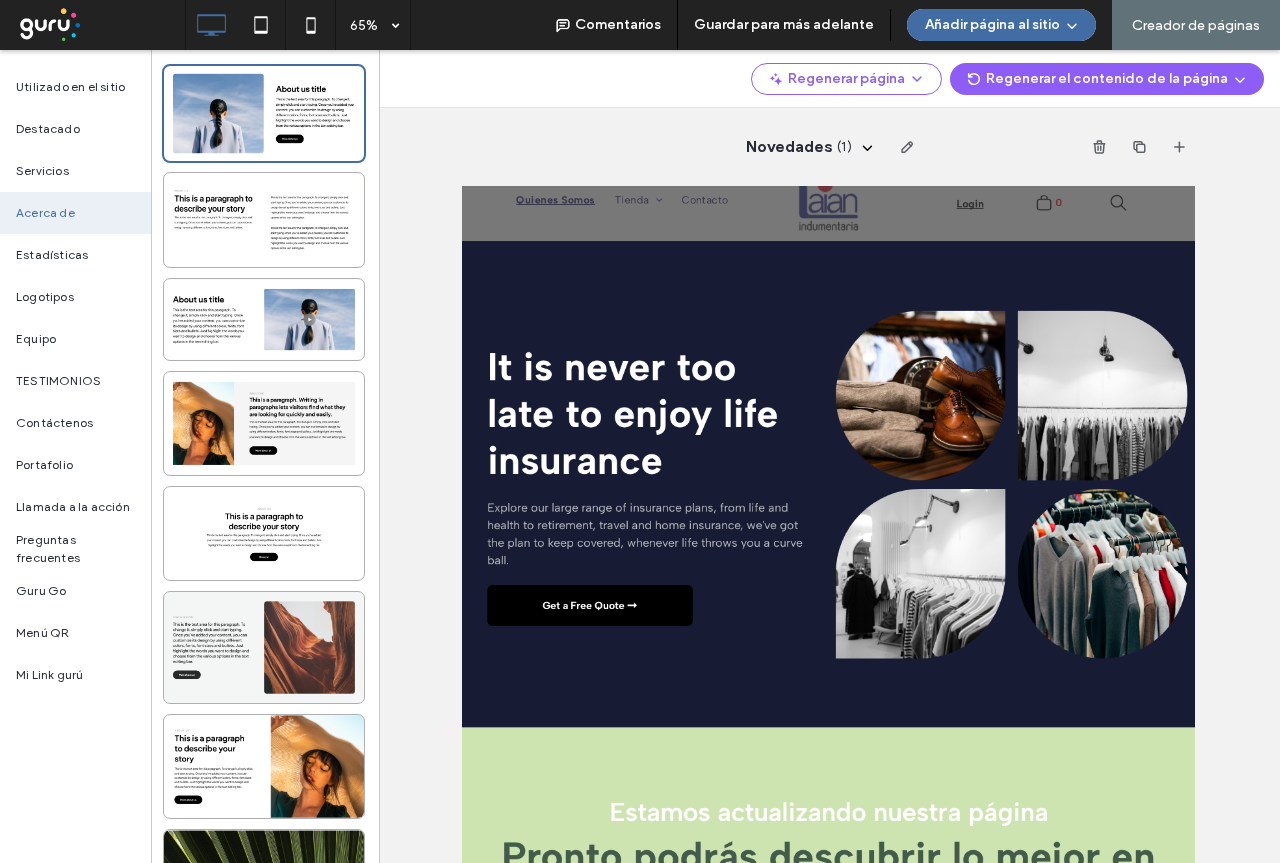 scroll, scrollTop: 83, scrollLeft: 0, axis: vertical 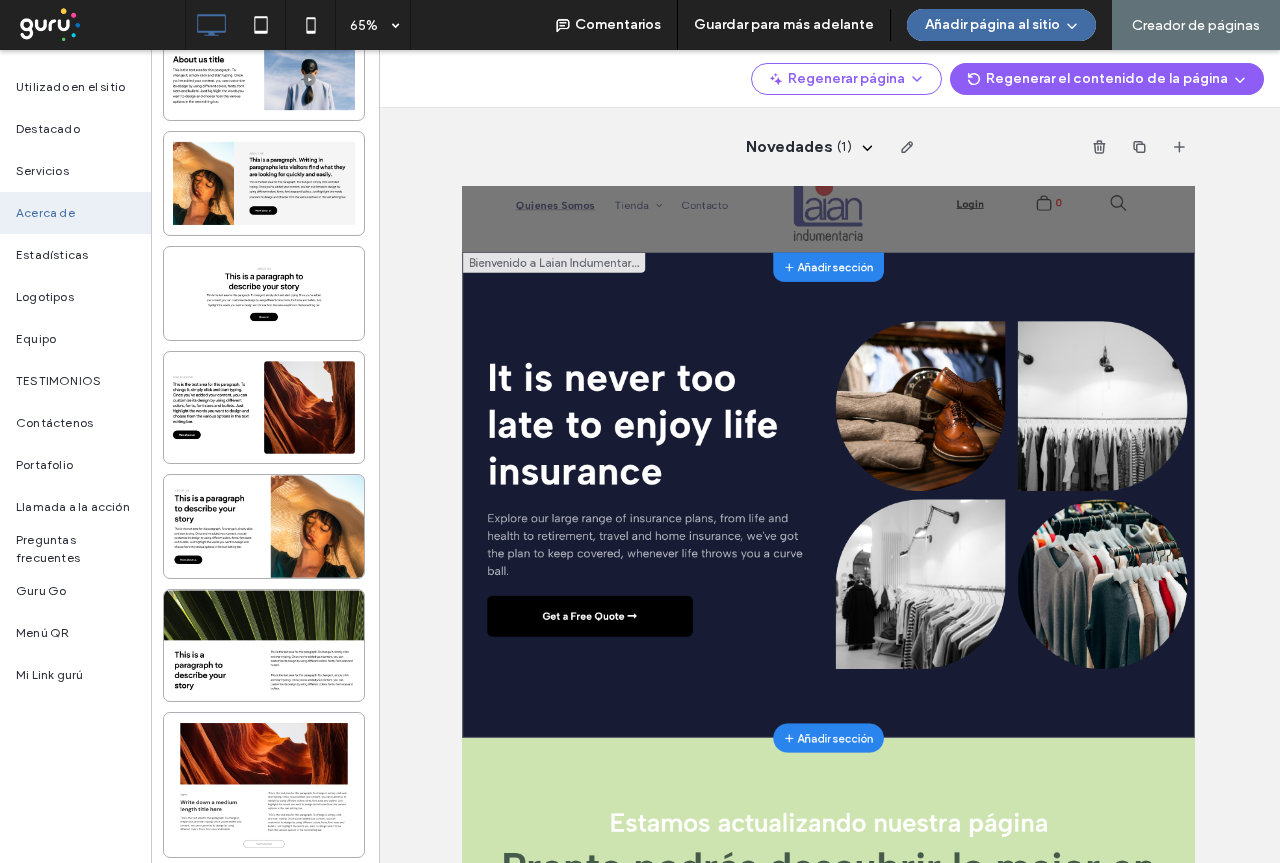 drag, startPoint x: 759, startPoint y: 396, endPoint x: 978, endPoint y: 308, distance: 236.01907 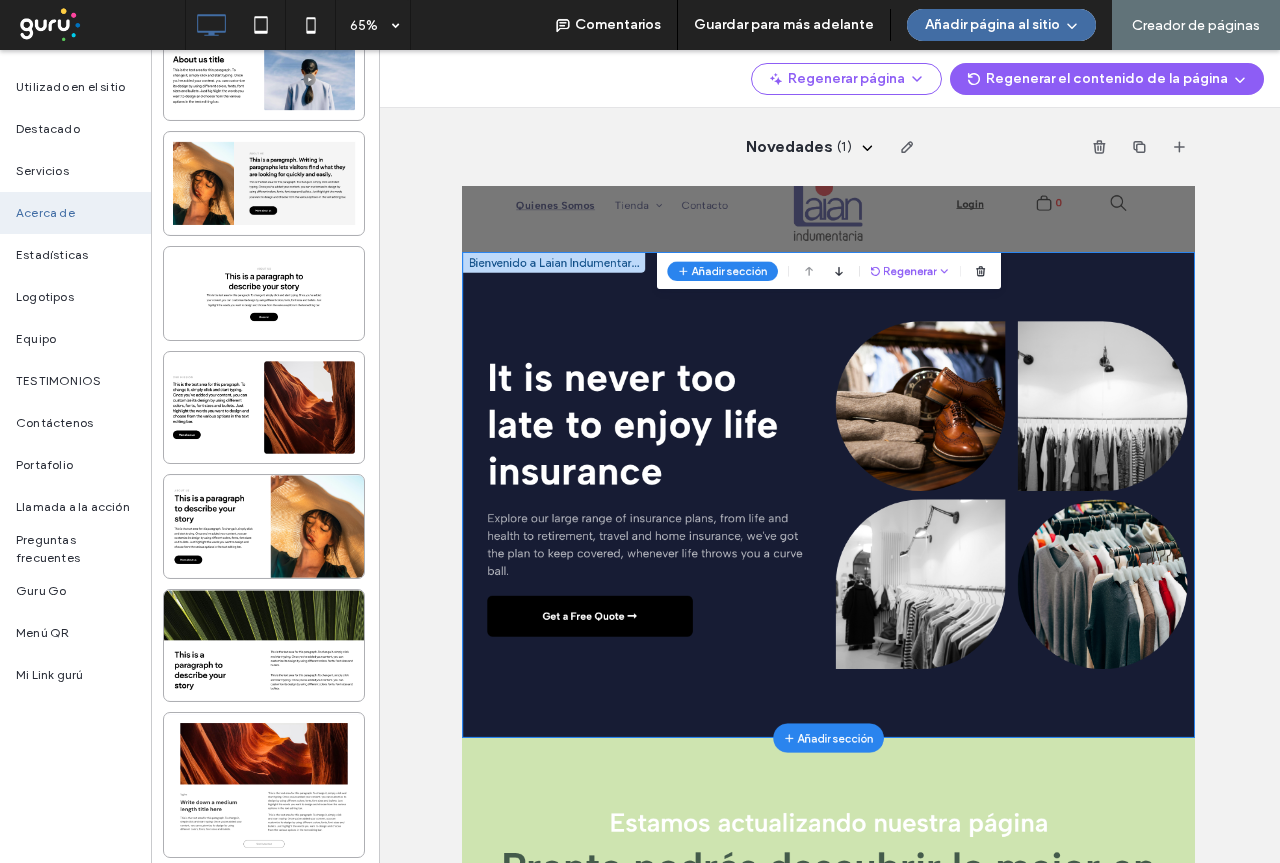 scroll, scrollTop: 320, scrollLeft: 0, axis: vertical 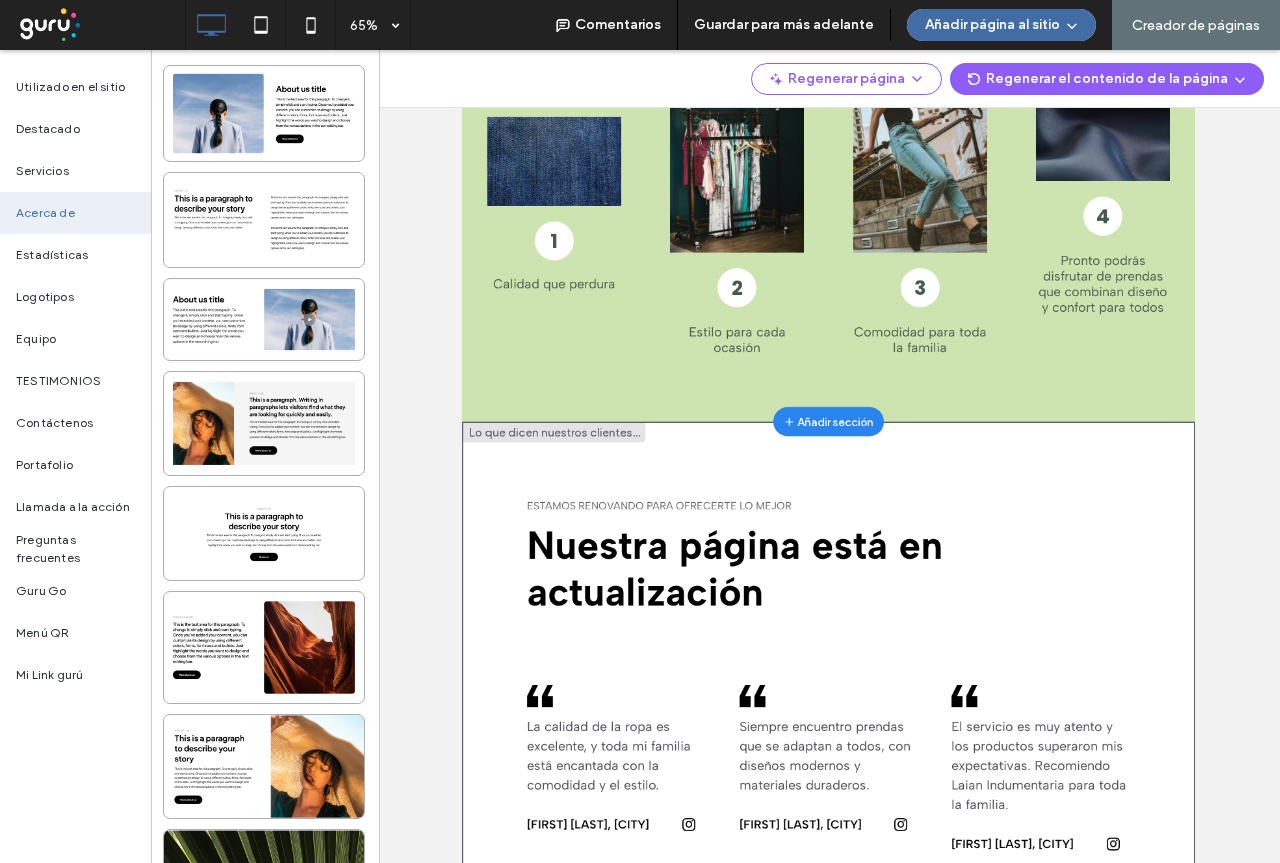 drag, startPoint x: 617, startPoint y: 1055, endPoint x: 544, endPoint y: 1138, distance: 110.535065 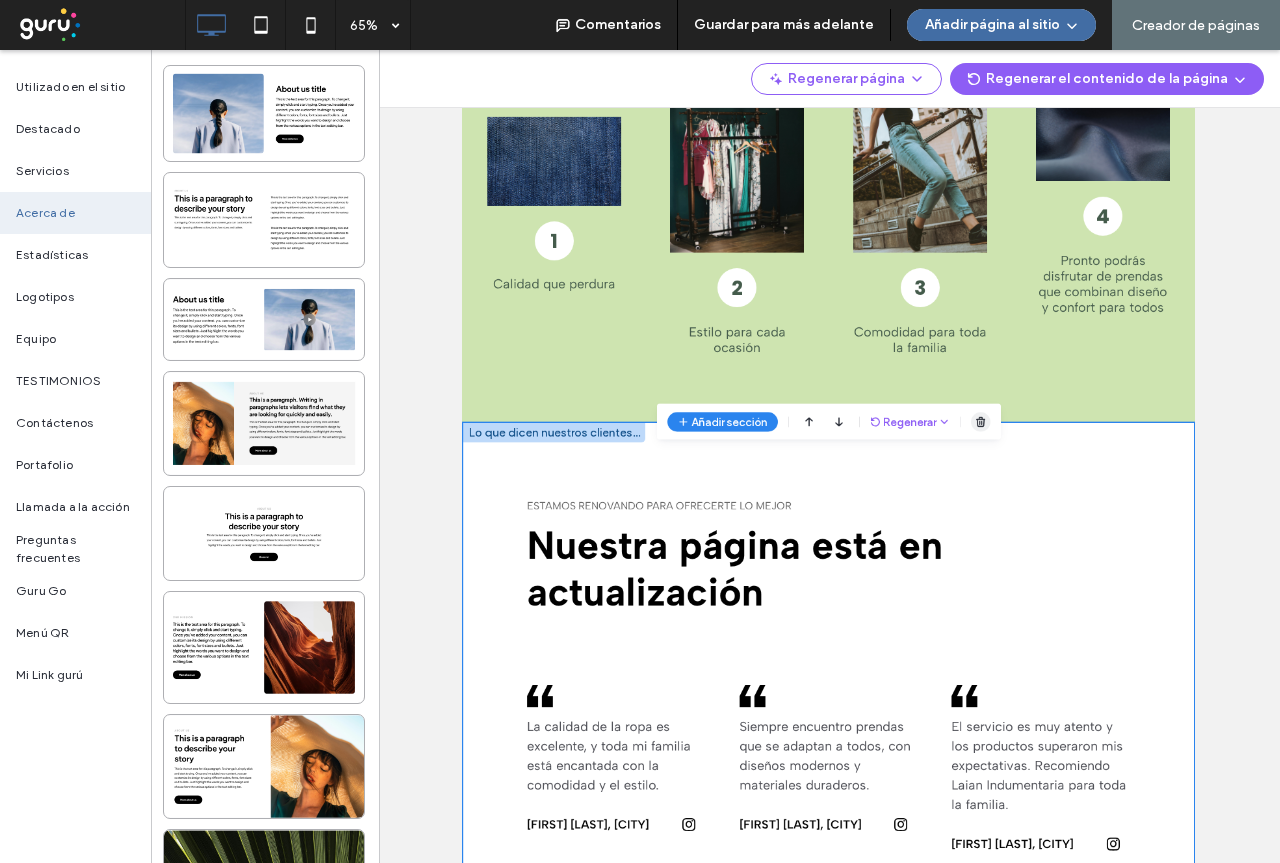 click 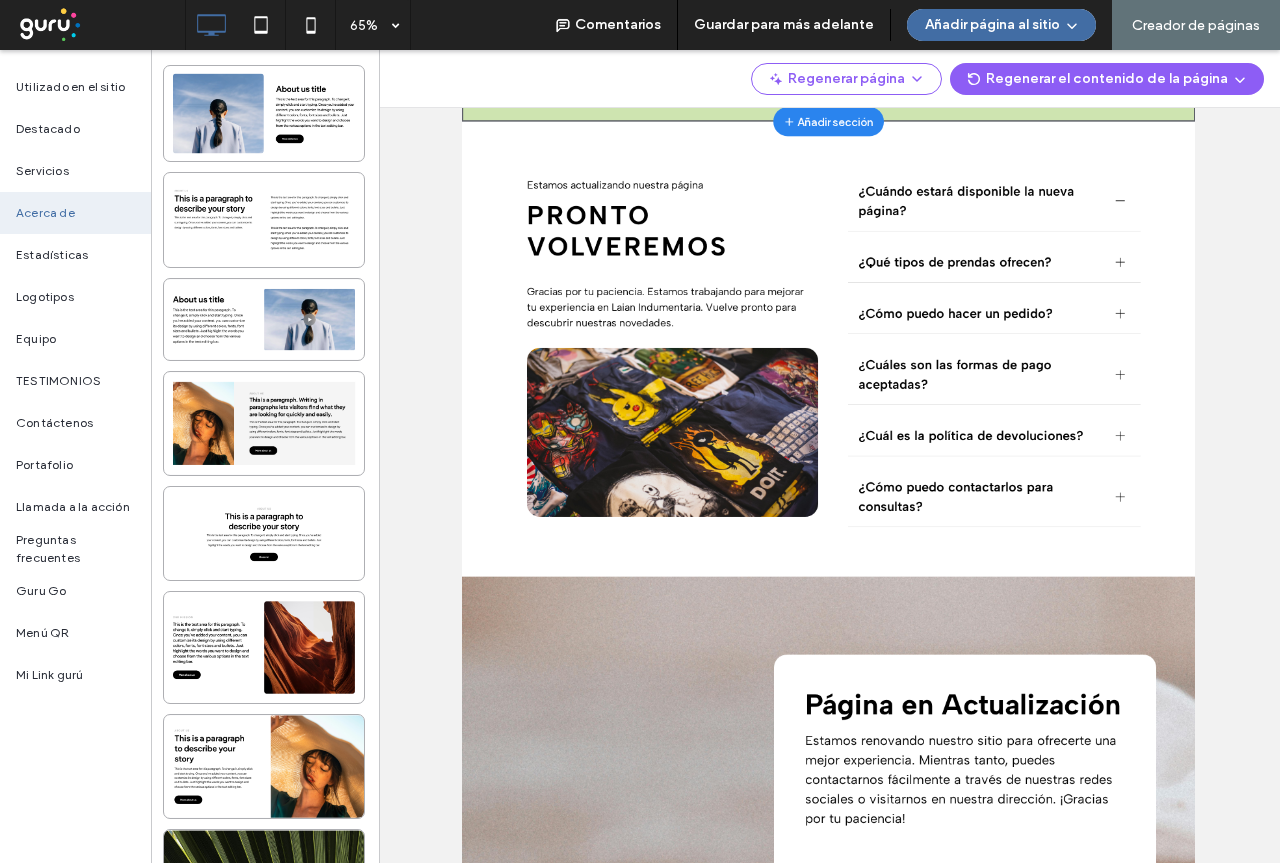 scroll, scrollTop: 606, scrollLeft: 0, axis: vertical 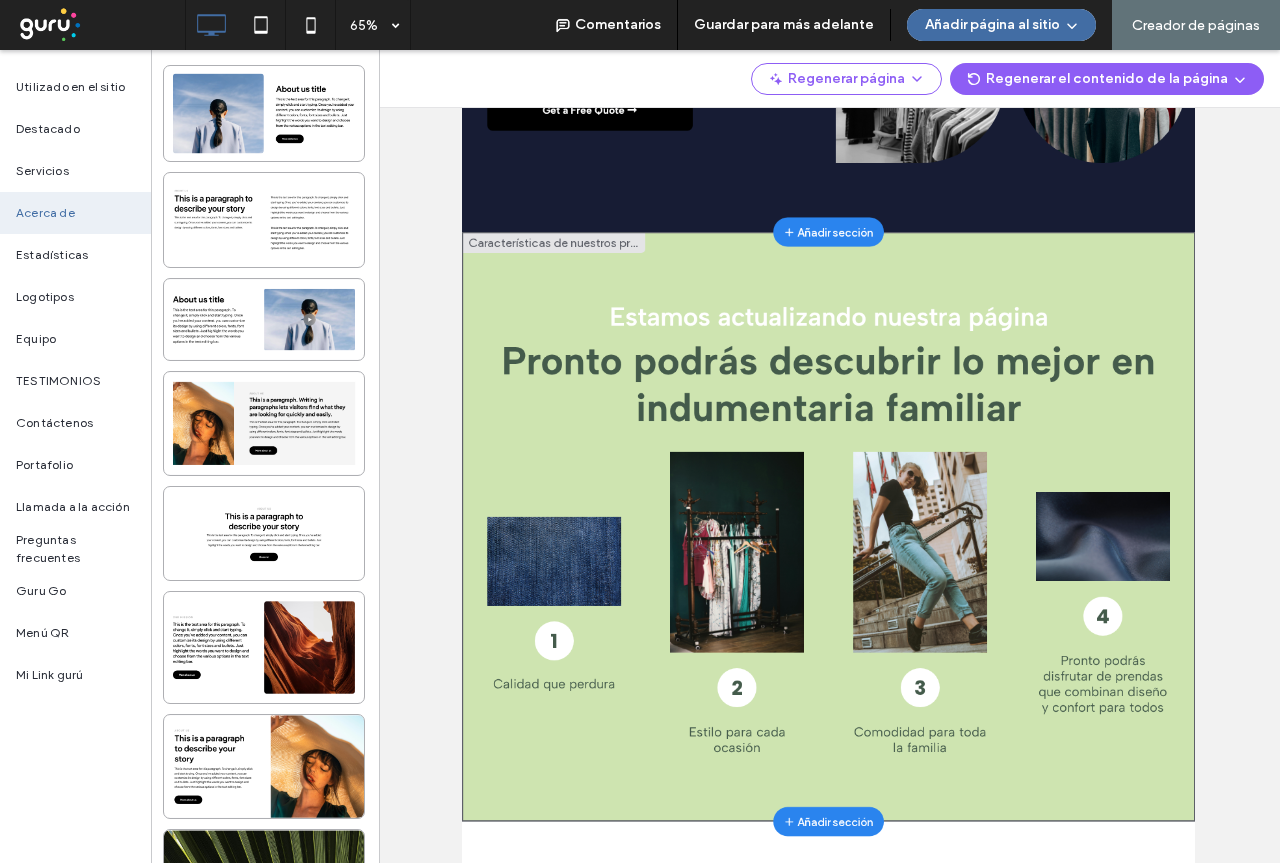 drag, startPoint x: 995, startPoint y: 515, endPoint x: 1160, endPoint y: 780, distance: 312.16983 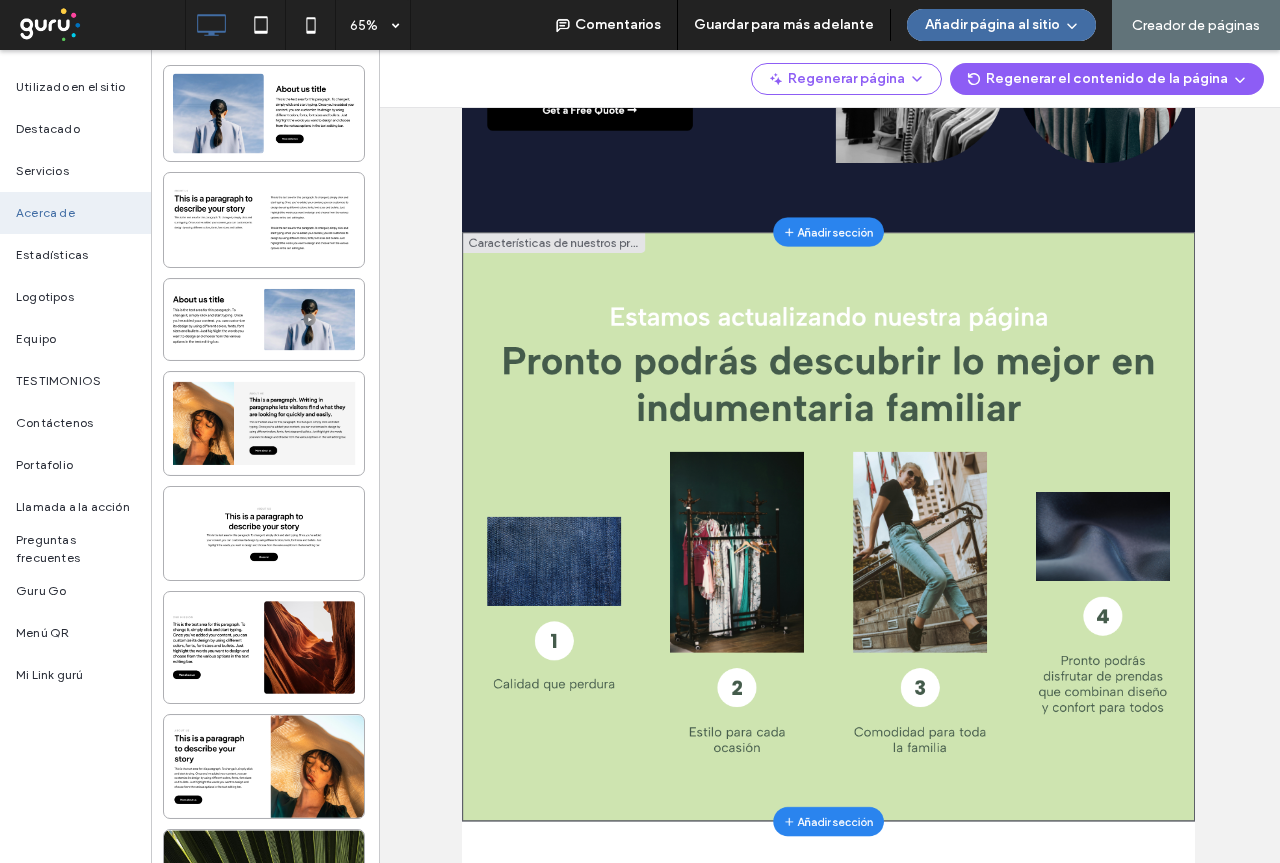 click on "Estamos actualizando nuestra página
Pronto podrás descubrir lo mejor en indumentaria familiar" at bounding box center [1026, 701] 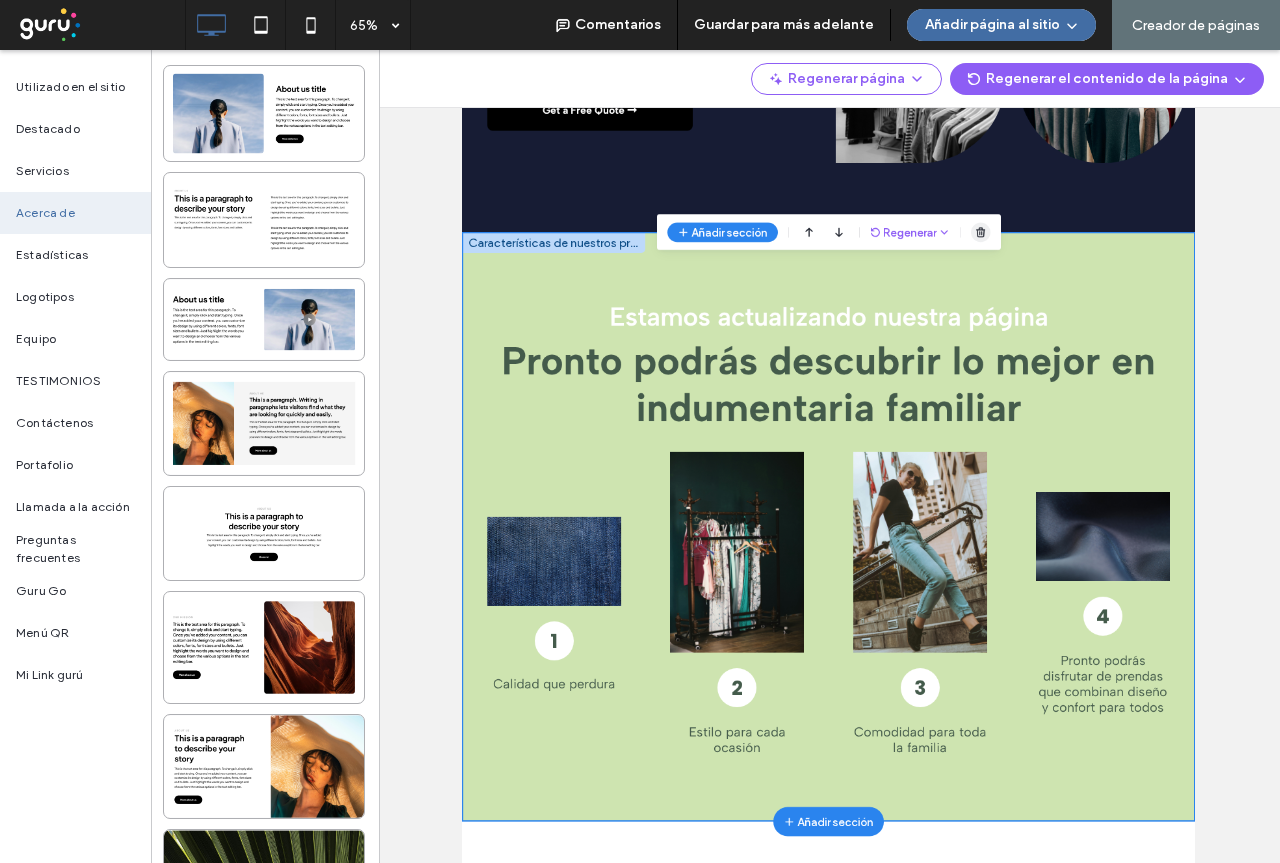click 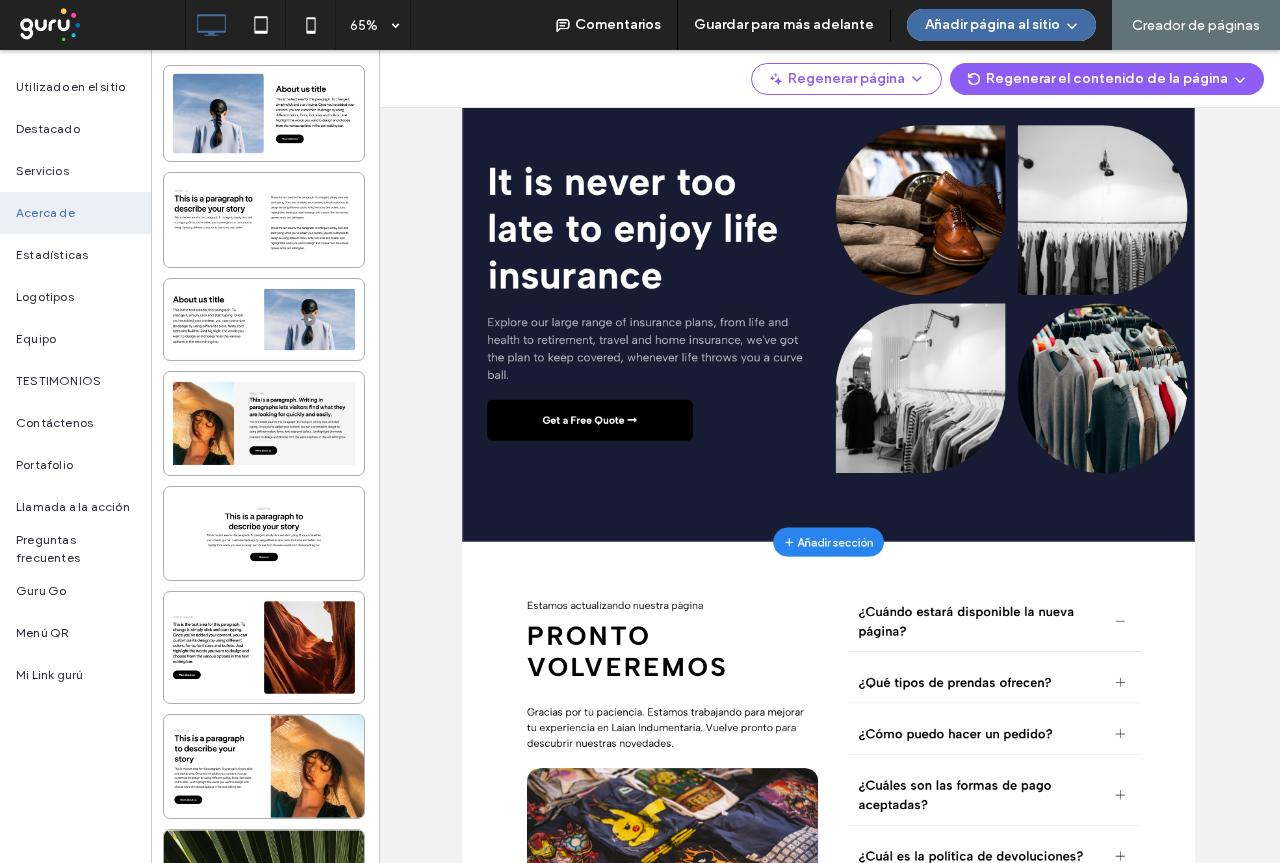 scroll, scrollTop: 6, scrollLeft: 0, axis: vertical 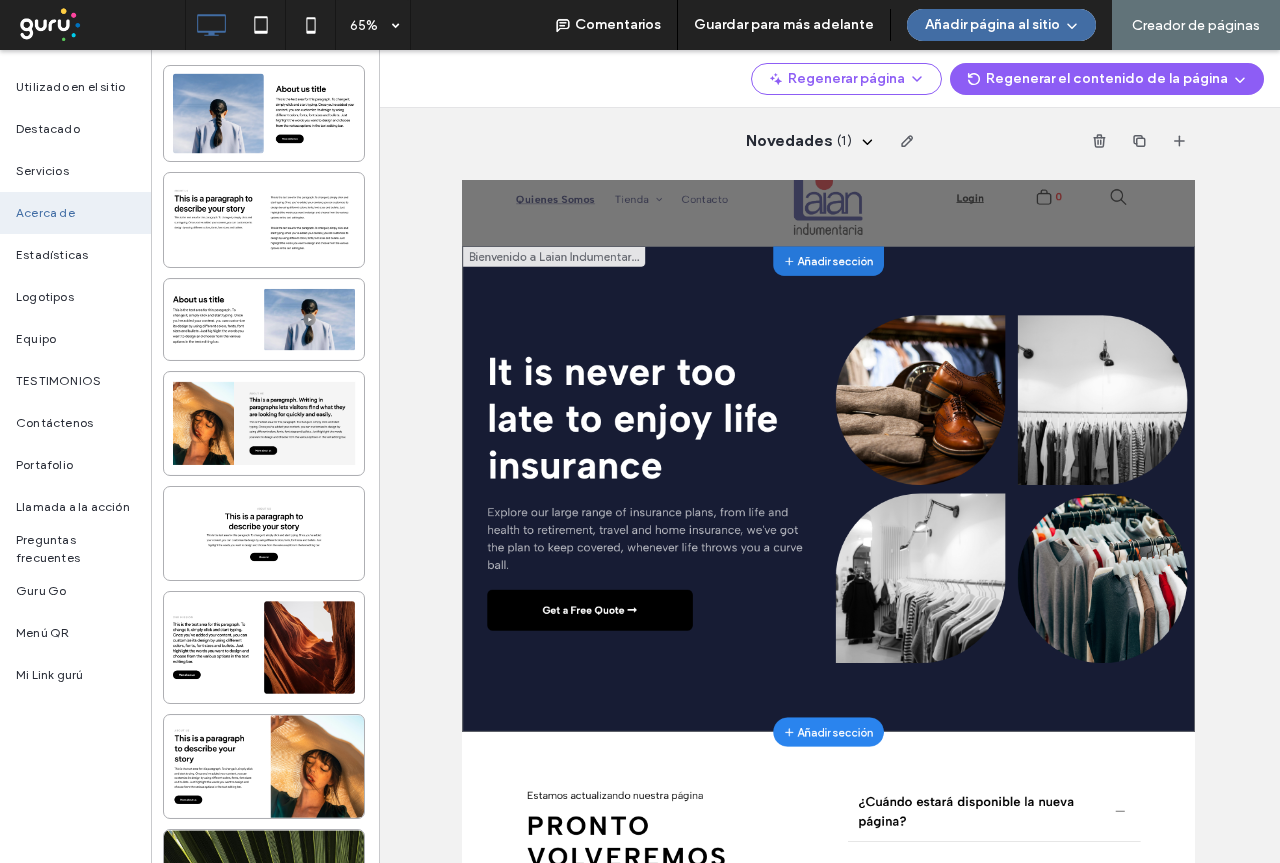 click on "Añadir sección" at bounding box center [1026, 306] 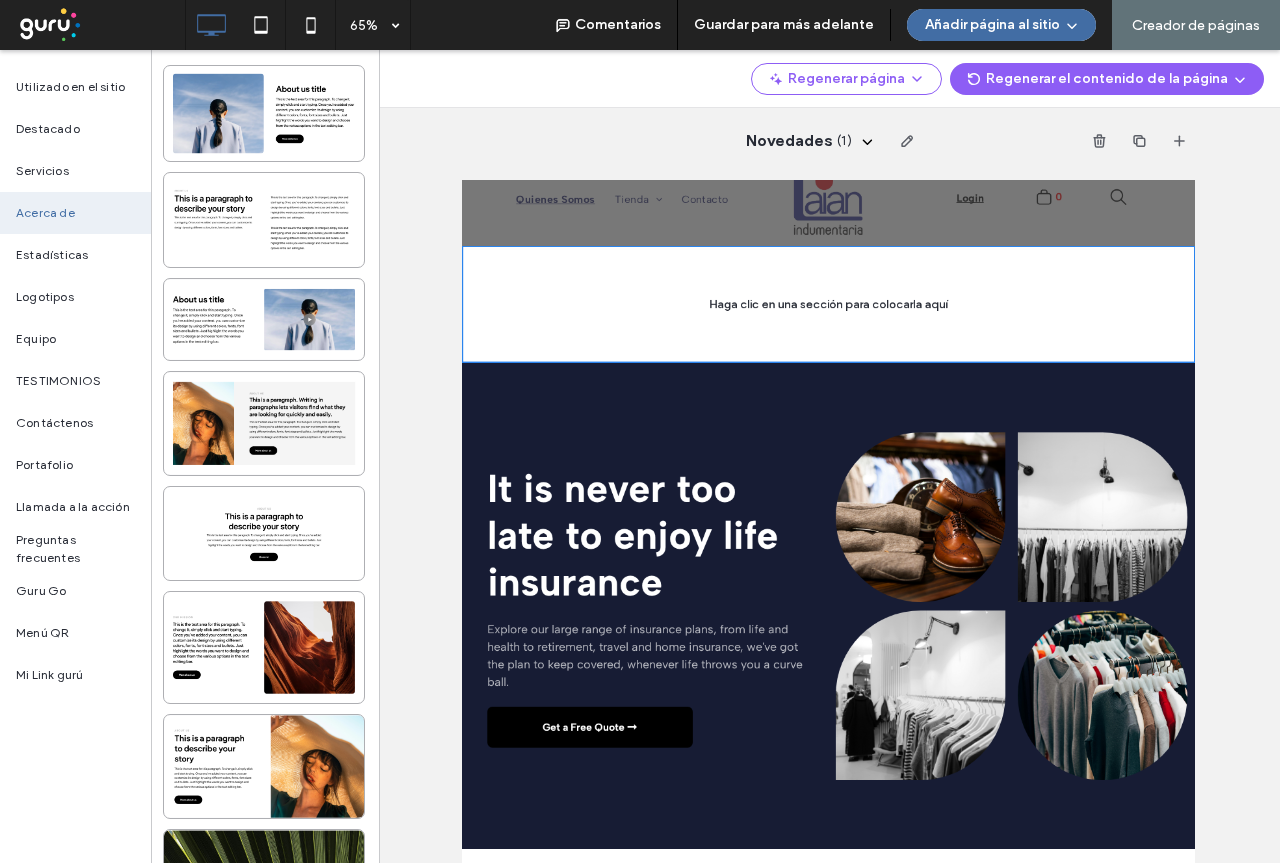drag, startPoint x: 695, startPoint y: 371, endPoint x: 1312, endPoint y: 385, distance: 617.1588 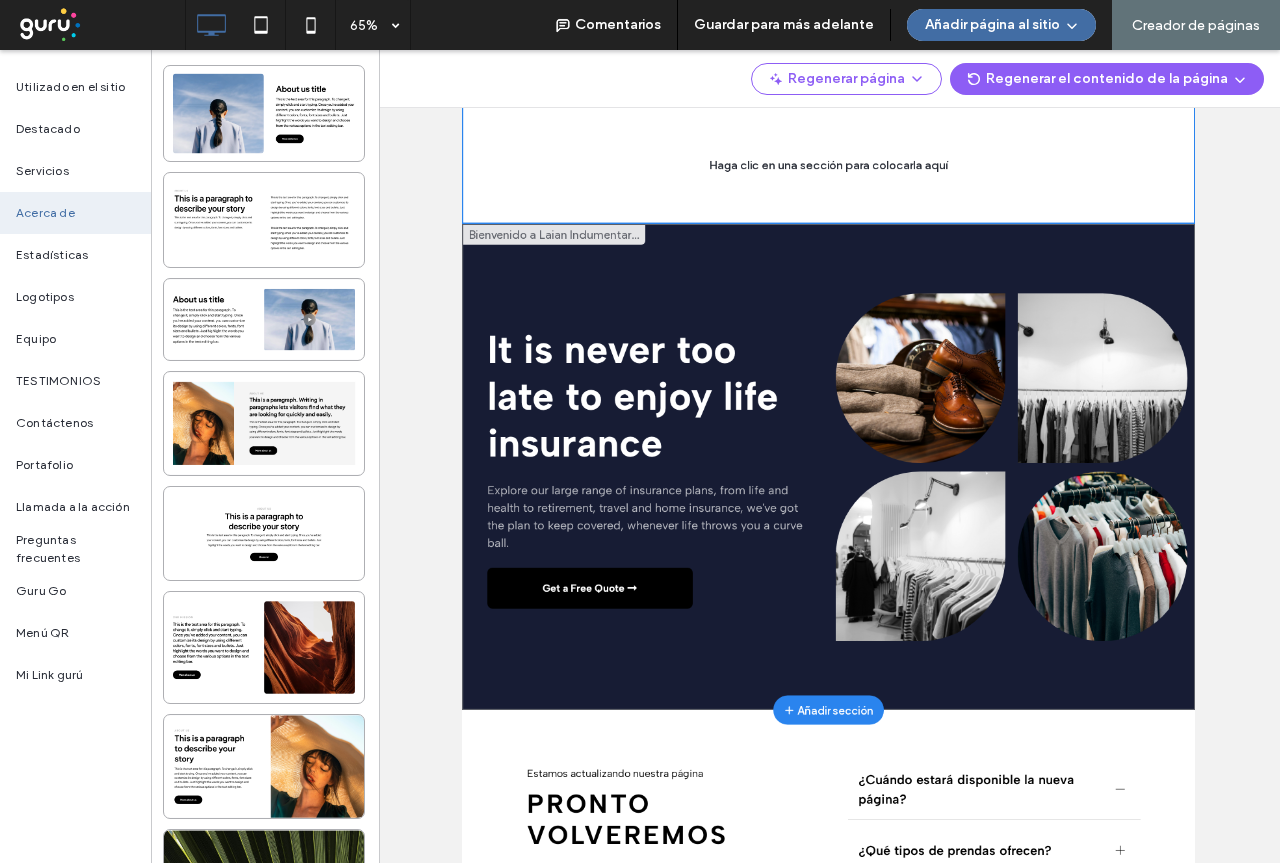 scroll, scrollTop: 206, scrollLeft: 0, axis: vertical 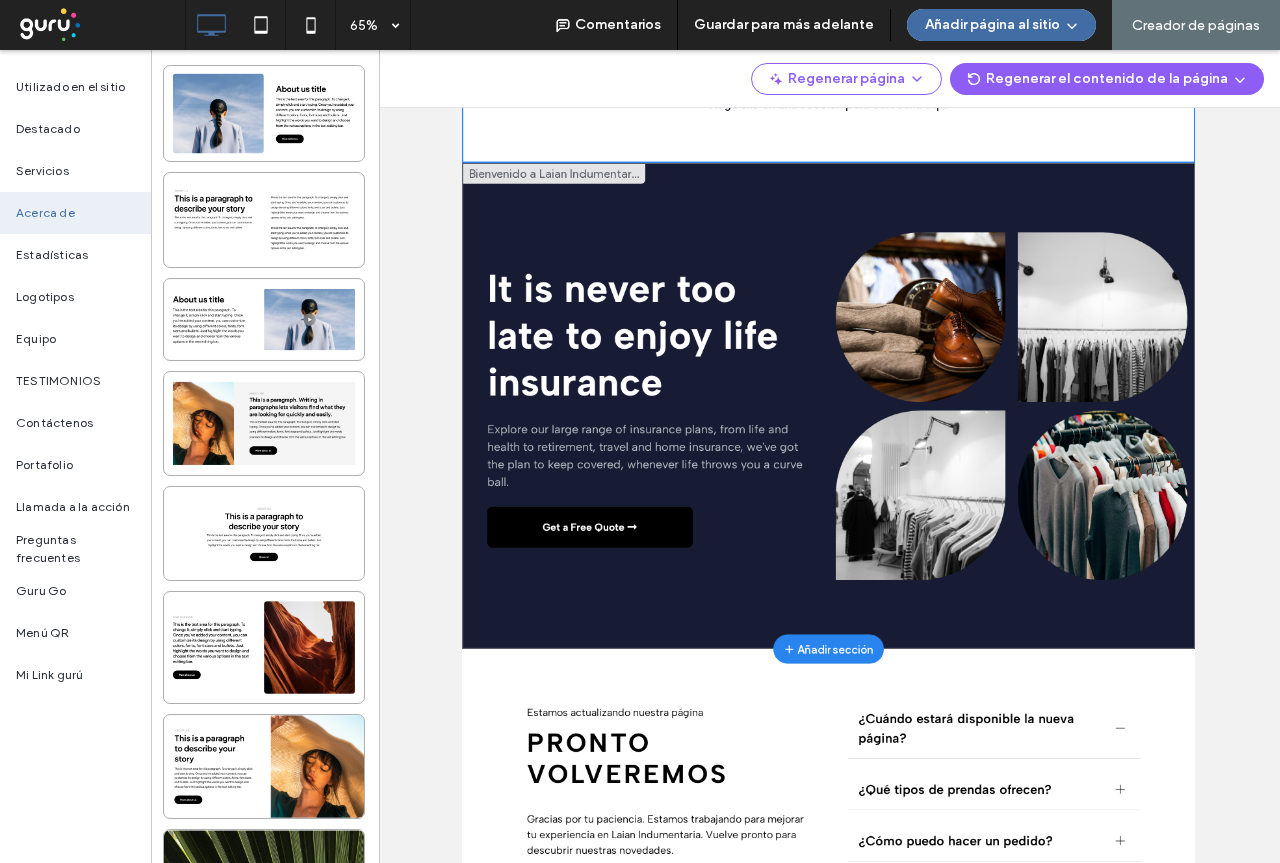 click on "Explore our large range of insurance plans, from life and health to retirement, travel and home insurance, we've got the plan to keep covered, whenever life throws you a curve ball." at bounding box center [743, 714] 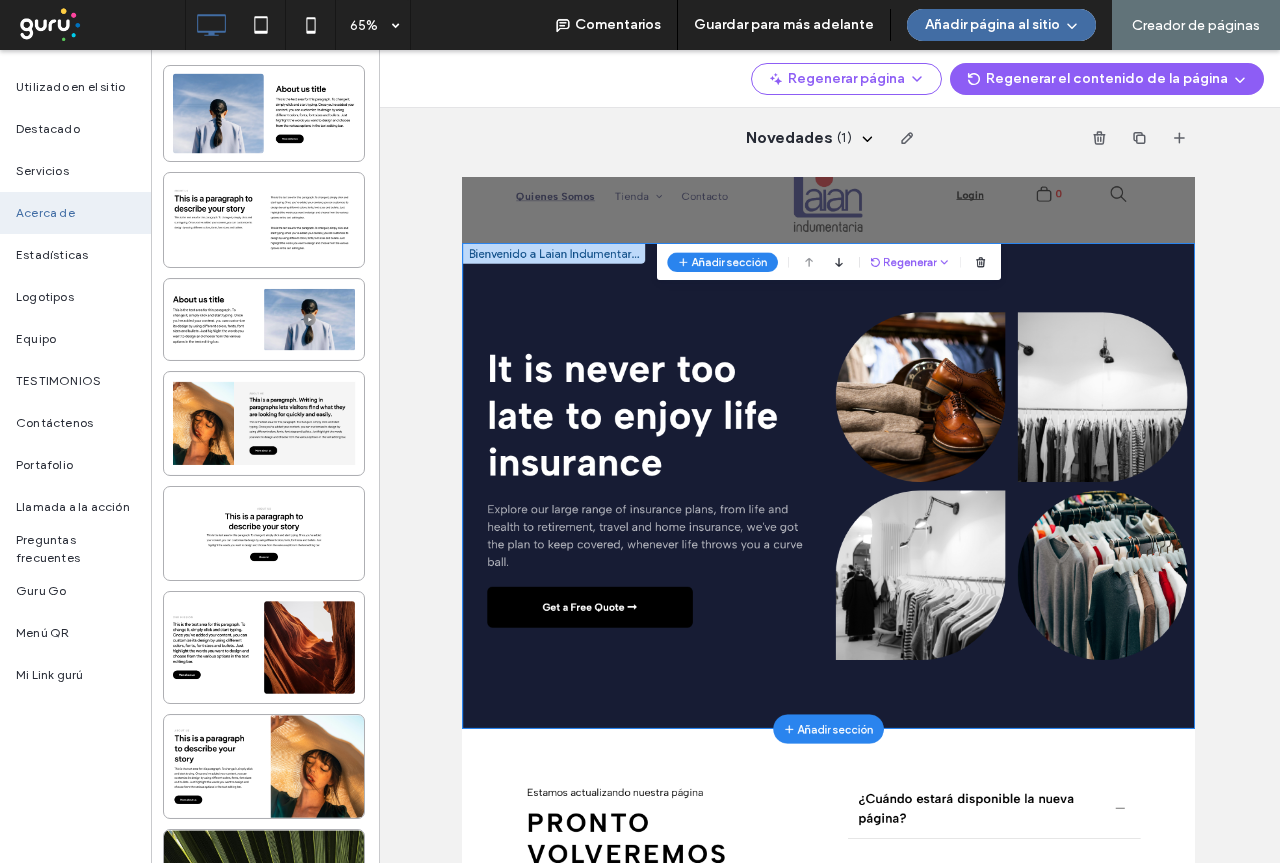 scroll, scrollTop: 0, scrollLeft: 0, axis: both 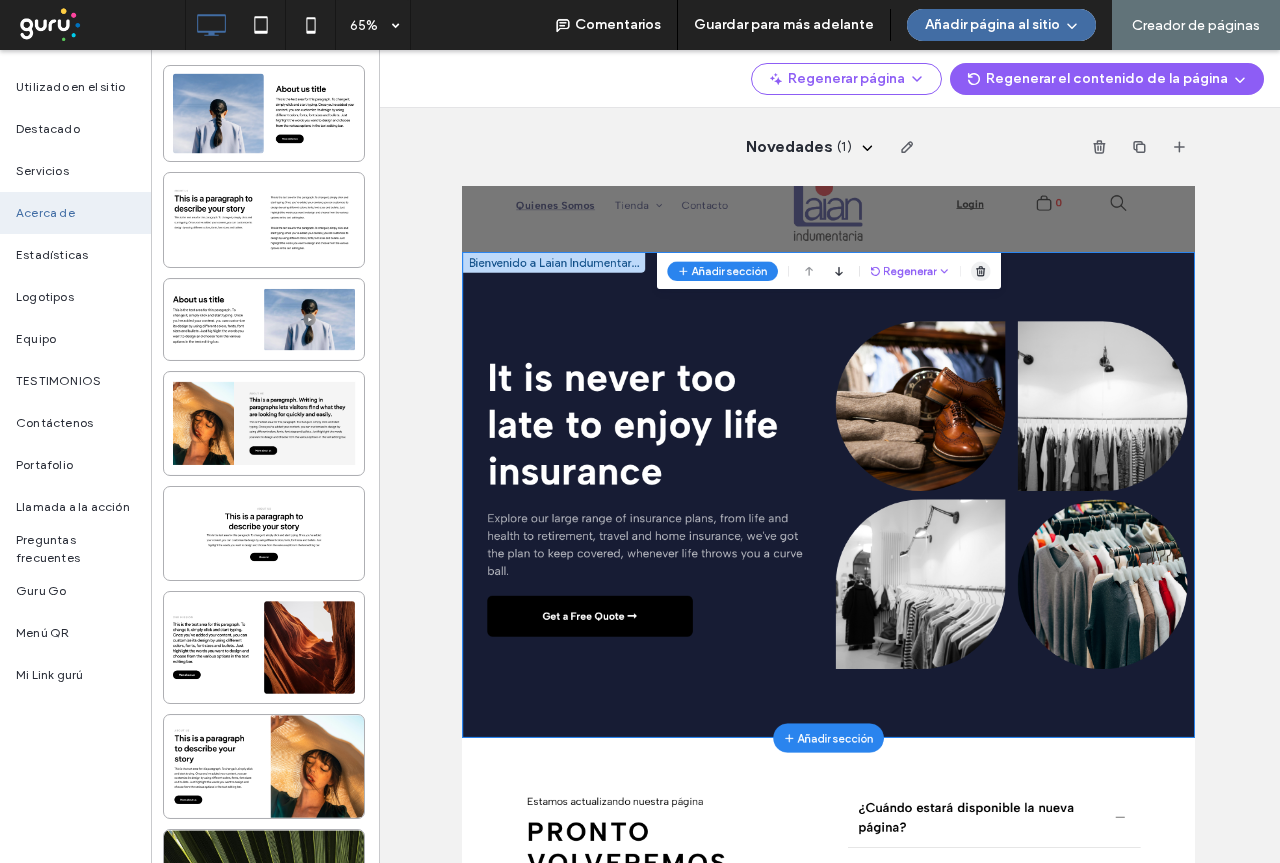 click 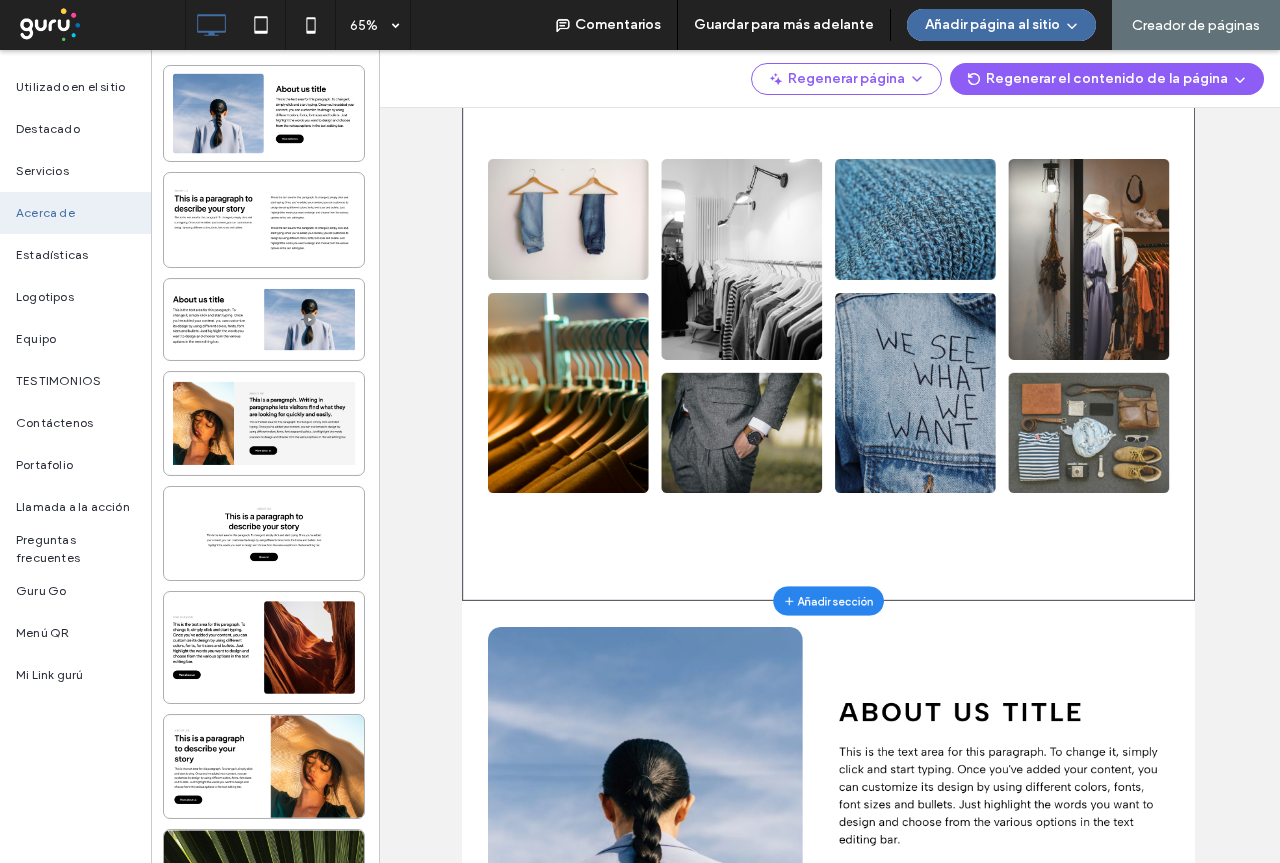 scroll, scrollTop: 1200, scrollLeft: 0, axis: vertical 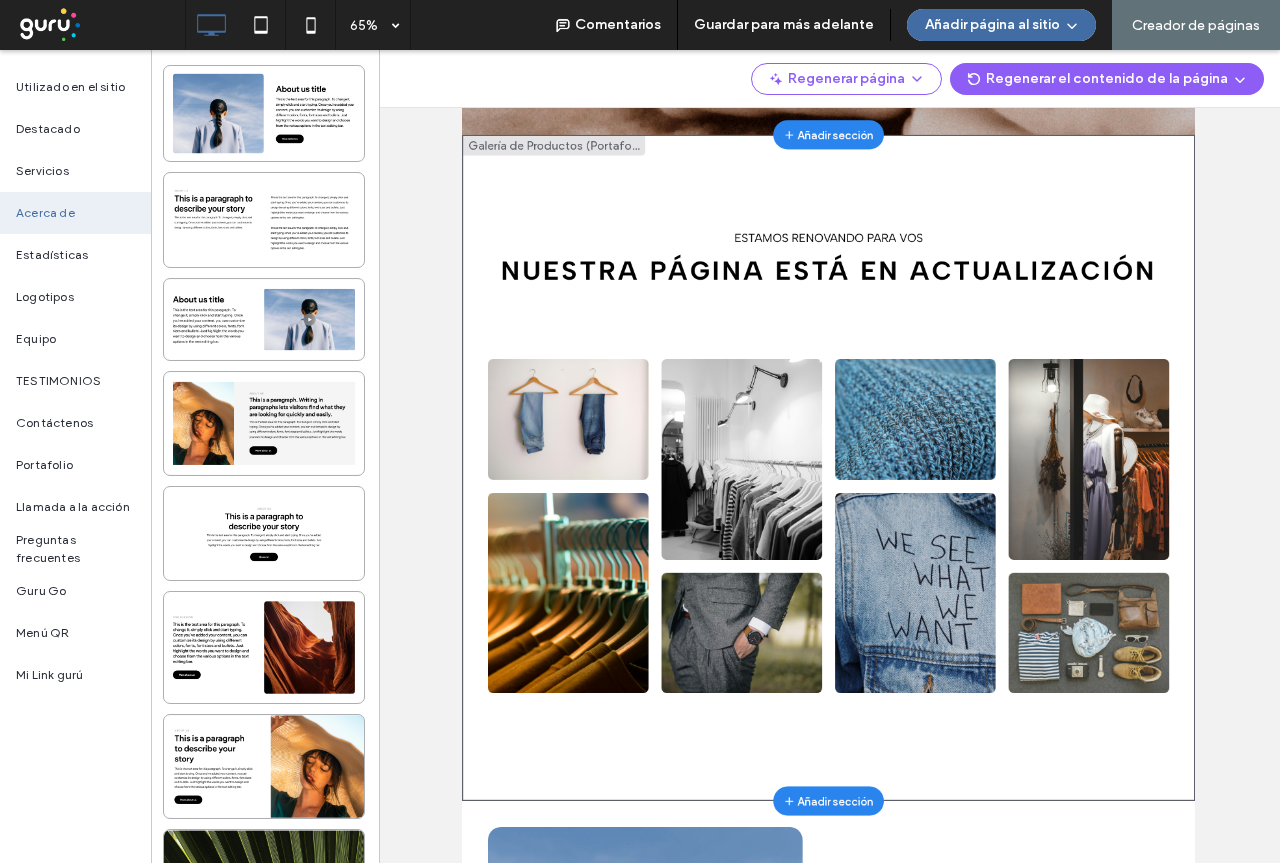 click on "Nuestra página está en actualización" at bounding box center (1026, 965) 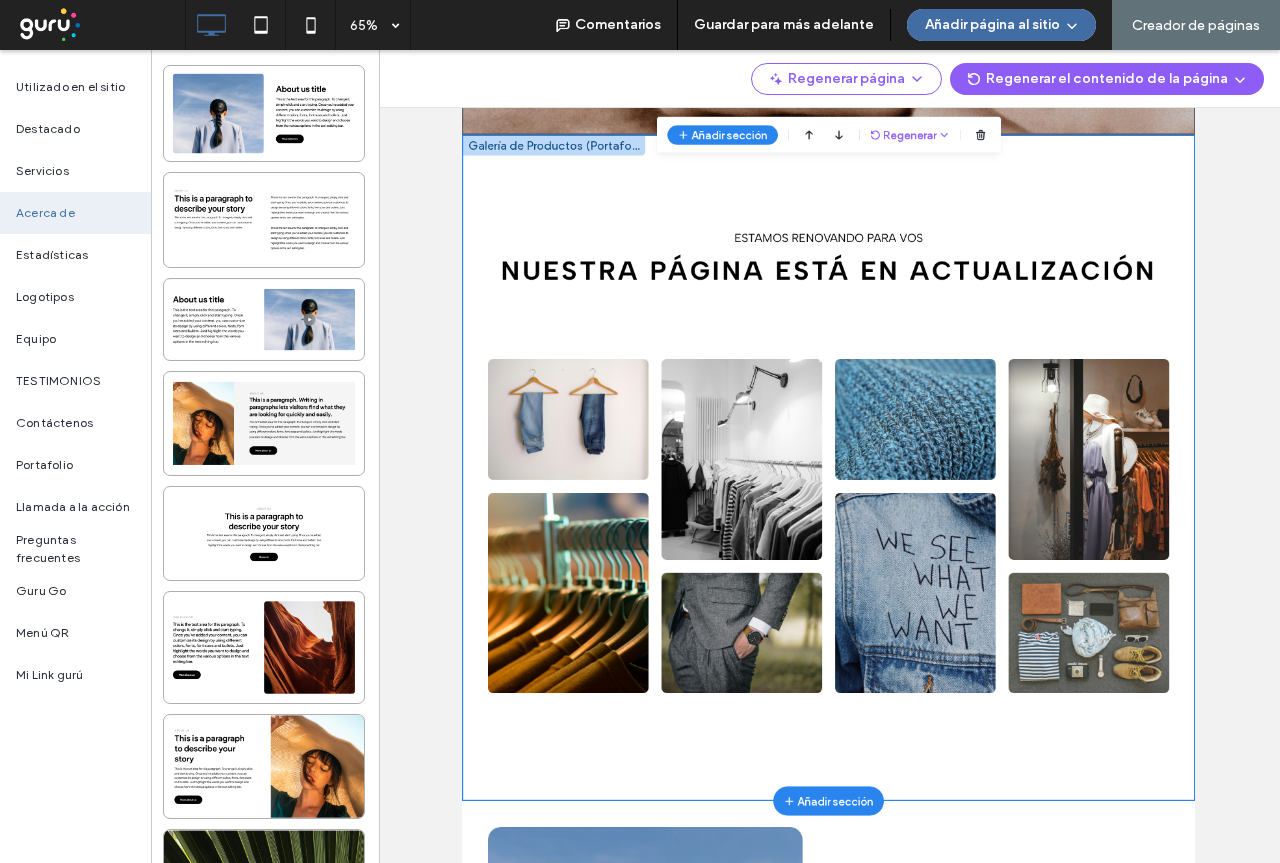 click 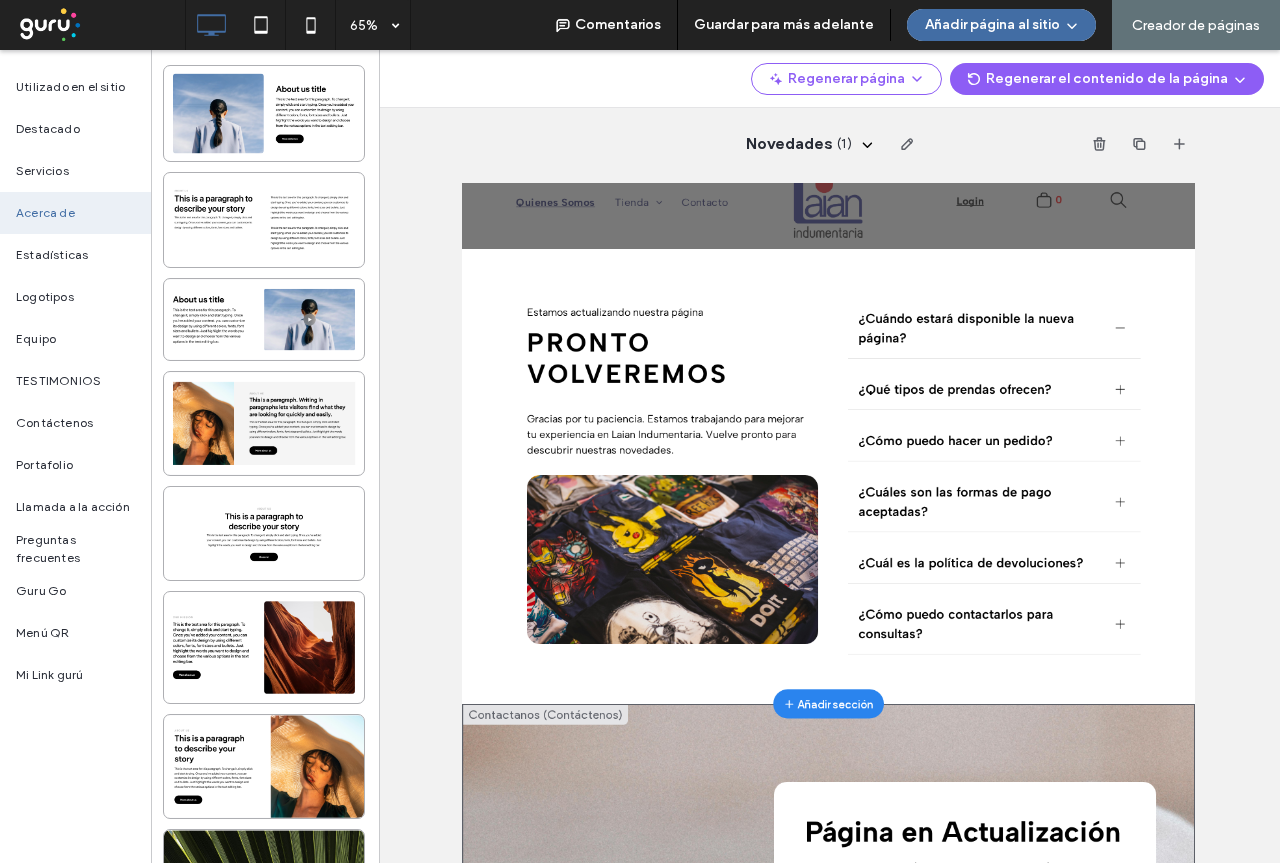 scroll, scrollTop: 0, scrollLeft: 0, axis: both 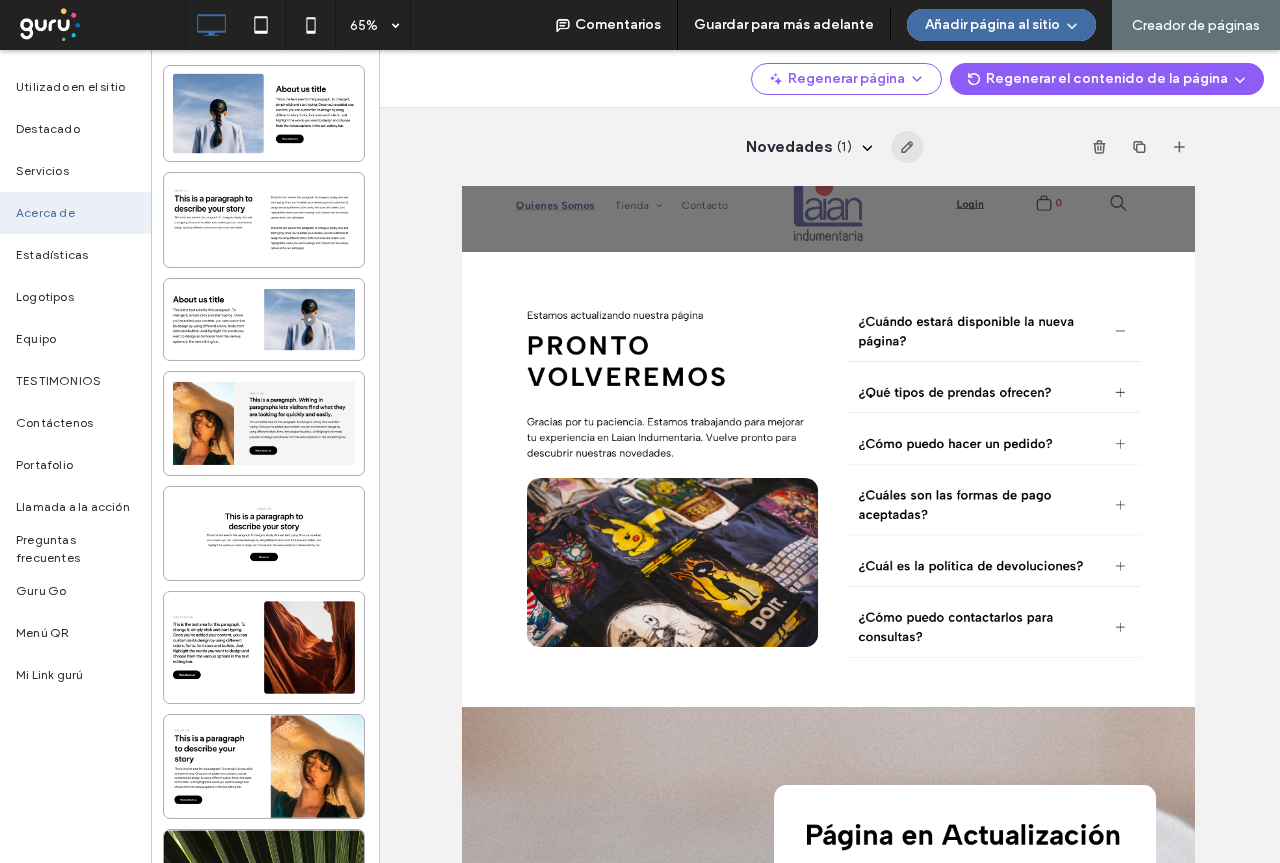 click at bounding box center (908, 147) 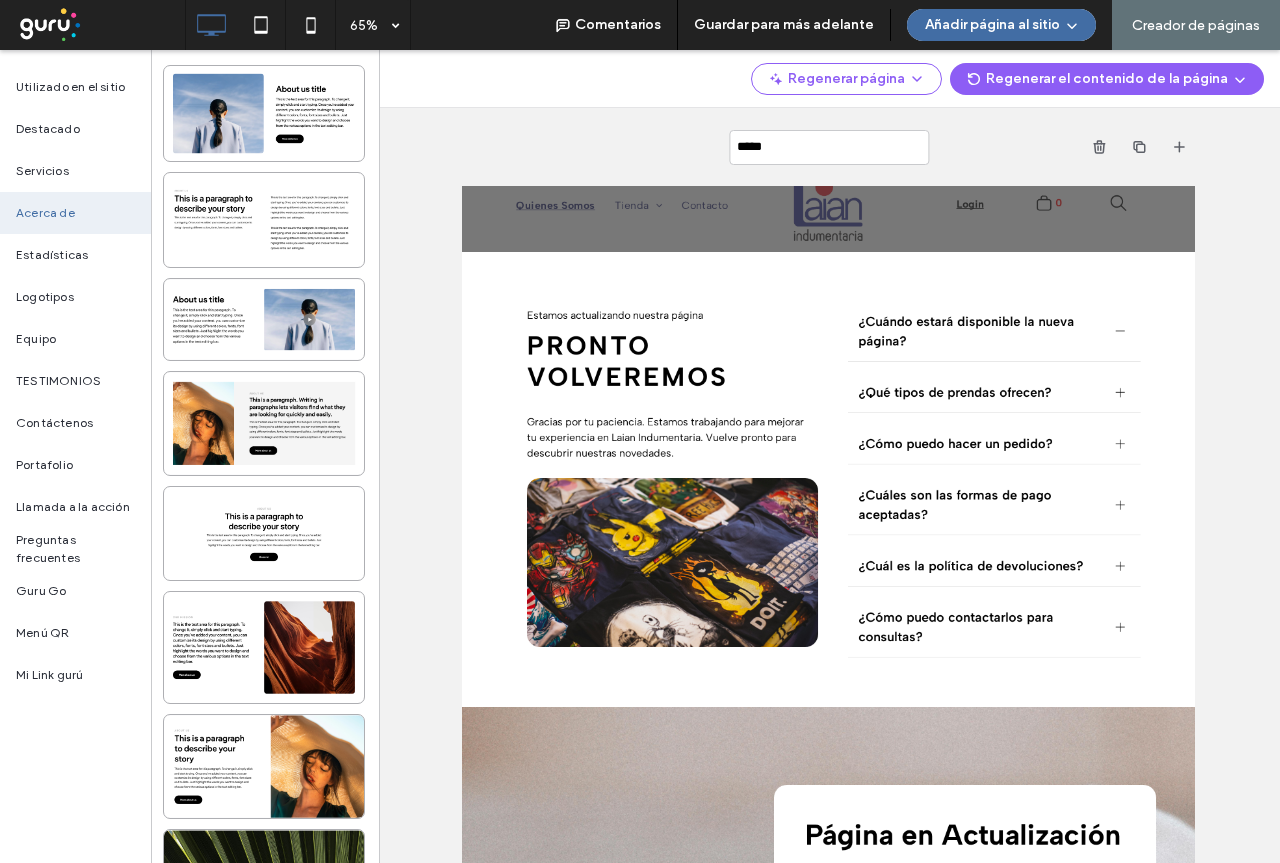 type on "******" 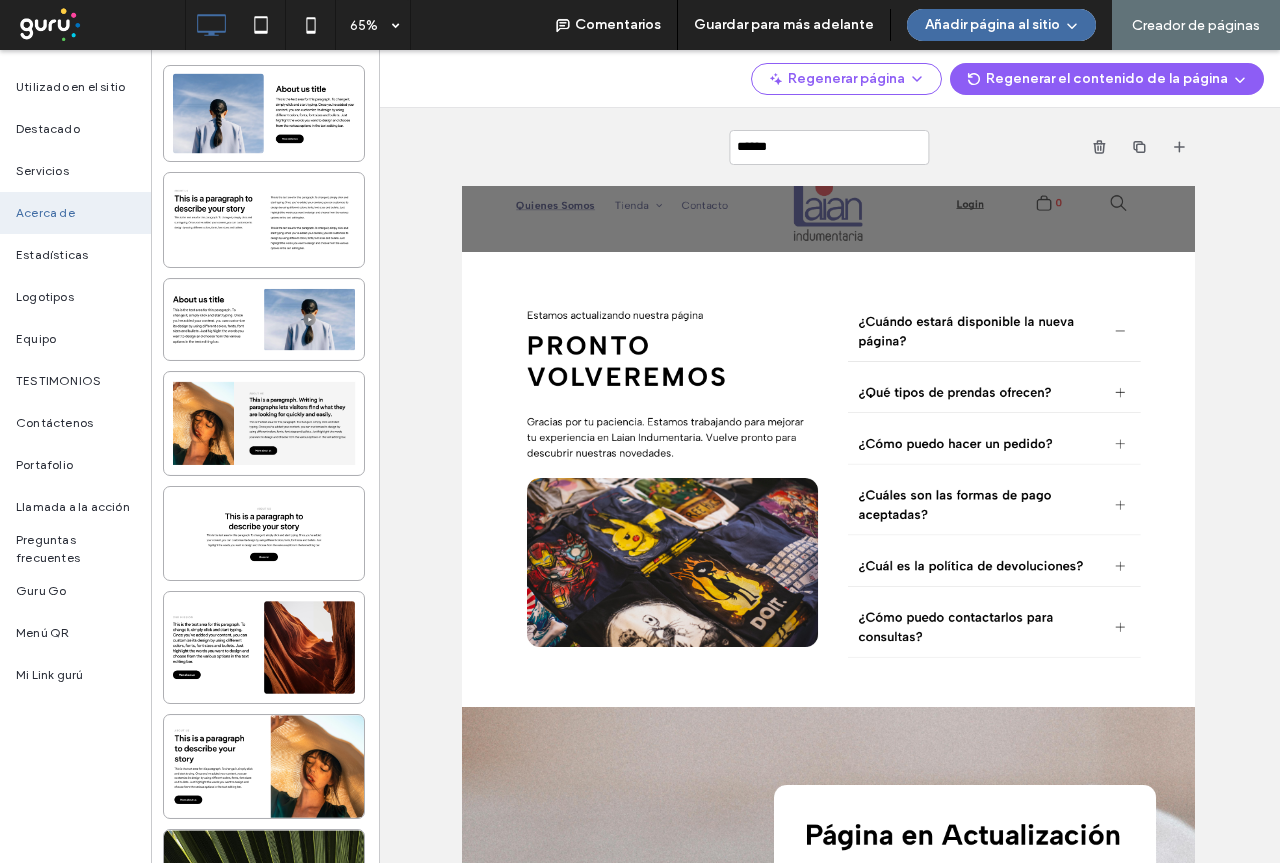 click on "******" at bounding box center [828, 147] 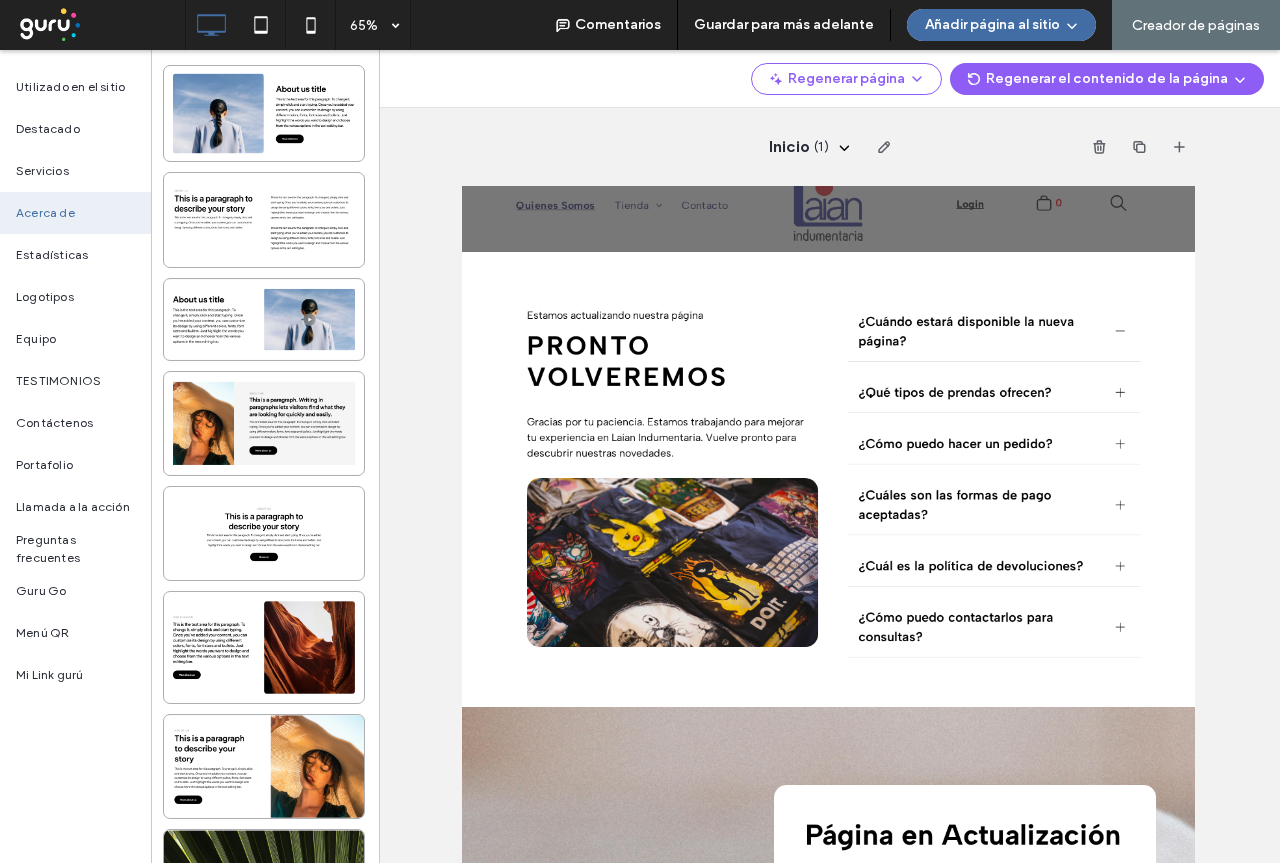 drag, startPoint x: 836, startPoint y: 151, endPoint x: 972, endPoint y: 117, distance: 140.1856 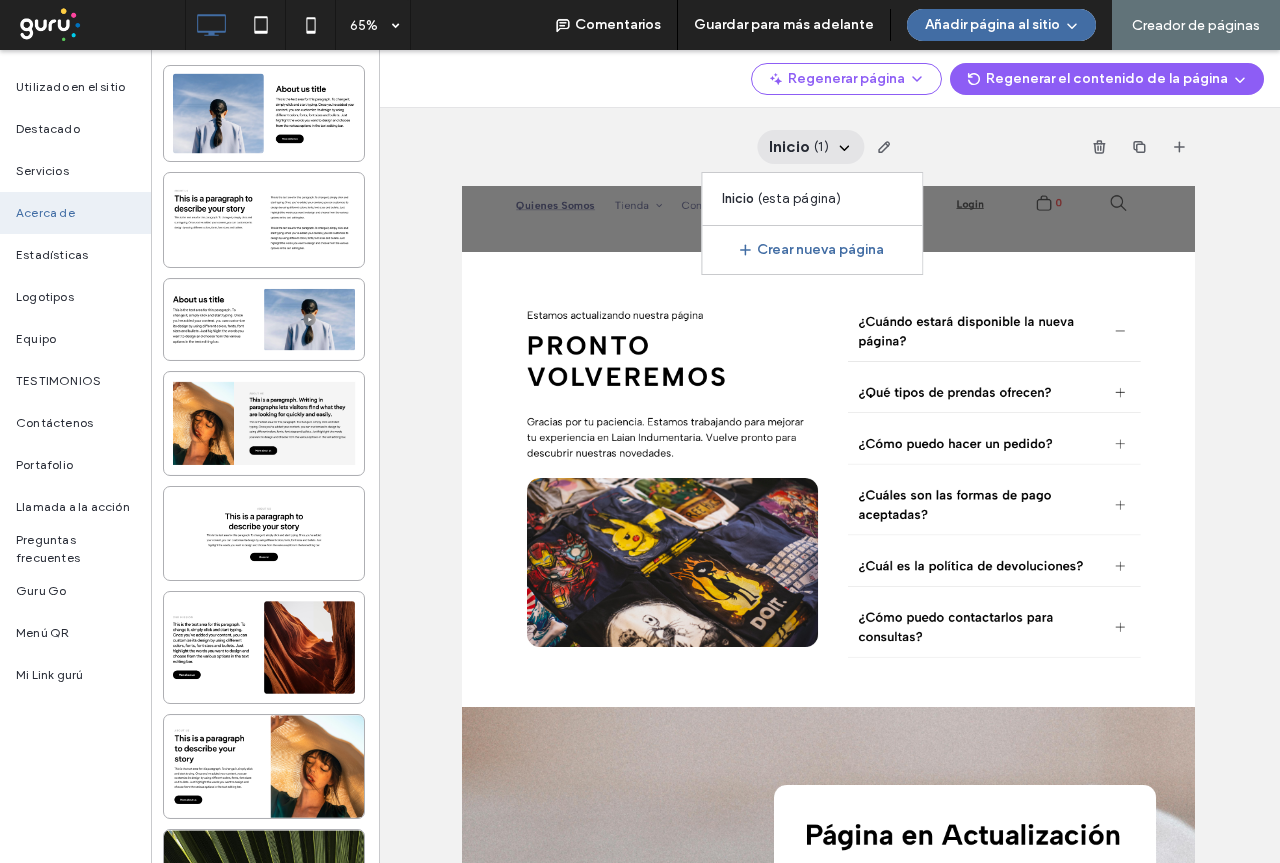 click on "Inicio ( 1 ) Inicio ( esta página ) Crear nueva página" at bounding box center (828, 147) 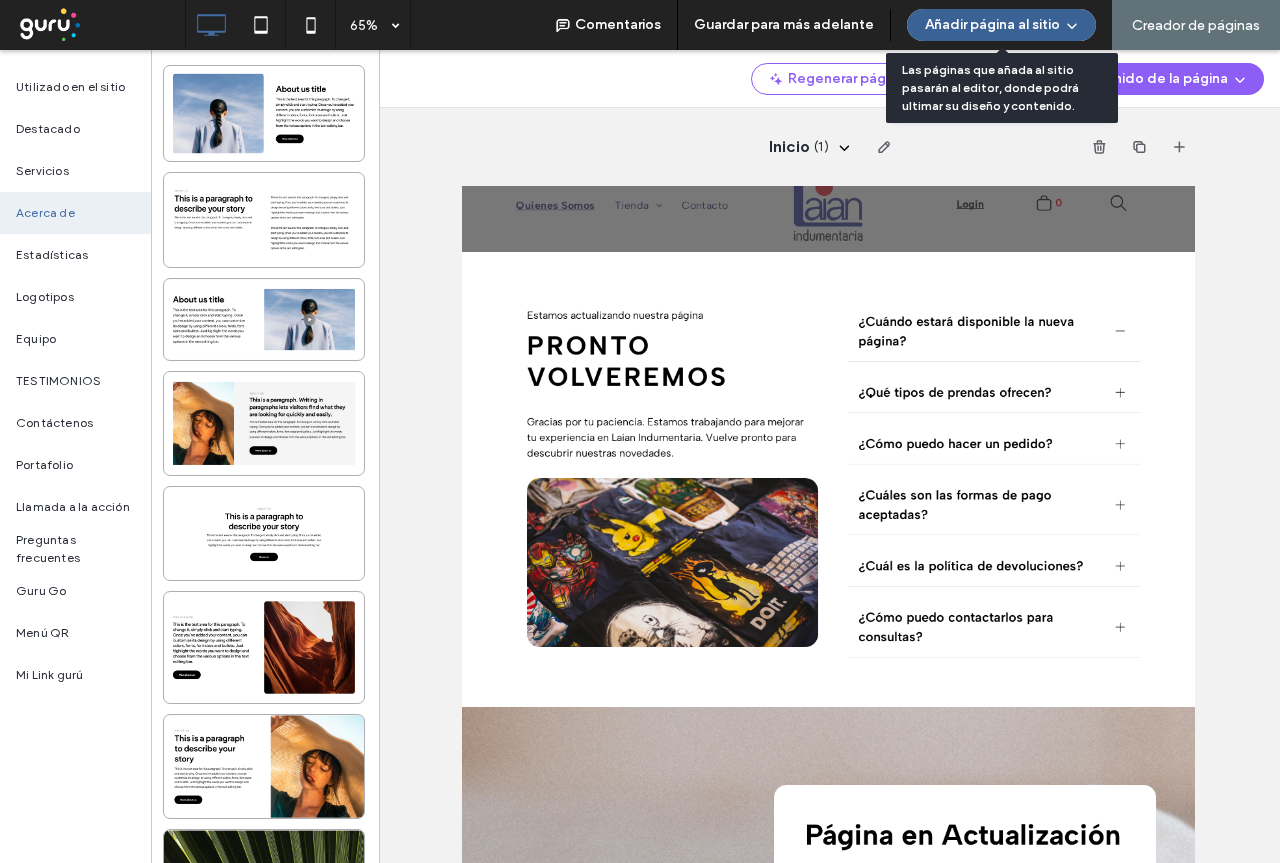 click on "Añadir página al sitio" at bounding box center (1001, 25) 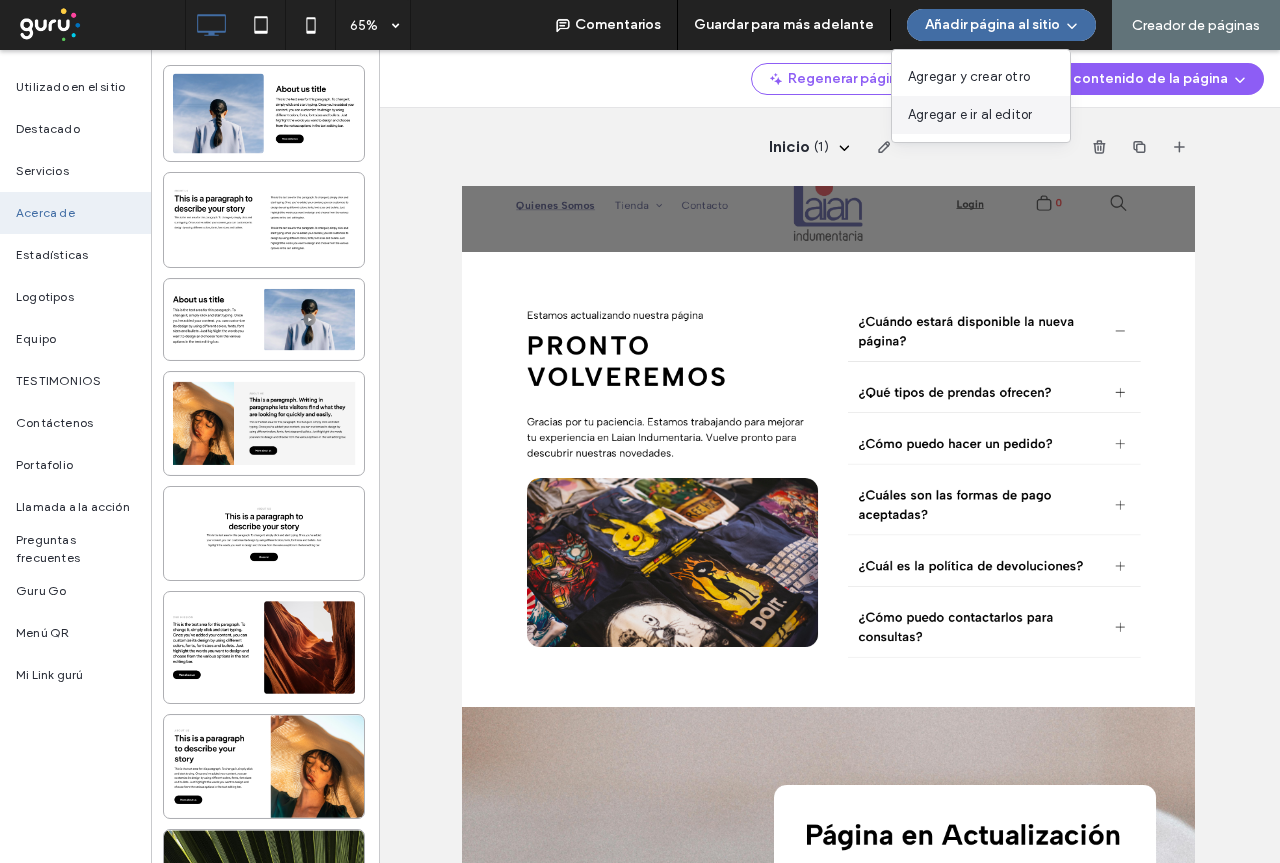 click on "Agregar e ir al editor" at bounding box center [970, 115] 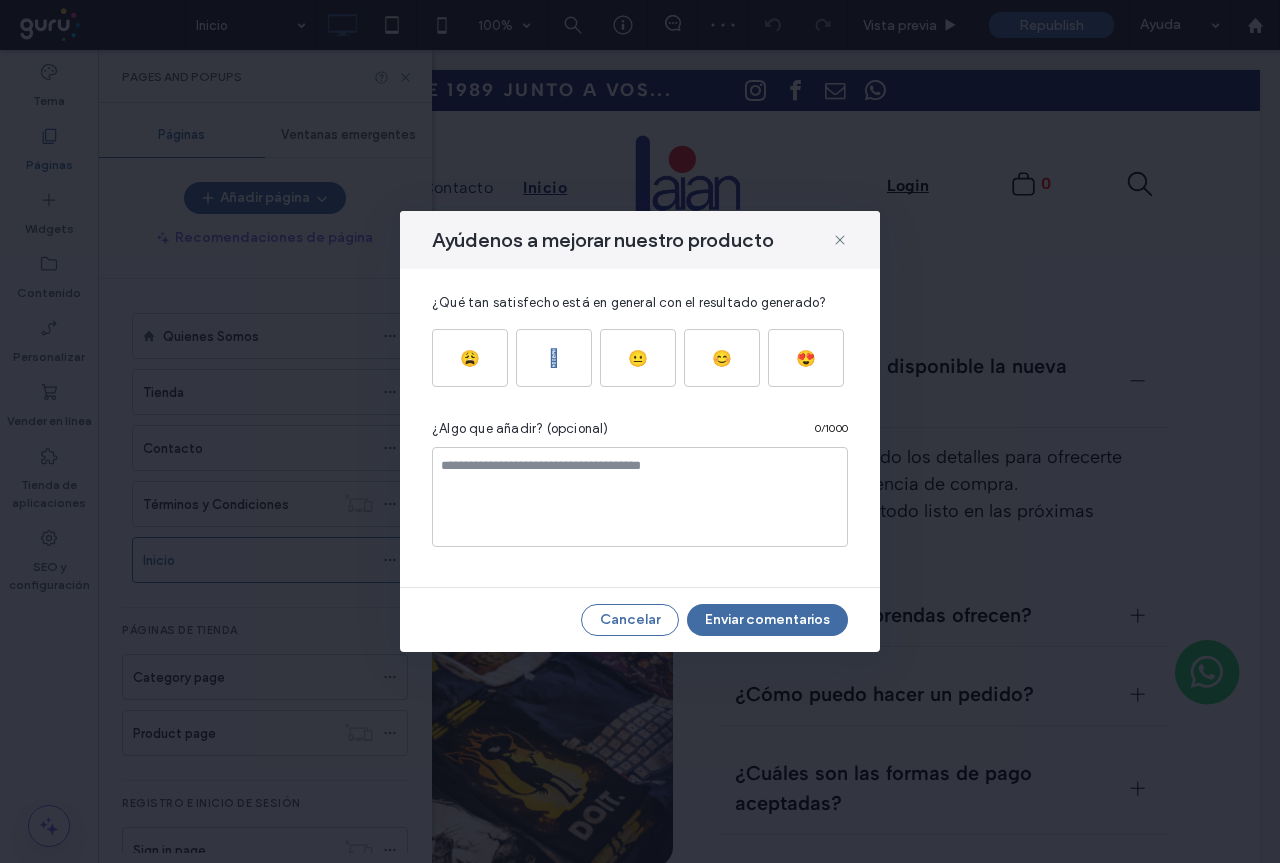 scroll, scrollTop: 0, scrollLeft: 0, axis: both 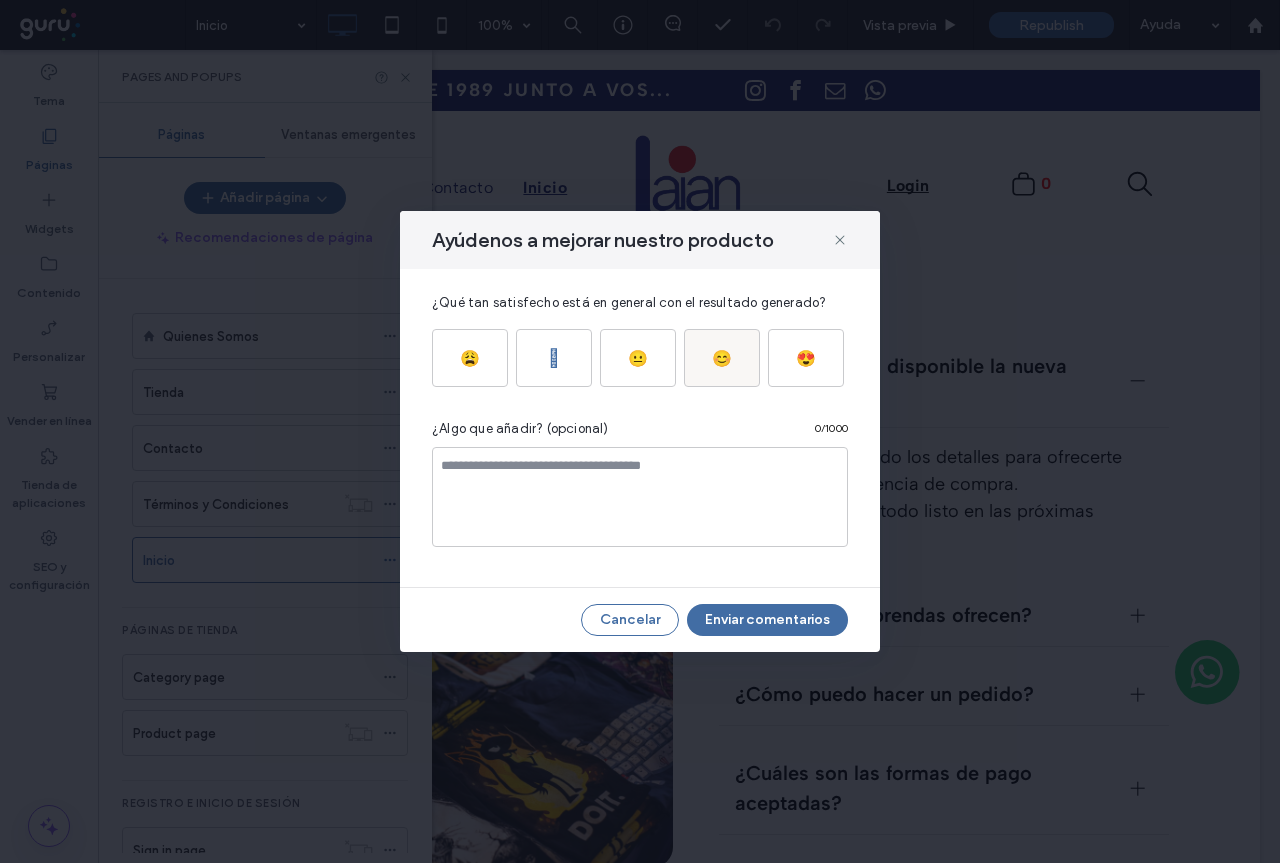 click on "😊" at bounding box center (722, 358) 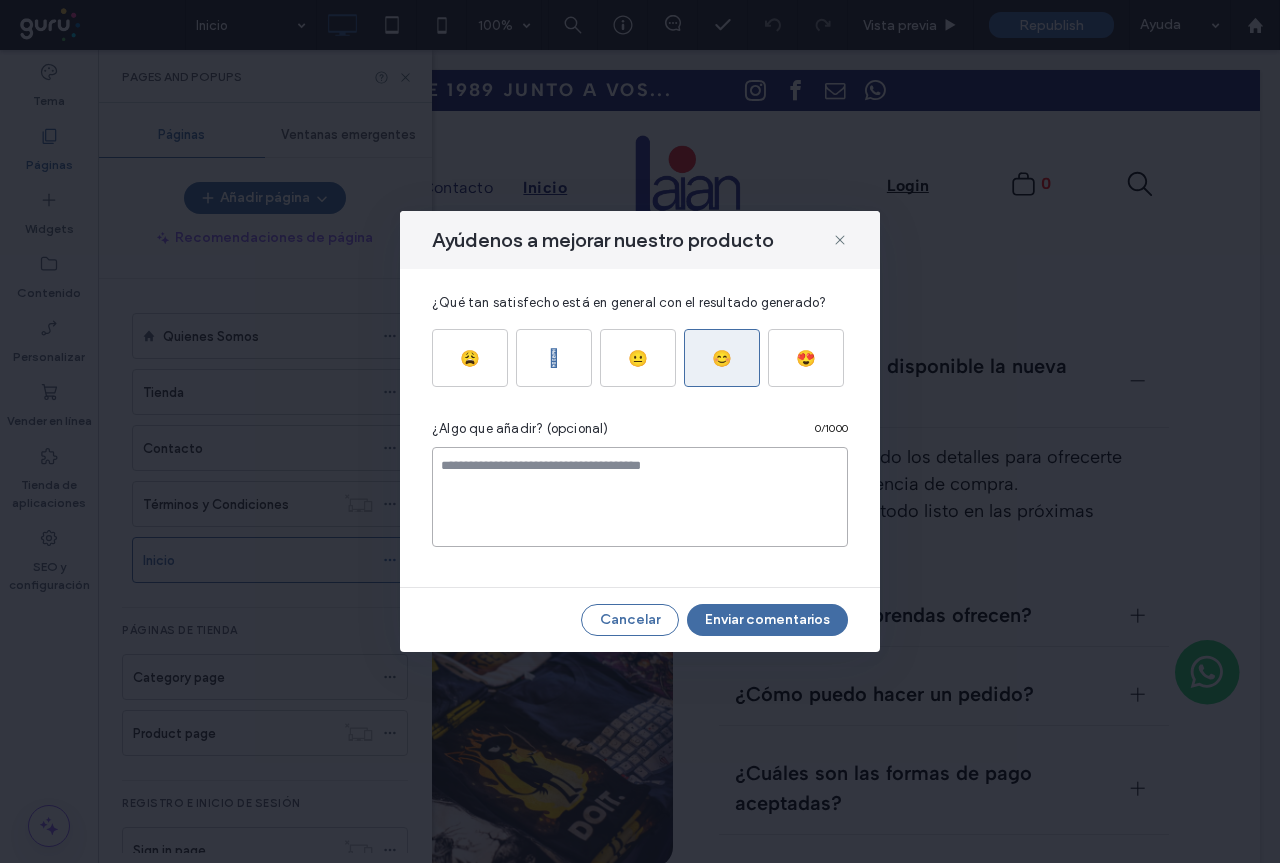 click at bounding box center [640, 497] 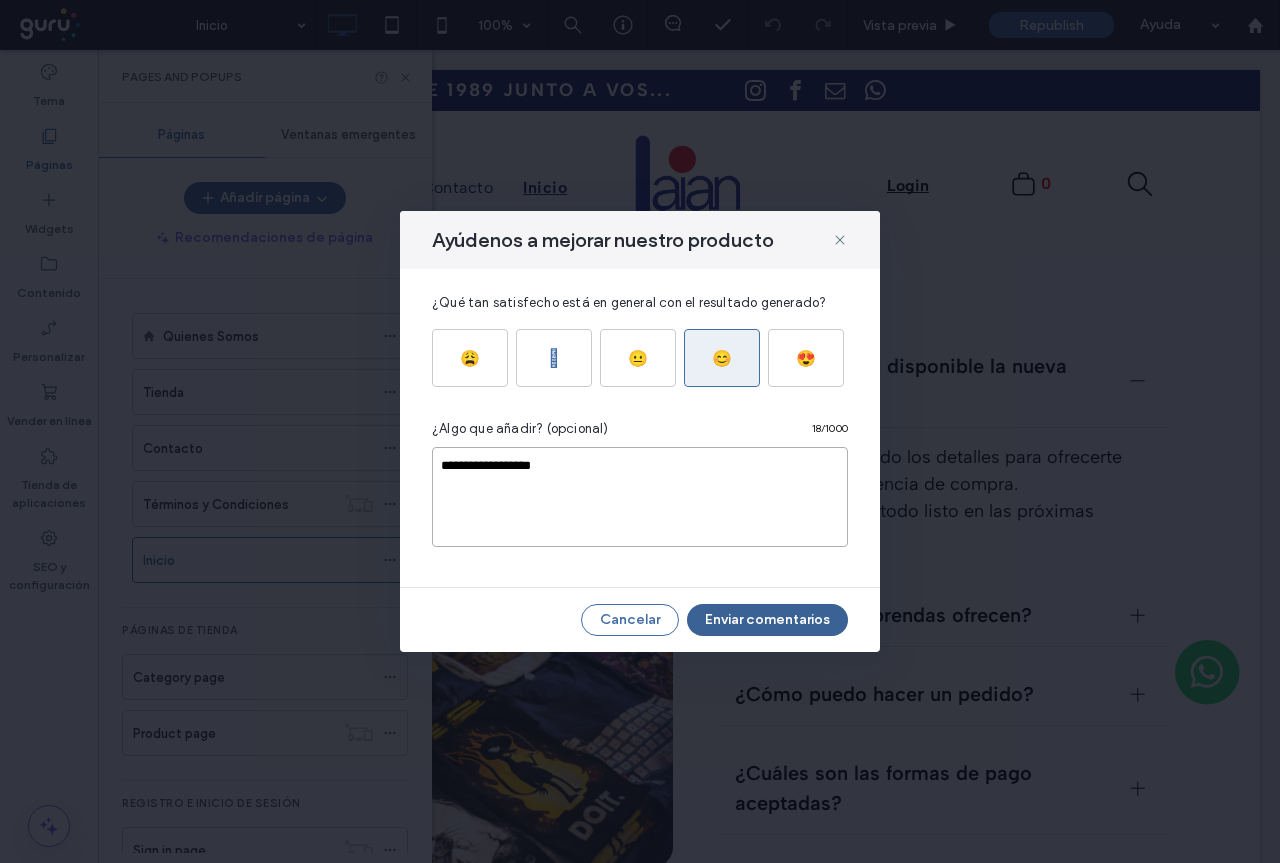 type on "**********" 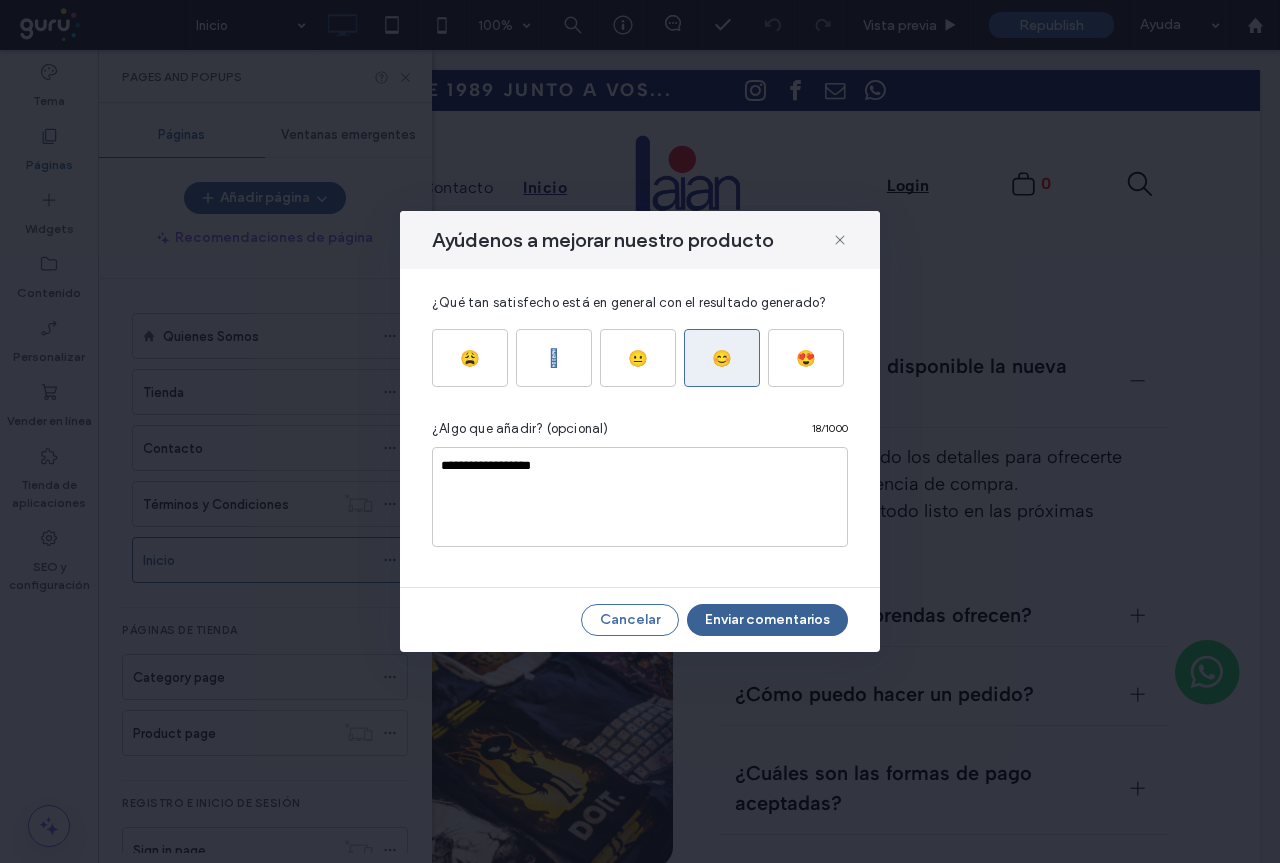 click on "Enviar comentarios" at bounding box center [767, 620] 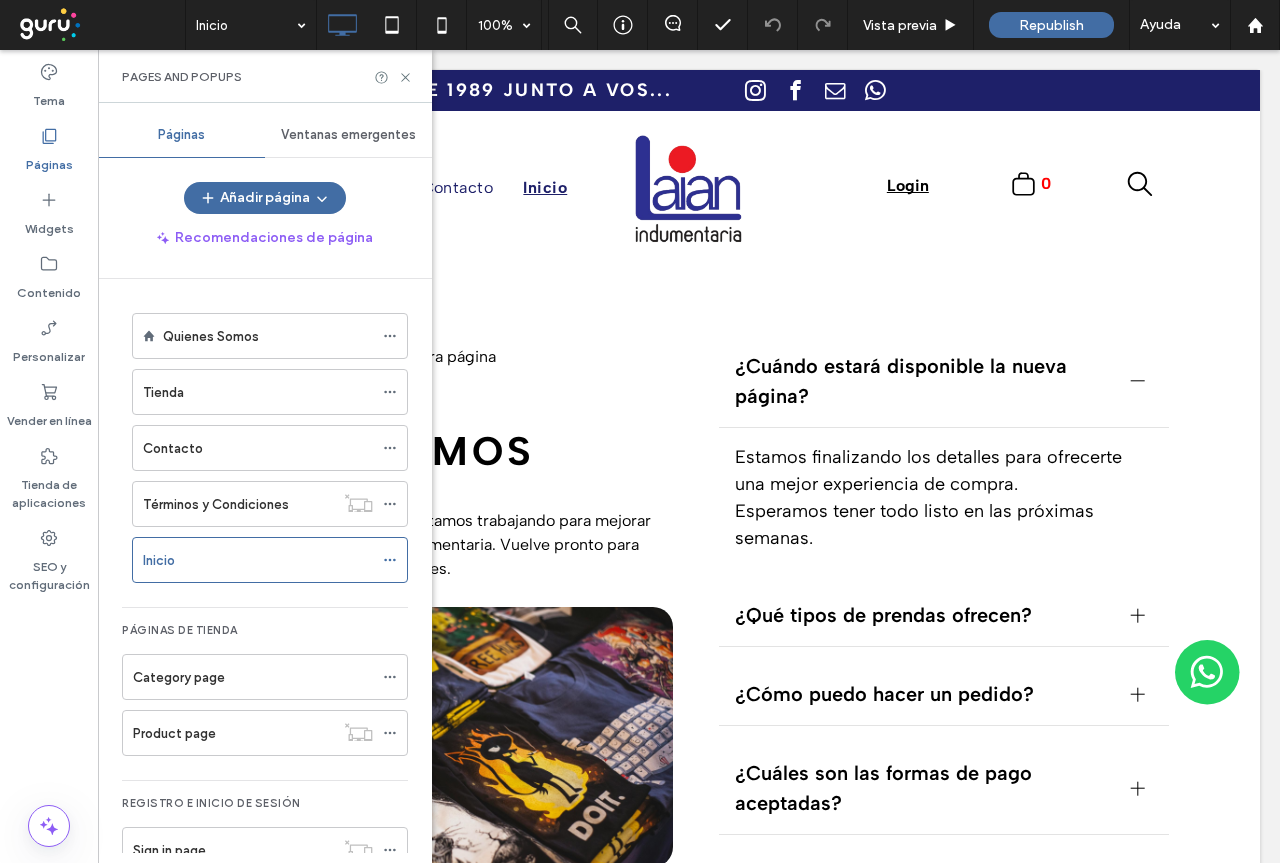 click on "Inicio" at bounding box center [265, 560] 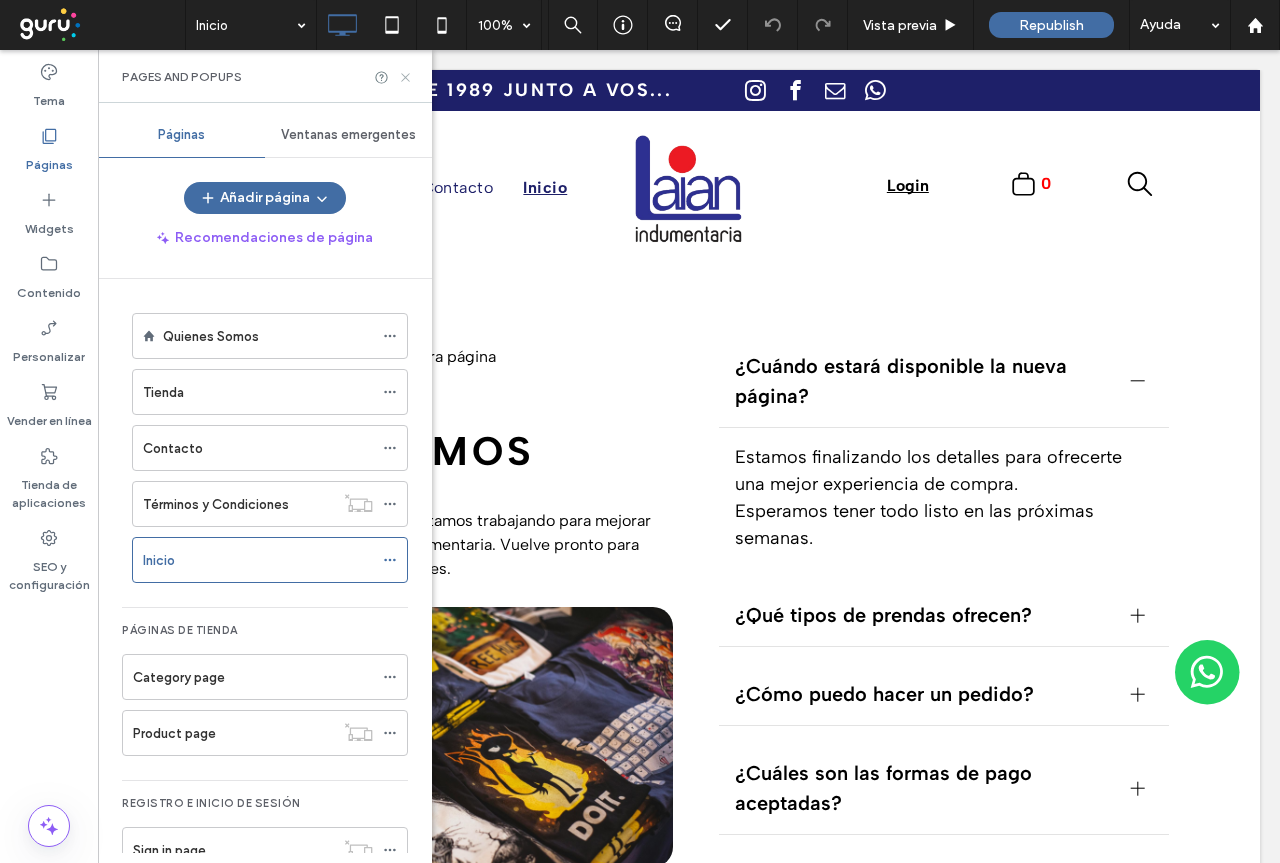 click 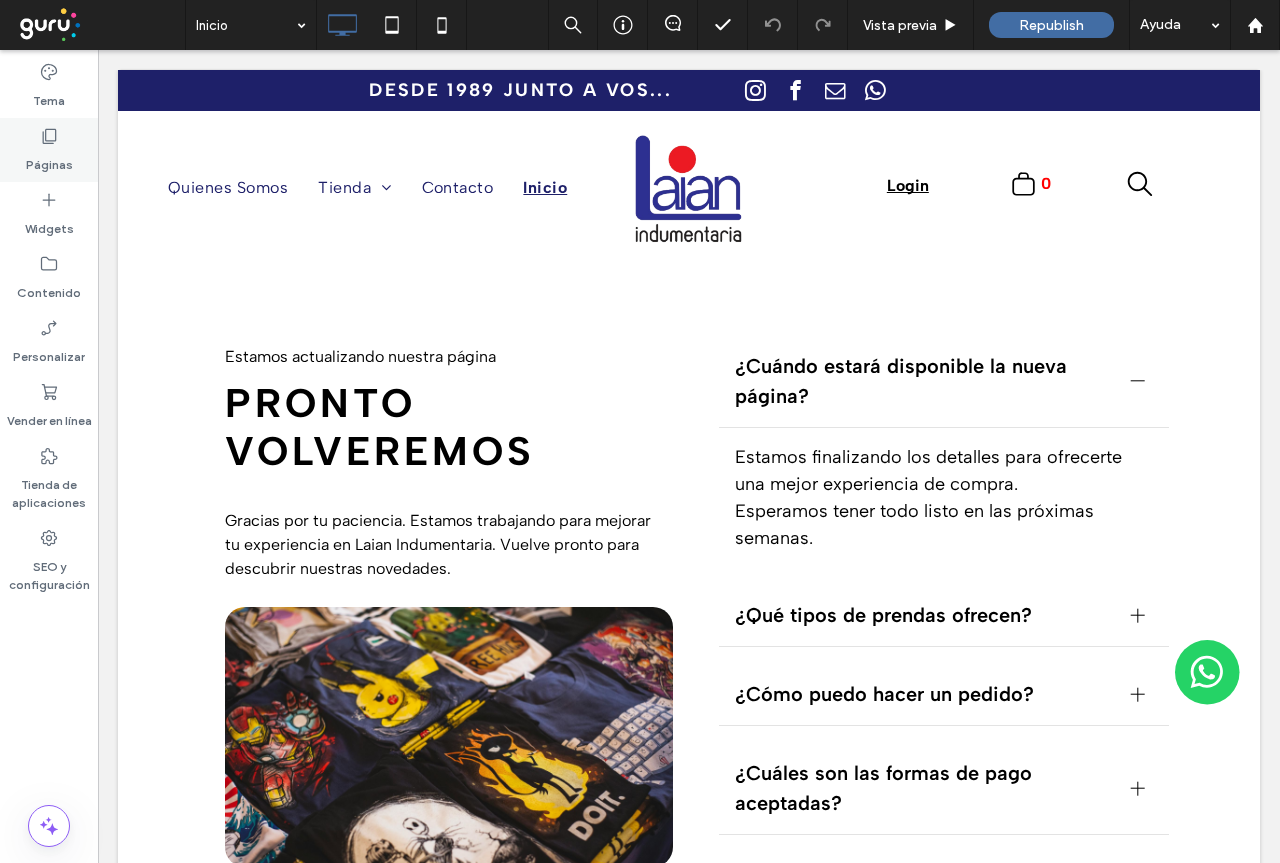 click on "Páginas" at bounding box center (49, 160) 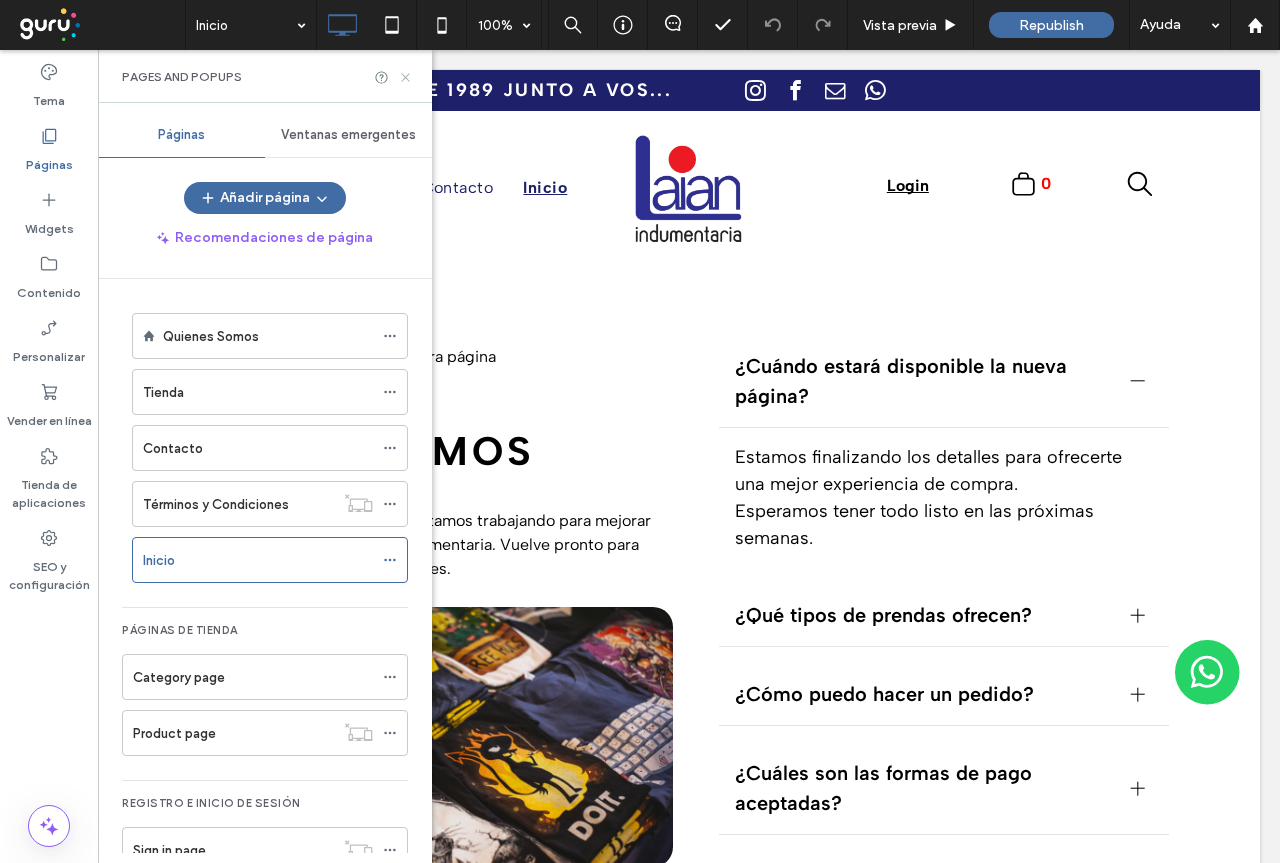 click 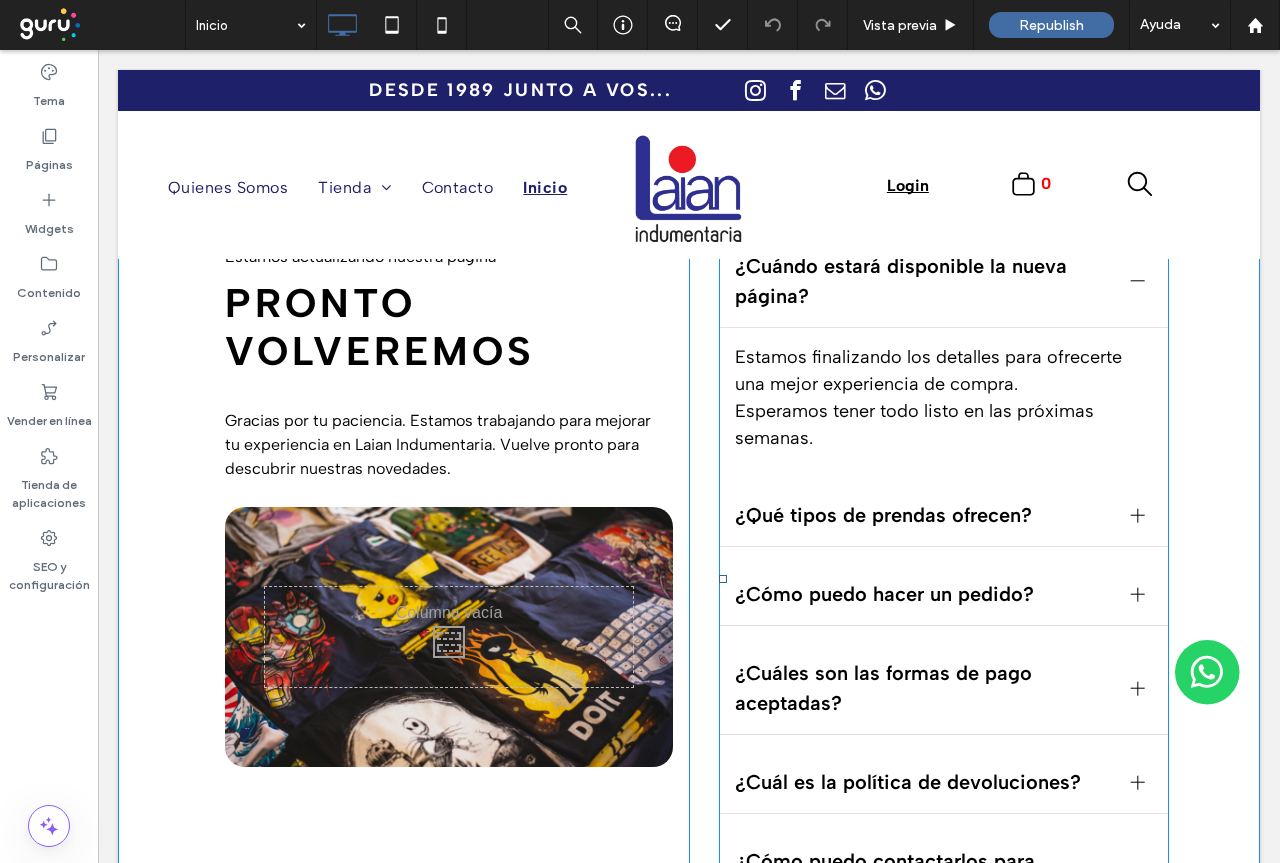 scroll, scrollTop: 0, scrollLeft: 0, axis: both 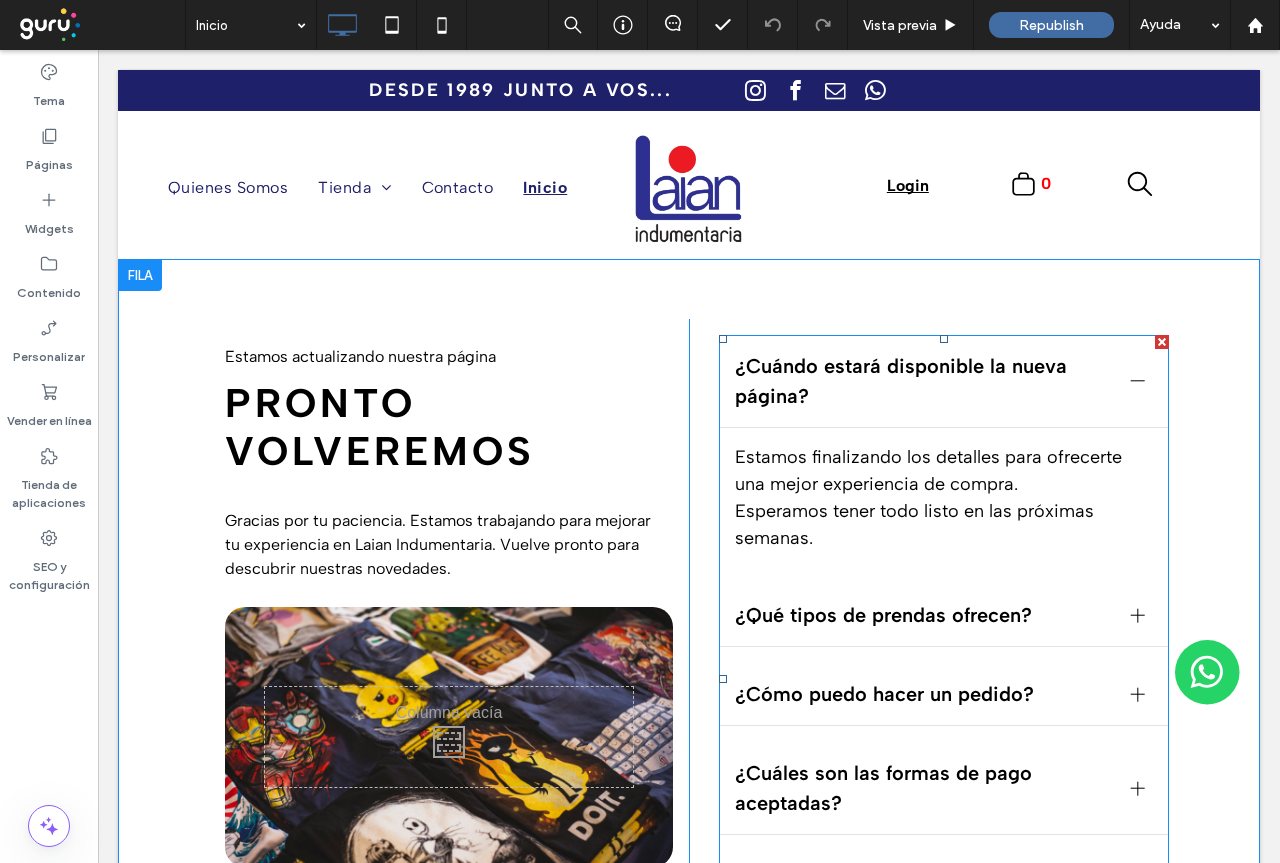 click at bounding box center [1162, 342] 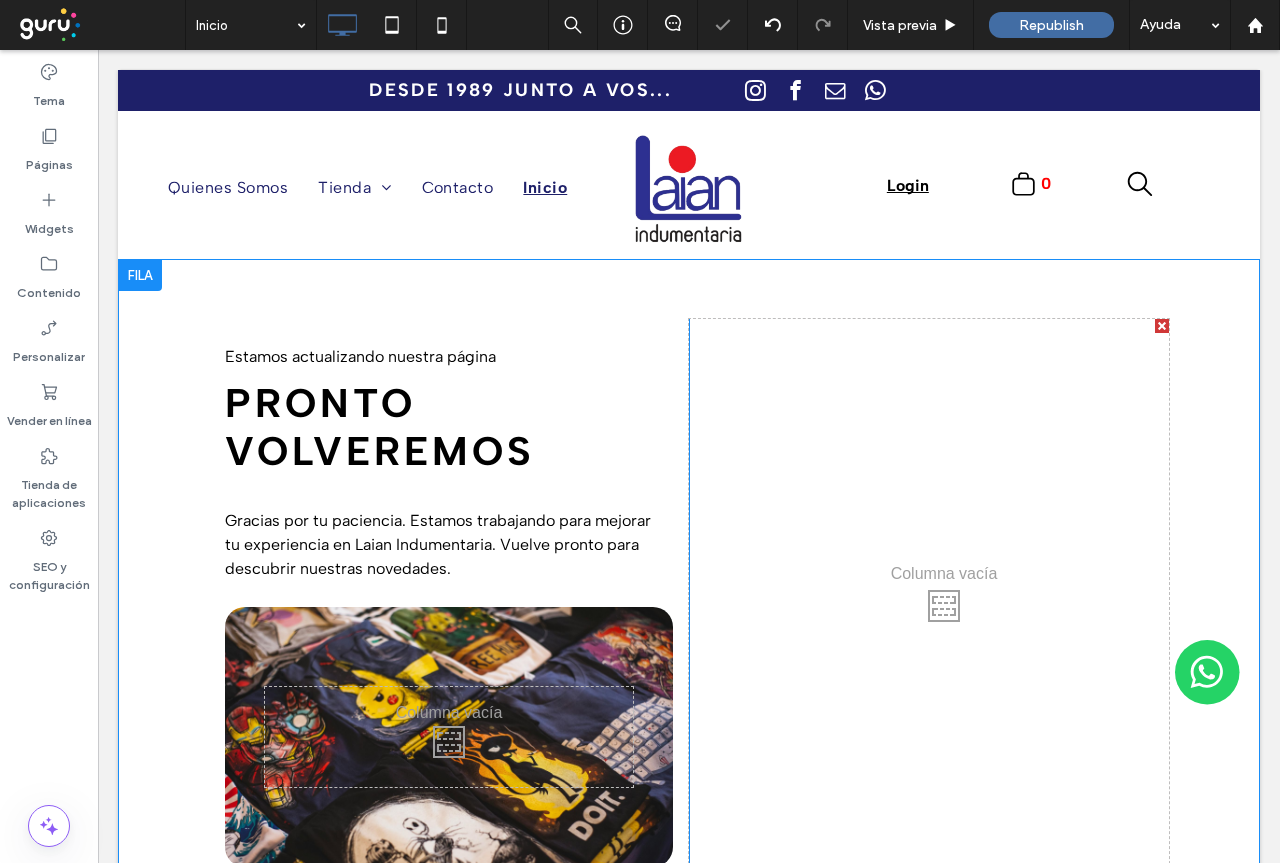 click at bounding box center [1162, 326] 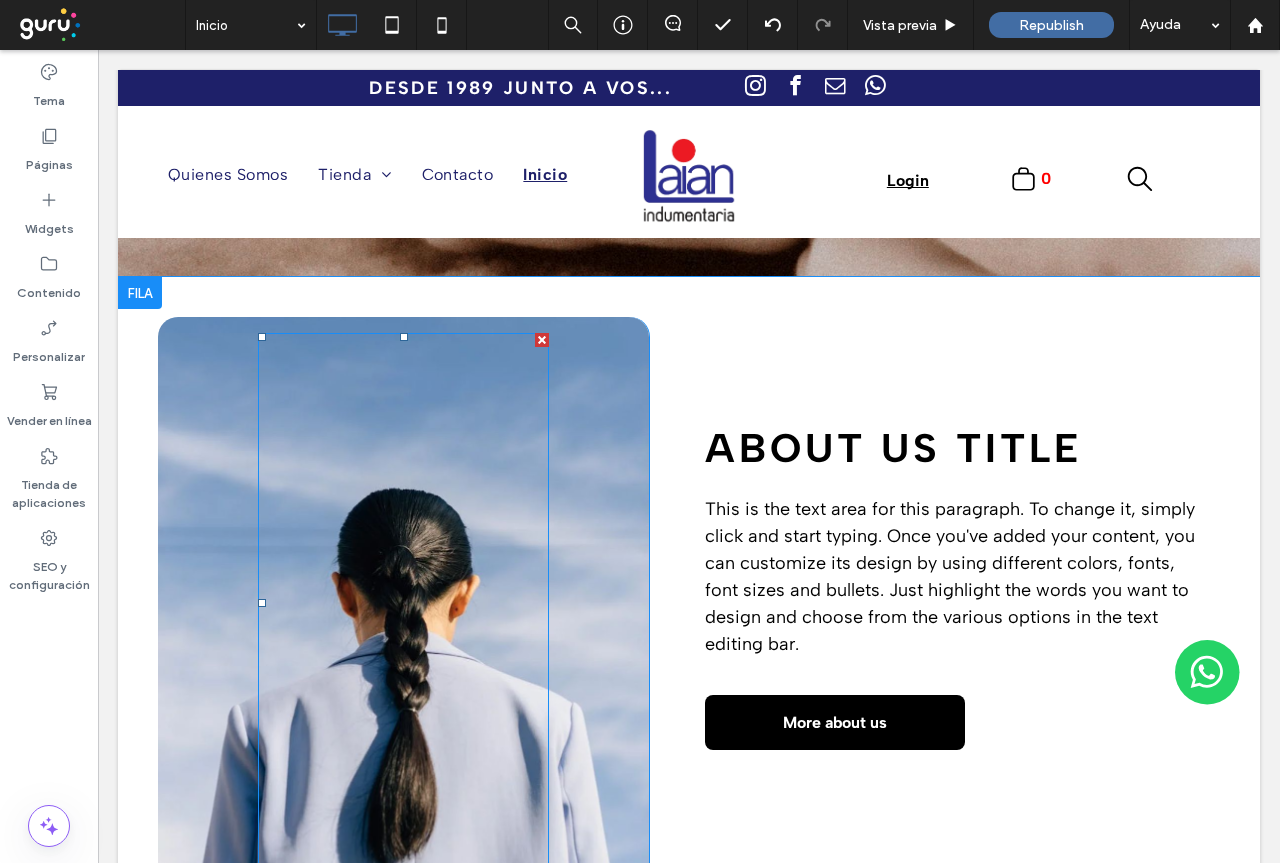 scroll, scrollTop: 1600, scrollLeft: 0, axis: vertical 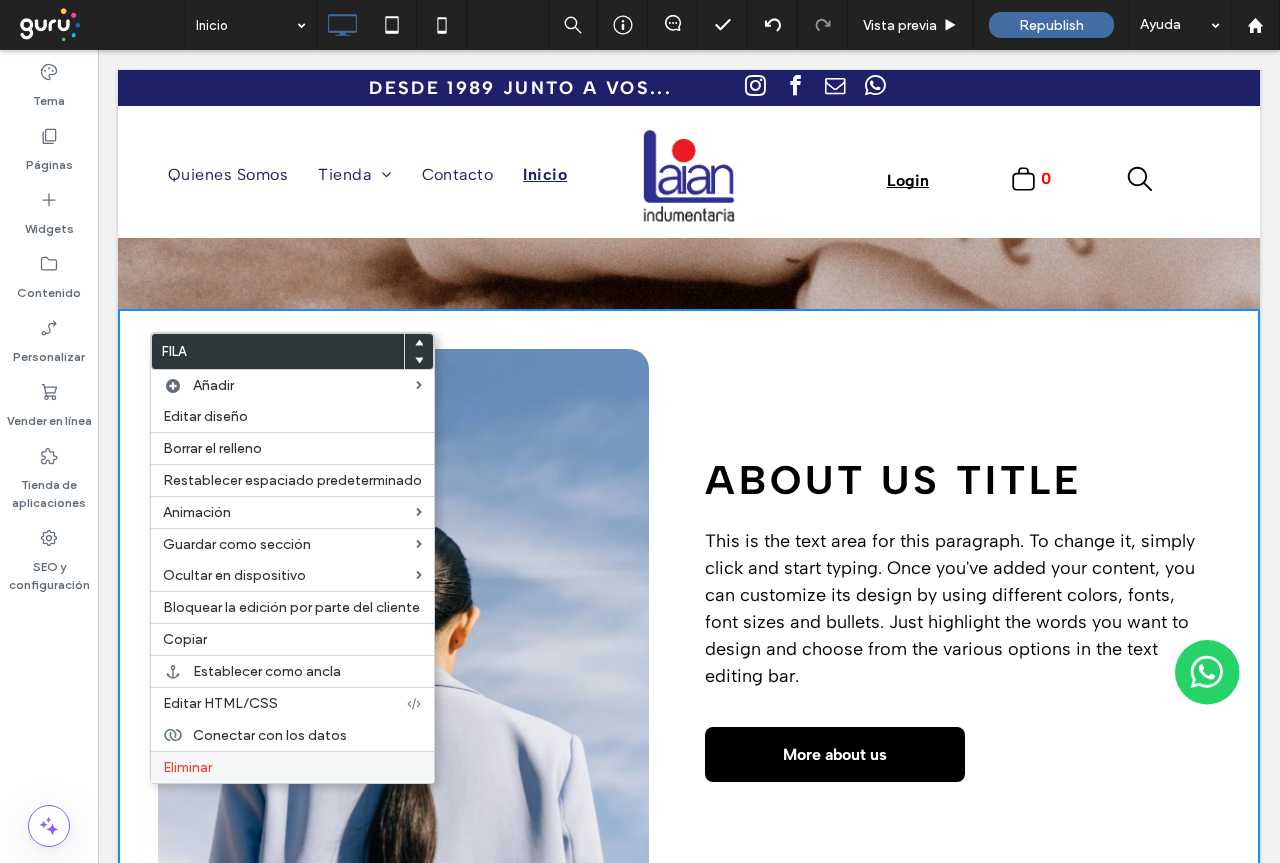 click on "Eliminar" at bounding box center (187, 767) 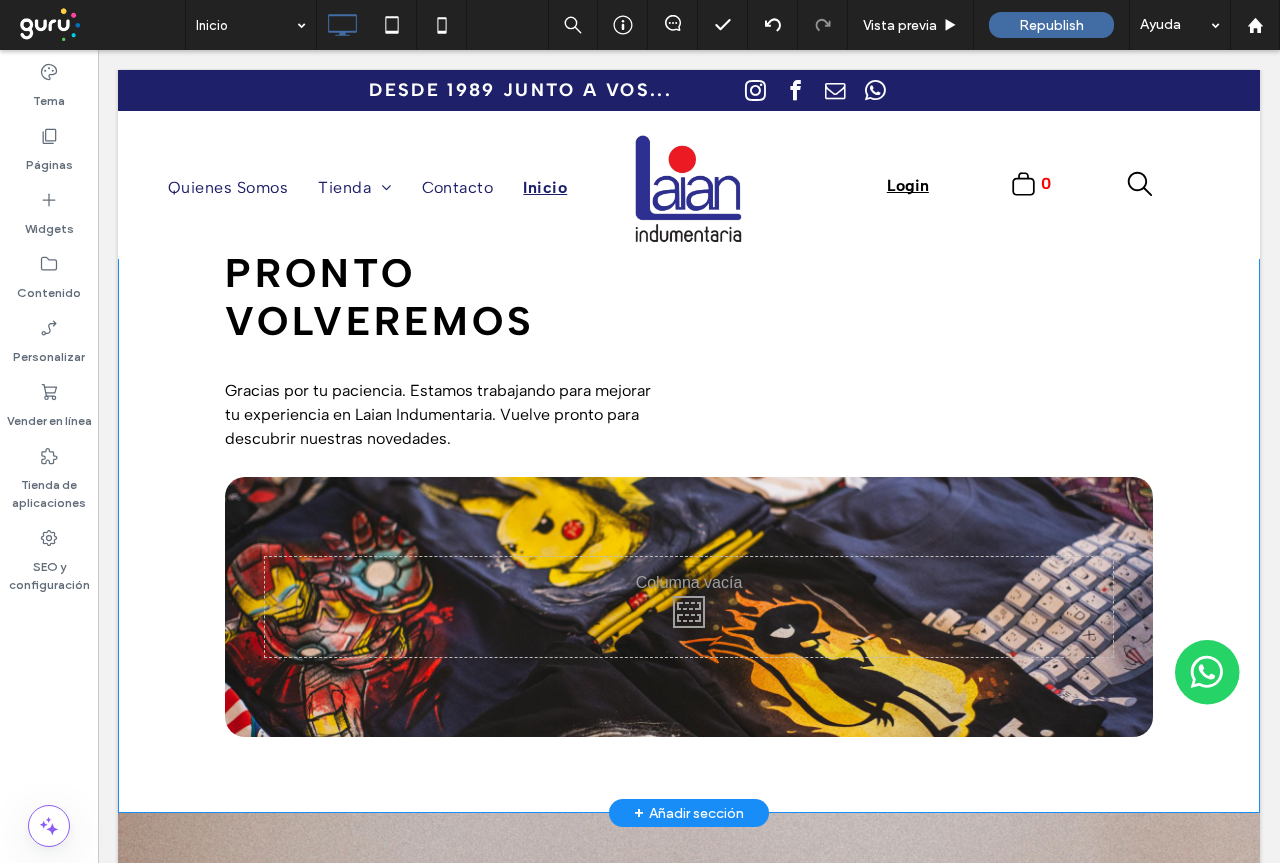 scroll, scrollTop: 100, scrollLeft: 0, axis: vertical 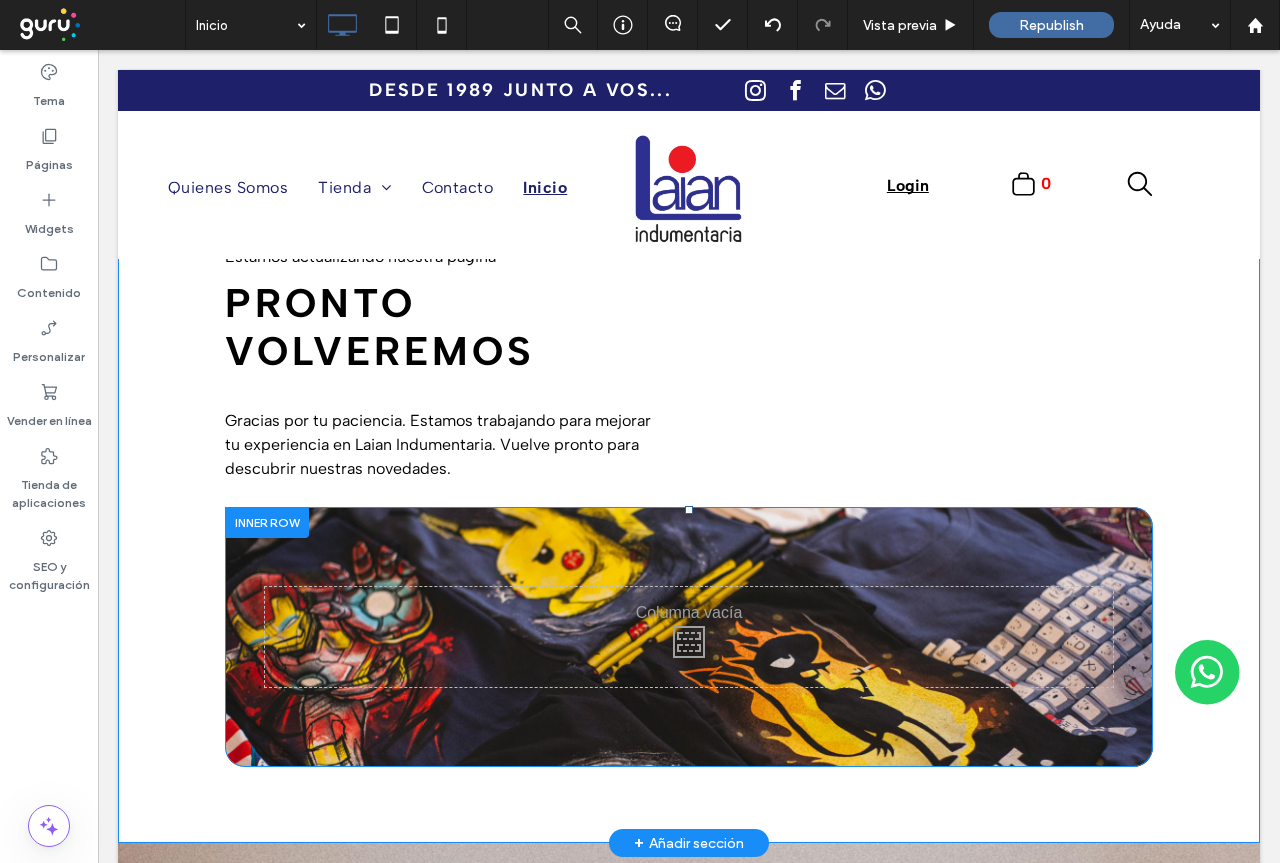 click on "Click To Paste" at bounding box center [689, 637] 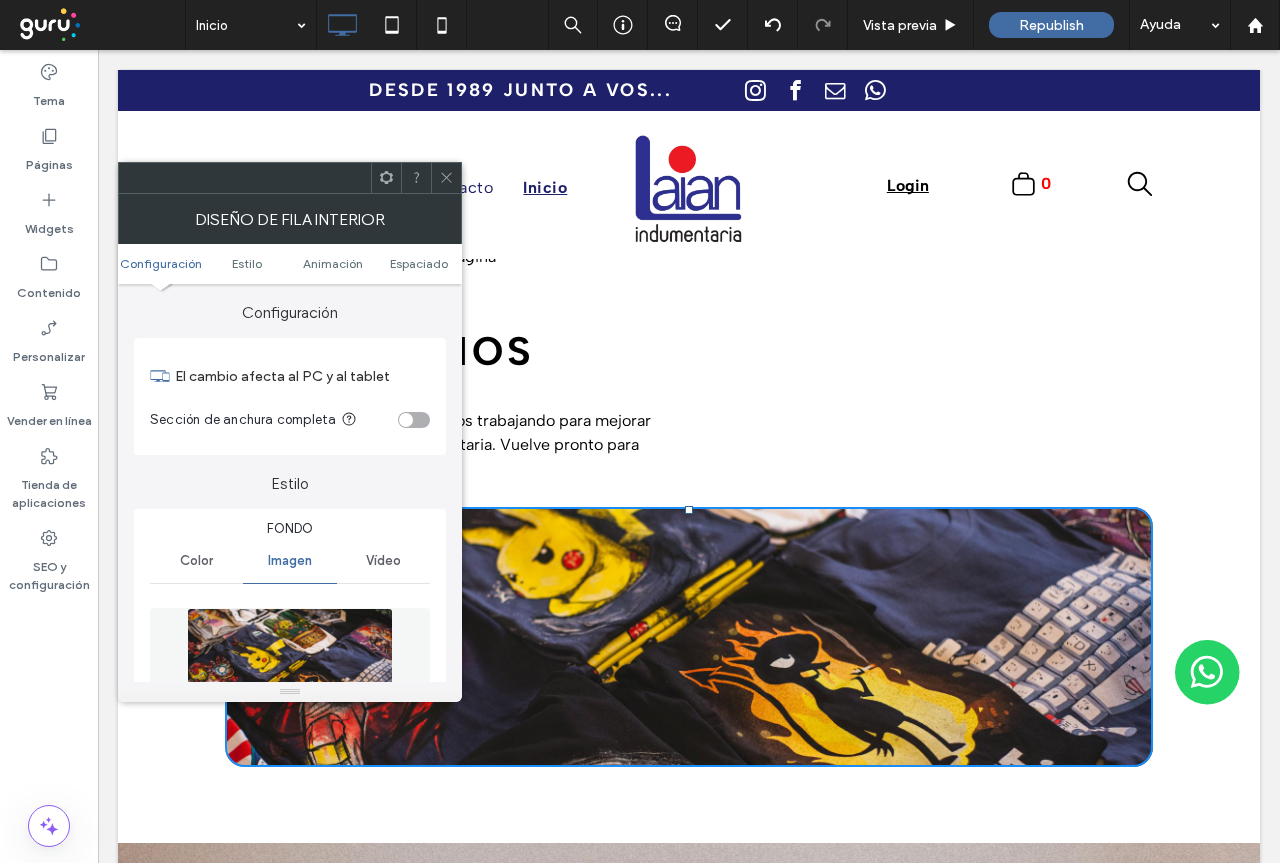 type on "**" 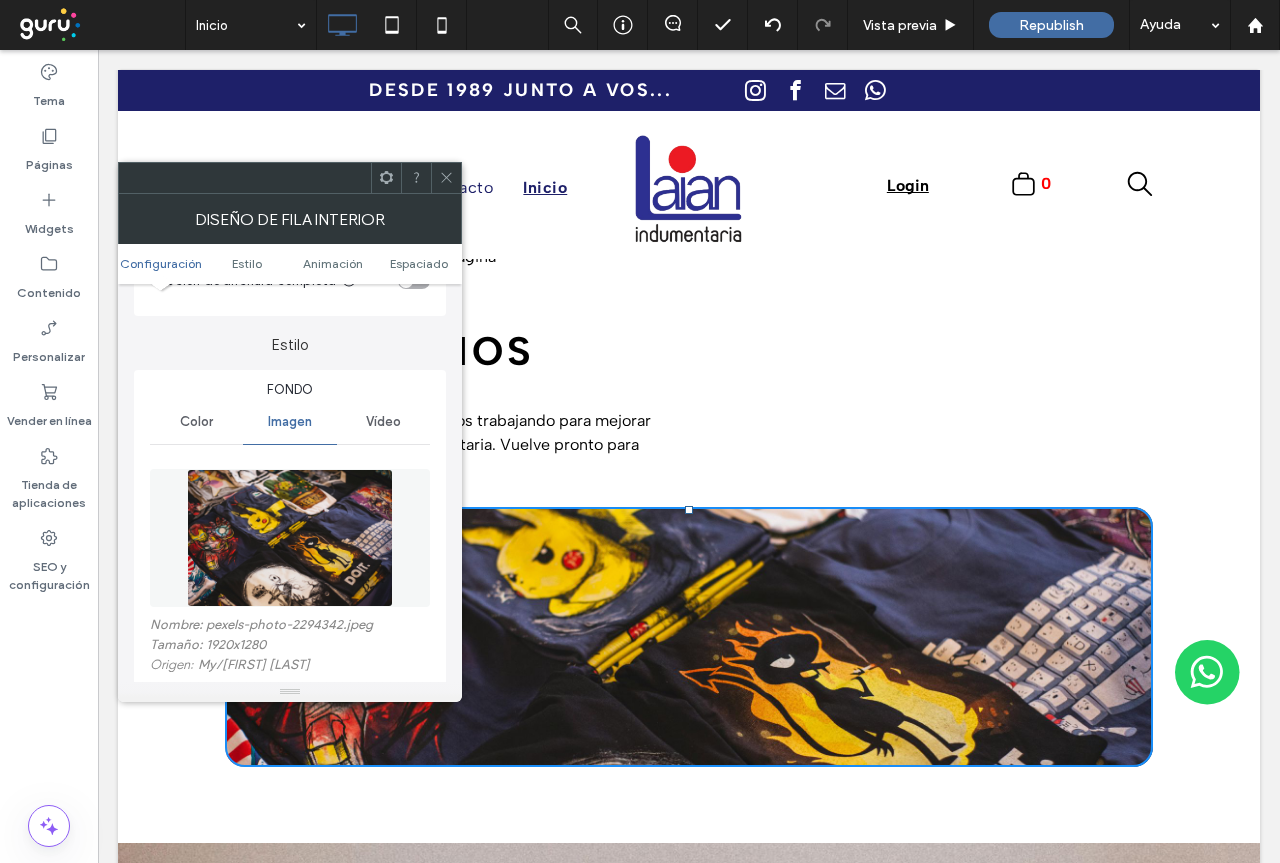 scroll, scrollTop: 200, scrollLeft: 0, axis: vertical 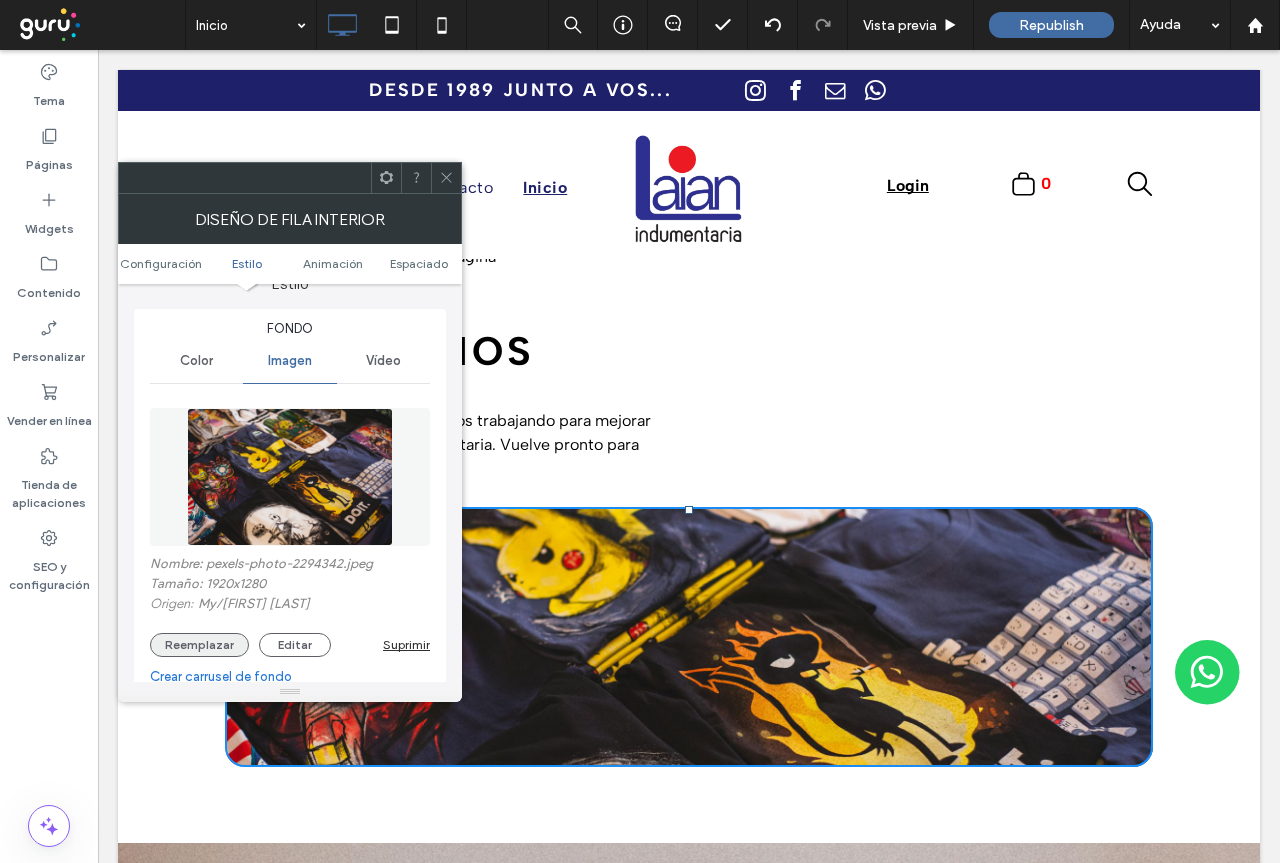 click on "Reemplazar" at bounding box center (199, 645) 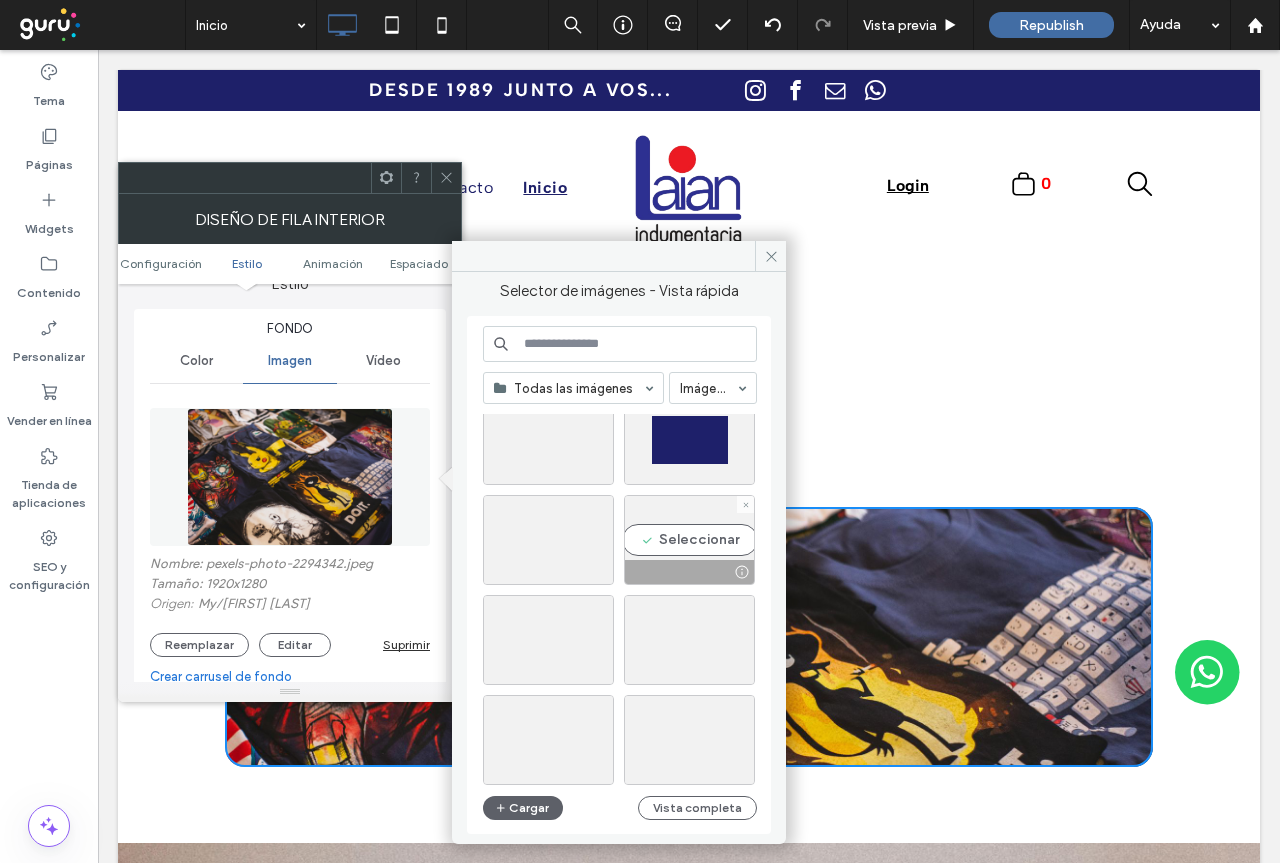 scroll, scrollTop: 200, scrollLeft: 0, axis: vertical 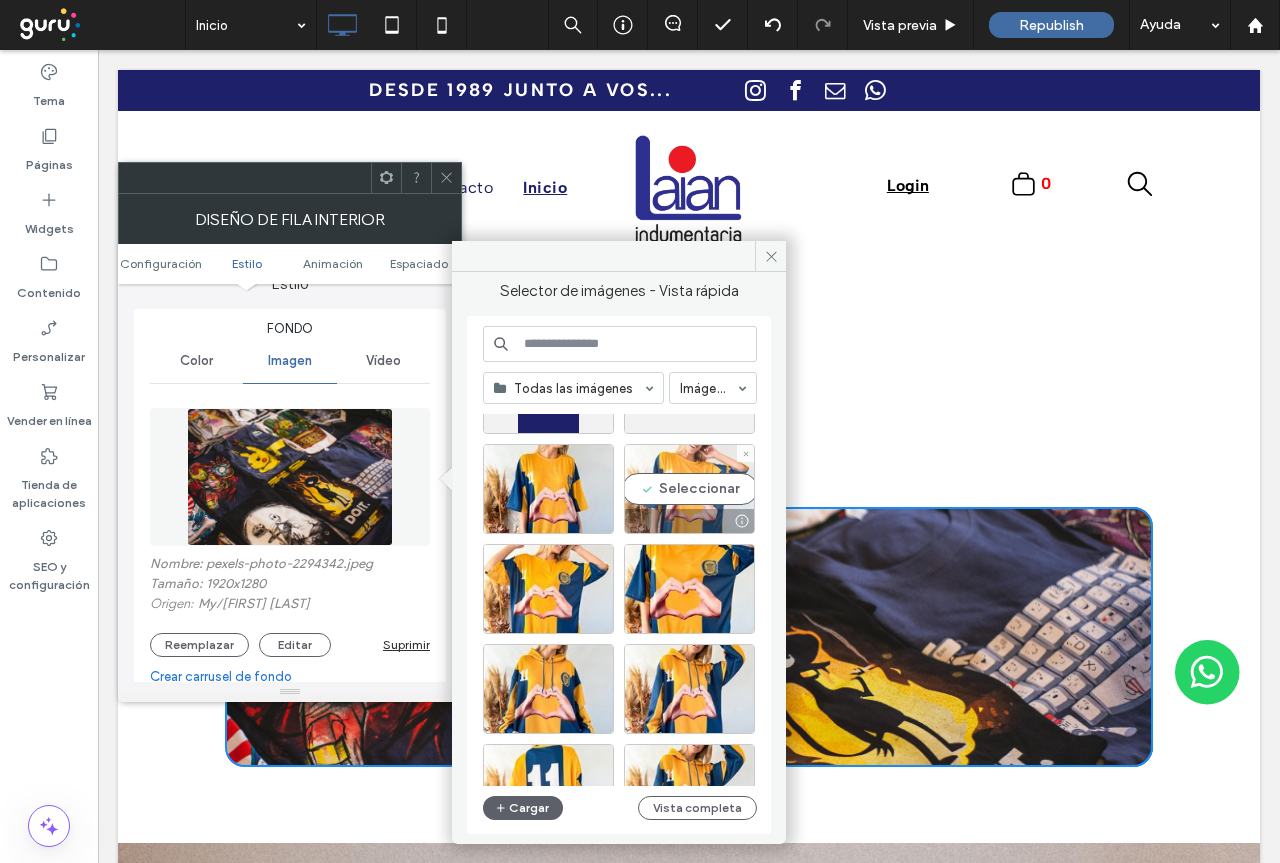 click on "Seleccionar" at bounding box center (689, 489) 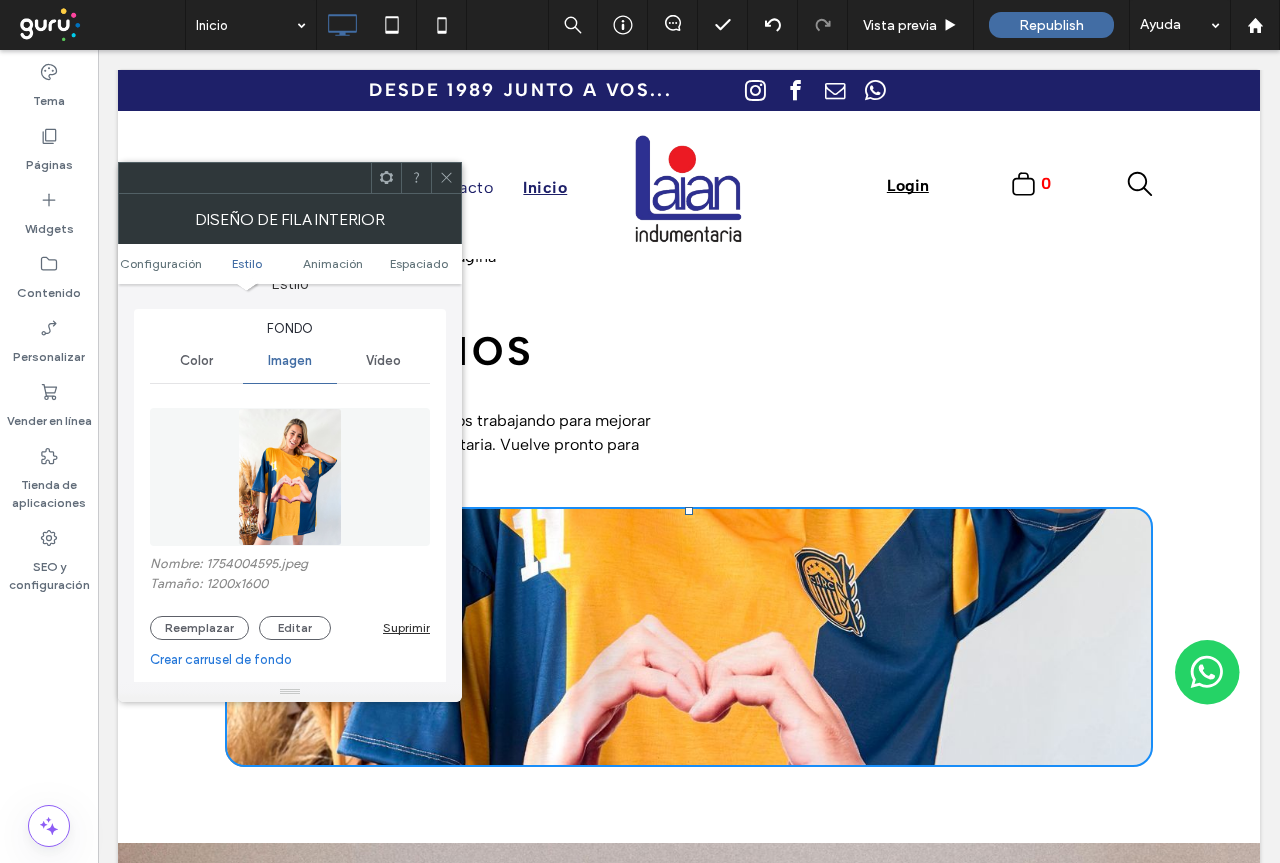 scroll, scrollTop: 400, scrollLeft: 0, axis: vertical 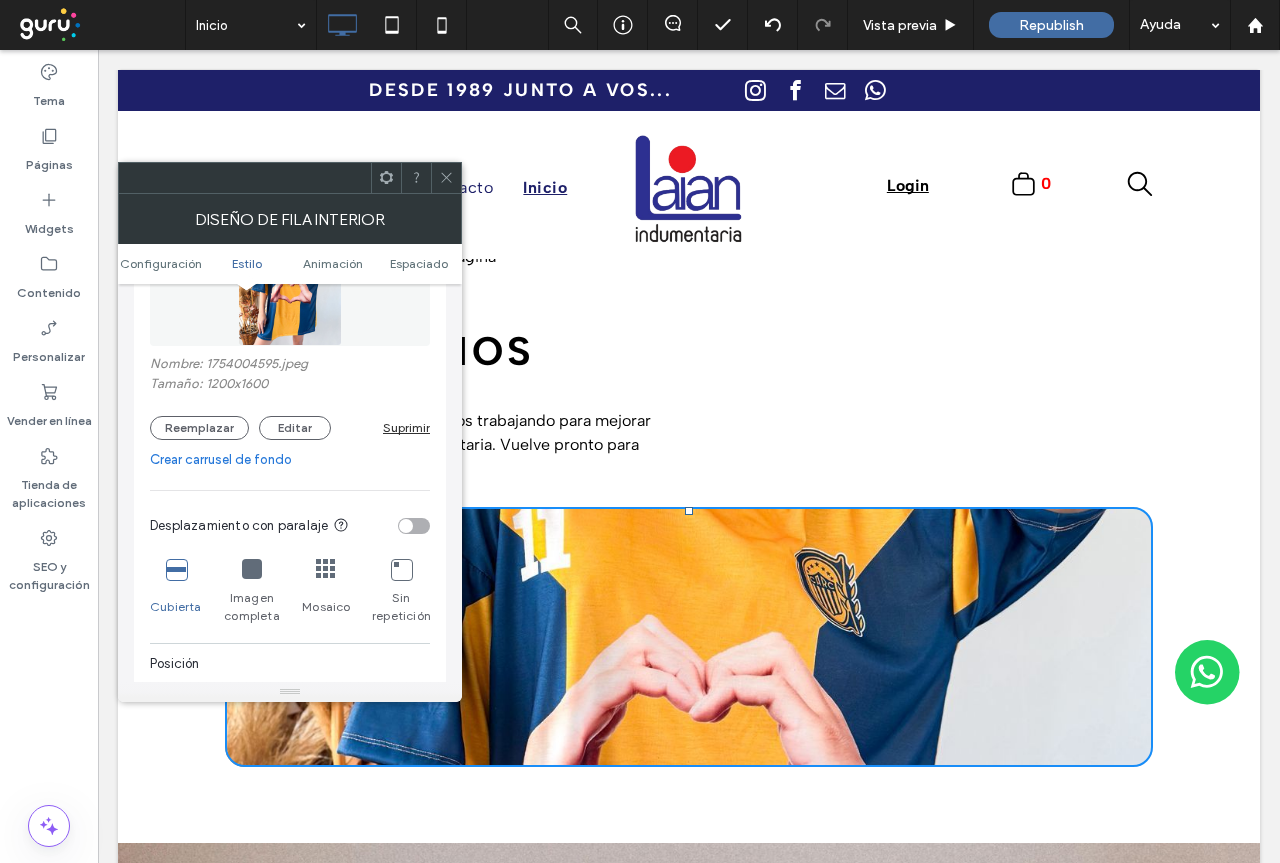 click at bounding box center [252, 570] 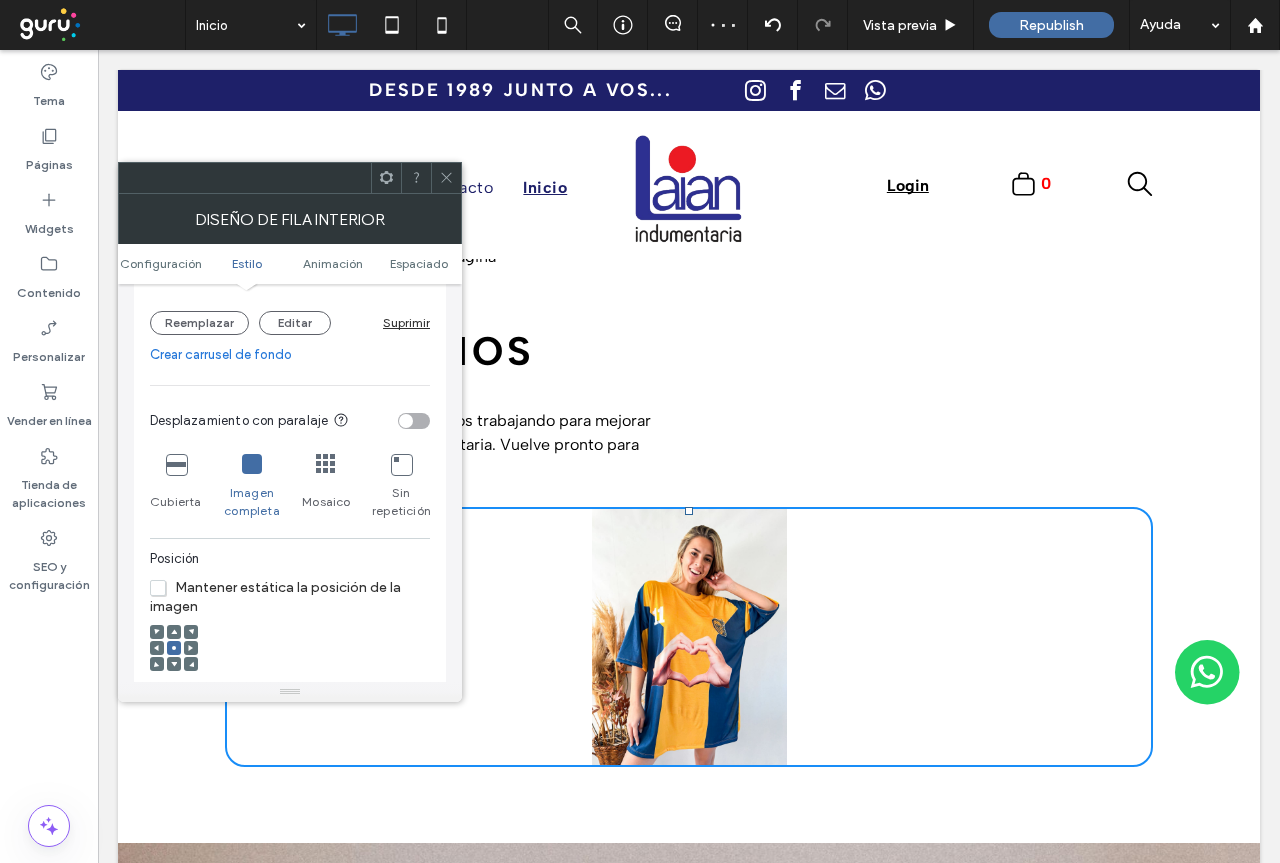 scroll, scrollTop: 500, scrollLeft: 0, axis: vertical 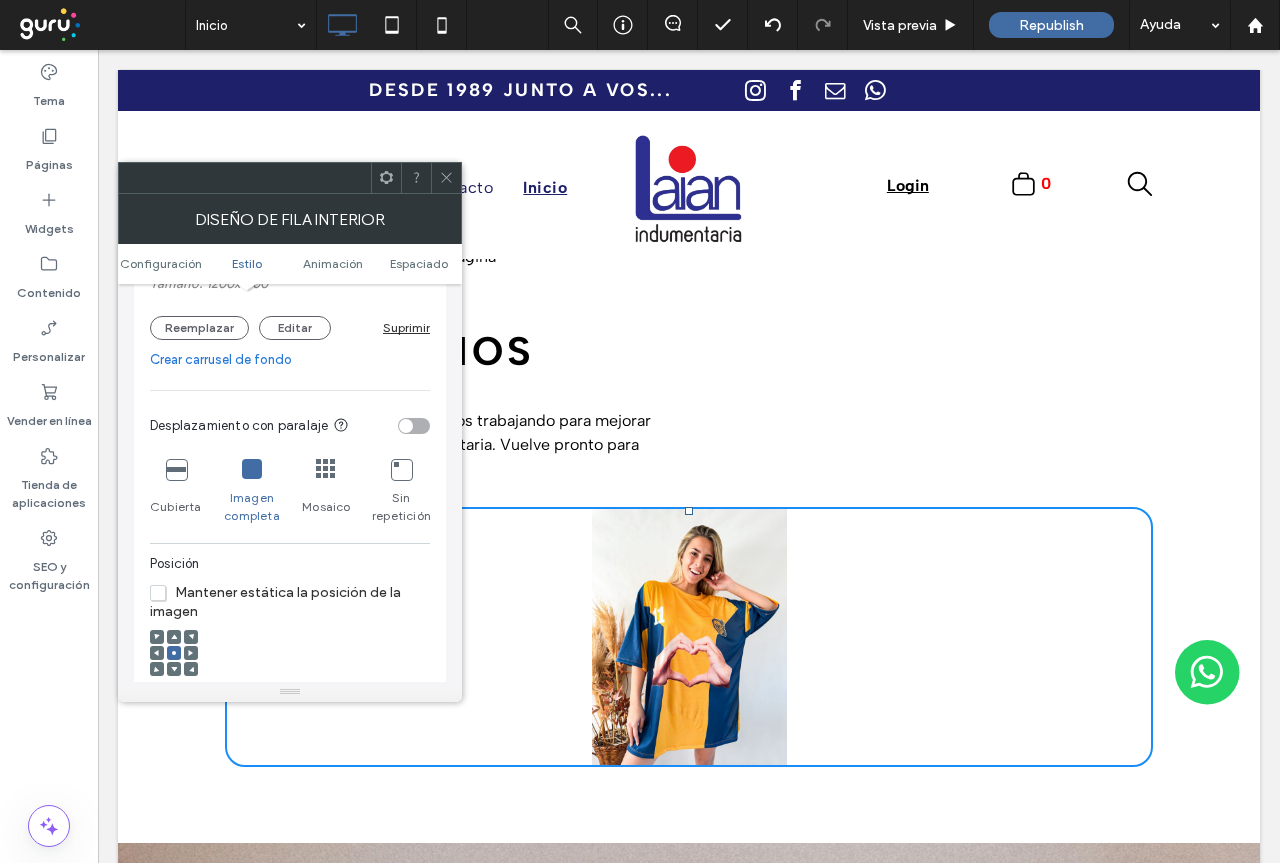 click at bounding box center (176, 469) 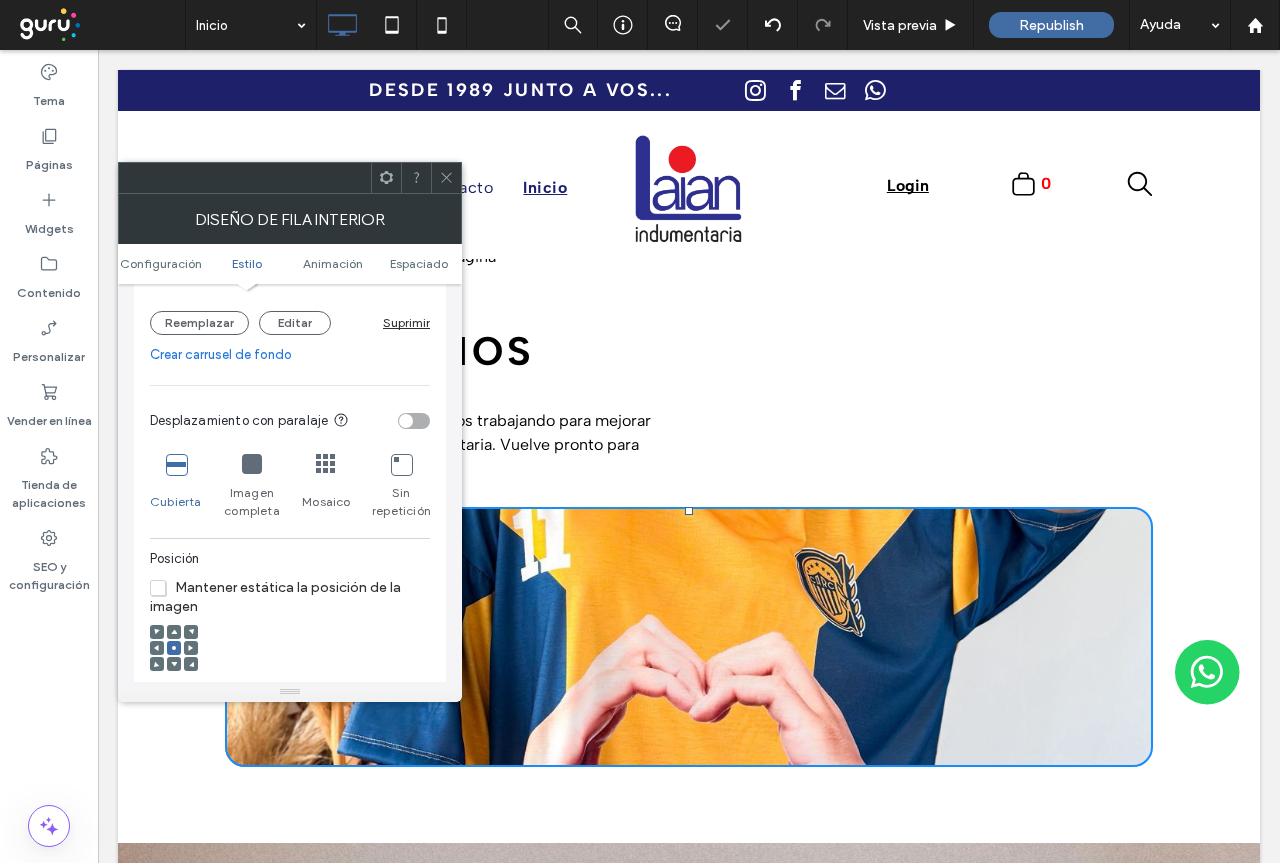 scroll, scrollTop: 600, scrollLeft: 0, axis: vertical 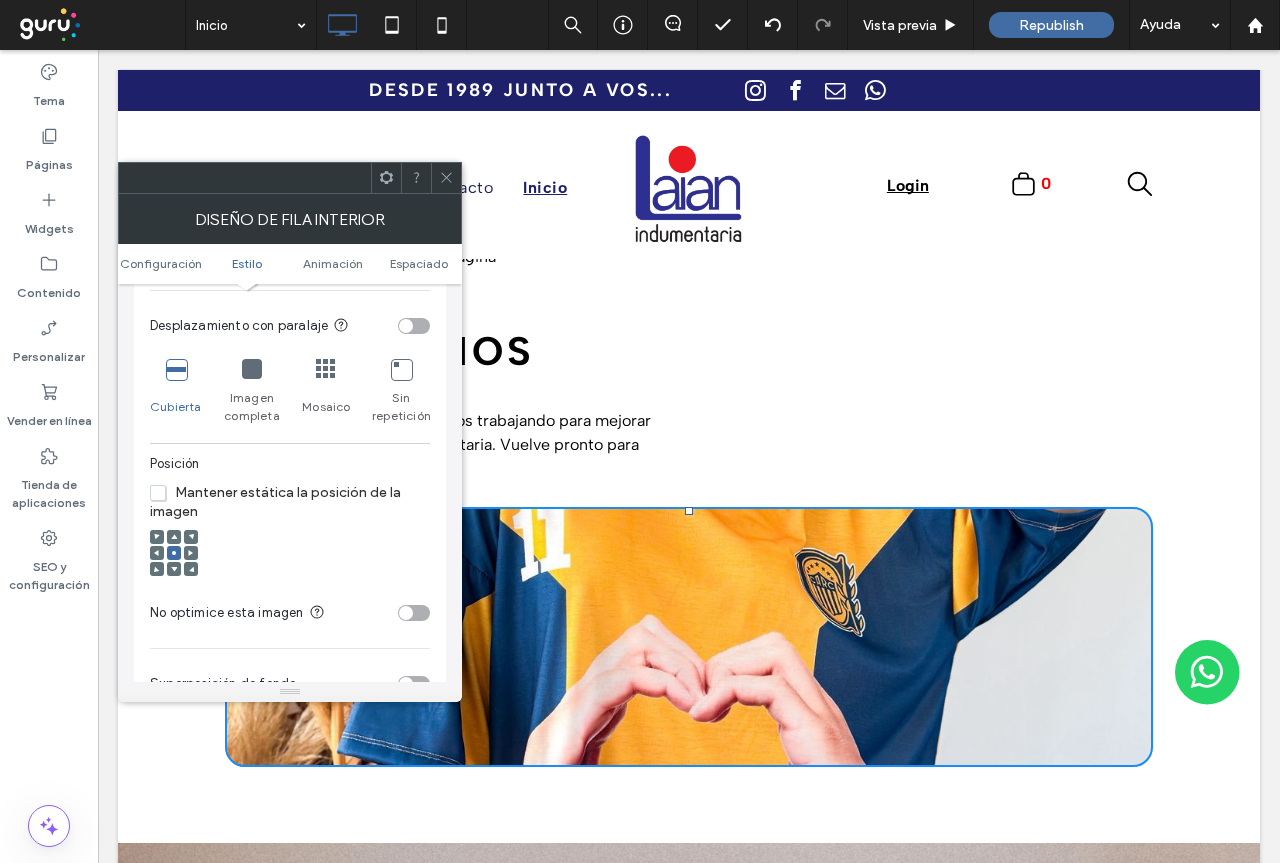 click 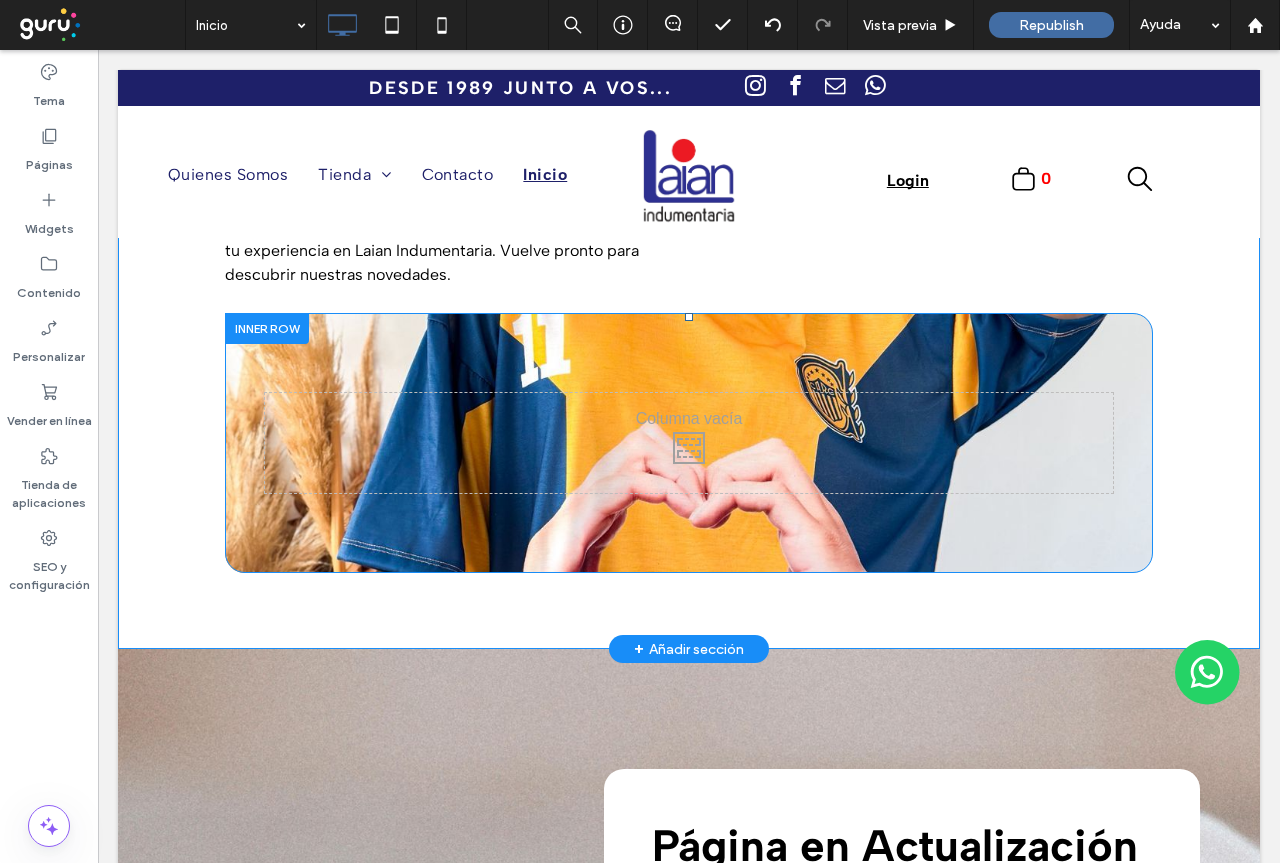 scroll, scrollTop: 300, scrollLeft: 0, axis: vertical 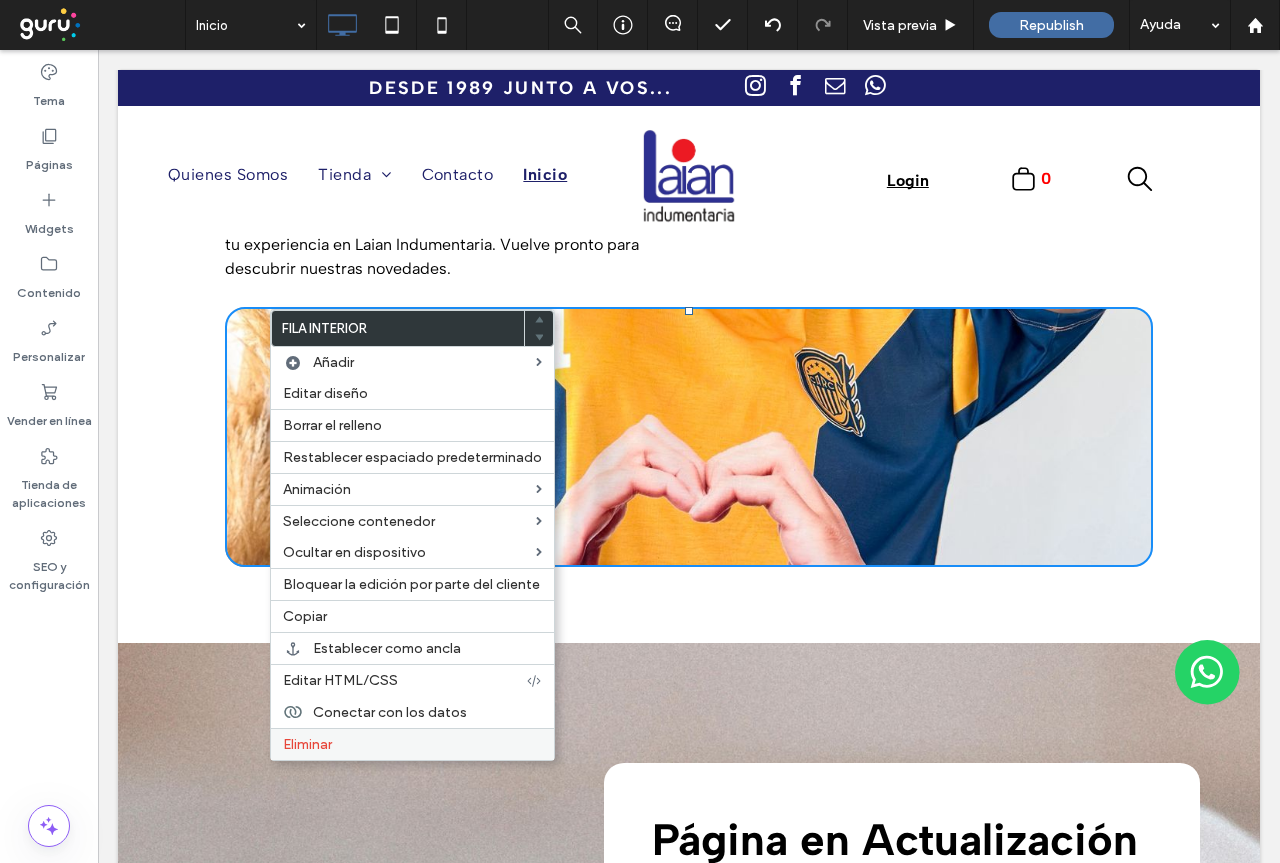 click on "Eliminar" at bounding box center (307, 744) 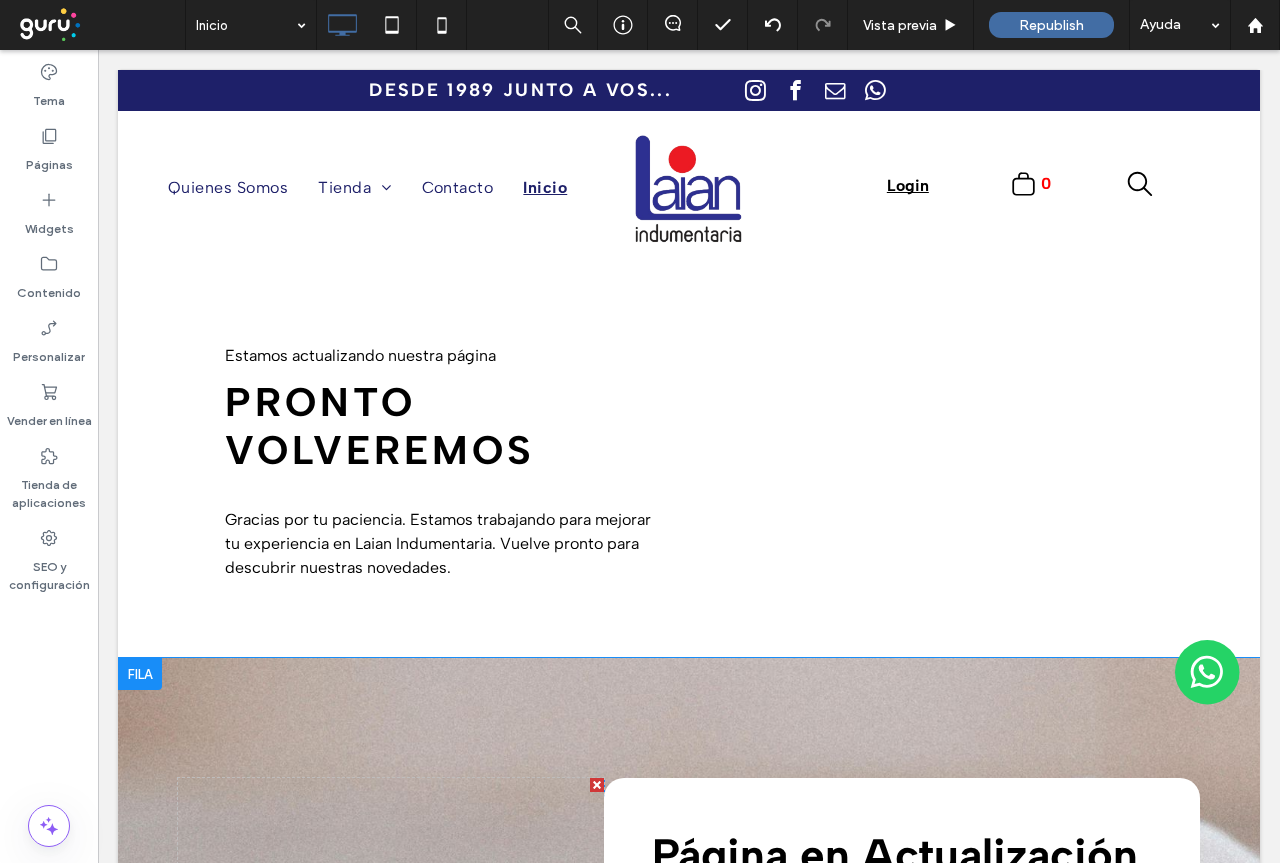 scroll, scrollTop: 0, scrollLeft: 0, axis: both 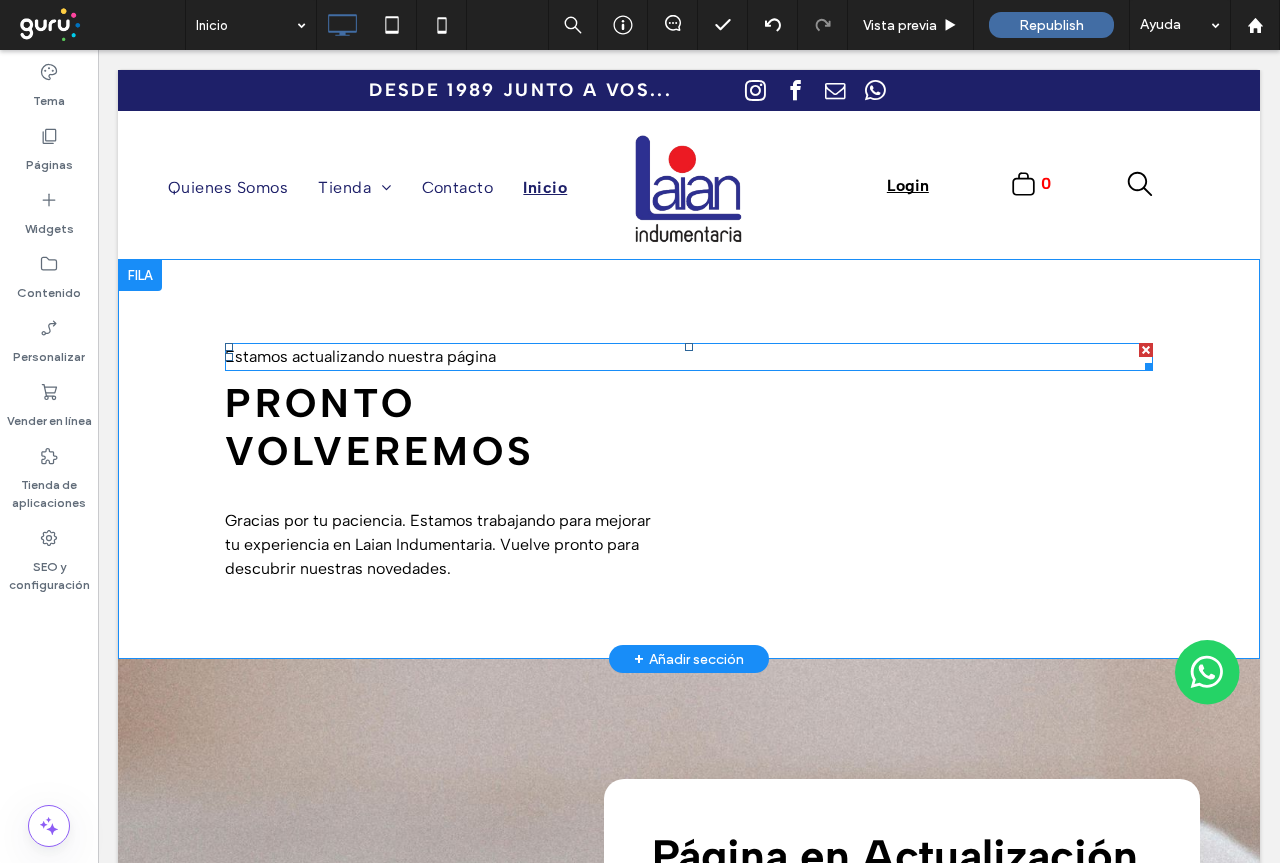 click on "Estamos actualizando nuestra página" at bounding box center (360, 356) 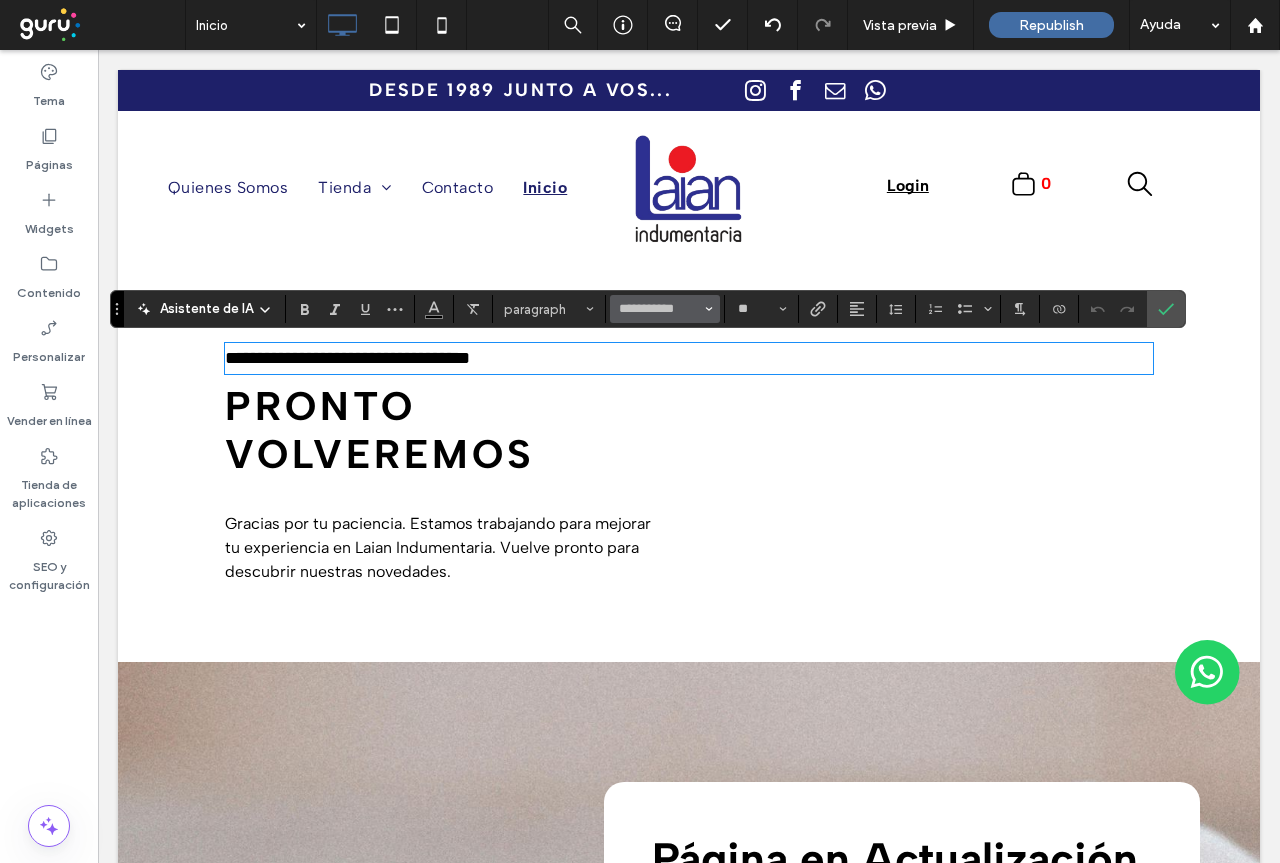 click 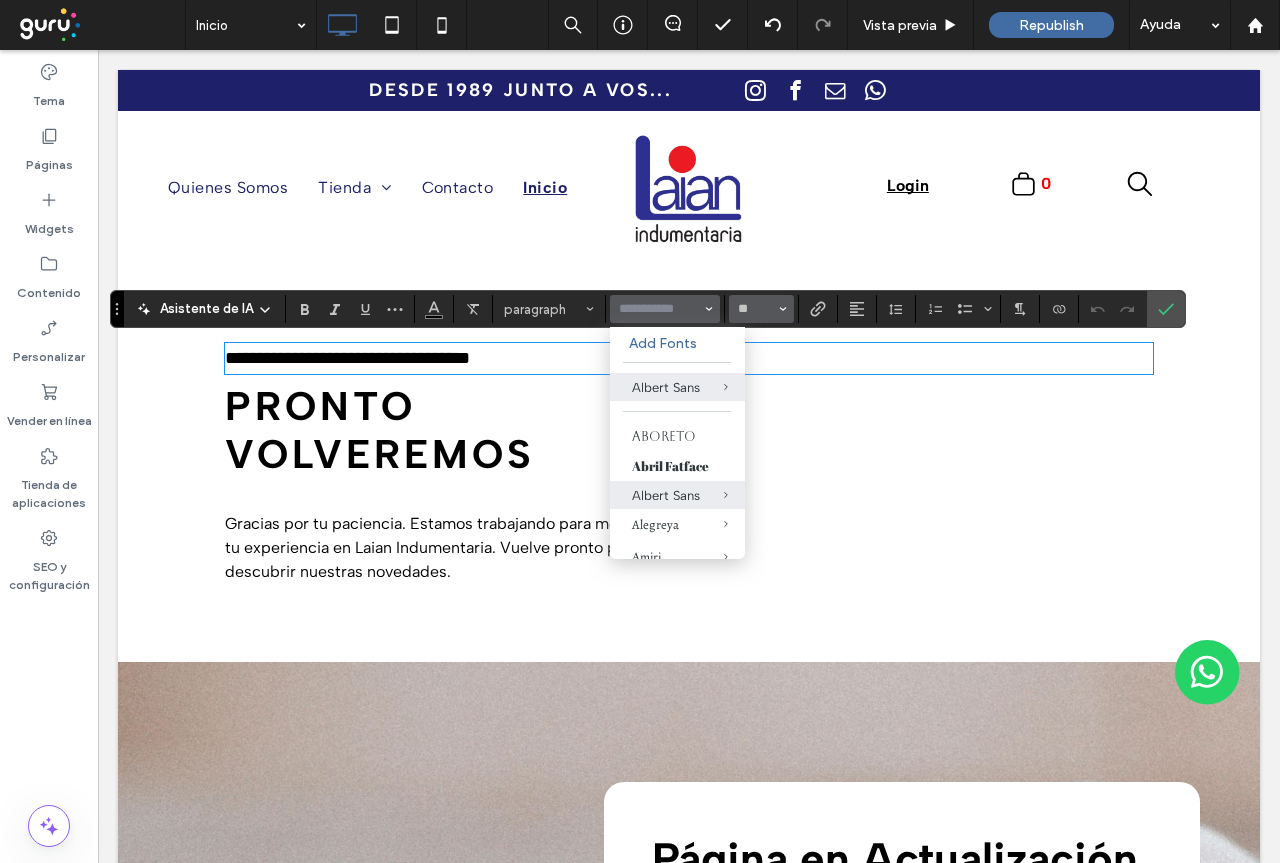 click at bounding box center (783, 309) 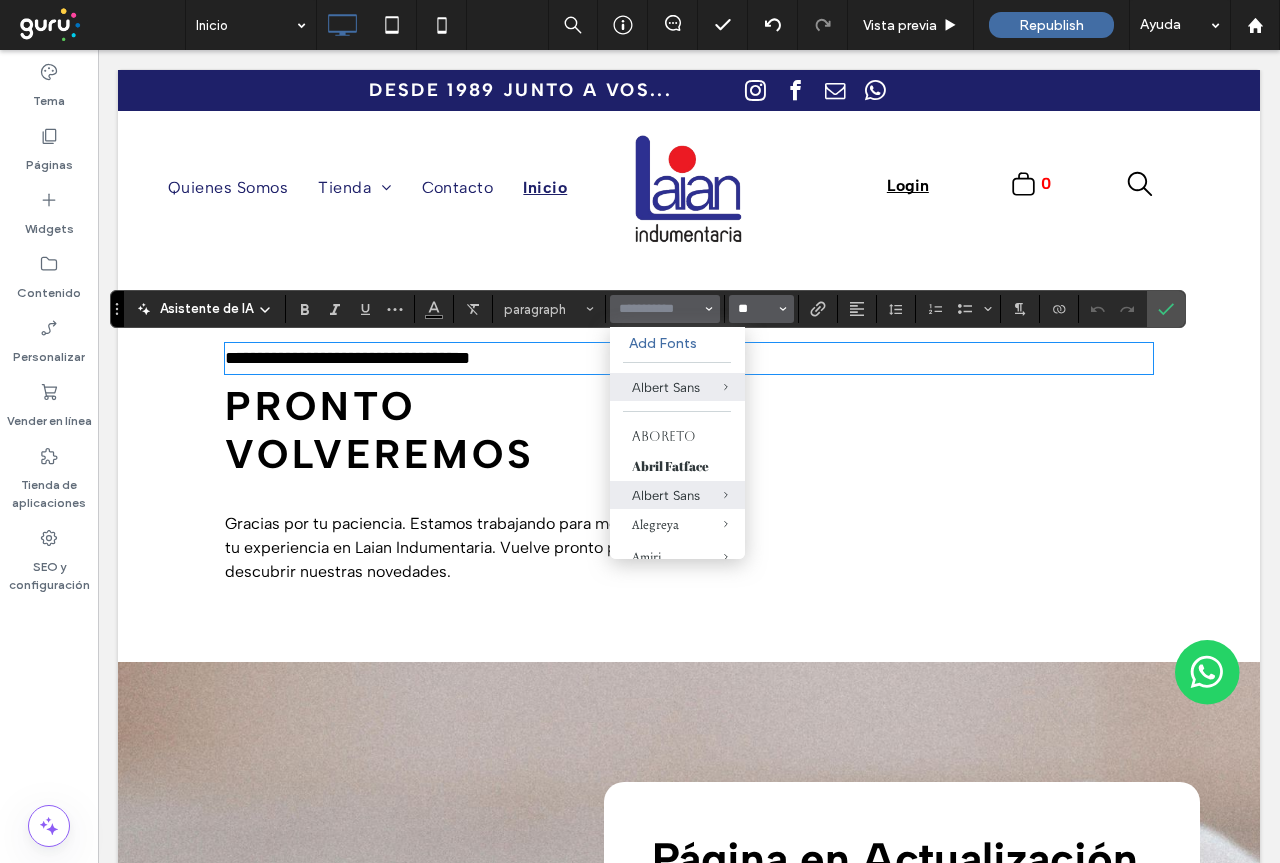 type on "**********" 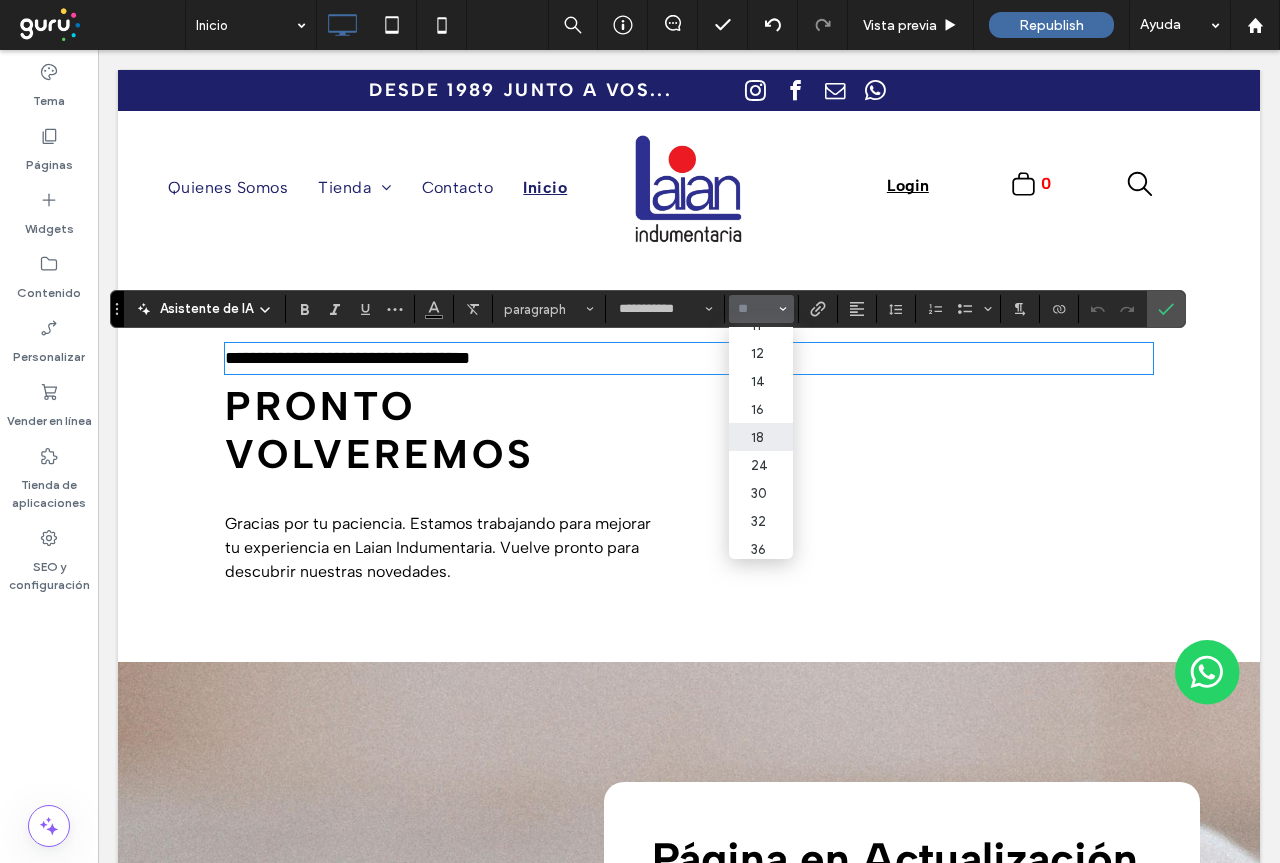 scroll, scrollTop: 200, scrollLeft: 0, axis: vertical 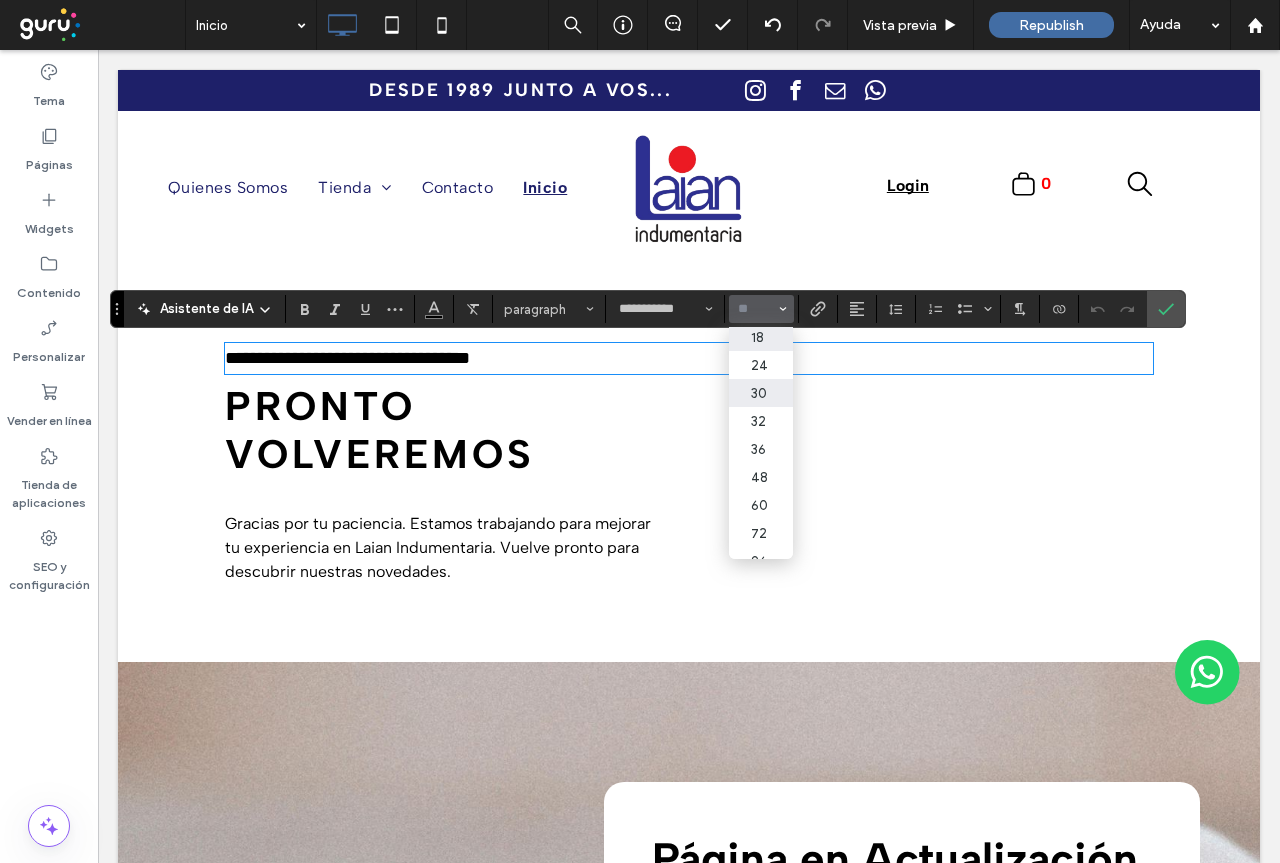 click on "30" at bounding box center [761, 393] 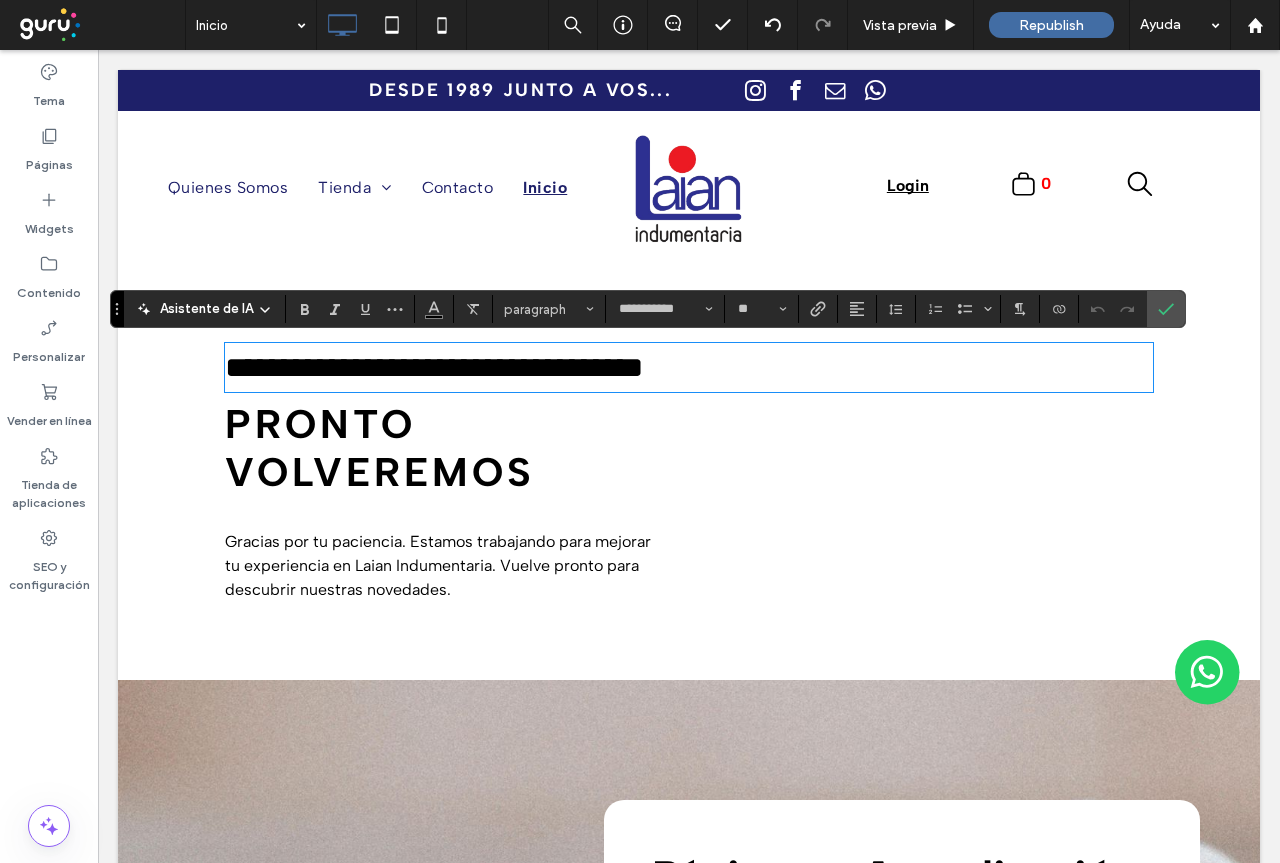 type on "**" 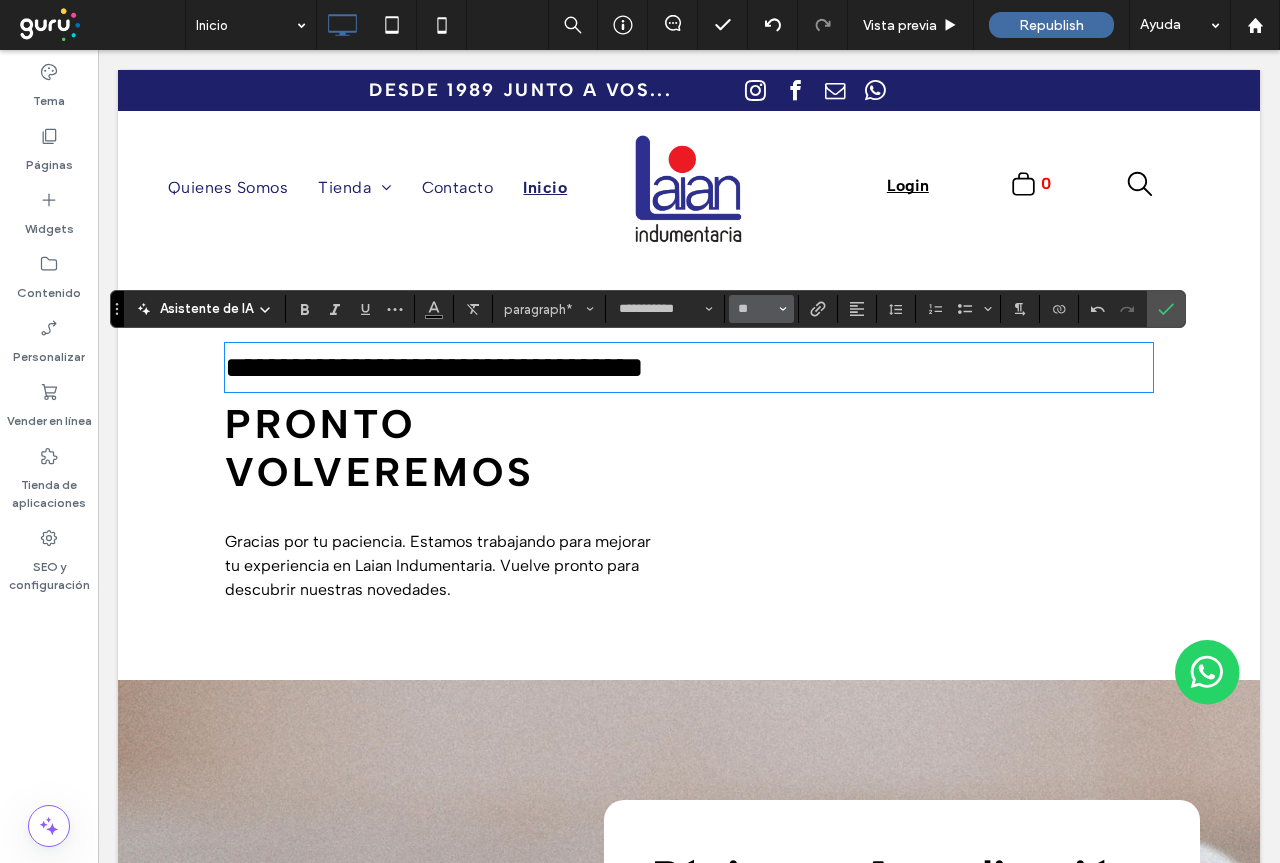 click at bounding box center (783, 309) 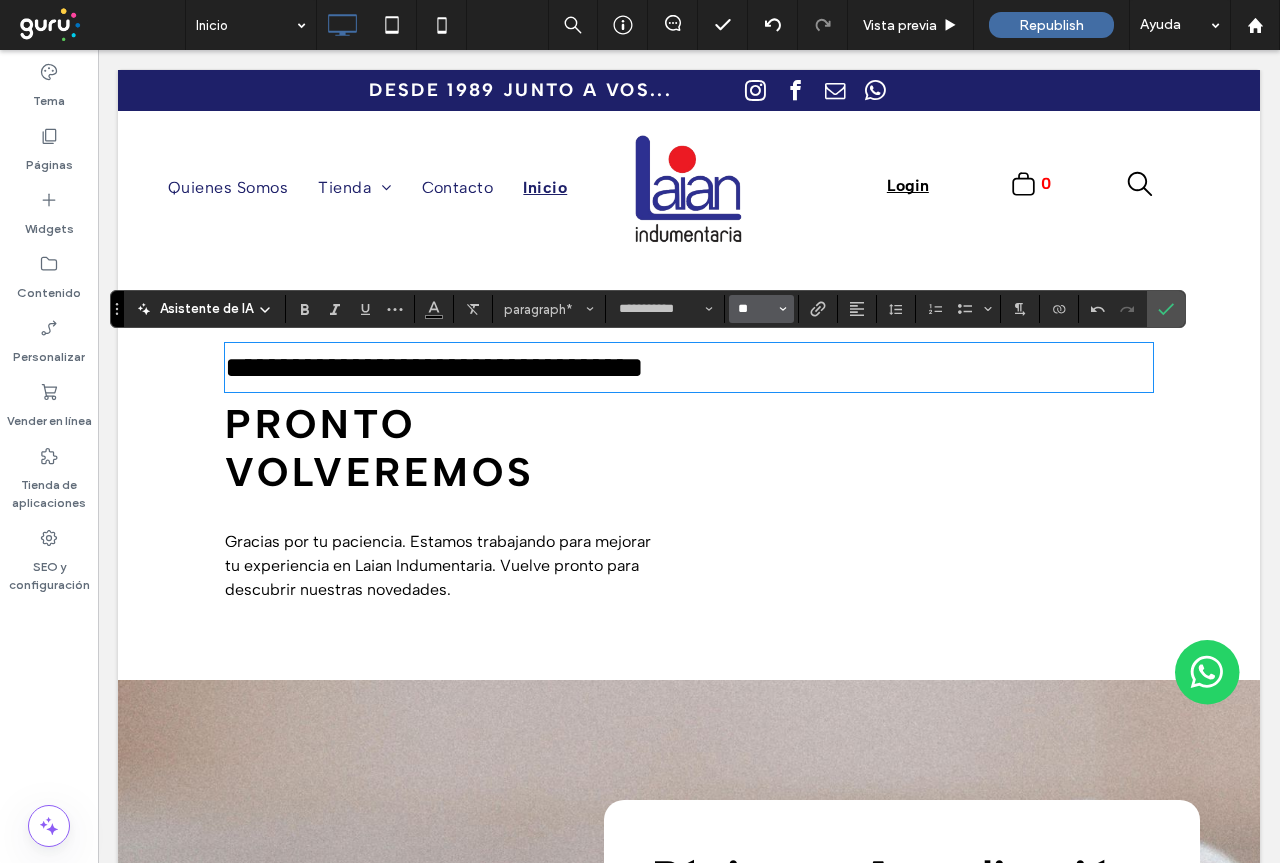 type 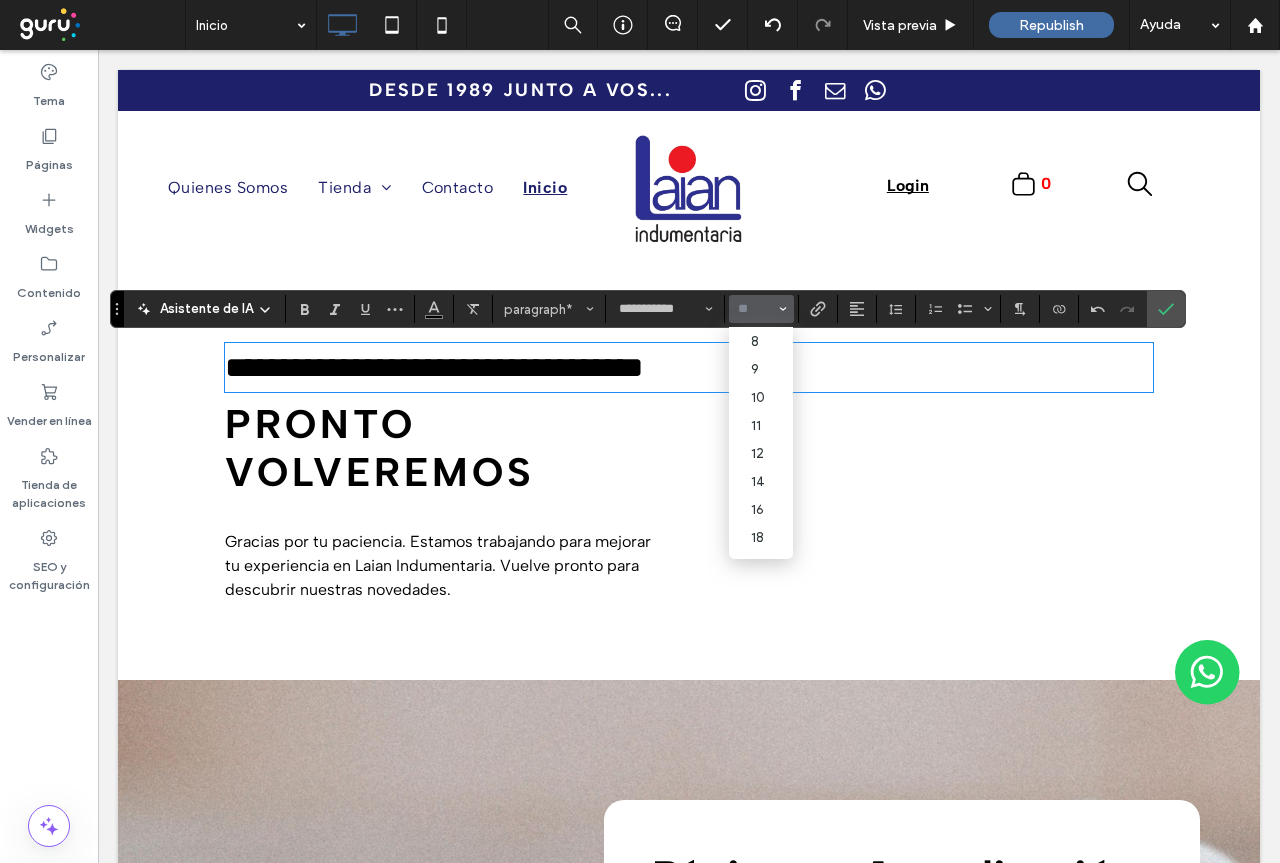 click on "**********" at bounding box center [689, 469] 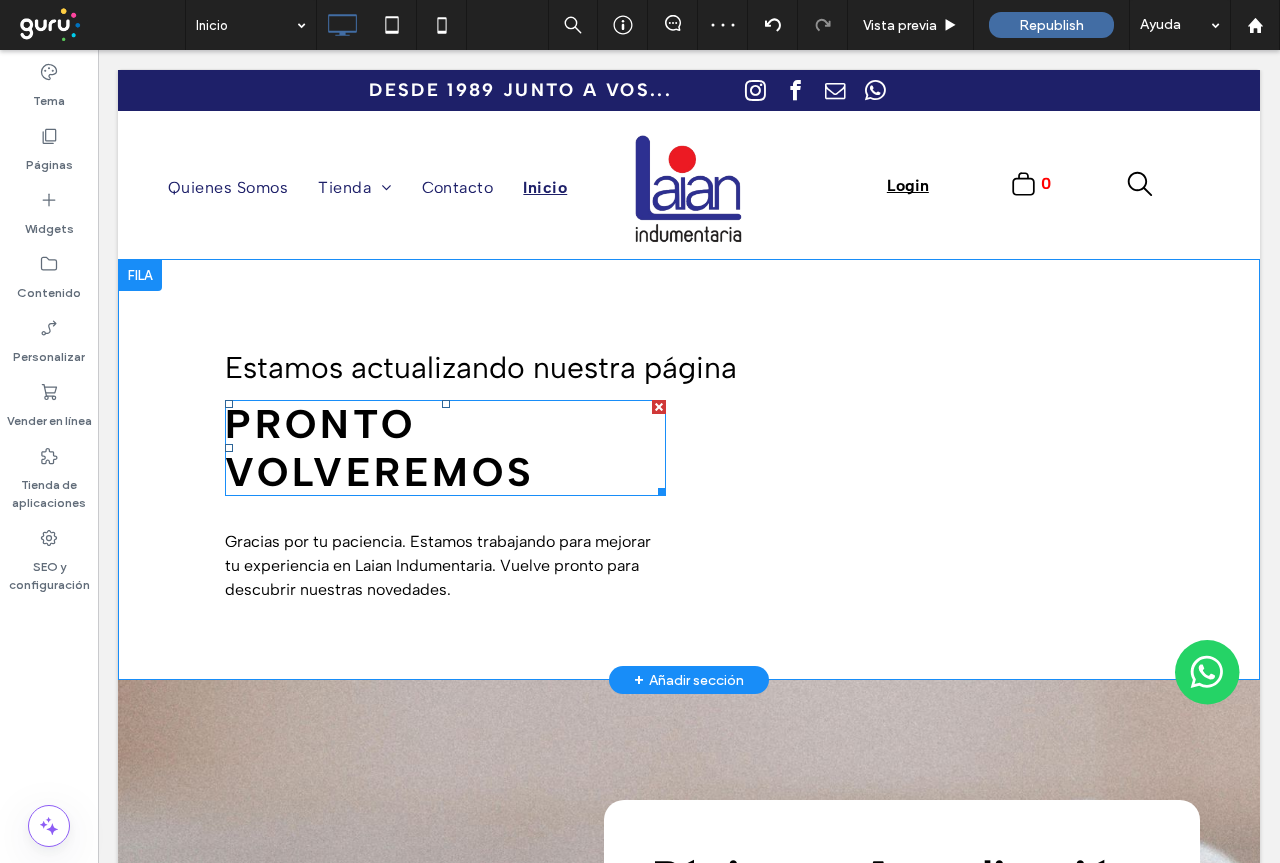 click on "Pronto volveremos" at bounding box center (380, 448) 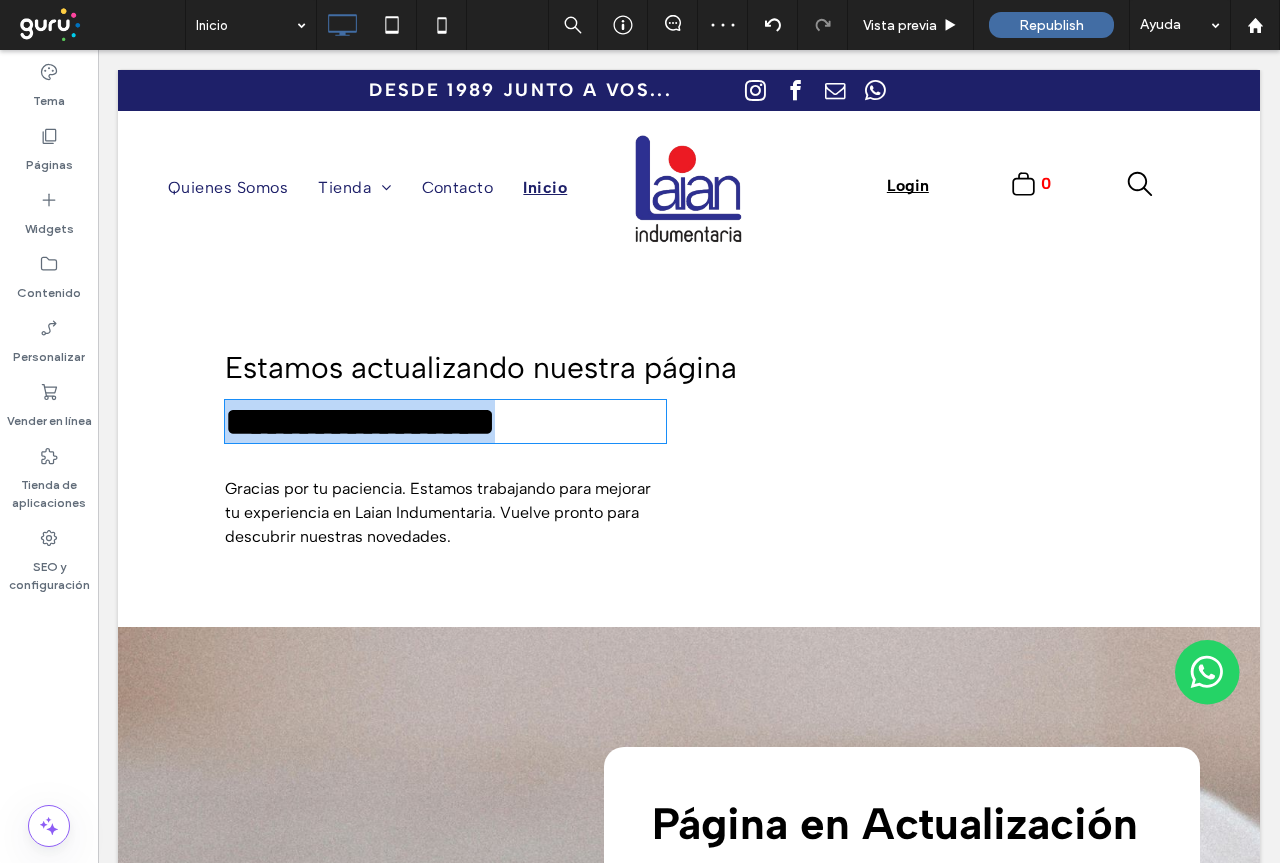 click on "**********" at bounding box center [360, 421] 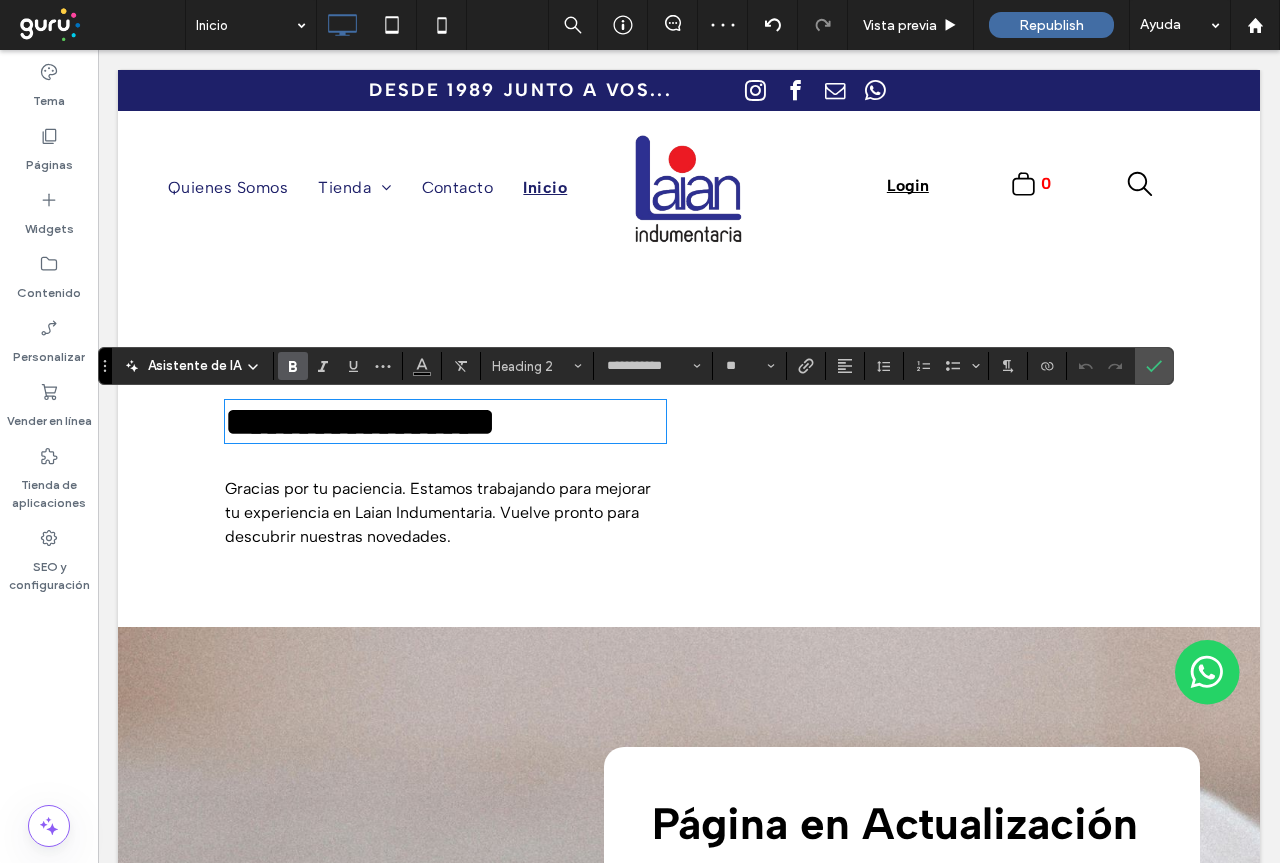 click on "**********" at bounding box center [689, 443] 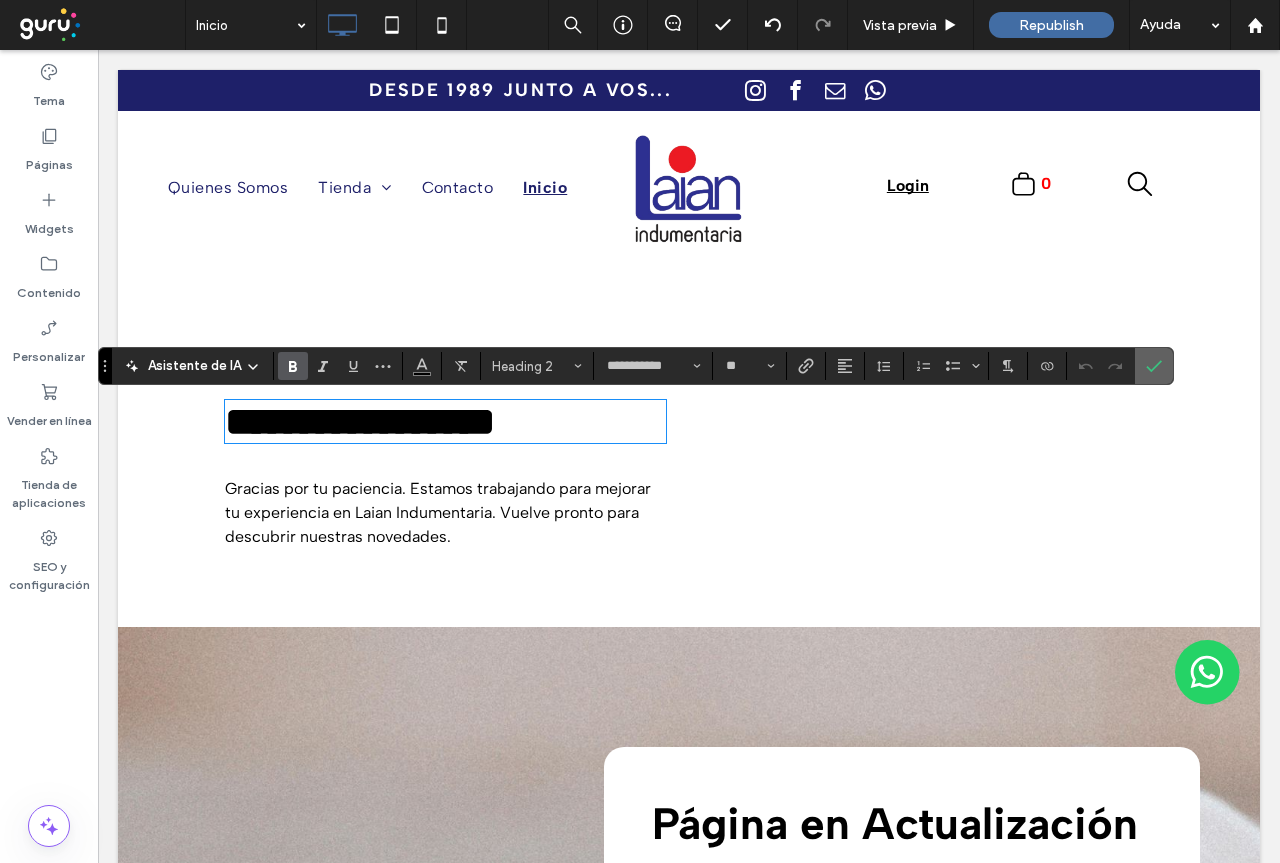 click 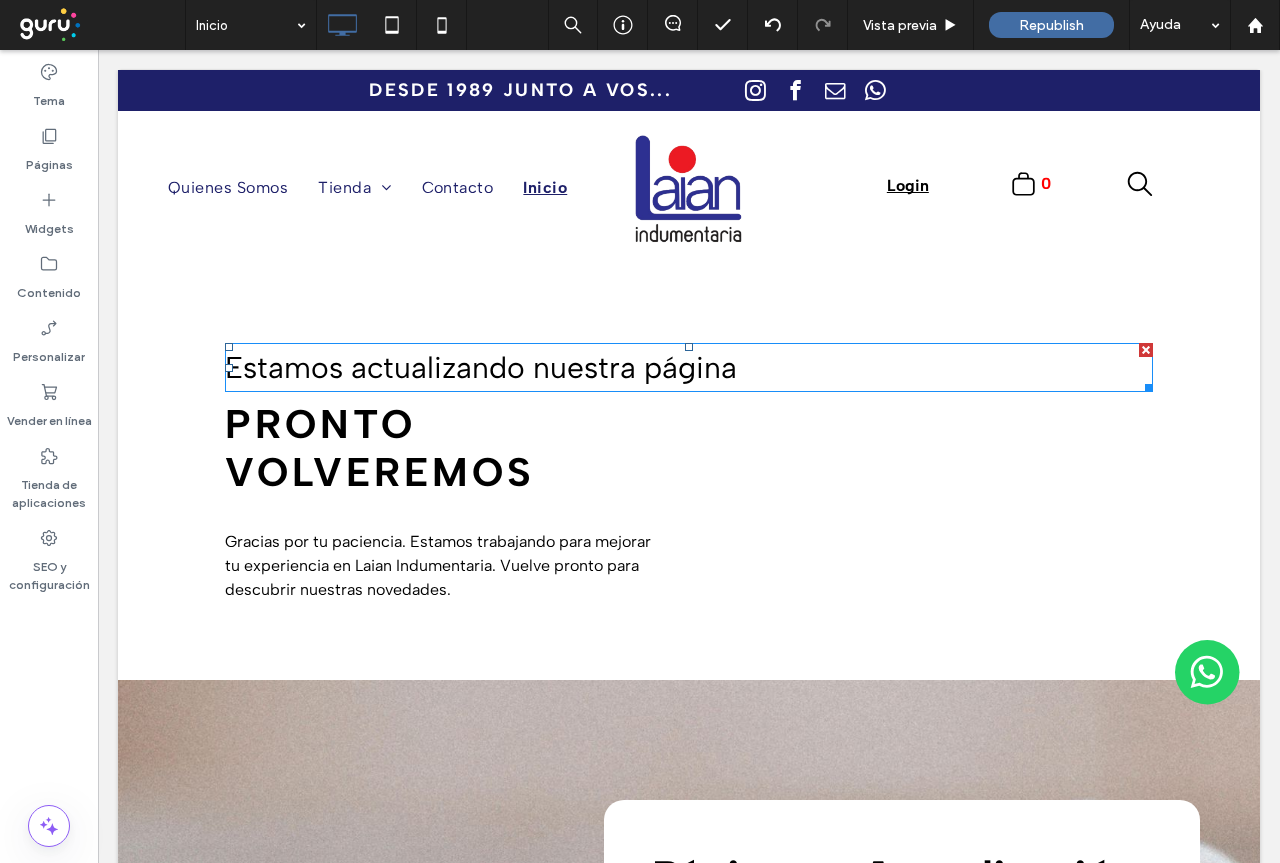 click on "Estamos actualizando nuestra página" at bounding box center [481, 367] 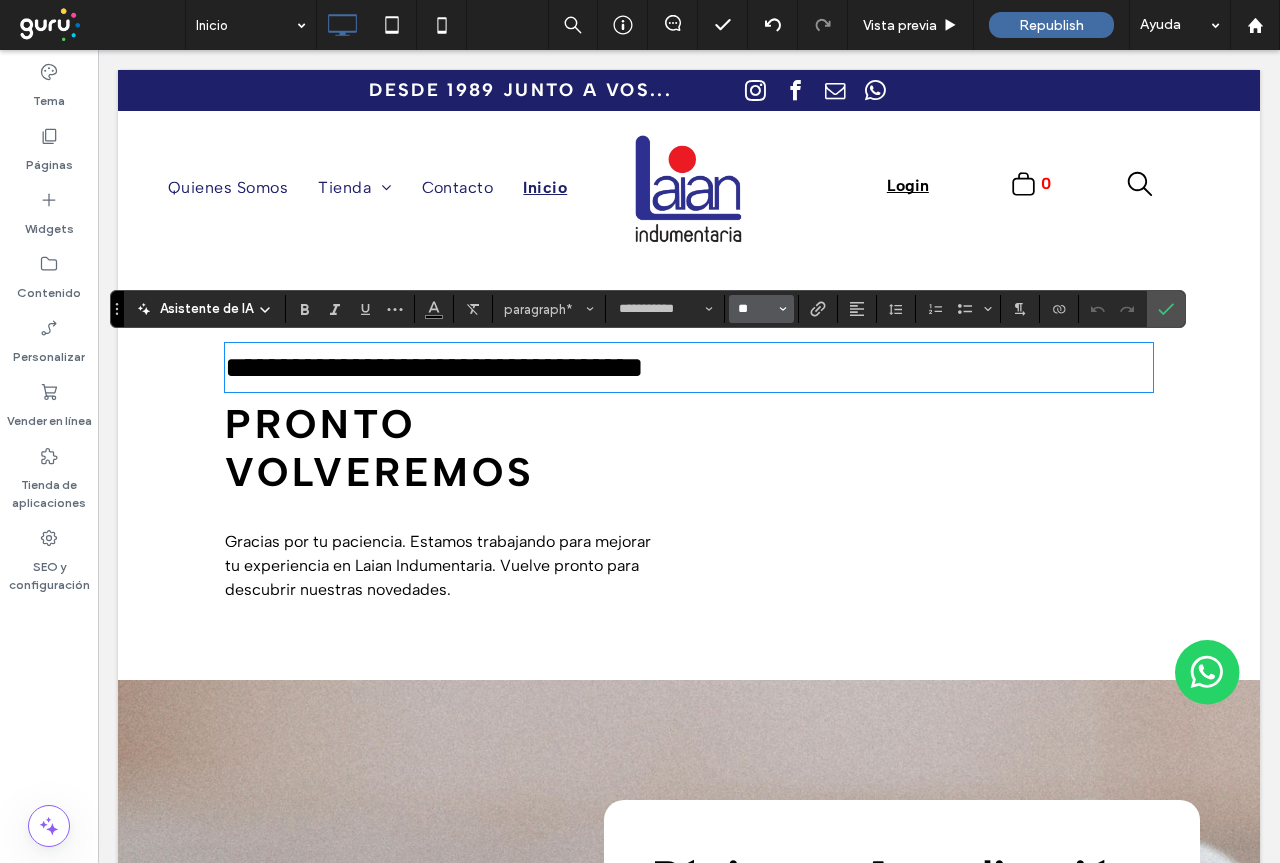 click on "**" at bounding box center [755, 309] 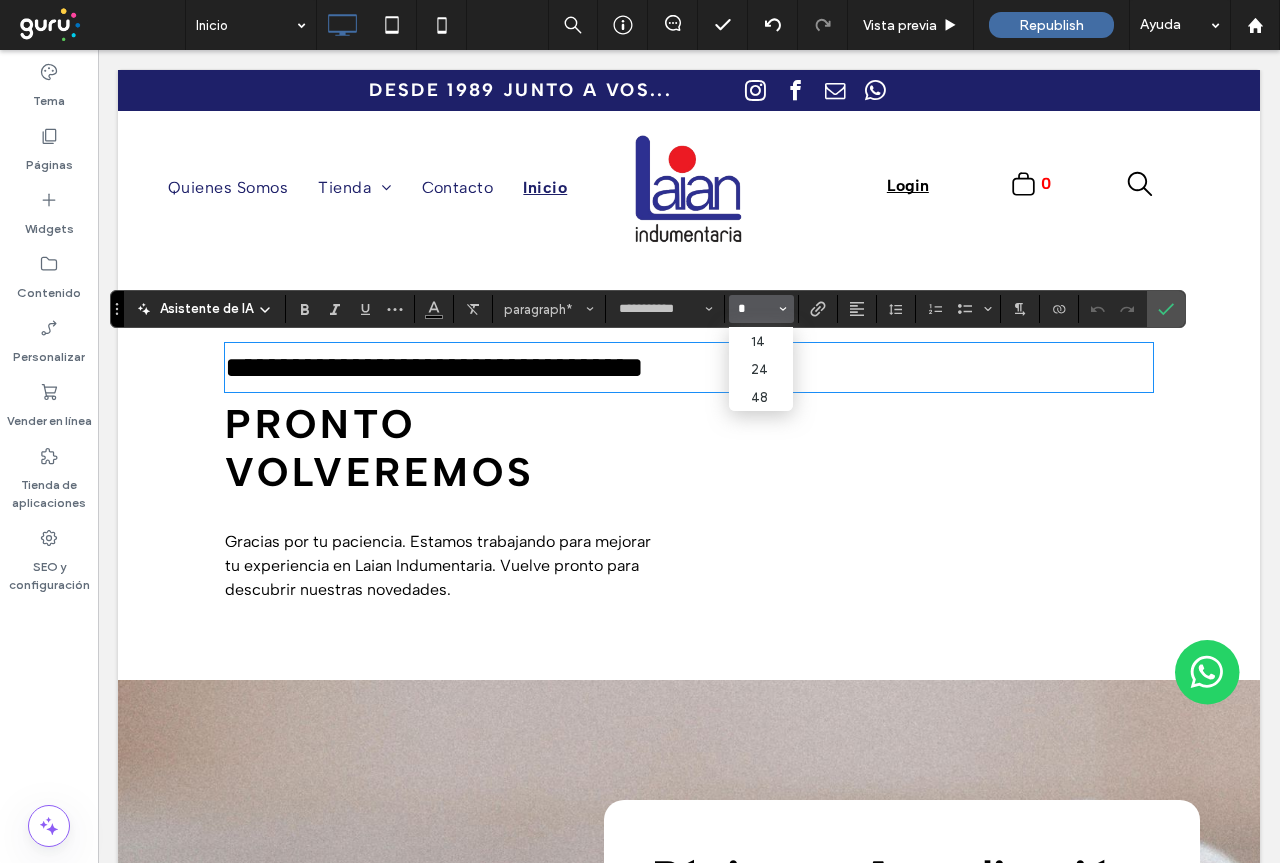 scroll, scrollTop: 0, scrollLeft: 0, axis: both 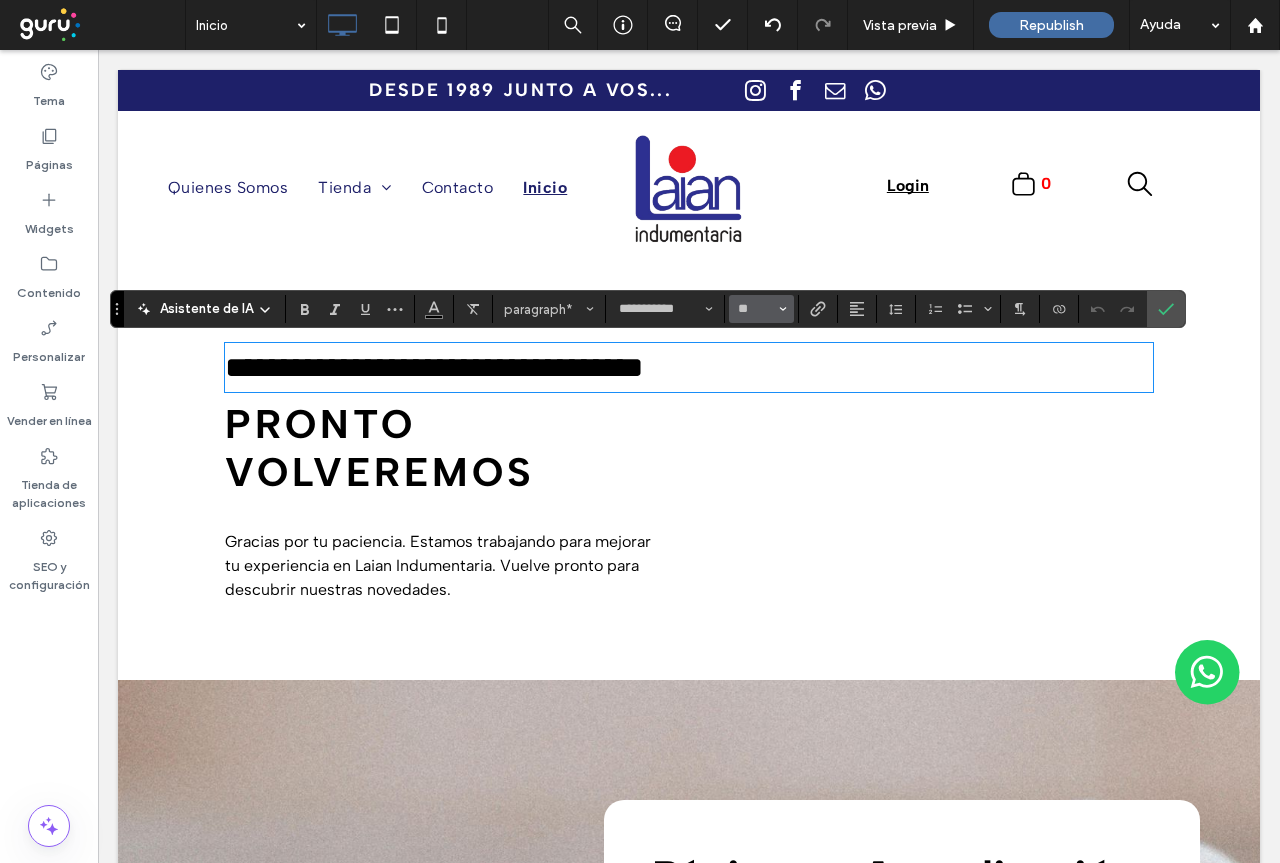type on "**" 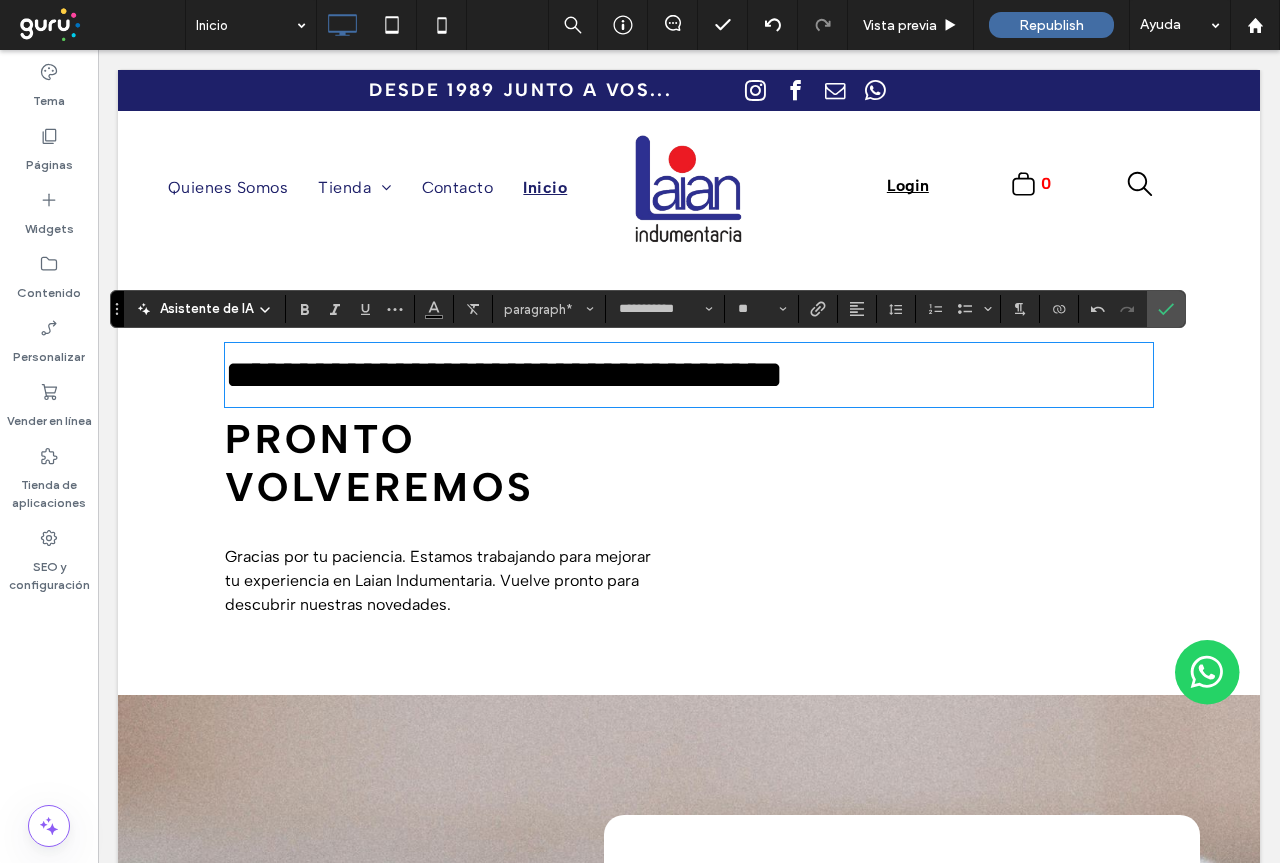 click on "**********" at bounding box center [689, 477] 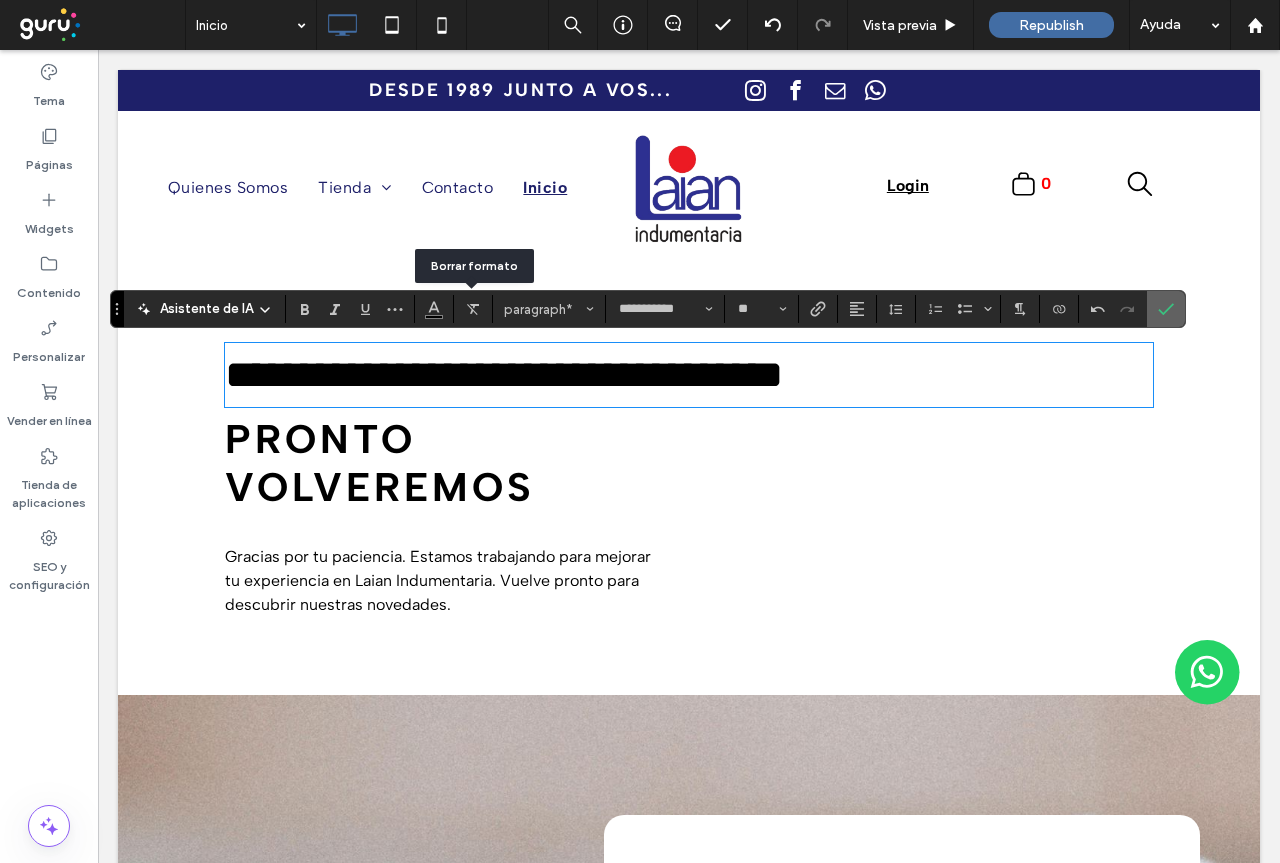 click 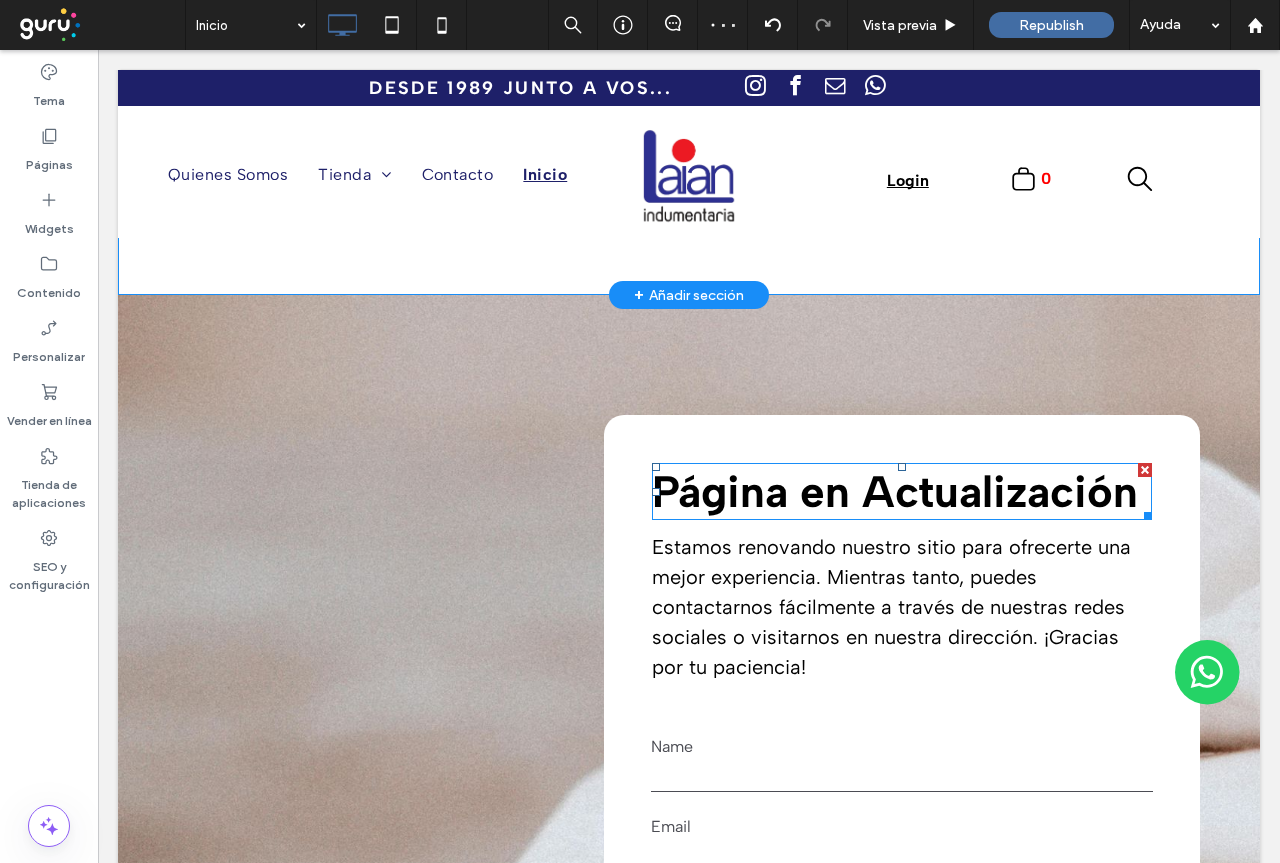 scroll, scrollTop: 0, scrollLeft: 0, axis: both 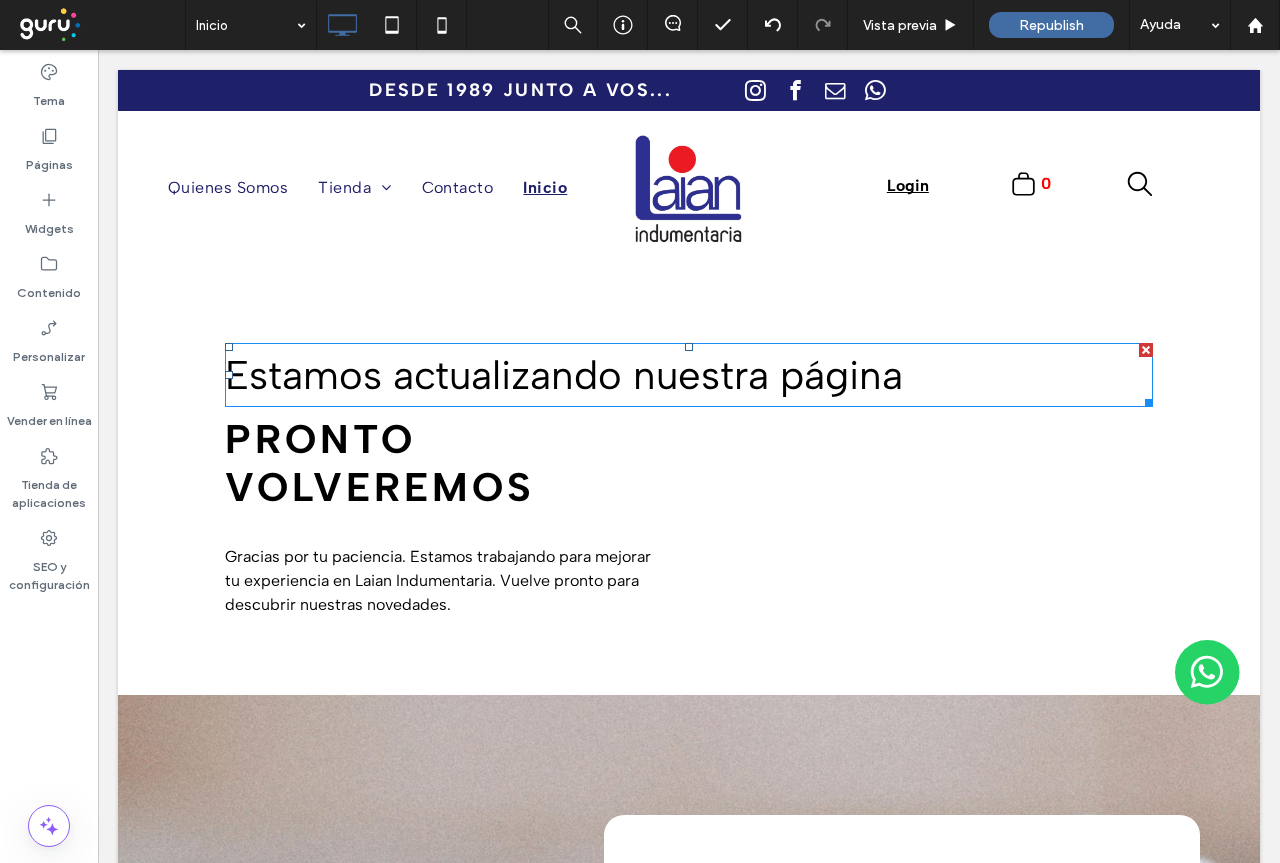 click on "Estamos actualizando nuestra página" at bounding box center [564, 375] 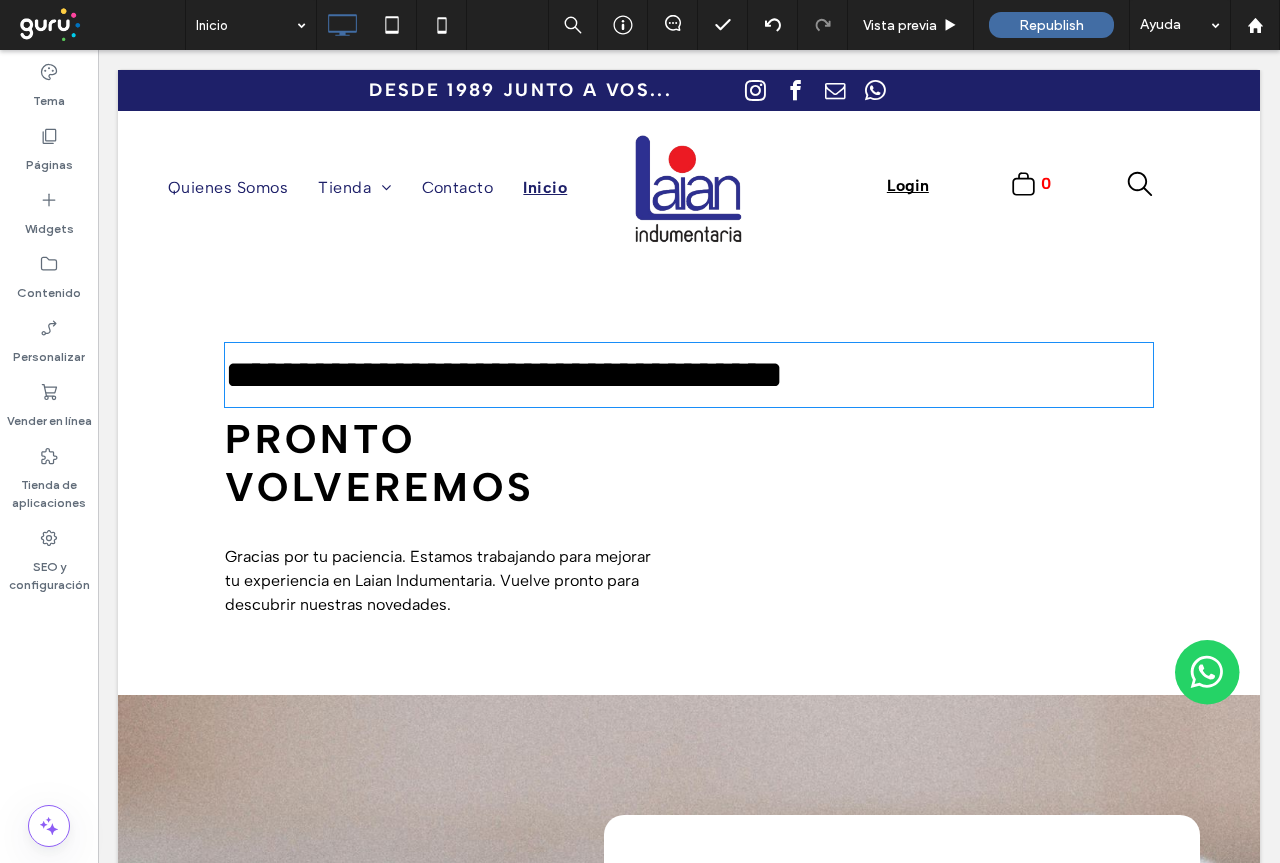 click on "**********" at bounding box center (504, 374) 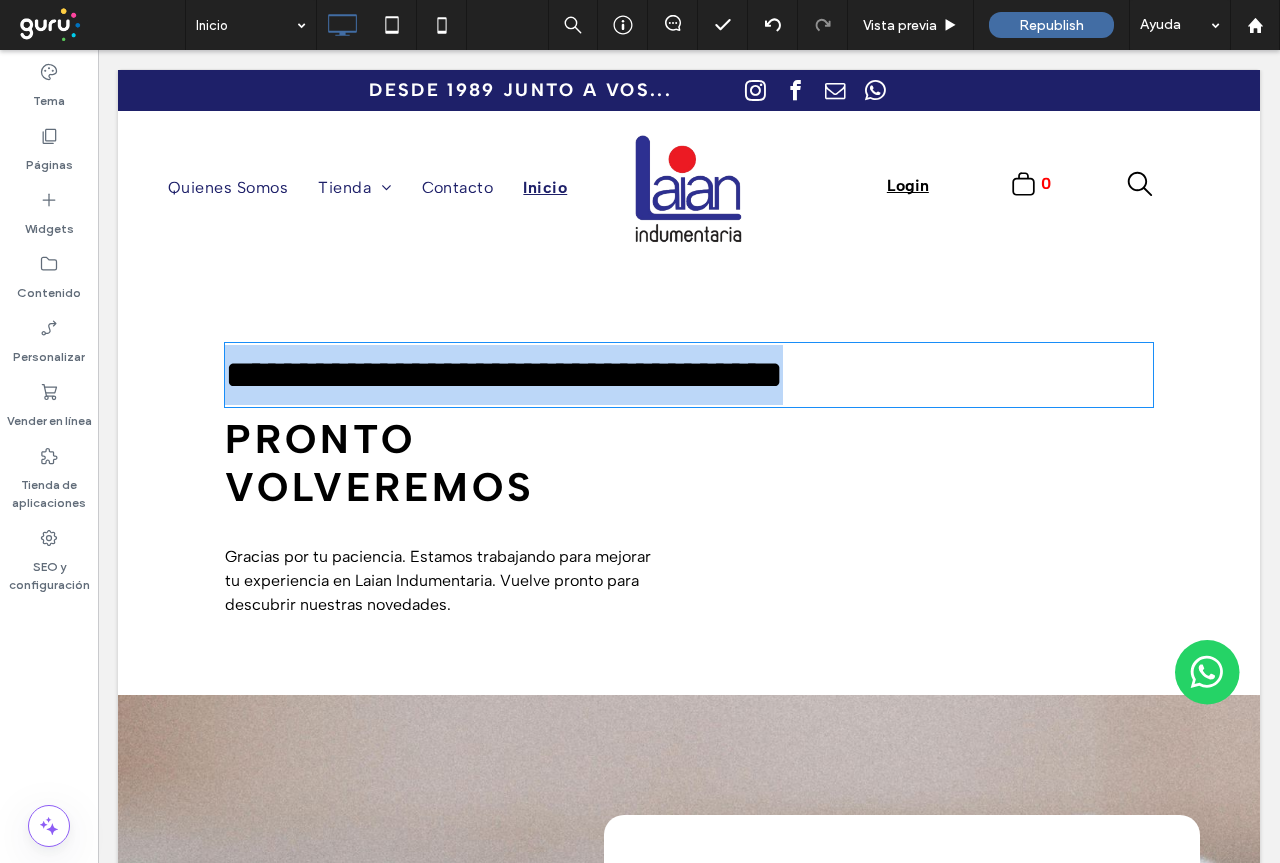 type on "**********" 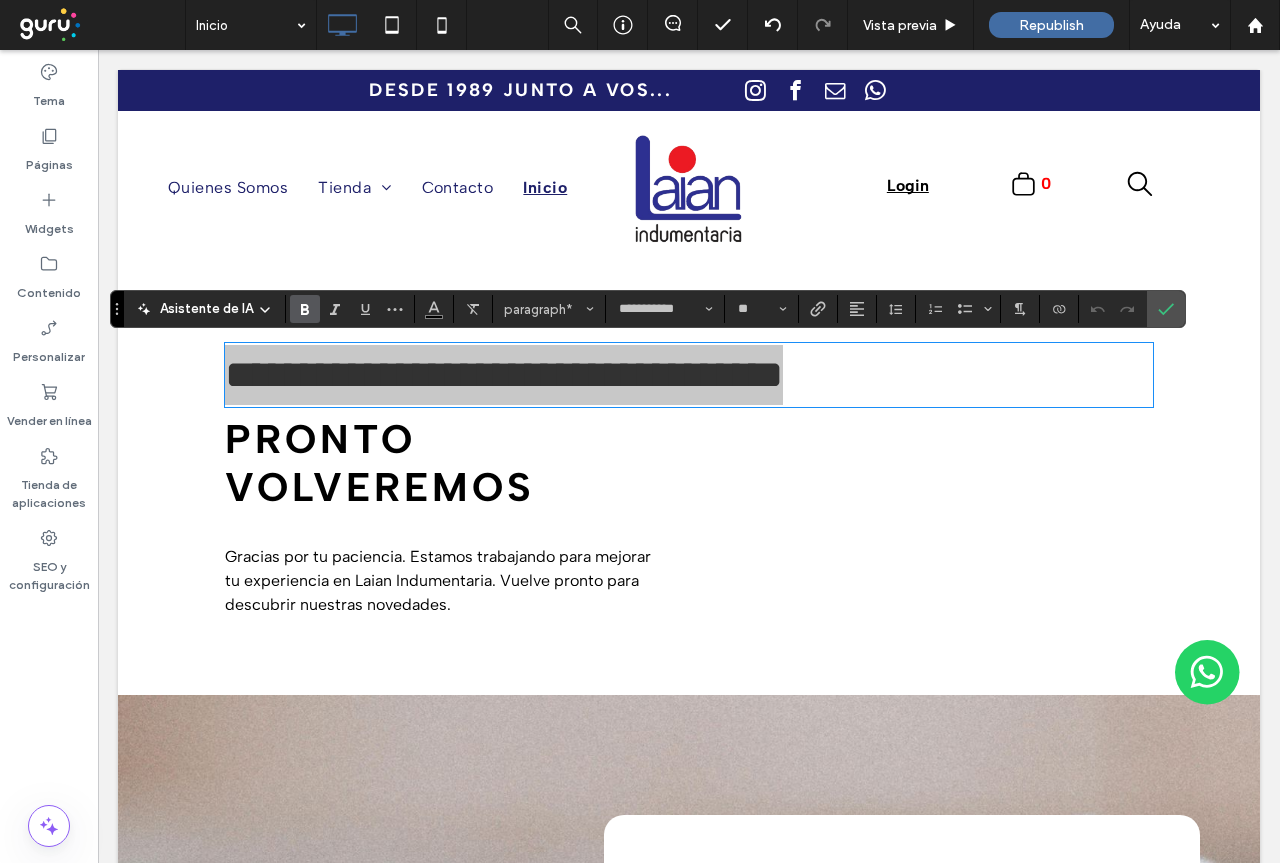 click 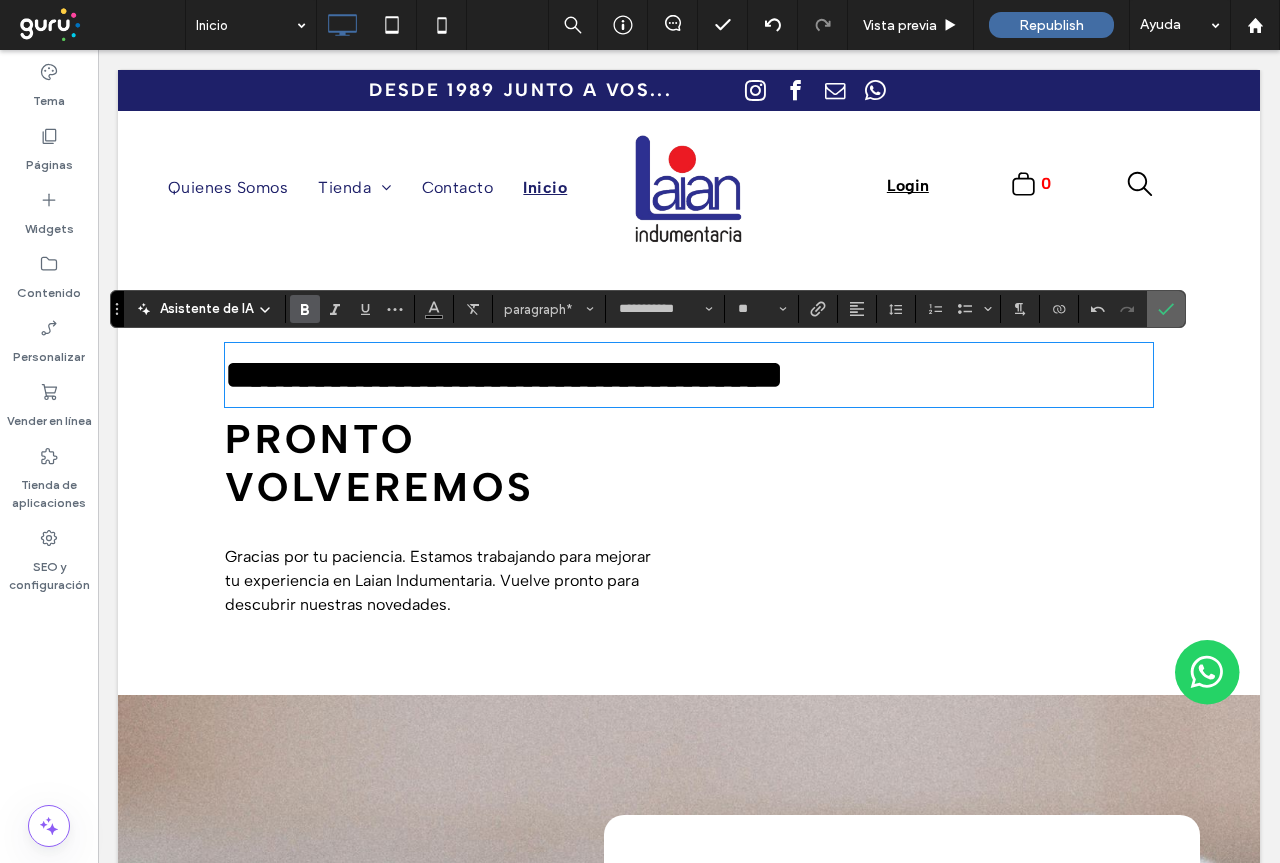 click 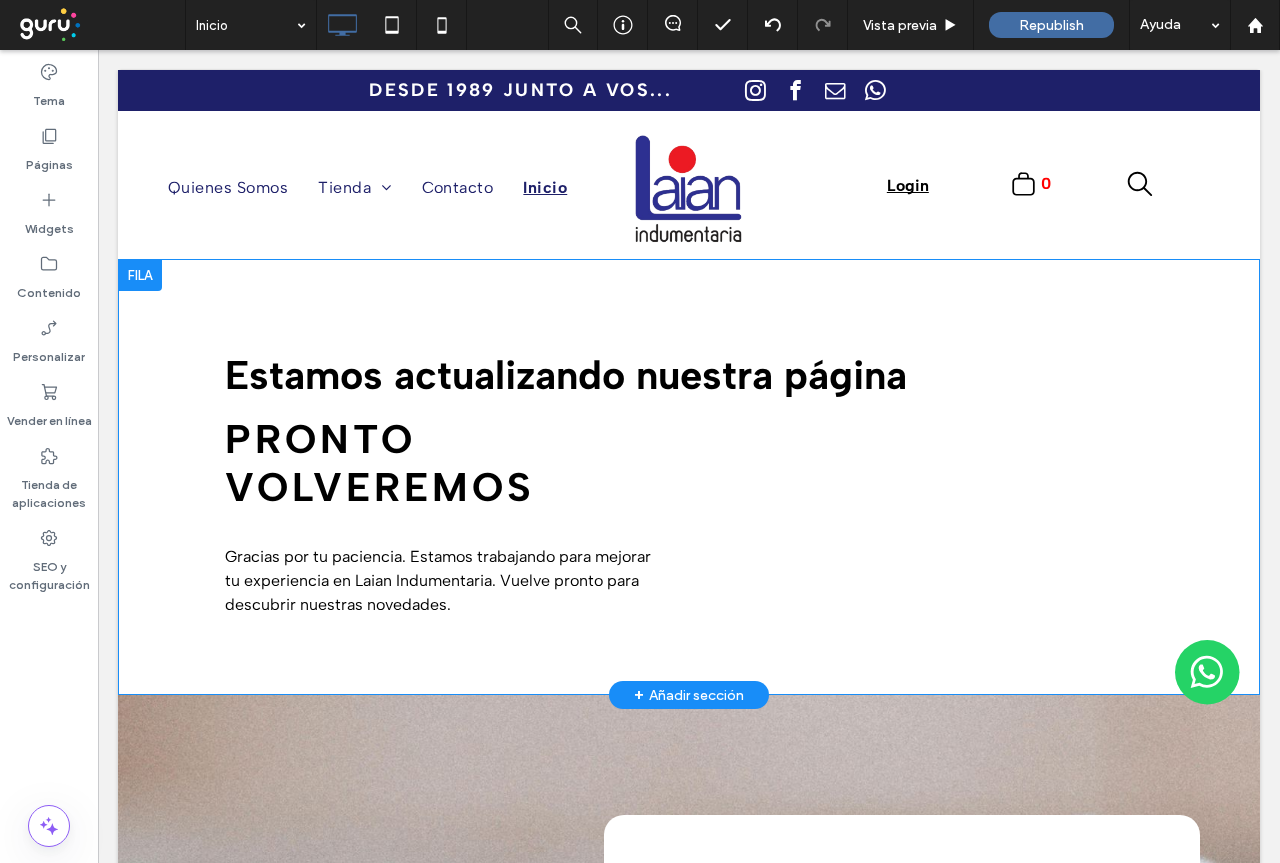 scroll, scrollTop: 400, scrollLeft: 0, axis: vertical 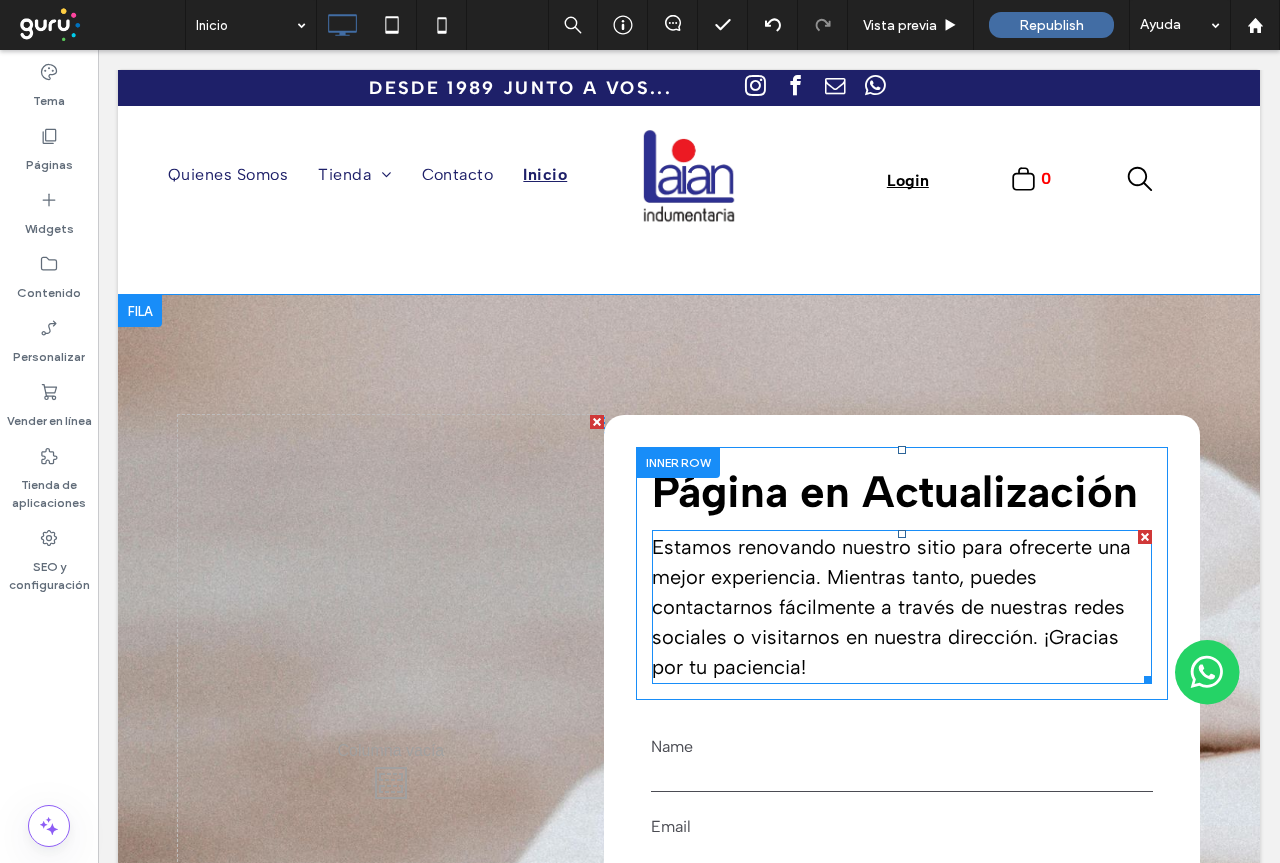 click on "Estamos renovando nuestro sitio para ofrecerte una mejor experiencia. Mientras tanto, puedes contactarnos fácilmente a través de nuestras redes sociales o visitarnos en nuestra dirección. ¡Gracias por tu paciencia!" at bounding box center [891, 607] 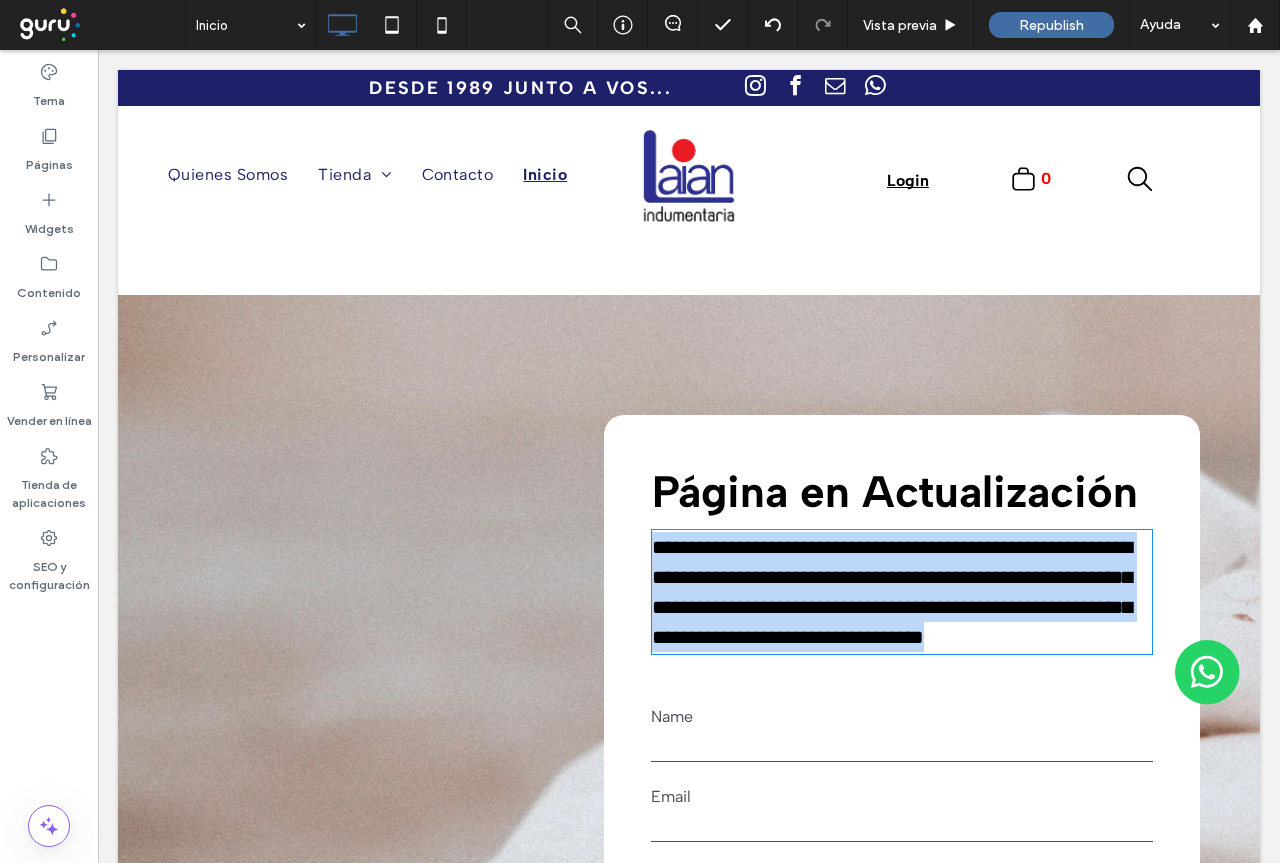 type on "**********" 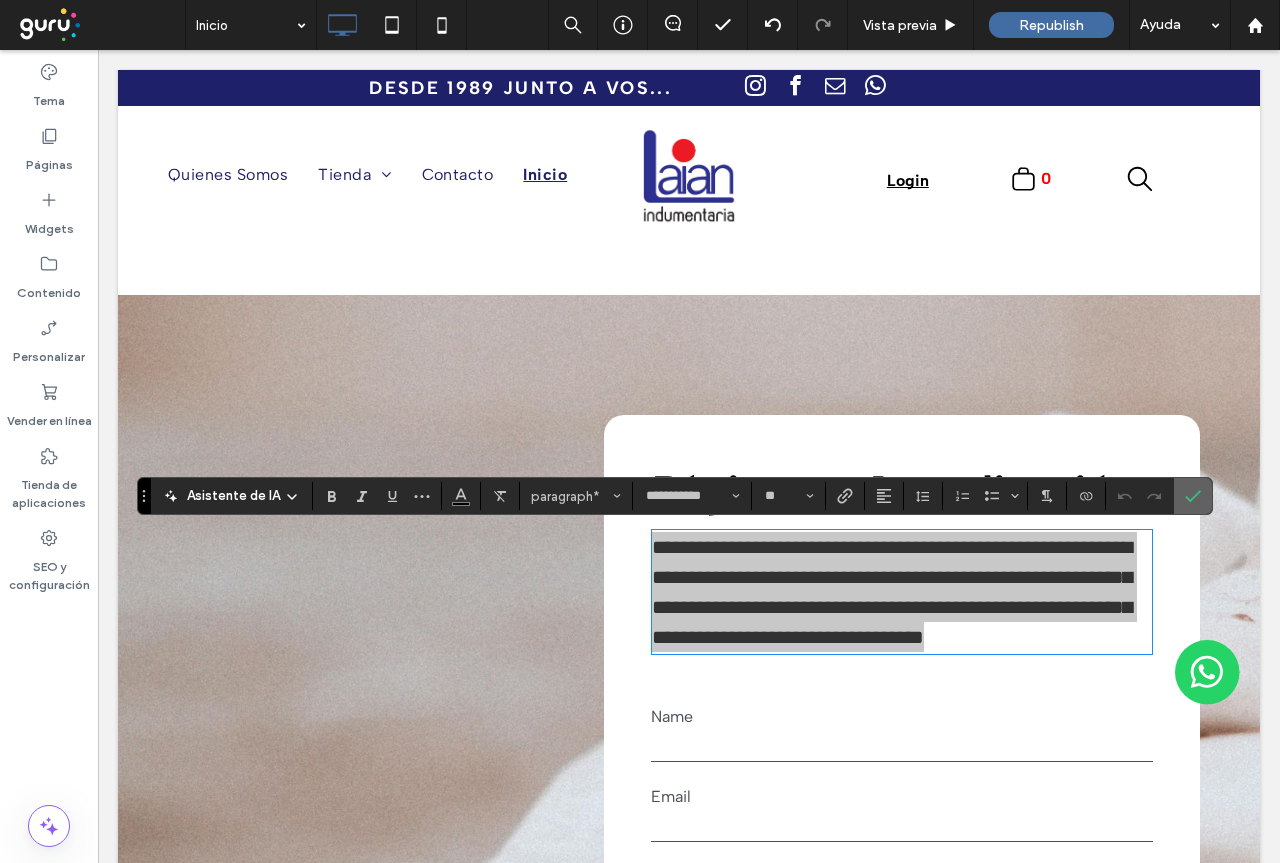 click 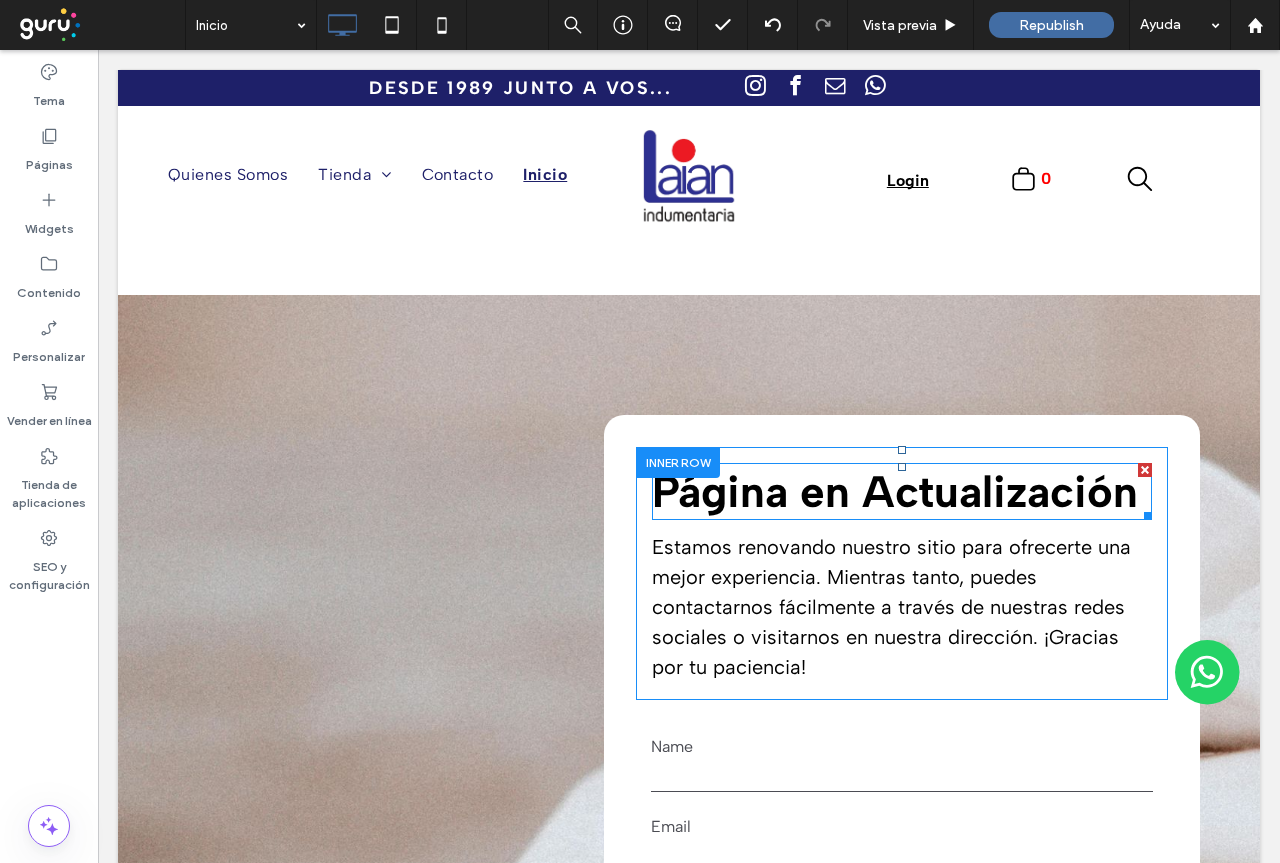 click on "Página en Actualización" at bounding box center (895, 491) 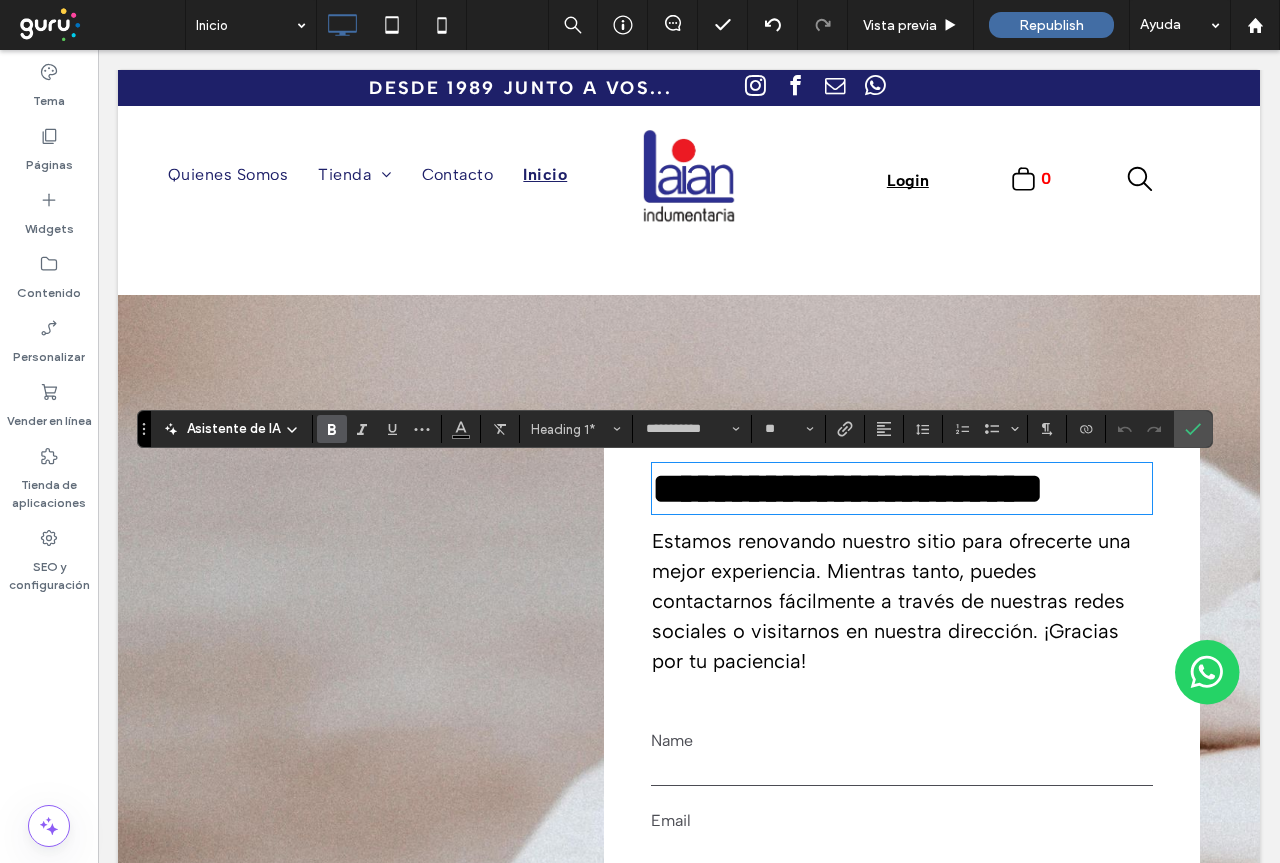 click on "Click To Paste" at bounding box center (391, 775) 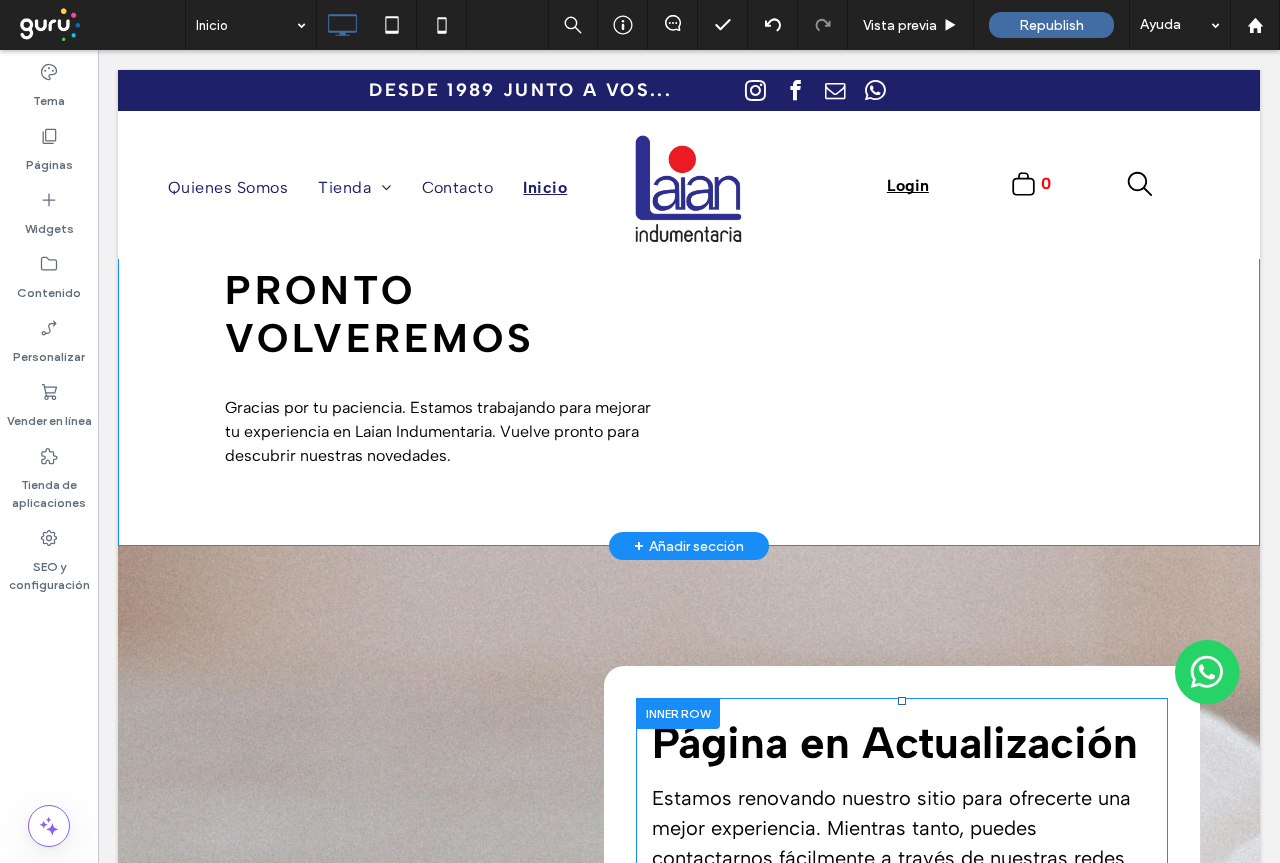 scroll, scrollTop: 0, scrollLeft: 0, axis: both 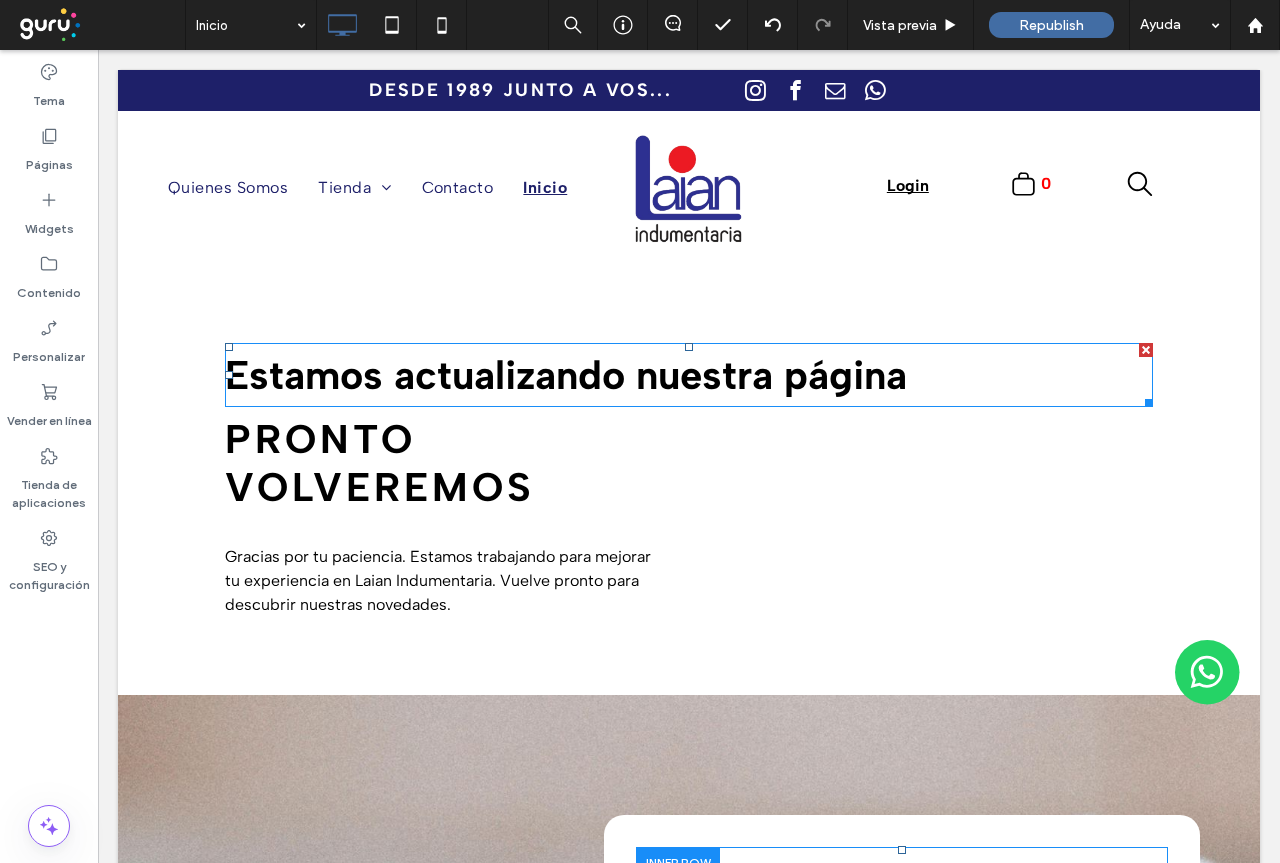 click on "Estamos actualizando nuestra página" at bounding box center [566, 375] 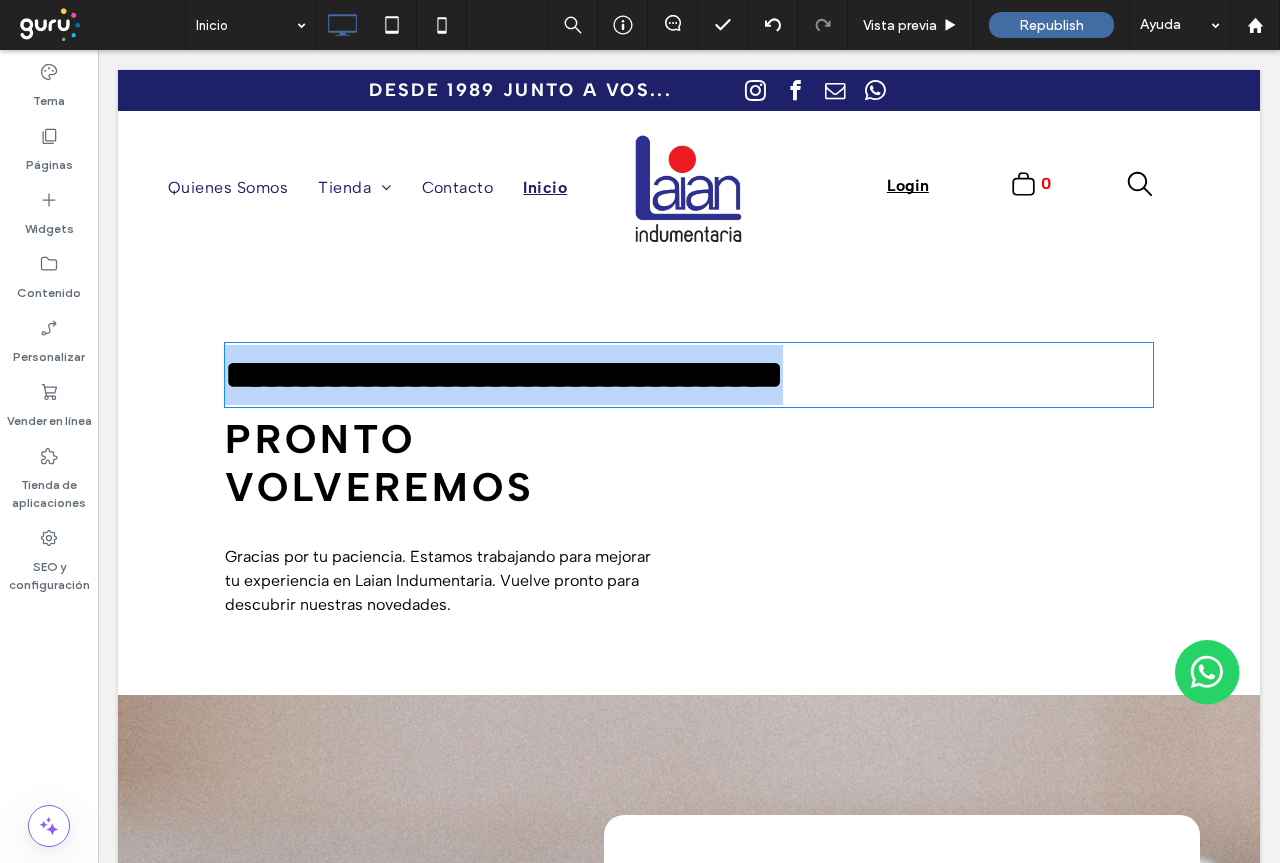 click on "**********" at bounding box center (504, 374) 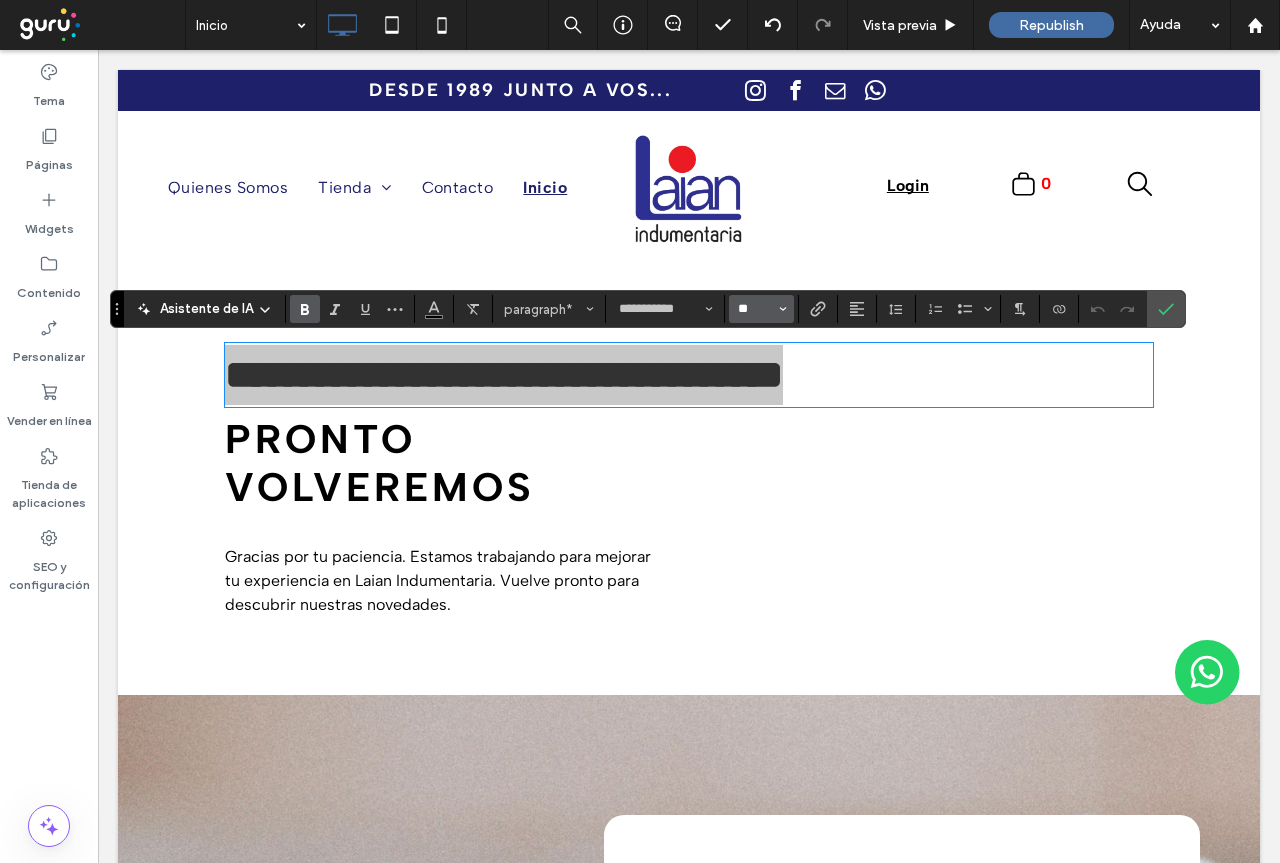 click on "**" at bounding box center (755, 309) 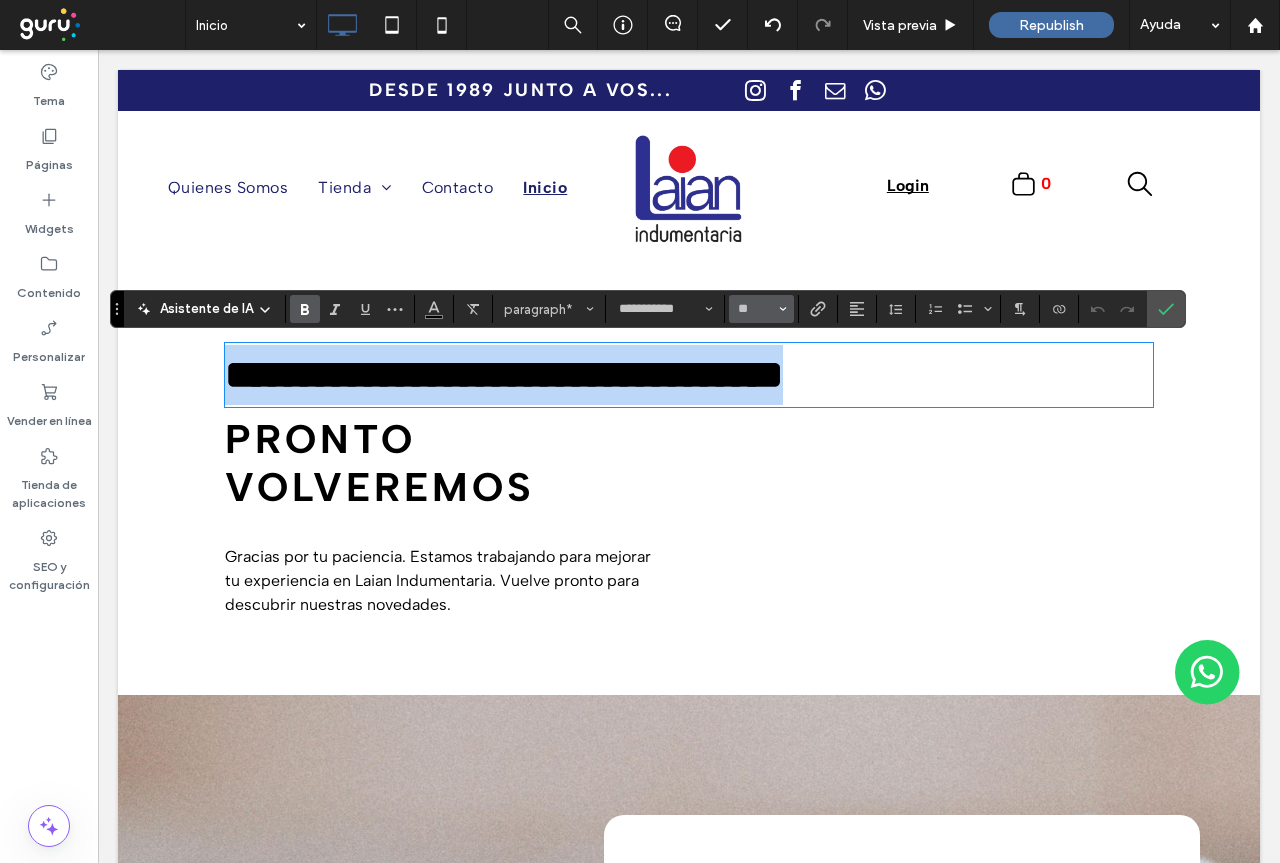 type on "**" 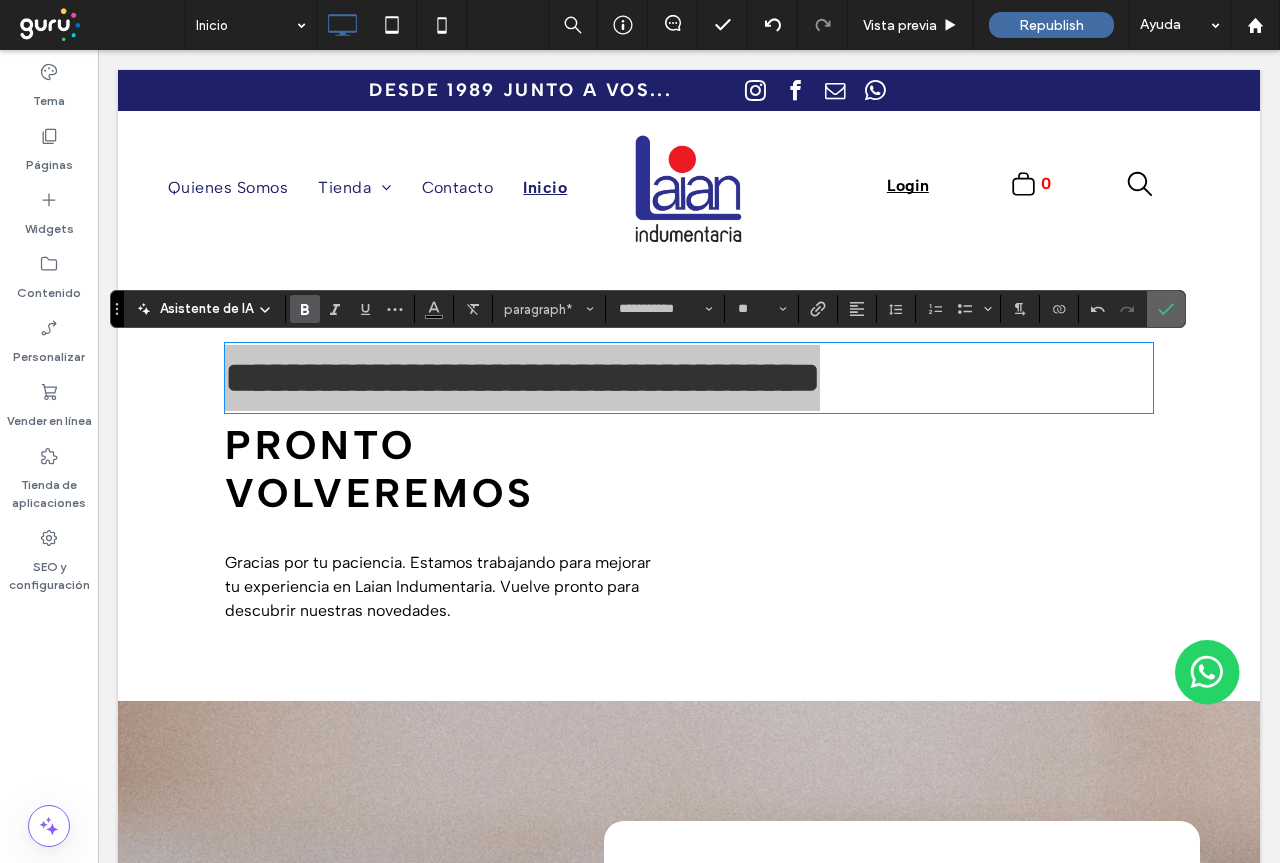 drag, startPoint x: 1170, startPoint y: 310, endPoint x: 1072, endPoint y: 261, distance: 109.56733 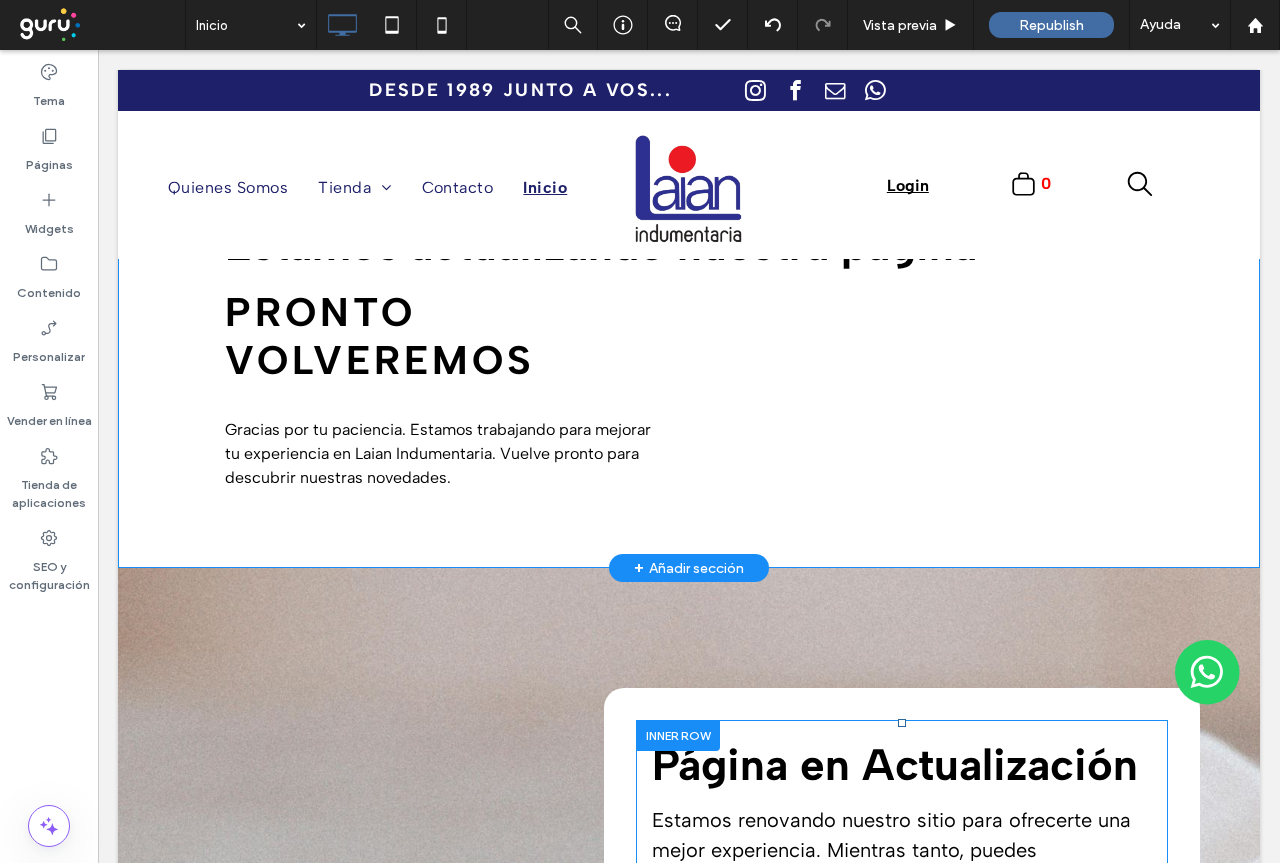 scroll, scrollTop: 400, scrollLeft: 0, axis: vertical 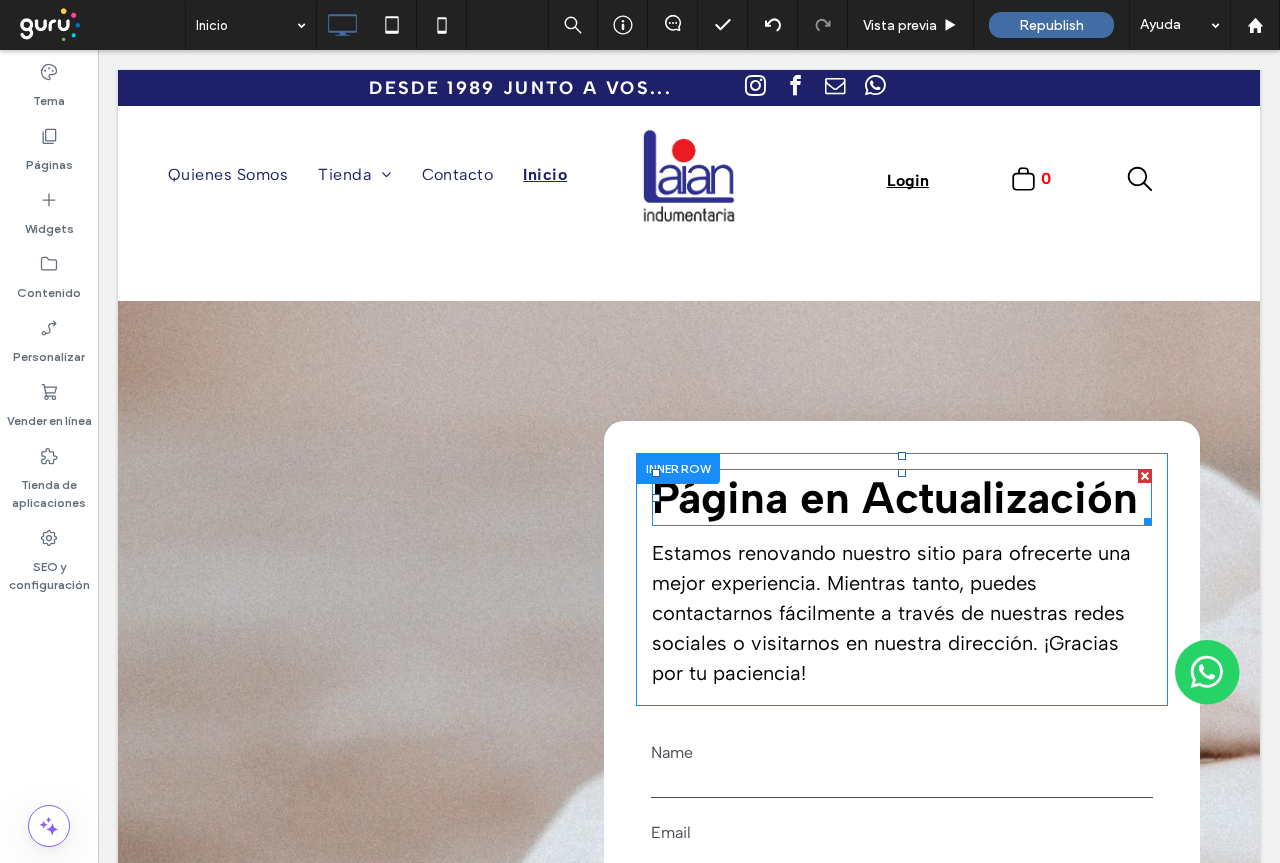 click at bounding box center (1145, 476) 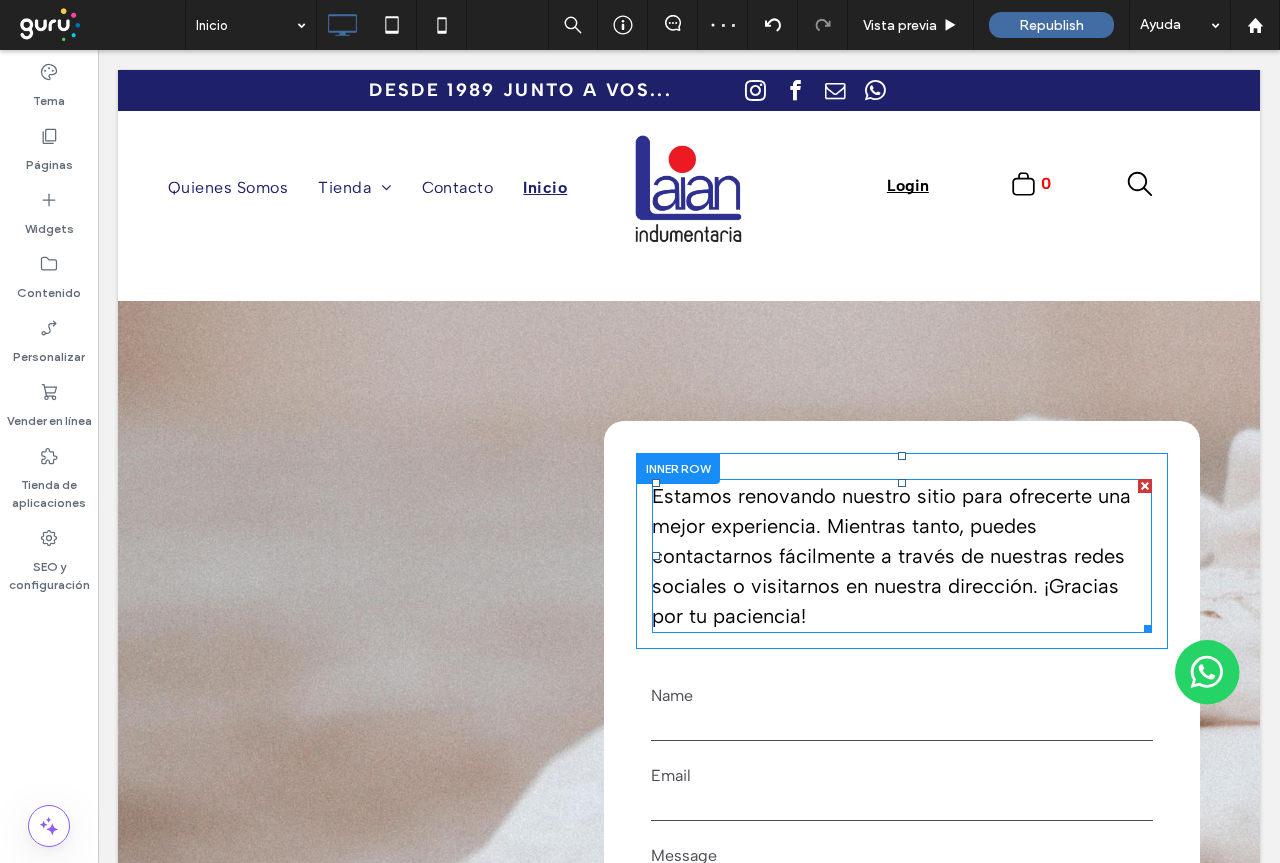 click on "Estamos renovando nuestro sitio para ofrecerte una mejor experiencia. Mientras tanto, puedes contactarnos fácilmente a través de nuestras redes sociales o visitarnos en nuestra dirección. ¡Gracias por tu paciencia!" at bounding box center (891, 556) 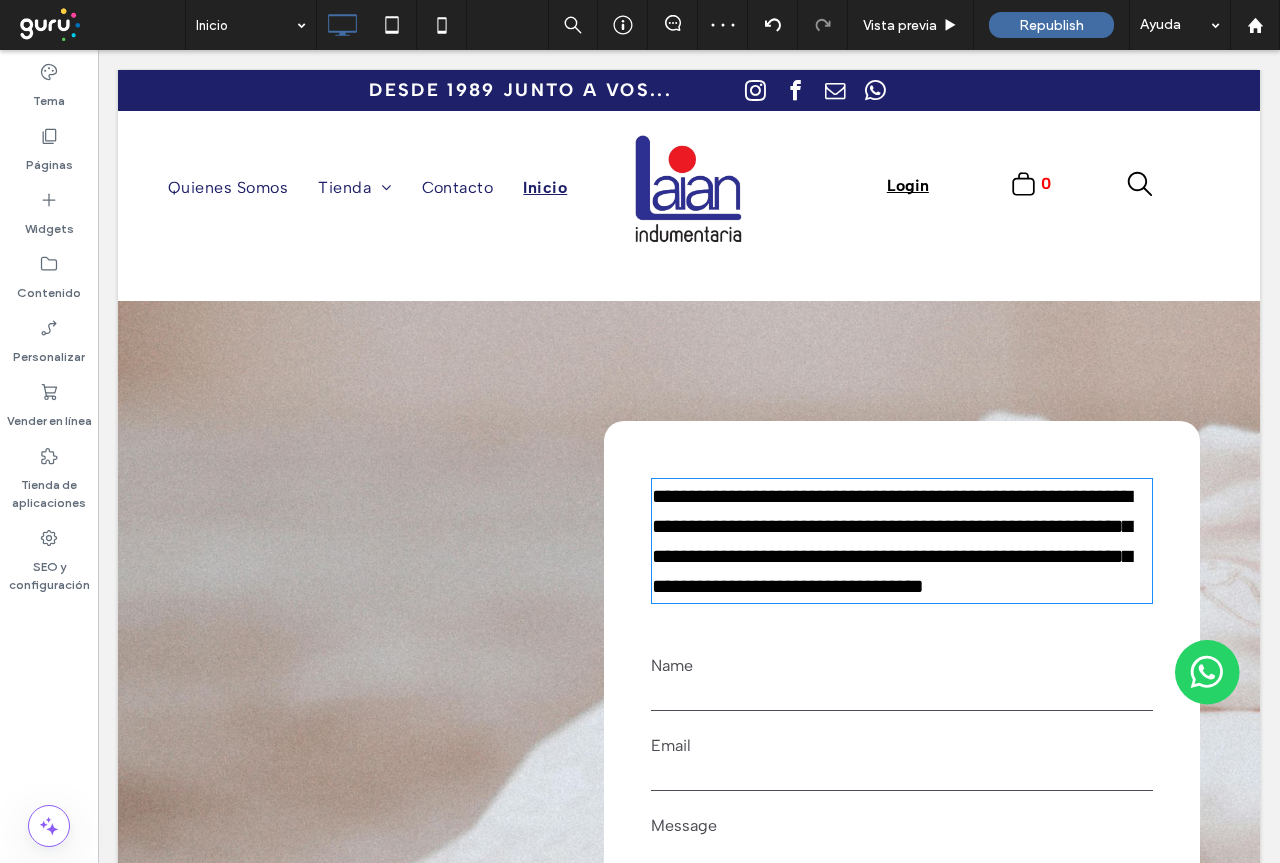 type on "**********" 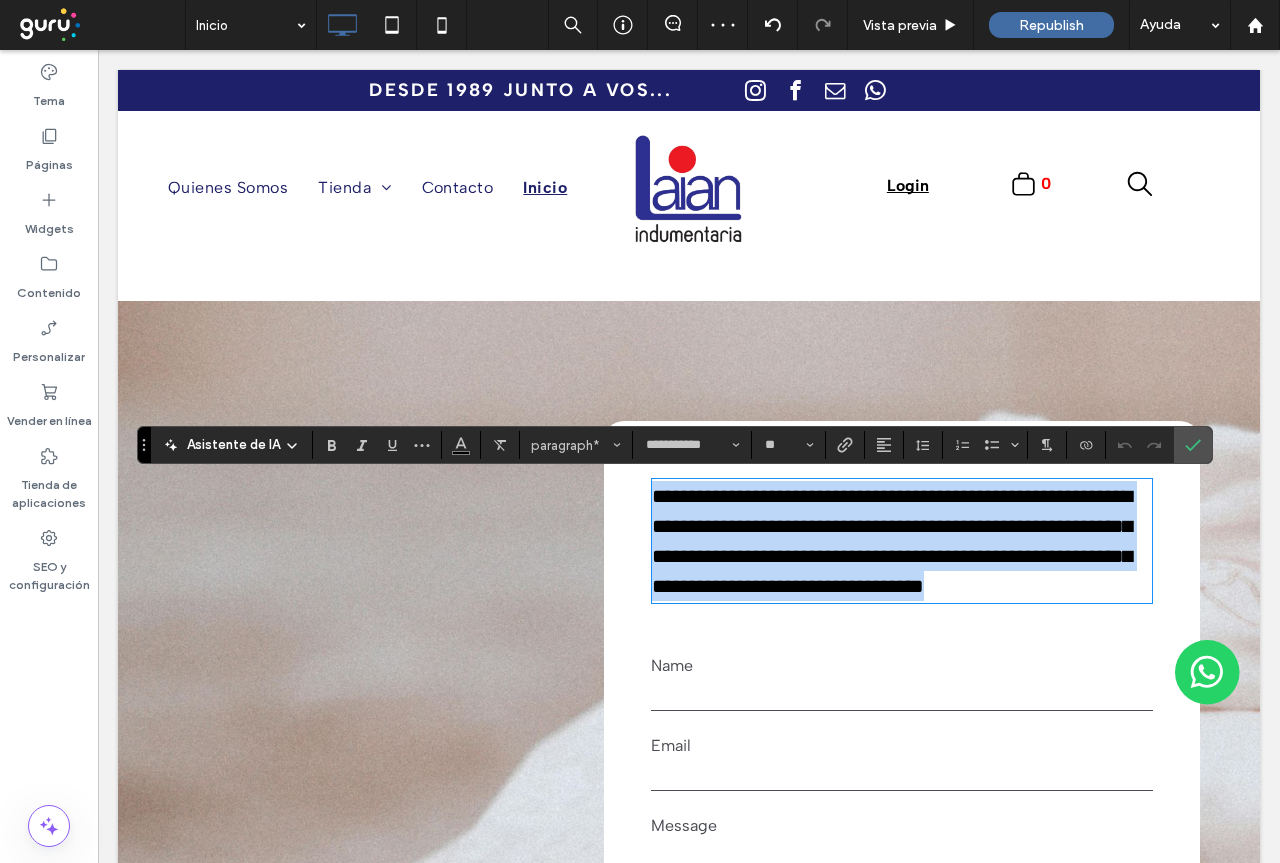 click on "**********" at bounding box center (892, 541) 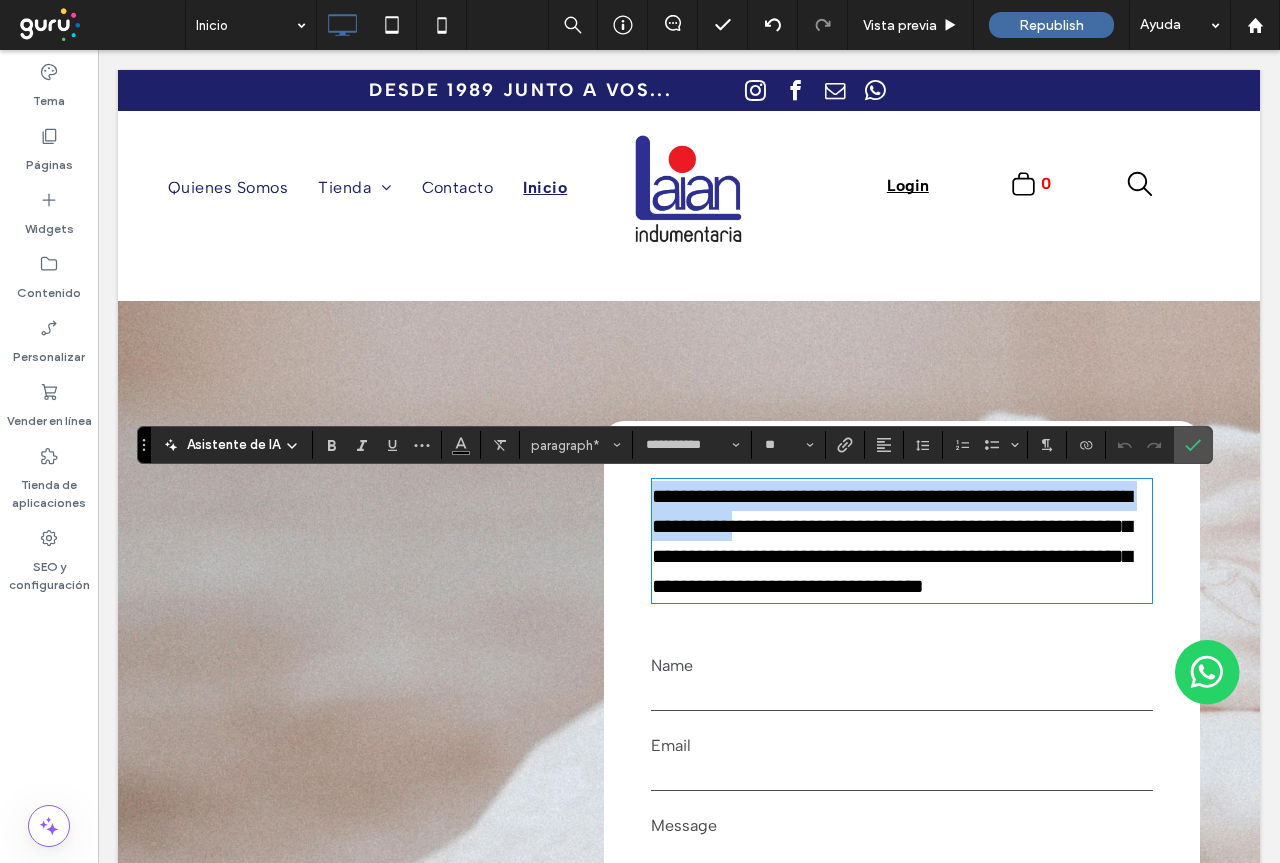 drag, startPoint x: 819, startPoint y: 527, endPoint x: 636, endPoint y: 500, distance: 184.98108 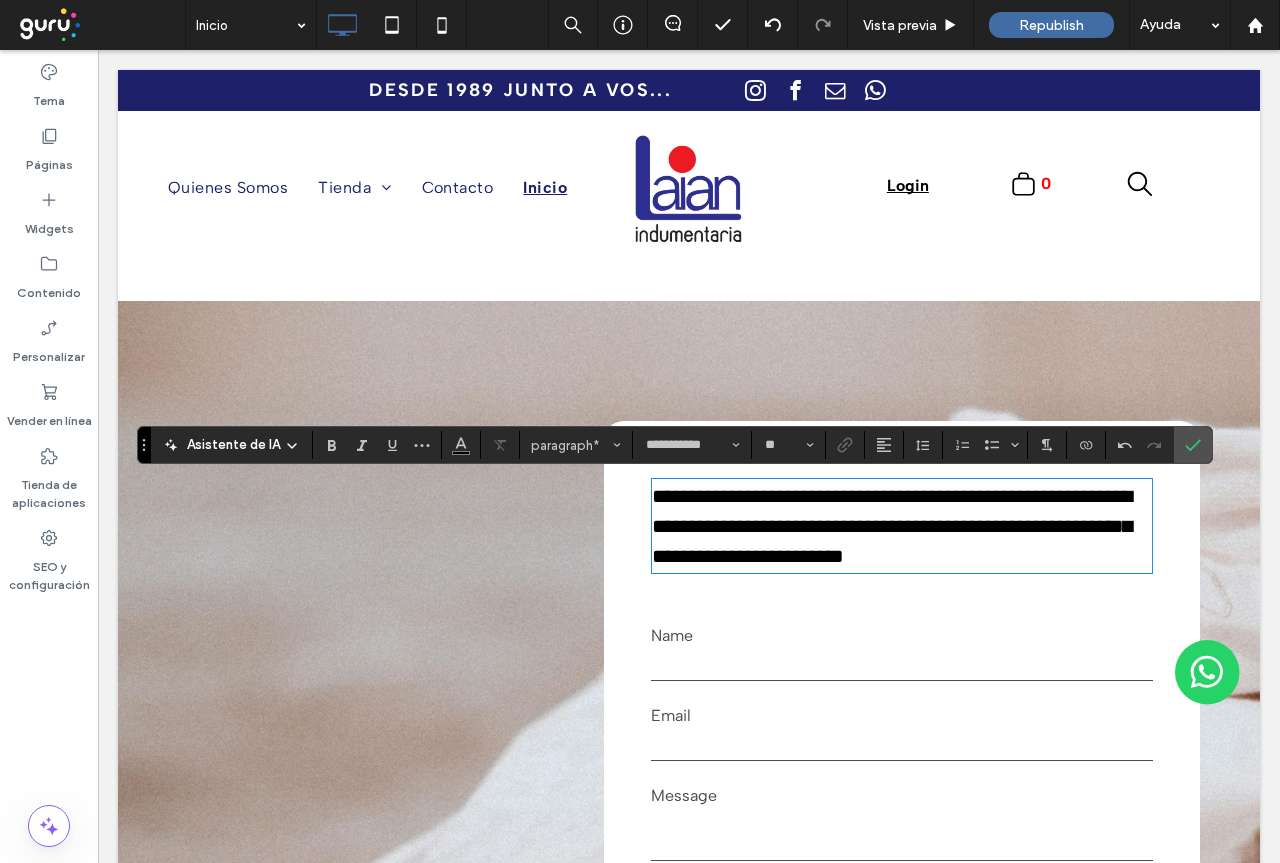drag, startPoint x: 1287, startPoint y: 481, endPoint x: 1189, endPoint y: 424, distance: 113.37107 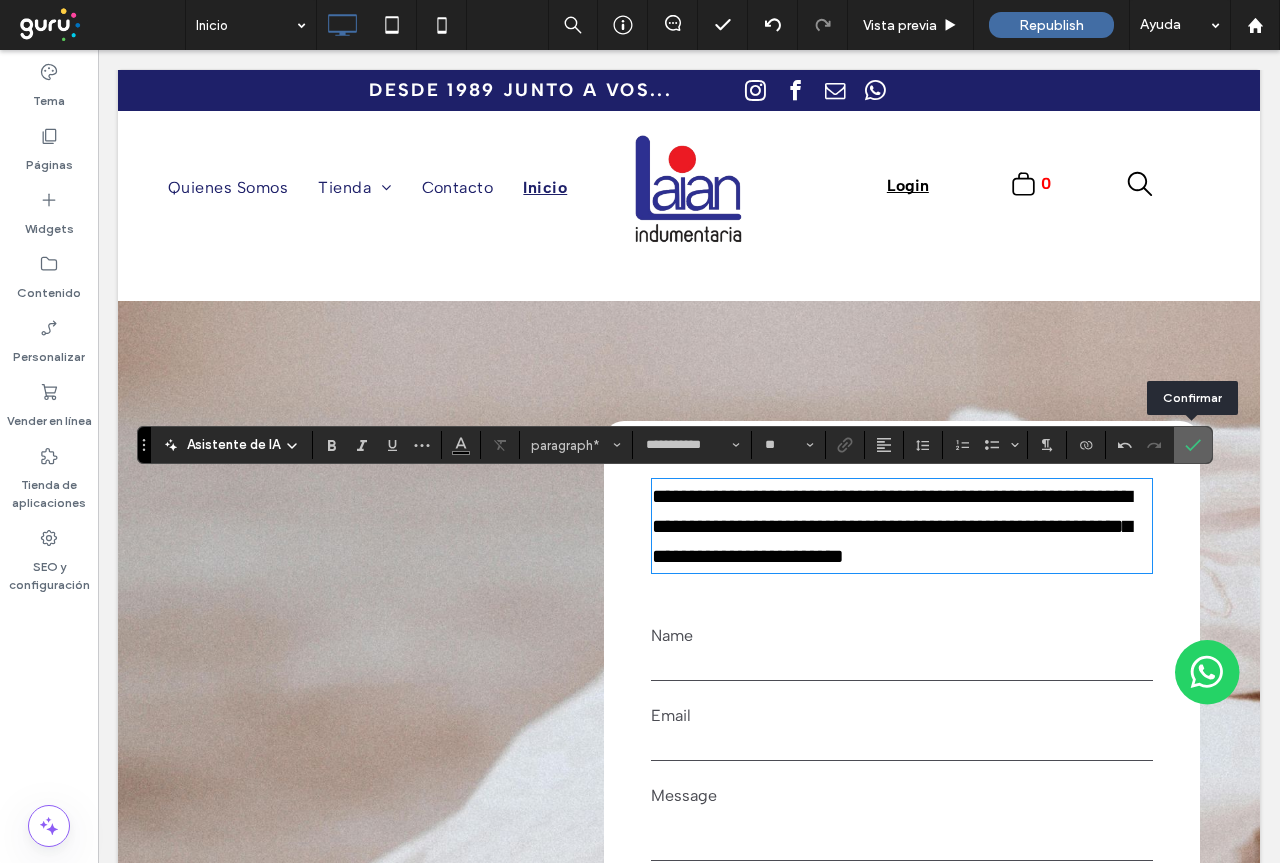 click at bounding box center [1193, 445] 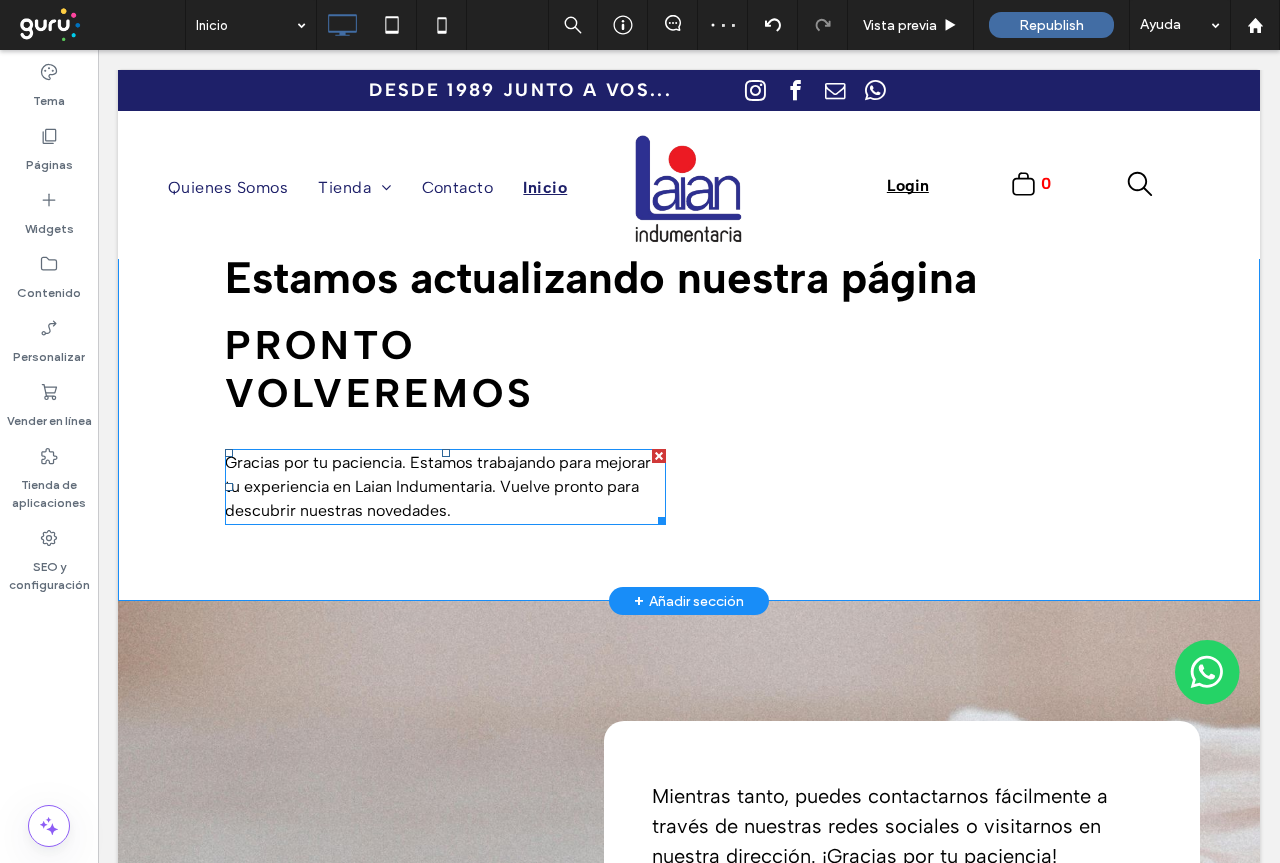 scroll, scrollTop: 0, scrollLeft: 0, axis: both 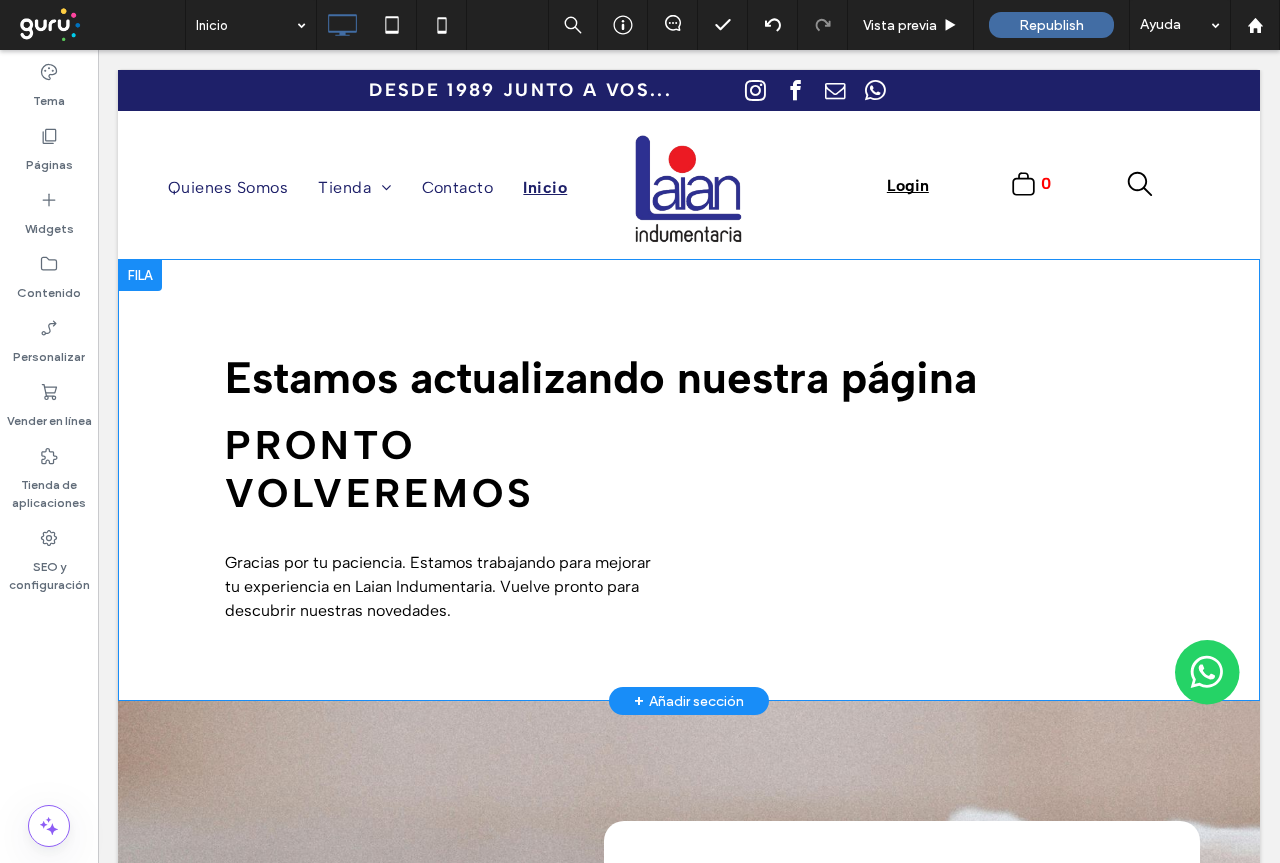 click on "Estamos actualizando nuestra página
Pronto volveremos
Gracias por tu paciencia. Estamos trabajando para mejorar tu experiencia en Laian Indumentaria. Vuelve pronto para descubrir nuestras novedades.
Click To Paste
Fila + Añadir sección" at bounding box center (689, 480) 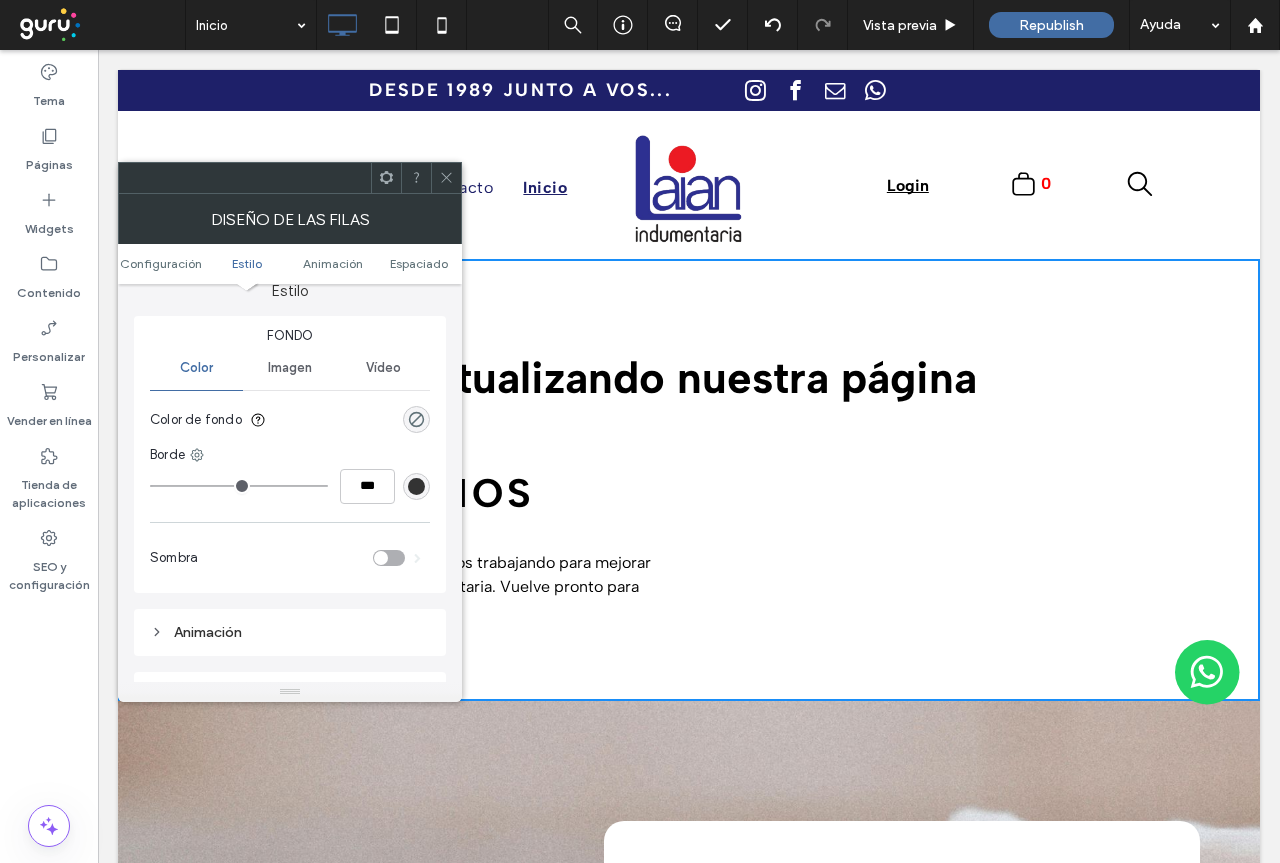 scroll, scrollTop: 0, scrollLeft: 0, axis: both 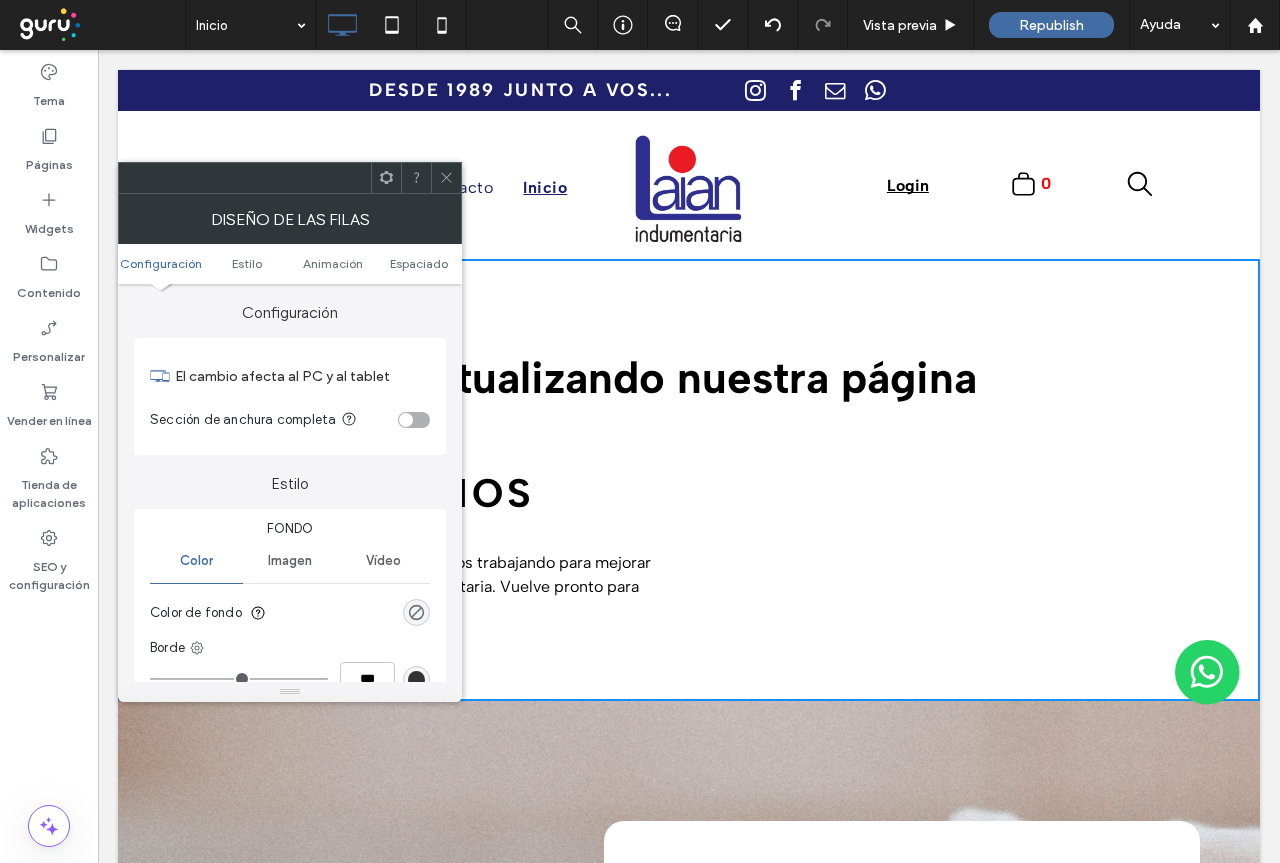 click 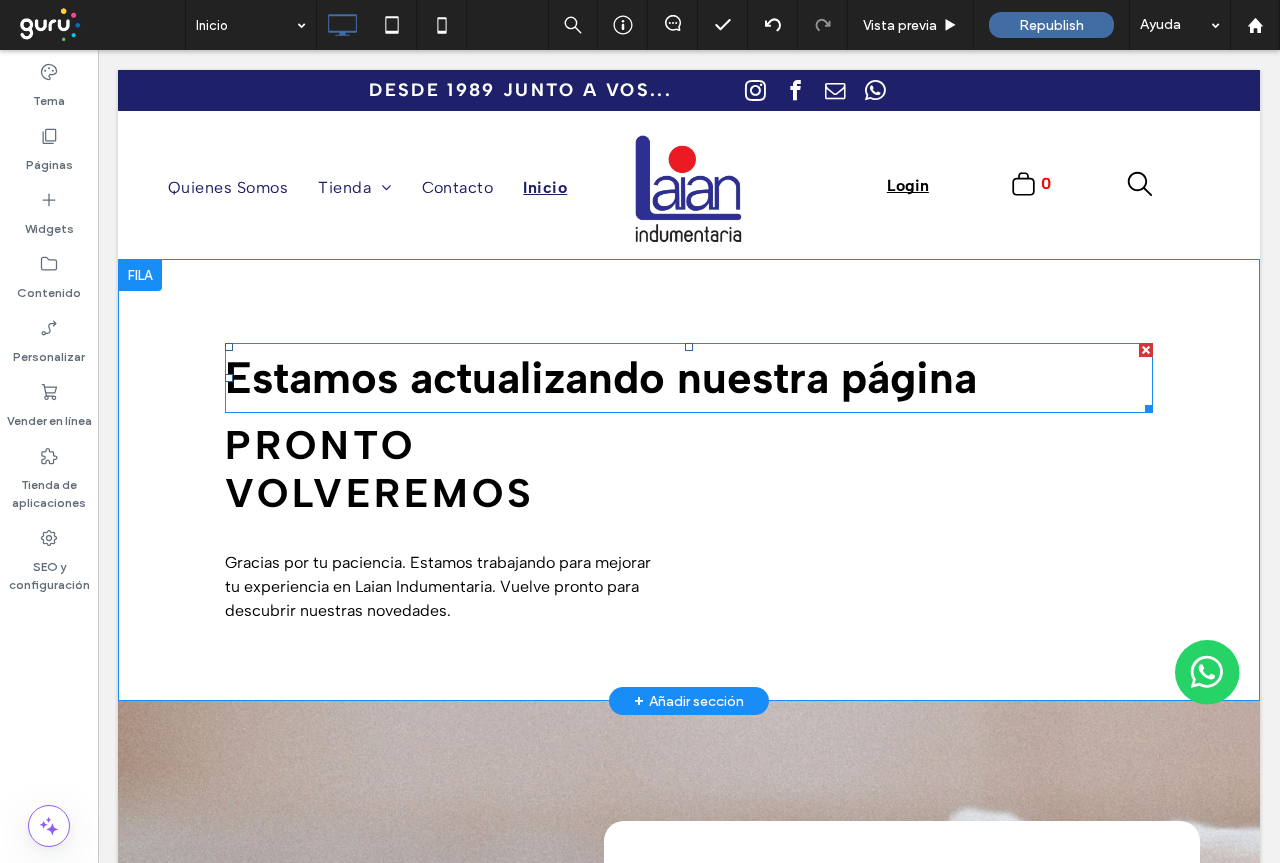 drag, startPoint x: 603, startPoint y: 684, endPoint x: 689, endPoint y: 294, distance: 399.3695 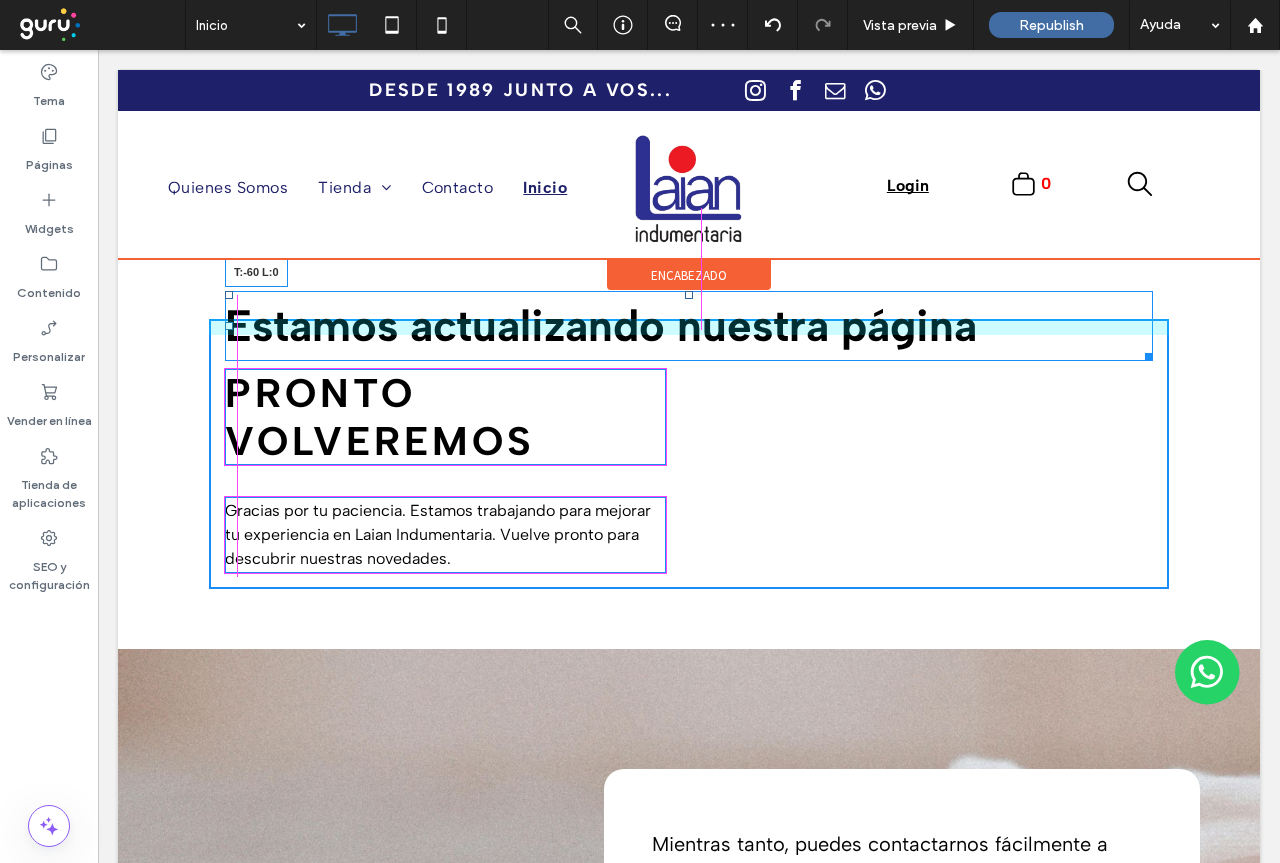 drag, startPoint x: 219, startPoint y: 293, endPoint x: 425, endPoint y: 461, distance: 265.8195 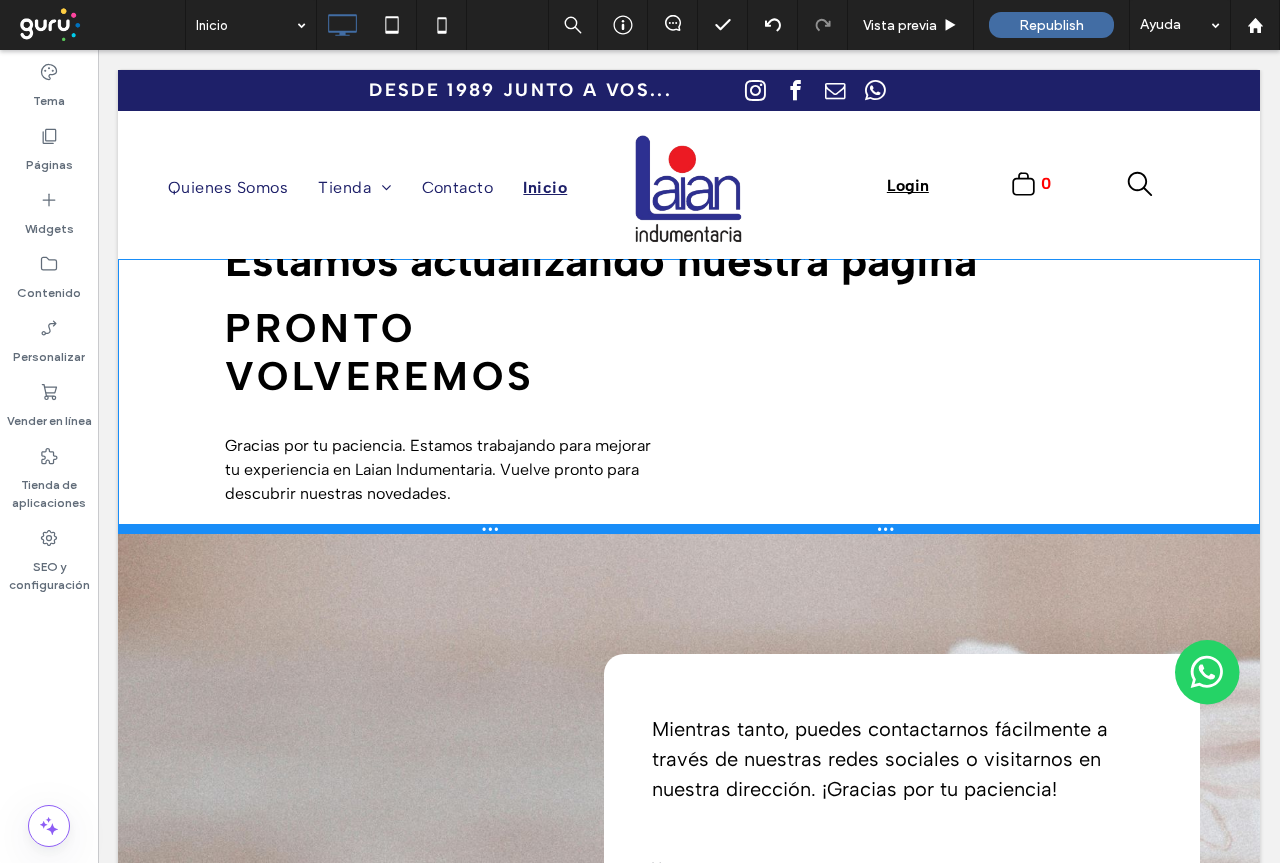 drag, startPoint x: 787, startPoint y: 630, endPoint x: 783, endPoint y: 530, distance: 100.07997 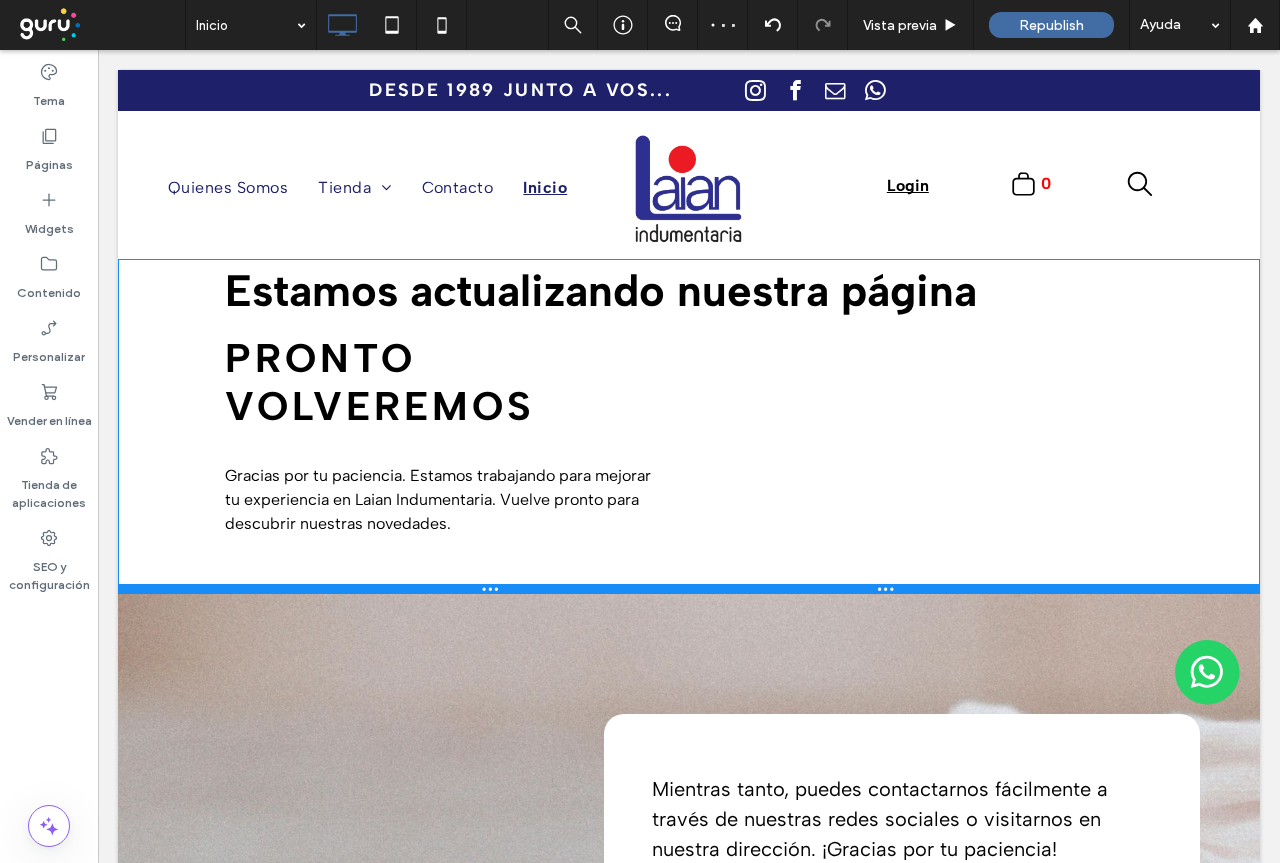 drag, startPoint x: 821, startPoint y: 531, endPoint x: 831, endPoint y: 592, distance: 61.81424 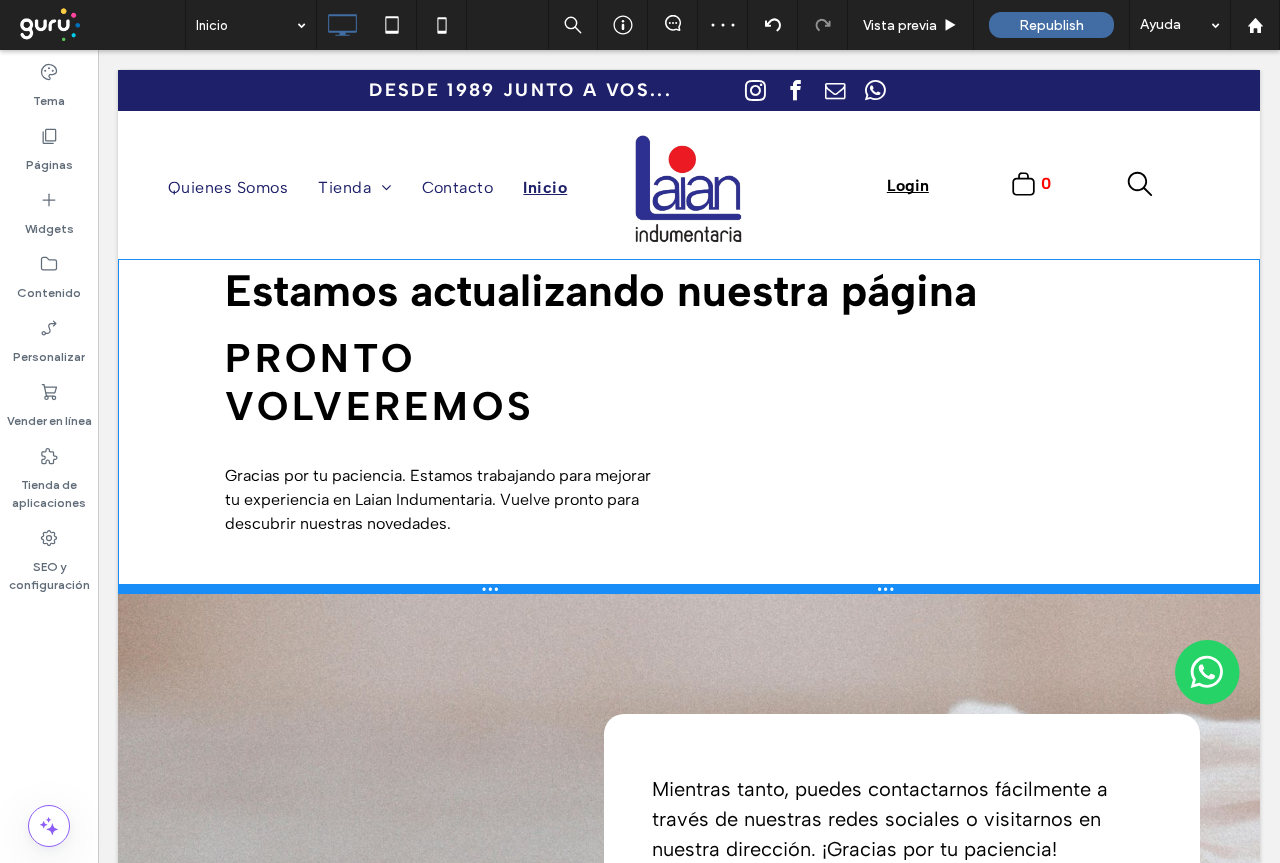 click at bounding box center (689, 589) 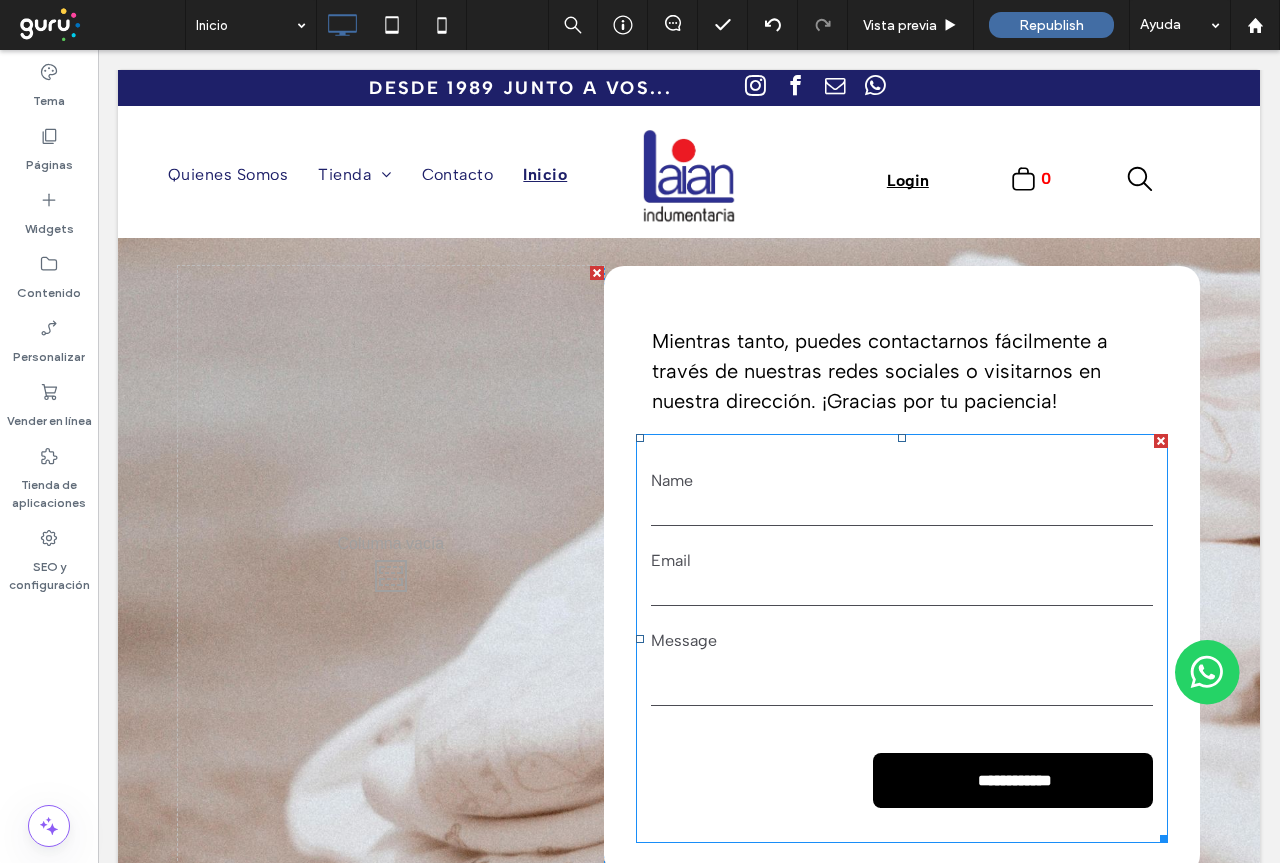 scroll, scrollTop: 500, scrollLeft: 0, axis: vertical 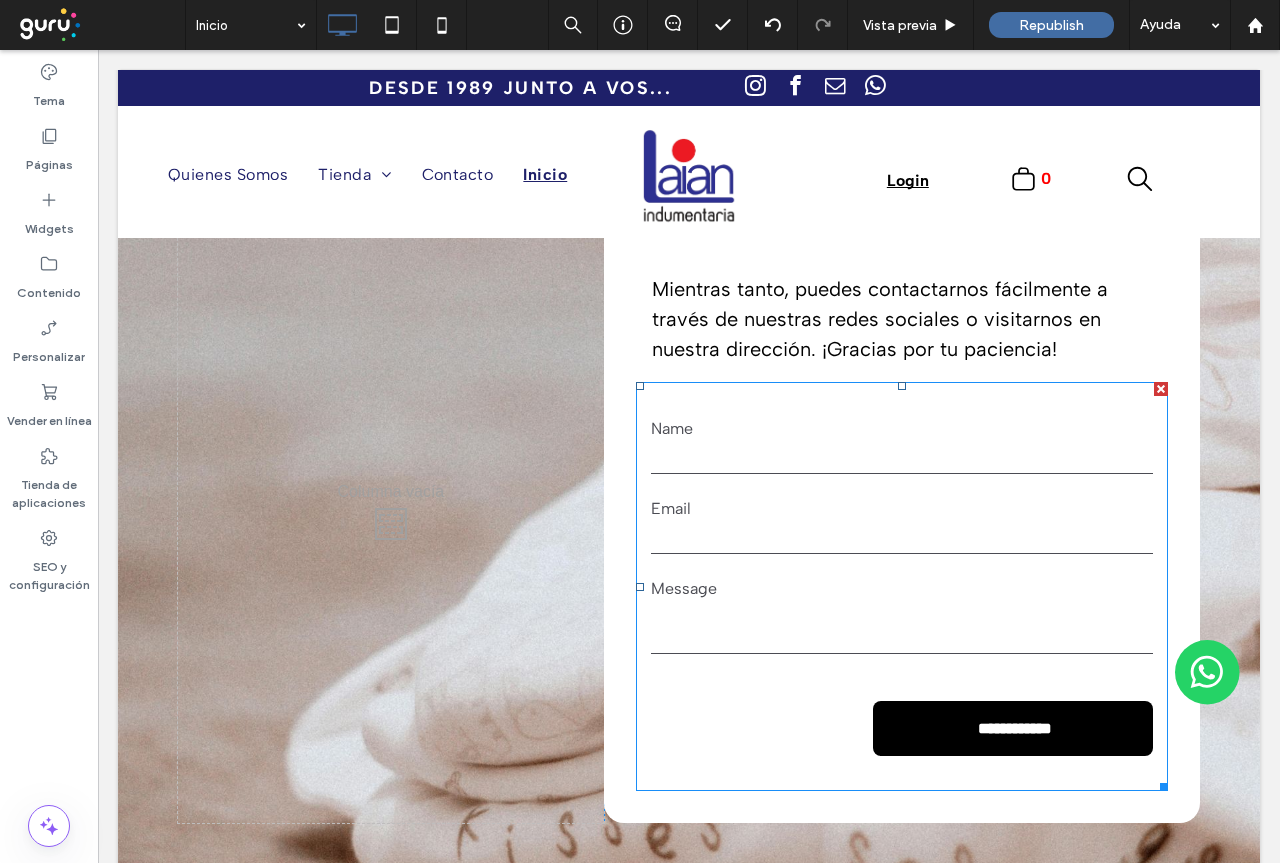 click at bounding box center [902, 459] 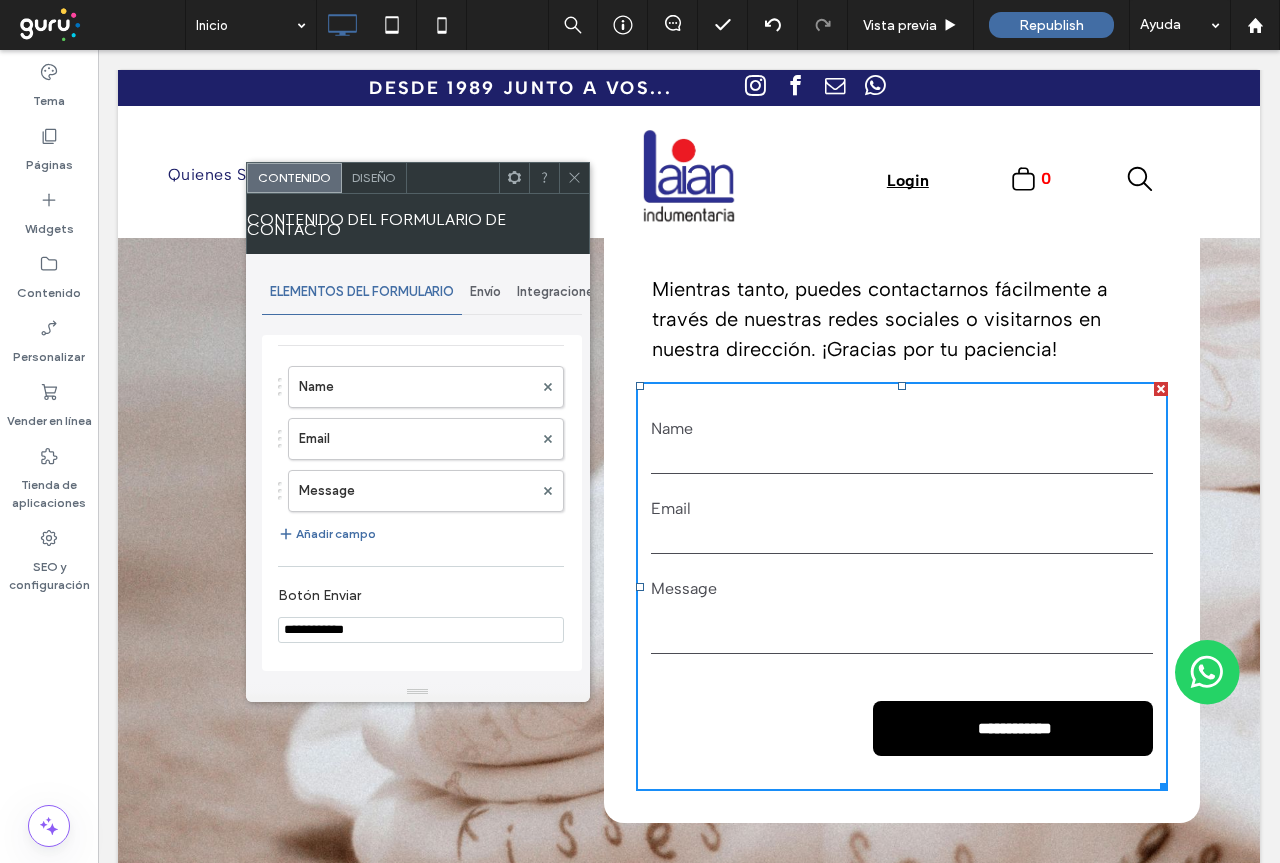 scroll, scrollTop: 200, scrollLeft: 0, axis: vertical 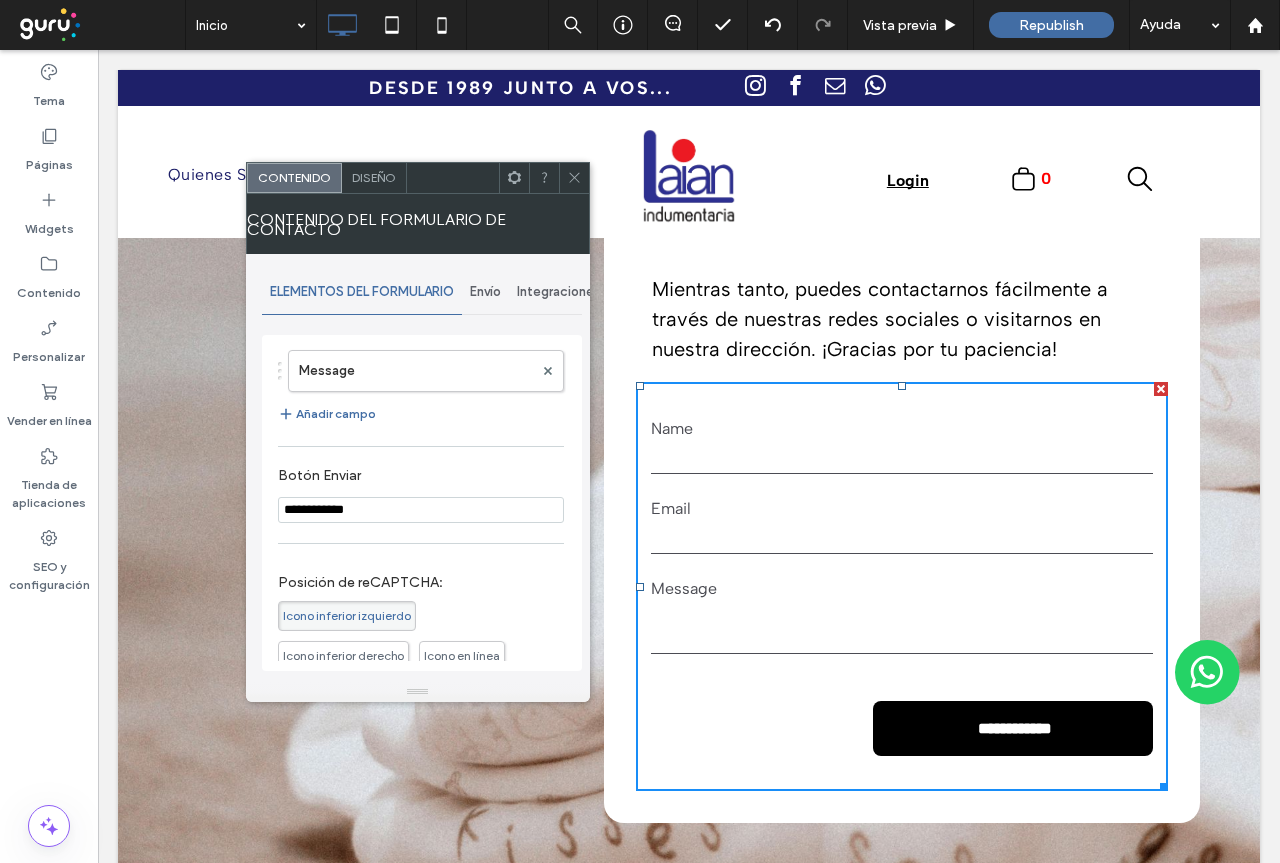click at bounding box center [574, 178] 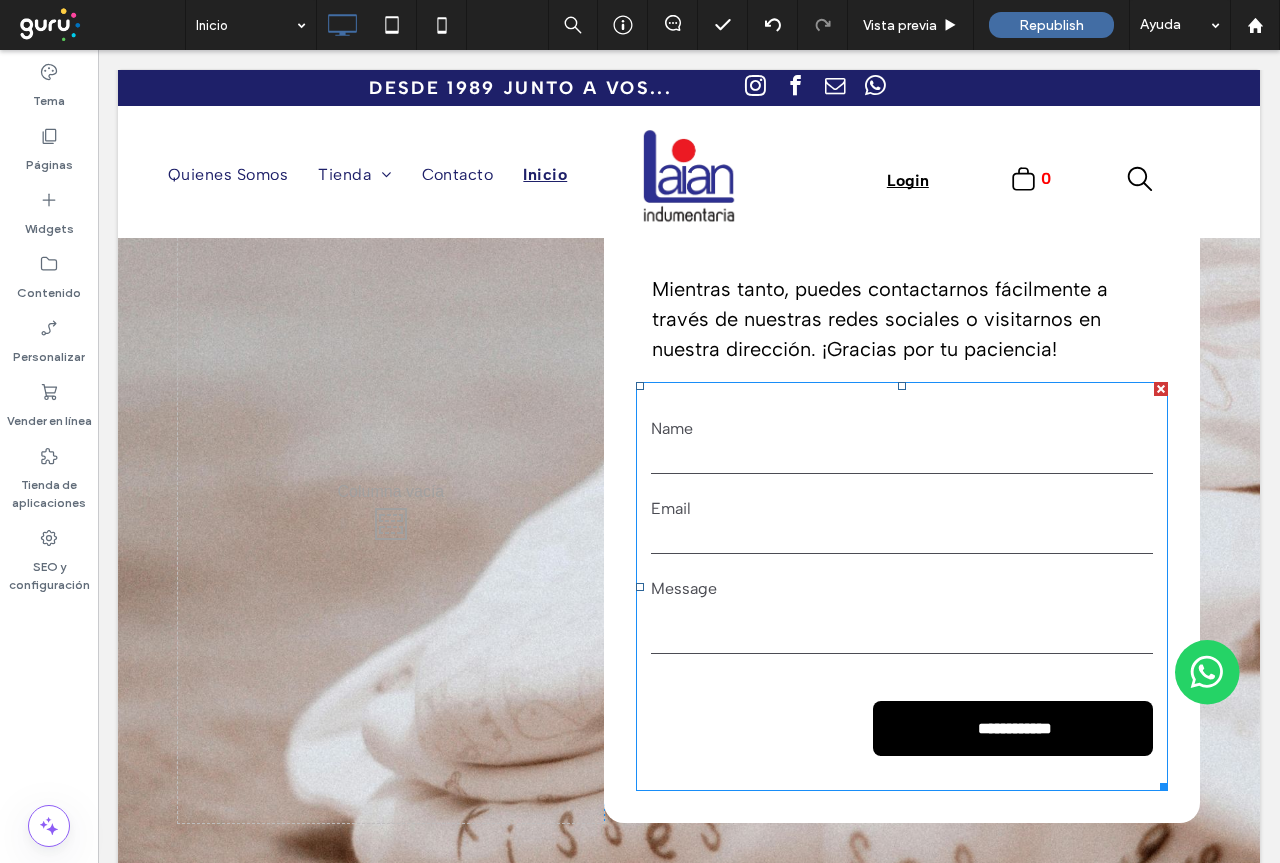 drag, startPoint x: 1144, startPoint y: 391, endPoint x: 1252, endPoint y: 469, distance: 133.22162 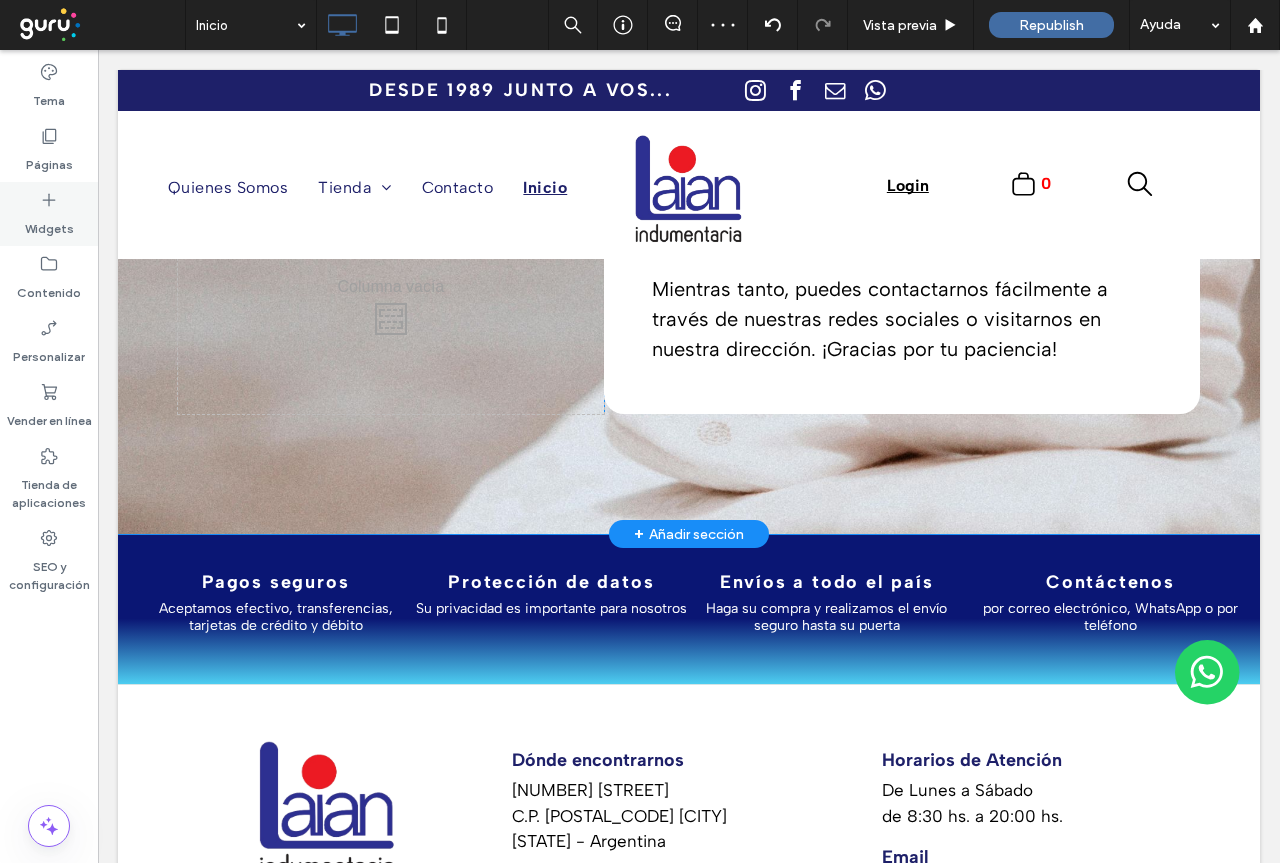 click on "Widgets" at bounding box center [49, 224] 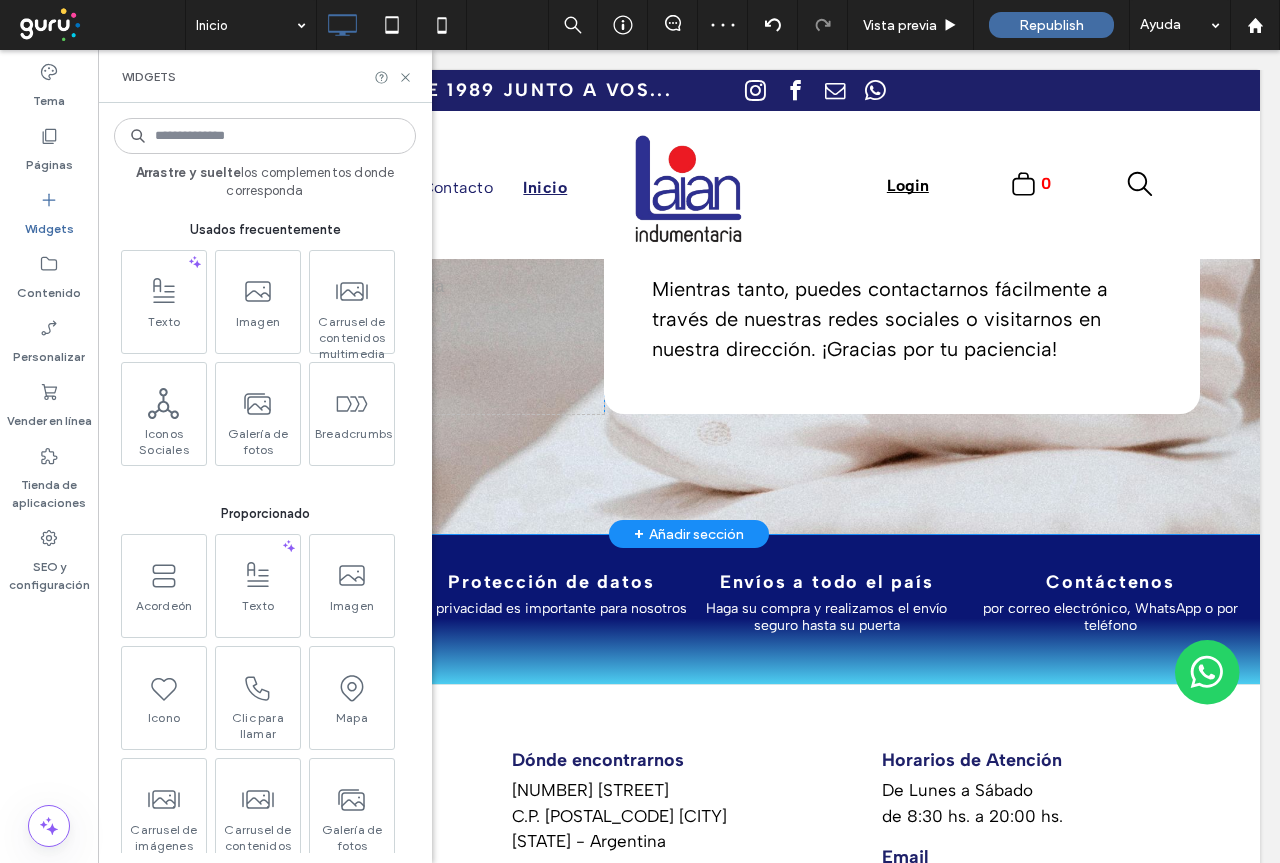 click on "Widgets" at bounding box center [49, 224] 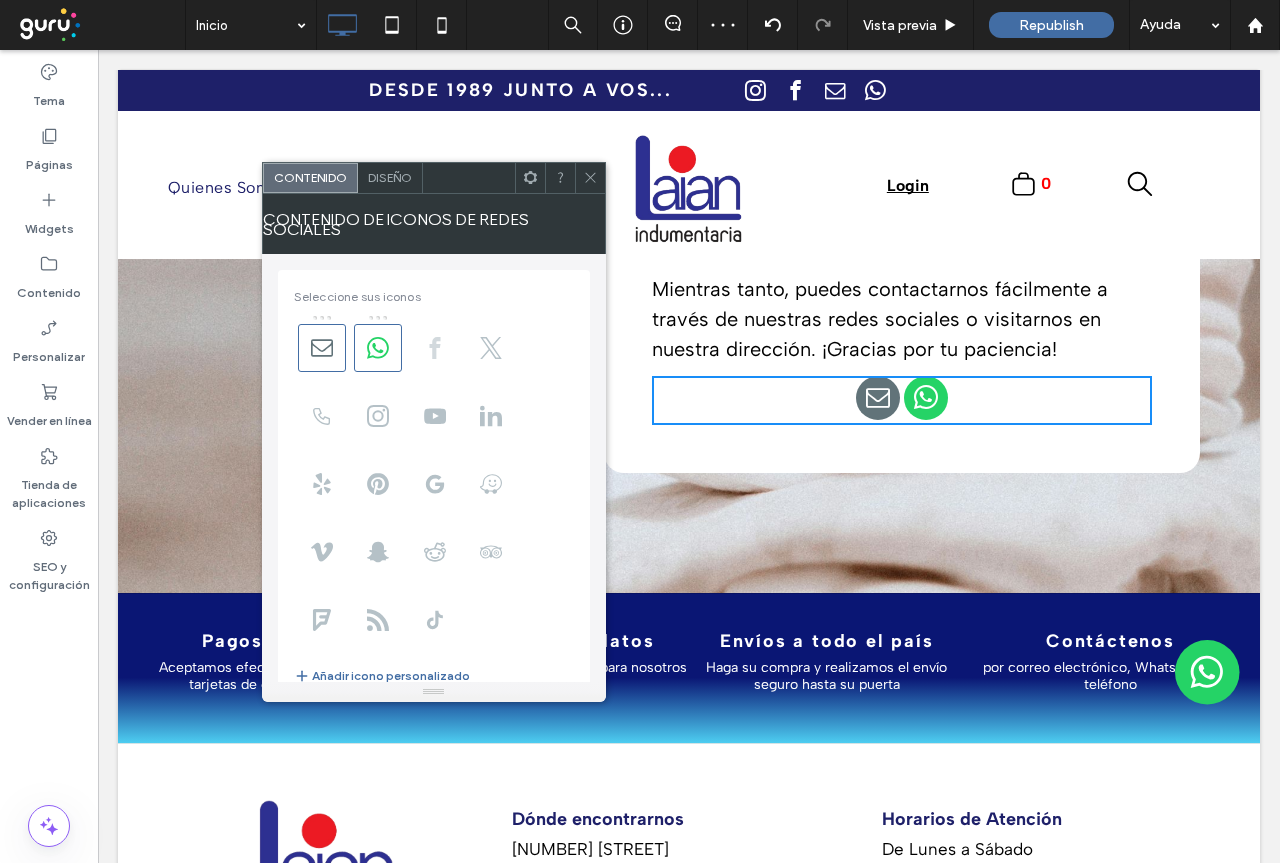 click 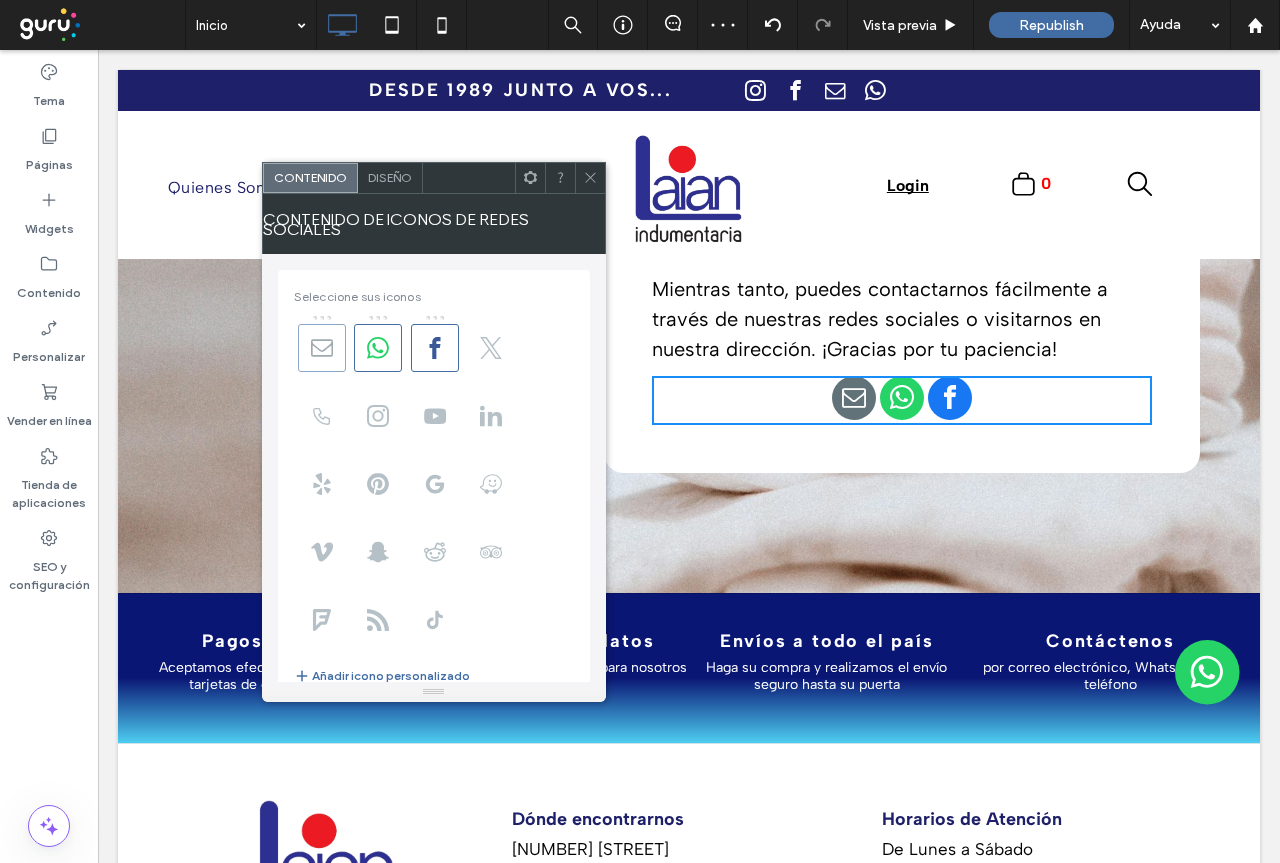 click 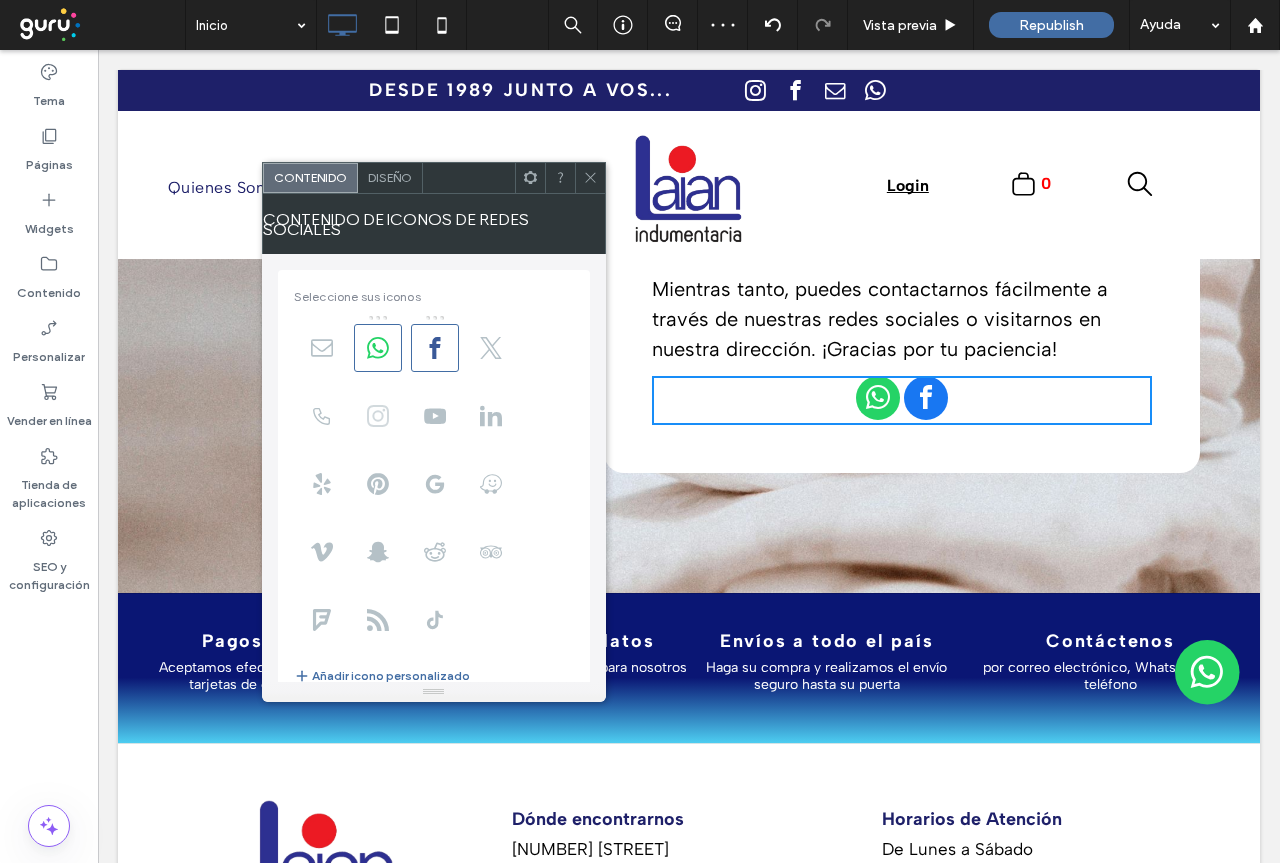 click 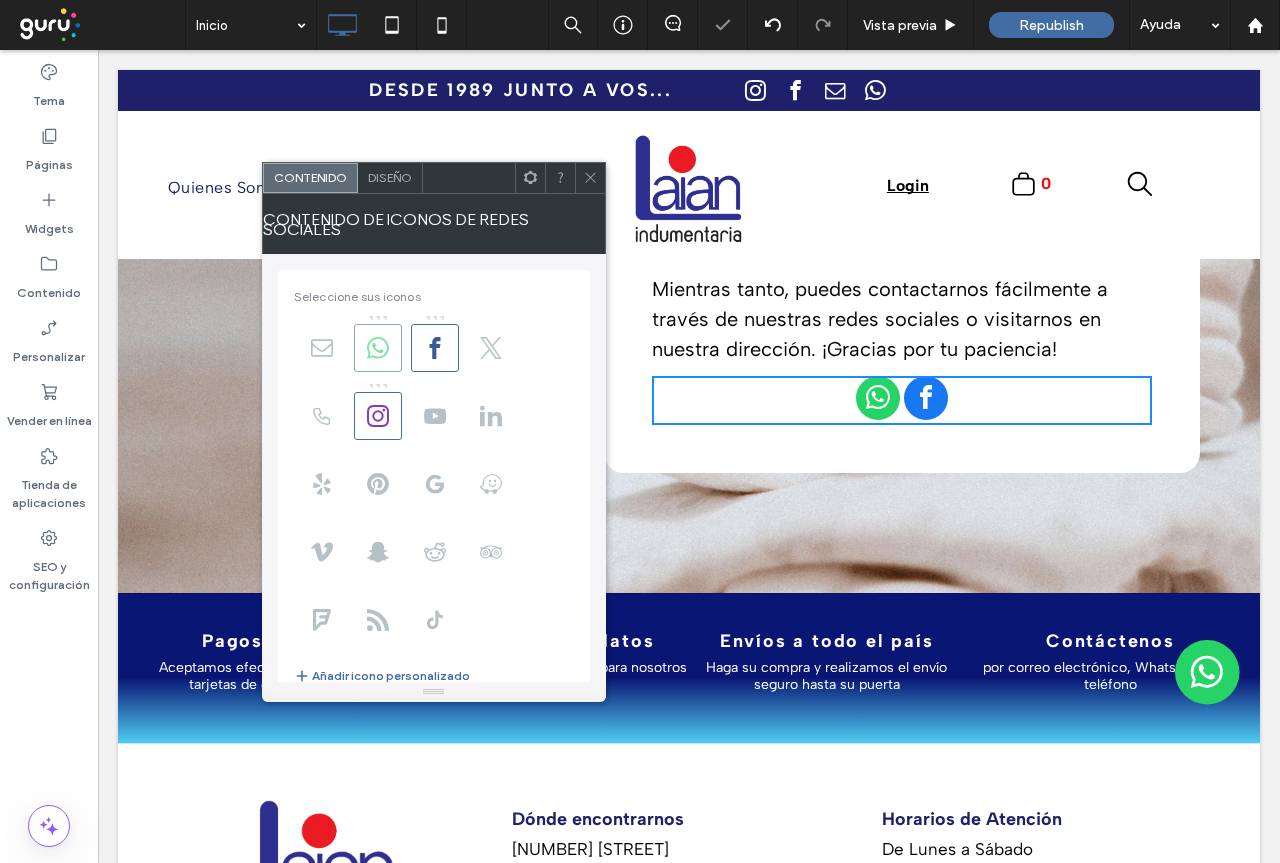 click 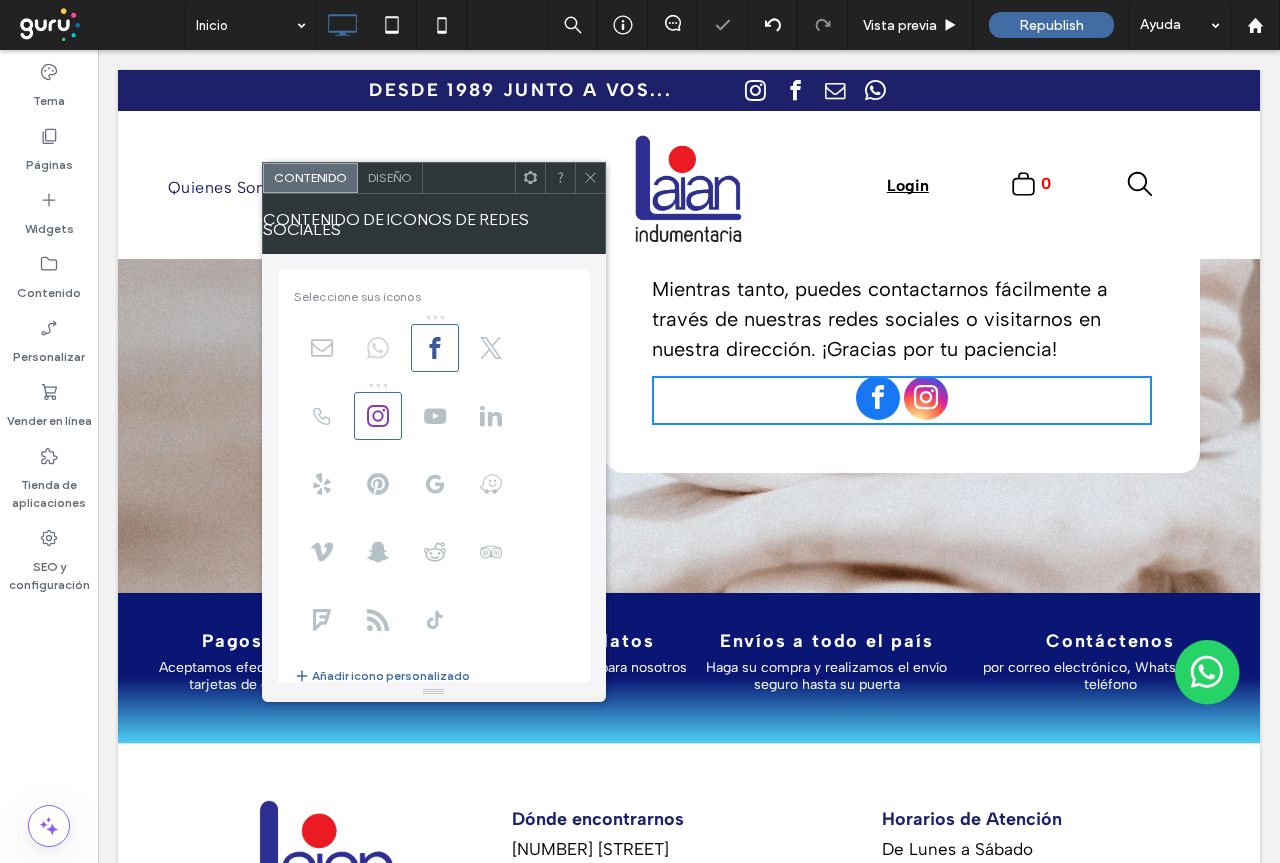 click 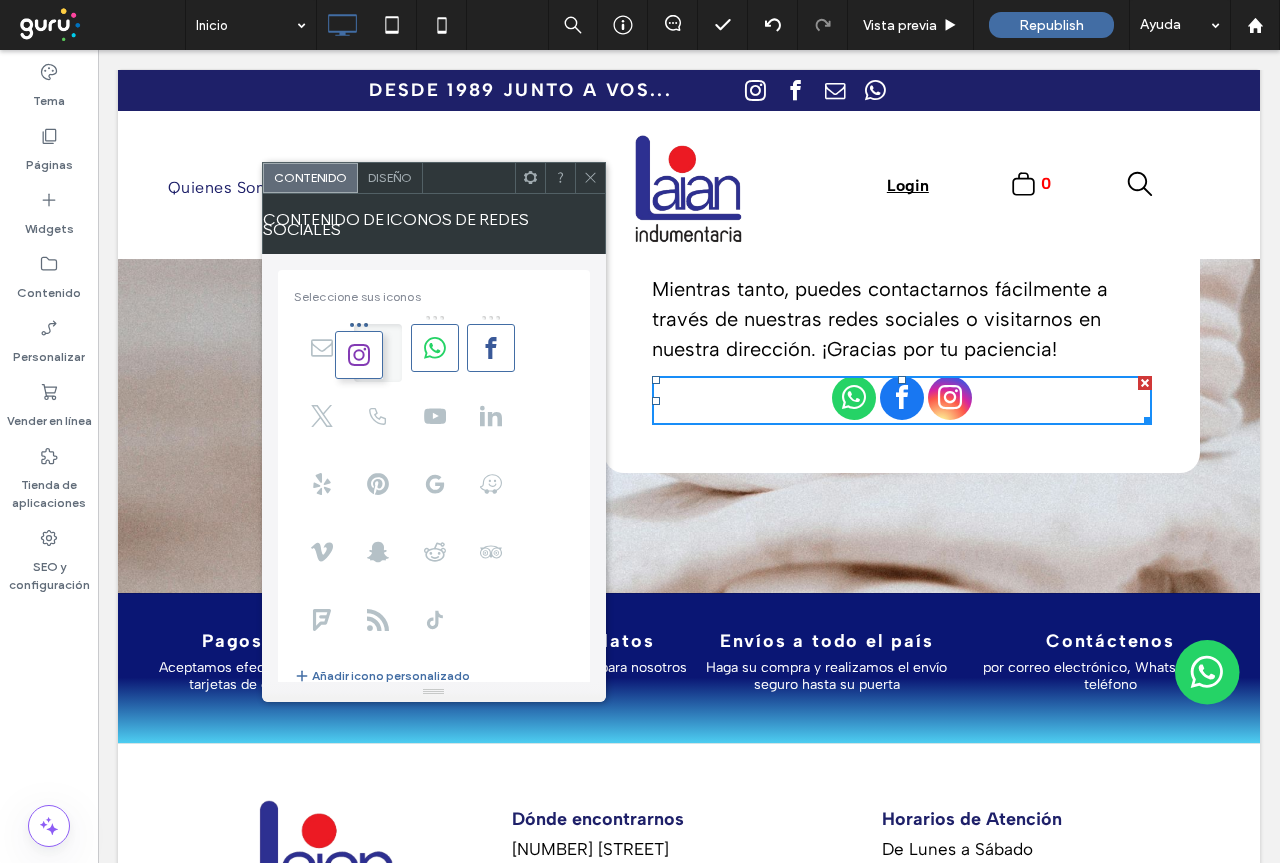 drag, startPoint x: 381, startPoint y: 396, endPoint x: 354, endPoint y: 325, distance: 75.96052 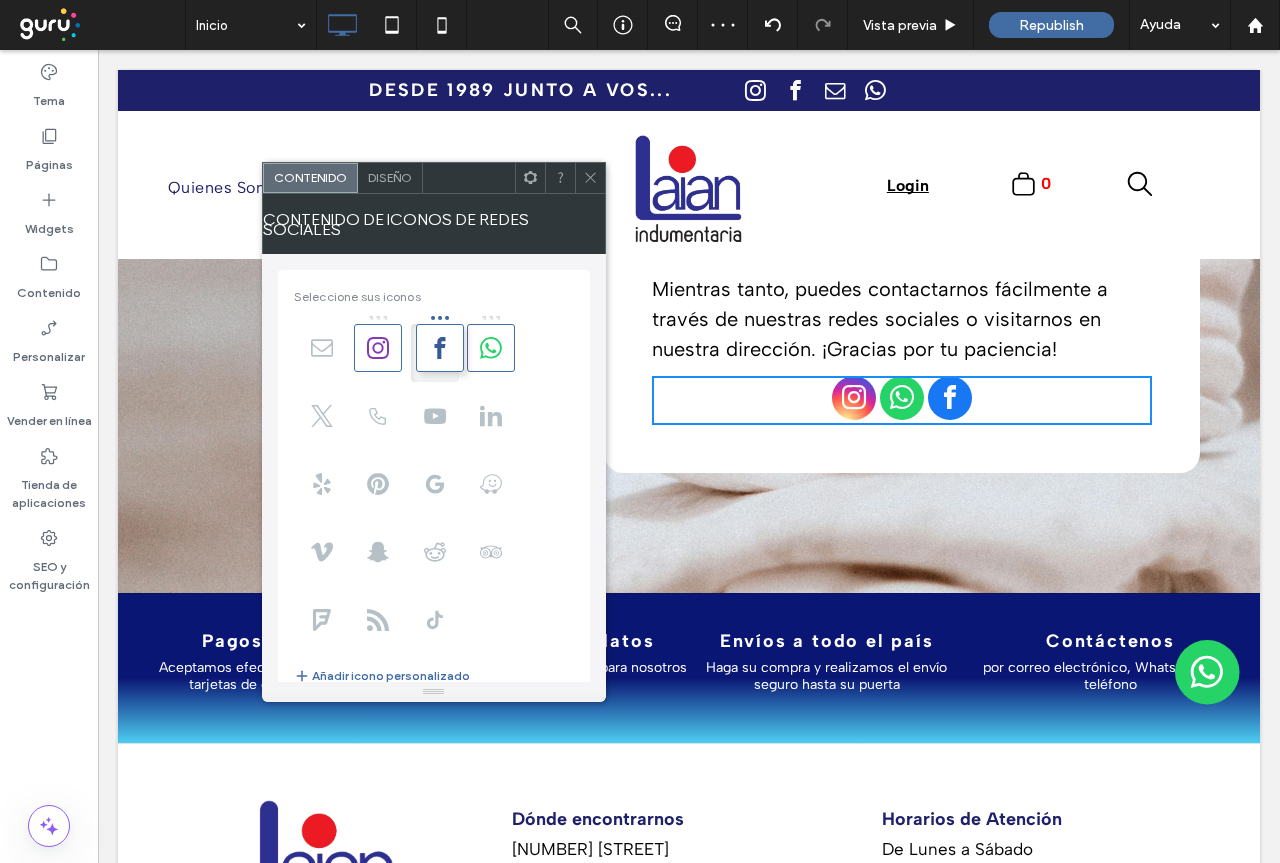 drag, startPoint x: 499, startPoint y: 340, endPoint x: 418, endPoint y: 340, distance: 81 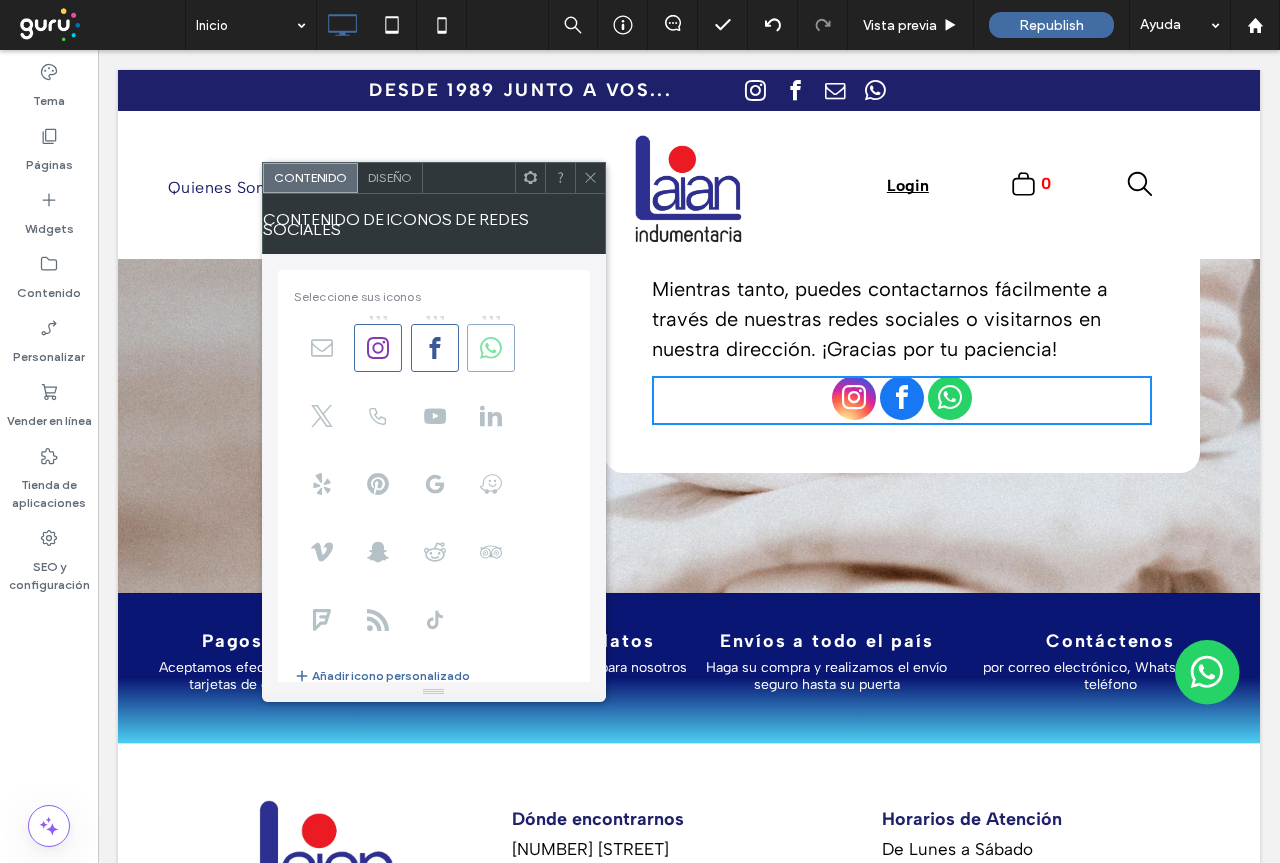 click 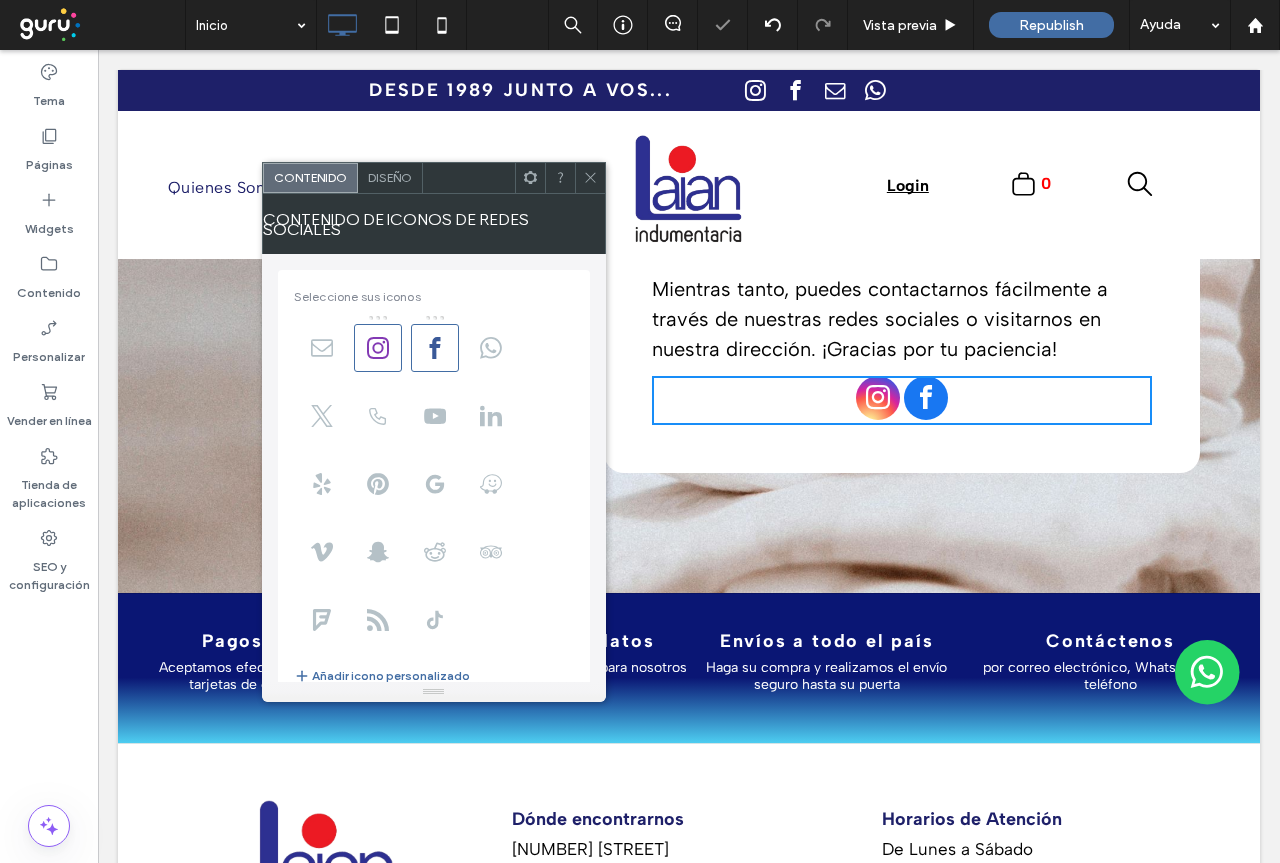 click 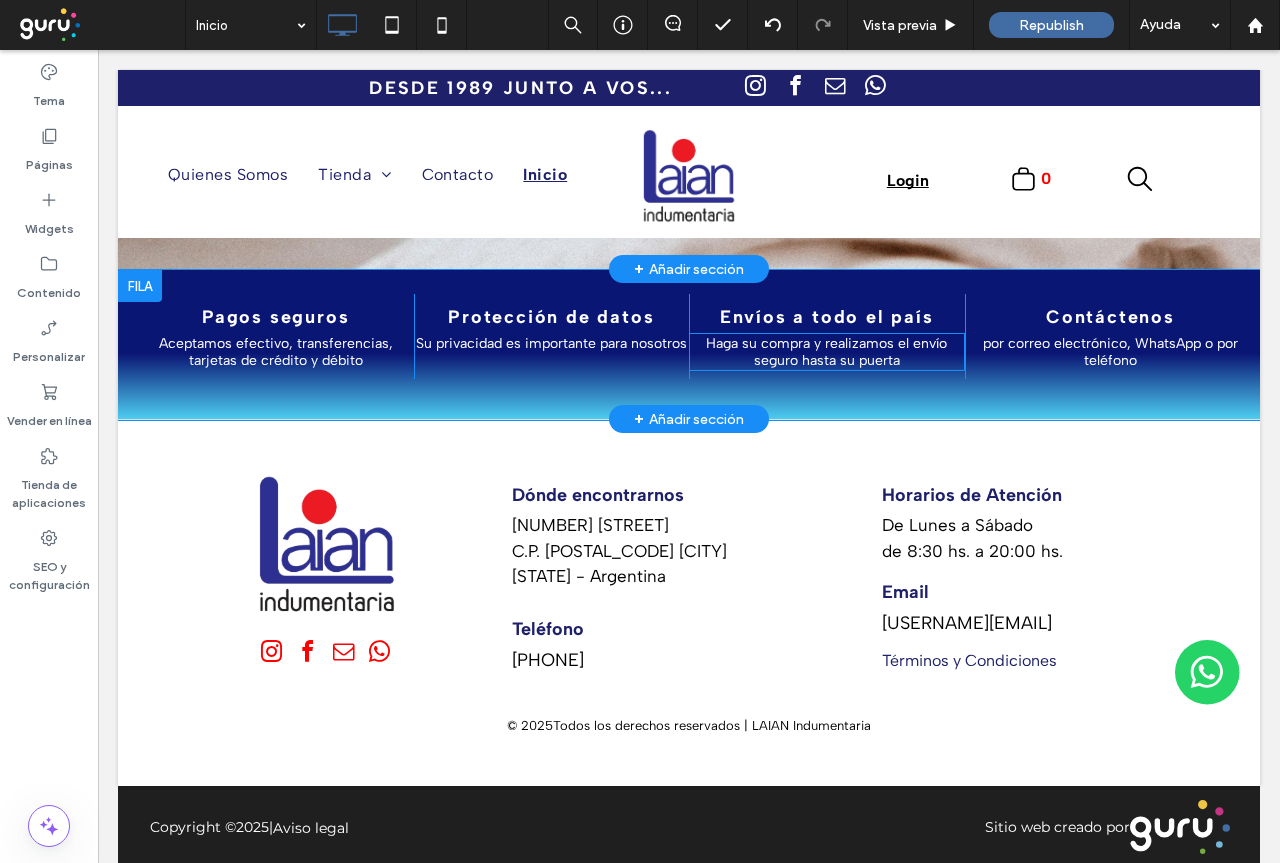 scroll, scrollTop: 450, scrollLeft: 0, axis: vertical 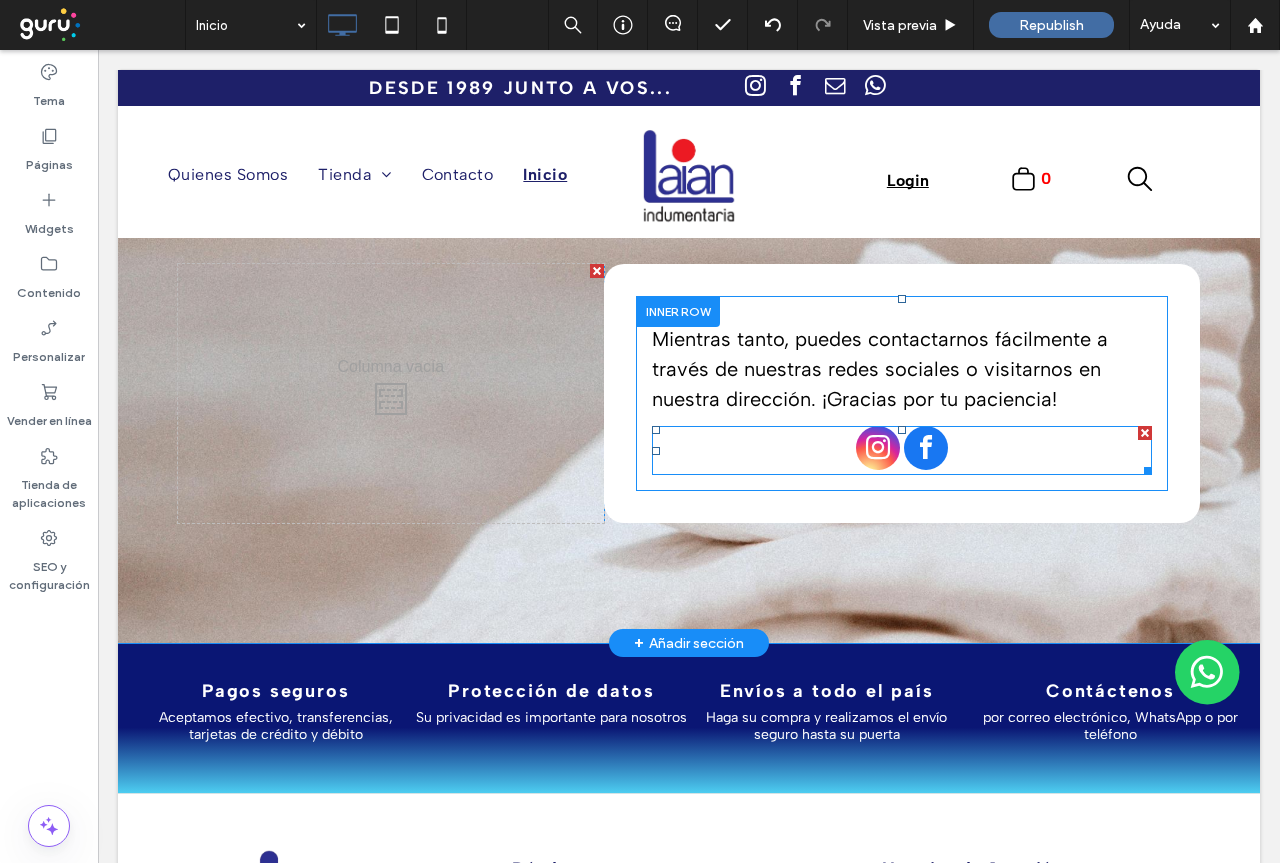 click at bounding box center (878, 448) 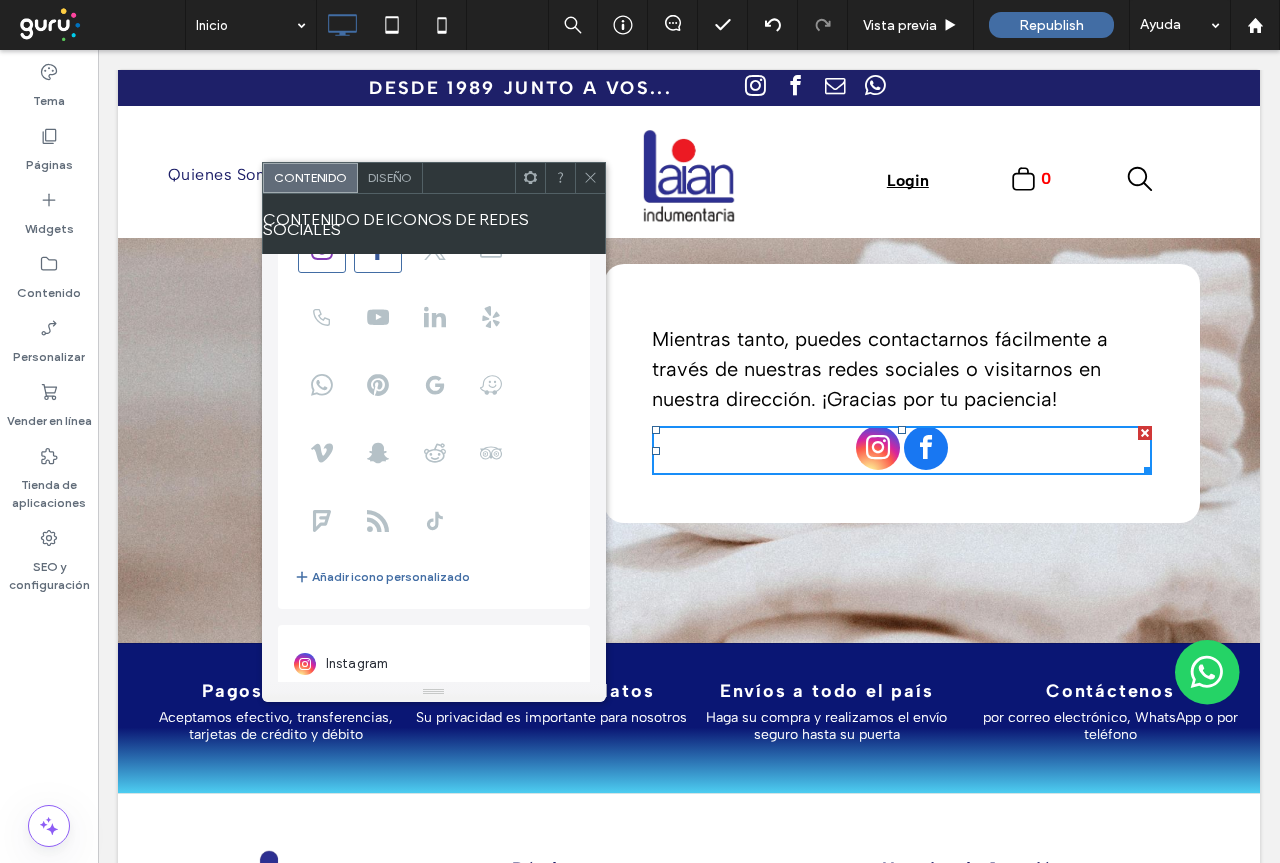 scroll, scrollTop: 243, scrollLeft: 0, axis: vertical 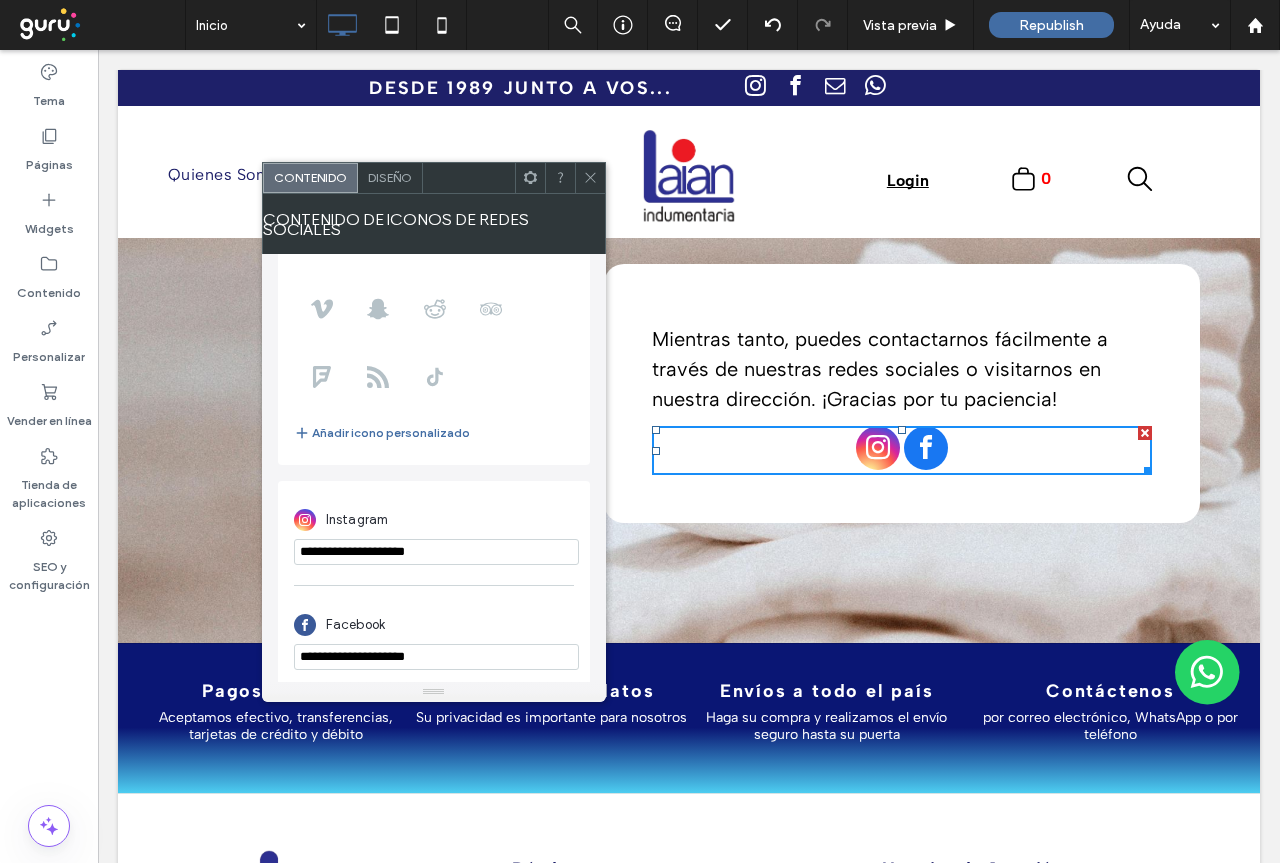 click on "**********" at bounding box center [436, 552] 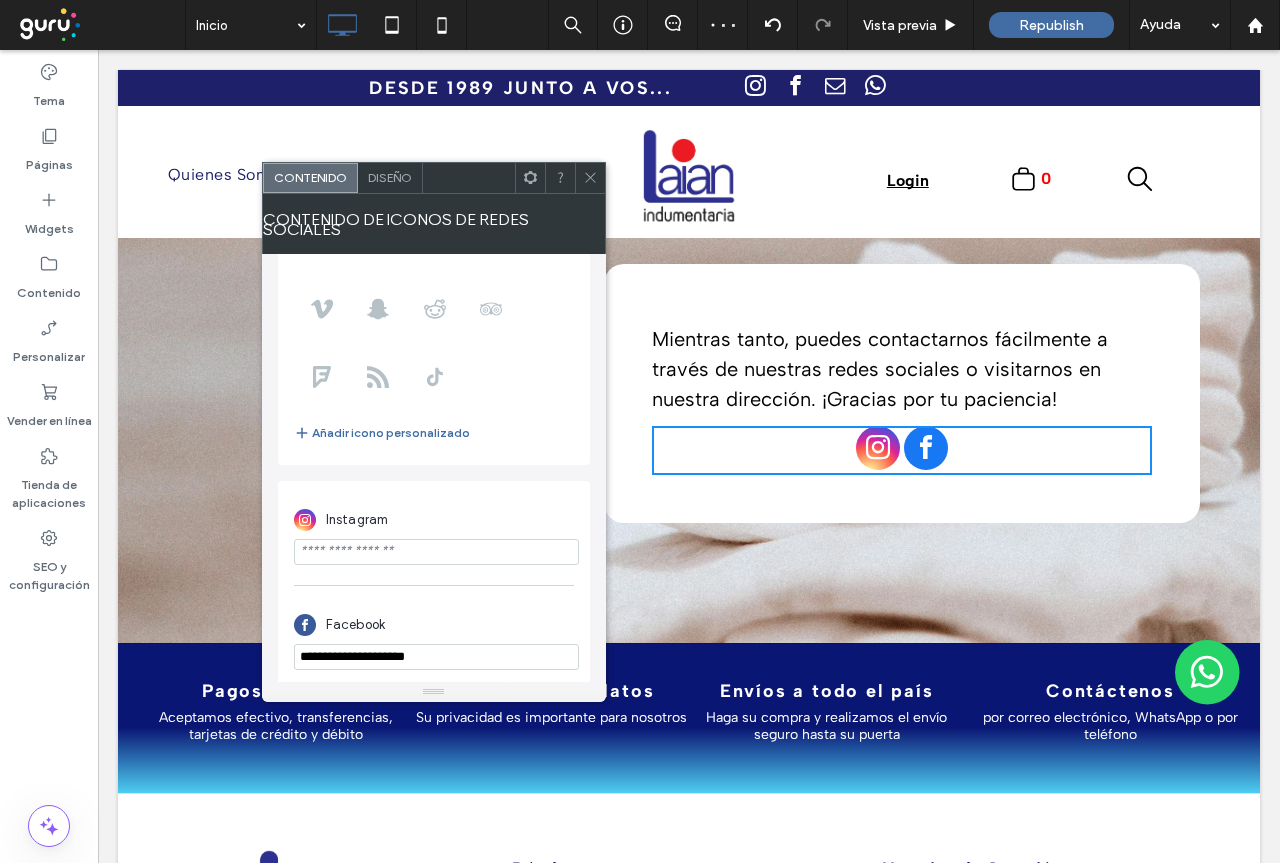 click at bounding box center [436, 552] 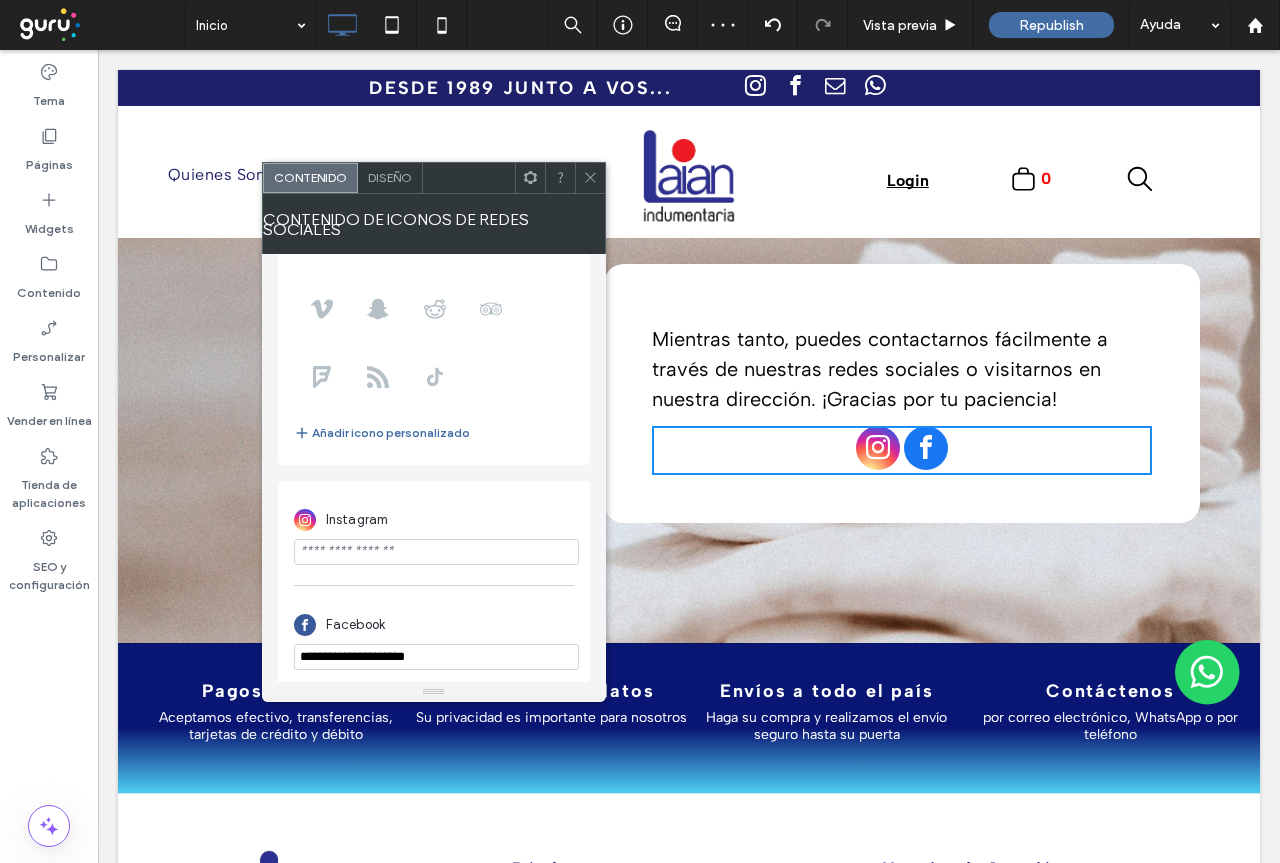 paste on "**********" 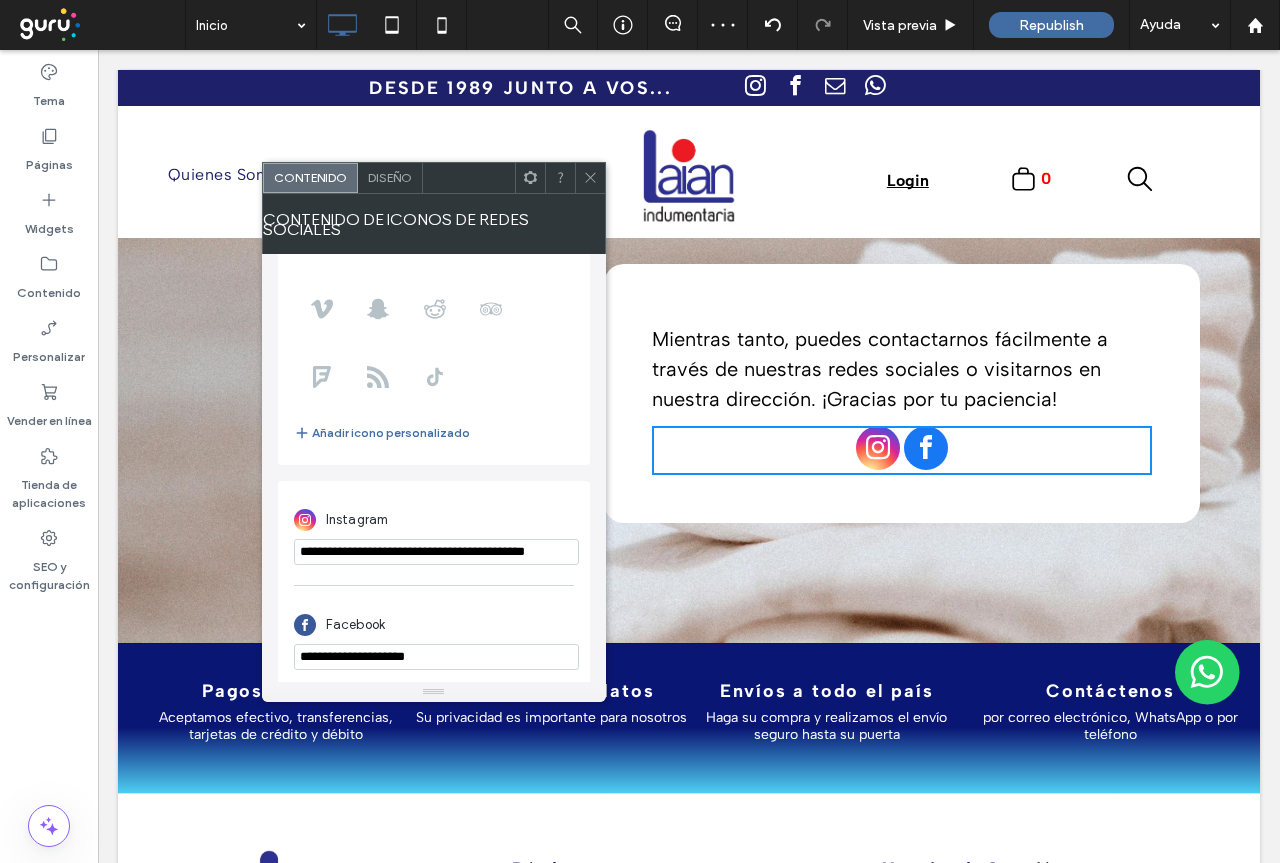 scroll, scrollTop: 0, scrollLeft: 22, axis: horizontal 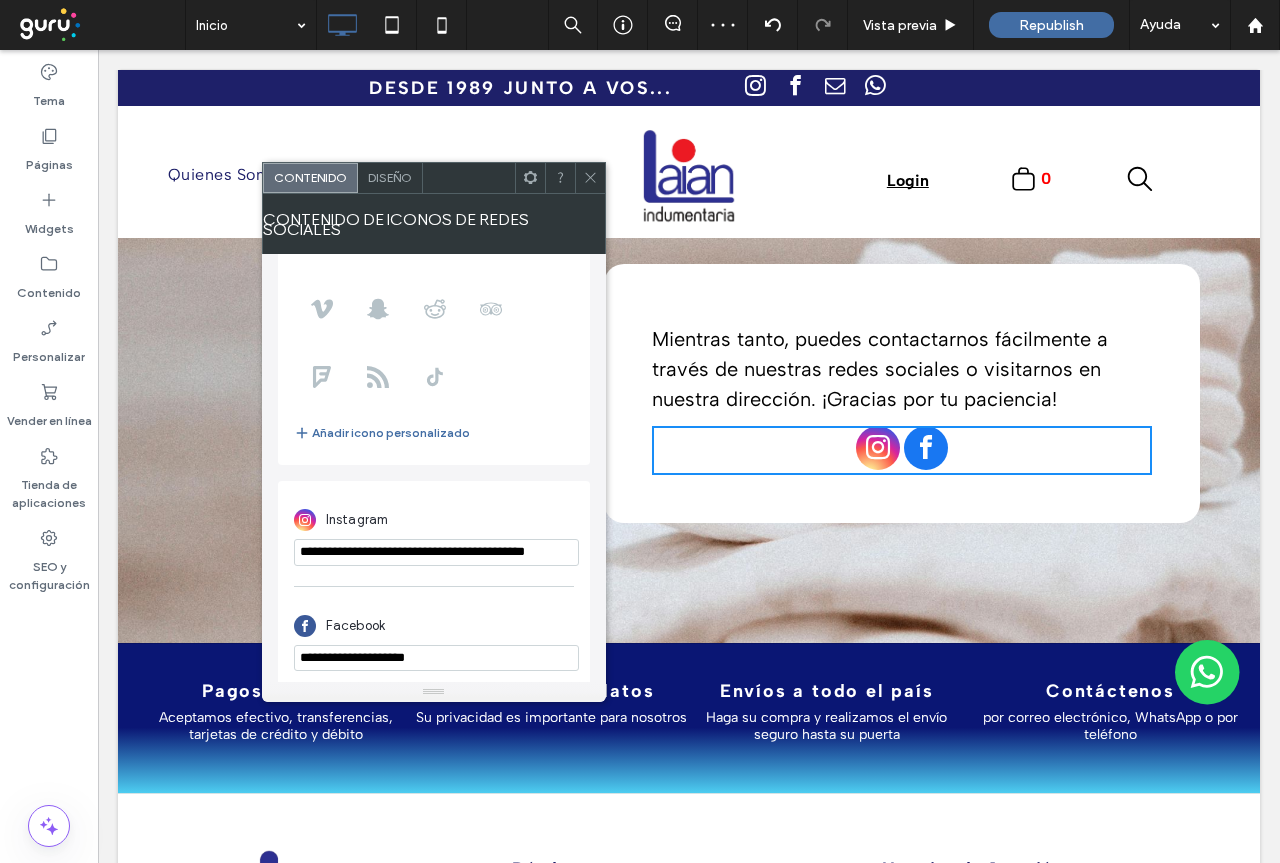 type on "**********" 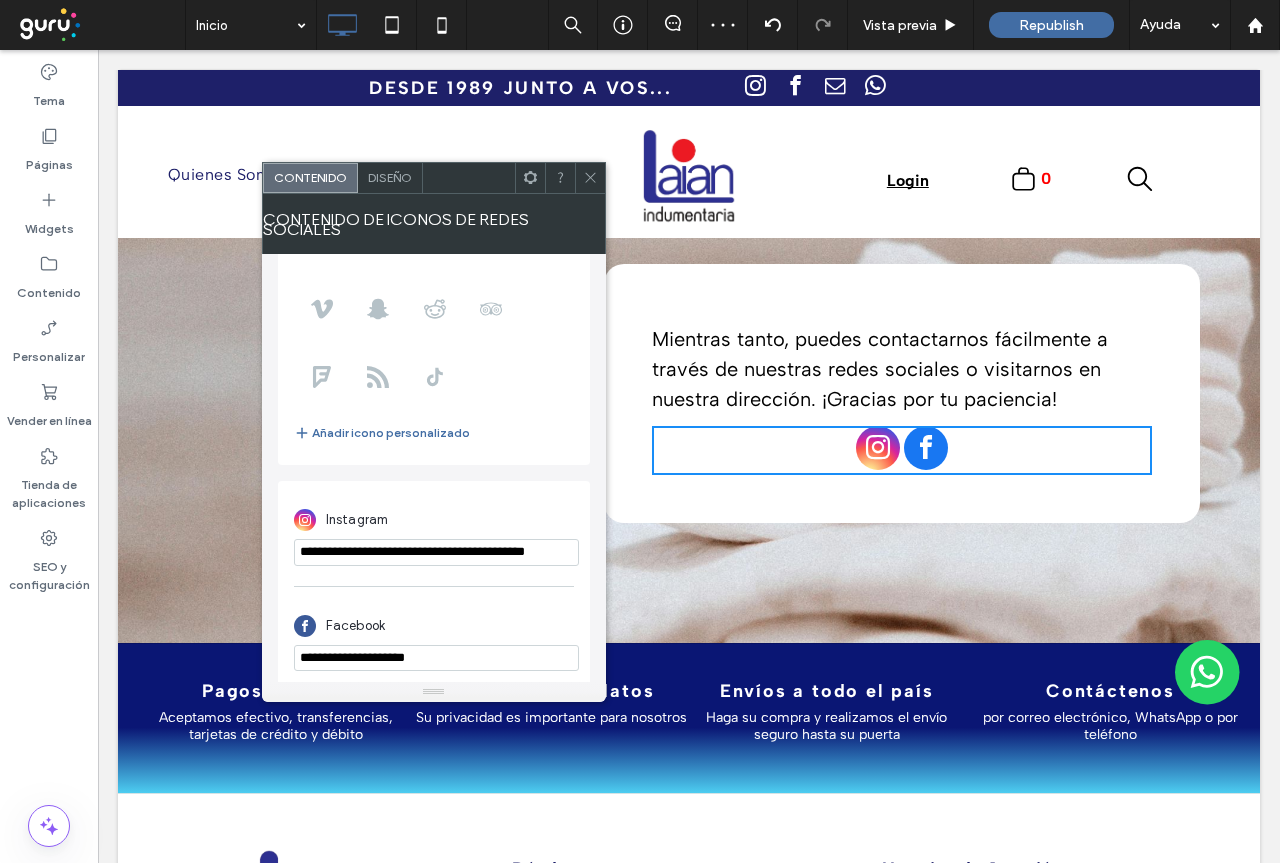 click on "**********" at bounding box center (436, 658) 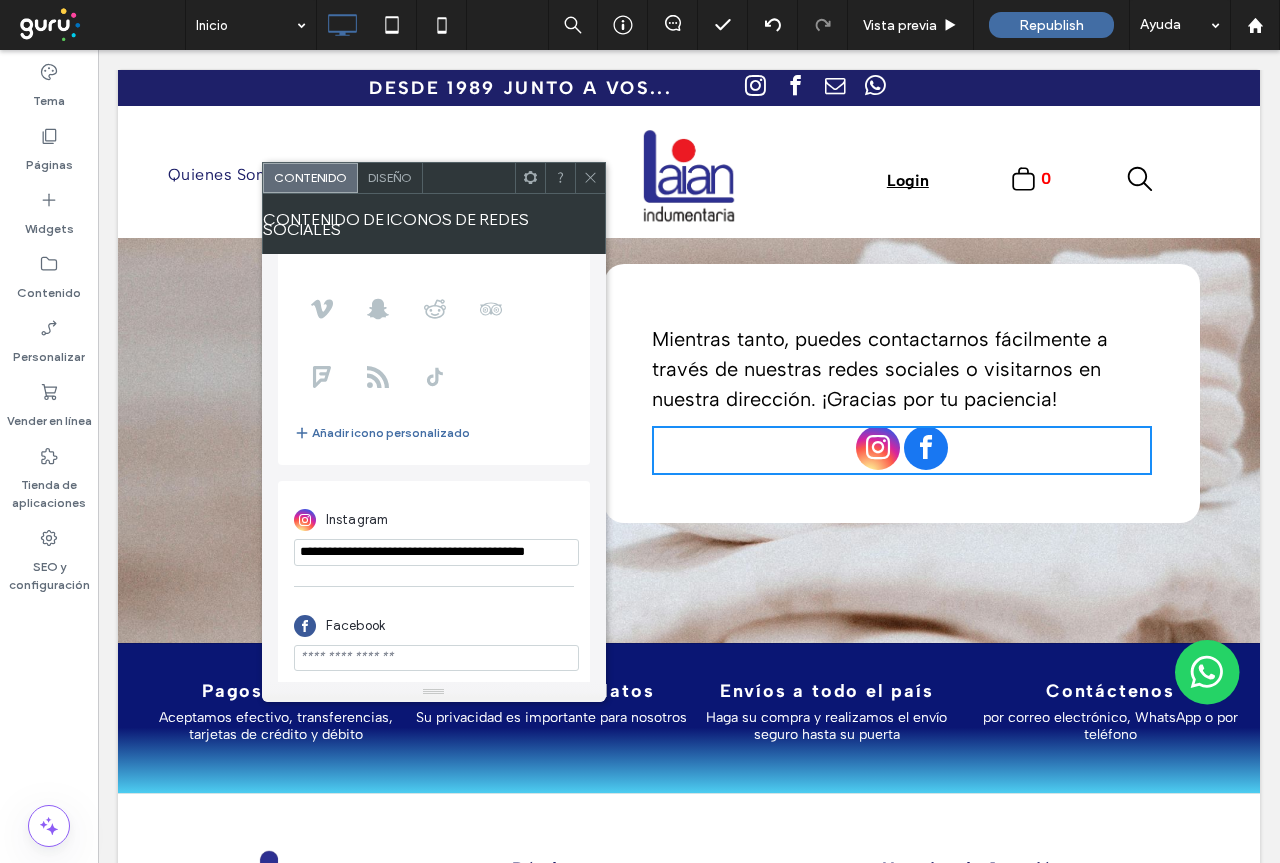 paste on "**********" 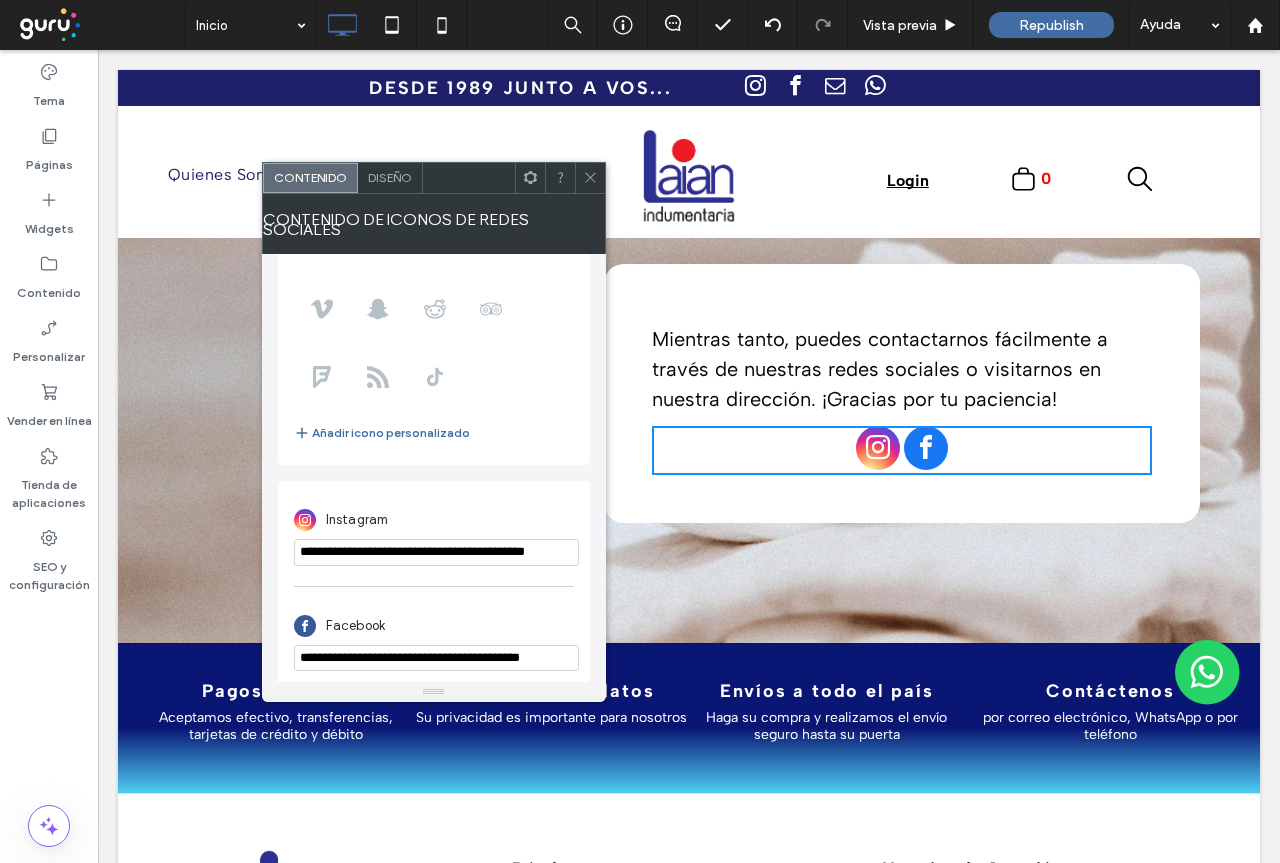 scroll, scrollTop: 0, scrollLeft: 22, axis: horizontal 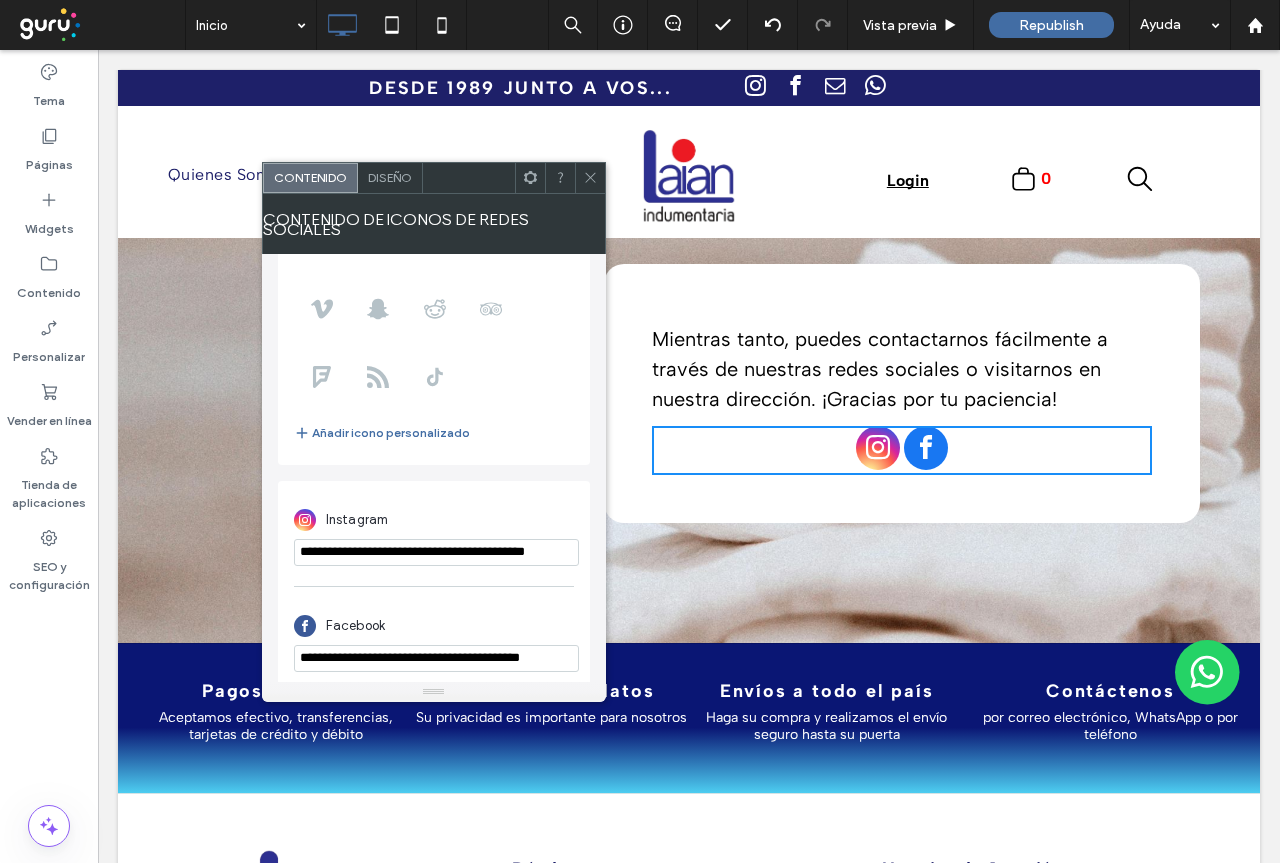 type on "**********" 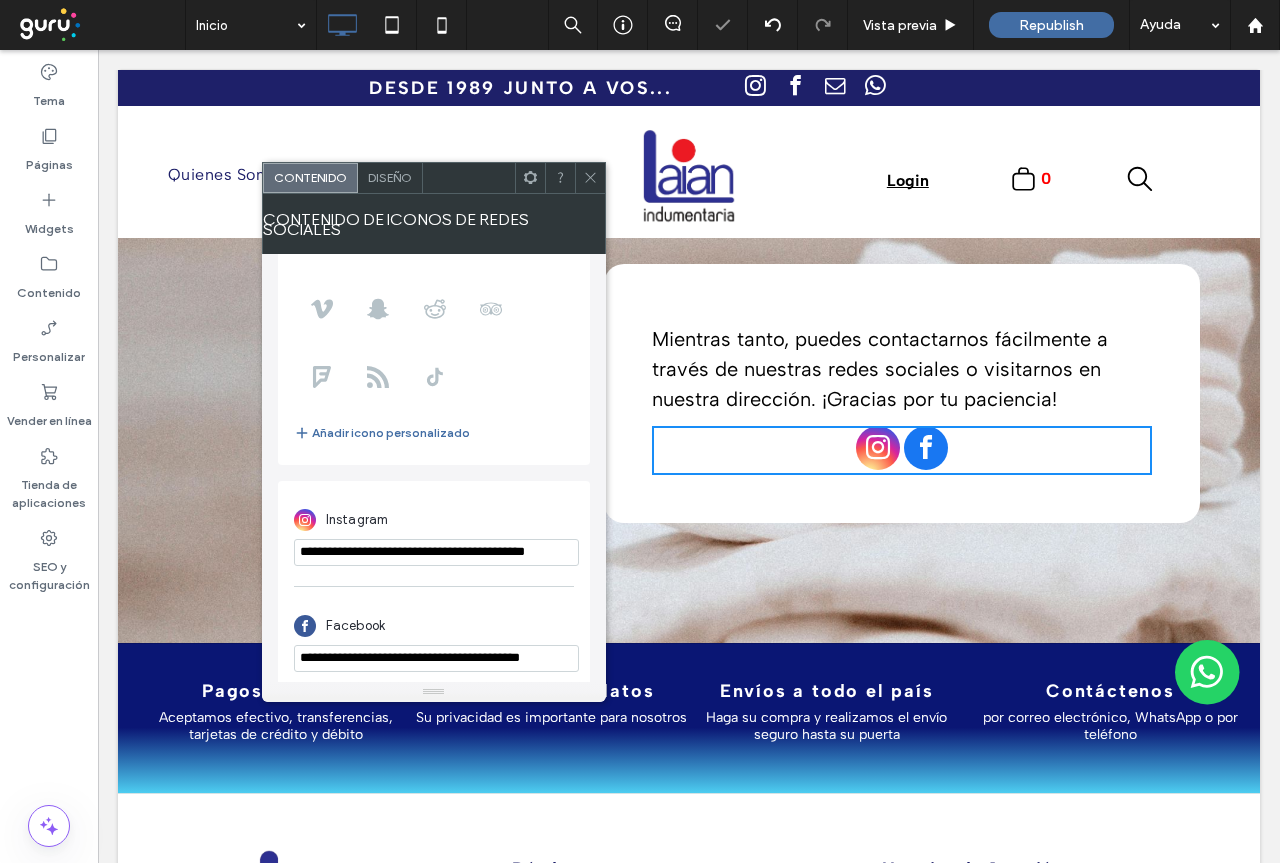 drag, startPoint x: 592, startPoint y: 177, endPoint x: 801, endPoint y: 332, distance: 260.20377 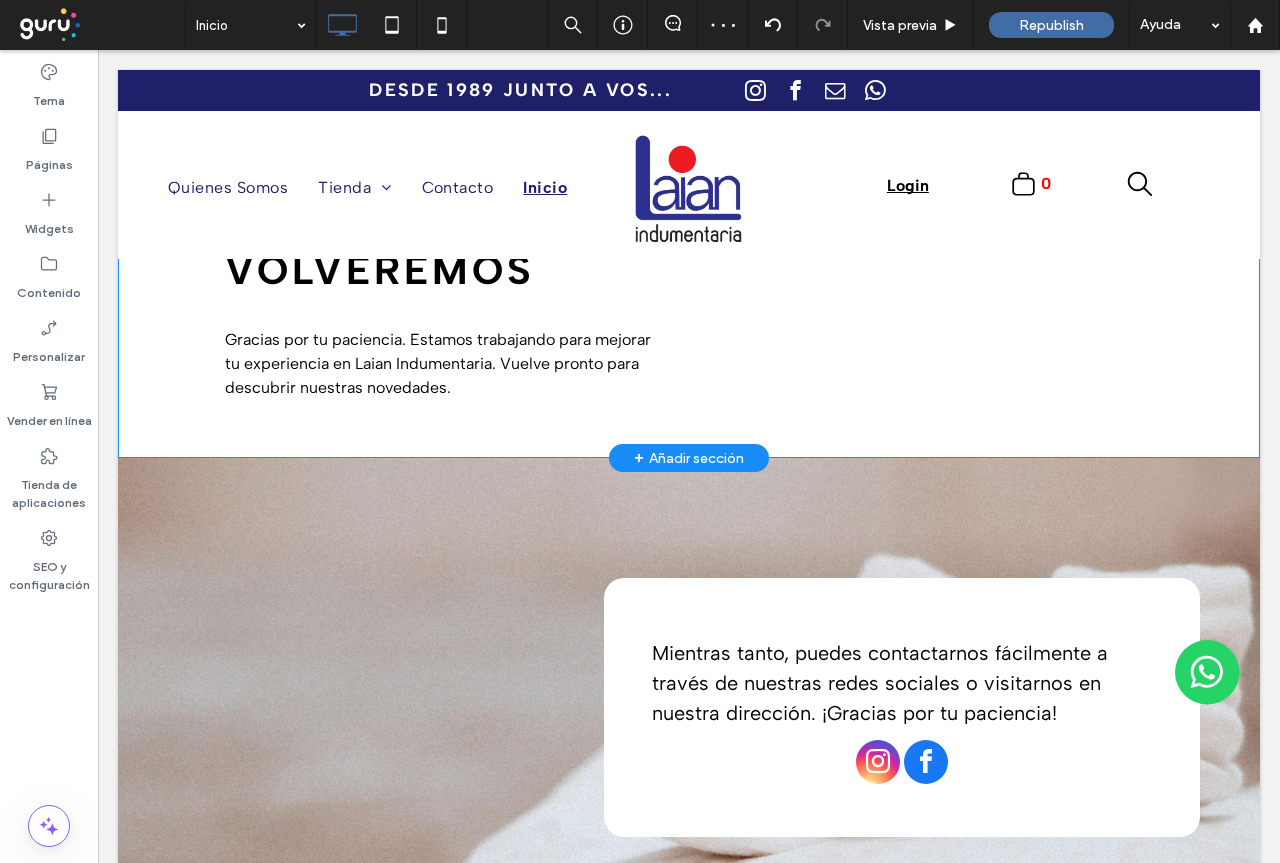scroll, scrollTop: 200, scrollLeft: 0, axis: vertical 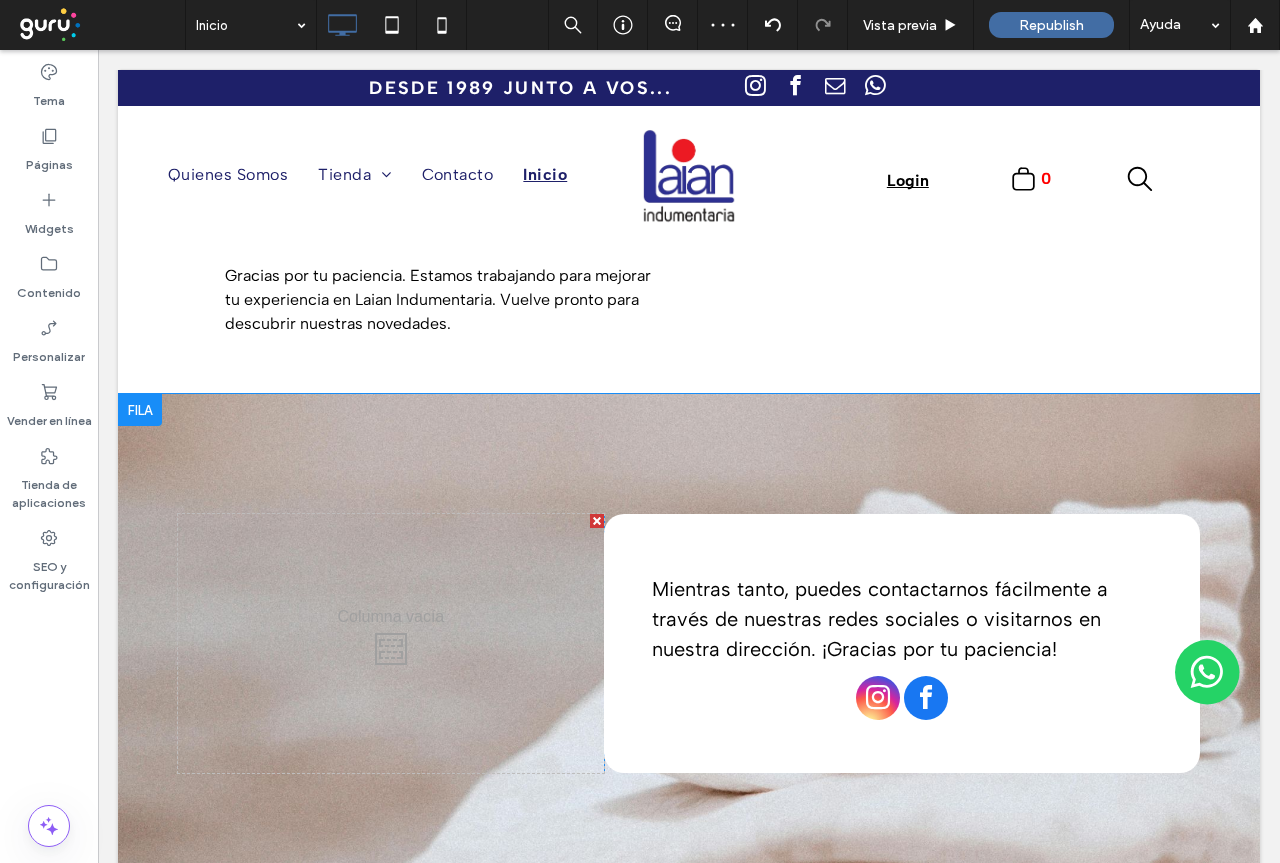 click on "Click To Paste
Mientras tanto, puedes contactarnos fácilmente a través de nuestras redes sociales o visitarnos en nuestra dirección. ¡Gracias por tu paciencia!
Click To Paste
Click To Paste
Fila + Añadir sección" at bounding box center [689, 643] 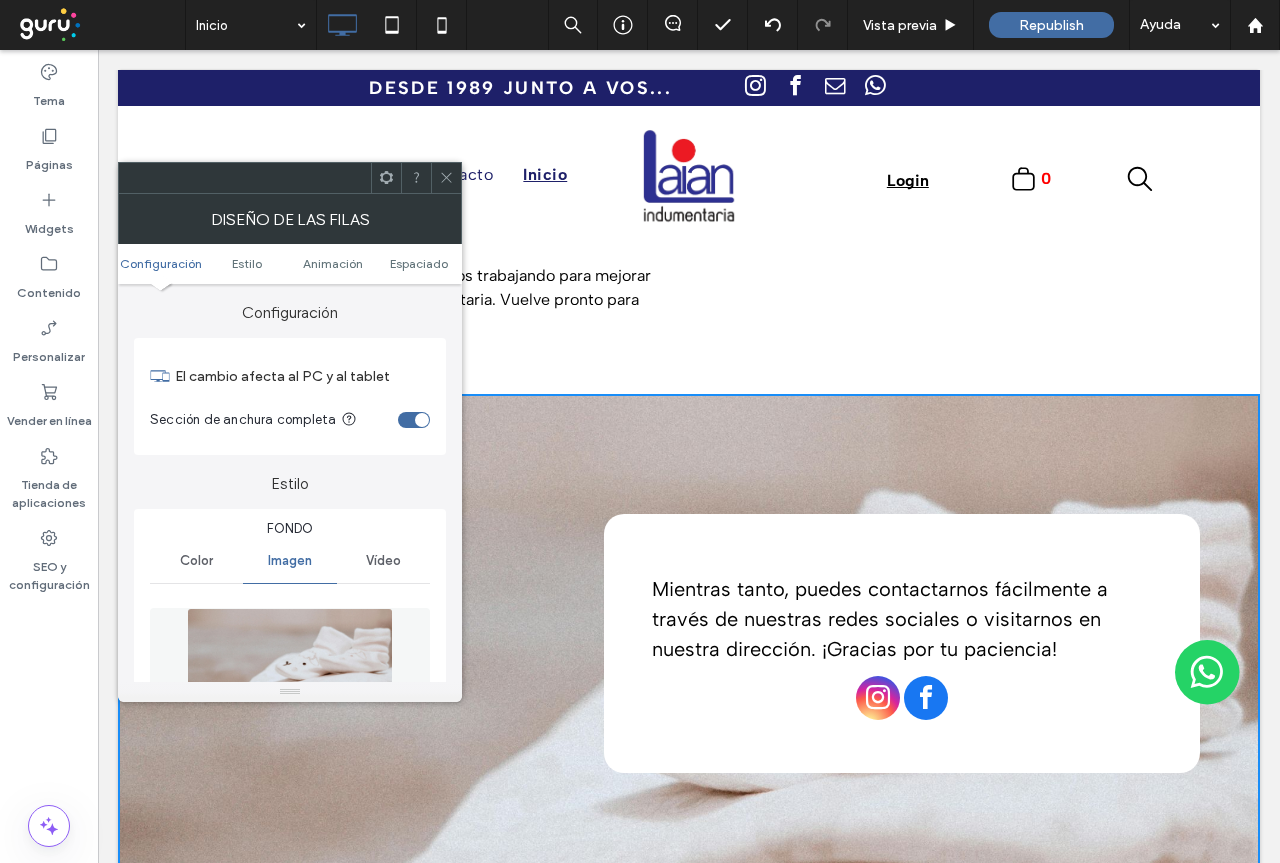 click 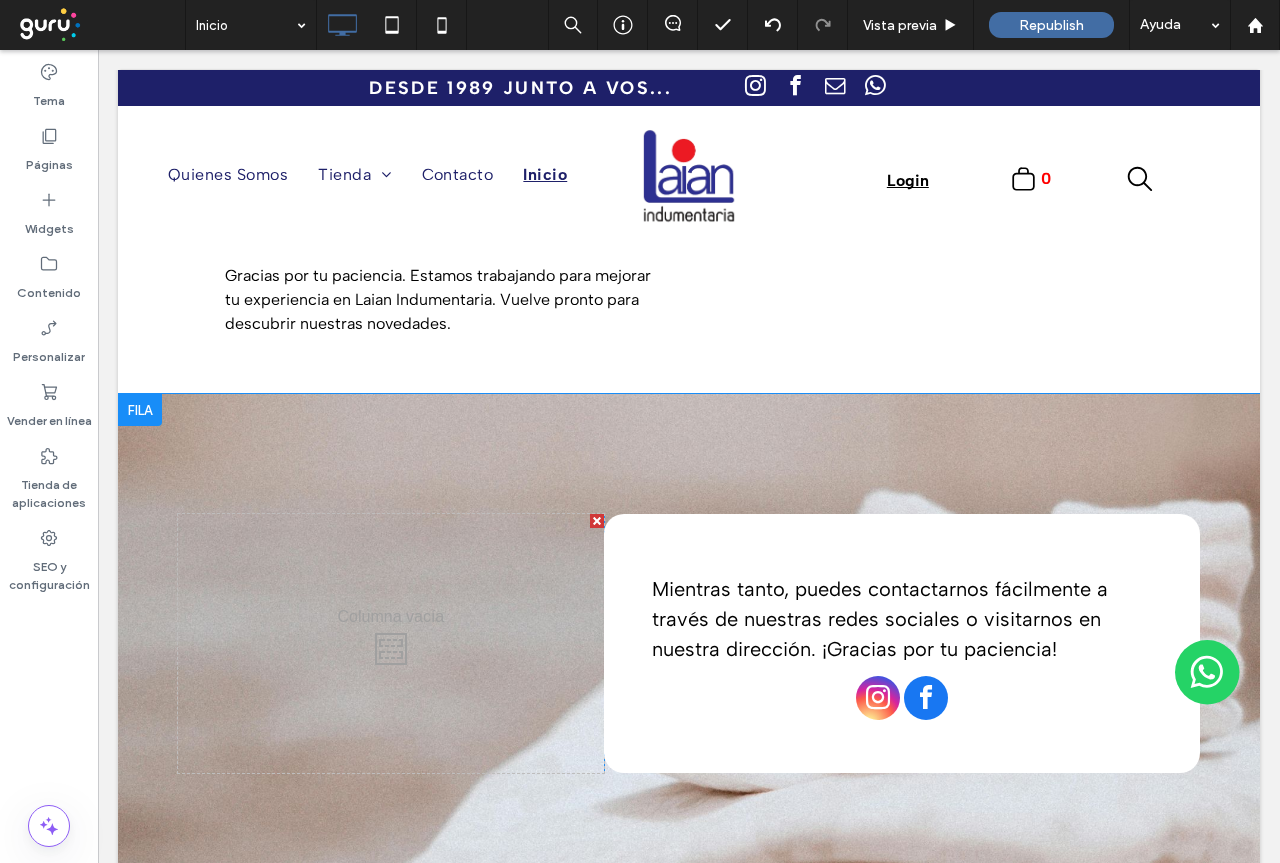 click on "Click To Paste
Mientras tanto, puedes contactarnos fácilmente a través de nuestras redes sociales o visitarnos en nuestra dirección. ¡Gracias por tu paciencia!
Click To Paste
Click To Paste
Fila + Añadir sección" at bounding box center [689, 643] 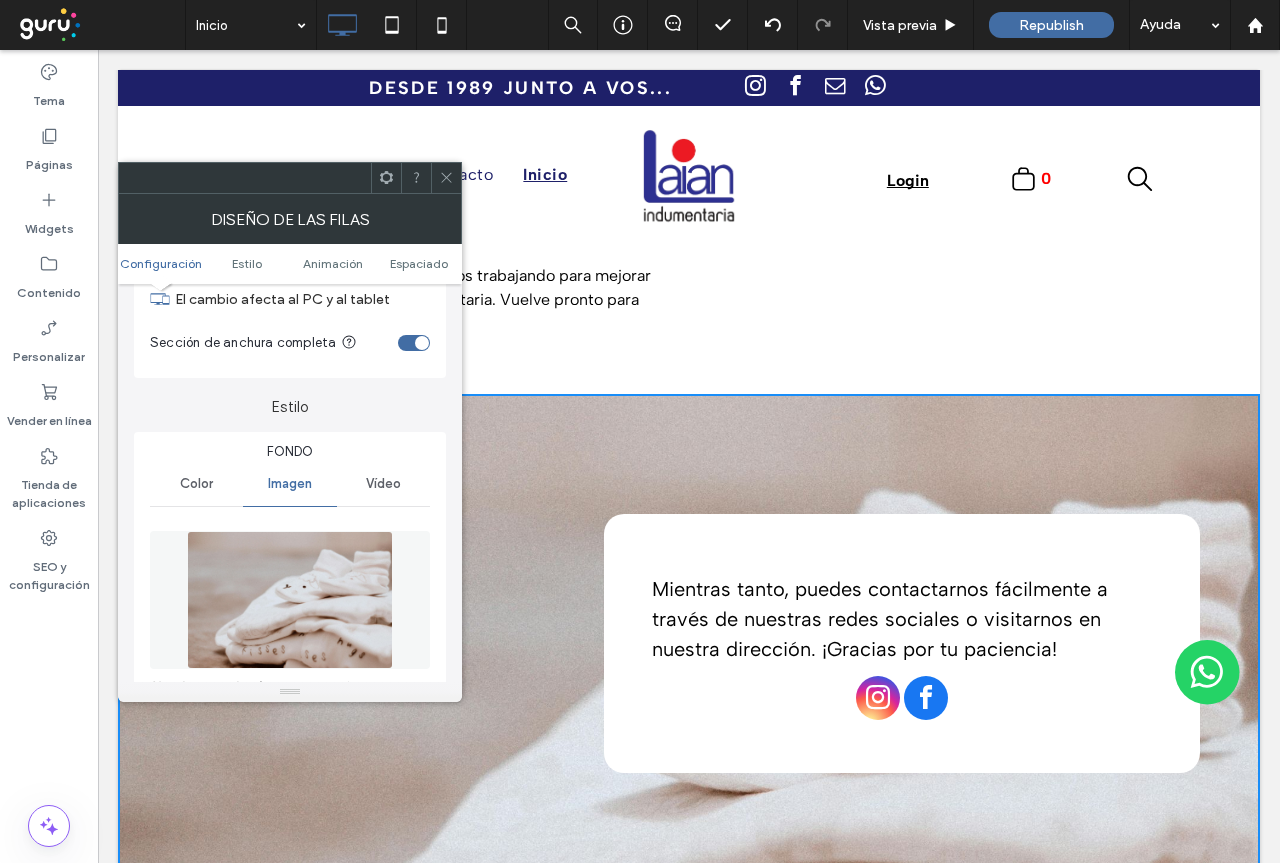 scroll, scrollTop: 300, scrollLeft: 0, axis: vertical 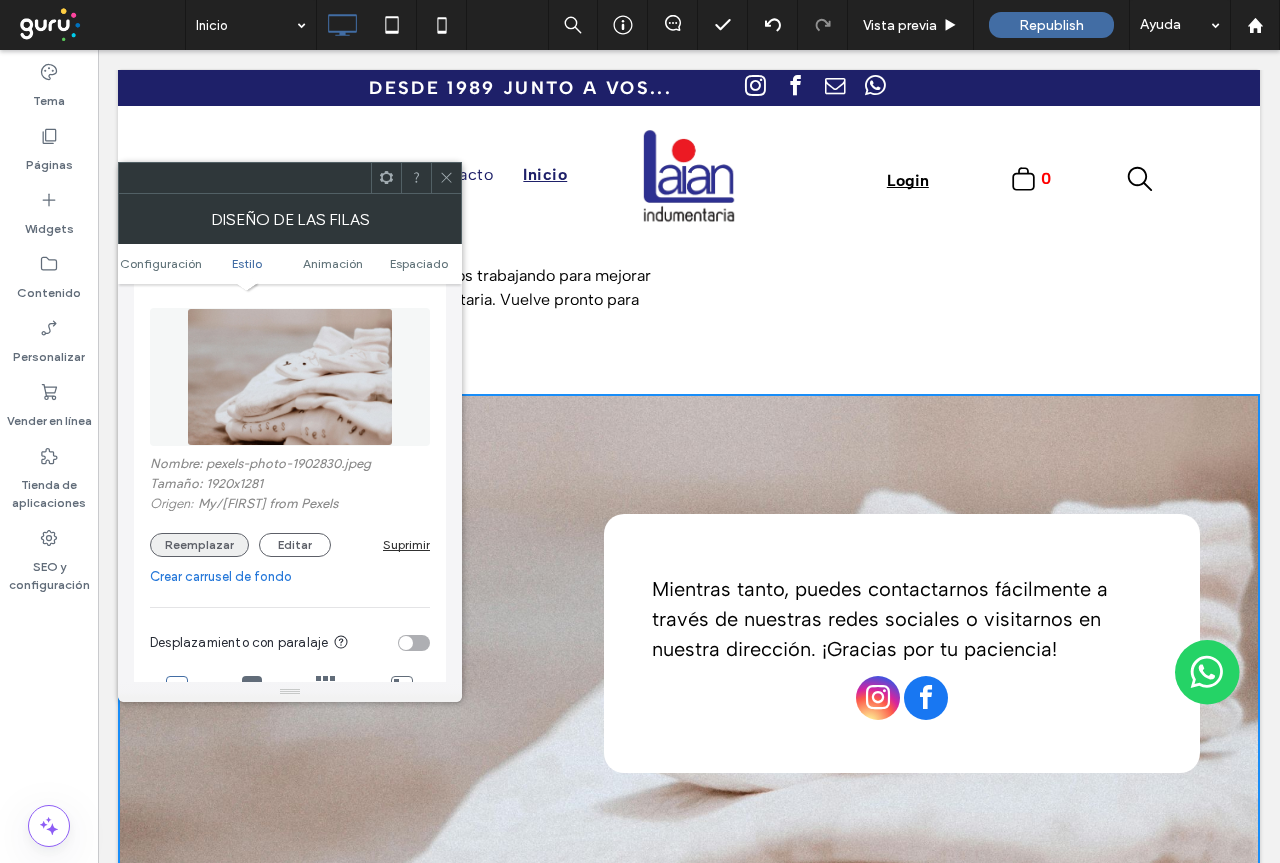 click on "Reemplazar" at bounding box center [199, 545] 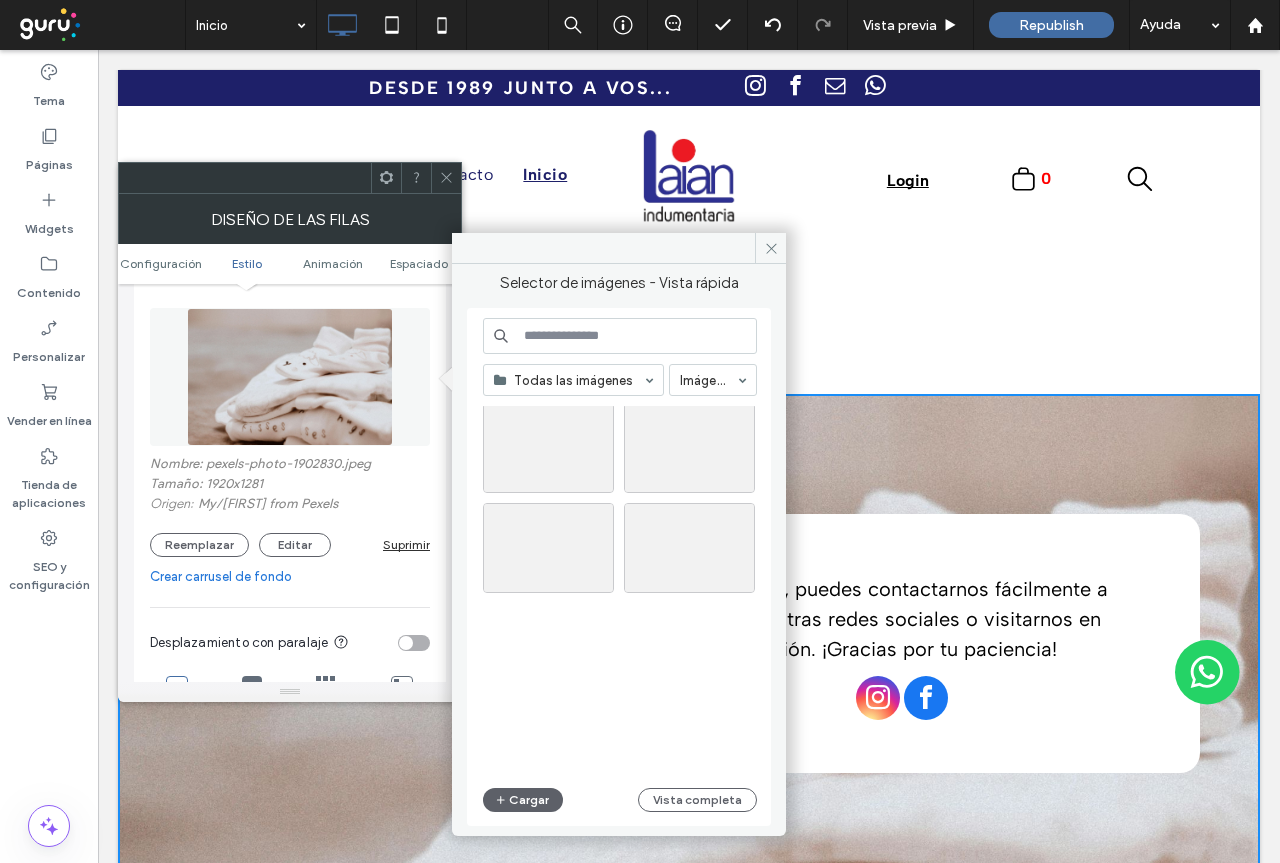 scroll, scrollTop: 1658, scrollLeft: 0, axis: vertical 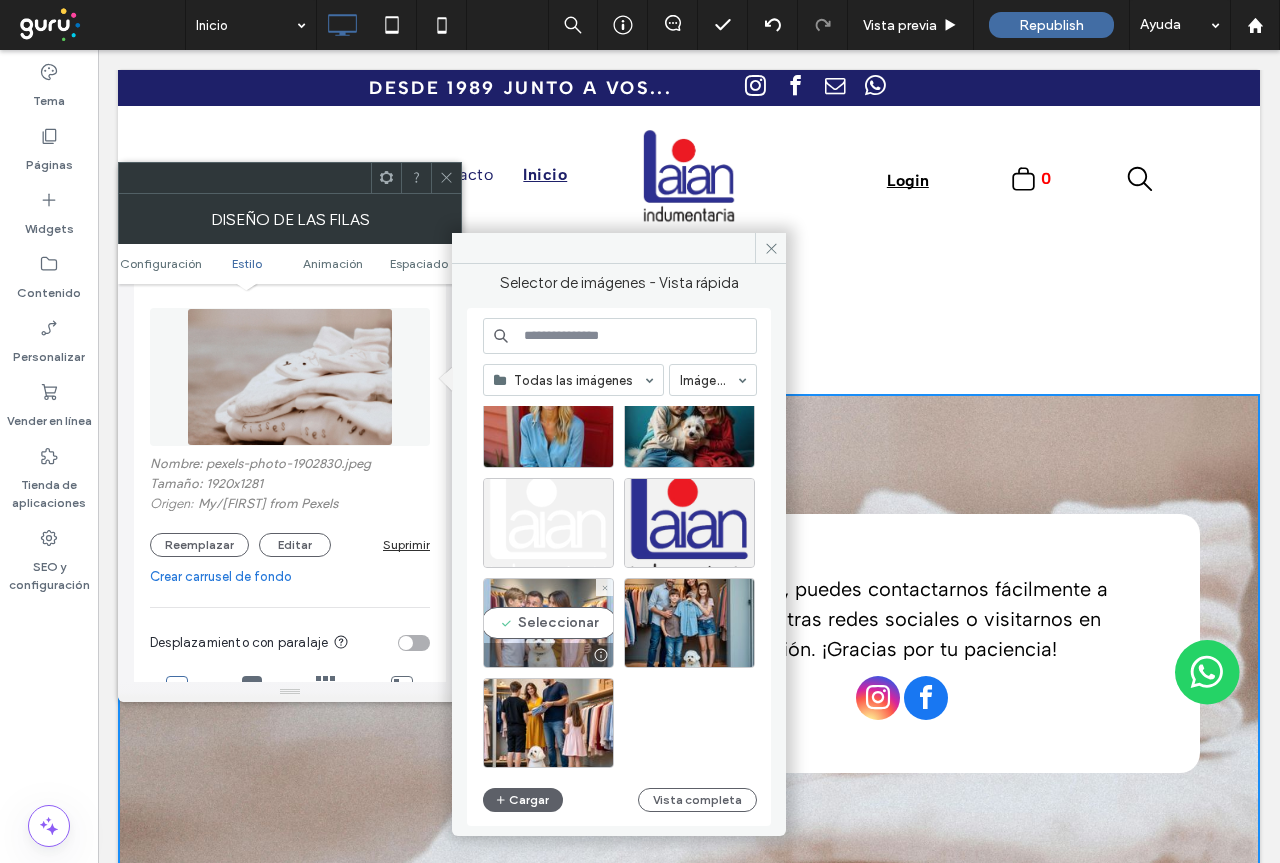 click on "Seleccionar" at bounding box center [548, 623] 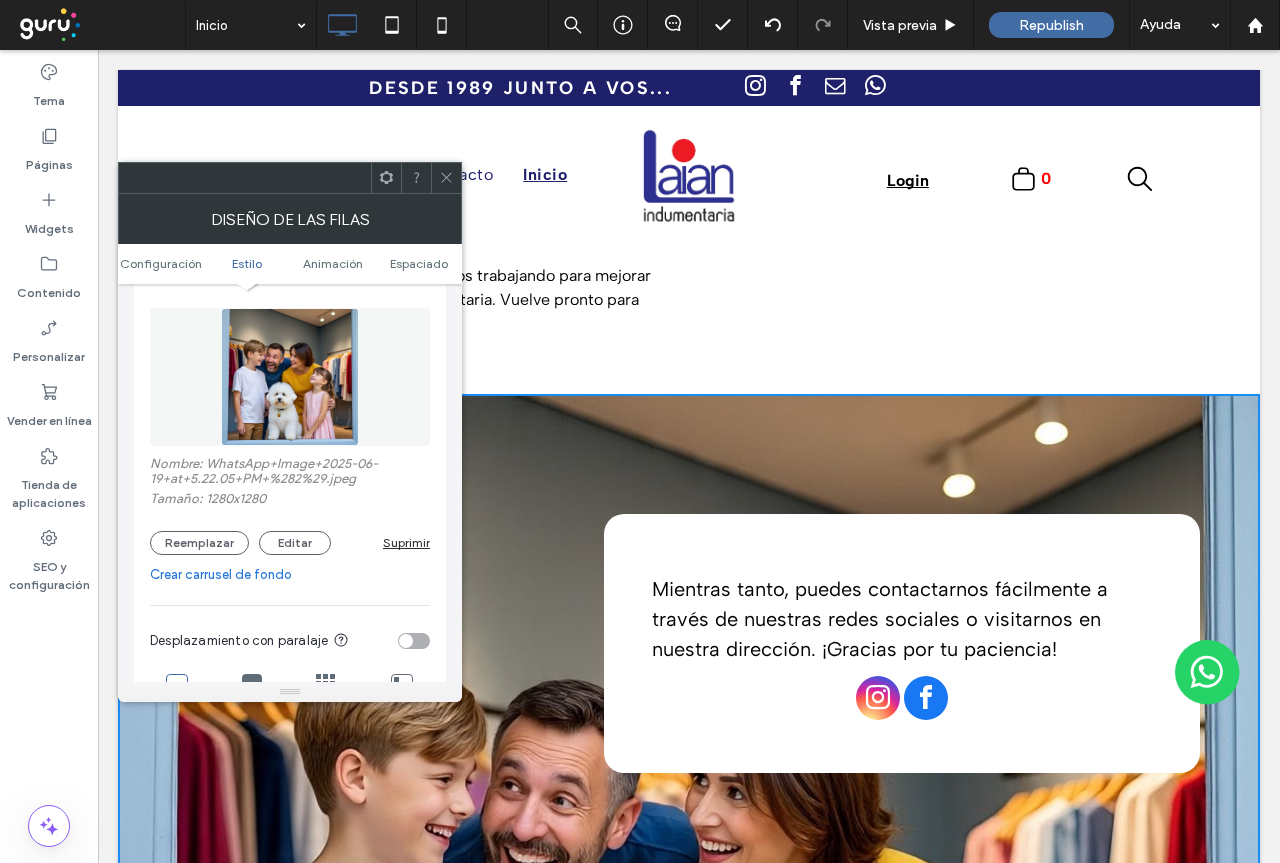 click 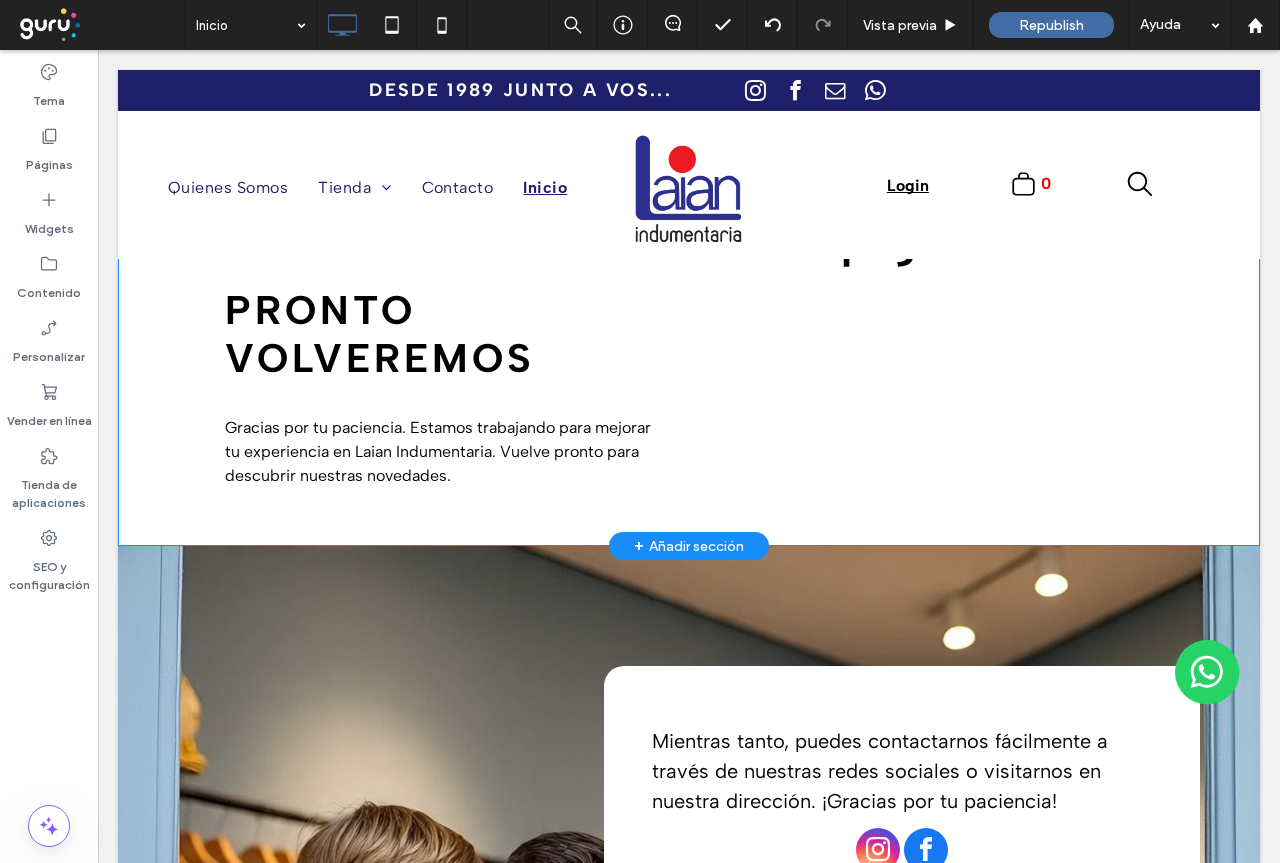 scroll, scrollTop: 0, scrollLeft: 0, axis: both 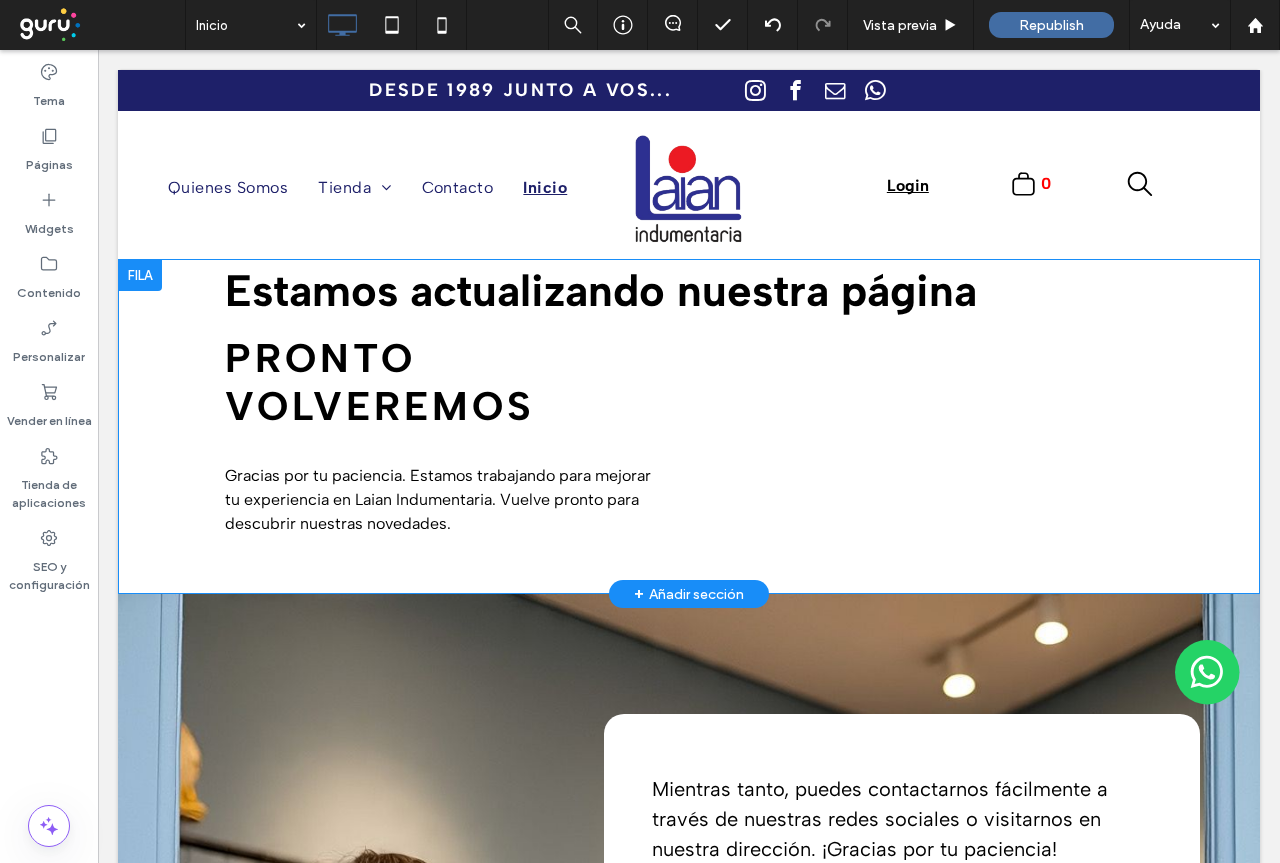 click on "Estamos actualizando nuestra página
Pronto volveremos
Gracias por tu paciencia. Estamos trabajando para mejorar tu experiencia en Laian Indumentaria. Vuelve pronto para descubrir nuestras novedades.
Click To Paste" at bounding box center (689, 427) 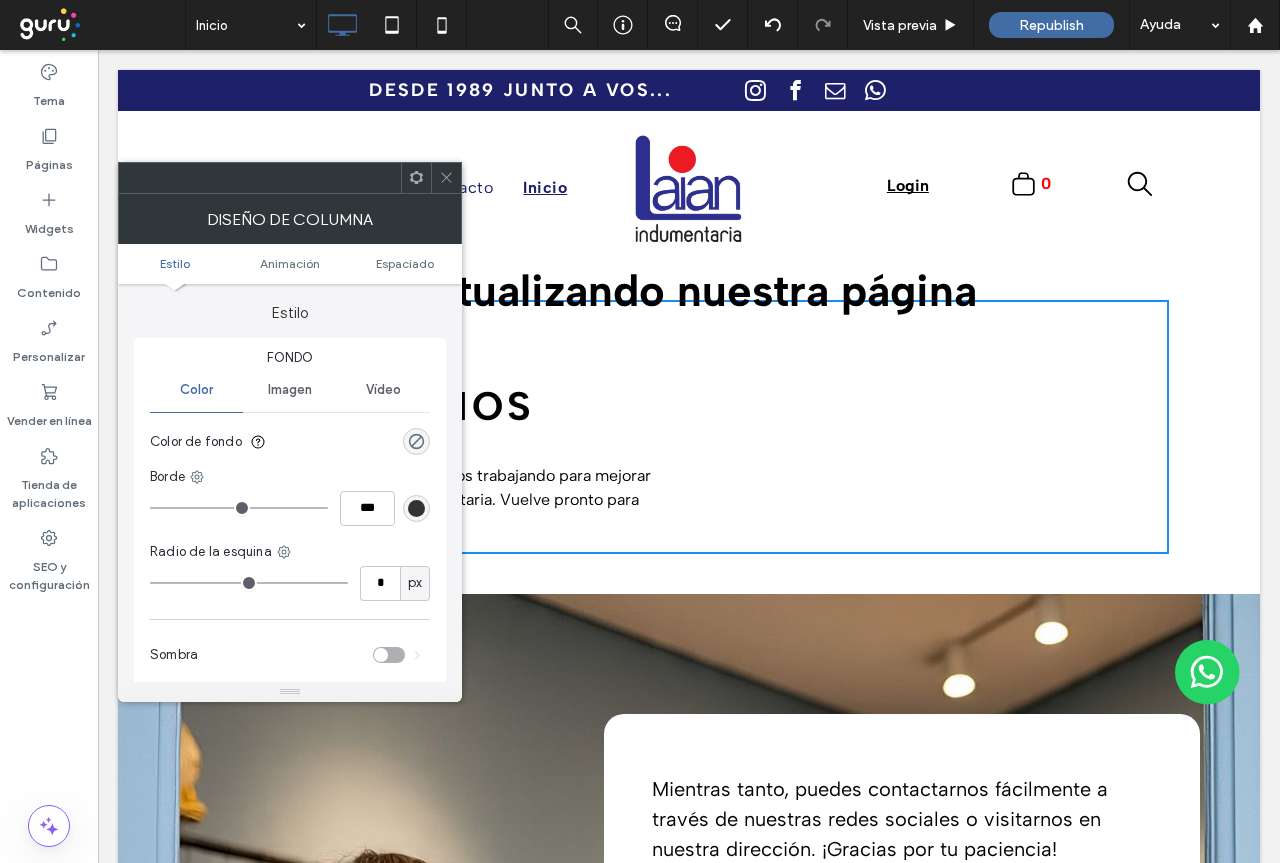 drag, startPoint x: 445, startPoint y: 181, endPoint x: 377, endPoint y: 217, distance: 76.941536 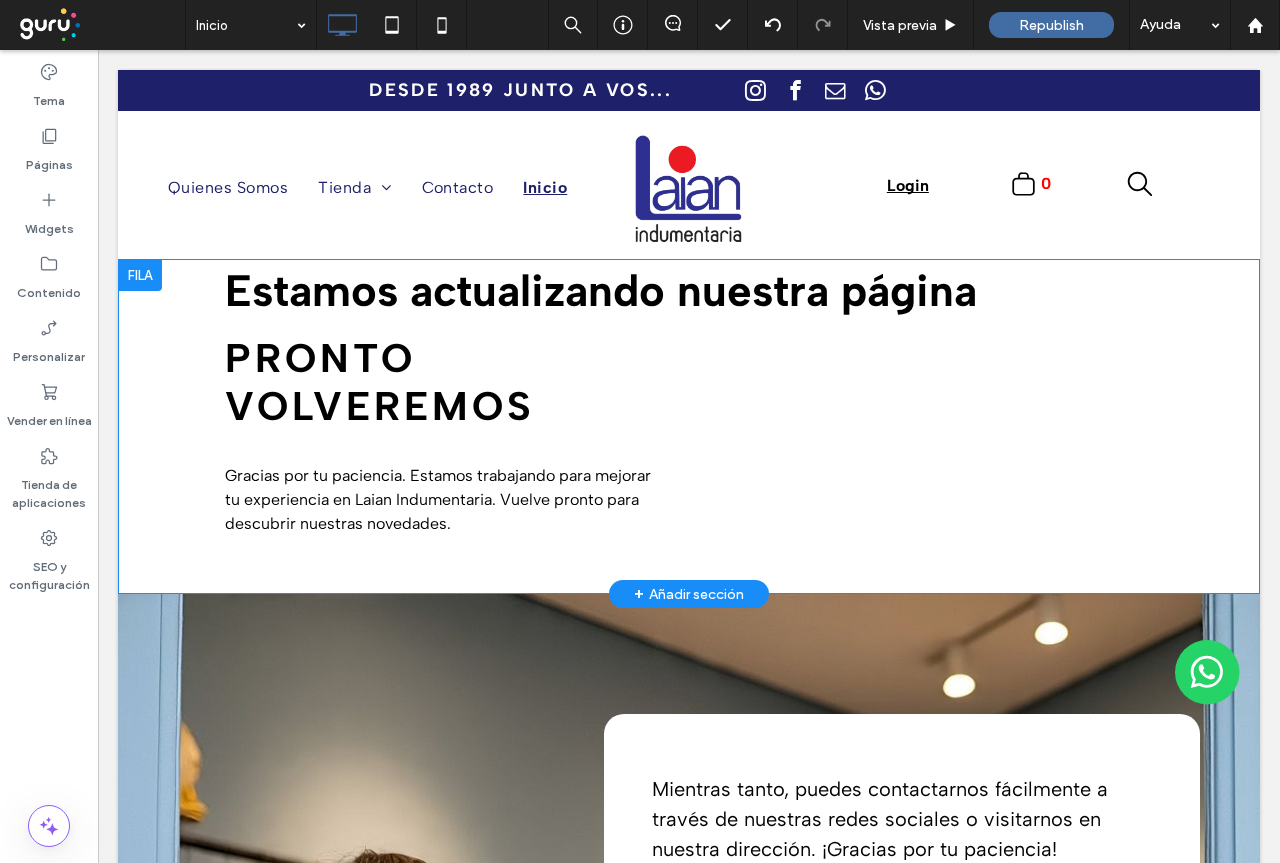 click at bounding box center [140, 275] 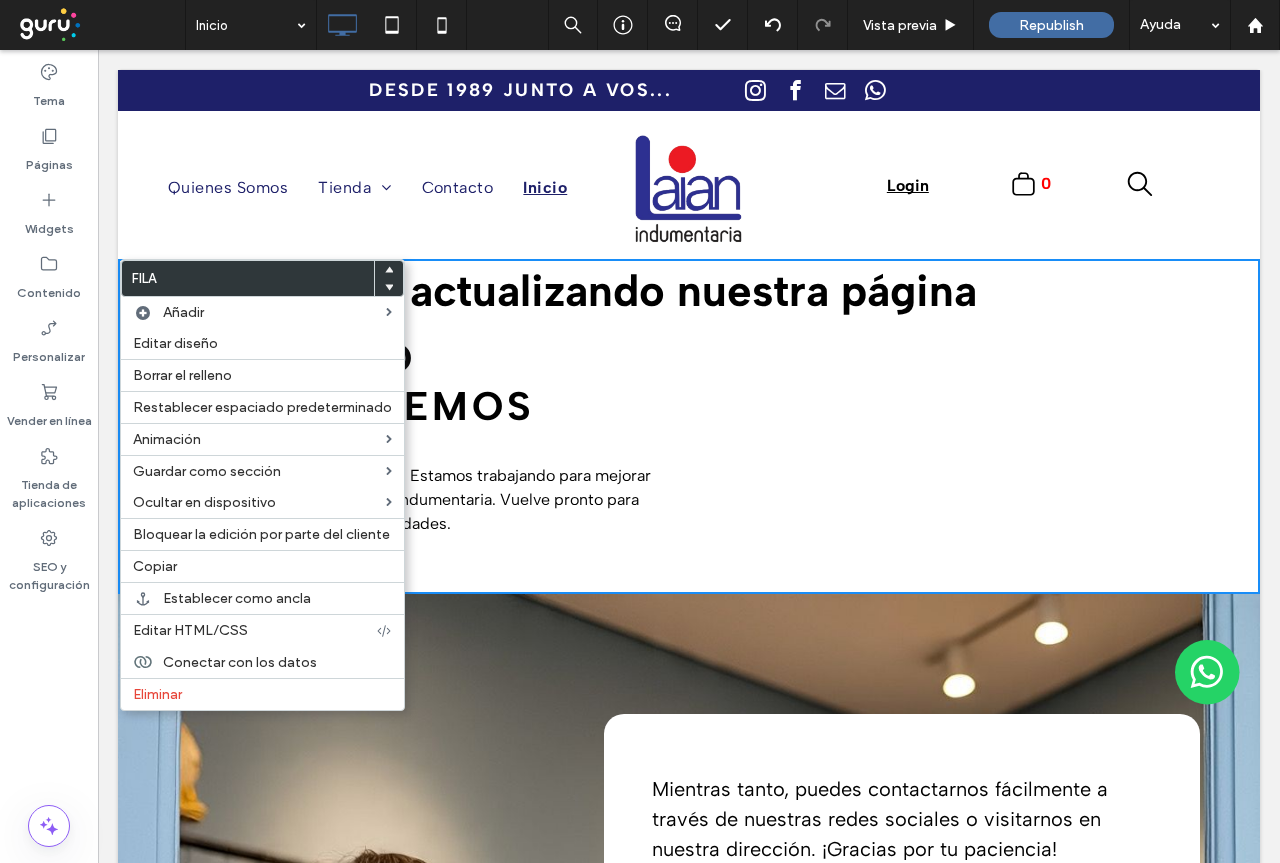 click on "Estamos actualizando nuestra página" at bounding box center [601, 290] 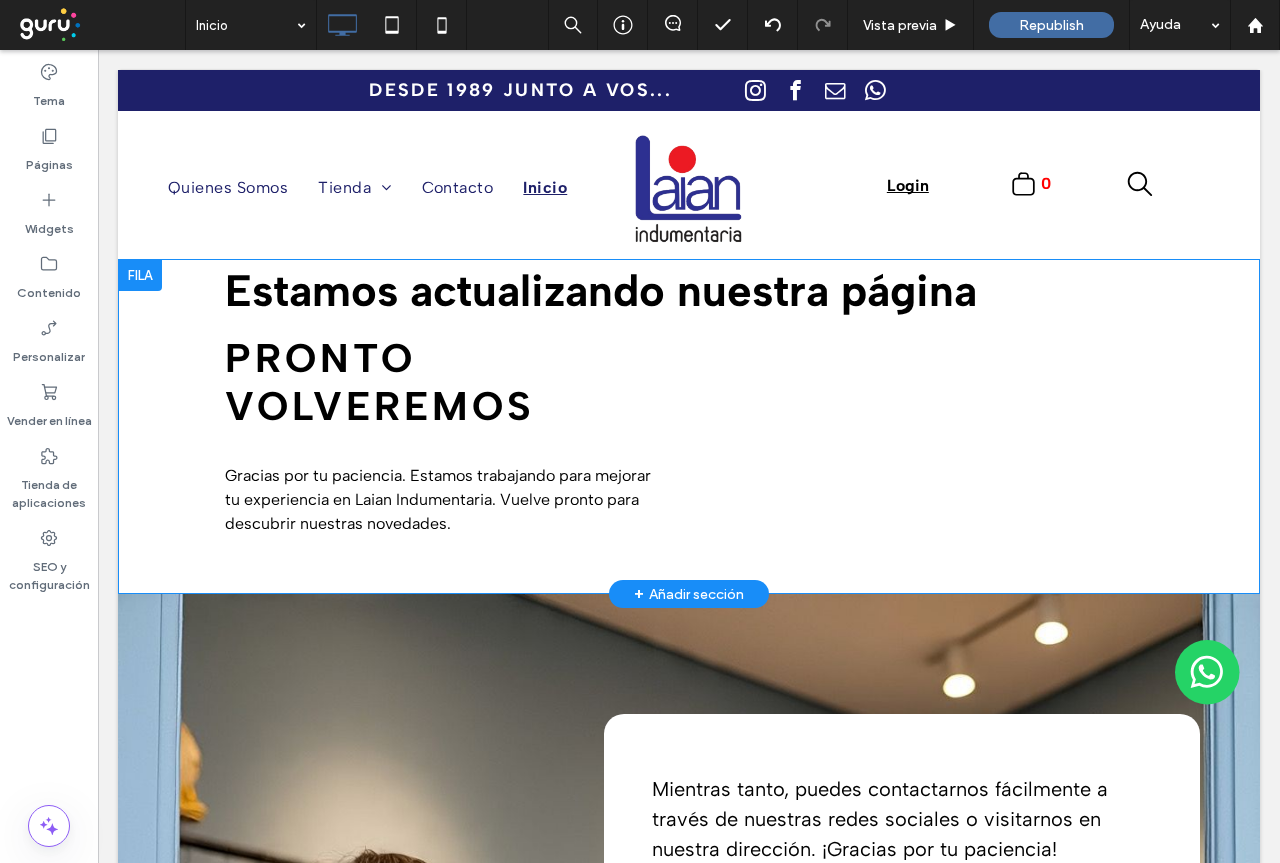 click on "Estamos actualizando nuestra página
Pronto volveremos
Gracias por tu paciencia. Estamos trabajando para mejorar tu experiencia en Laian Indumentaria. Vuelve pronto para descubrir nuestras novedades.
Click To Paste
Fila + Añadir sección" at bounding box center [689, 426] 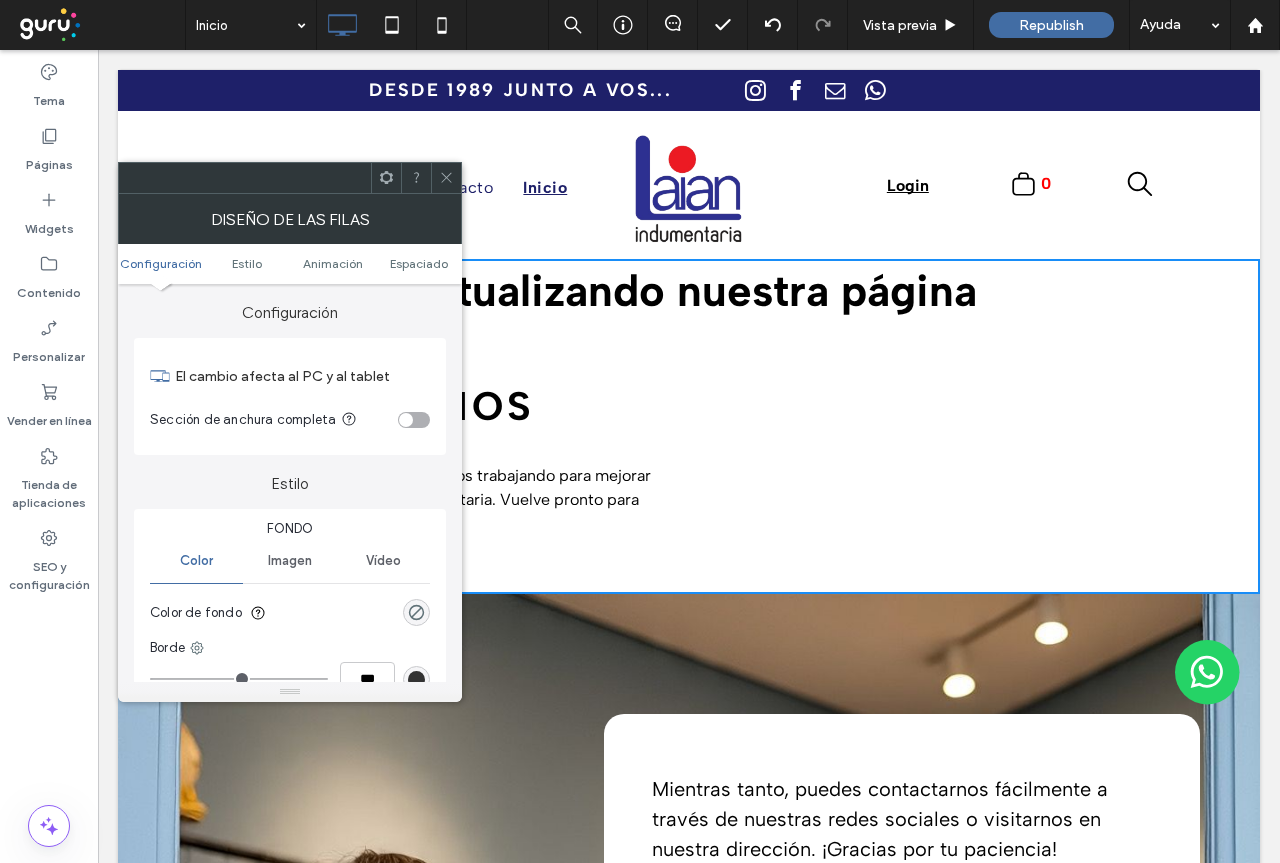 click on "Imagen" at bounding box center (290, 561) 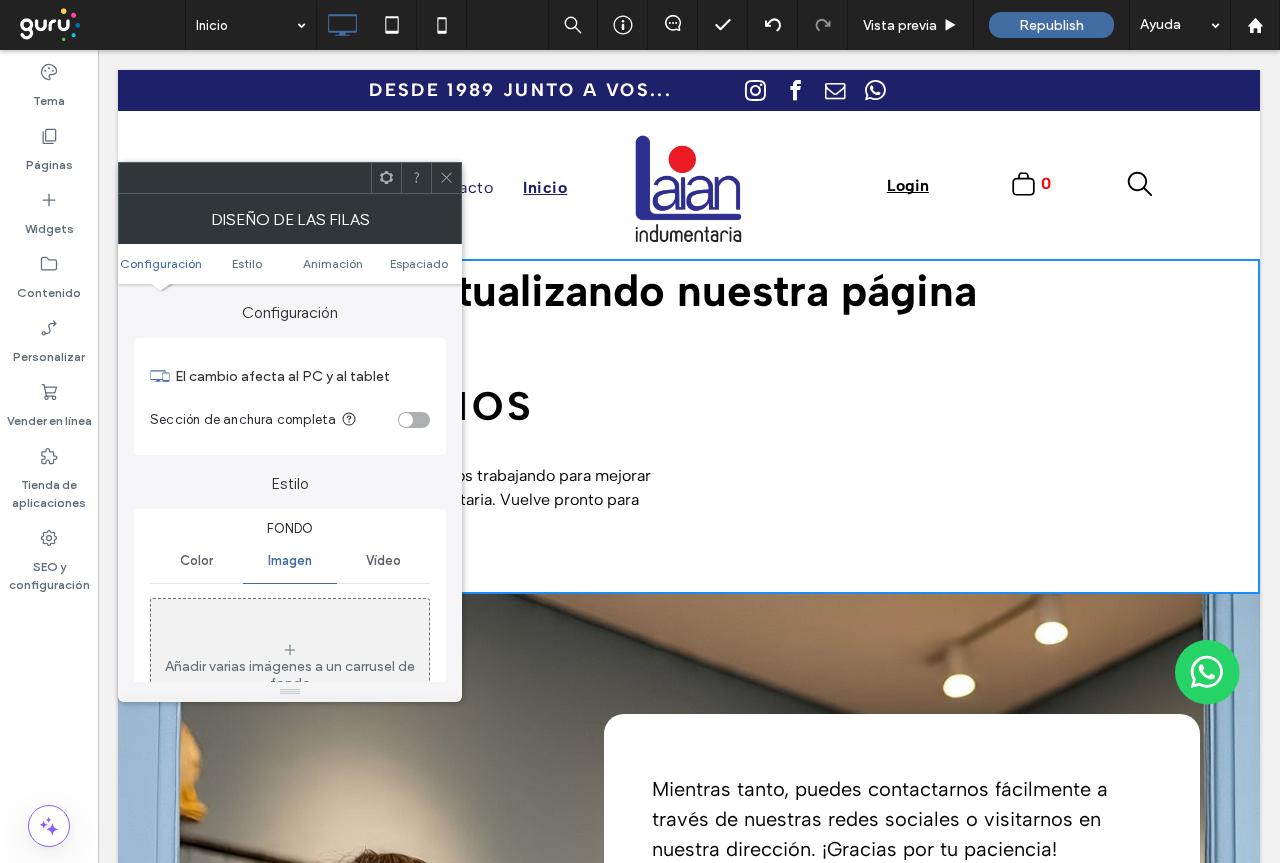 click on "Añadir varias imágenes a un carrusel de fondo" at bounding box center (290, 667) 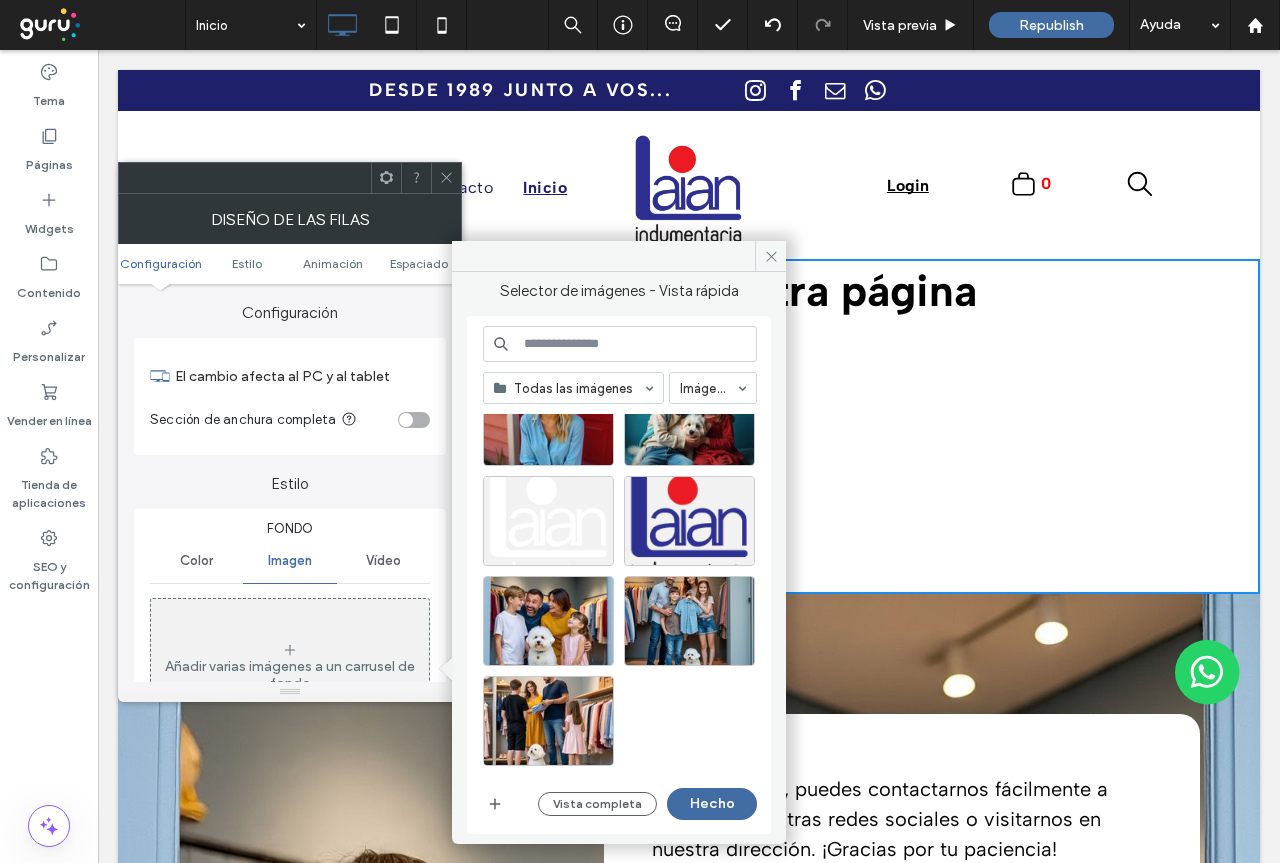 scroll, scrollTop: 6066, scrollLeft: 0, axis: vertical 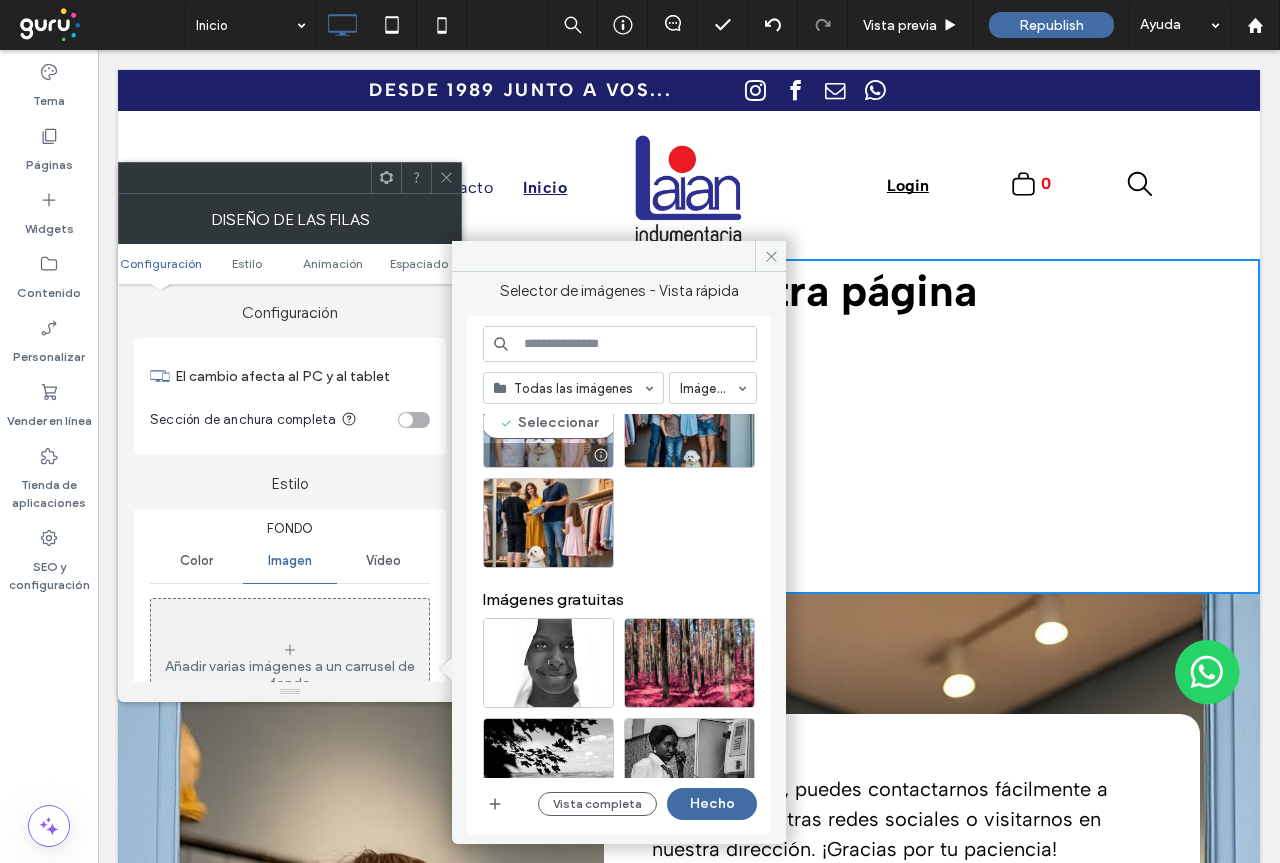 click on "Seleccionar" at bounding box center [548, 423] 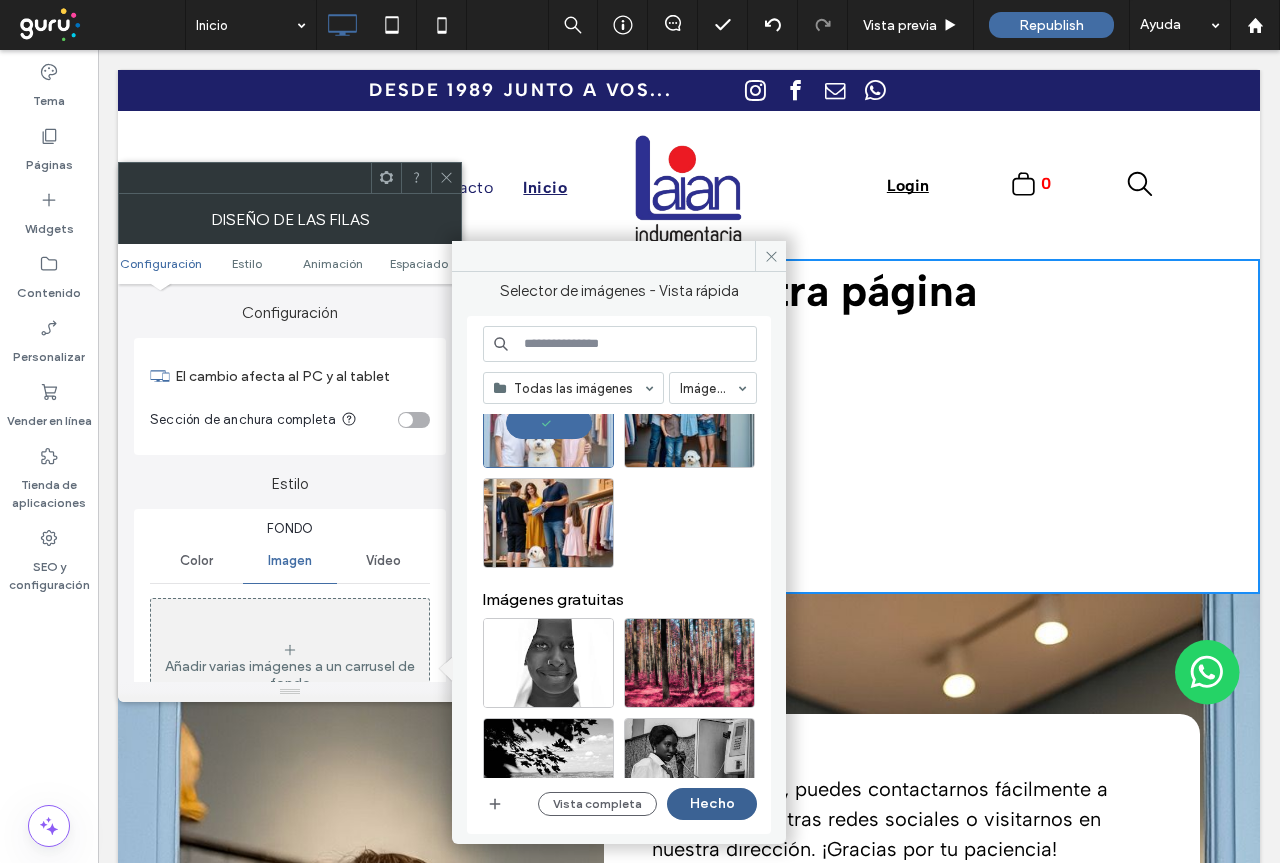 drag, startPoint x: 607, startPoint y: 752, endPoint x: 704, endPoint y: 802, distance: 109.128365 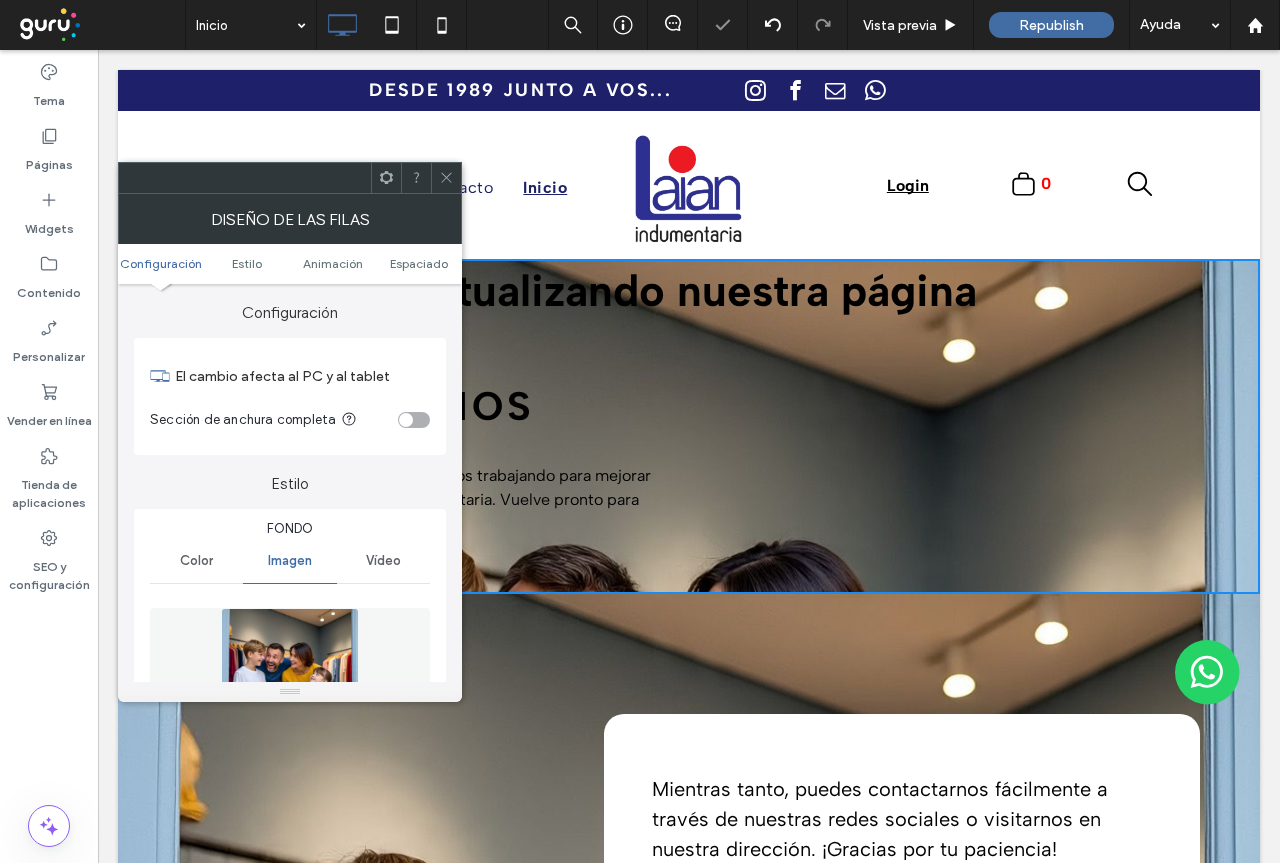click 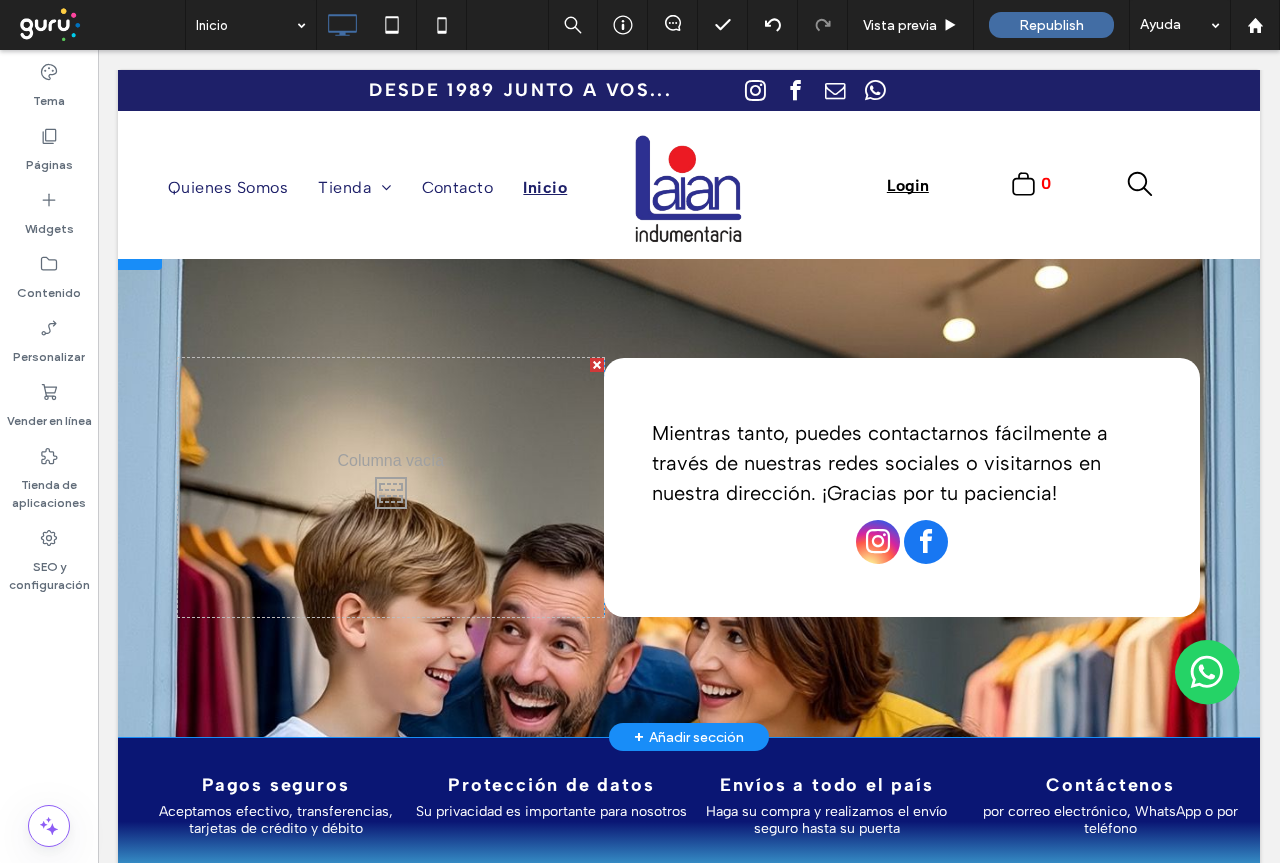 scroll, scrollTop: 0, scrollLeft: 0, axis: both 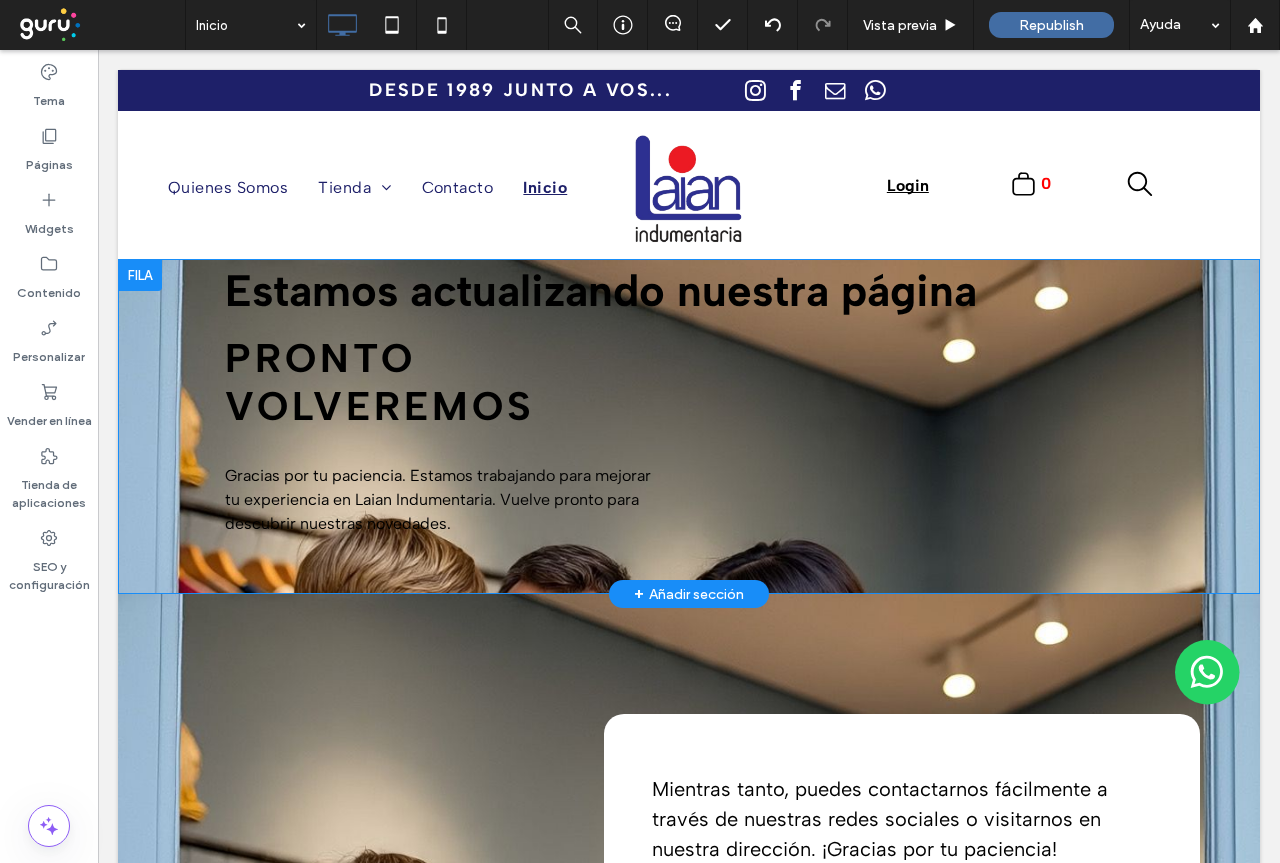 click on "Estamos actualizando nuestra página
Pronto volveremos
Gracias por tu paciencia. Estamos trabajando para mejorar tu experiencia en Laian Indumentaria. Vuelve pronto para descubrir nuestras novedades.
Click To Paste" at bounding box center (689, 427) 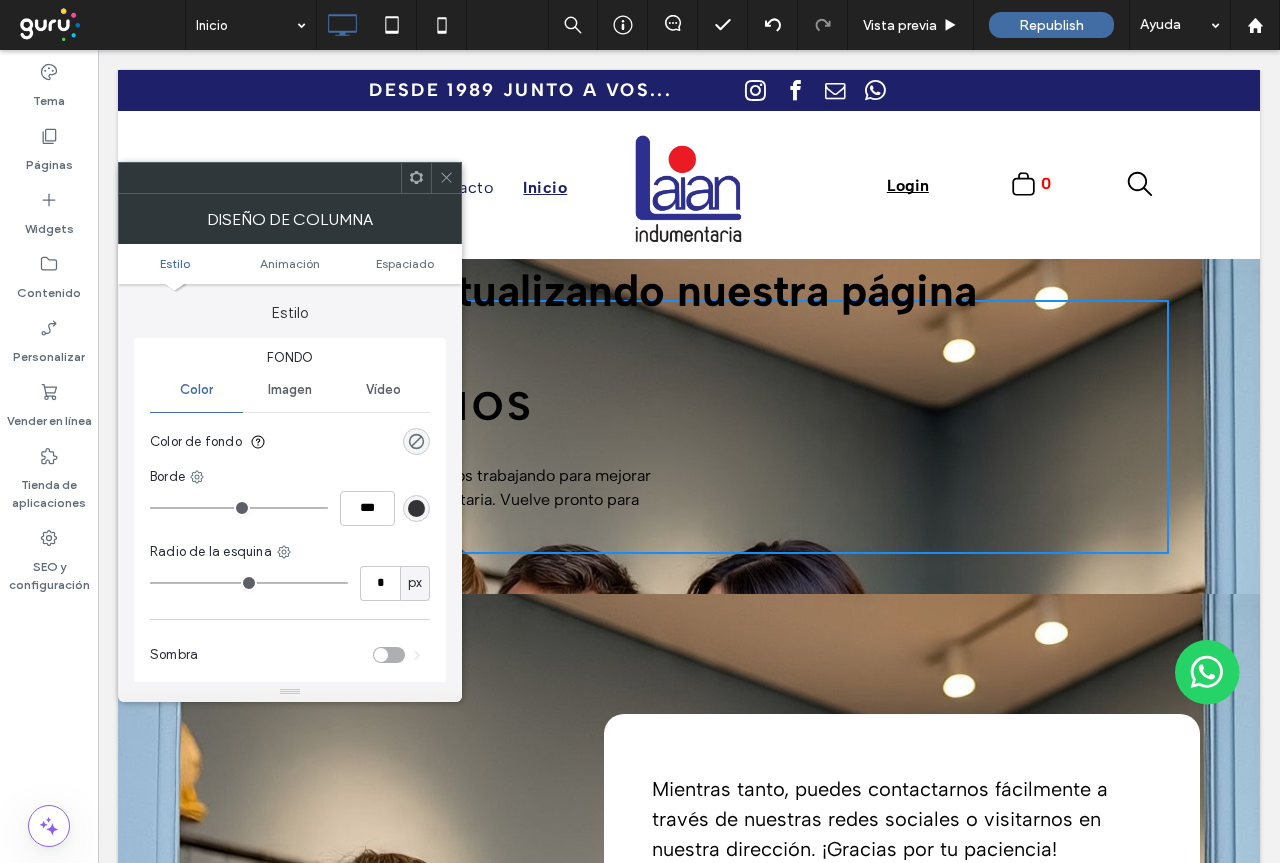 click on "Imagen" at bounding box center (290, 390) 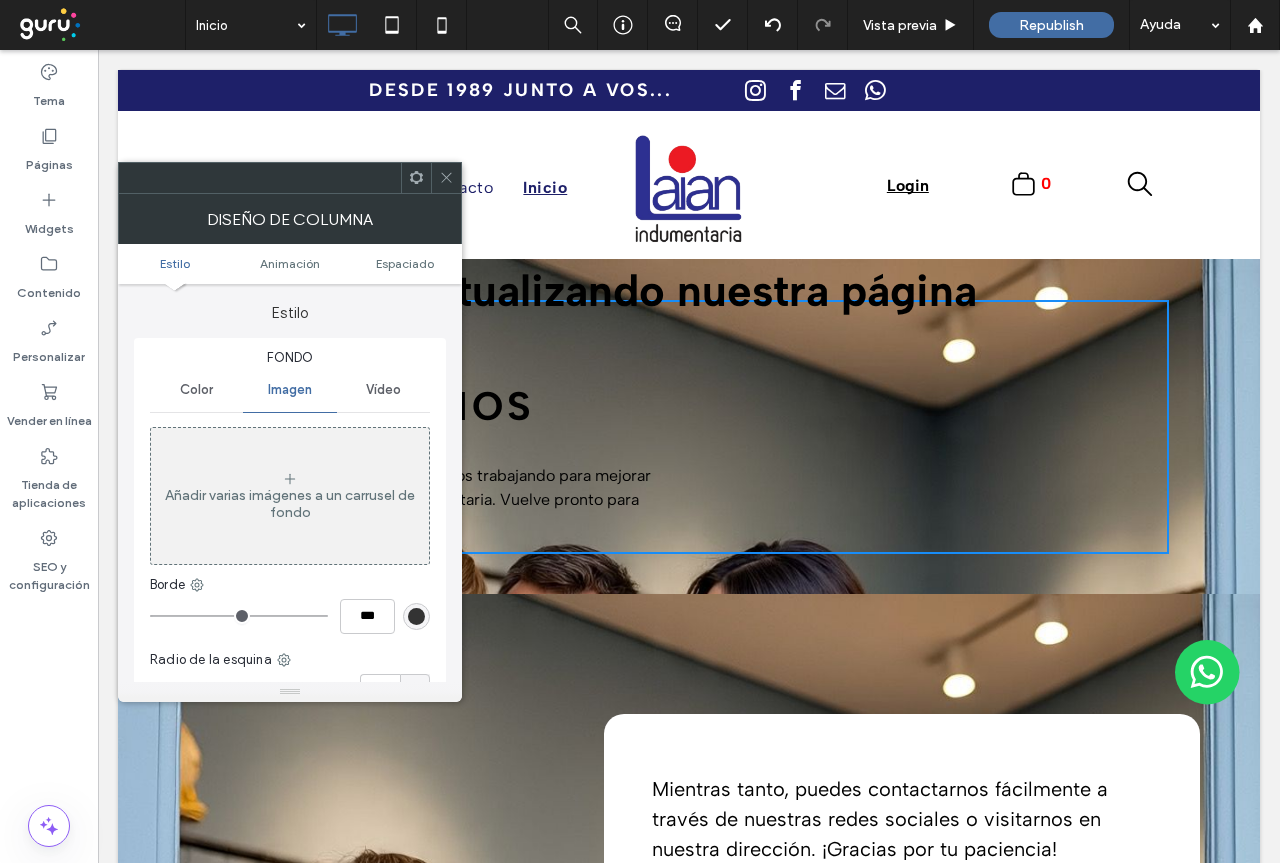 click 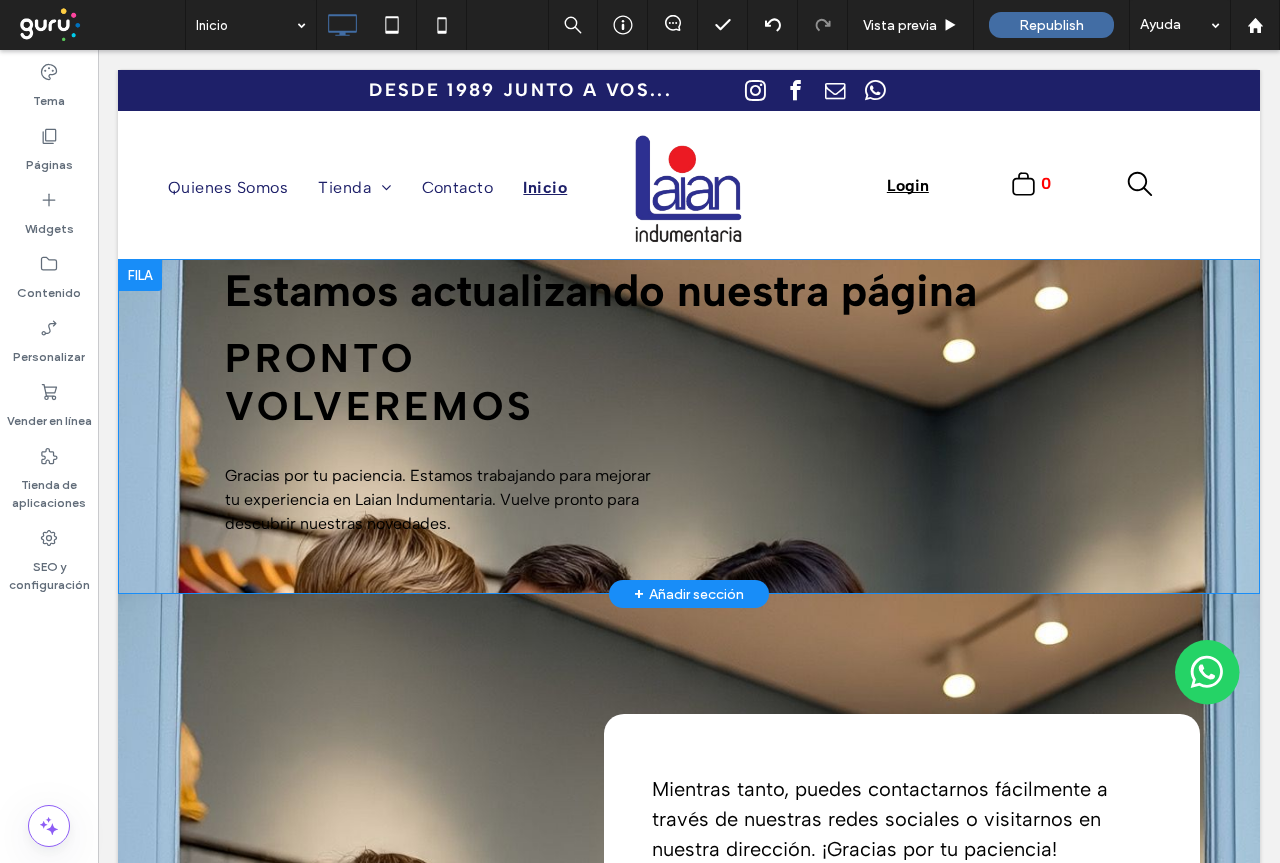 click on "Estamos actualizando nuestra página
Pronto volveremos
Gracias por tu paciencia. Estamos trabajando para mejorar tu experiencia en Laian Indumentaria. Vuelve pronto para descubrir nuestras novedades.
Click To Paste
Fila + Añadir sección" at bounding box center (689, 426) 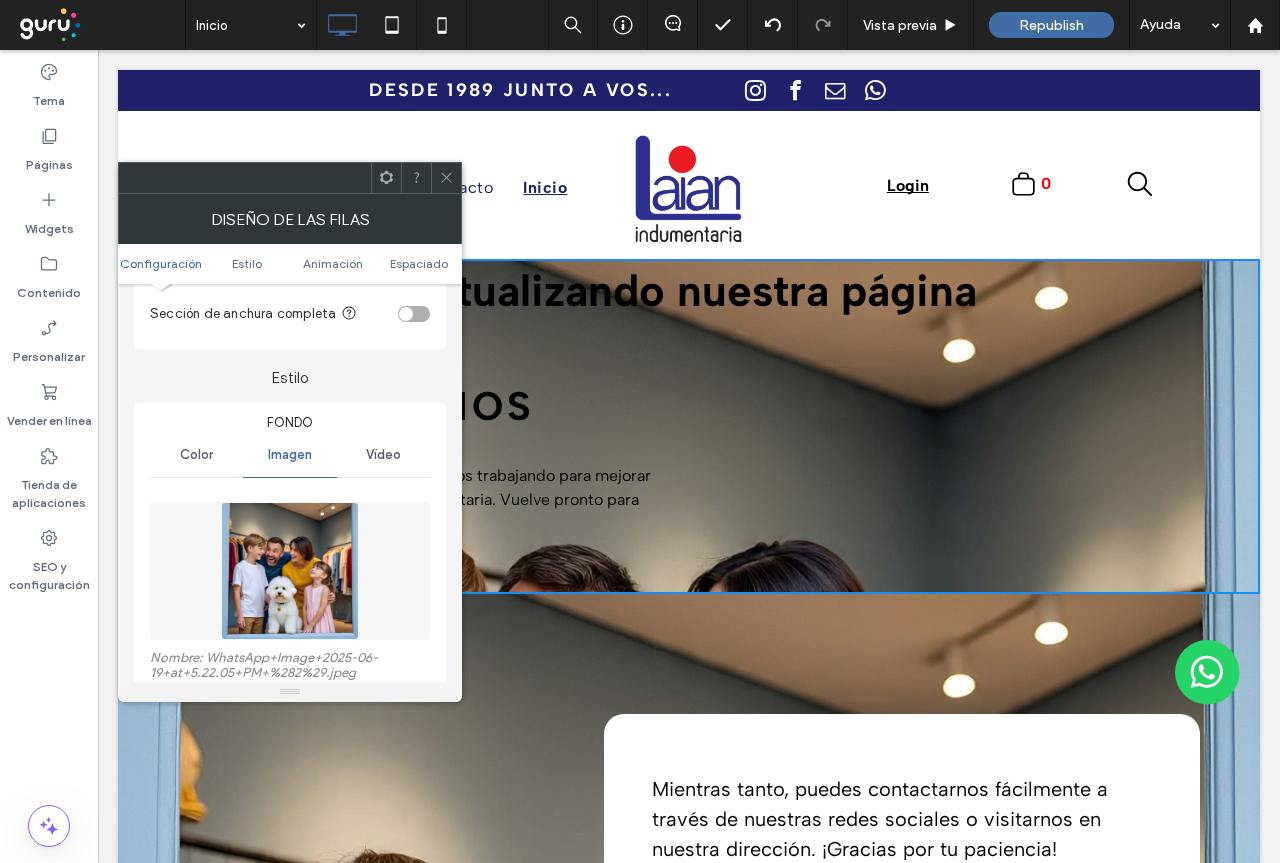 scroll, scrollTop: 300, scrollLeft: 0, axis: vertical 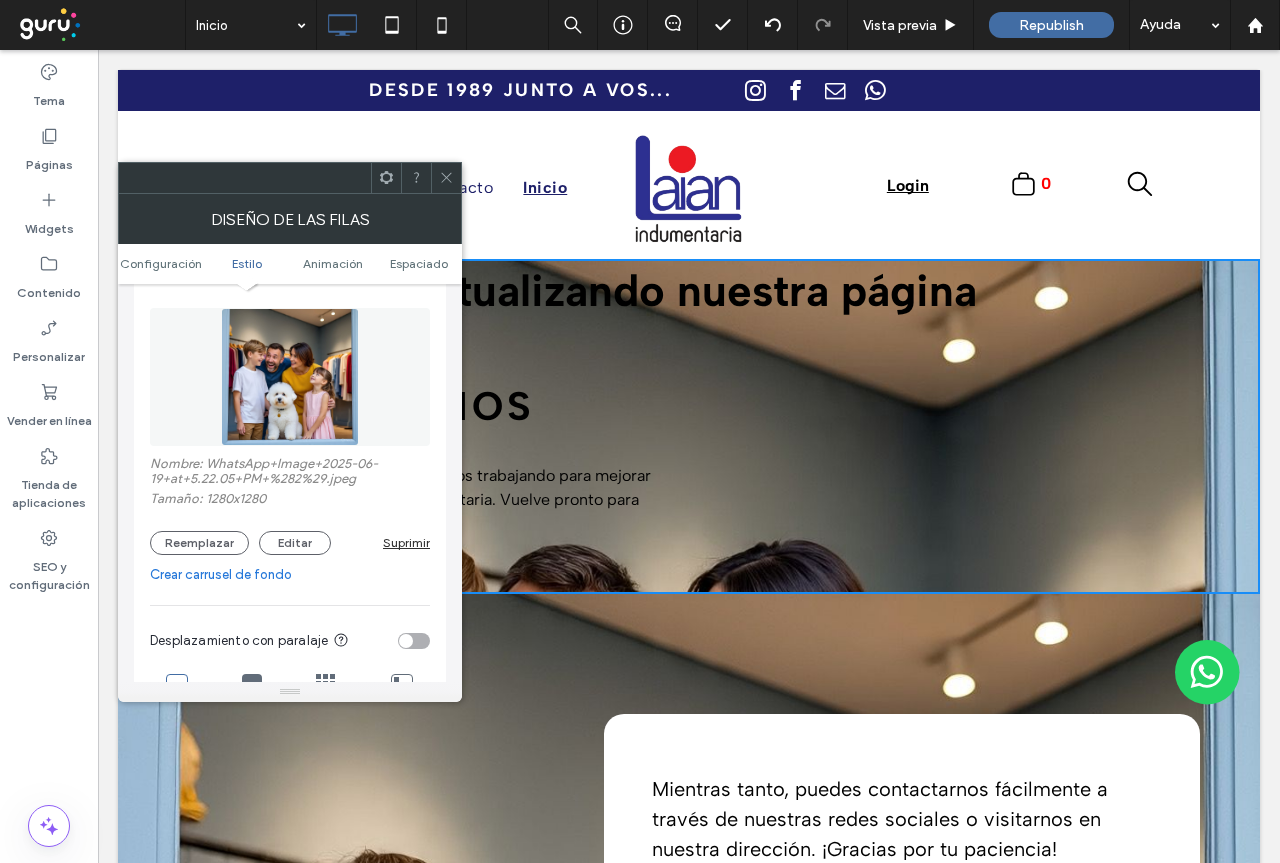 click on "Suprimir" at bounding box center (406, 542) 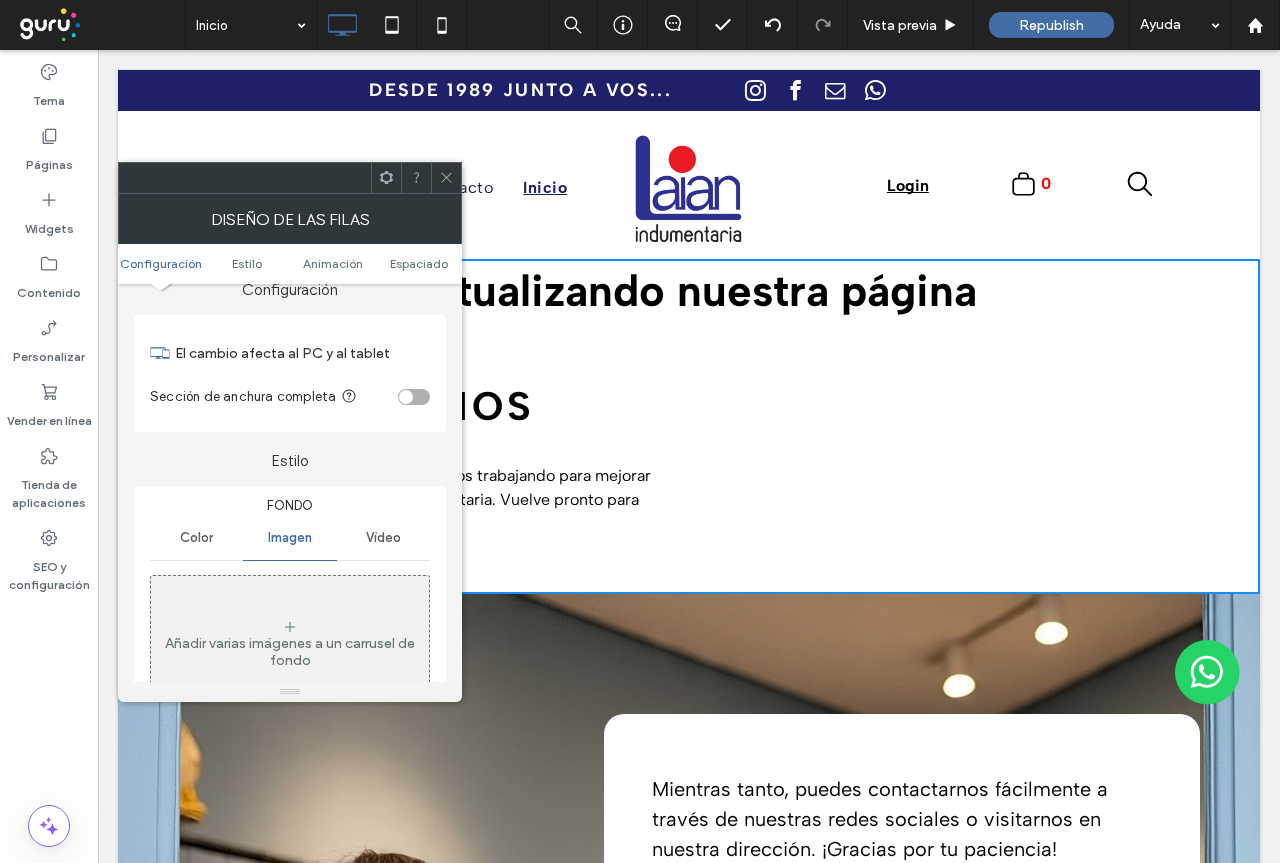 scroll, scrollTop: 0, scrollLeft: 0, axis: both 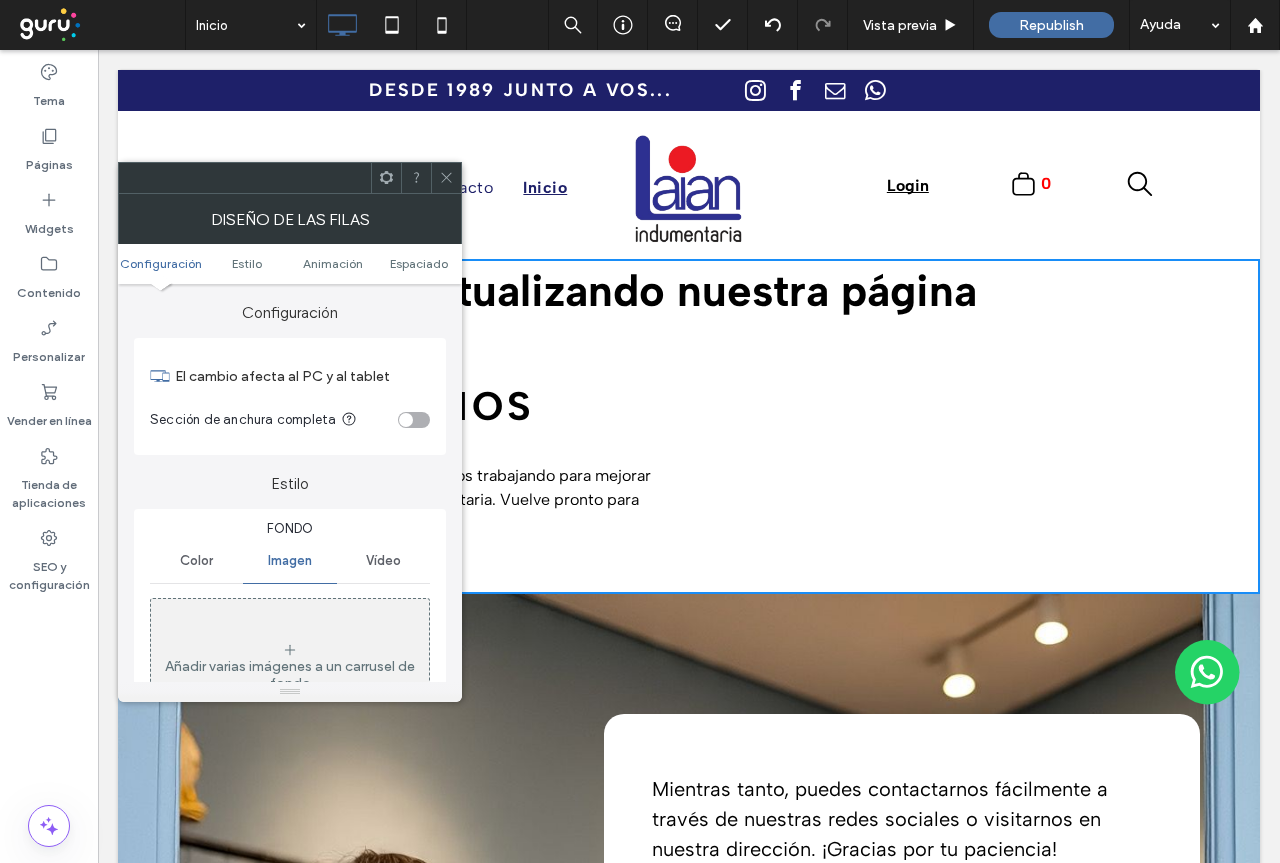 click on "Color" at bounding box center [196, 561] 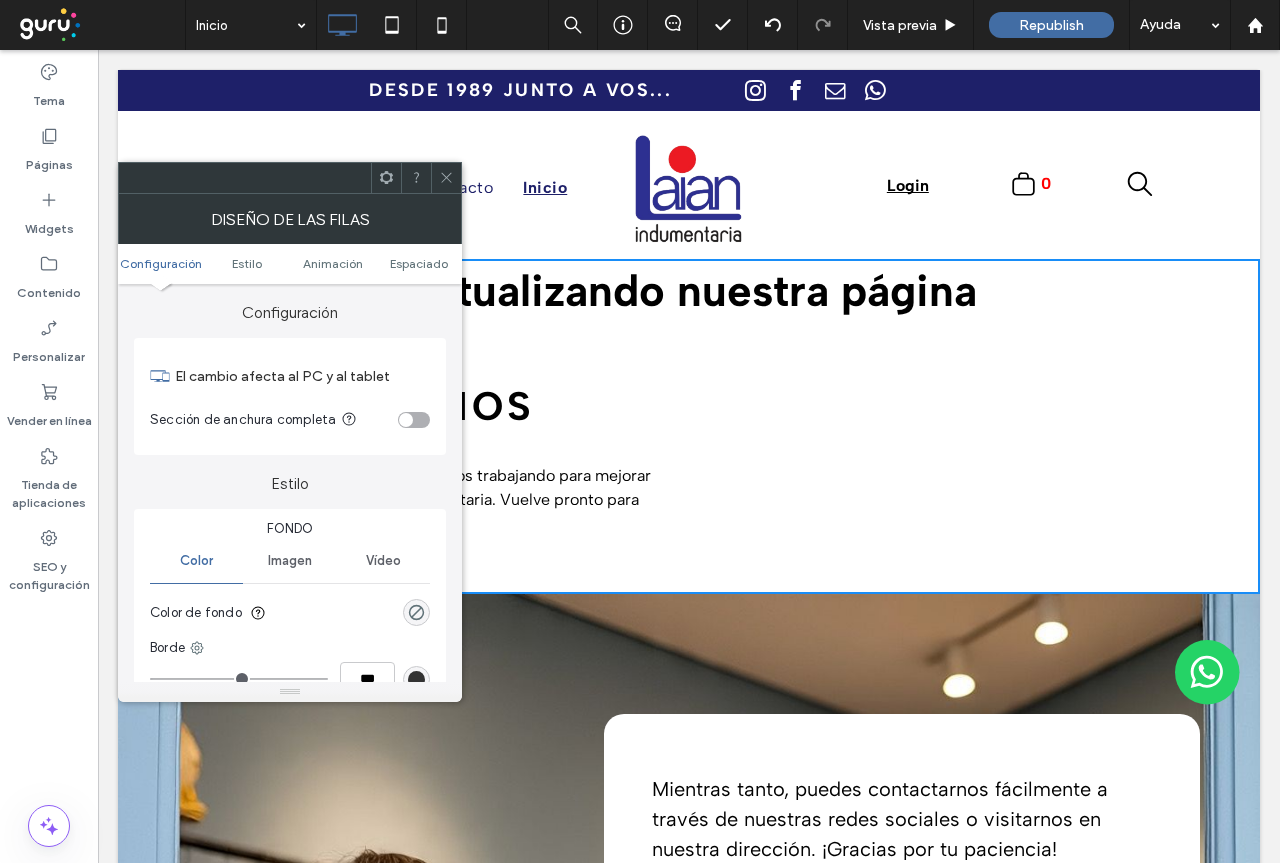 scroll, scrollTop: 200, scrollLeft: 0, axis: vertical 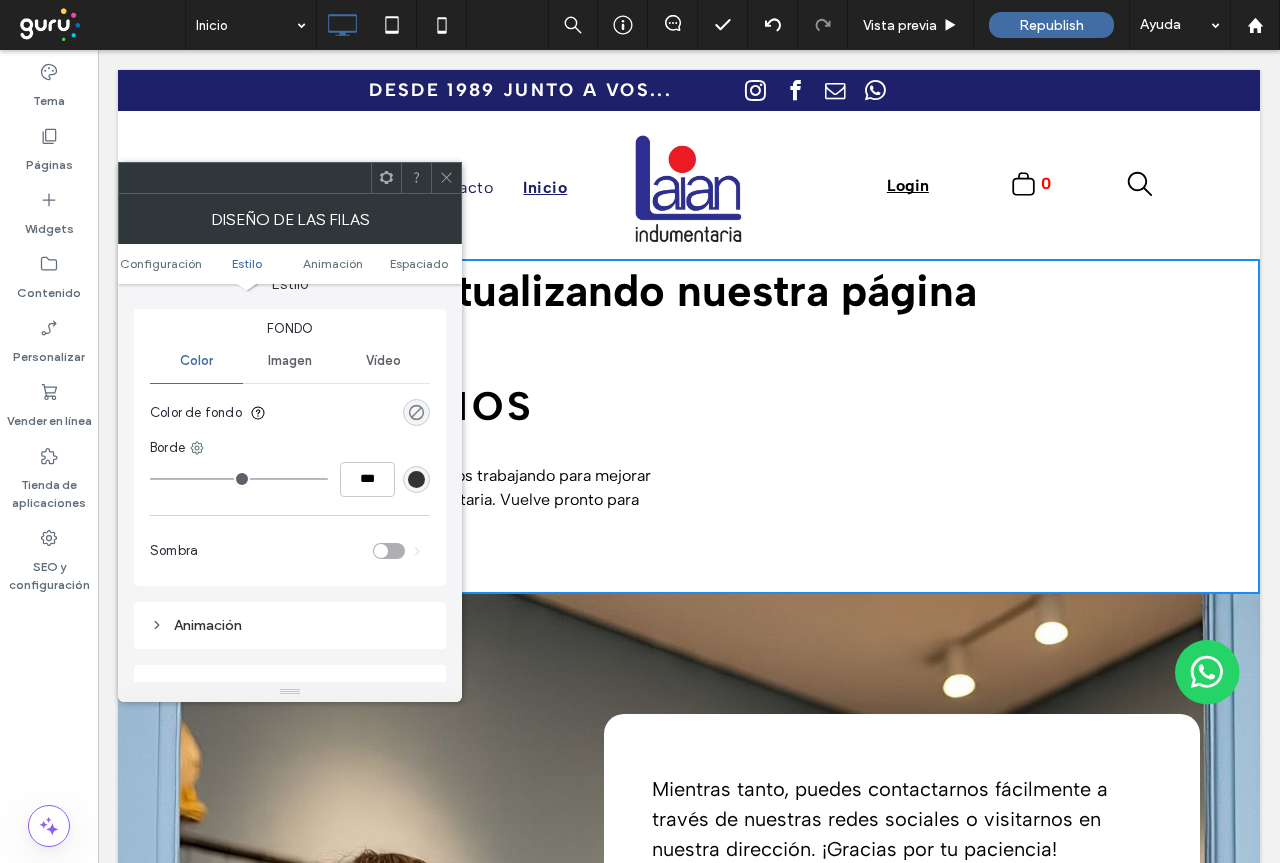 click at bounding box center (416, 412) 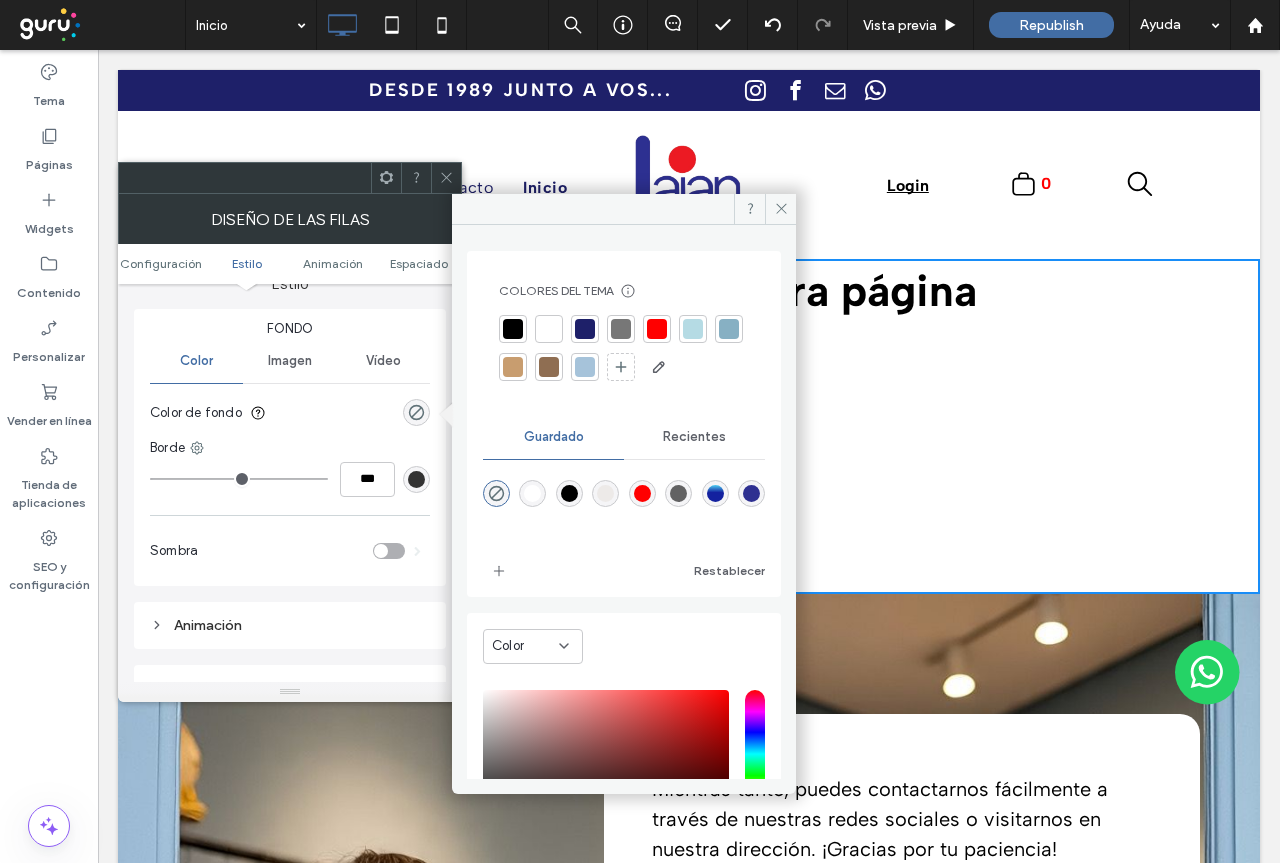 click at bounding box center [585, 329] 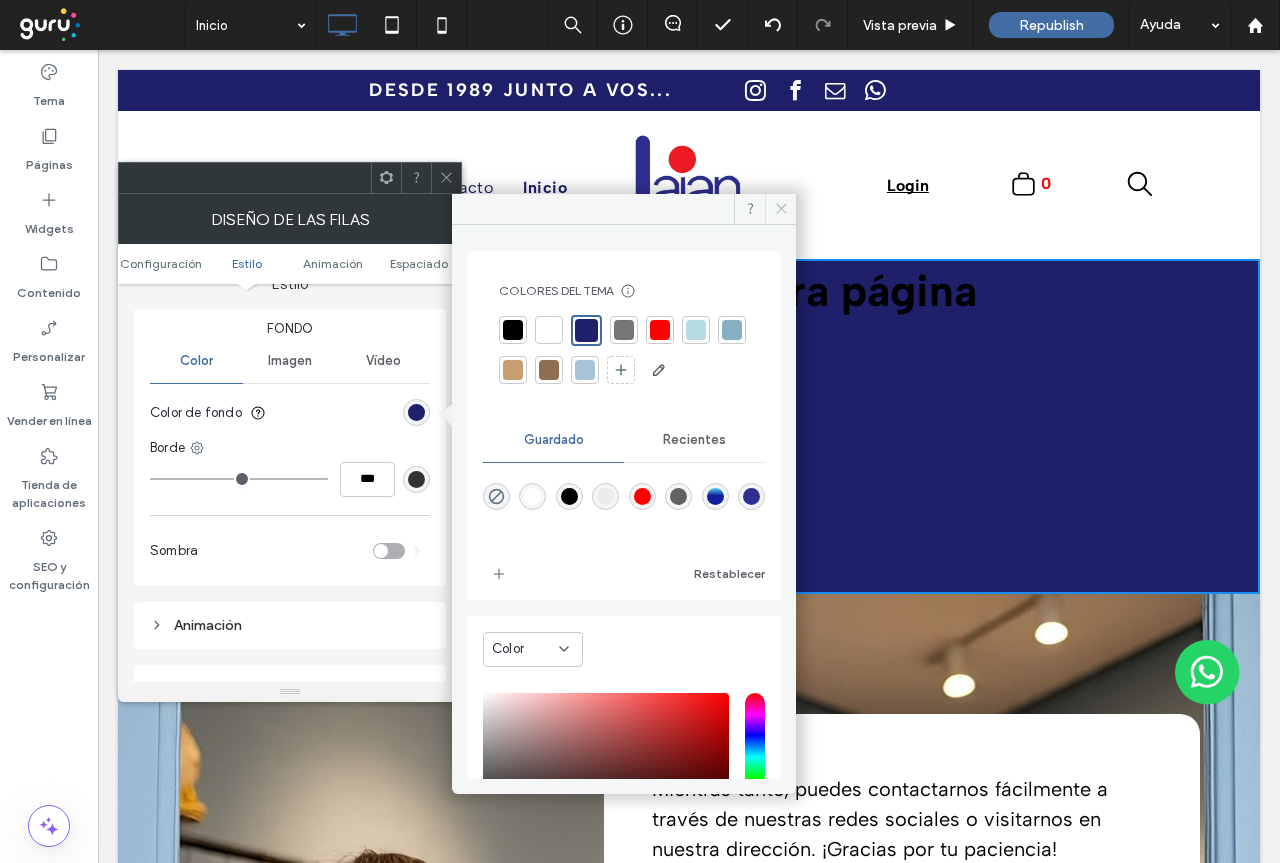 drag, startPoint x: 785, startPoint y: 203, endPoint x: 688, endPoint y: 279, distance: 123.22743 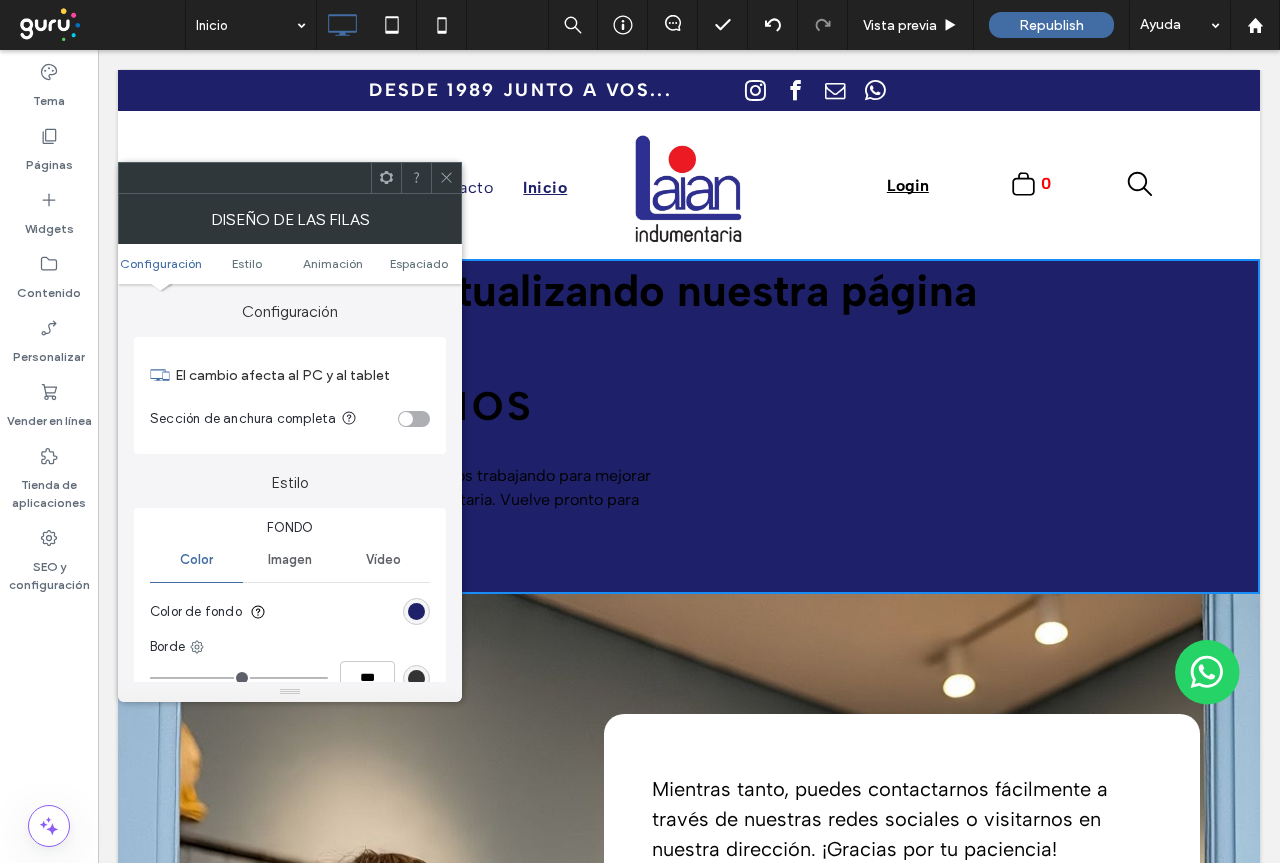 scroll, scrollTop: 0, scrollLeft: 0, axis: both 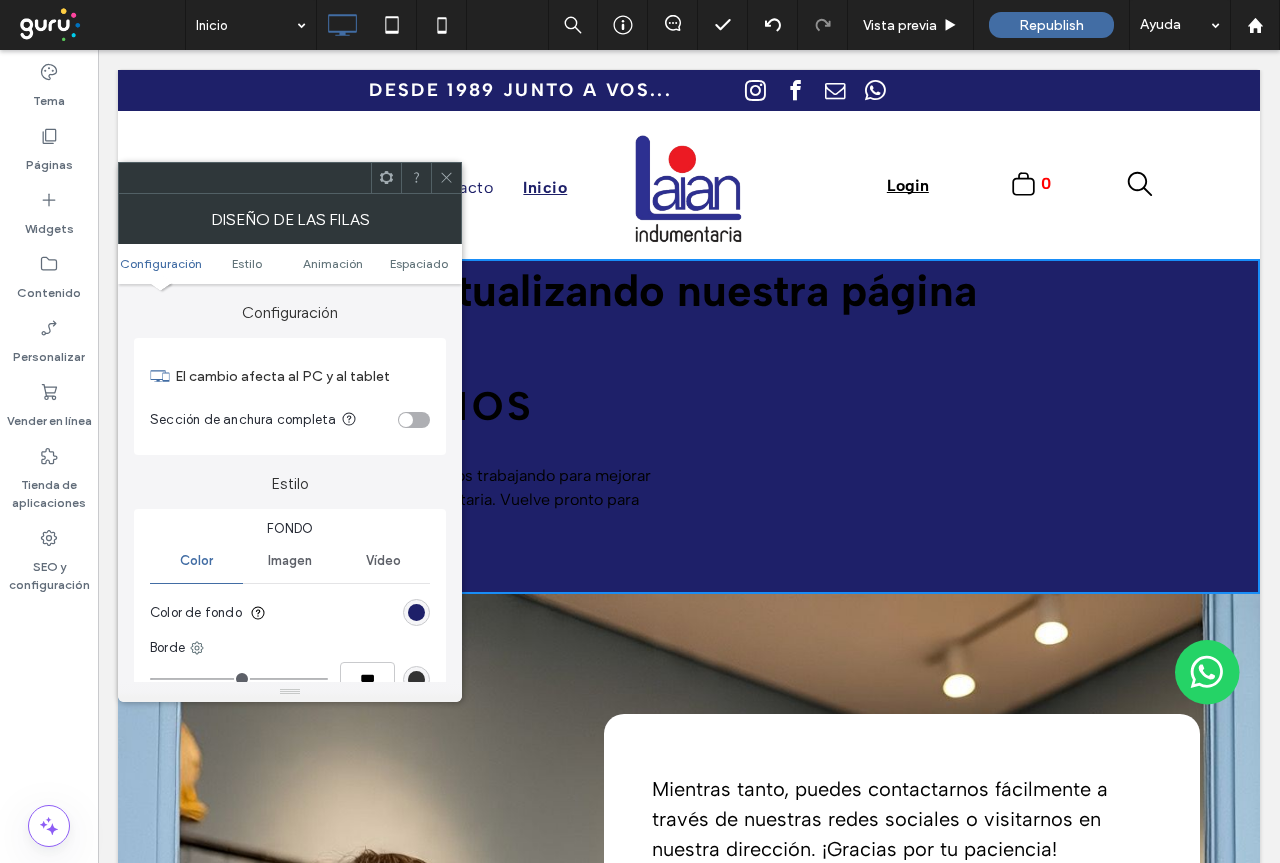 click at bounding box center [446, 178] 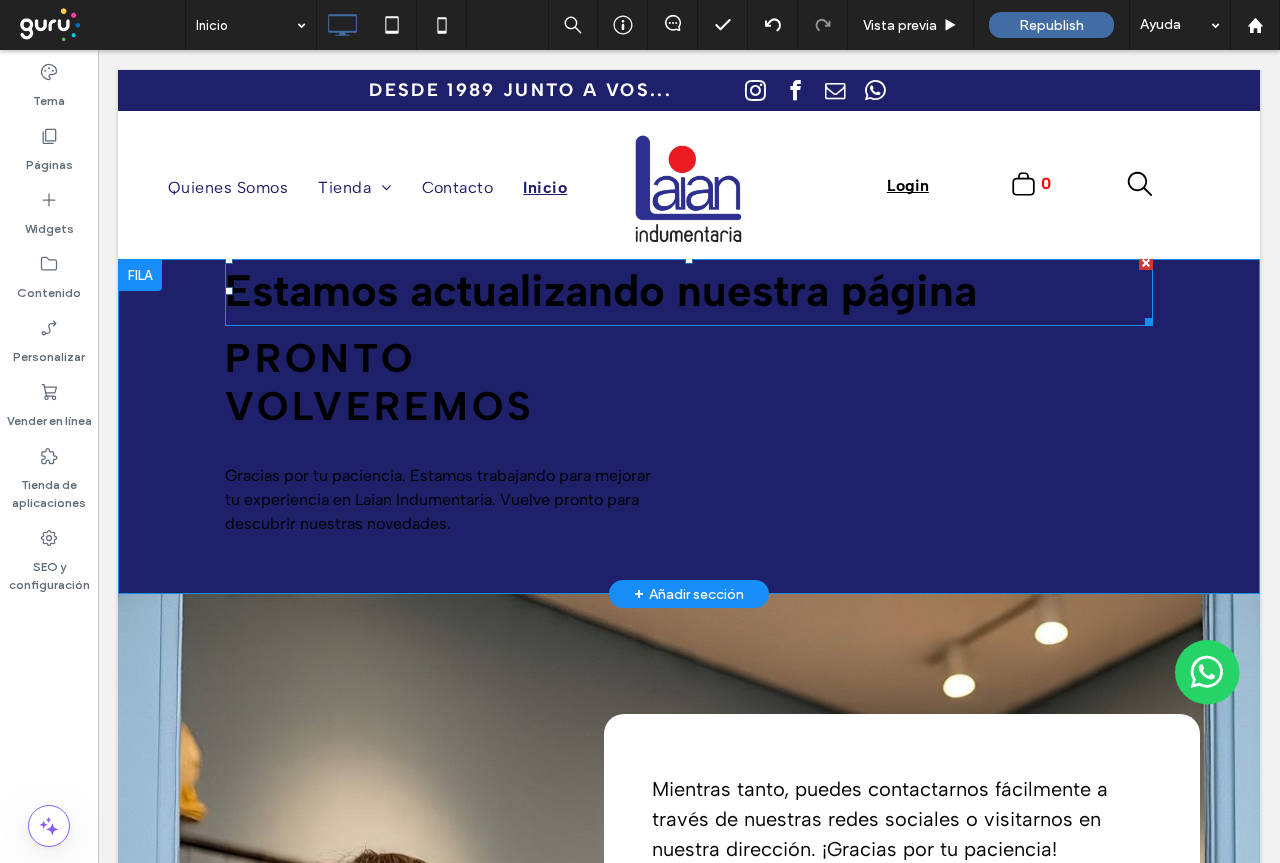 click on "Estamos actualizando nuestra página" at bounding box center (601, 290) 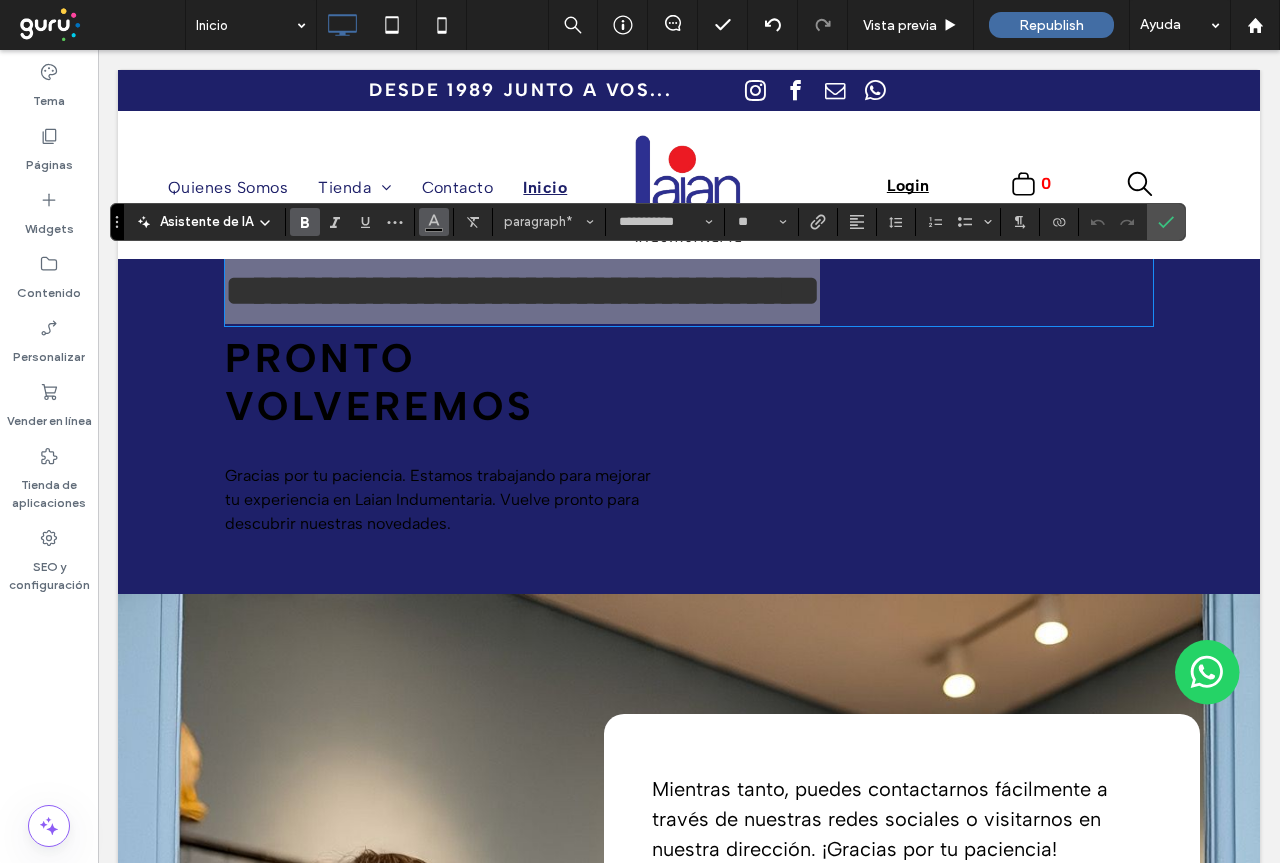 click 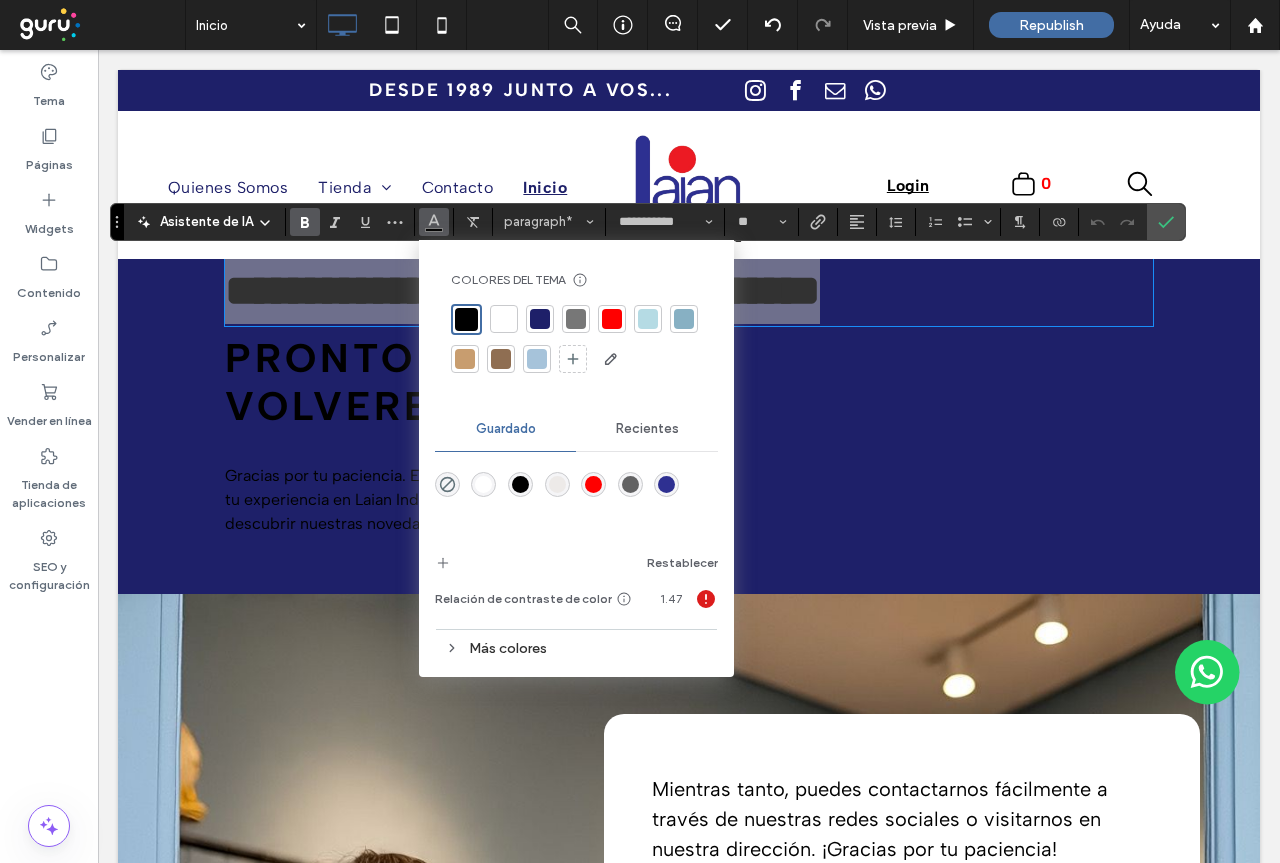 click at bounding box center [504, 319] 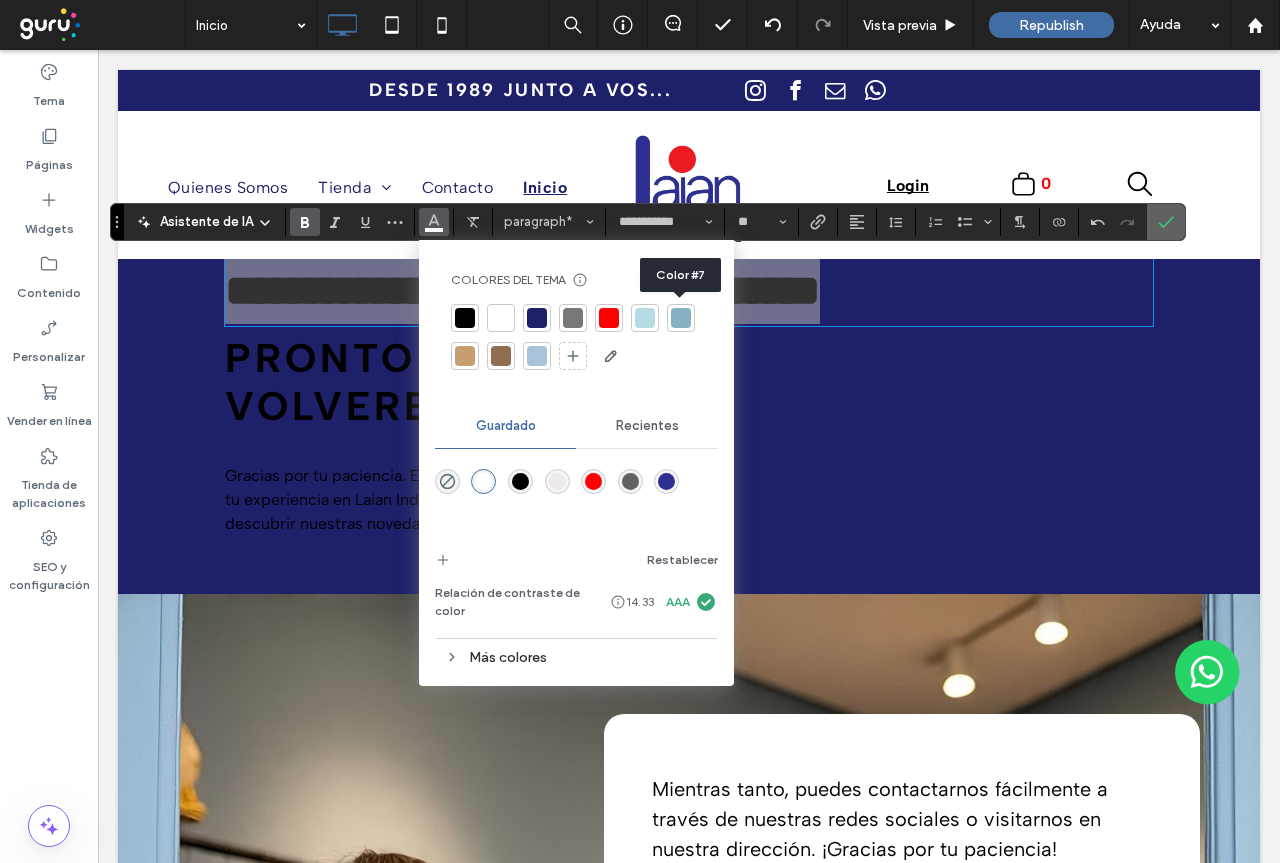 click at bounding box center (1166, 222) 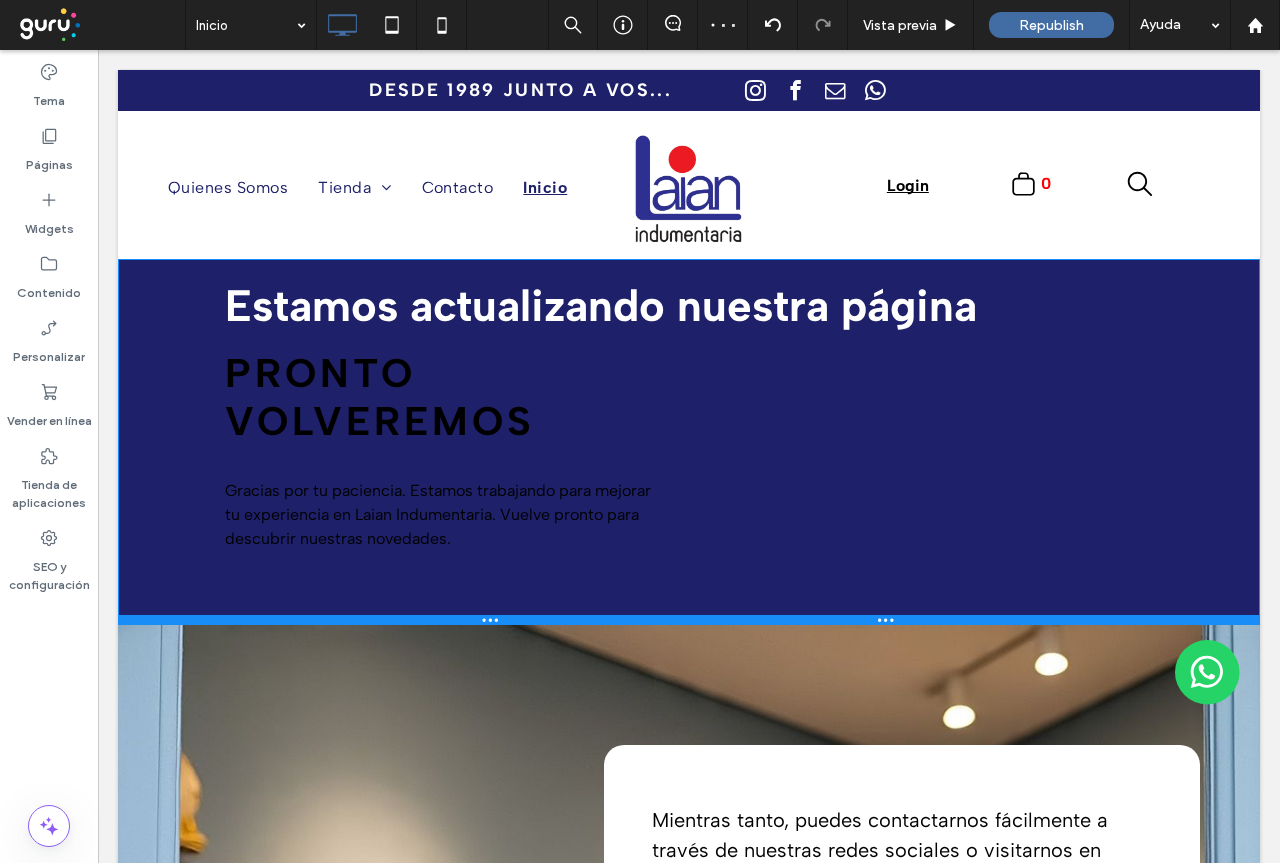 drag, startPoint x: 767, startPoint y: 586, endPoint x: 777, endPoint y: 618, distance: 33.526108 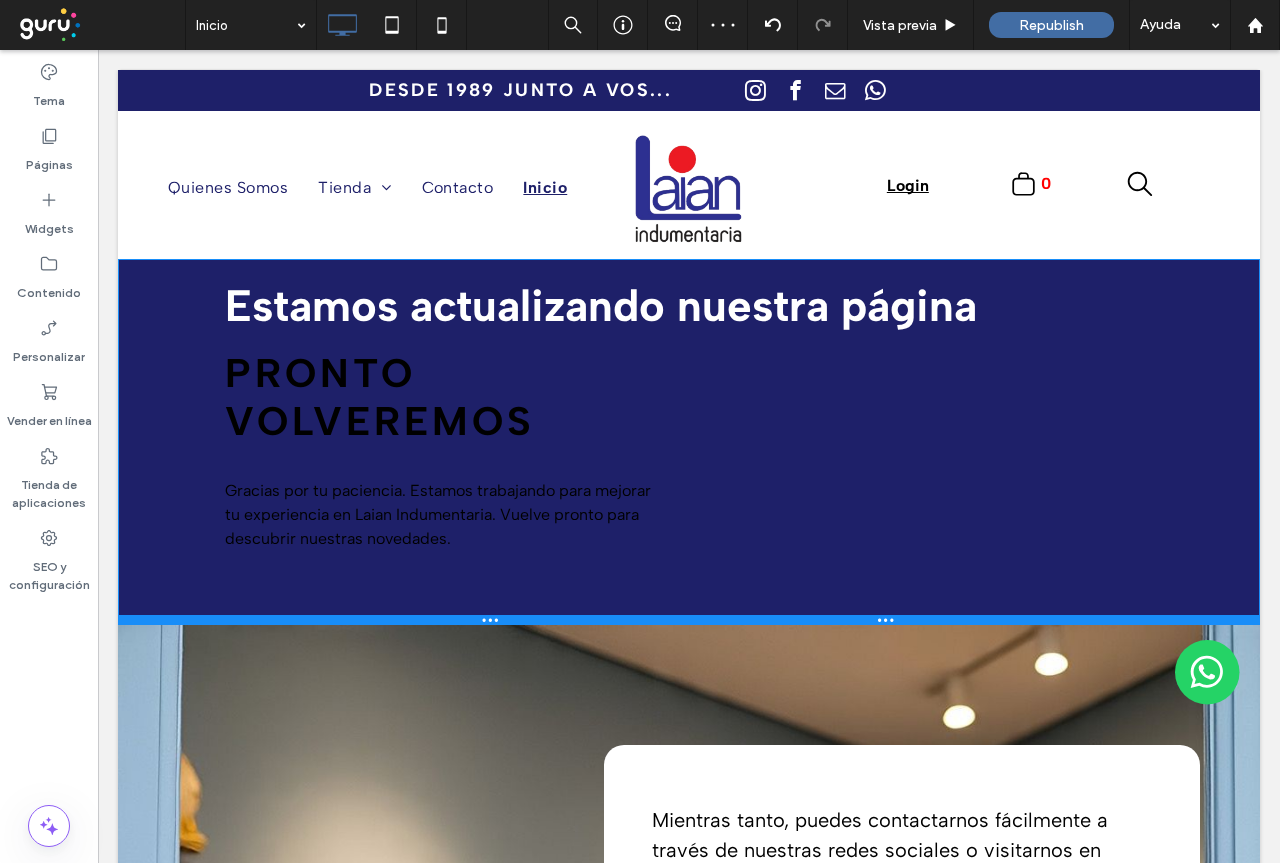 click at bounding box center (689, 620) 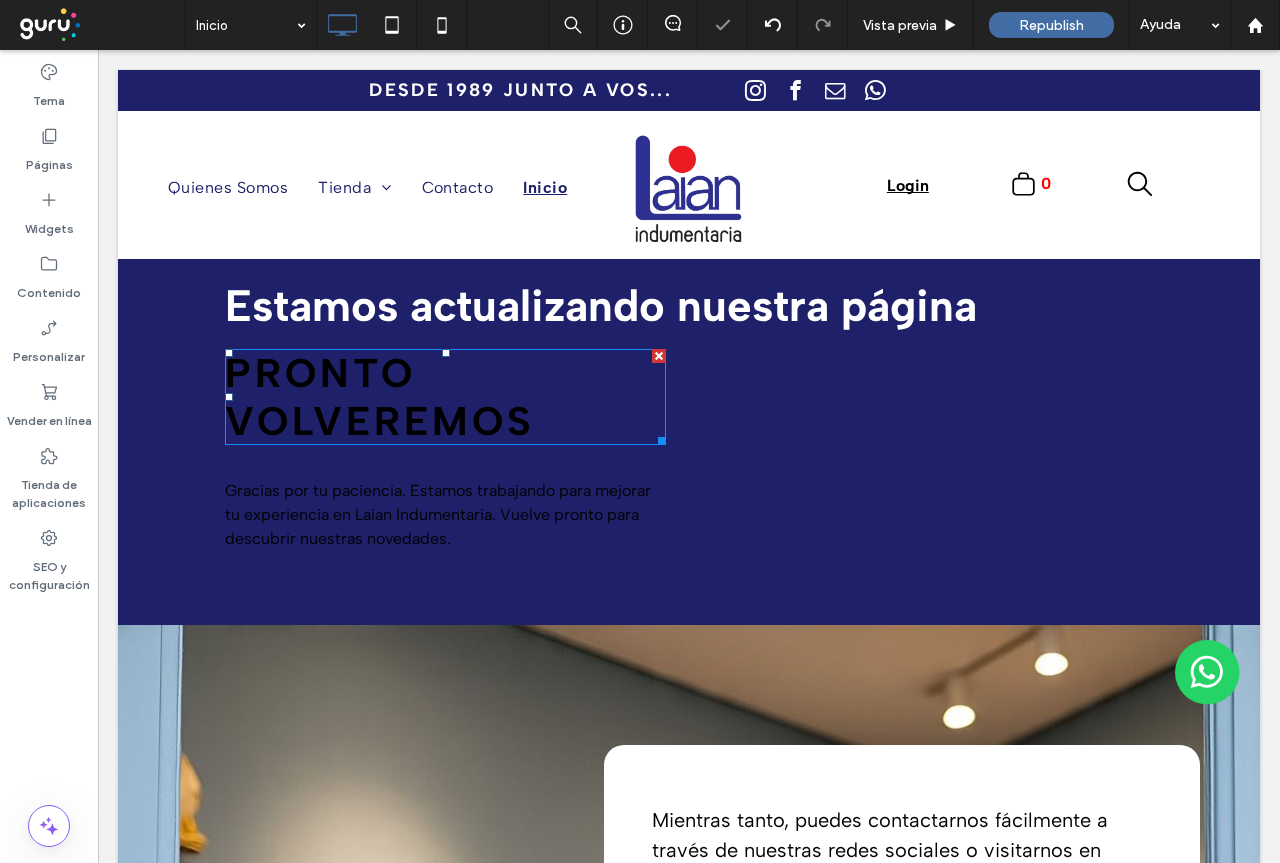 click on "Pronto volveremos" at bounding box center [380, 397] 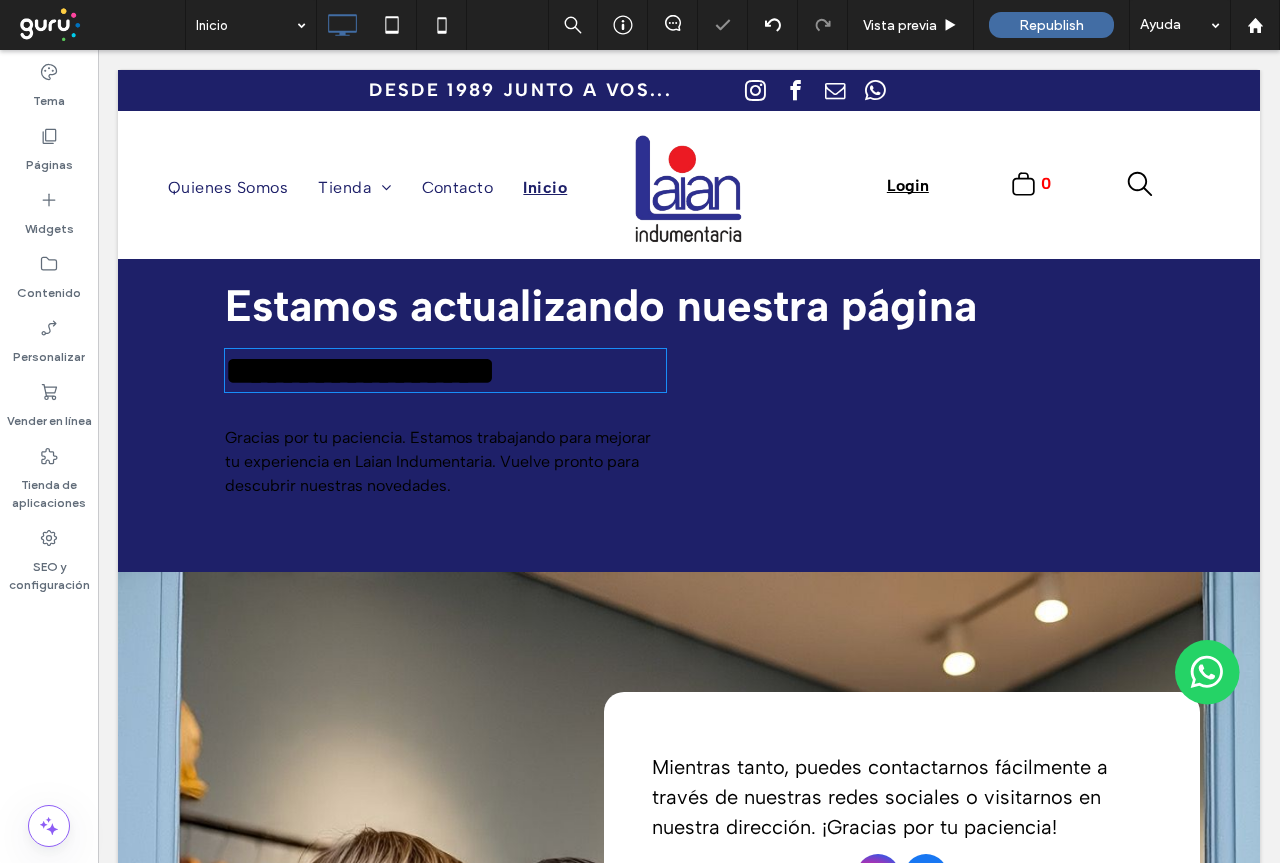 type on "**********" 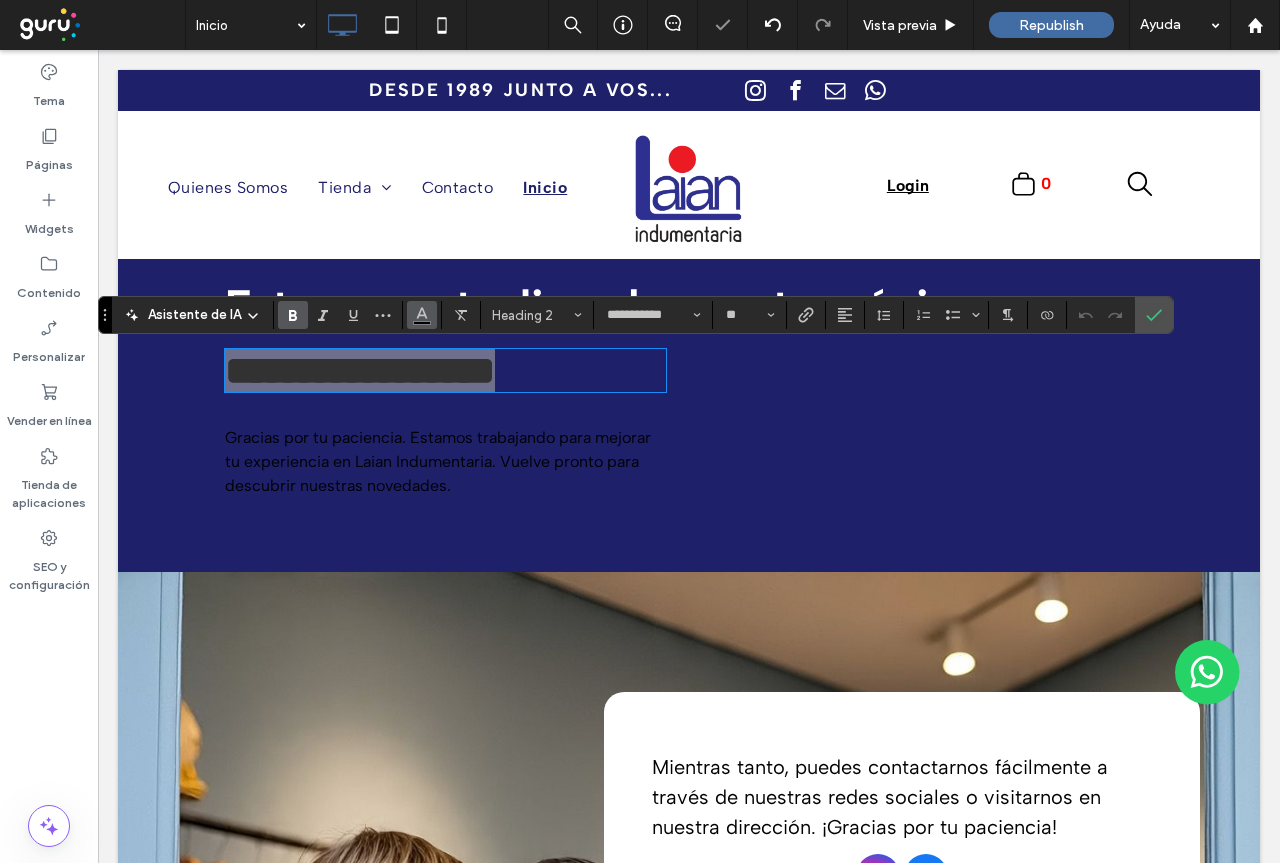 click at bounding box center (422, 315) 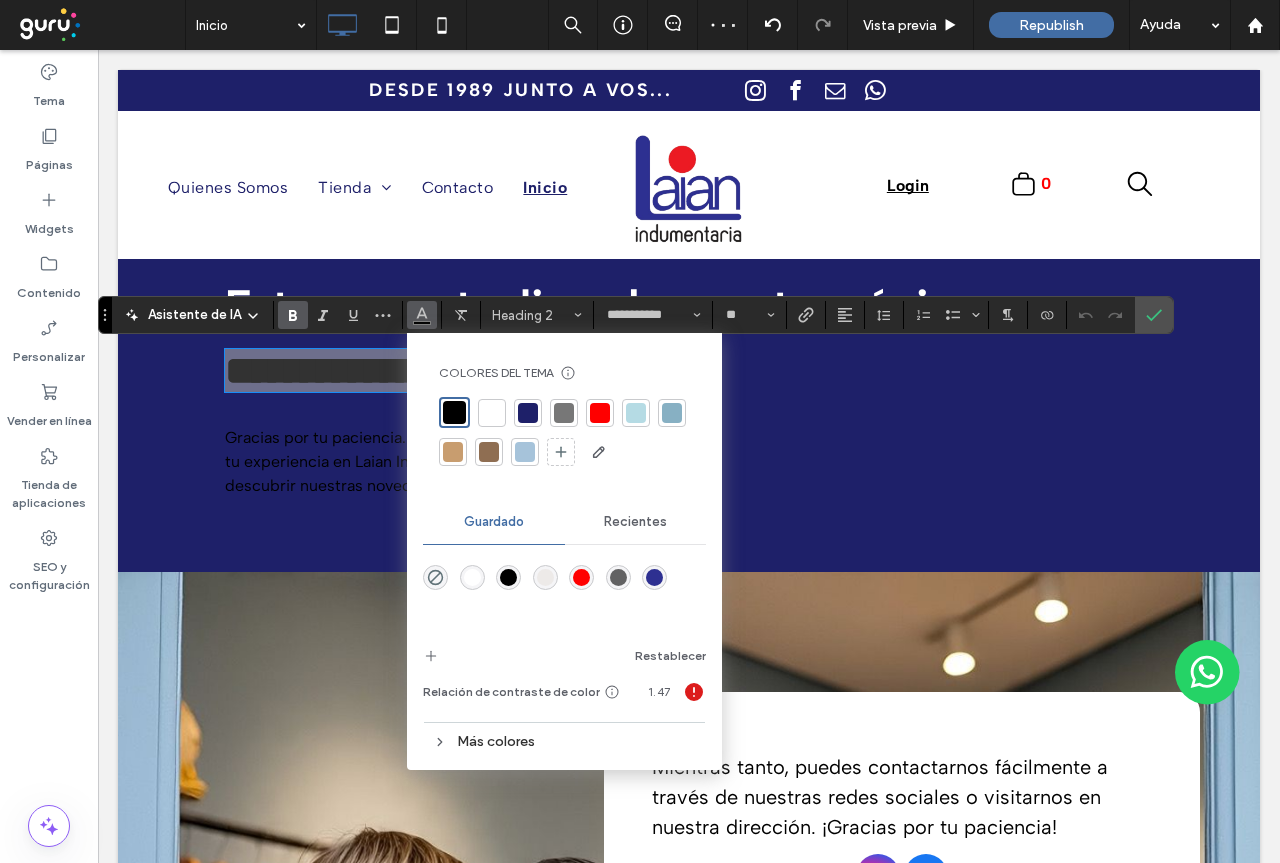 click at bounding box center (492, 413) 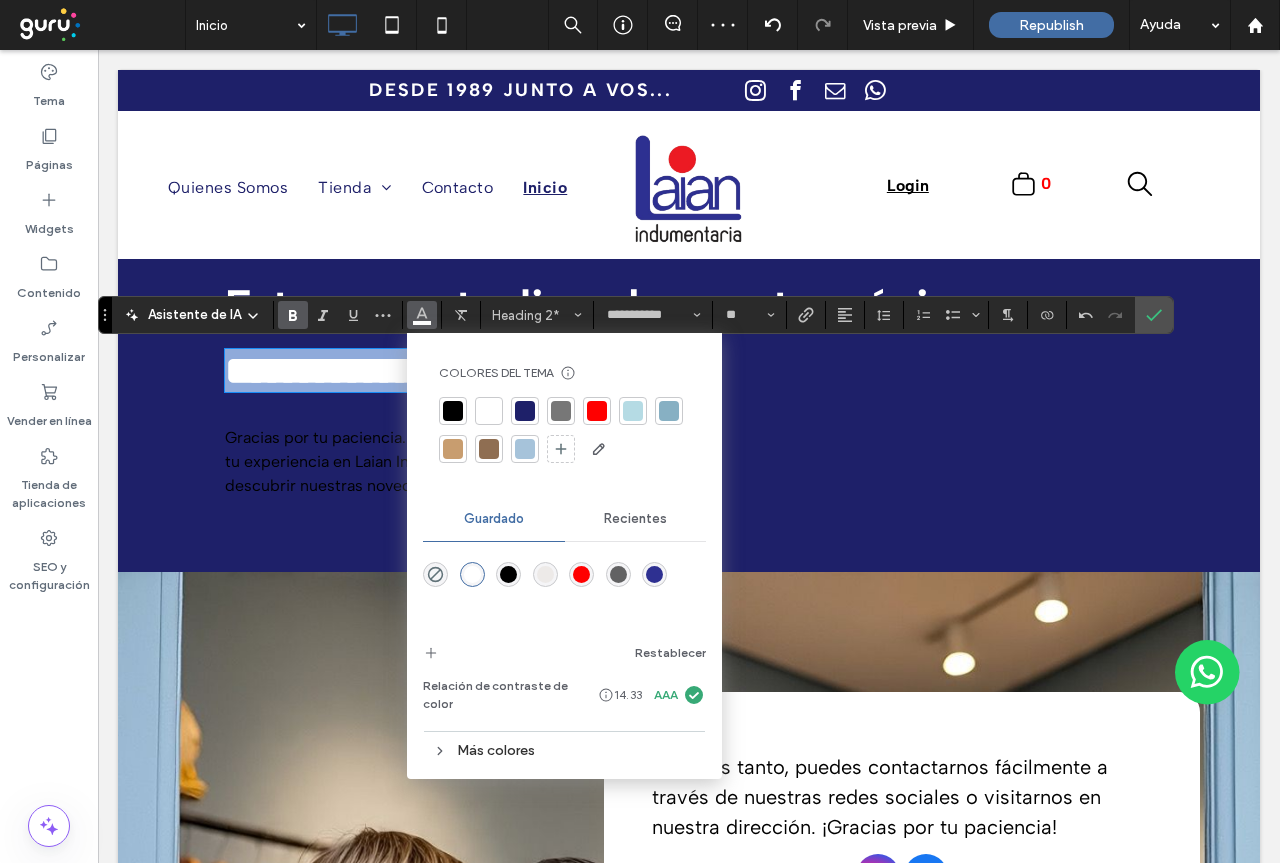 click on "Estamos actualizando nuestra página" at bounding box center [689, 306] 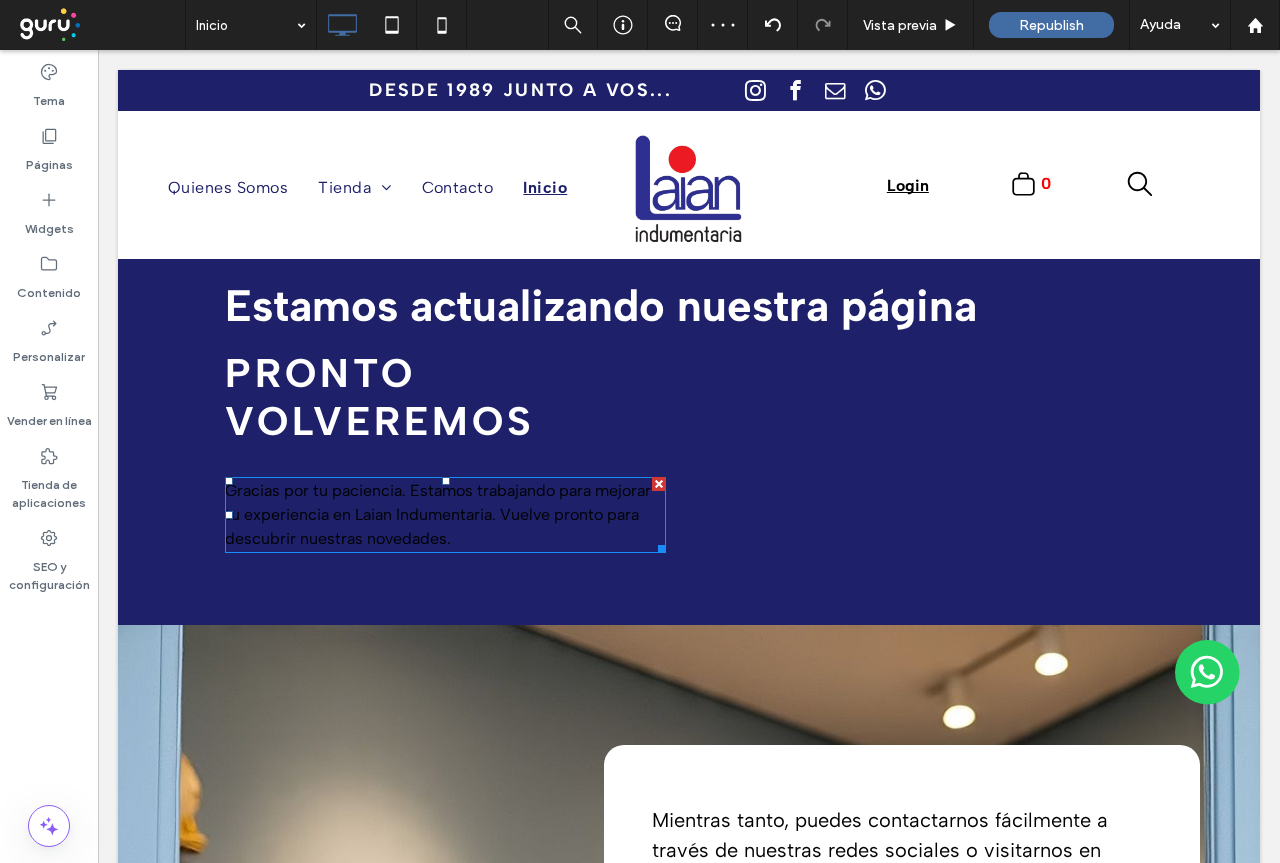 click on "Gracias por tu paciencia. Estamos trabajando para mejorar tu experiencia en Laian Indumentaria. Vuelve pronto para descubrir nuestras novedades." at bounding box center [438, 514] 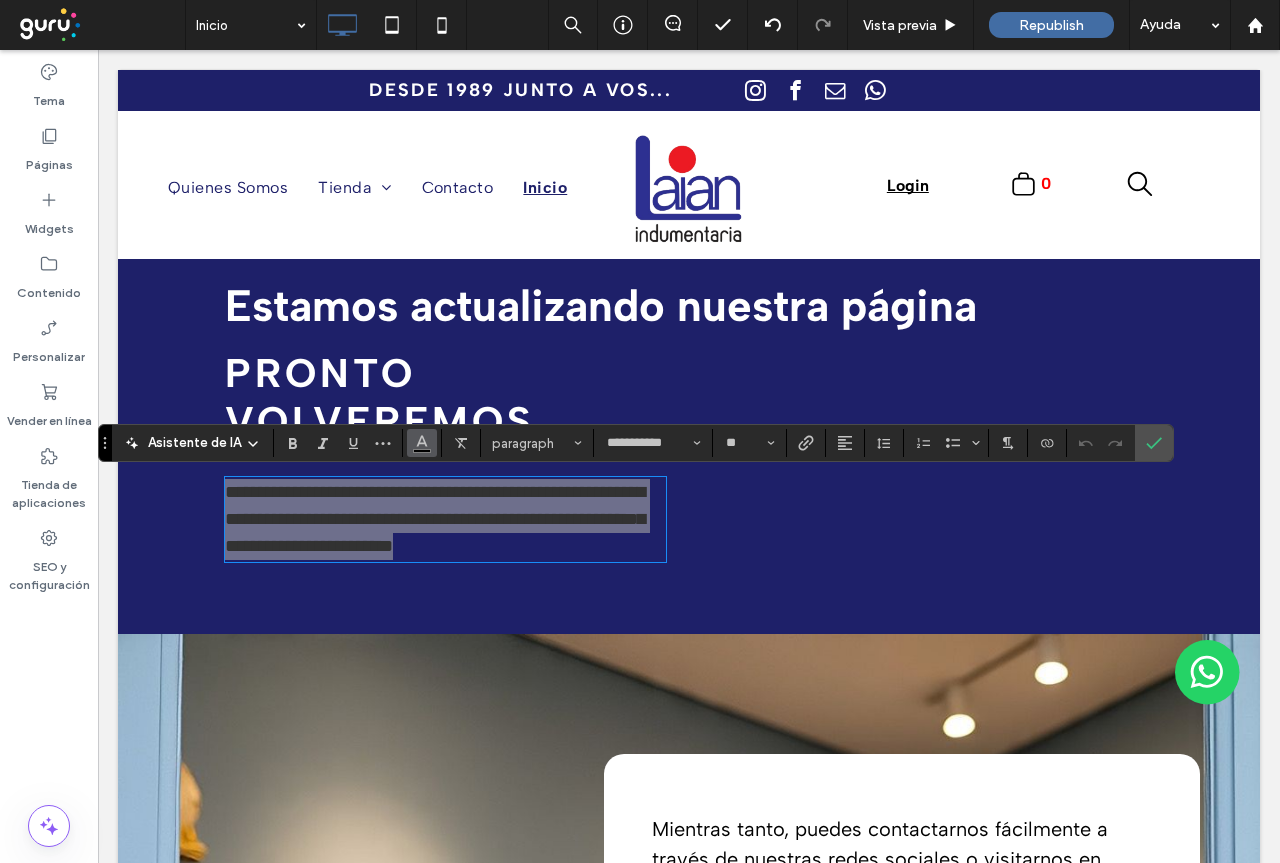 click at bounding box center [422, 441] 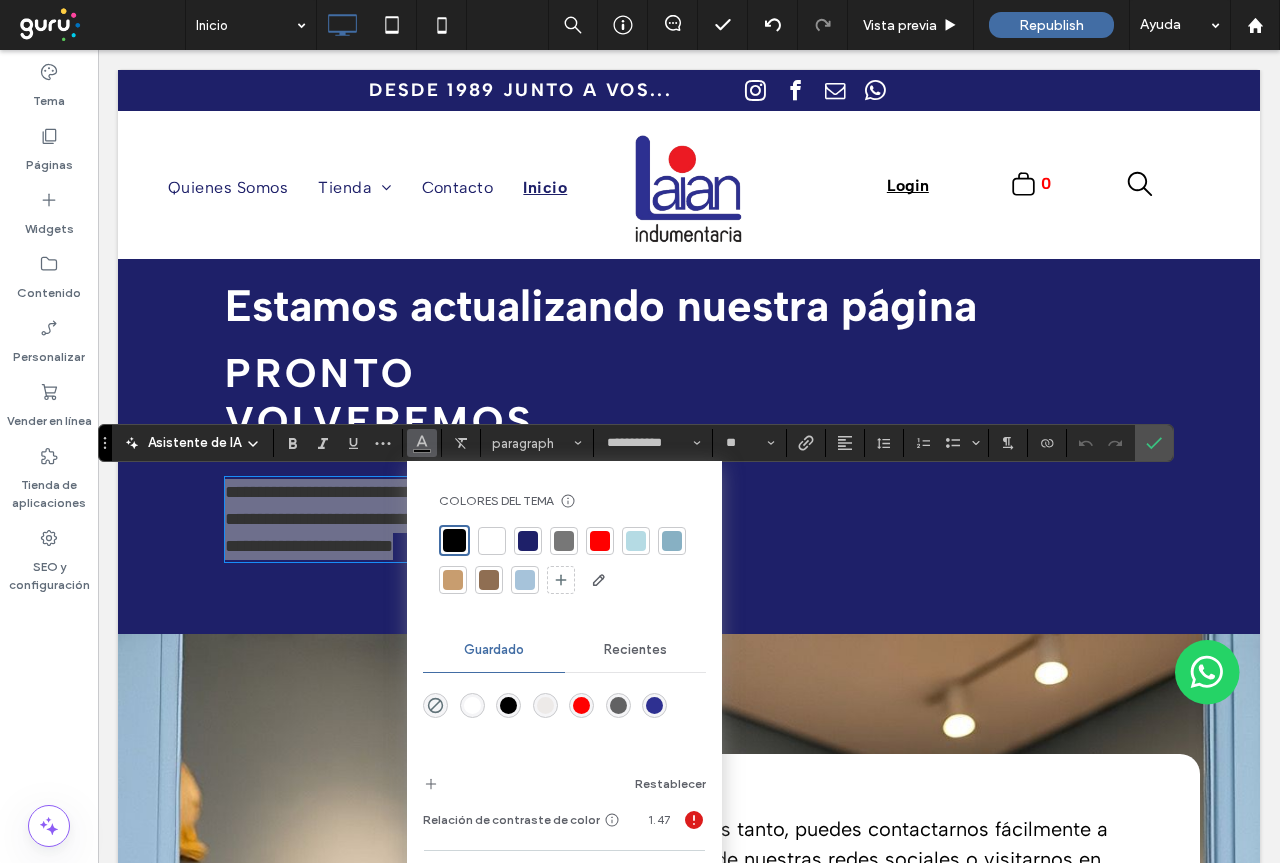 click at bounding box center [492, 541] 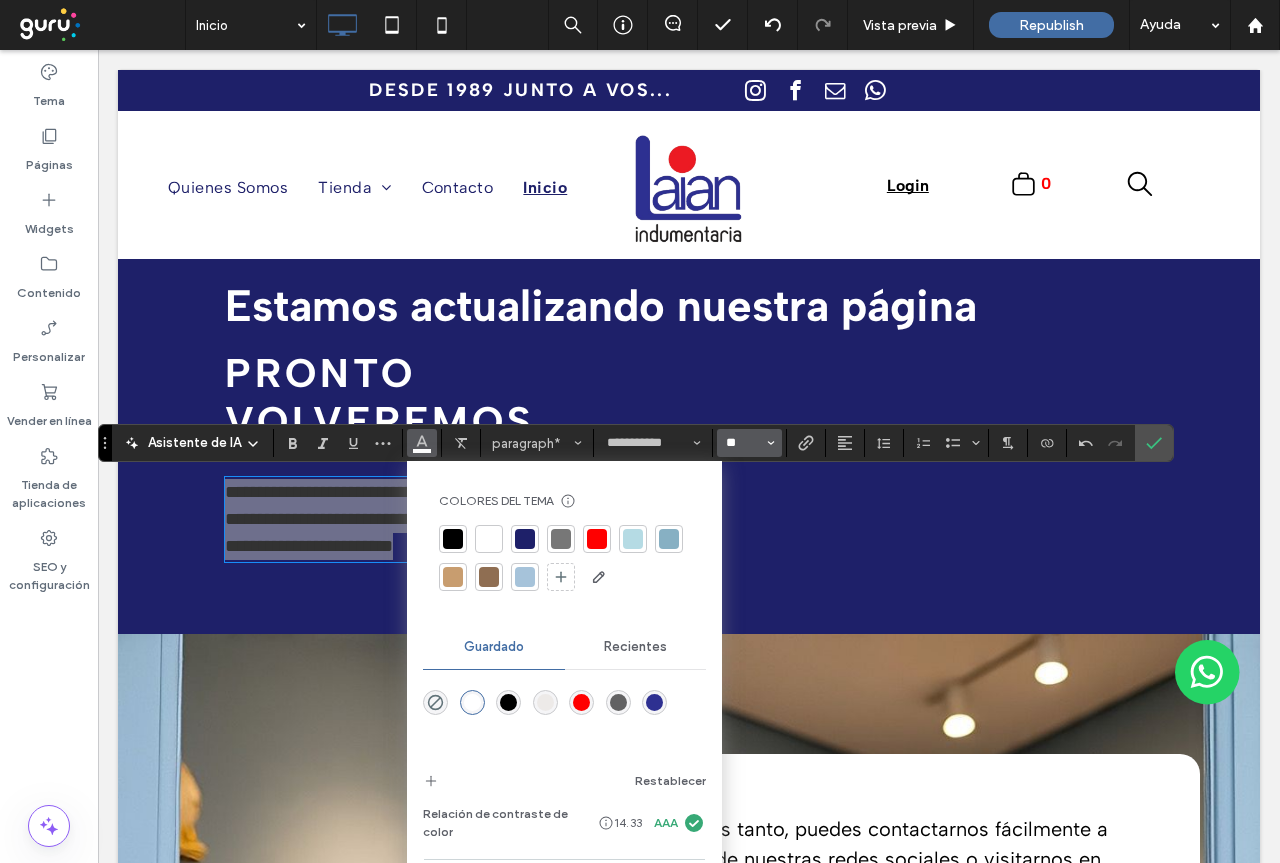 click on "**" at bounding box center [743, 443] 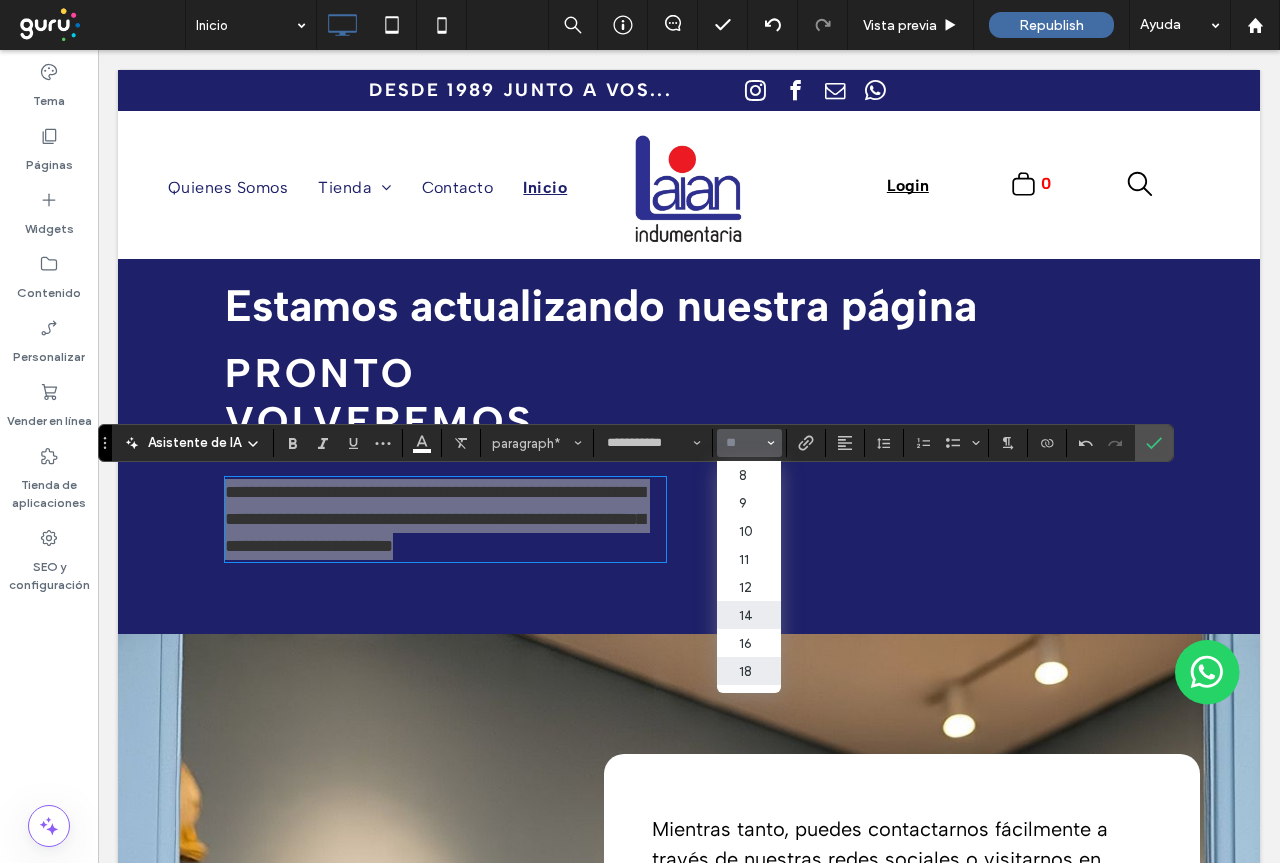 scroll, scrollTop: 100, scrollLeft: 0, axis: vertical 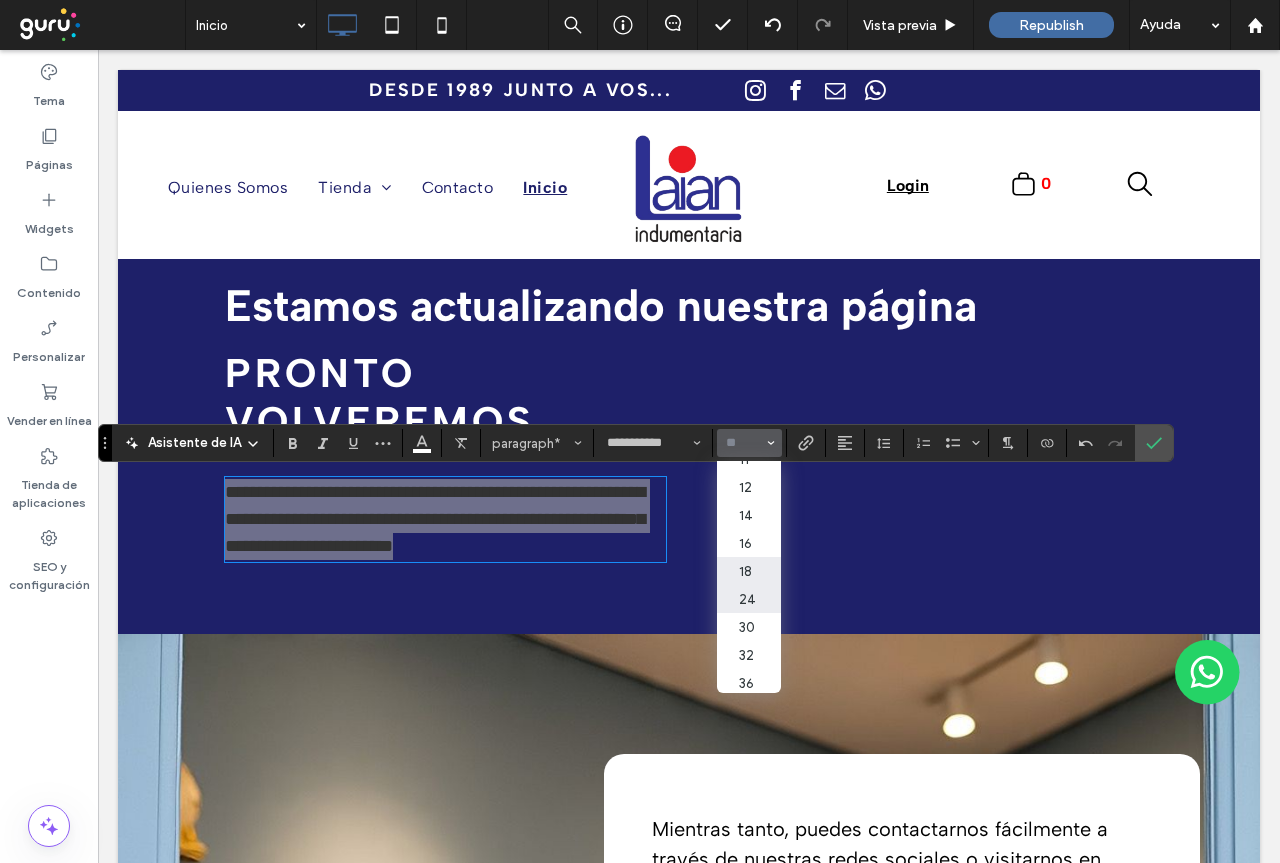 click on "24" at bounding box center (749, 599) 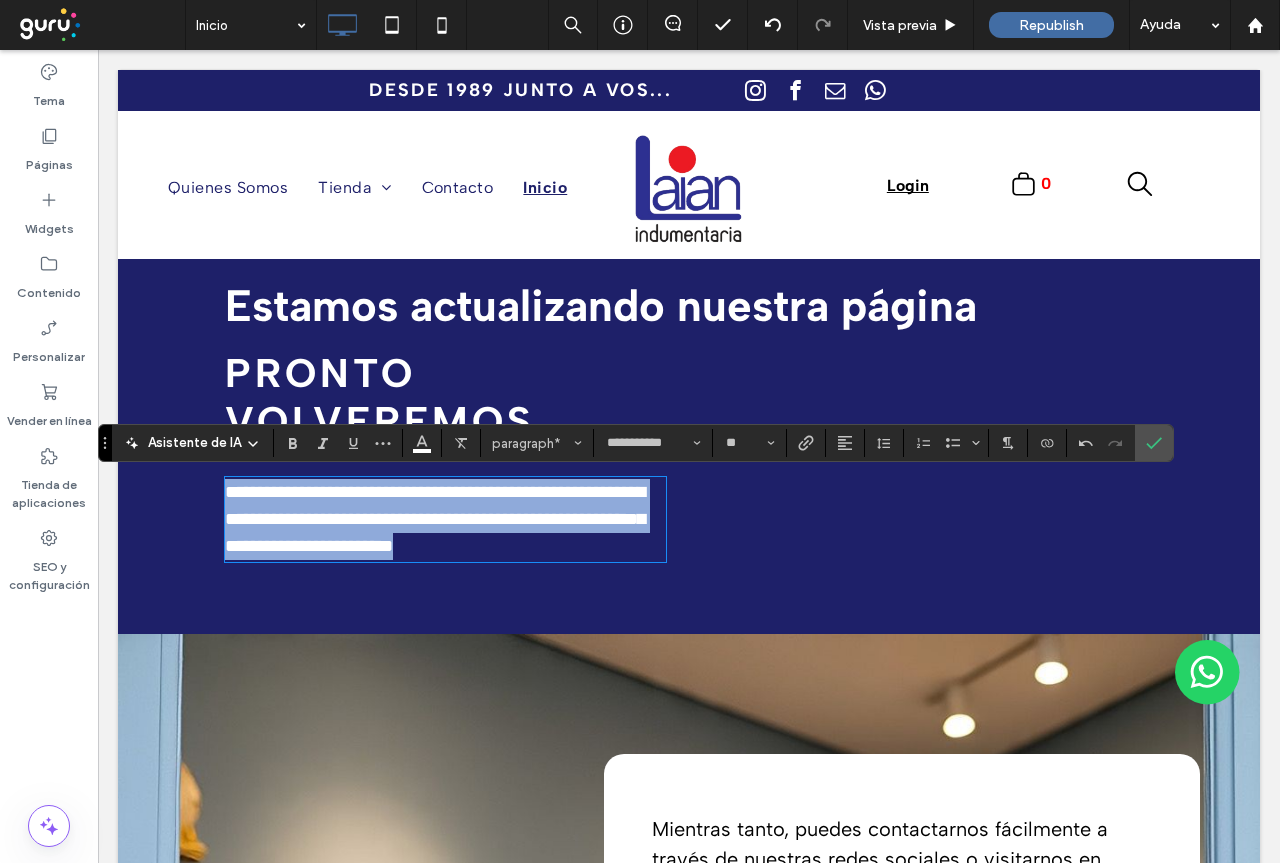 type on "**" 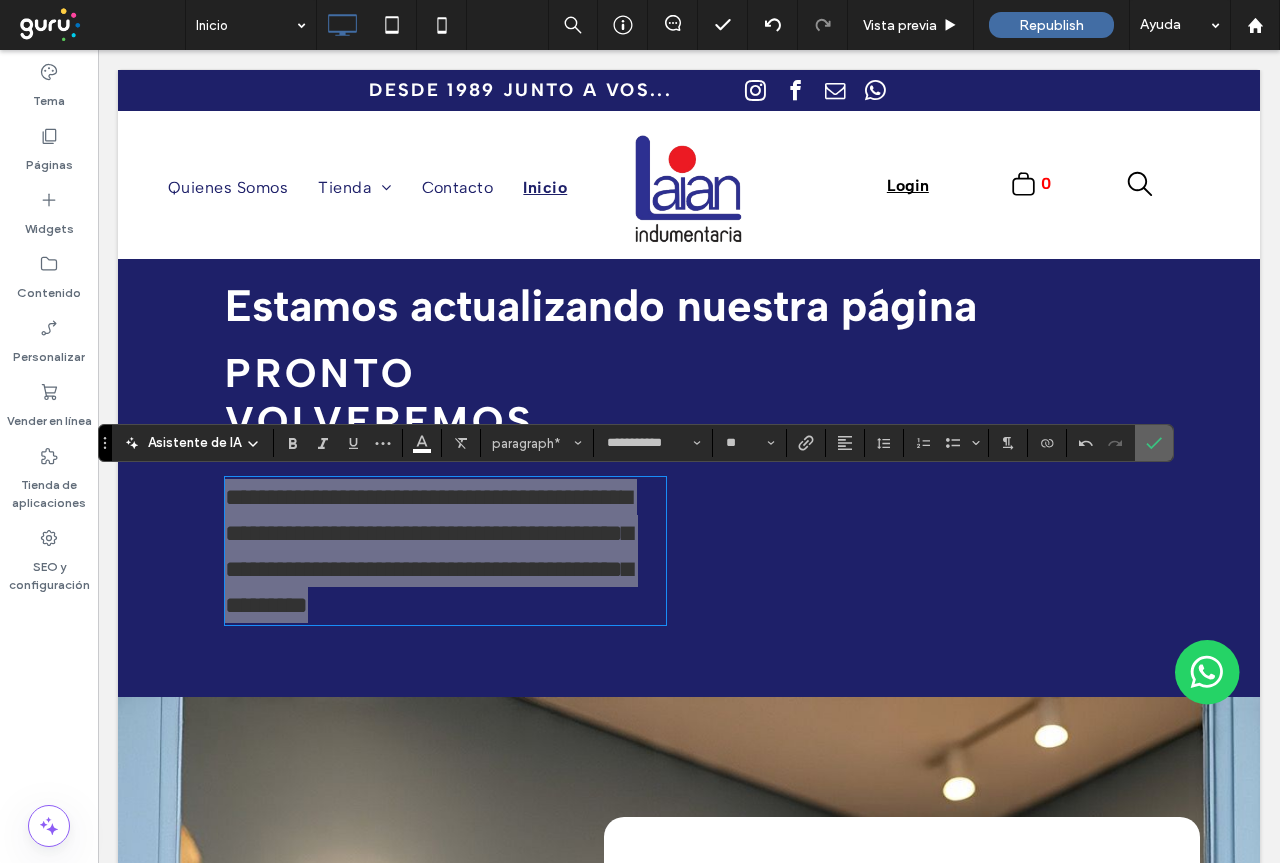 drag, startPoint x: 1150, startPoint y: 441, endPoint x: 1052, endPoint y: 395, distance: 108.25895 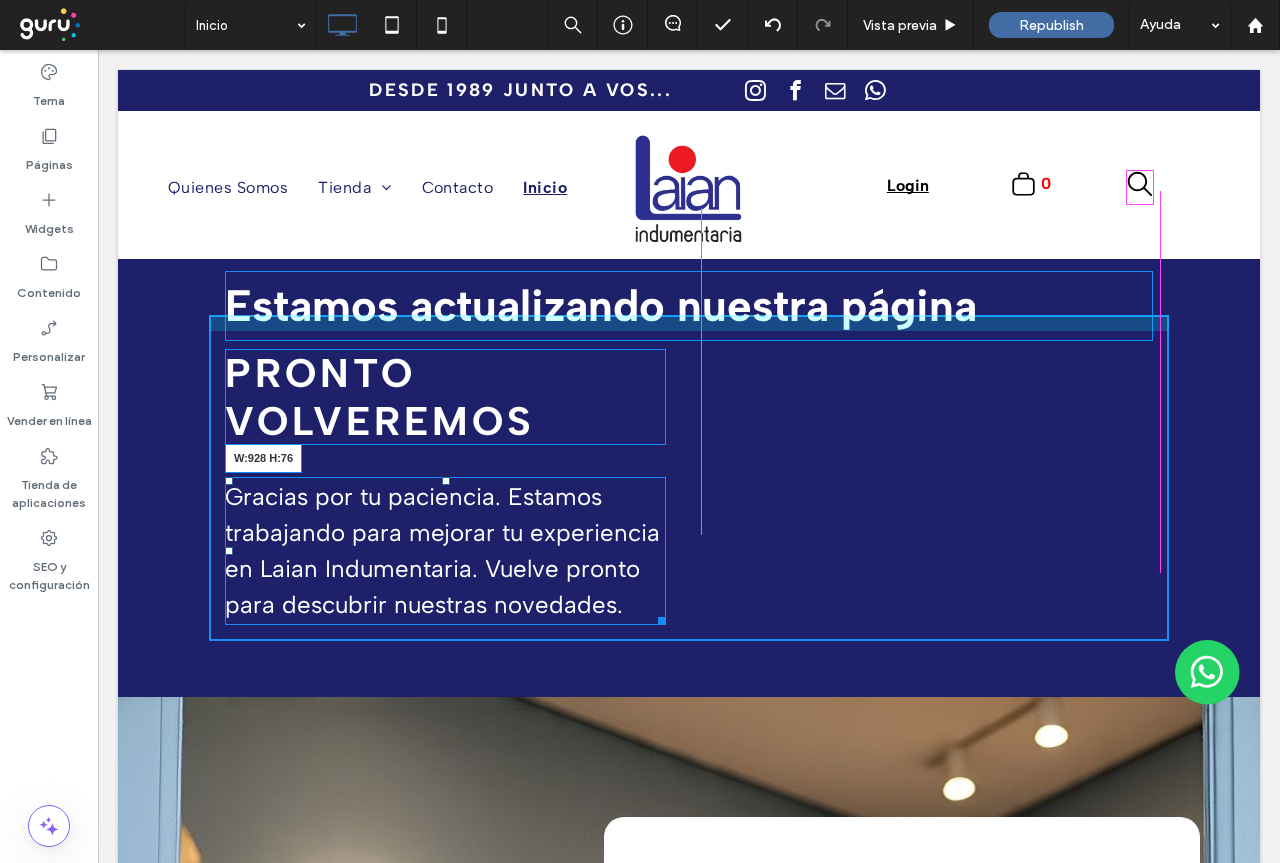 drag, startPoint x: 653, startPoint y: 621, endPoint x: 1161, endPoint y: 570, distance: 510.55362 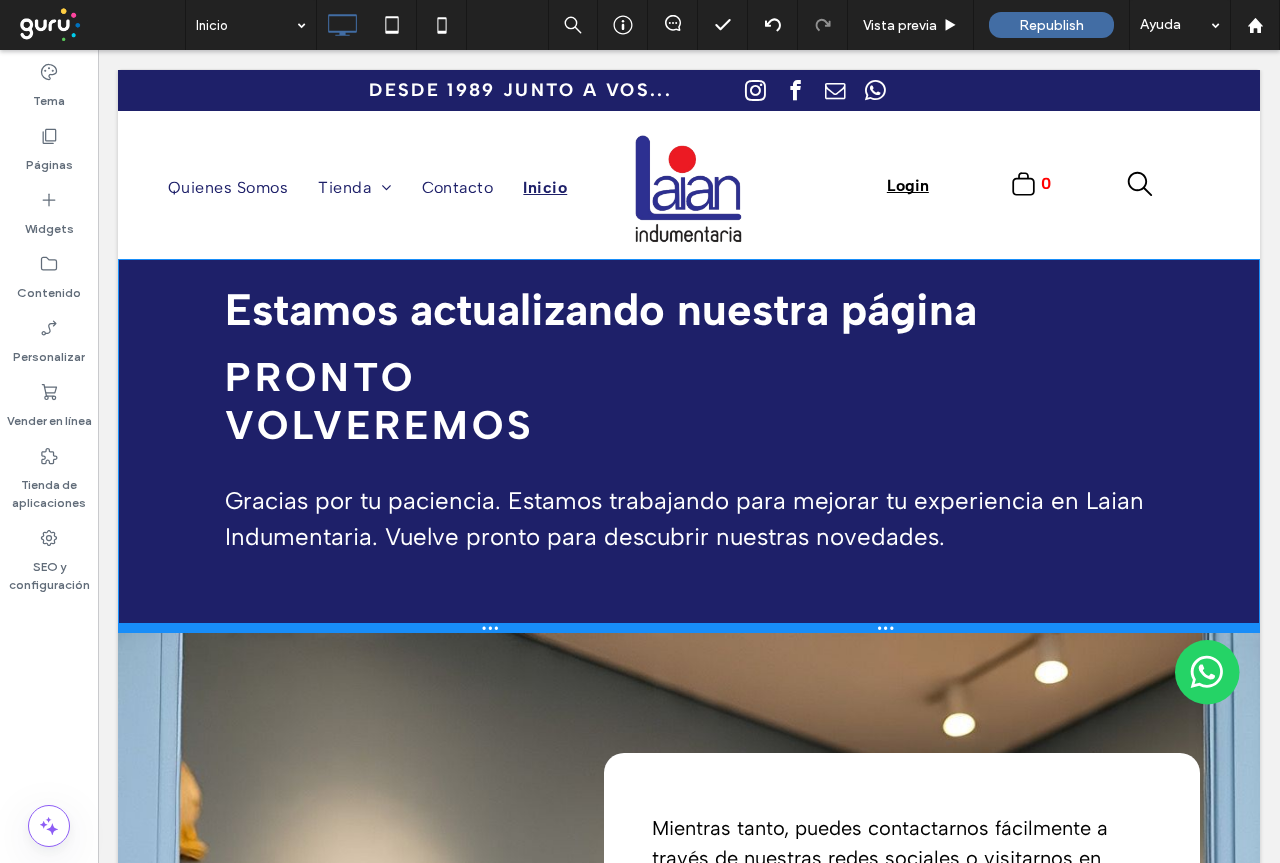 drag, startPoint x: 855, startPoint y: 620, endPoint x: 857, endPoint y: 630, distance: 10.198039 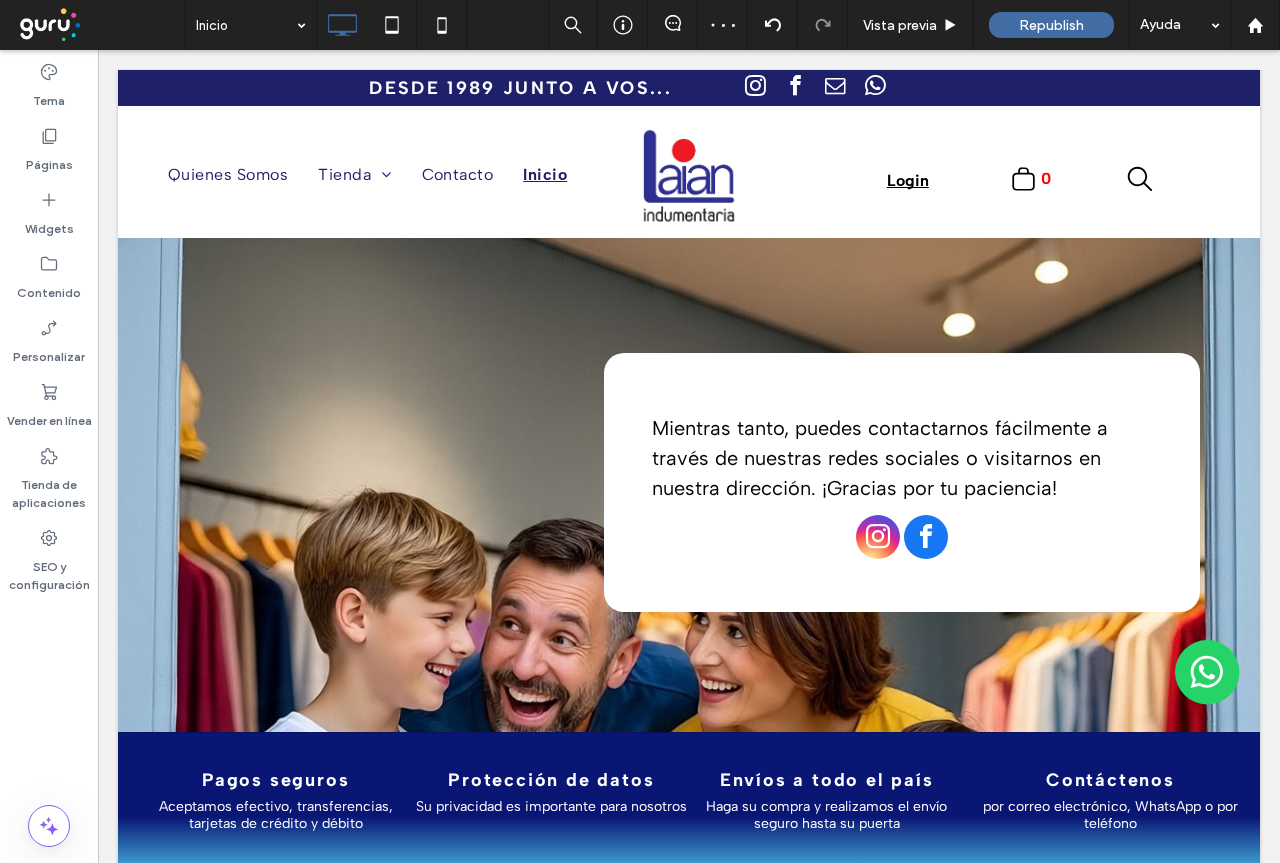 scroll, scrollTop: 500, scrollLeft: 0, axis: vertical 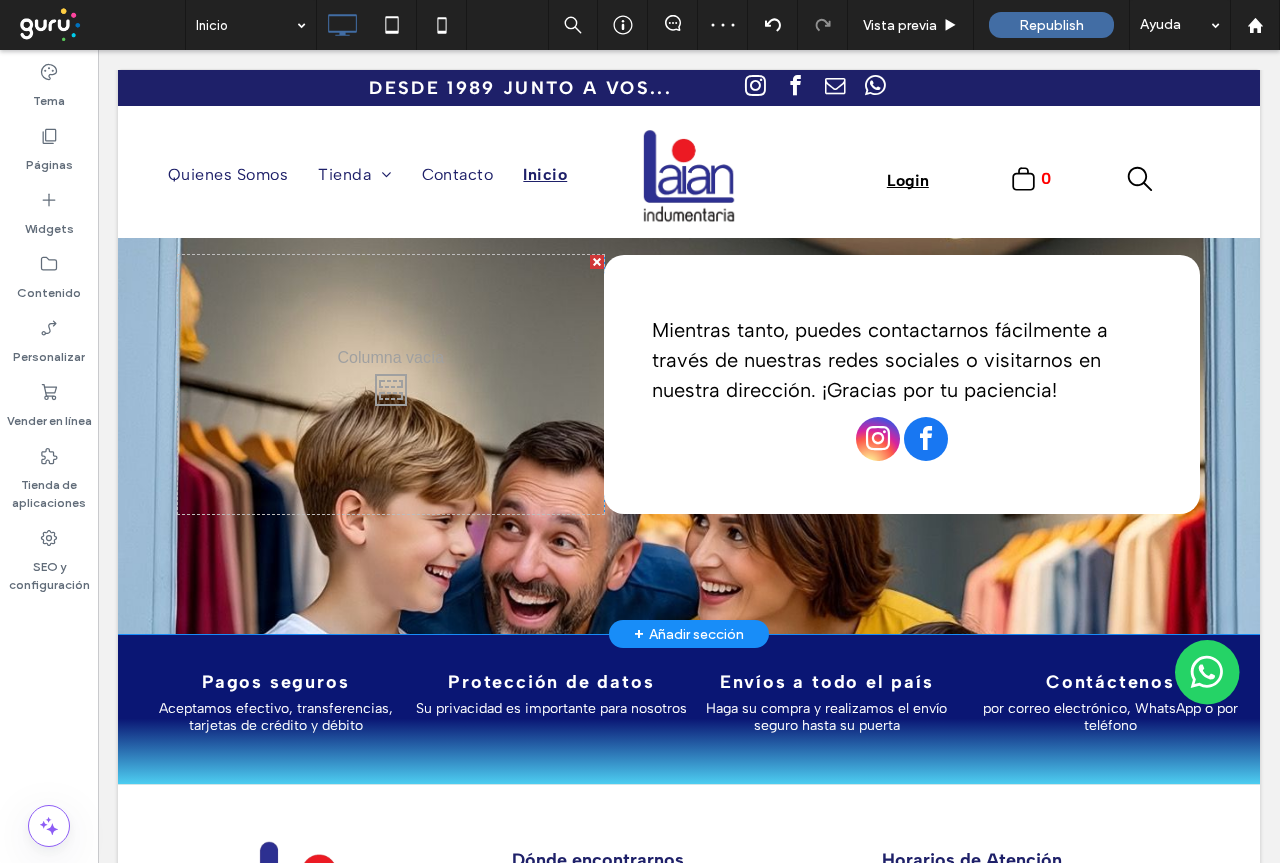 click on "Click To Paste
Mientras tanto, puedes contactarnos fácilmente a través de nuestras redes sociales o visitarnos en nuestra dirección. ¡Gracias por tu paciencia!
Click To Paste
Click To Paste
Fila + Añadir sección" at bounding box center [689, 384] 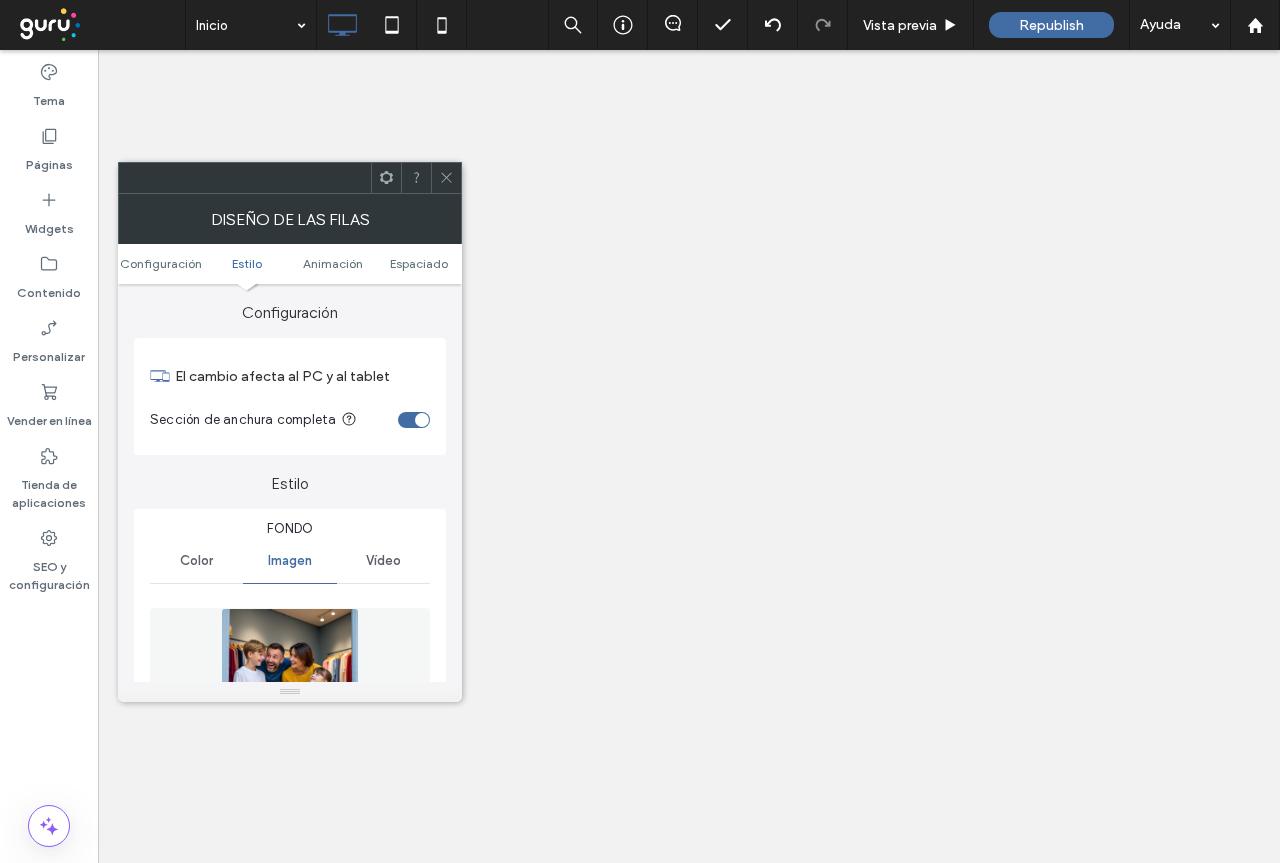 click 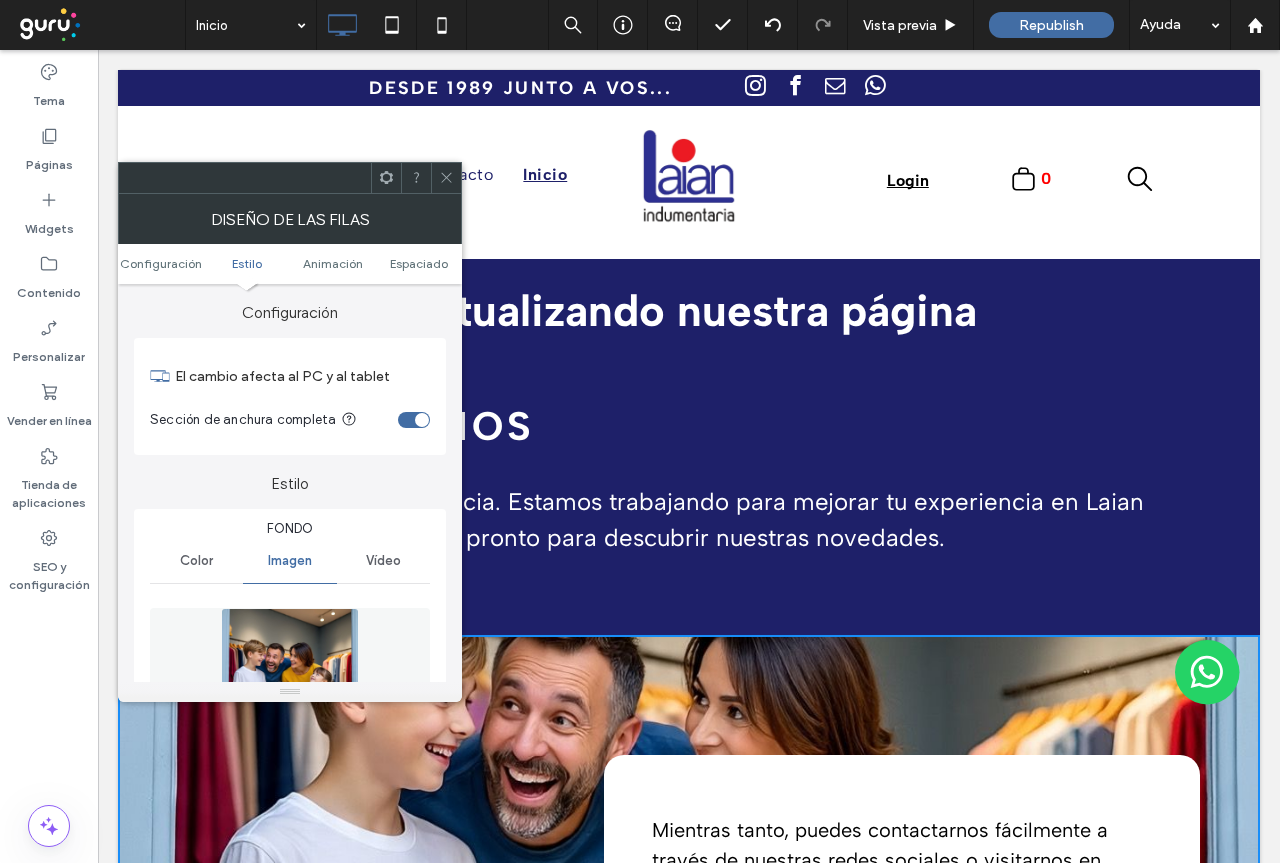 scroll, scrollTop: 500, scrollLeft: 0, axis: vertical 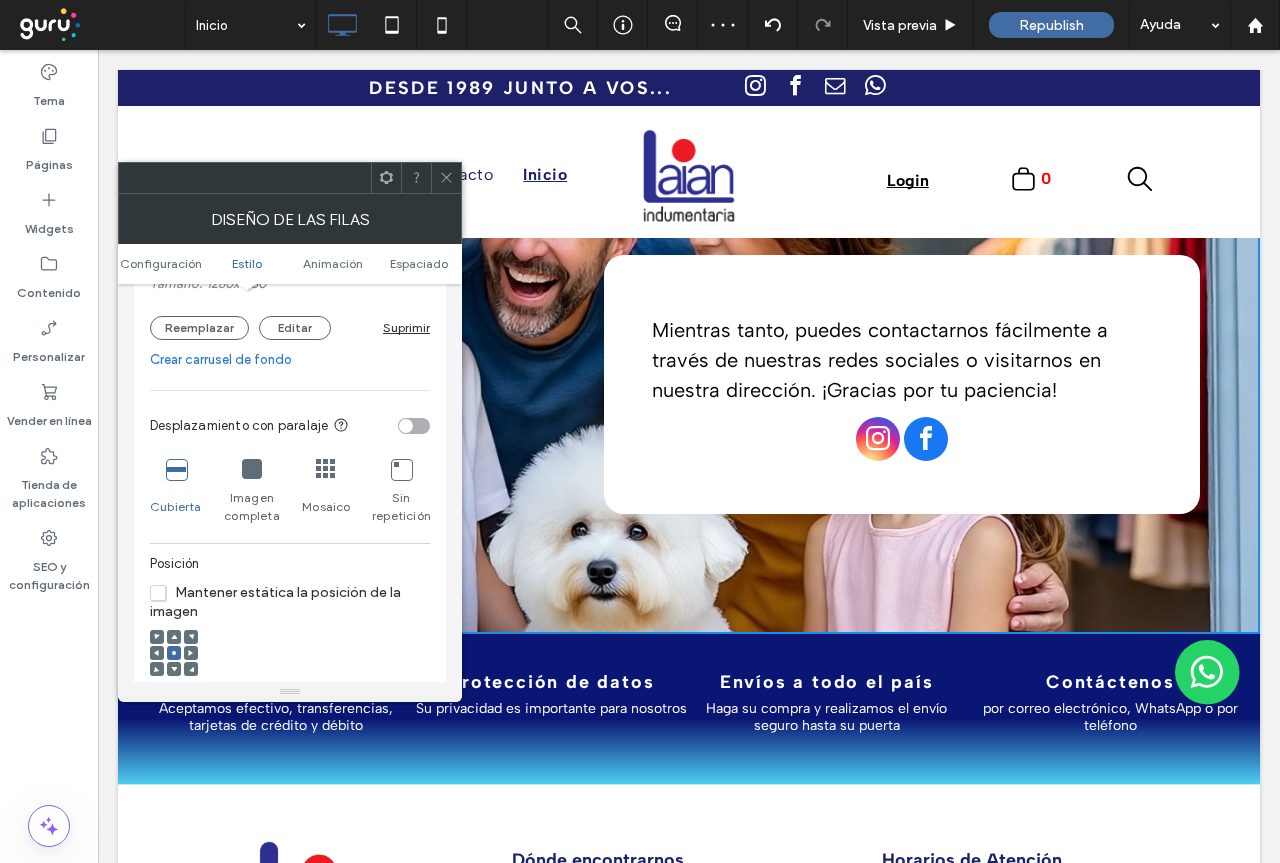 click at bounding box center (252, 469) 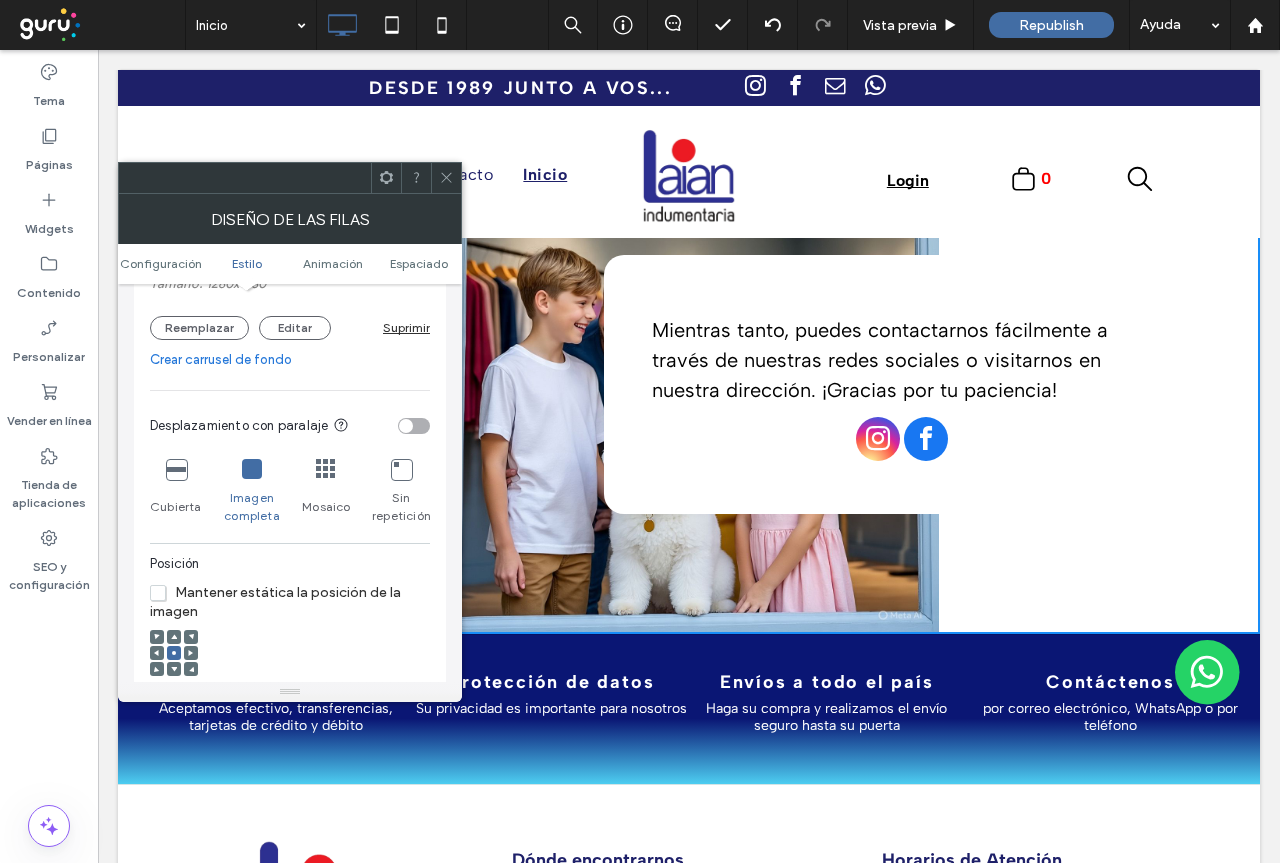 click at bounding box center [446, 178] 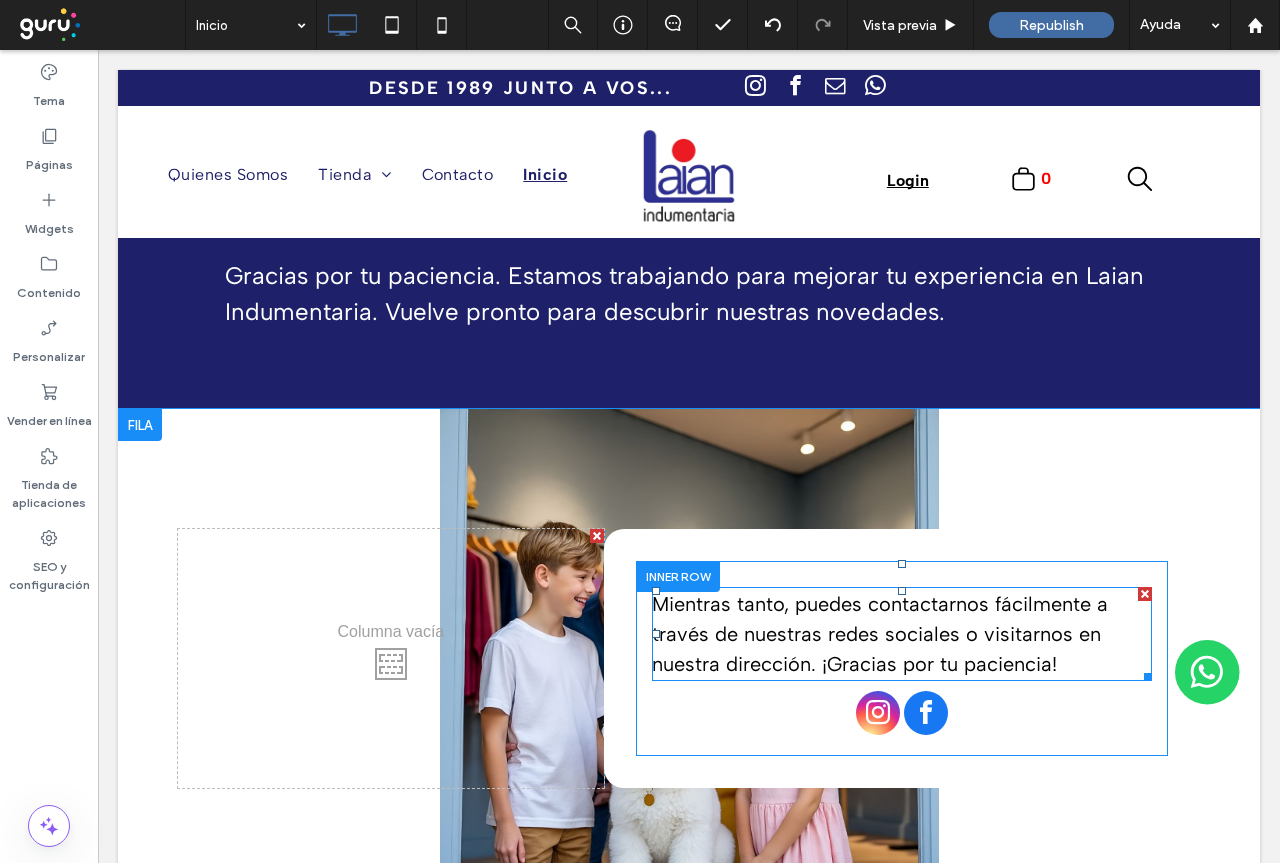 scroll, scrollTop: 200, scrollLeft: 0, axis: vertical 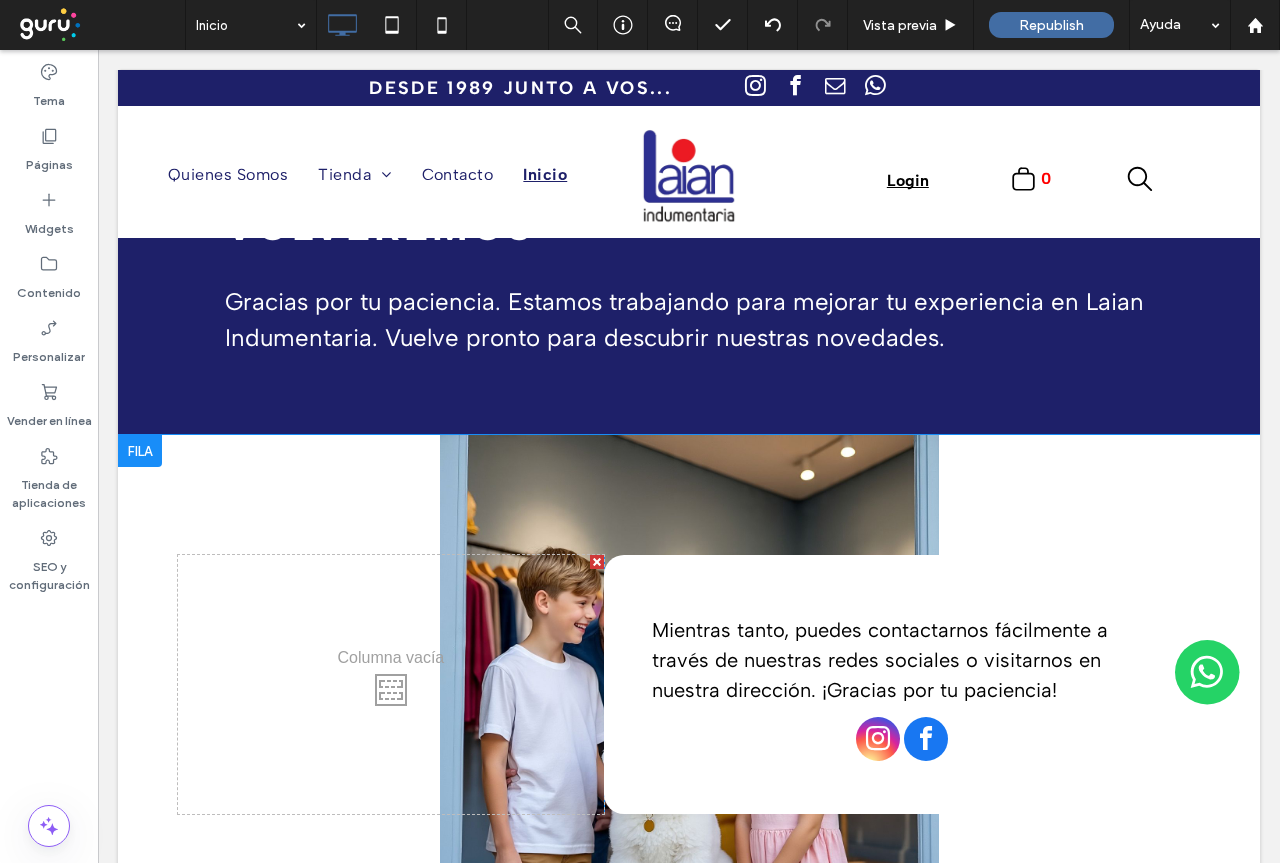 click on "Click To Paste
Mientras tanto, puedes contactarnos fácilmente a través de nuestras redes sociales o visitarnos en nuestra dirección. ¡Gracias por tu paciencia!
Click To Paste
Click To Paste
Fila + Añadir sección" at bounding box center [689, 684] 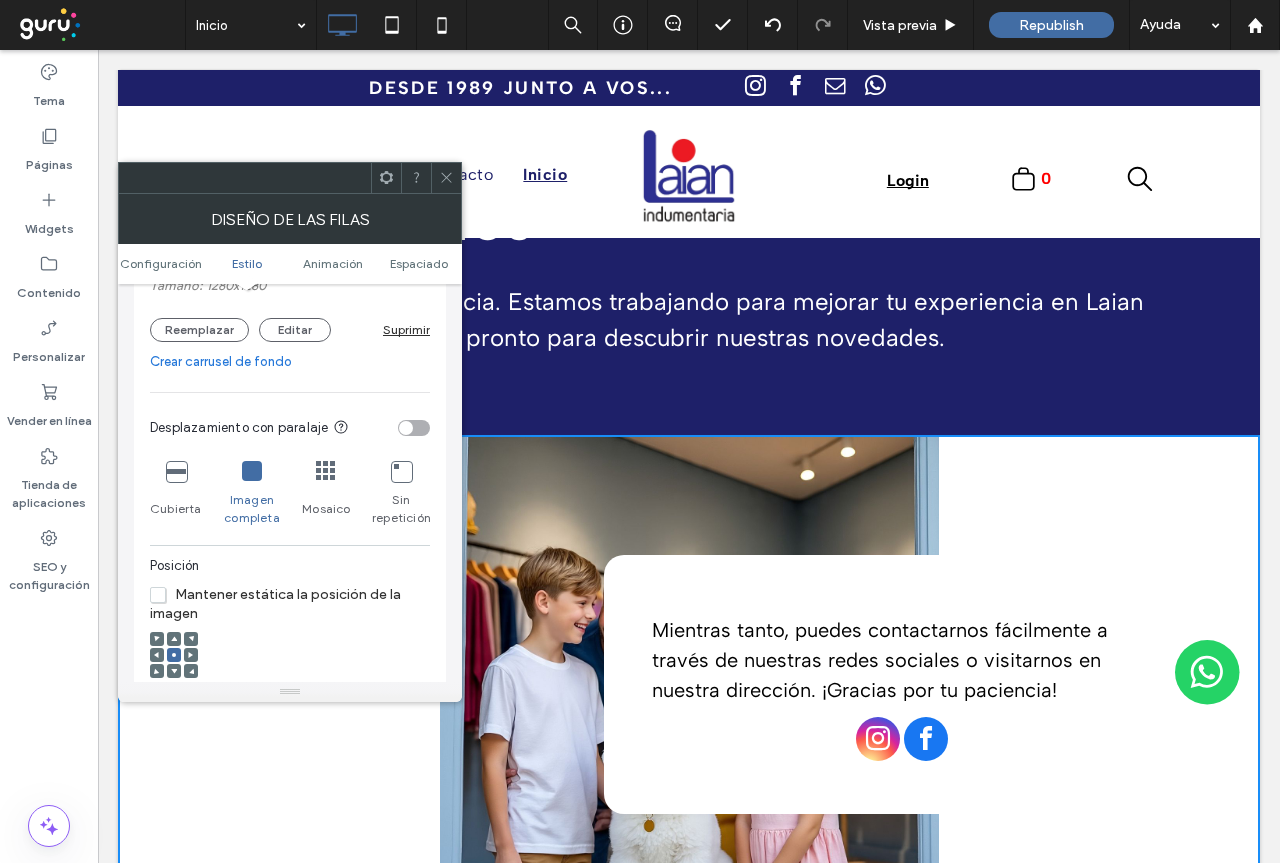scroll, scrollTop: 500, scrollLeft: 0, axis: vertical 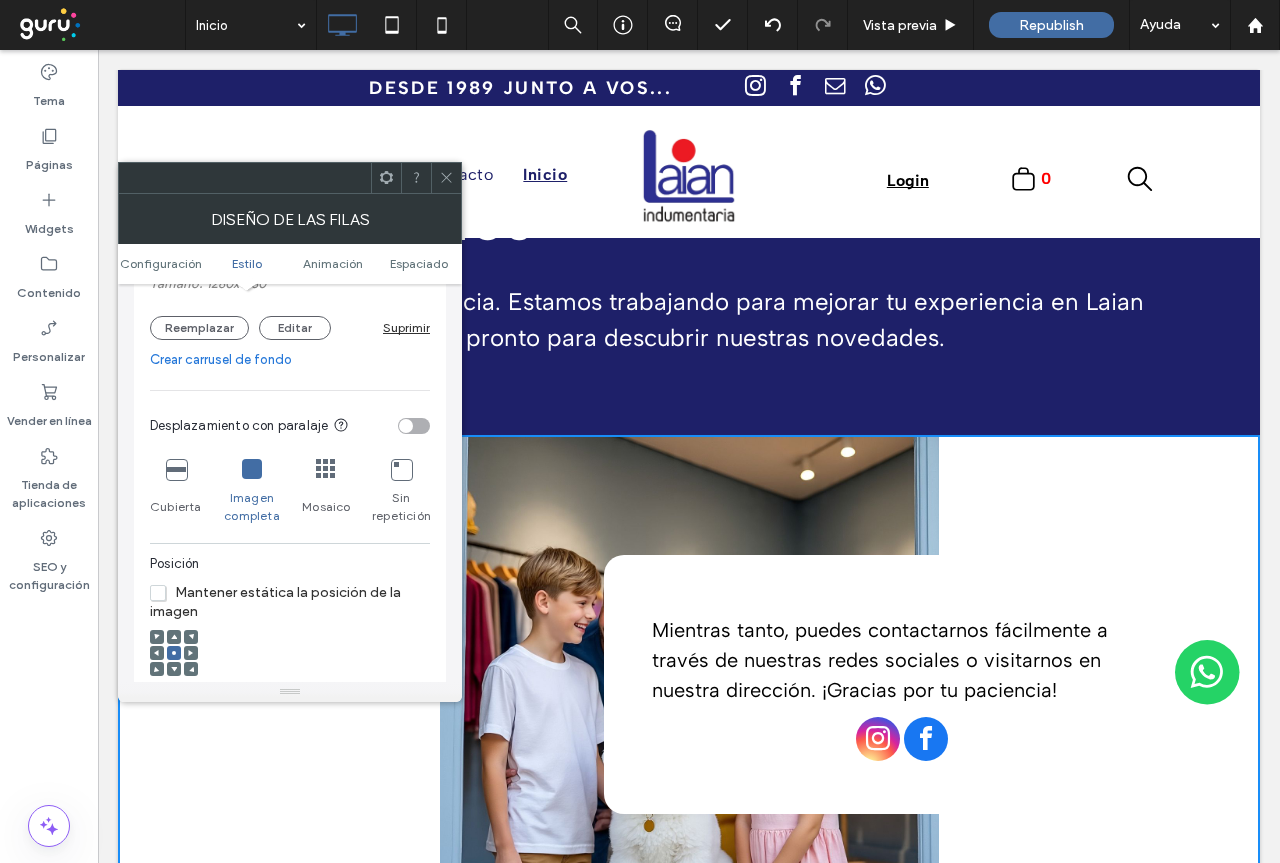 click at bounding box center (176, 469) 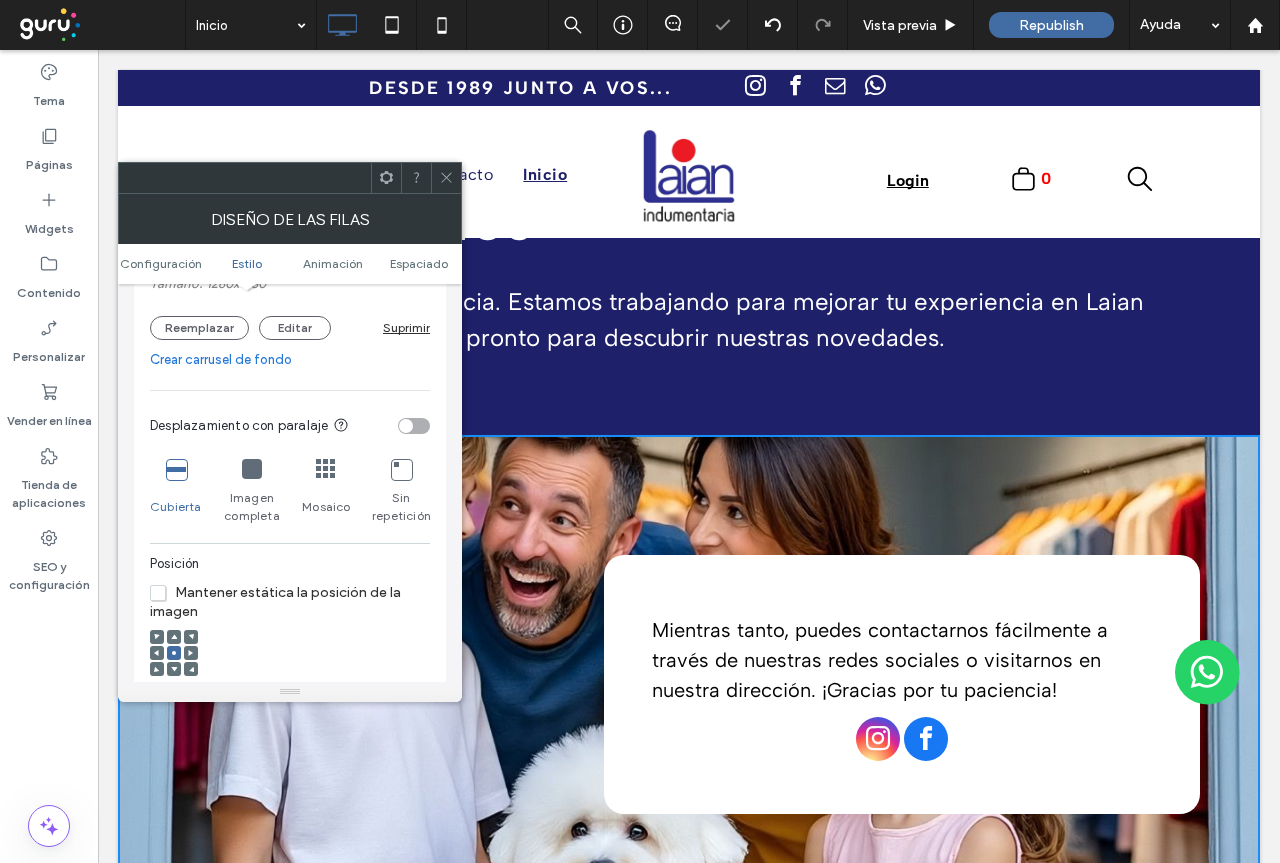 click 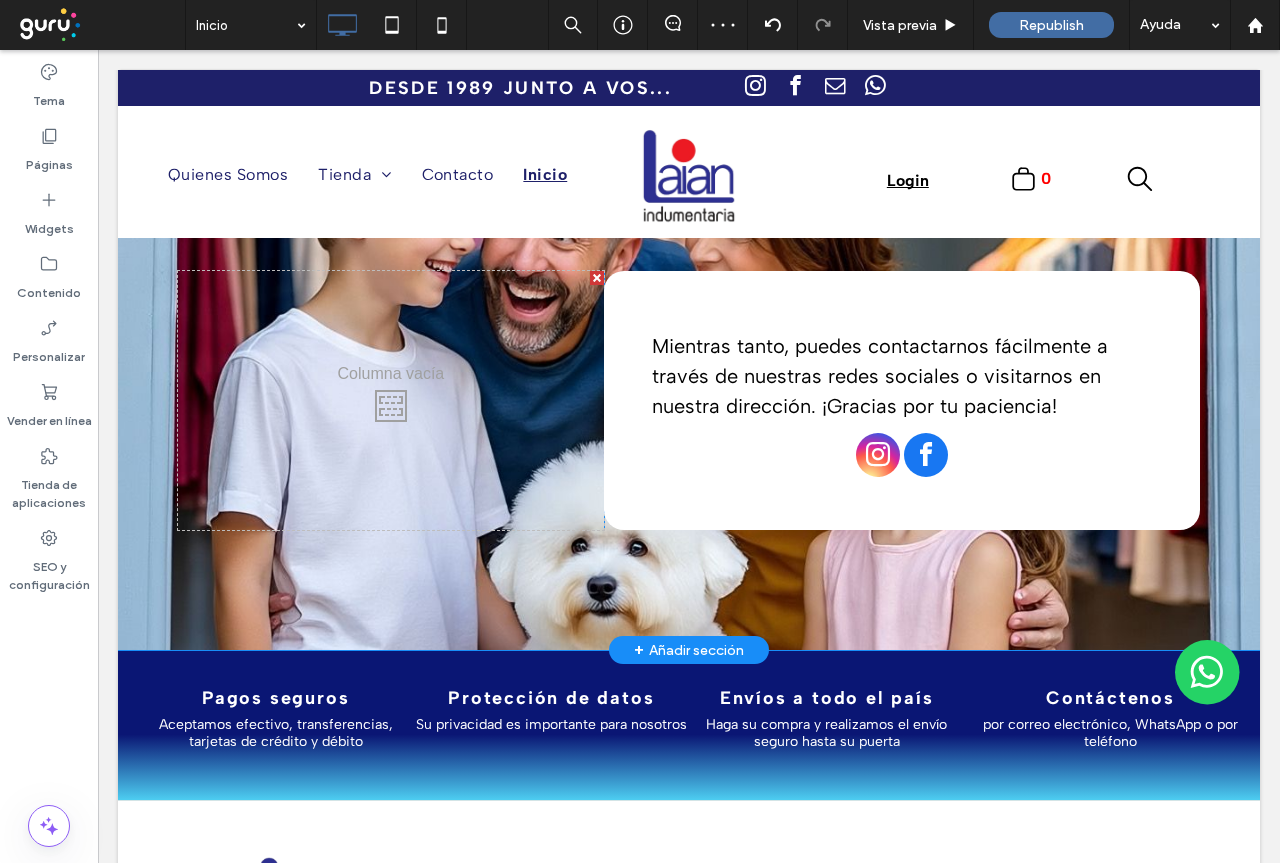 scroll, scrollTop: 500, scrollLeft: 0, axis: vertical 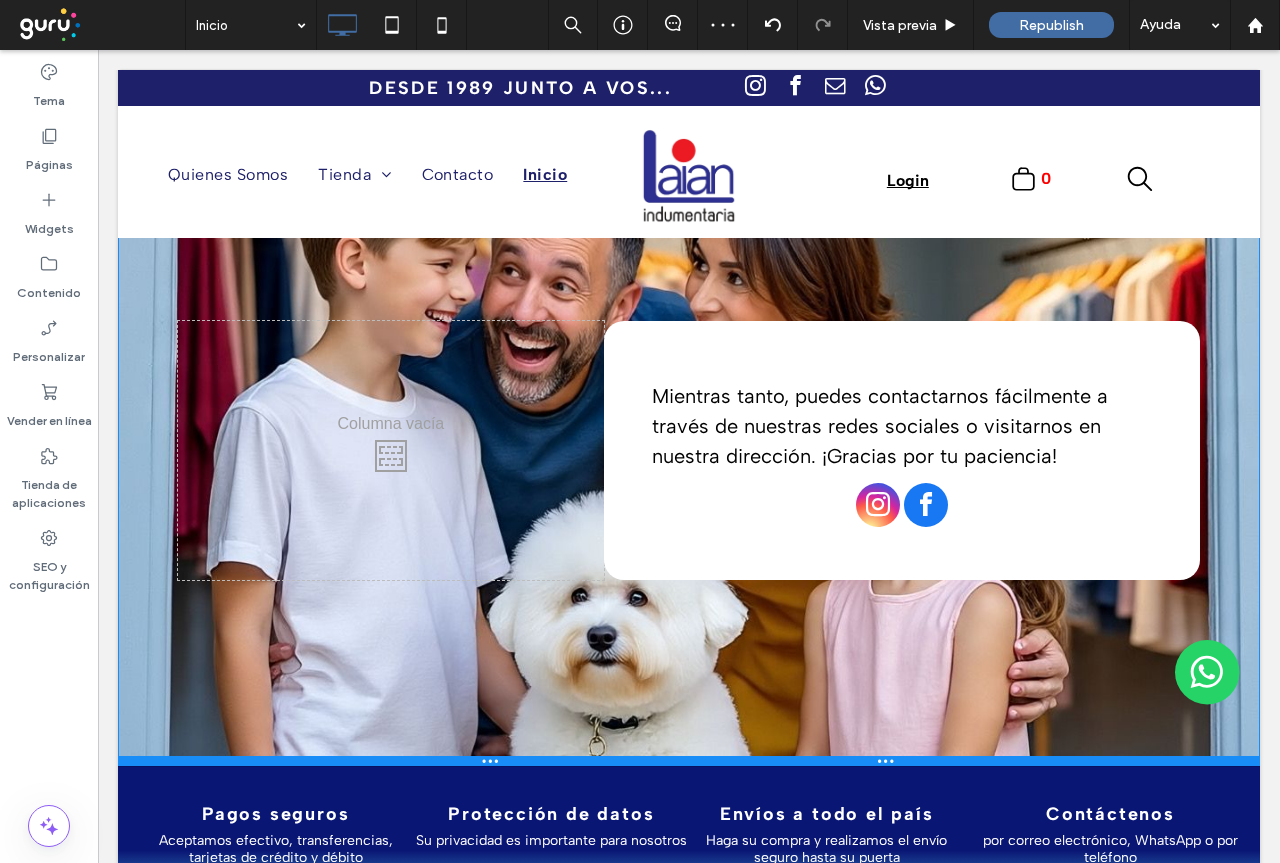 drag, startPoint x: 827, startPoint y: 631, endPoint x: 835, endPoint y: 764, distance: 133.24039 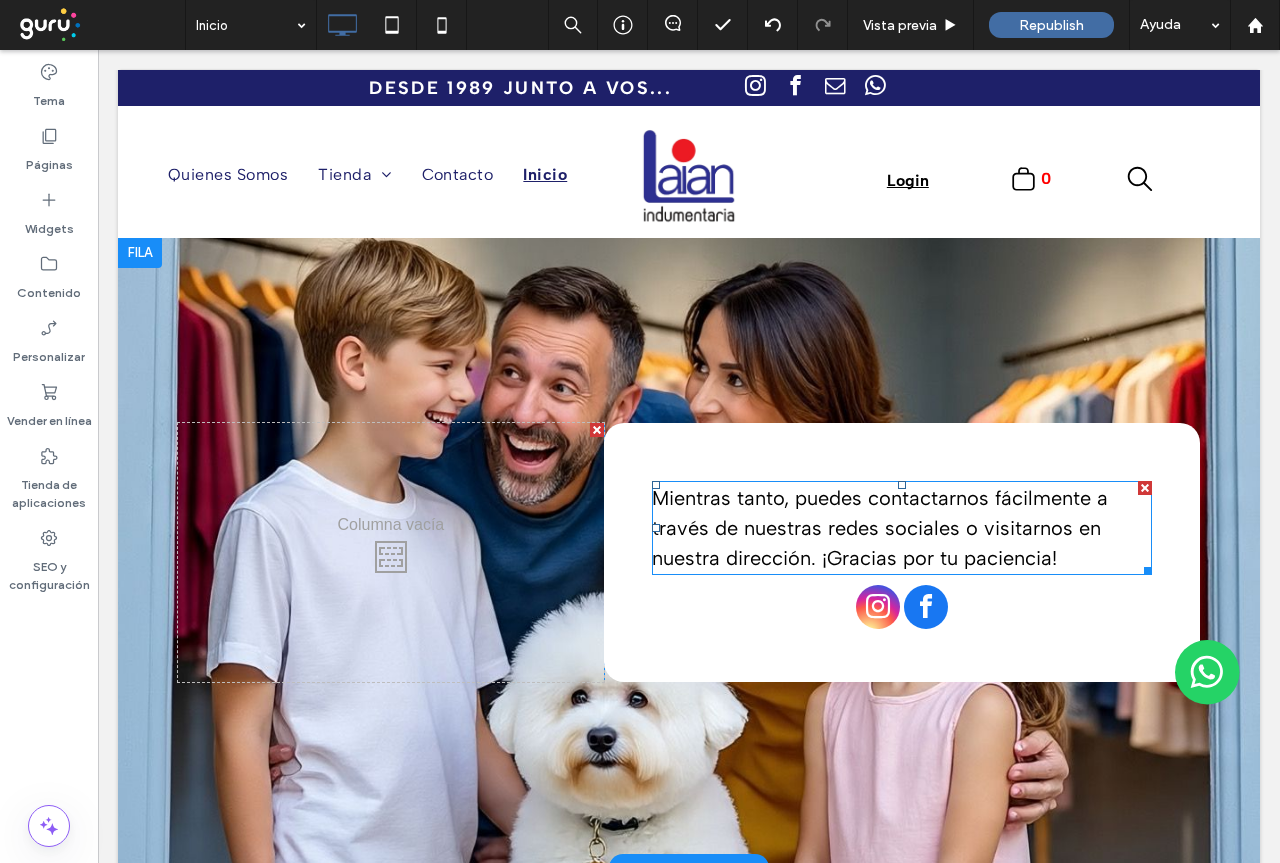 scroll, scrollTop: 400, scrollLeft: 0, axis: vertical 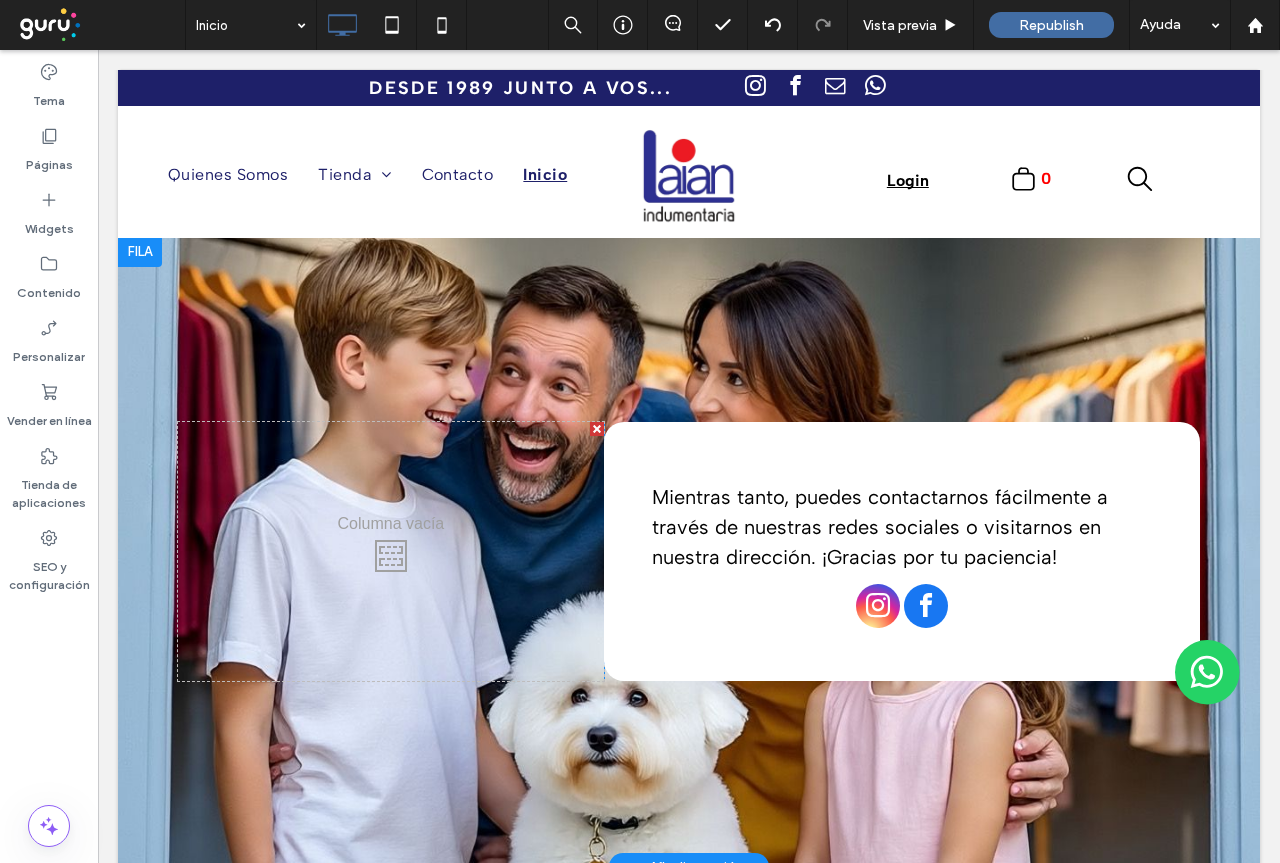 click at bounding box center (597, 429) 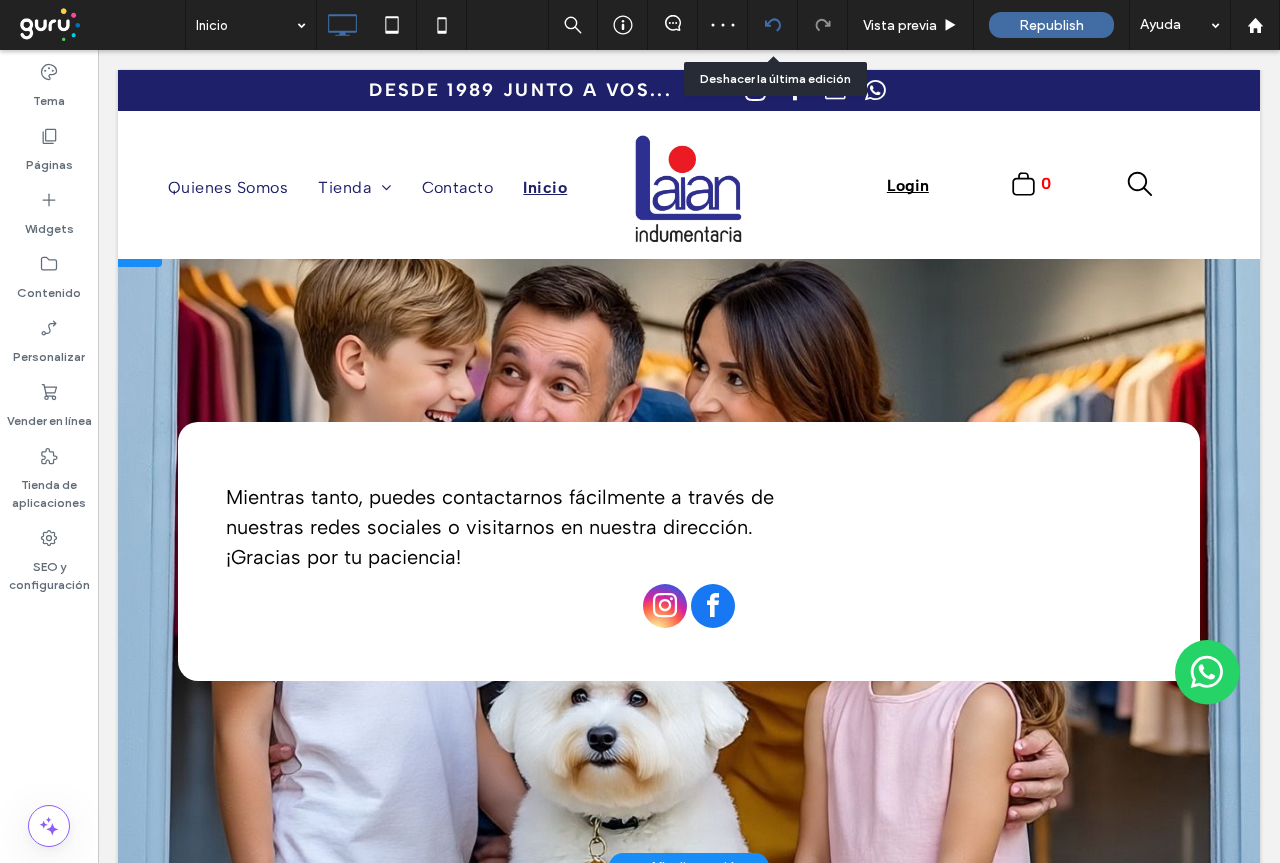 click 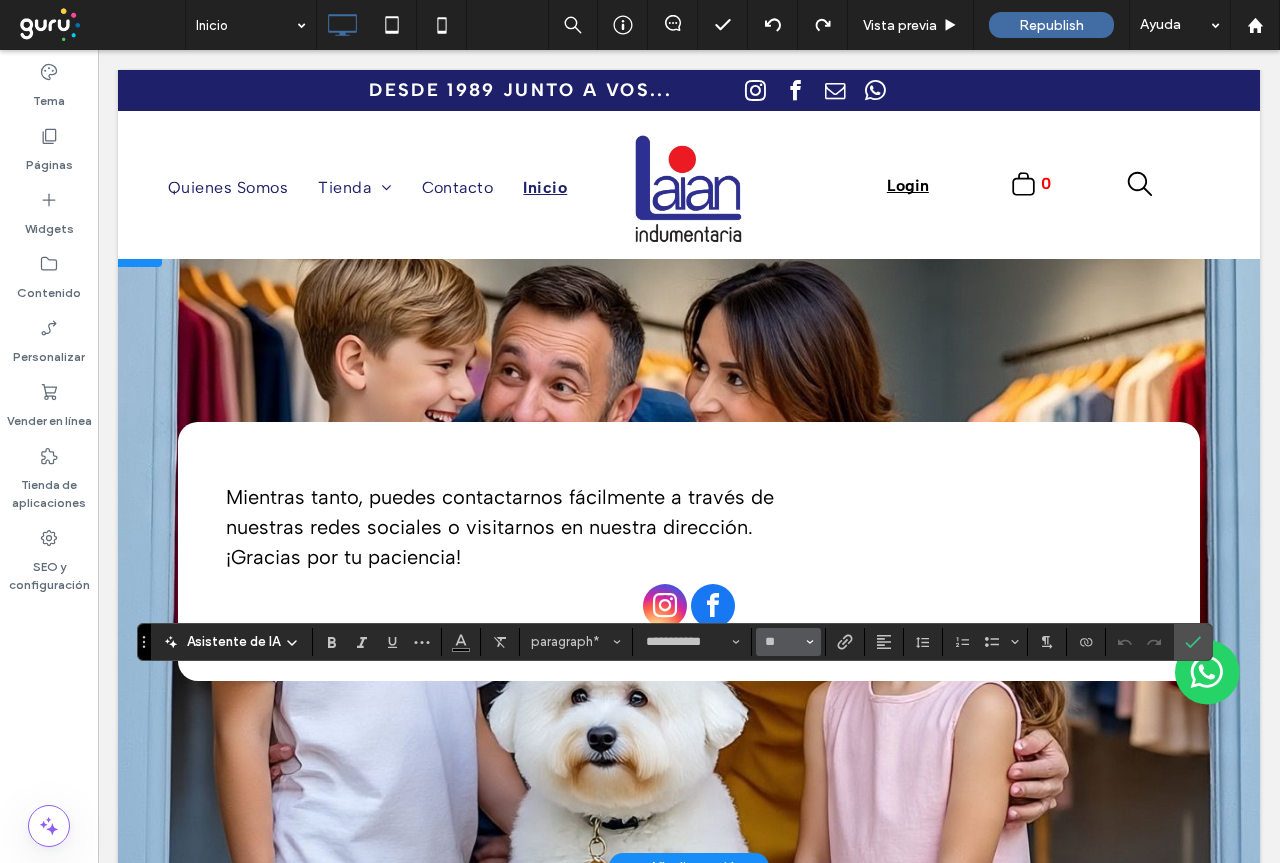 click 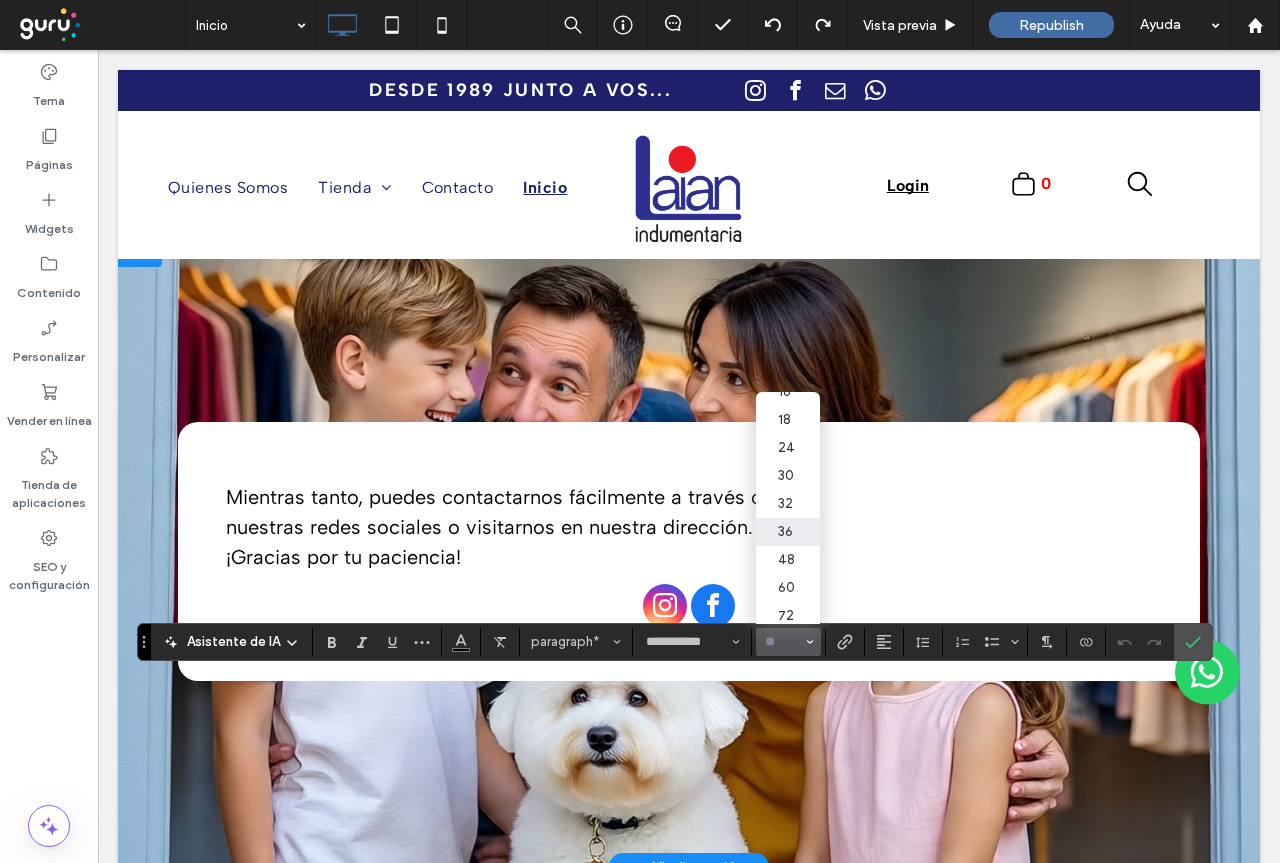 scroll, scrollTop: 200, scrollLeft: 0, axis: vertical 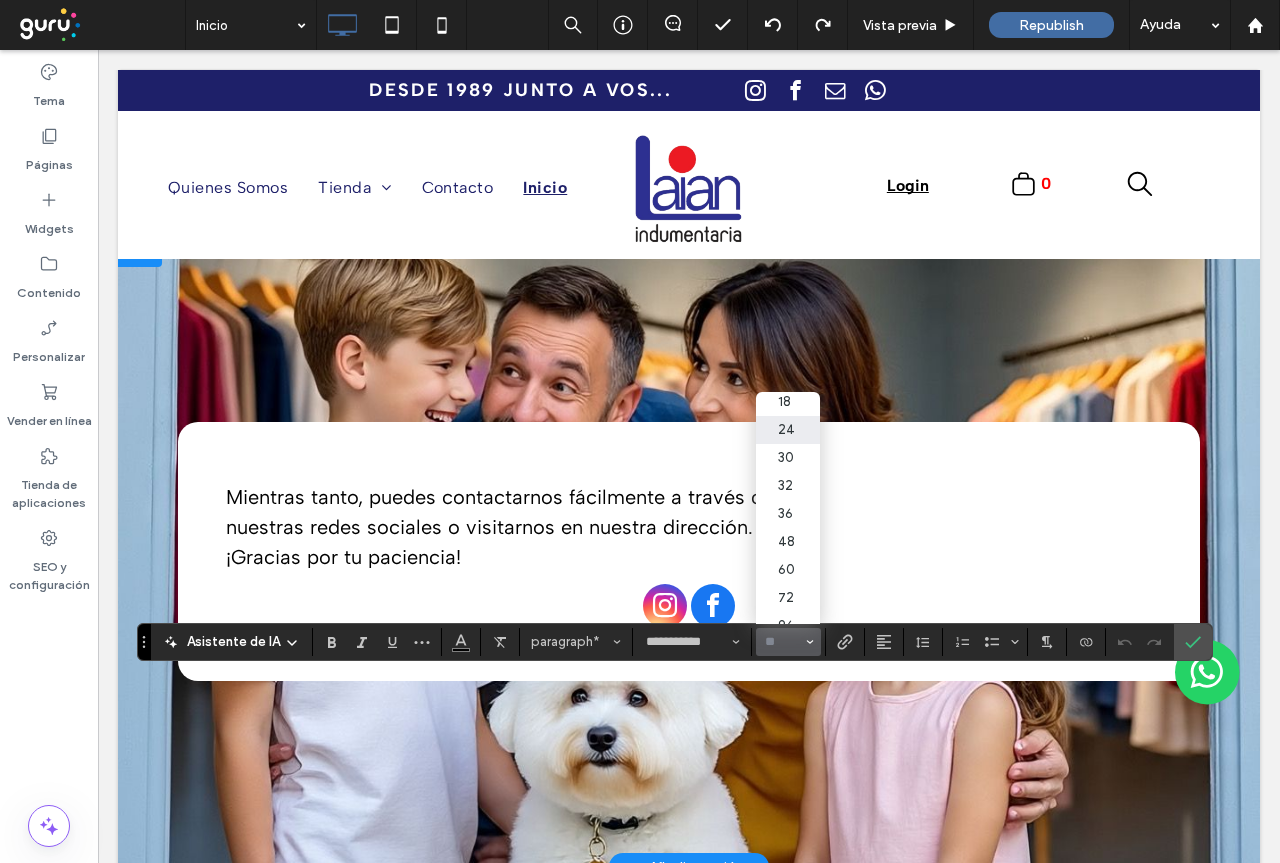 click on "24" at bounding box center (788, 430) 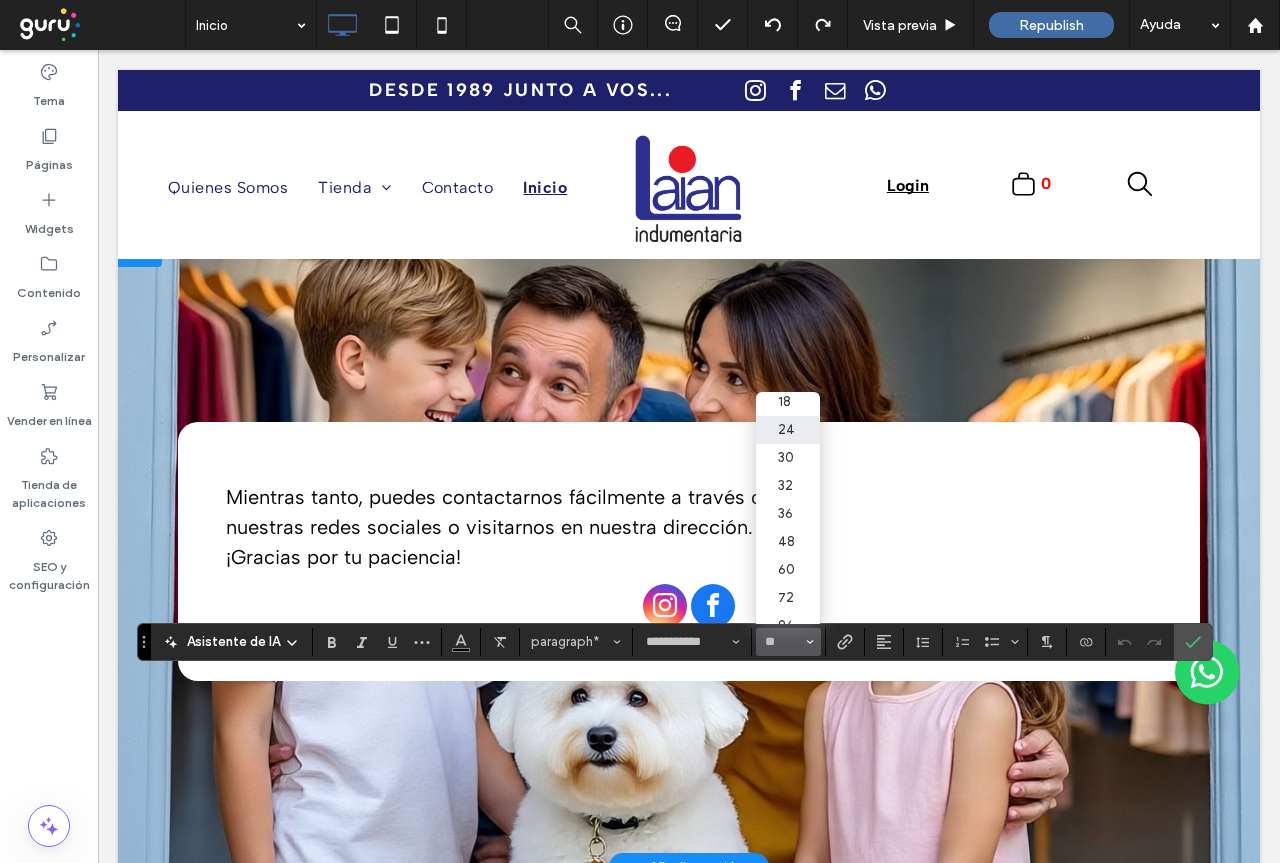 type on "**" 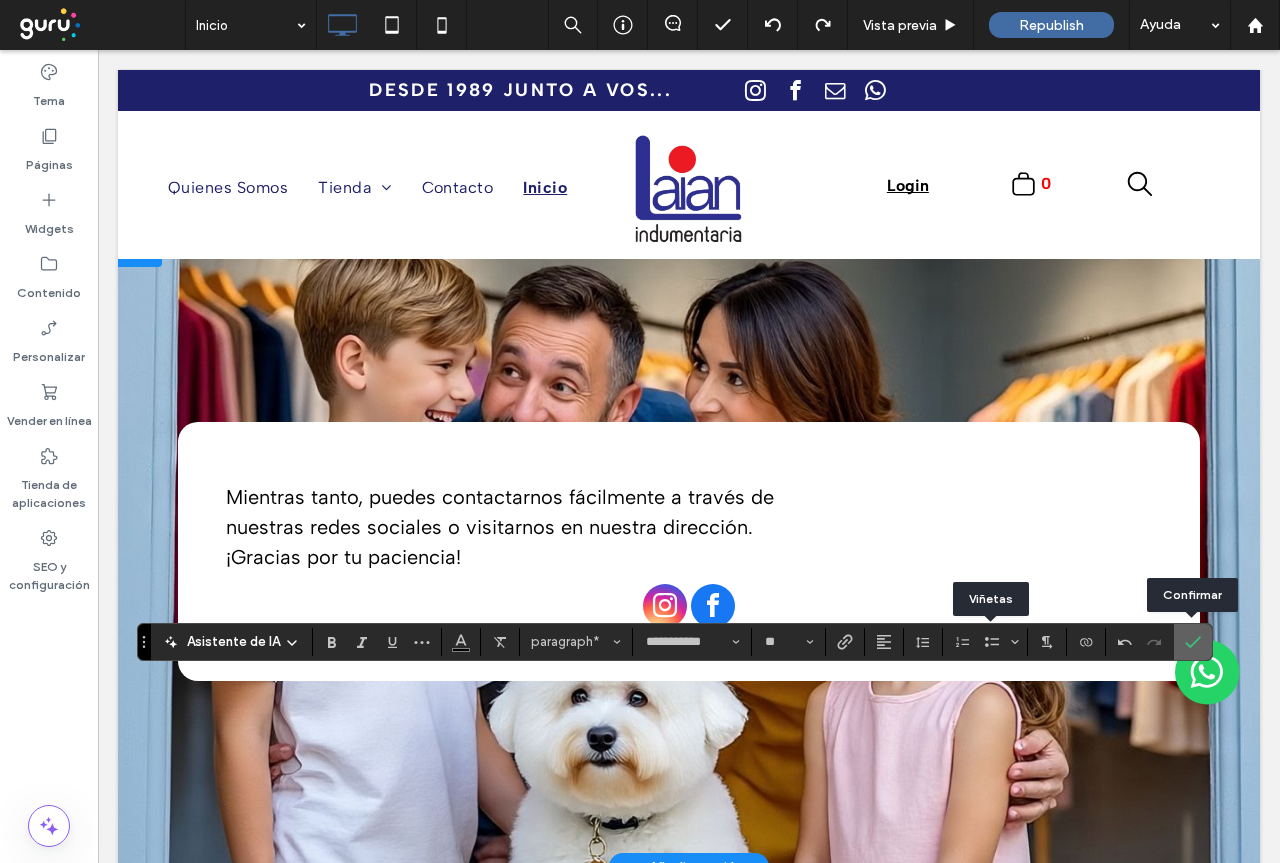 click at bounding box center [1189, 642] 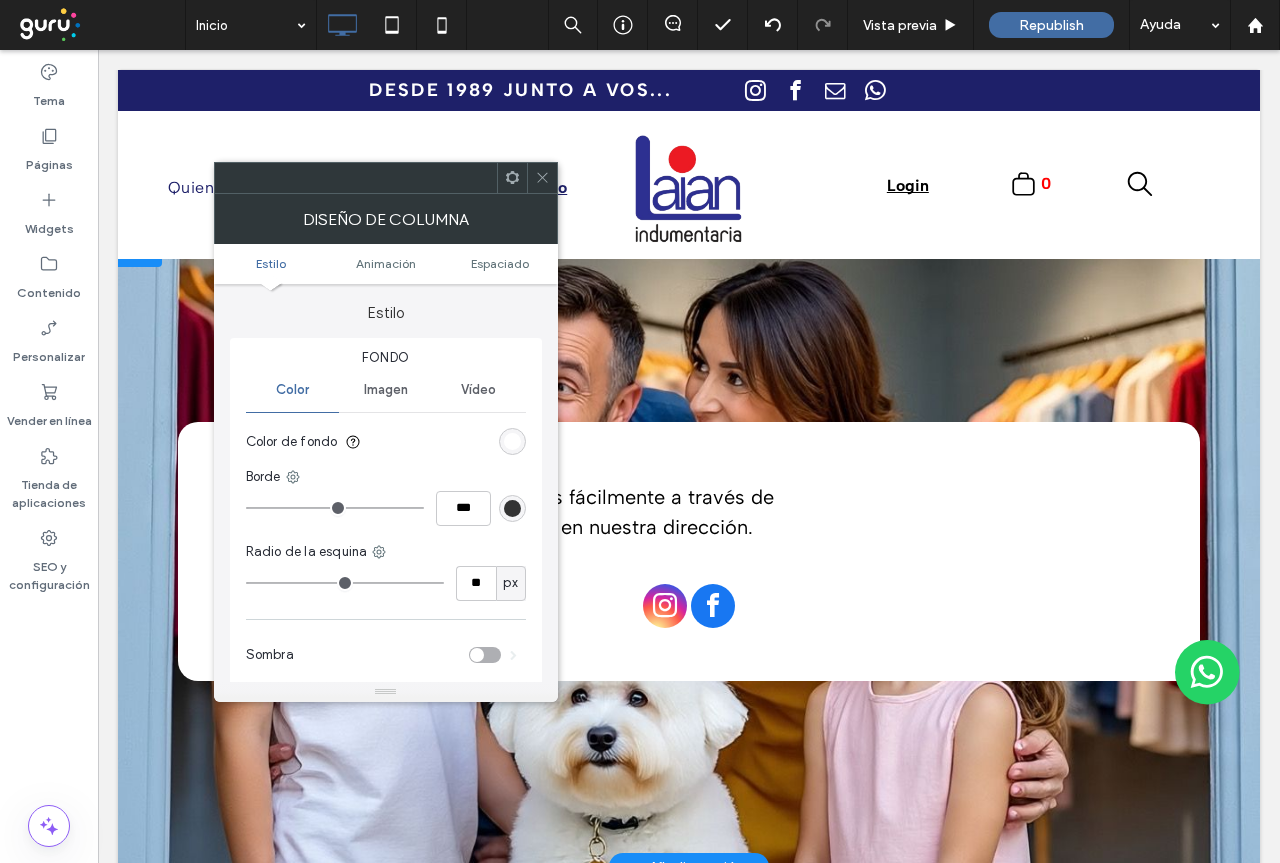 click at bounding box center [512, 441] 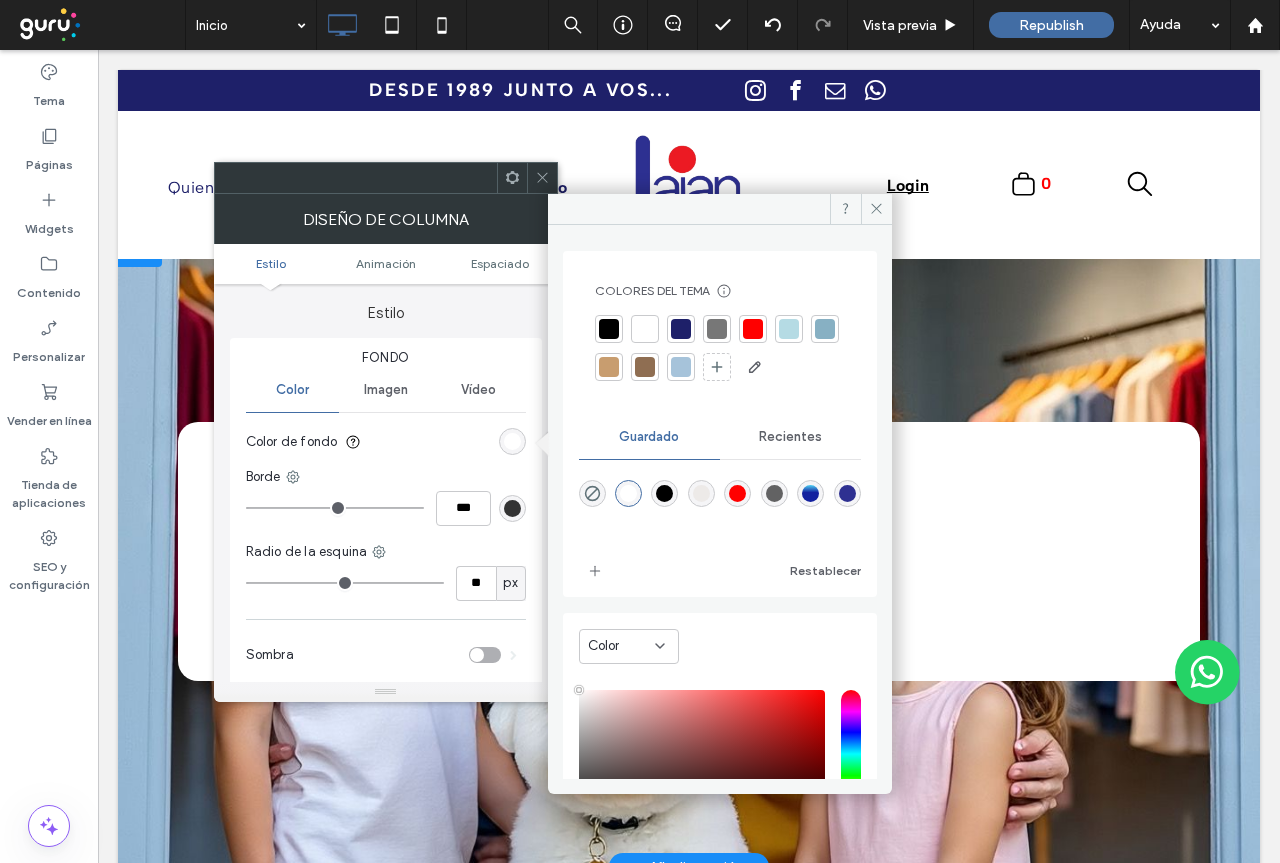 click at bounding box center [681, 329] 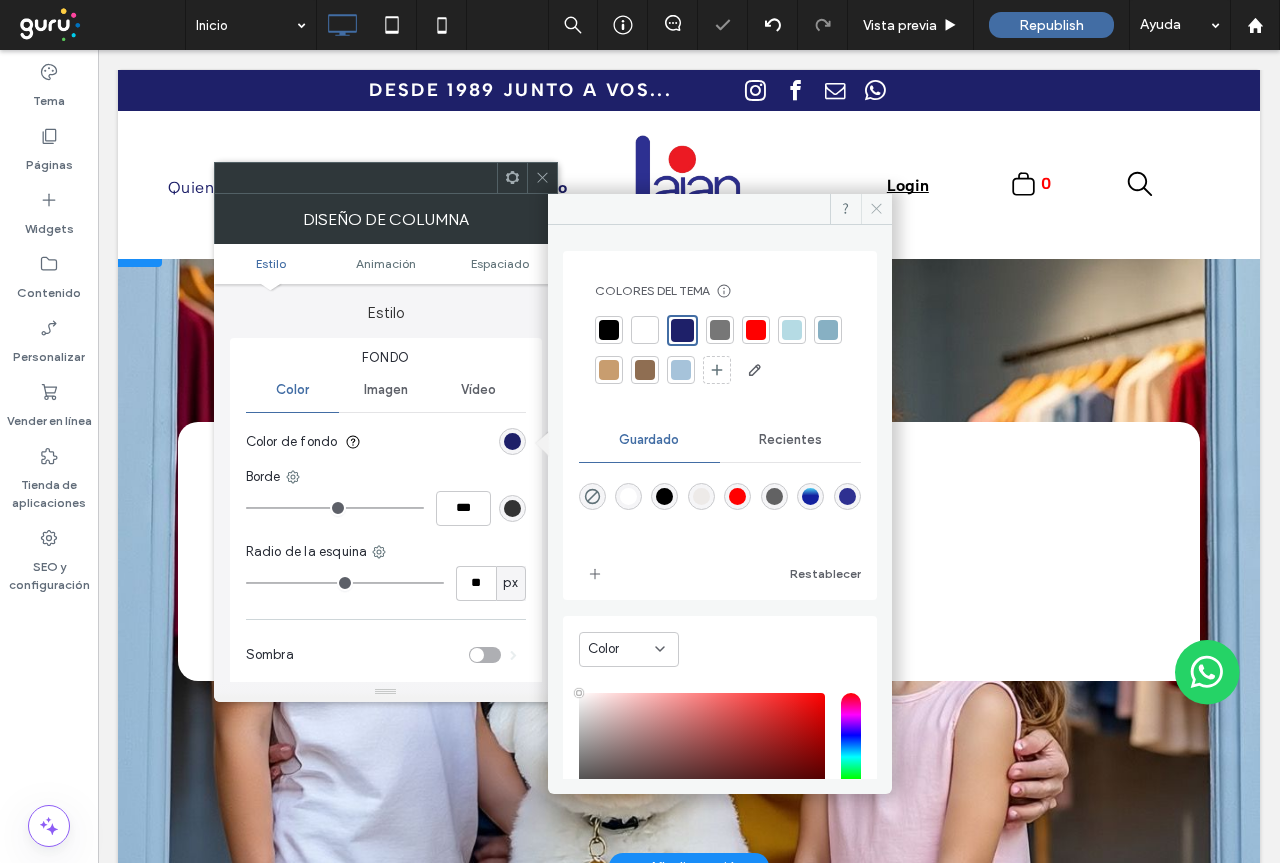 click 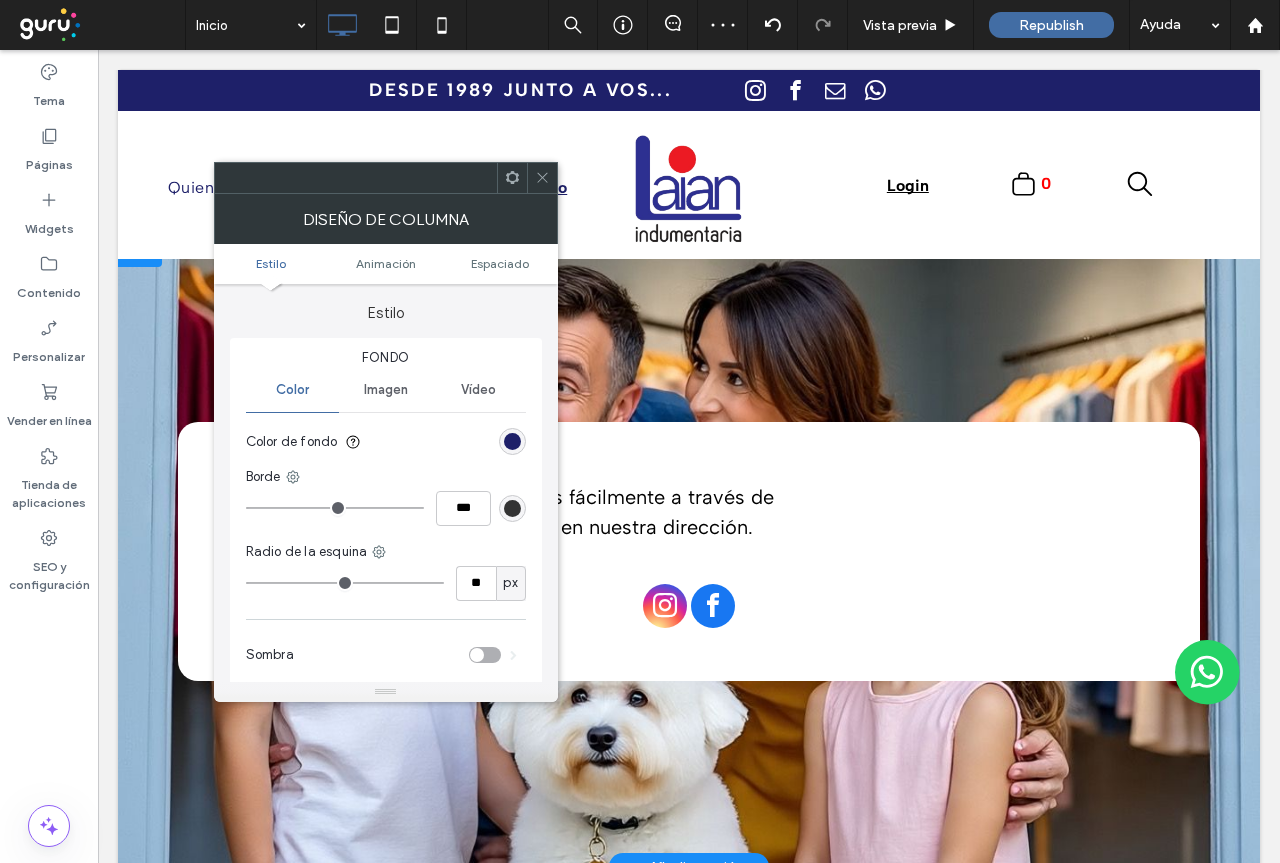 click 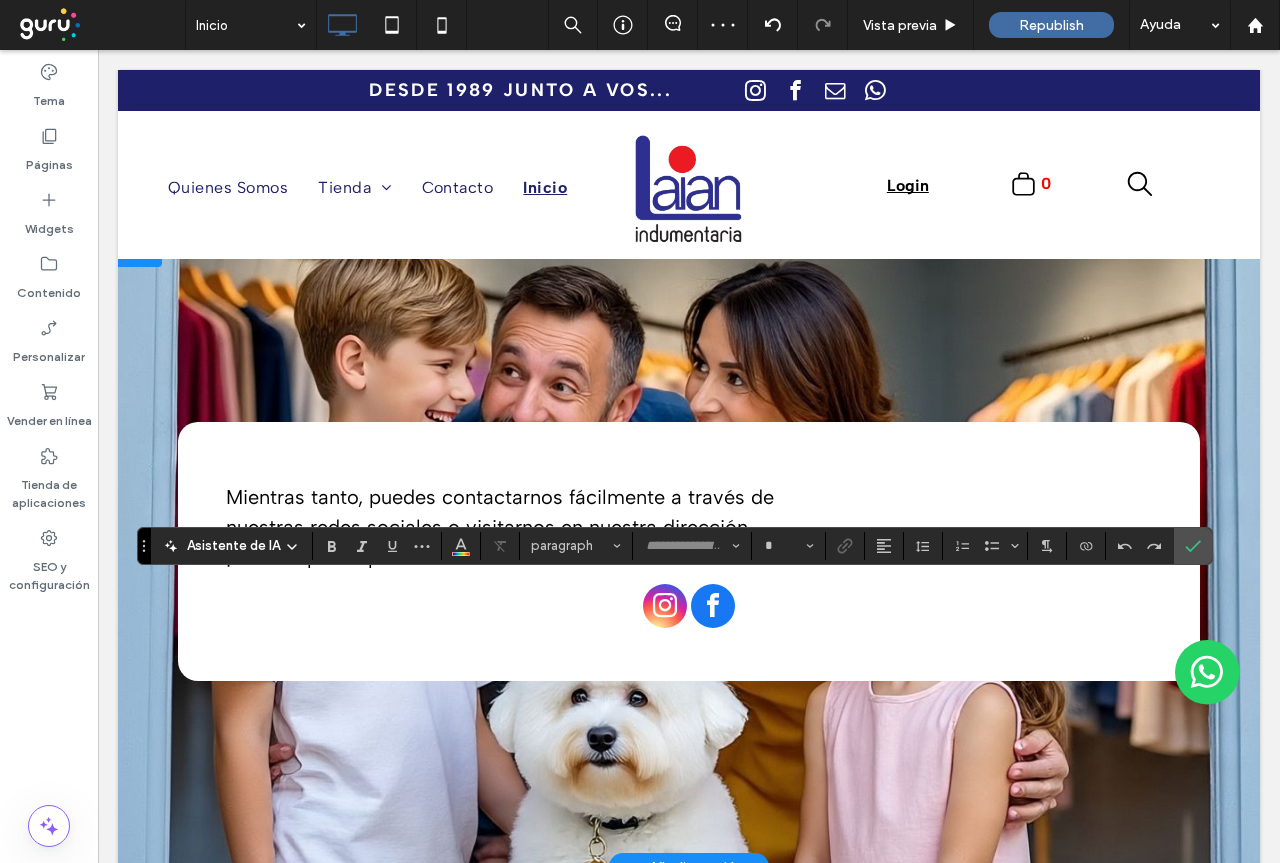 type on "**********" 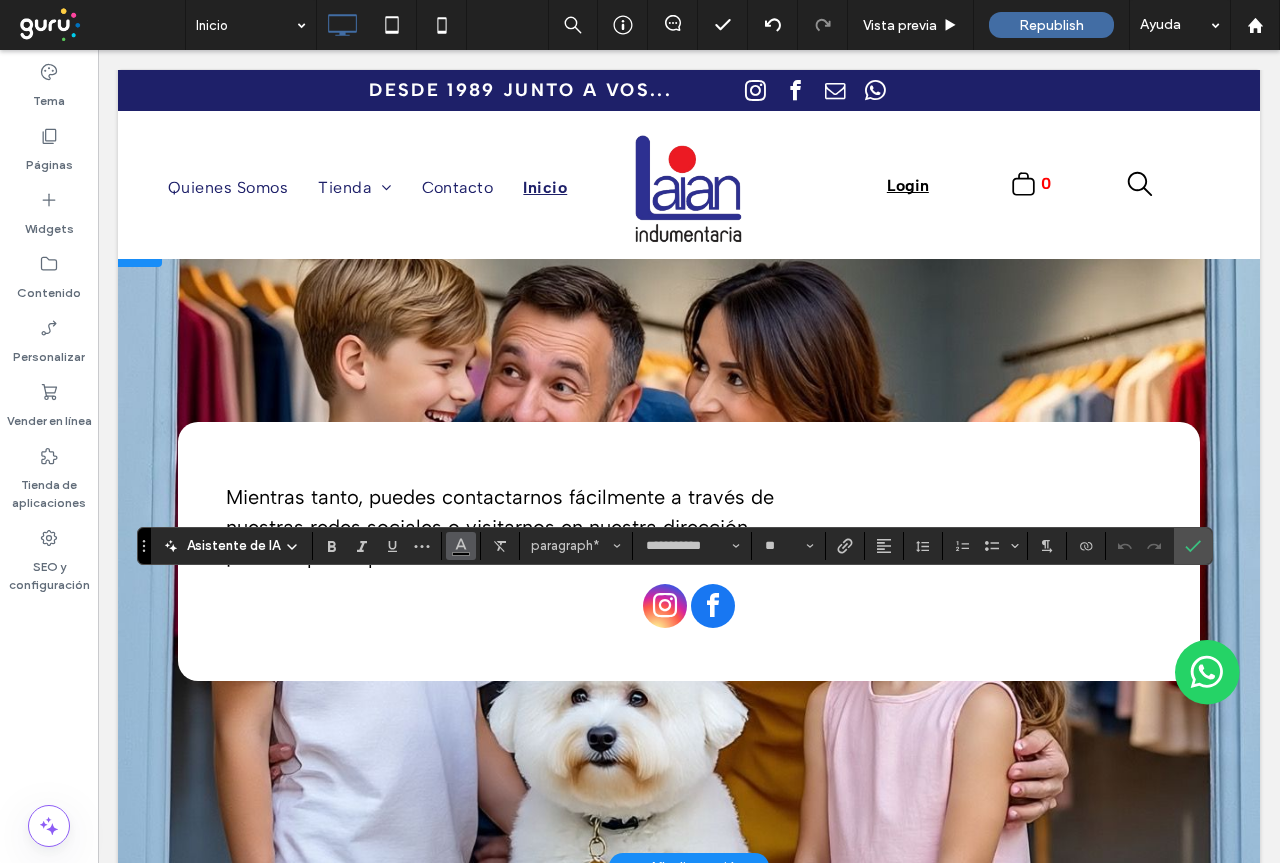 click 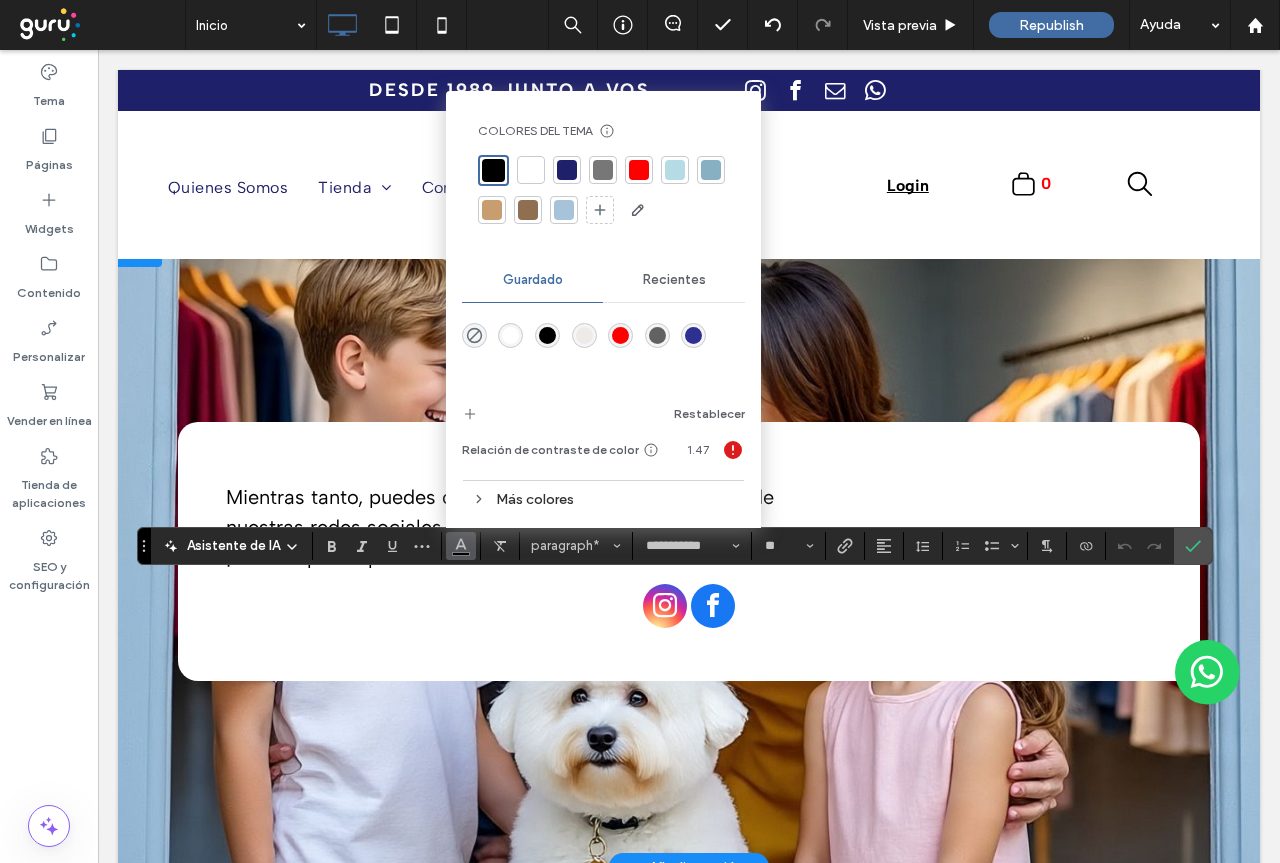 click at bounding box center (531, 170) 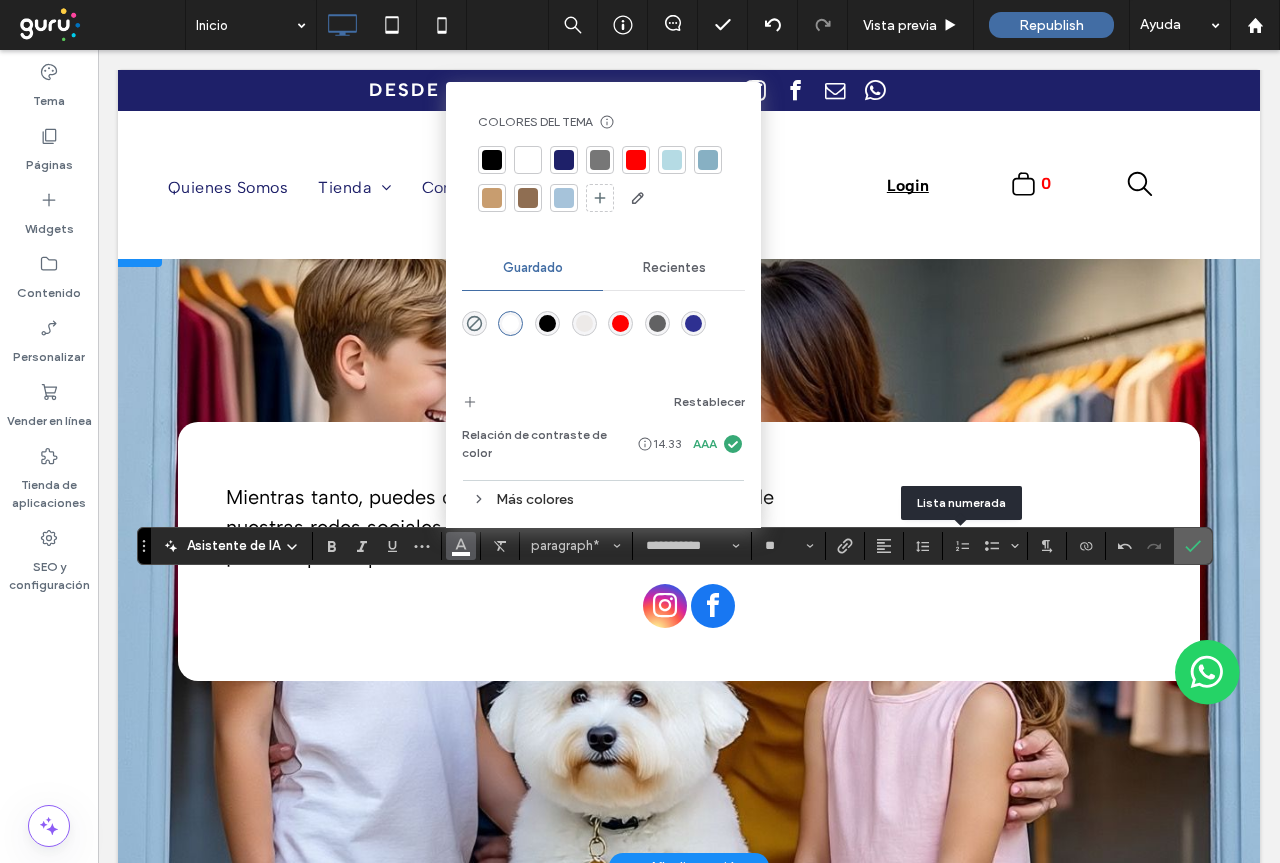 click 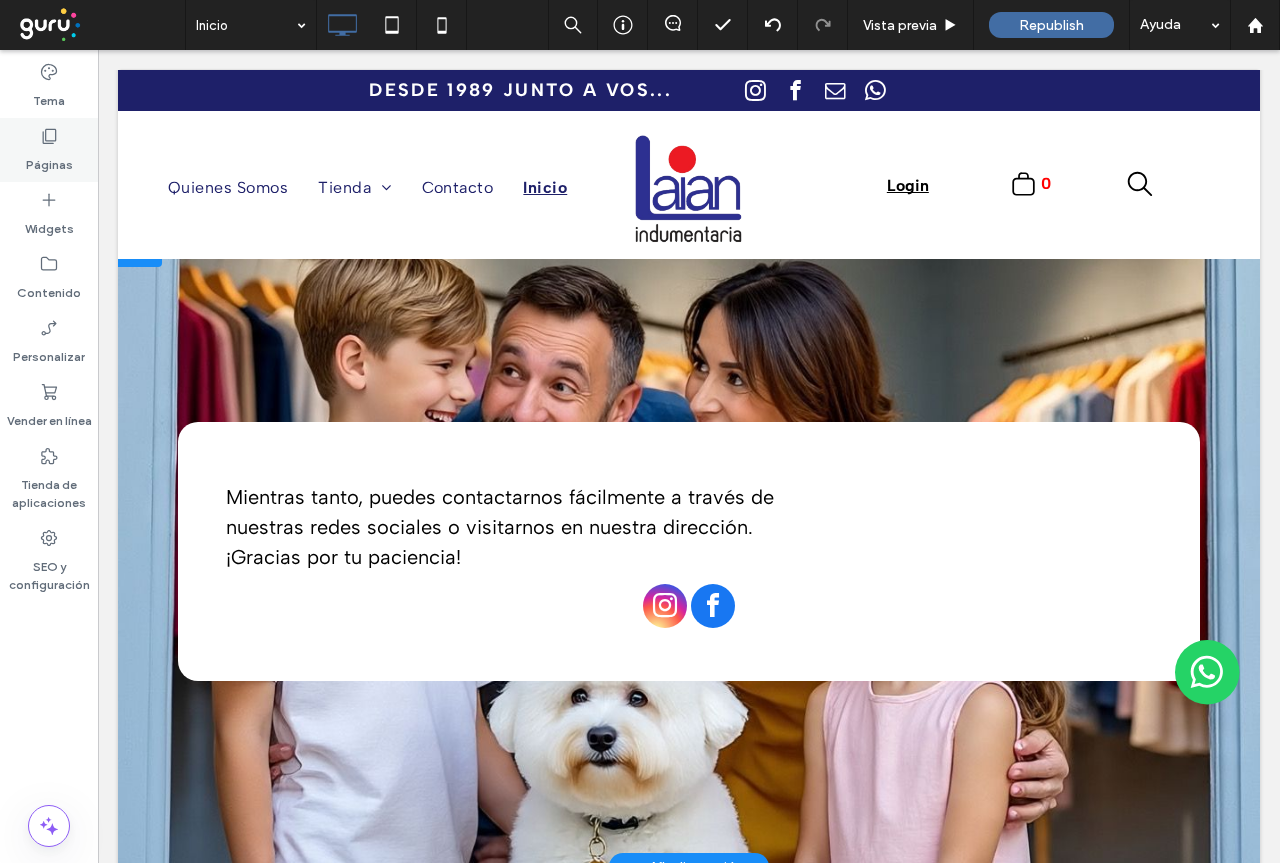 click on "Páginas" at bounding box center [49, 160] 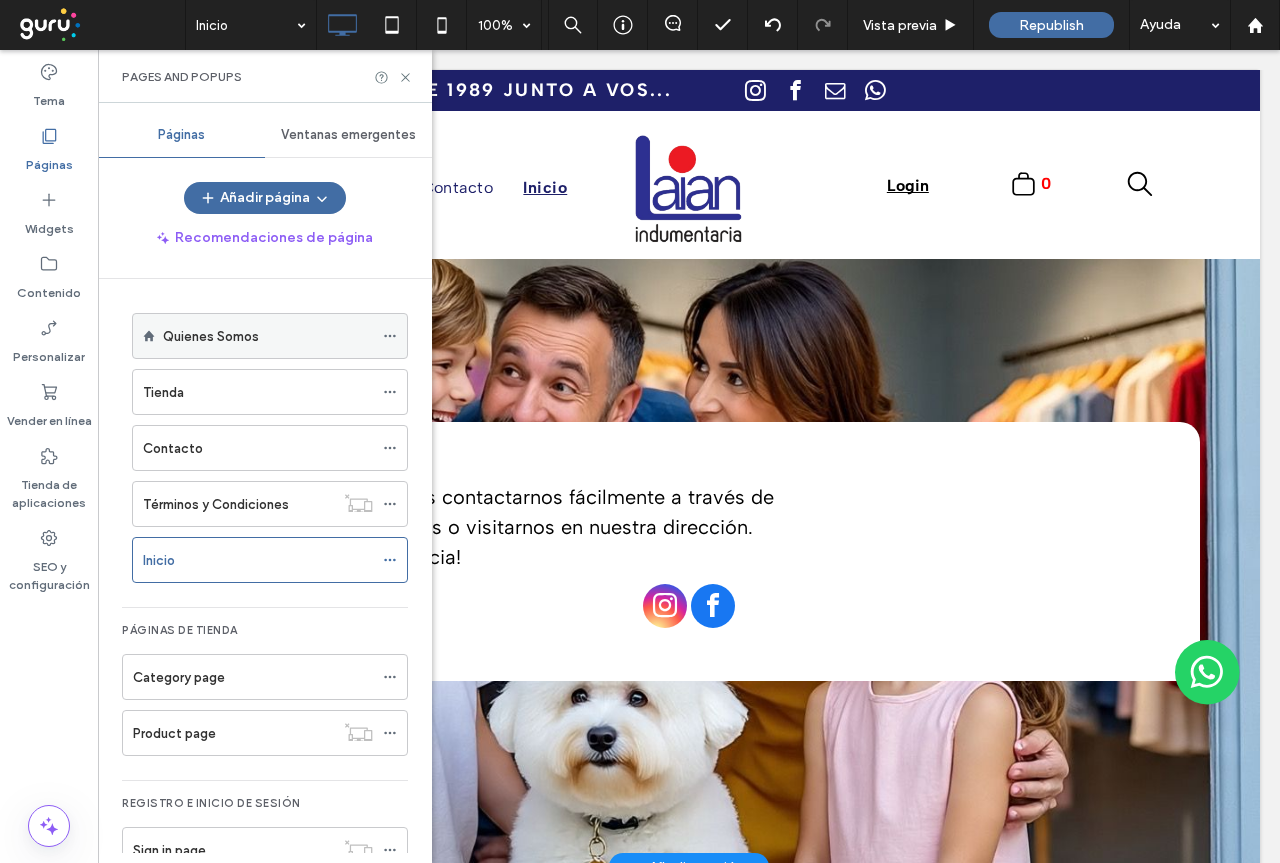 click 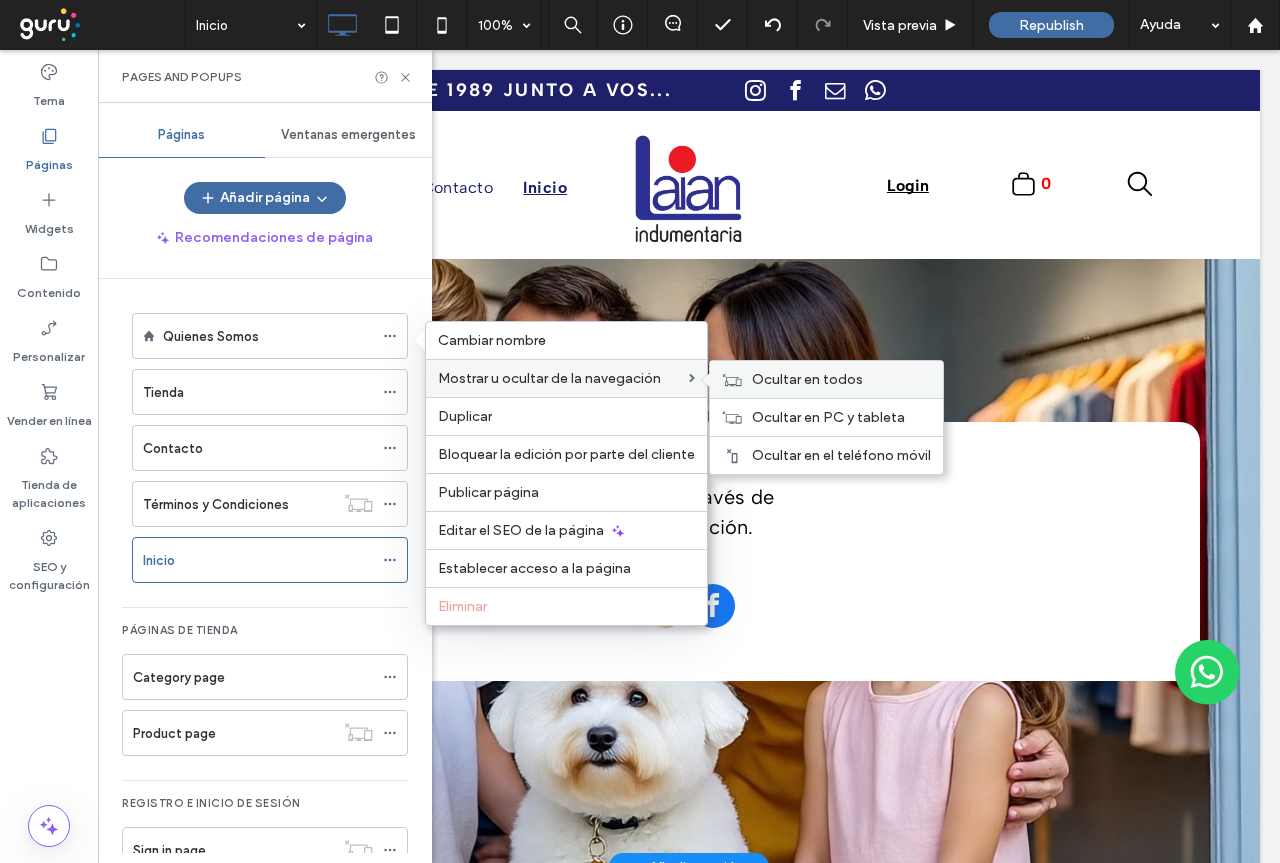 click on "Ocultar en todos" at bounding box center (807, 379) 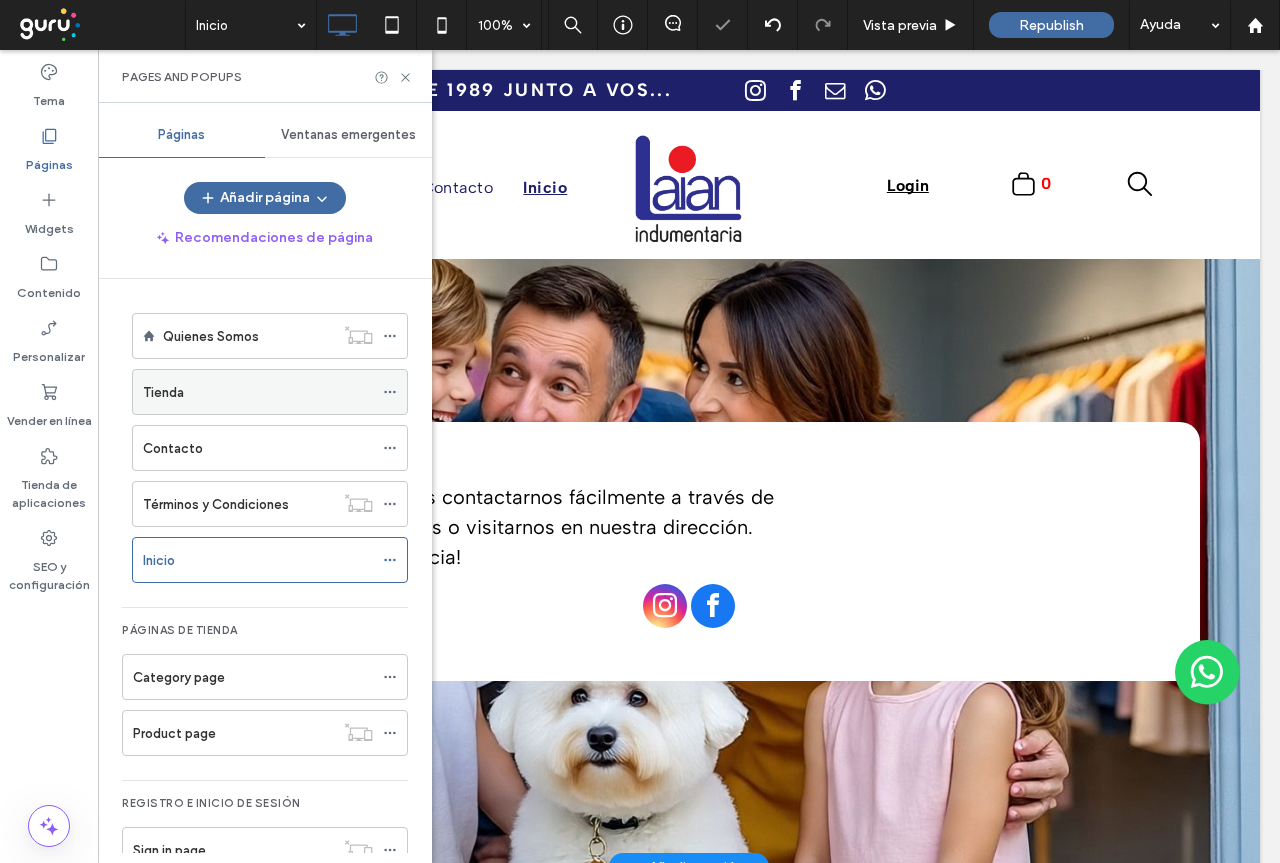 click 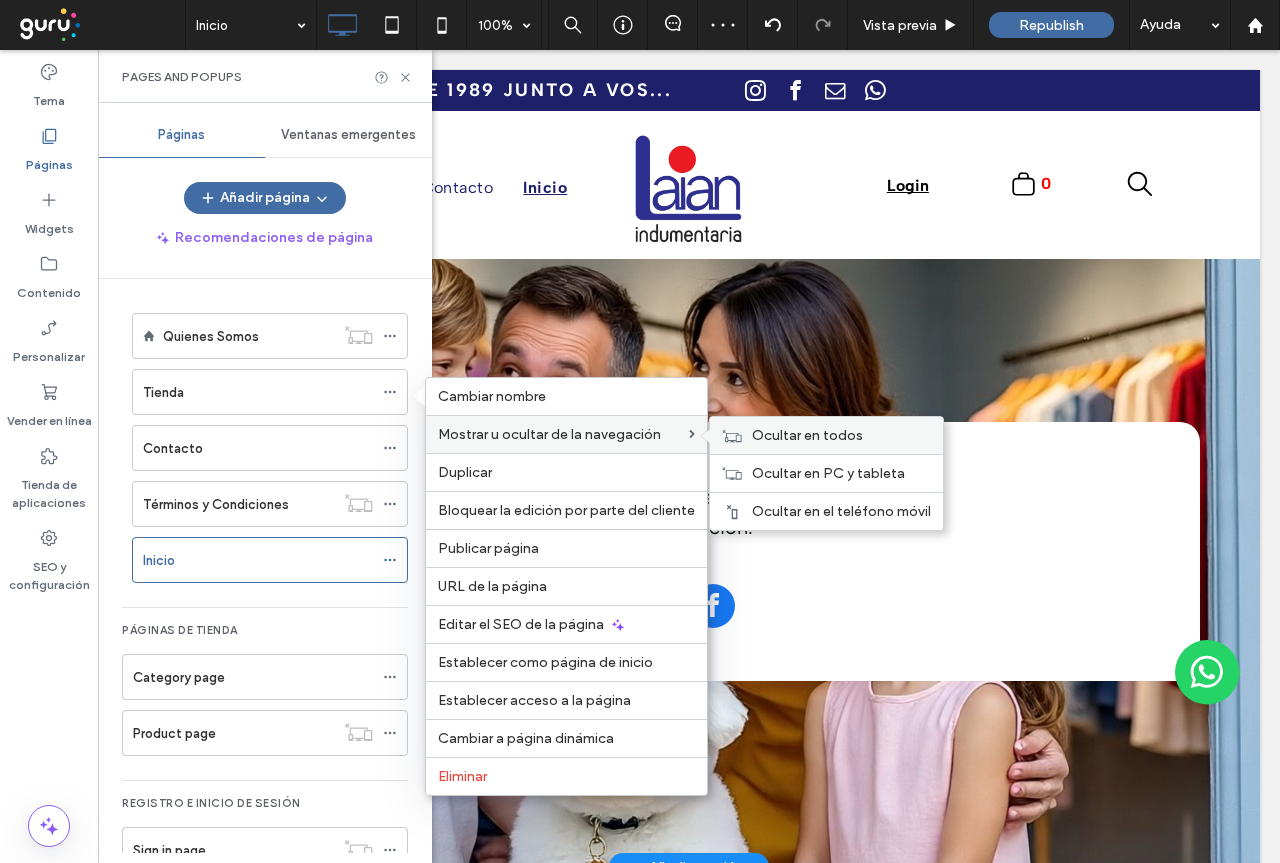 click on "Ocultar en todos" at bounding box center [807, 435] 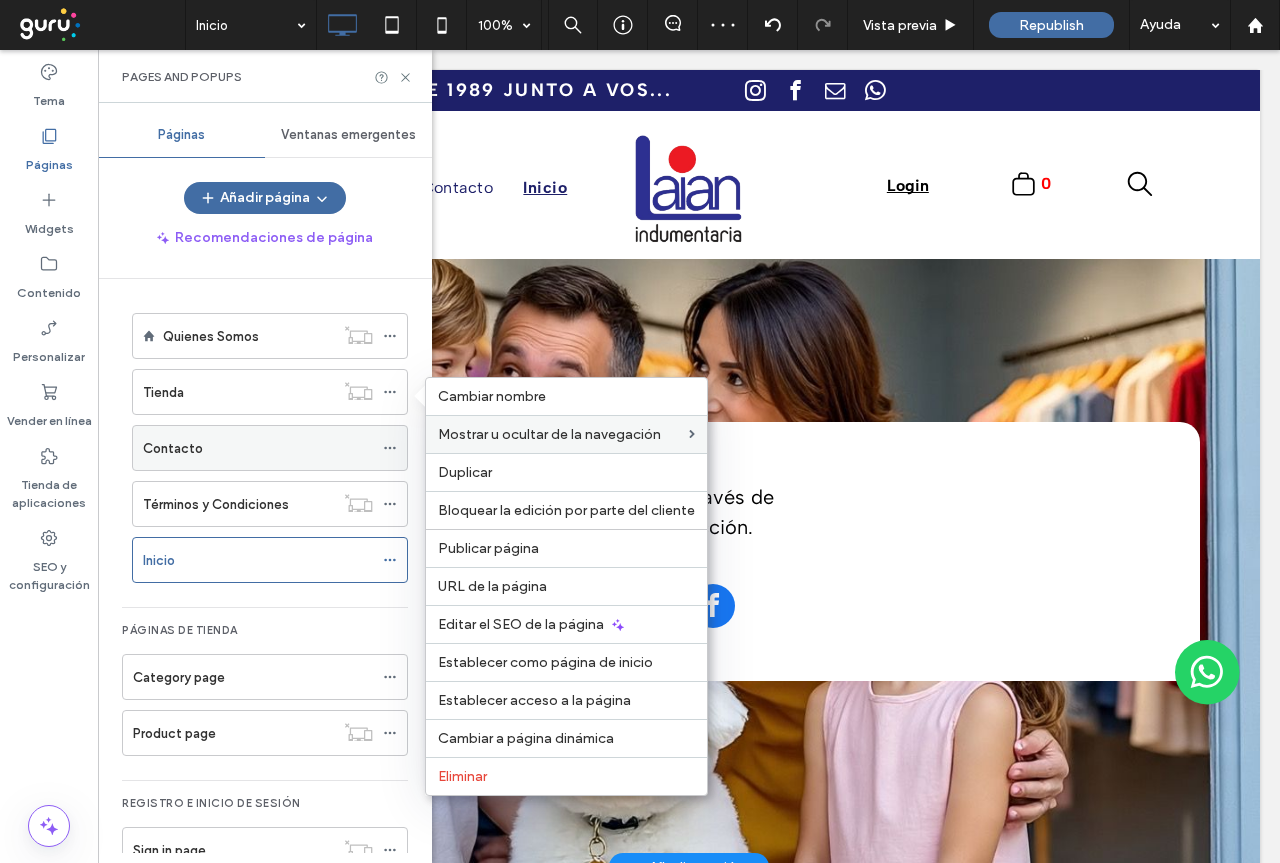 click 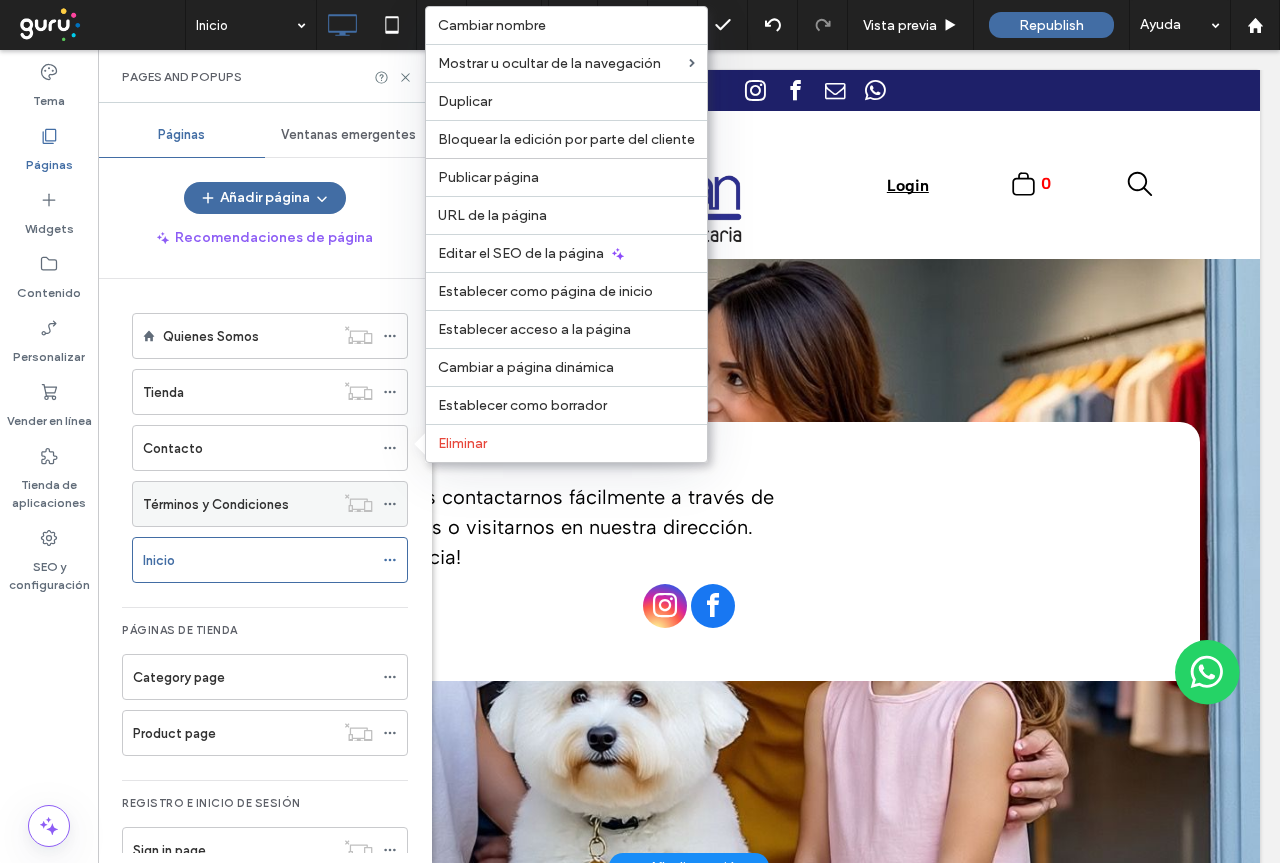click 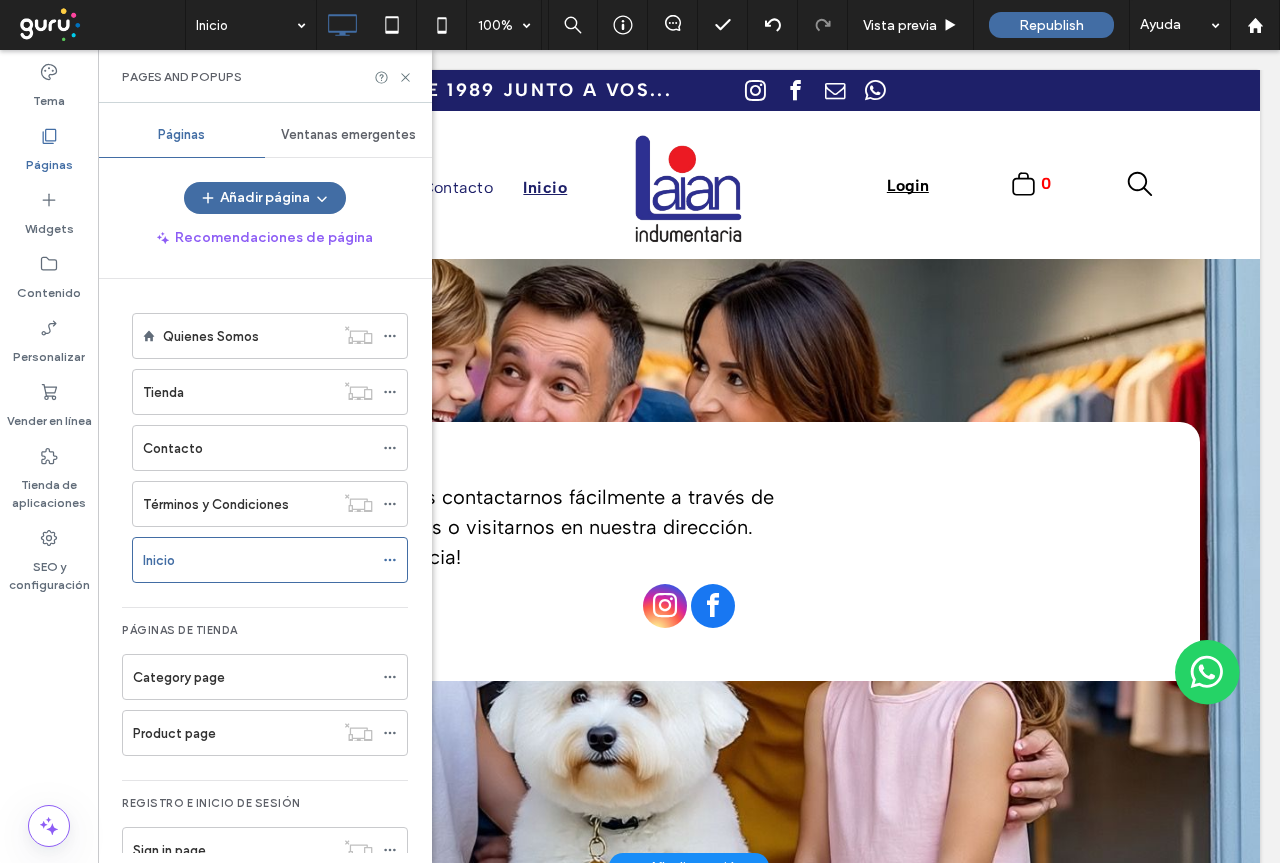 click on "Añadir página" at bounding box center [265, 198] 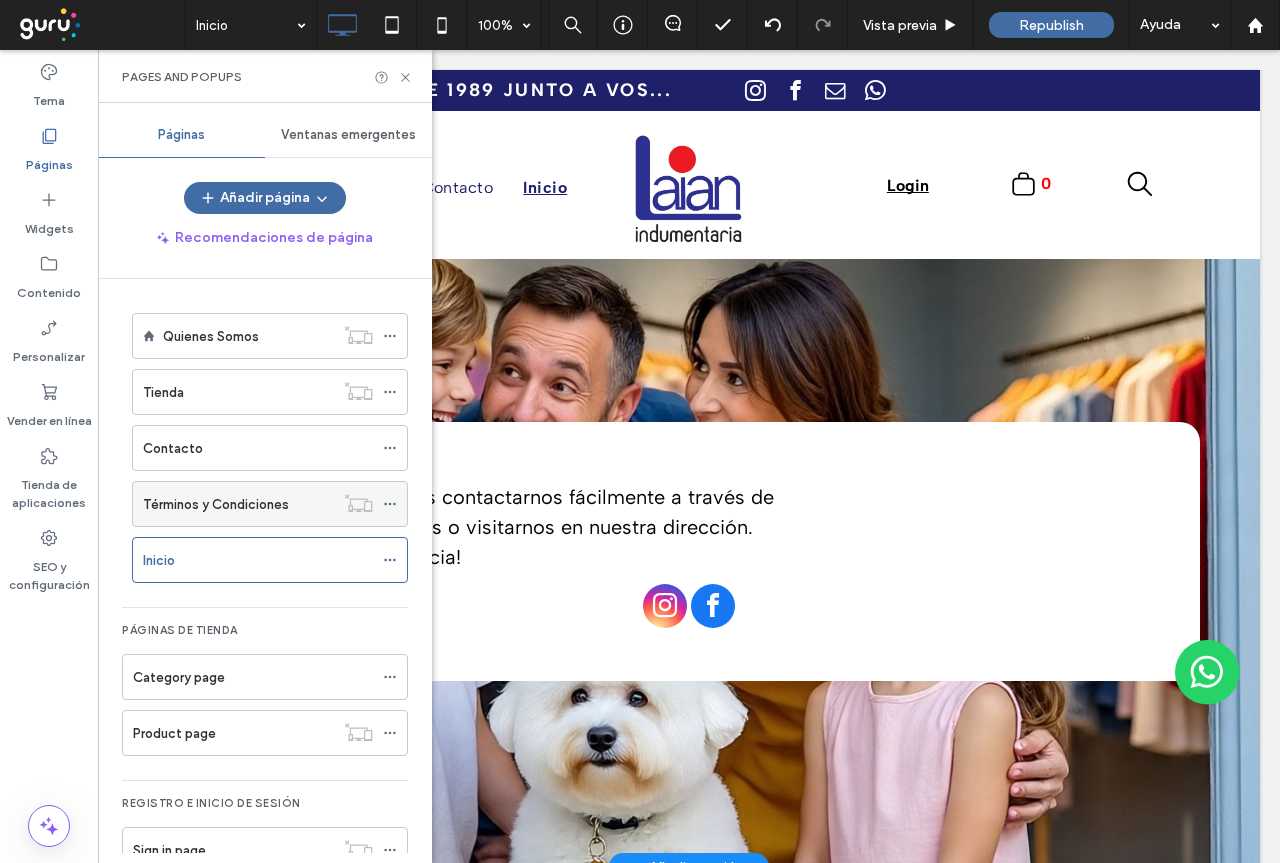 click 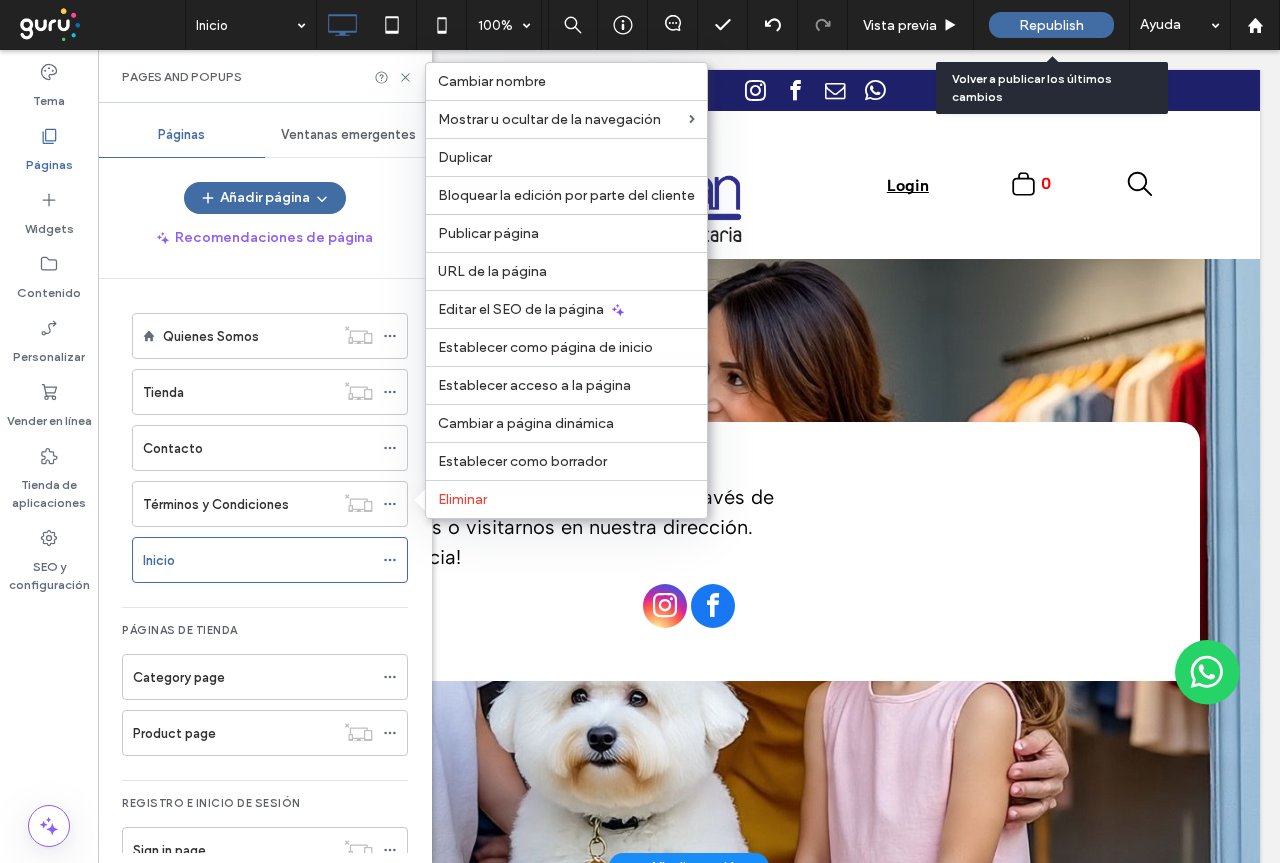 click on "Republish" at bounding box center [1051, 25] 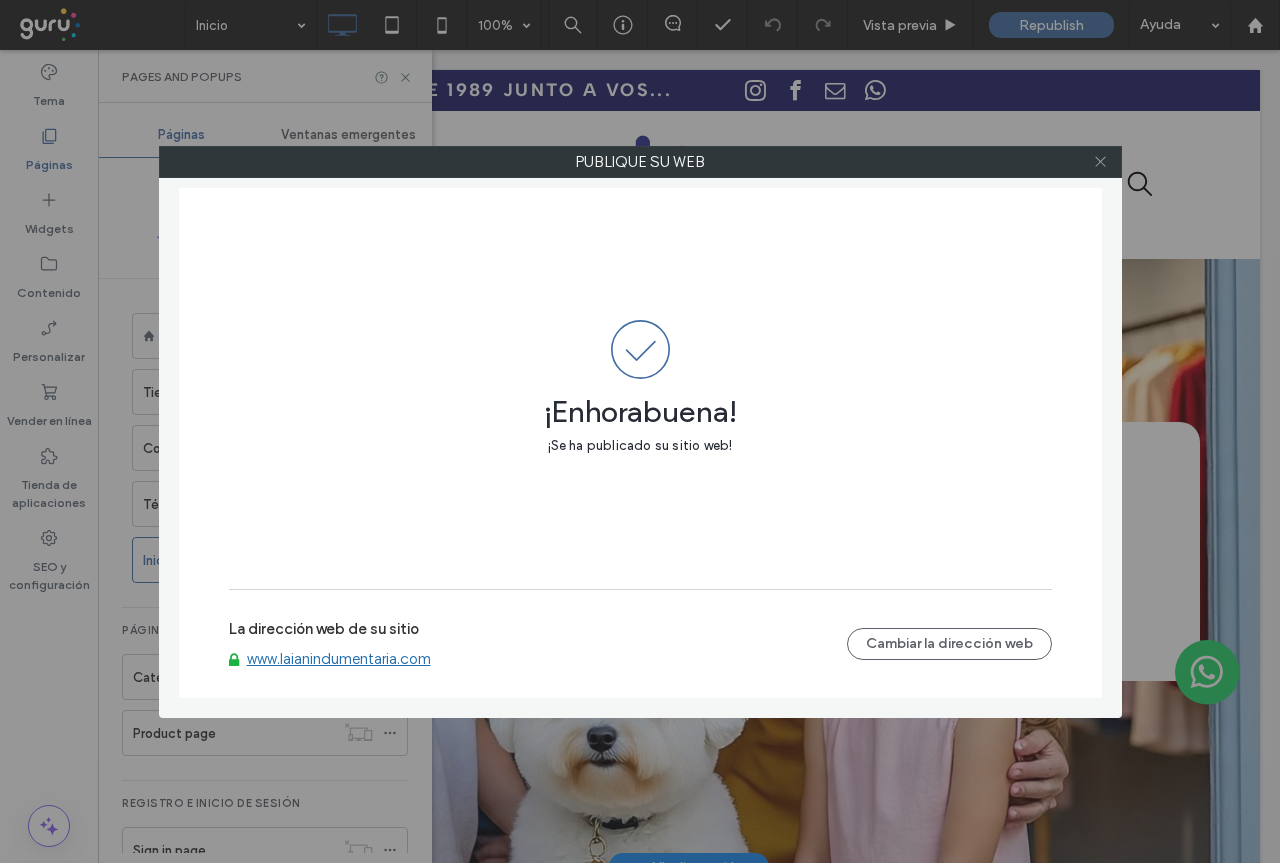 click 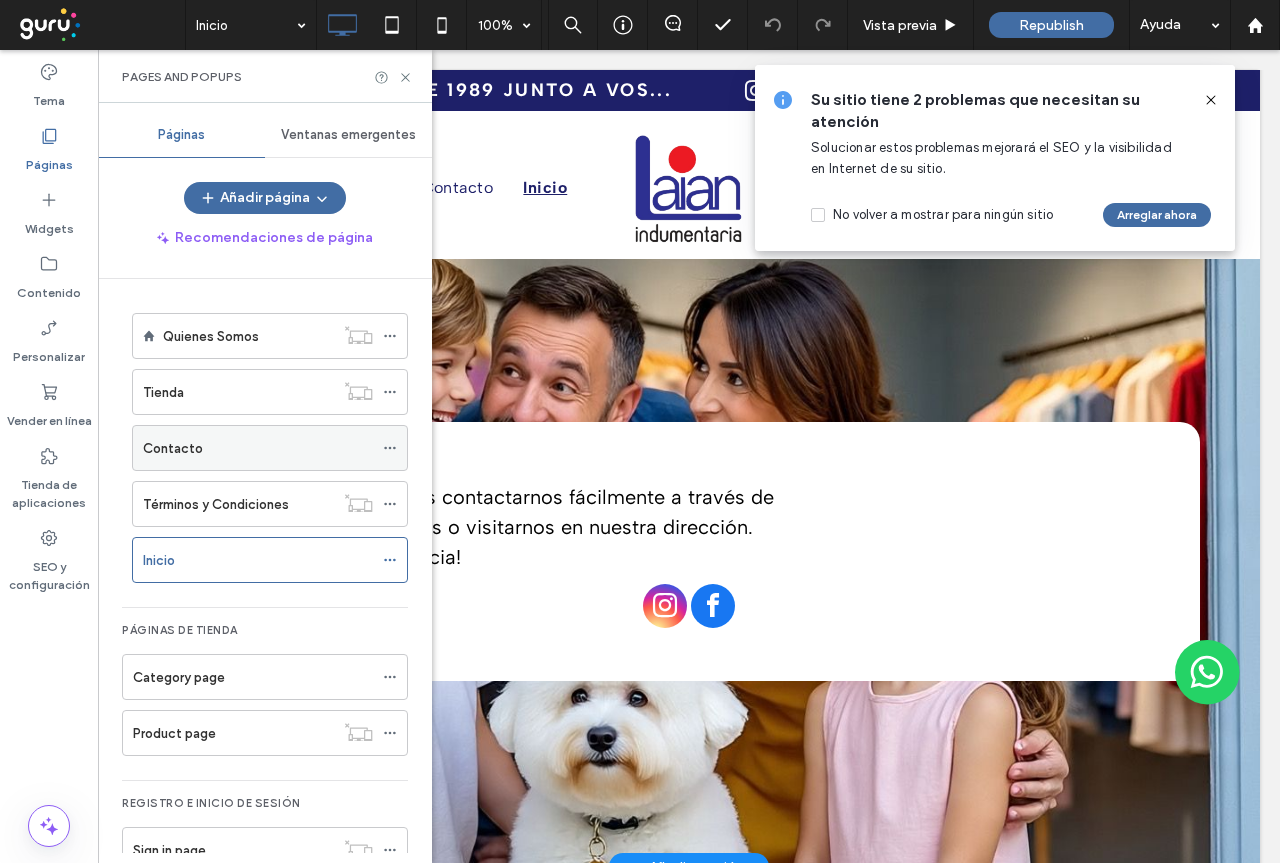 click 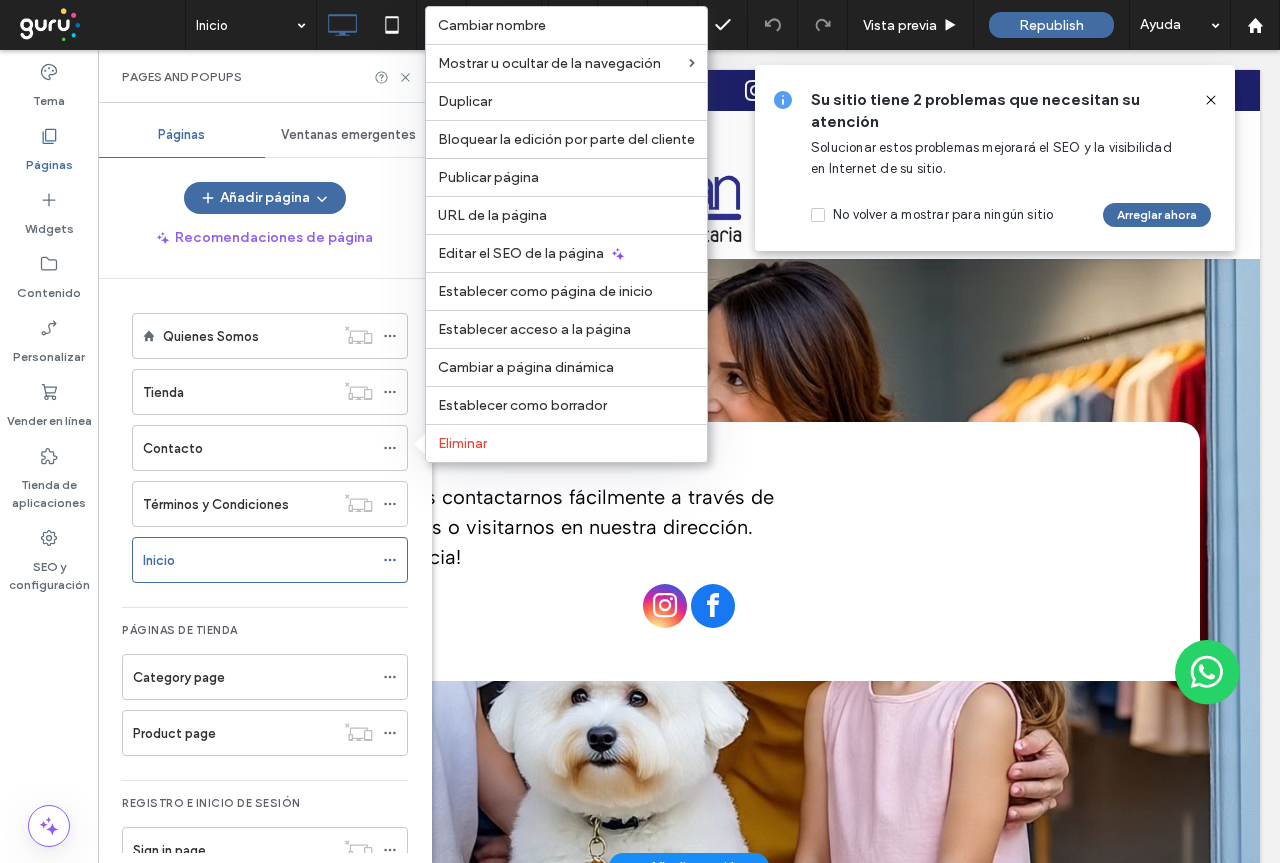 click on "Tema Páginas Widgets Contenido Personalizar Vender en línea Tienda de aplicaciones SEO y configuración" at bounding box center (49, 456) 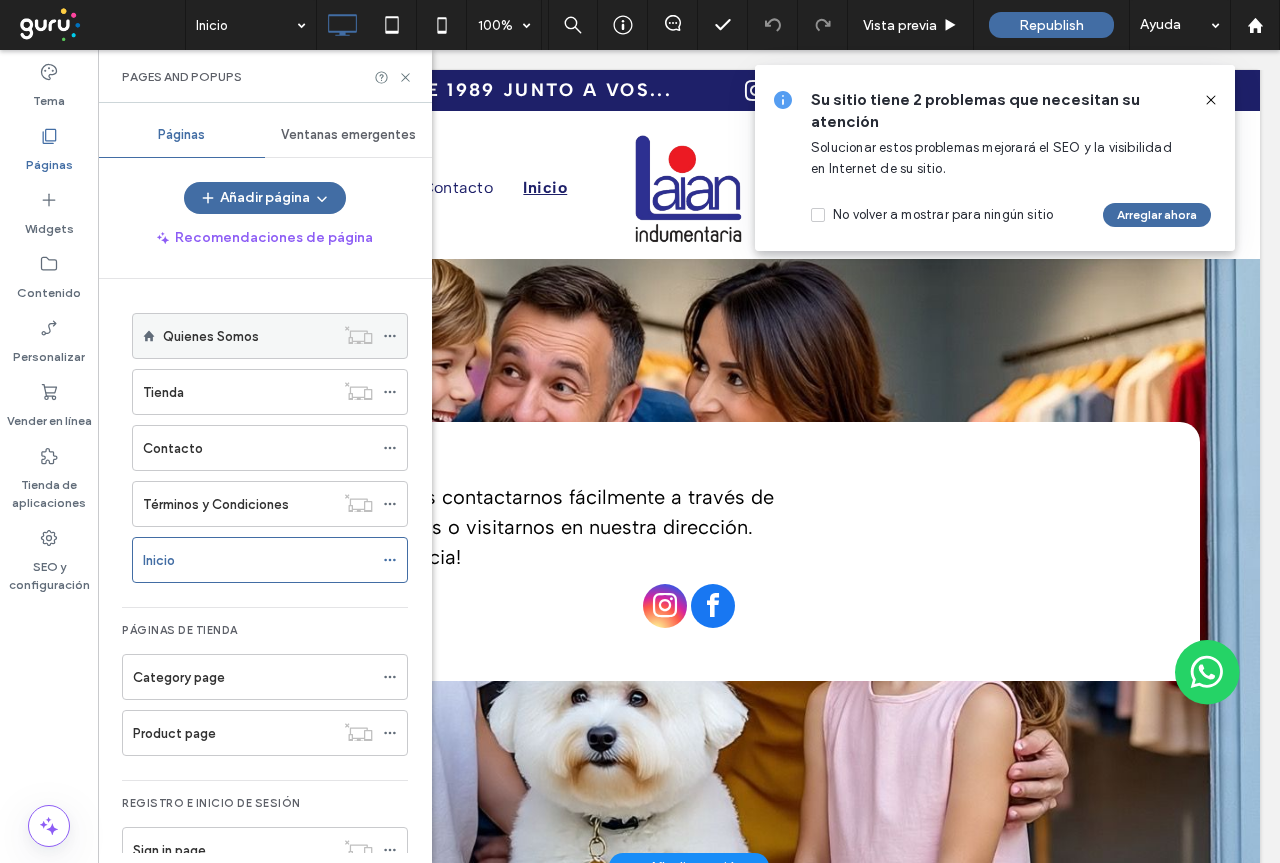 click 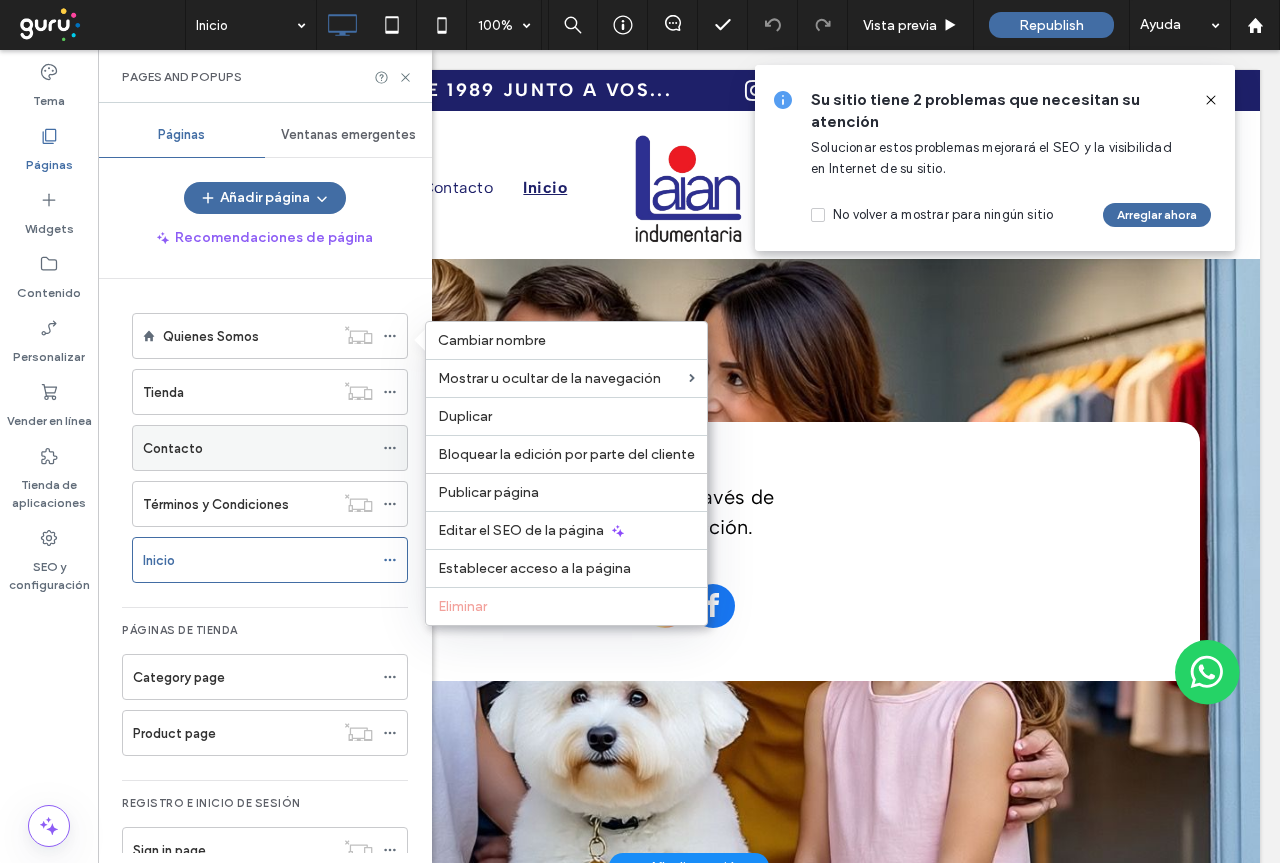 click 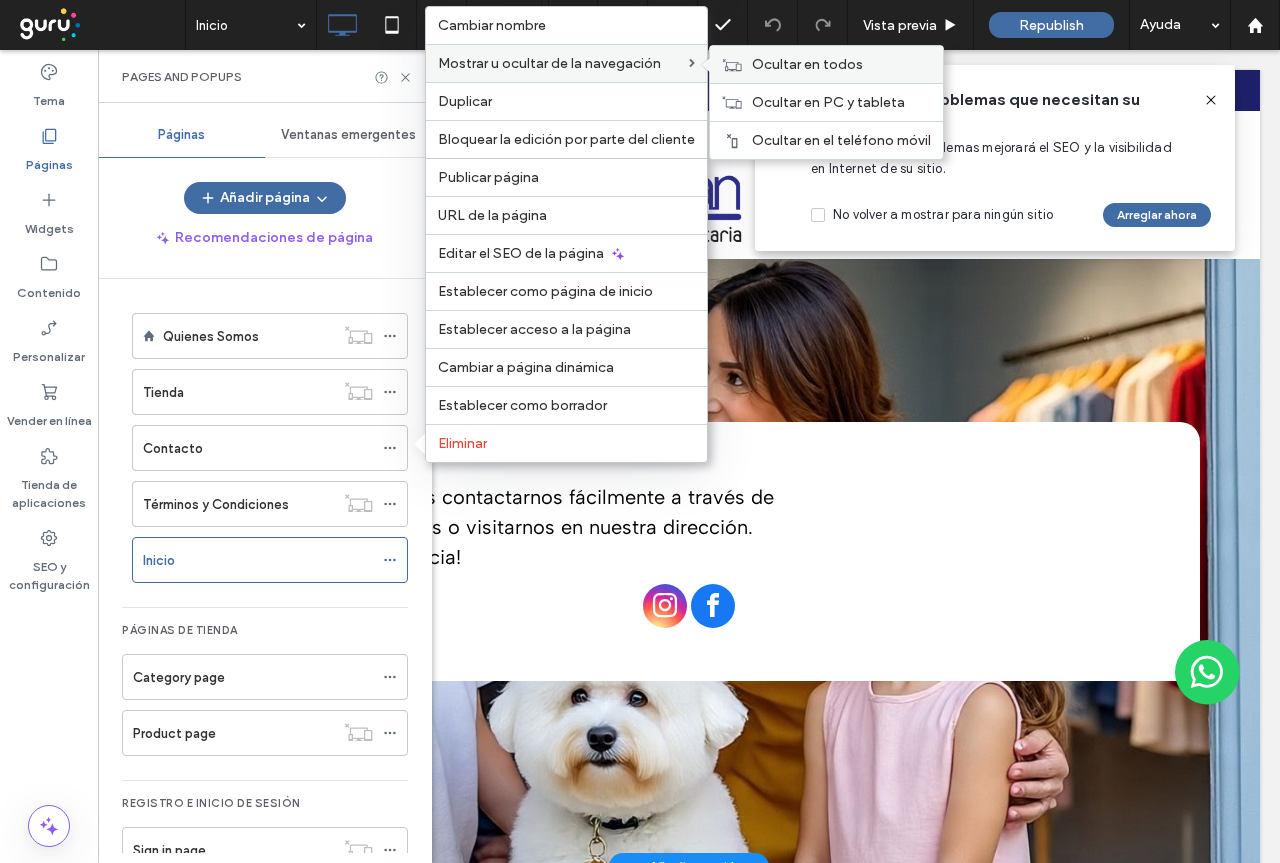 click on "Ocultar en todos" at bounding box center (807, 64) 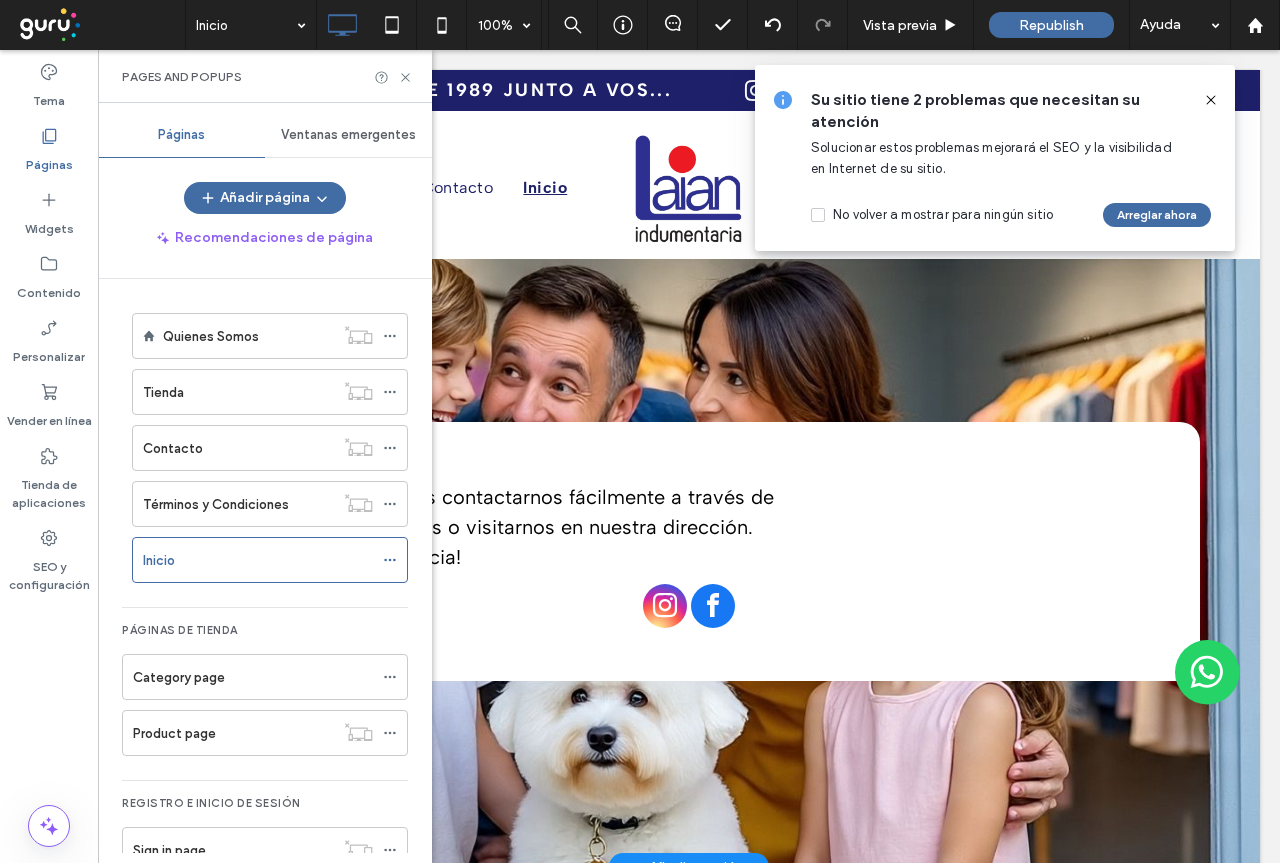 click on "Tema Páginas Widgets Contenido Personalizar Vender en línea Tienda de aplicaciones SEO y configuración" at bounding box center (49, 456) 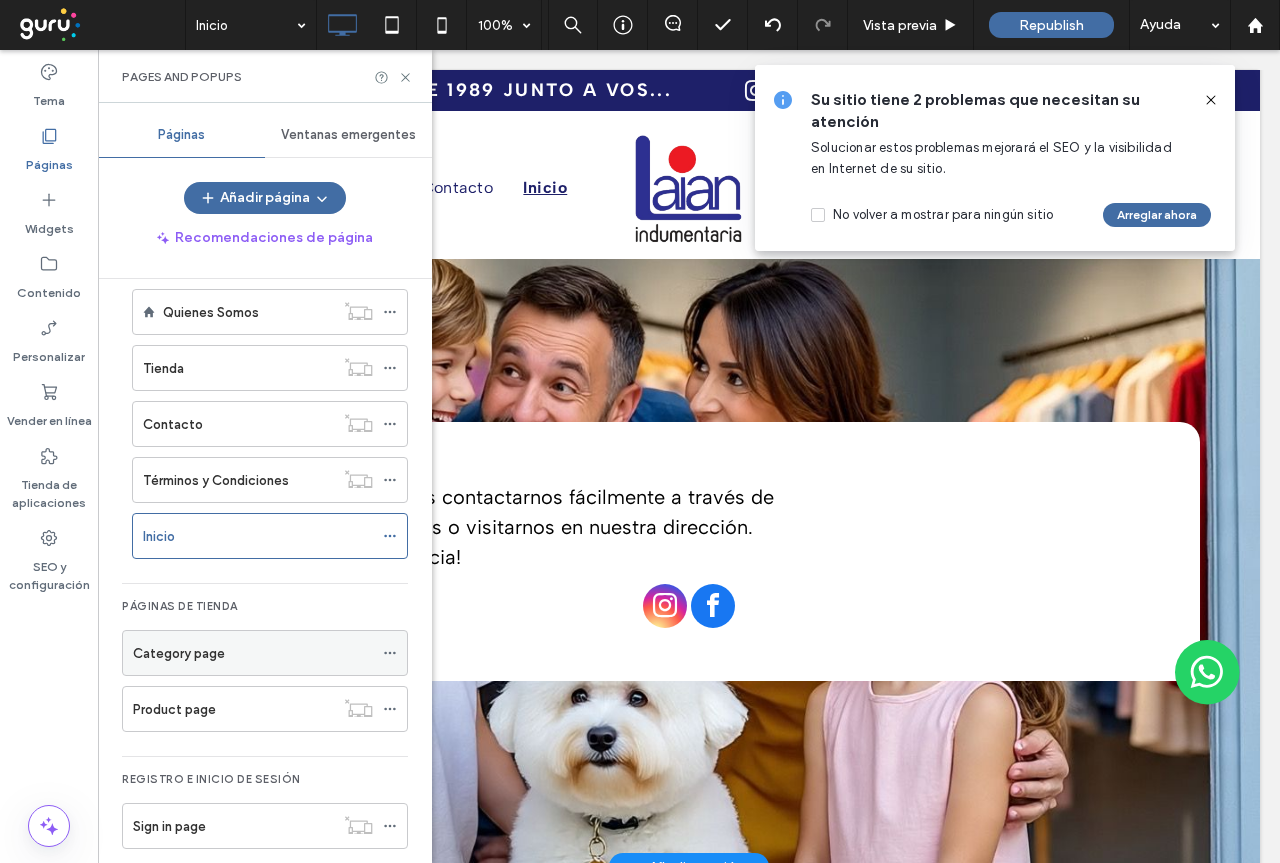 scroll, scrollTop: 46, scrollLeft: 0, axis: vertical 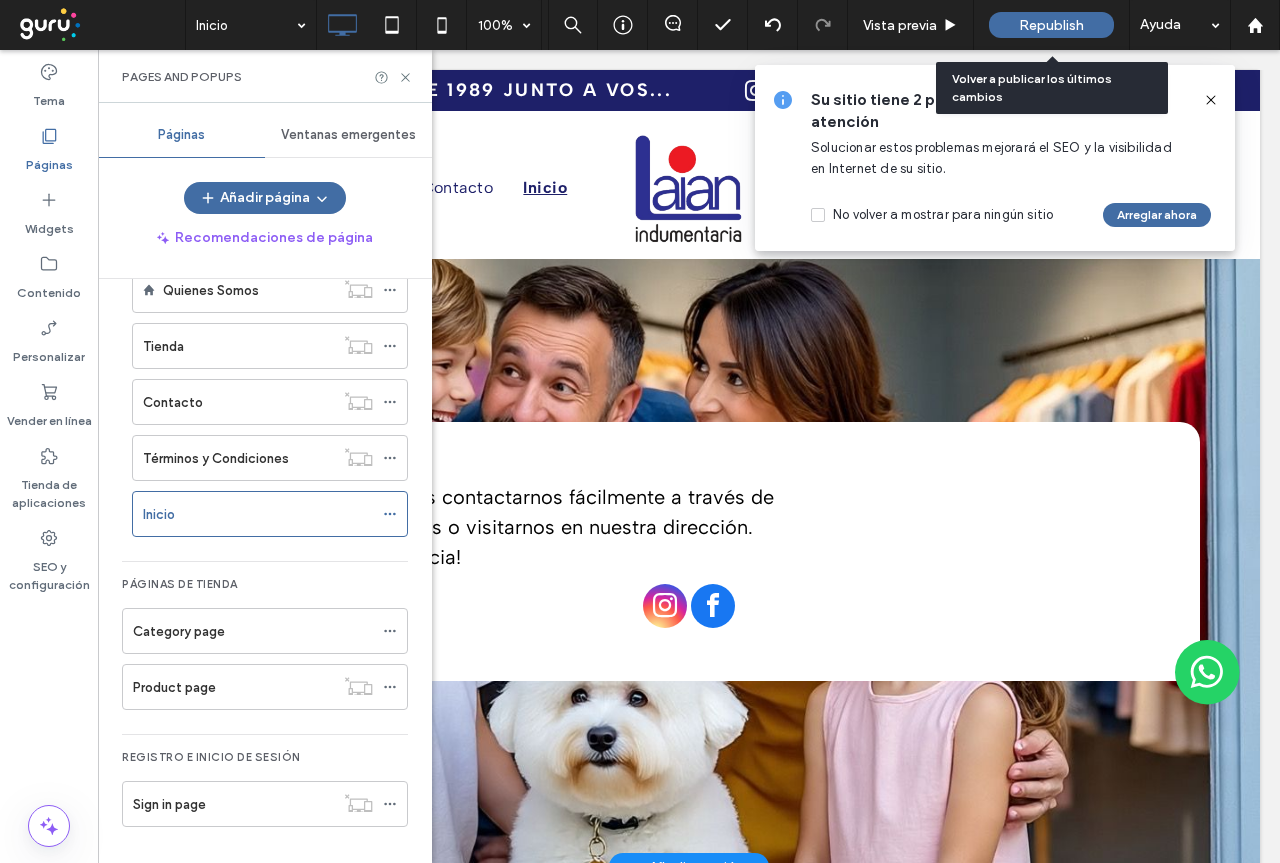 click on "Republish" at bounding box center [1051, 25] 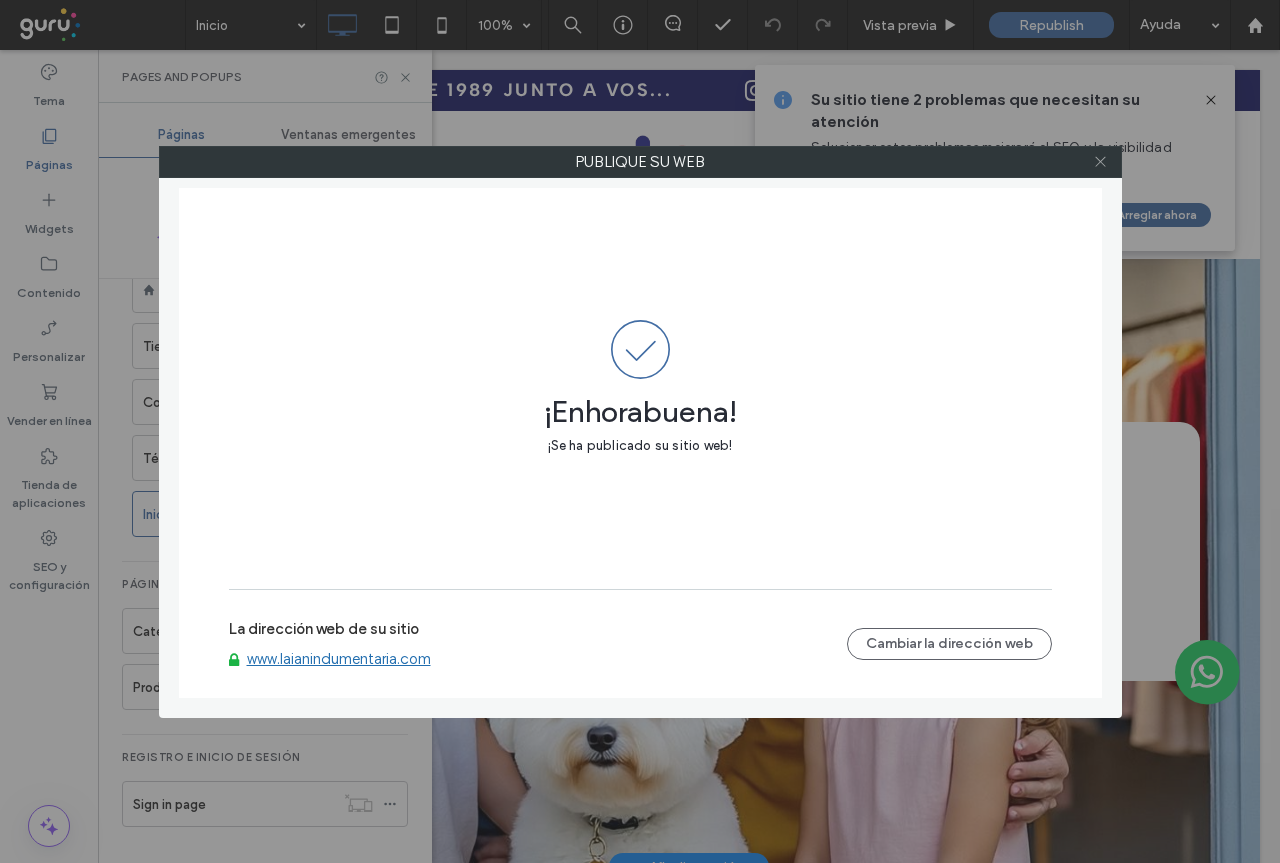 click 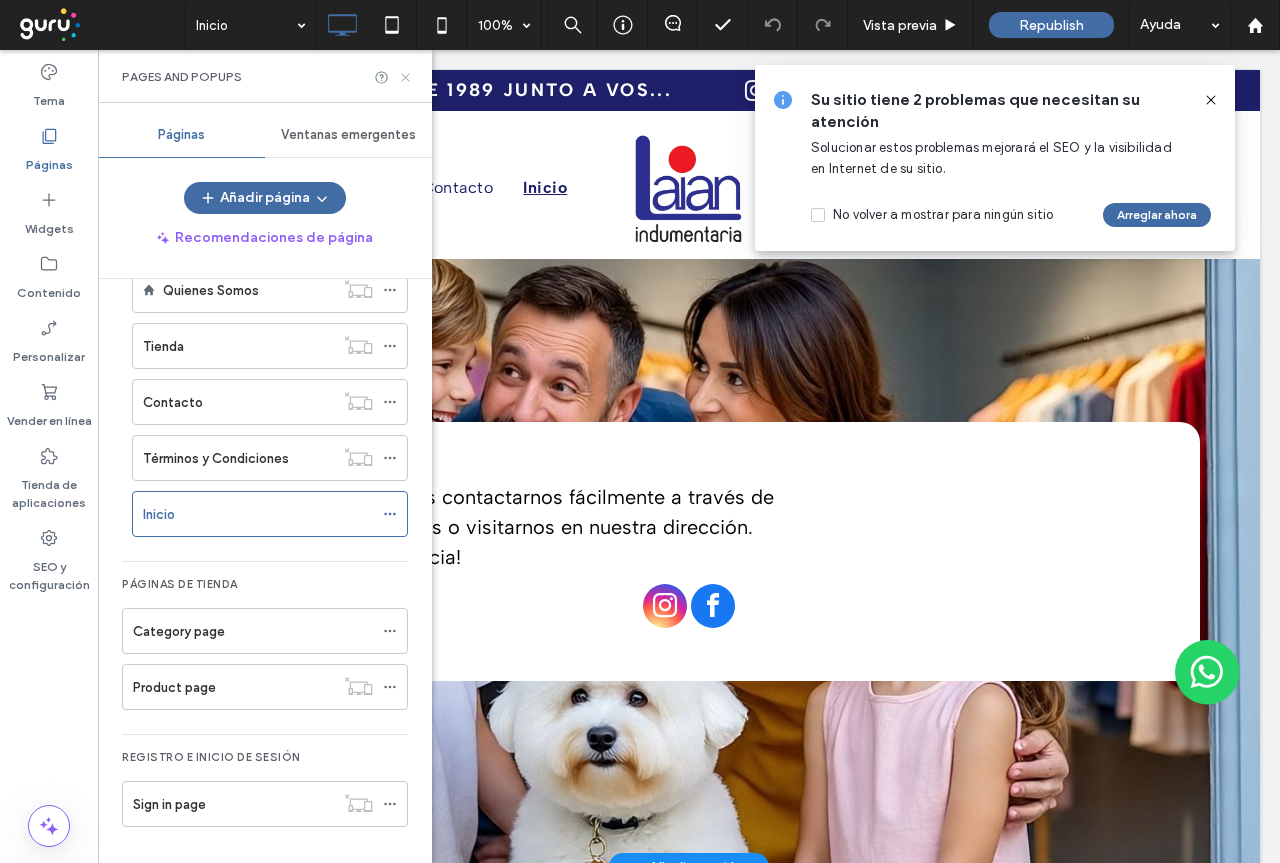 click 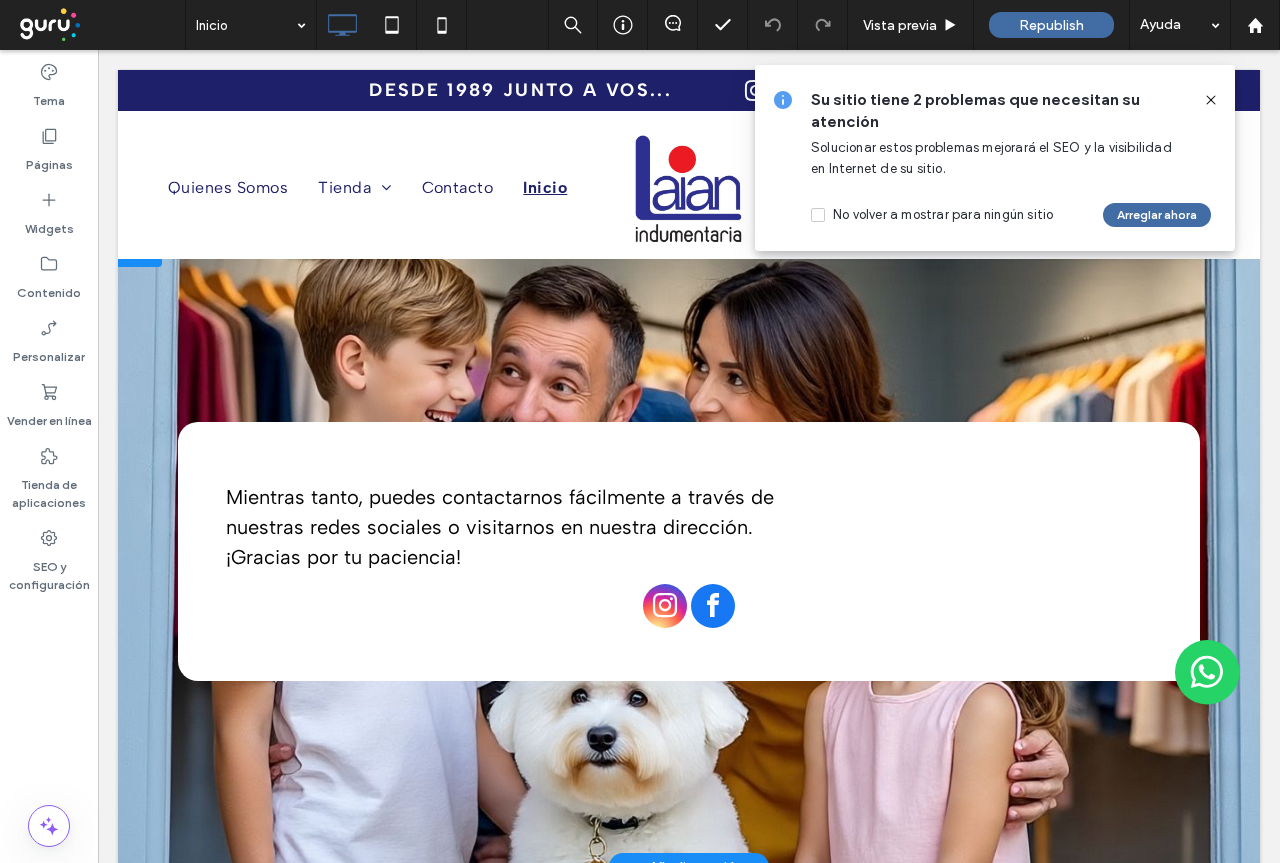 click 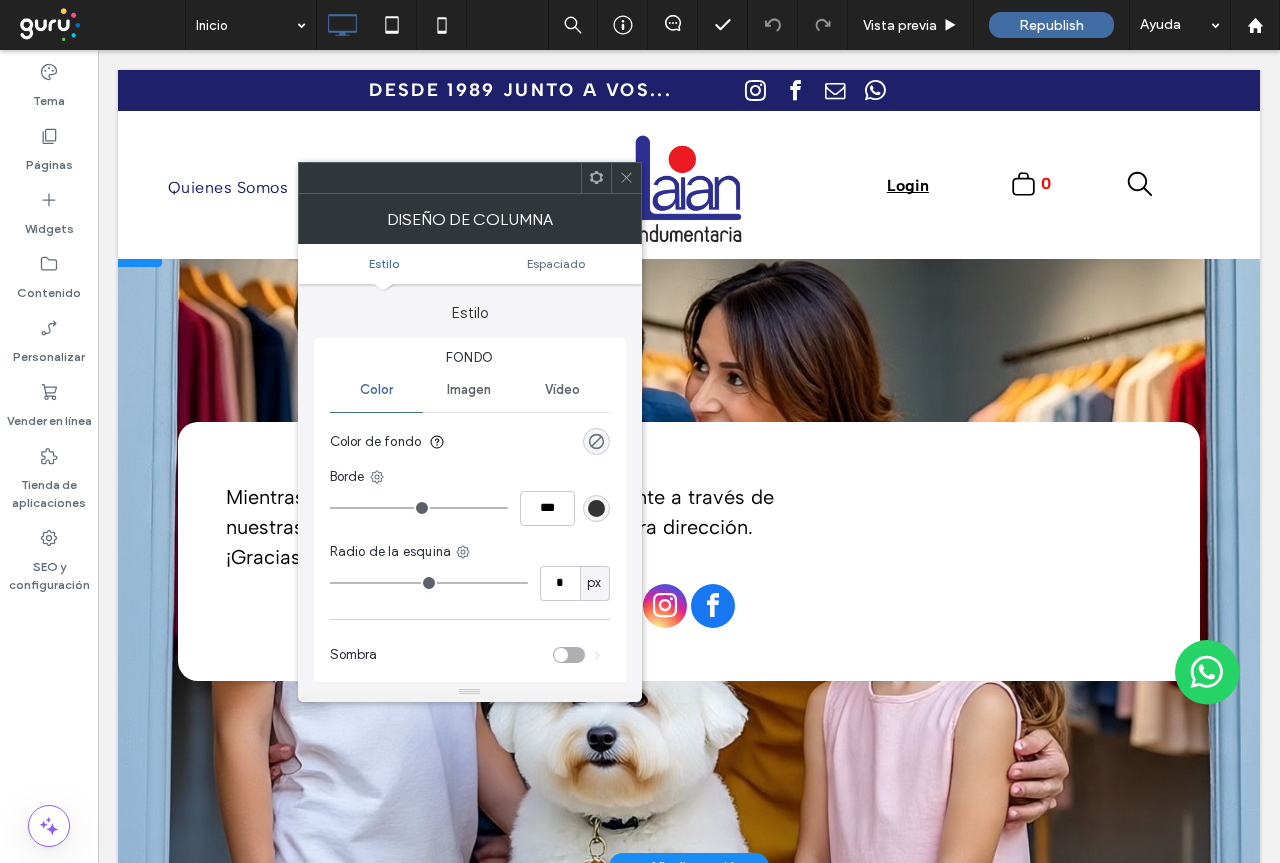click 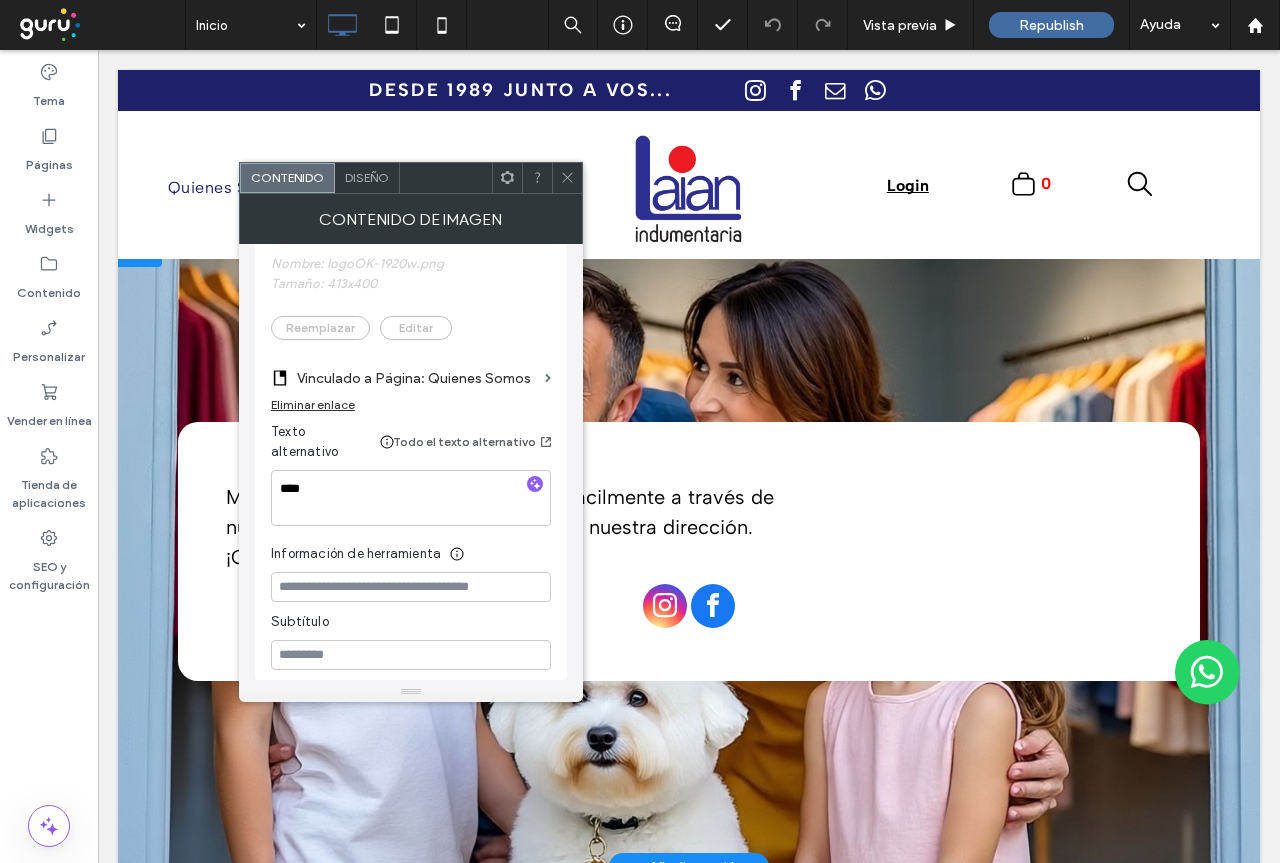 scroll, scrollTop: 500, scrollLeft: 0, axis: vertical 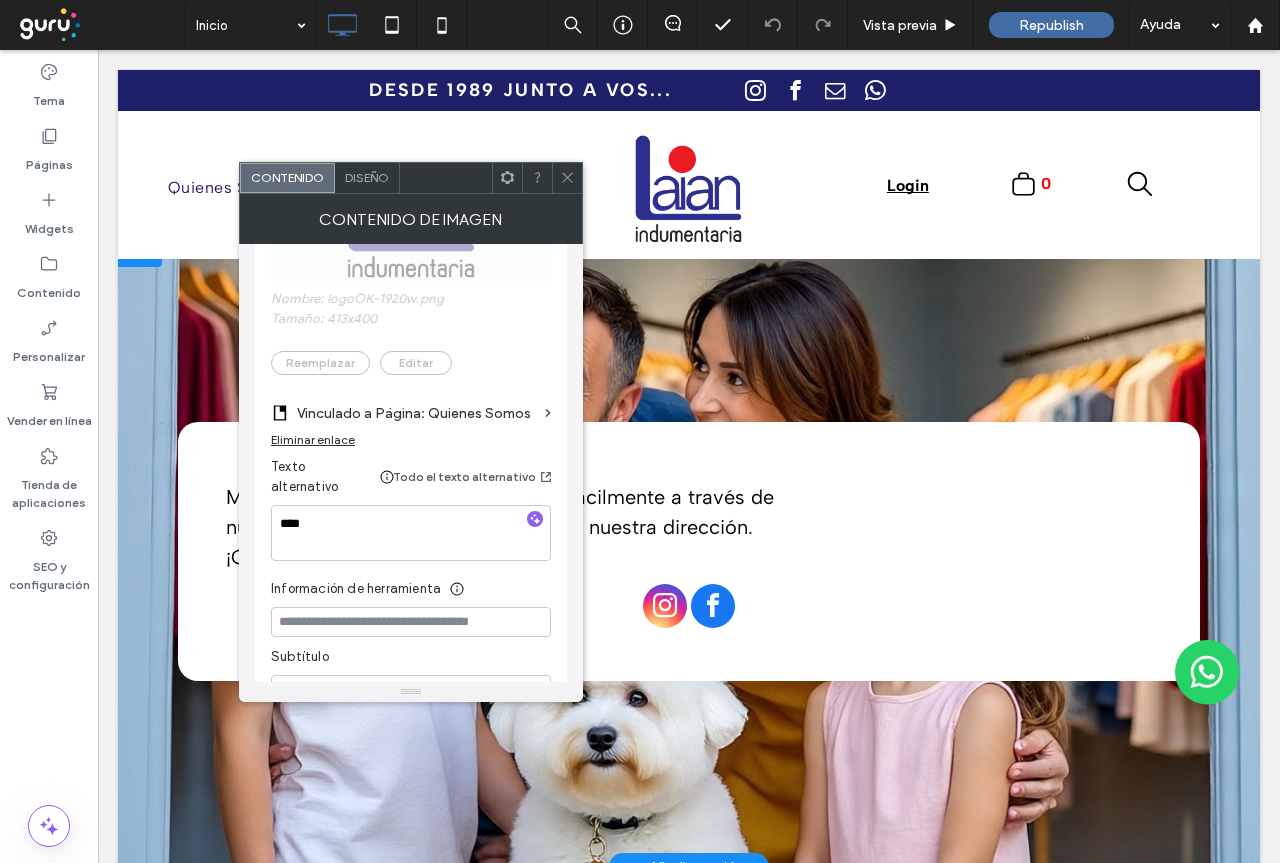 click on "Vinculado a Página: Quienes Somos" at bounding box center (417, 413) 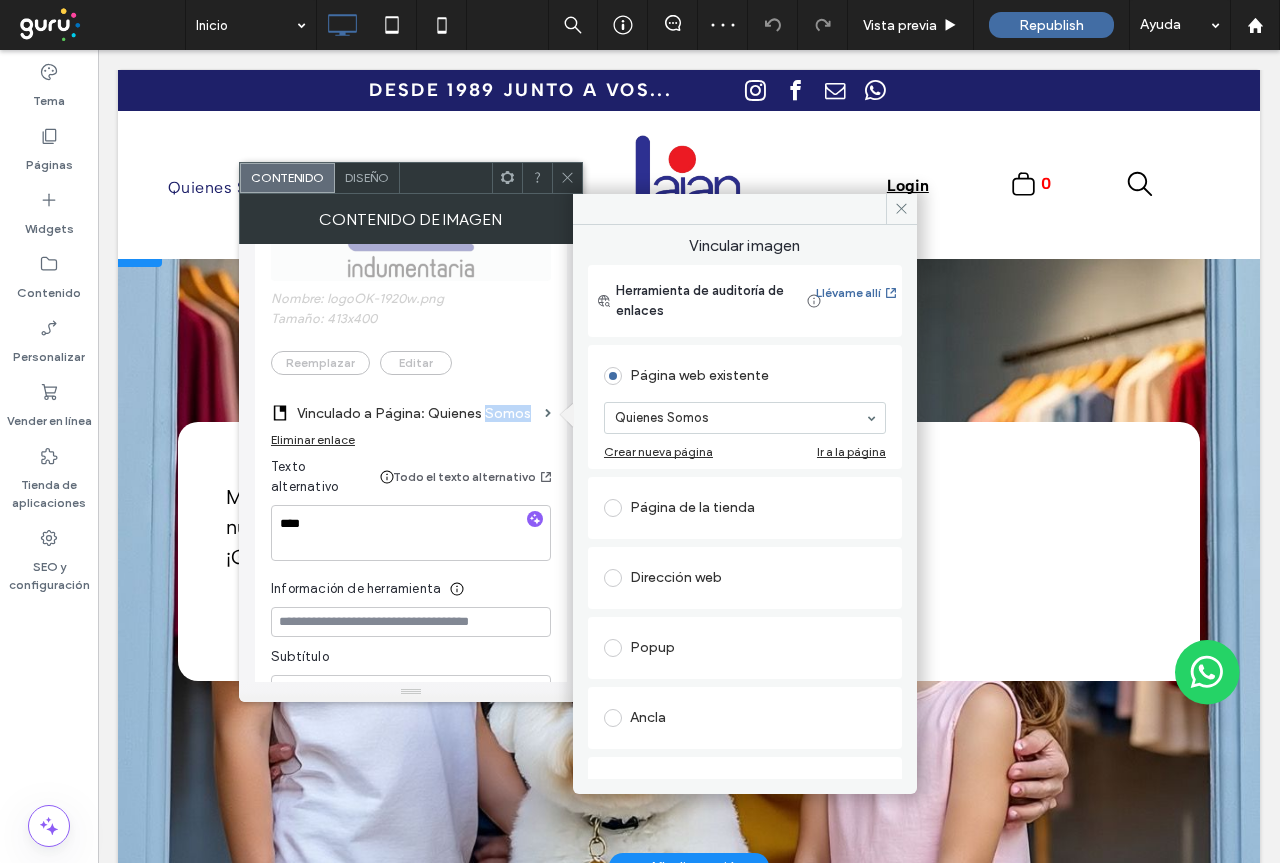 click on "Eliminar enlace" at bounding box center (313, 439) 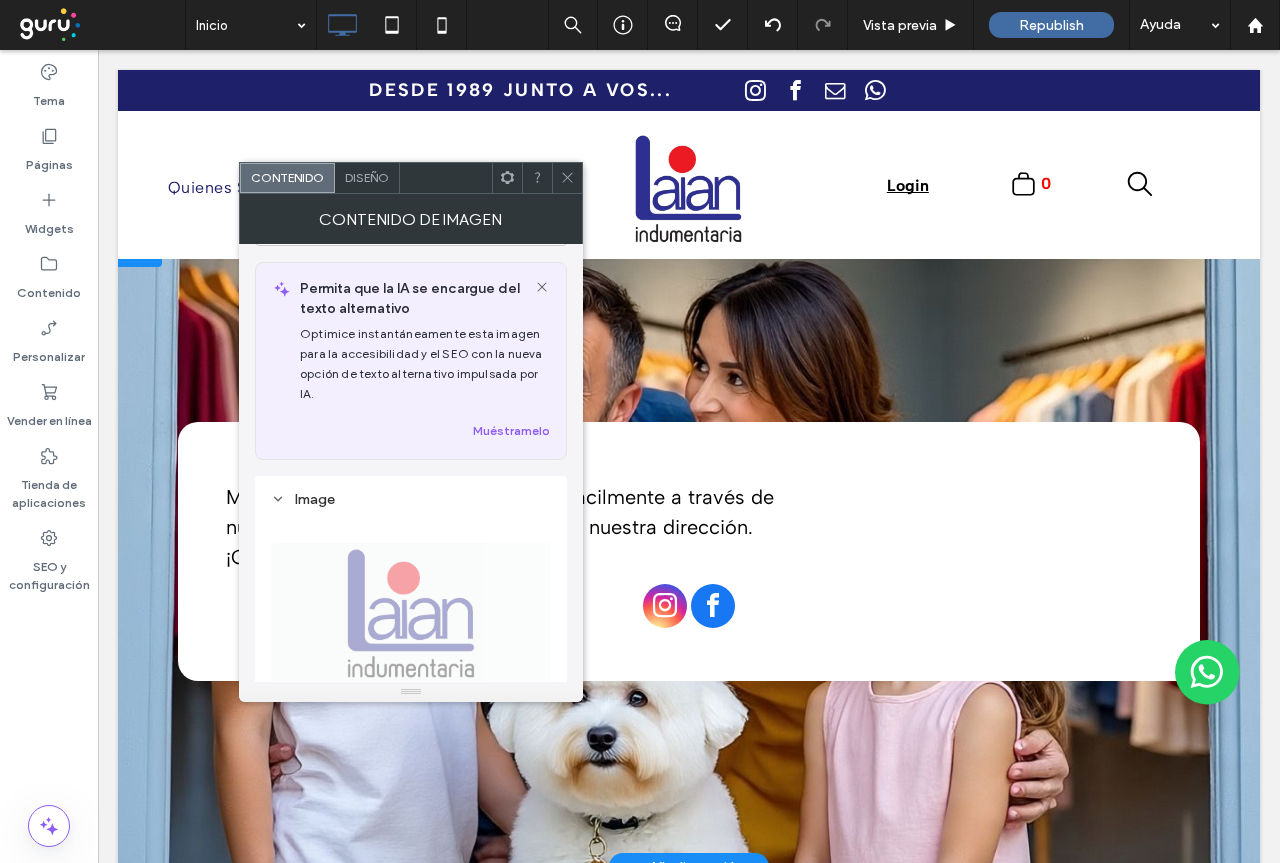 scroll, scrollTop: 0, scrollLeft: 0, axis: both 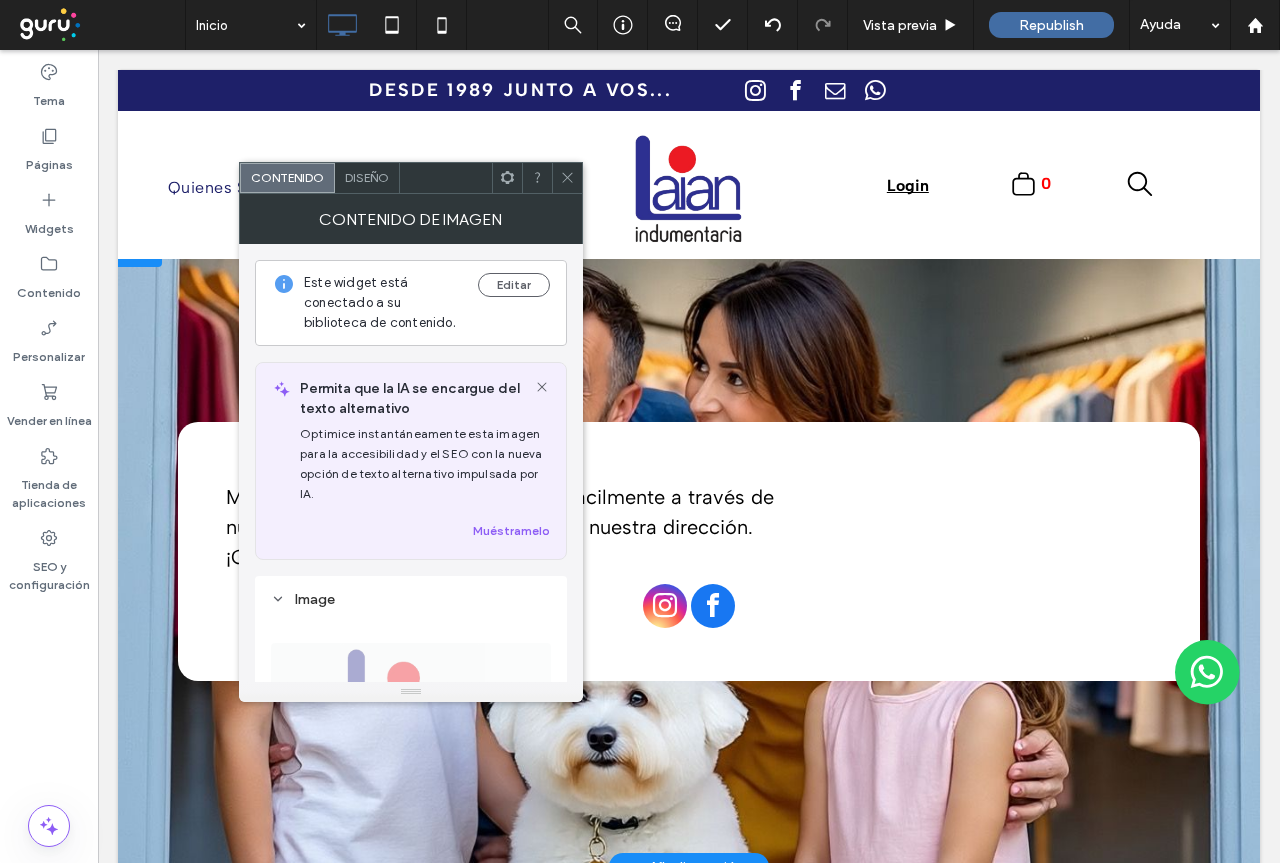 click 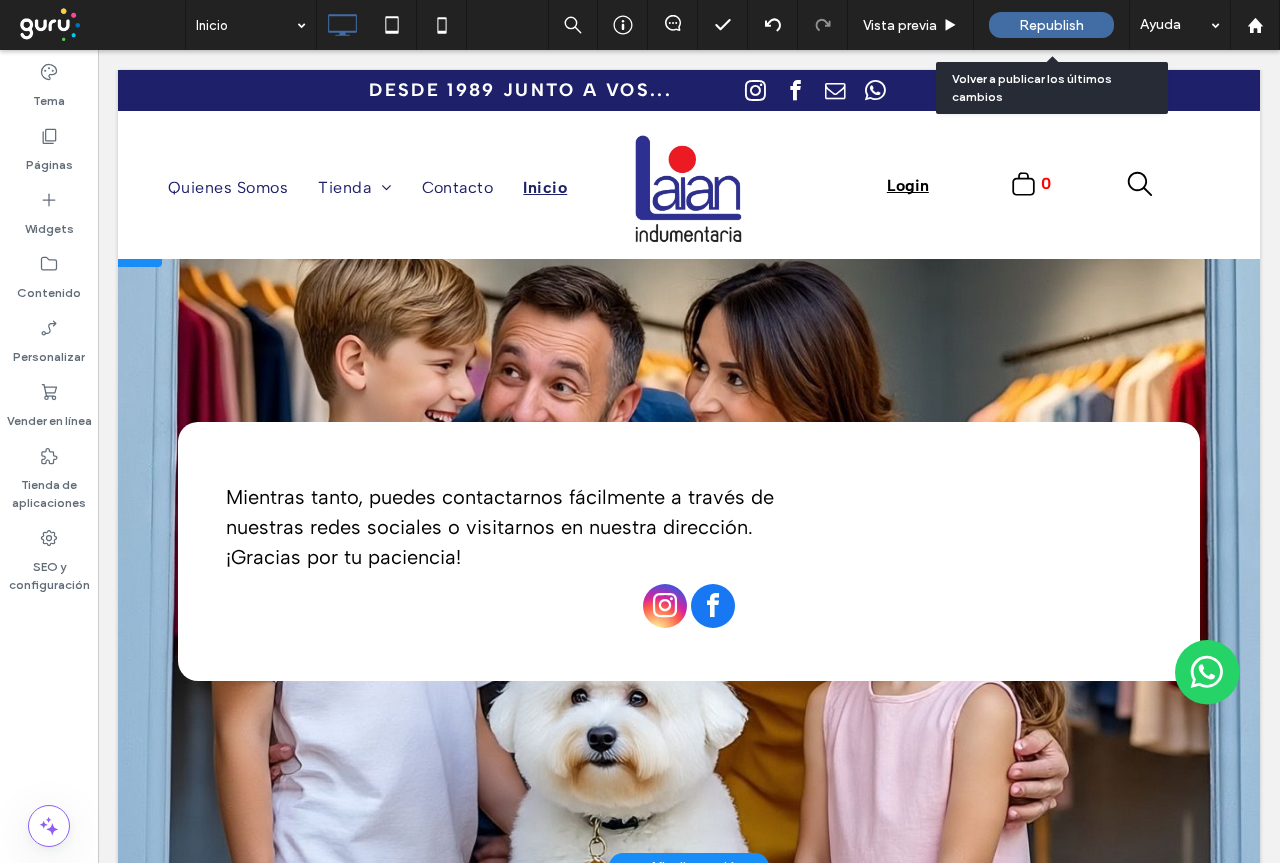 click on "Republish" at bounding box center (1051, 25) 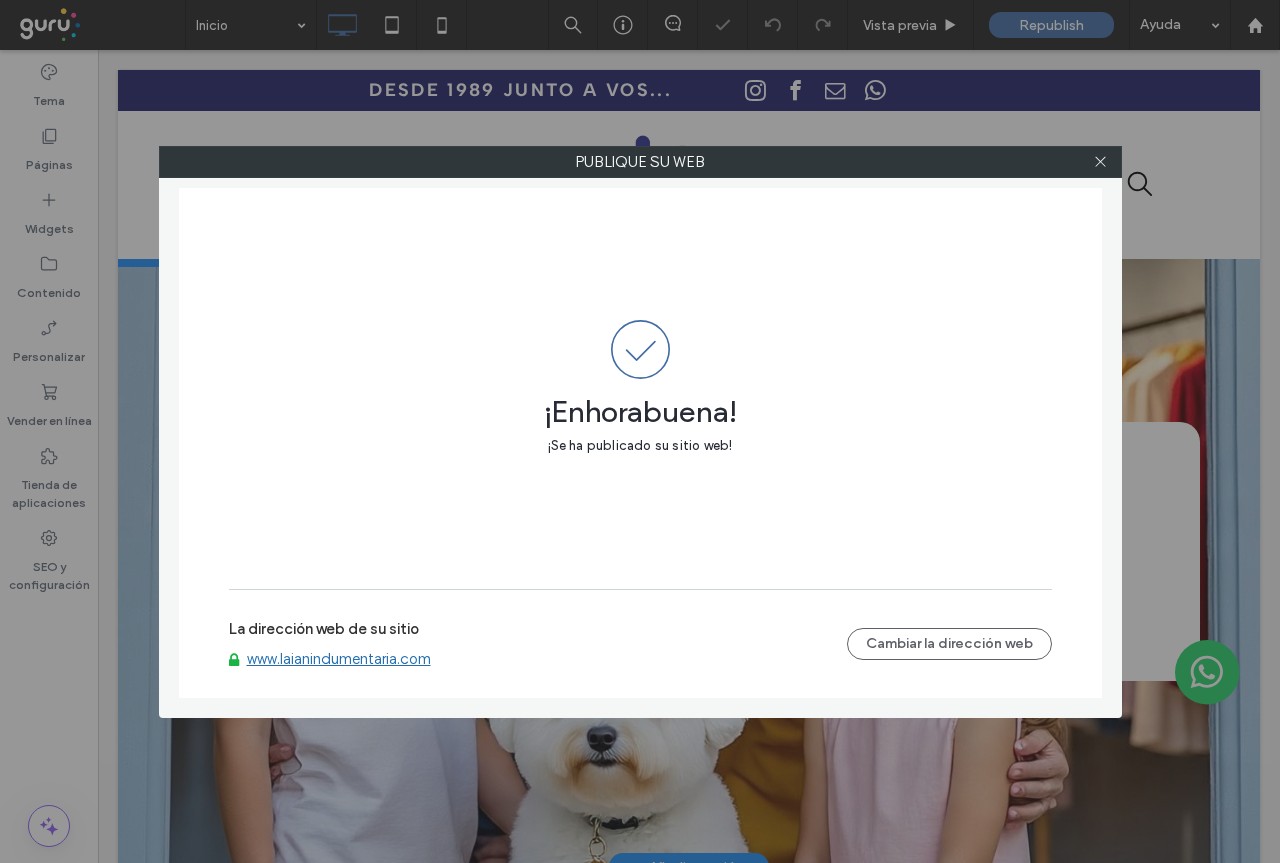 click on "www.laianindumentaria.com" at bounding box center (339, 659) 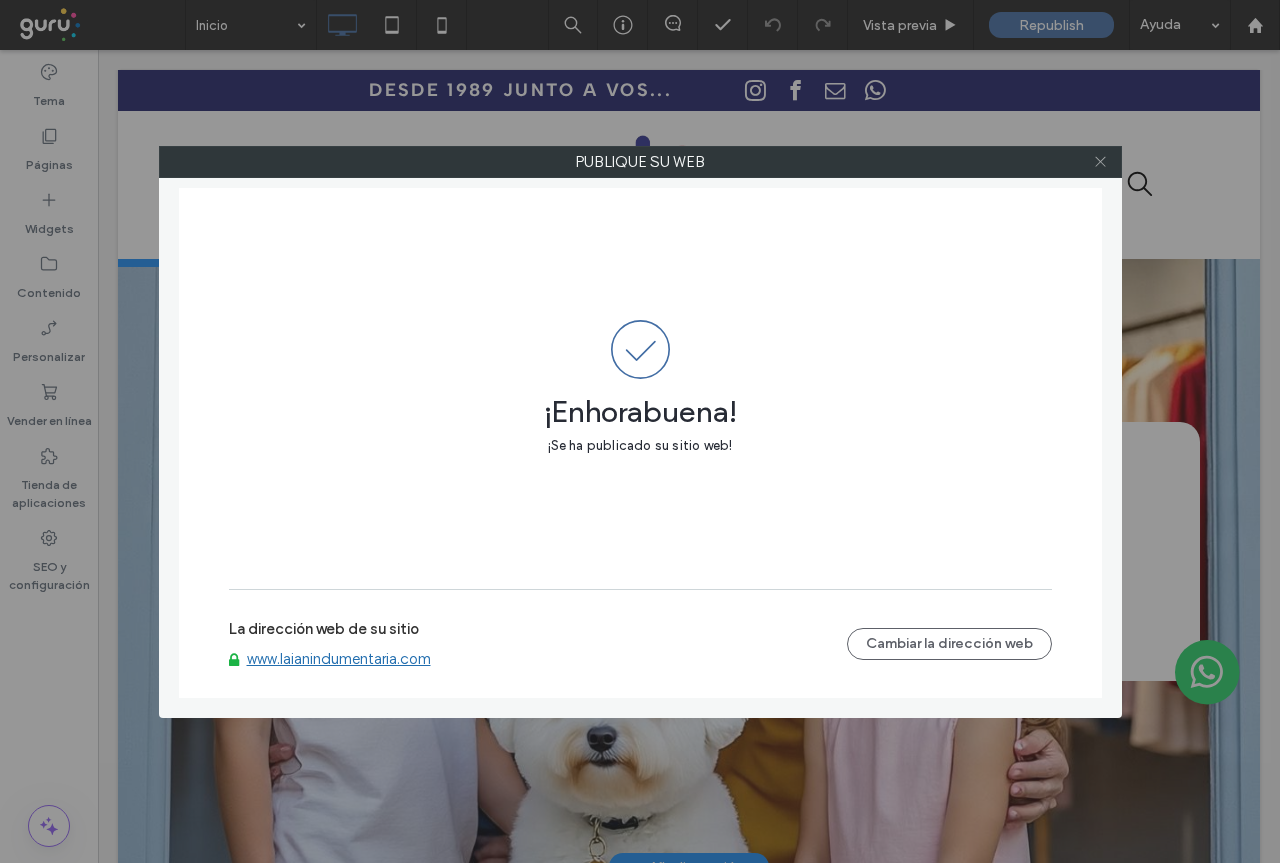 click 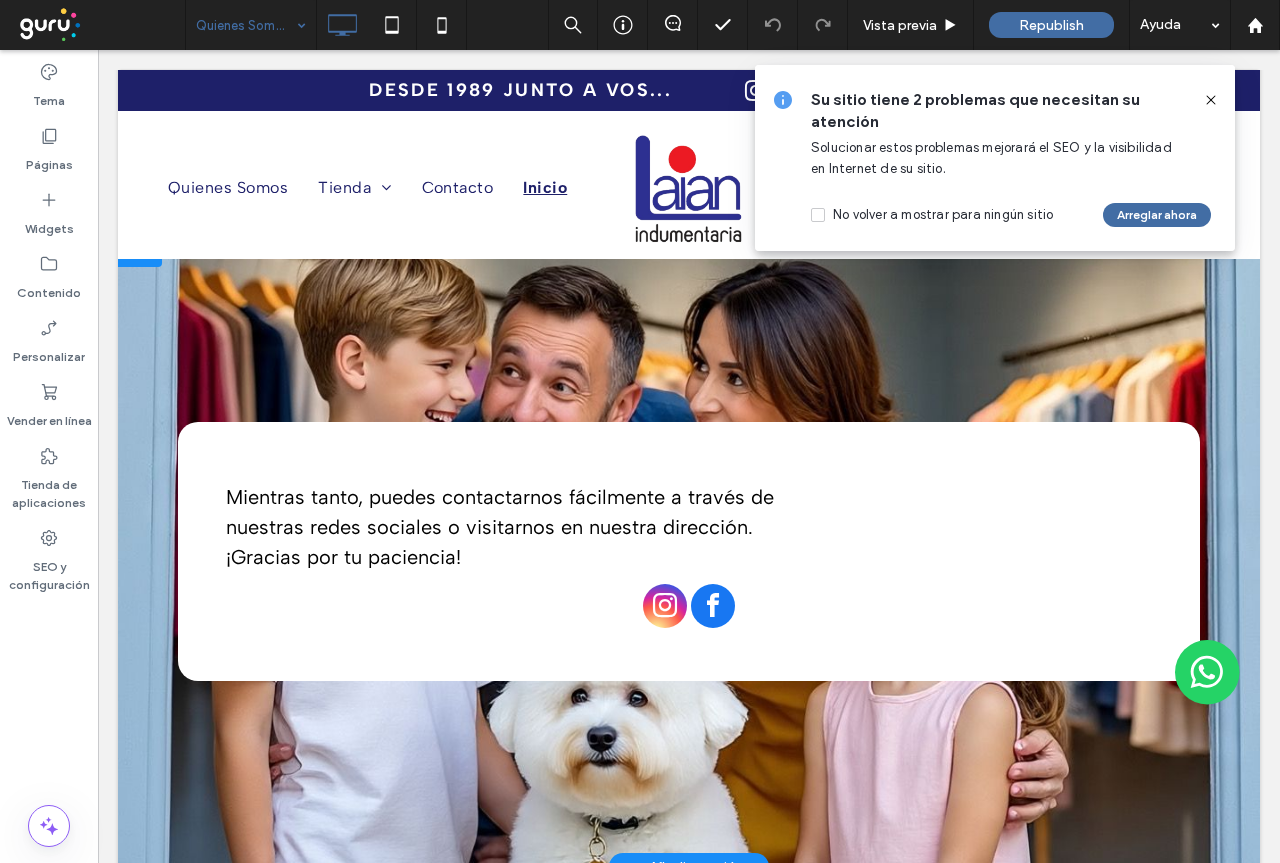 click at bounding box center [640, 431] 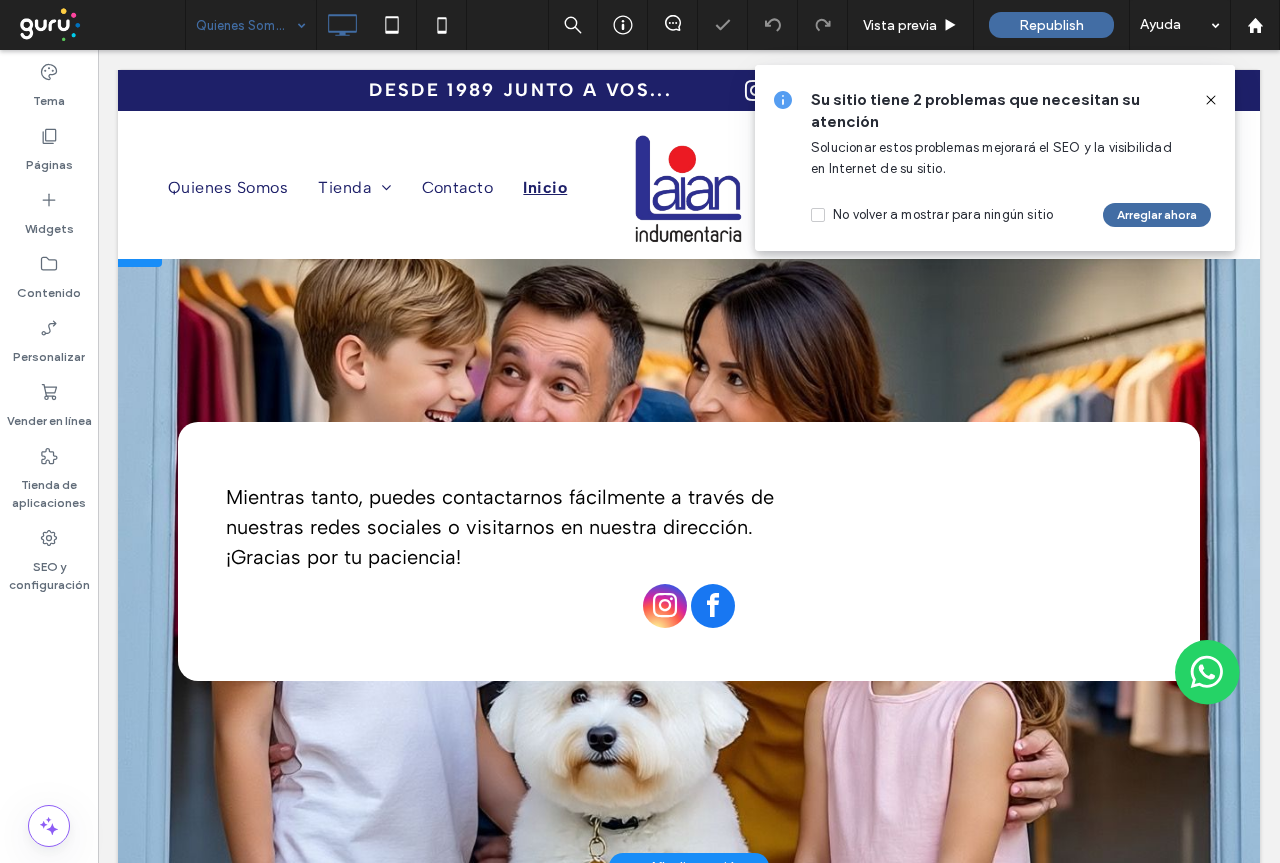 click 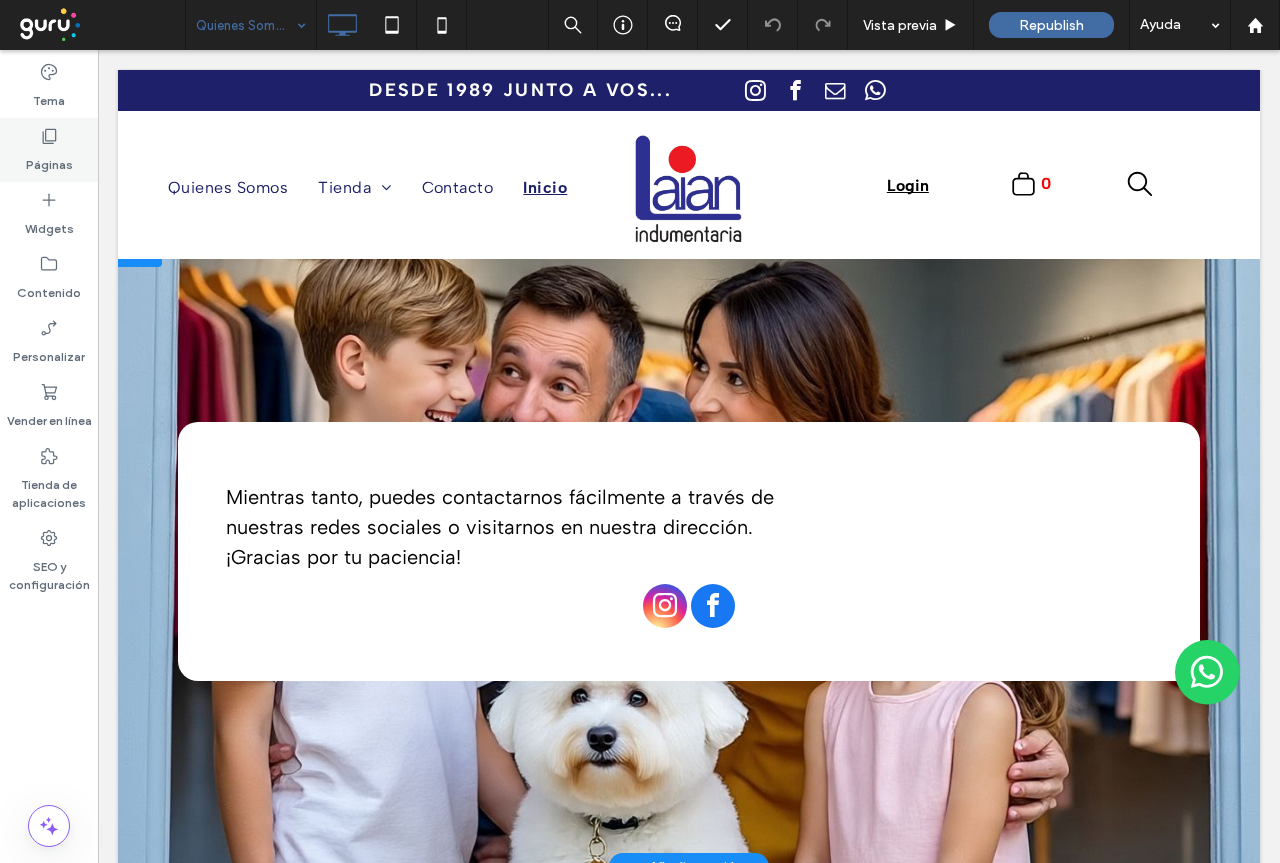 click on "Páginas" at bounding box center (49, 160) 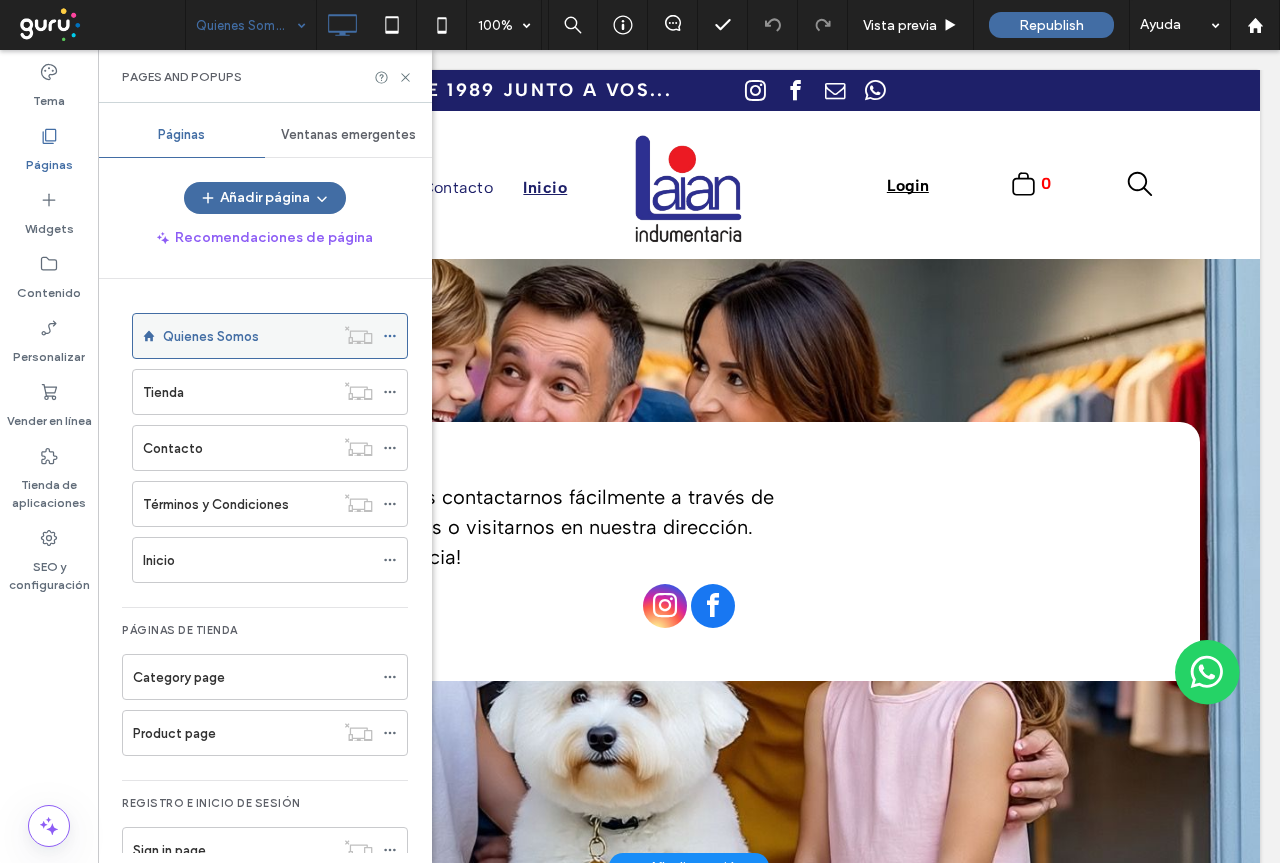 click 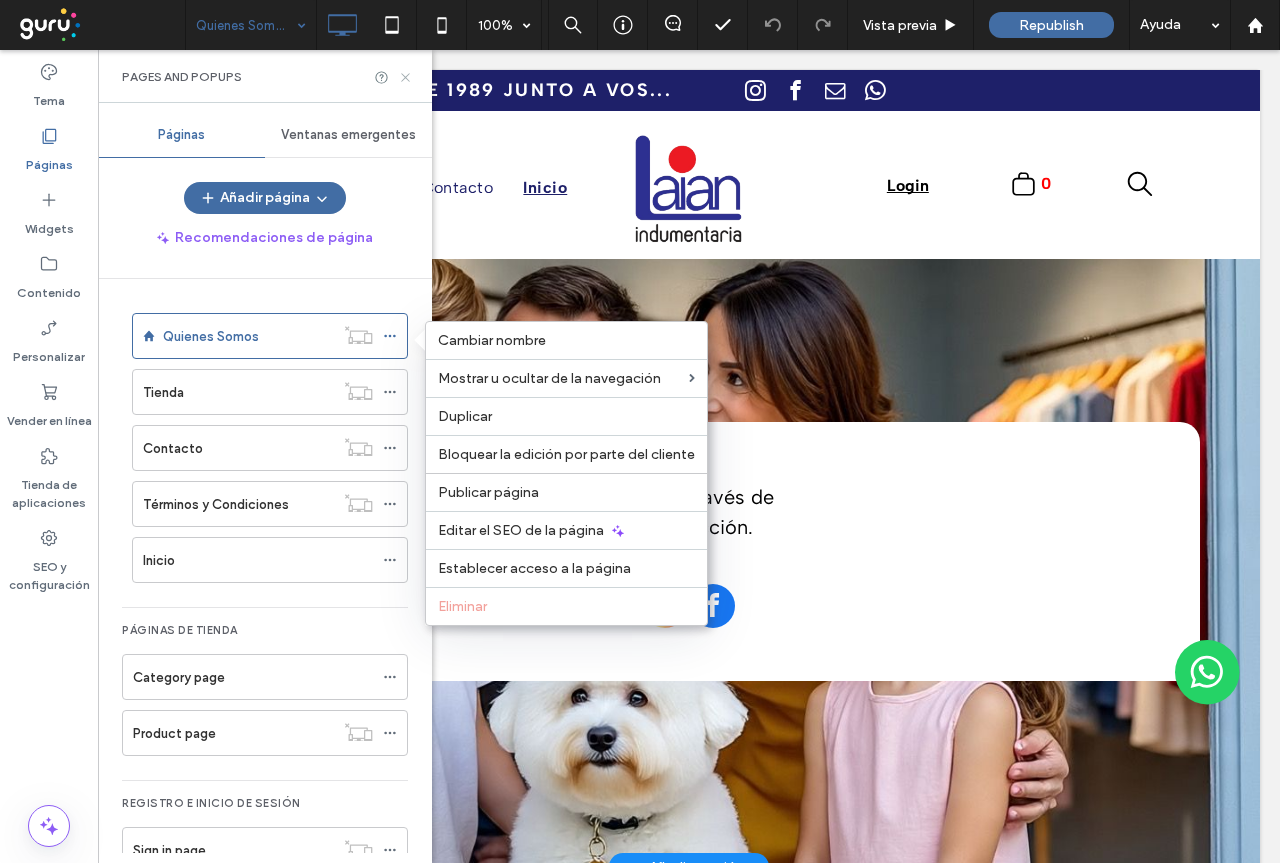 click 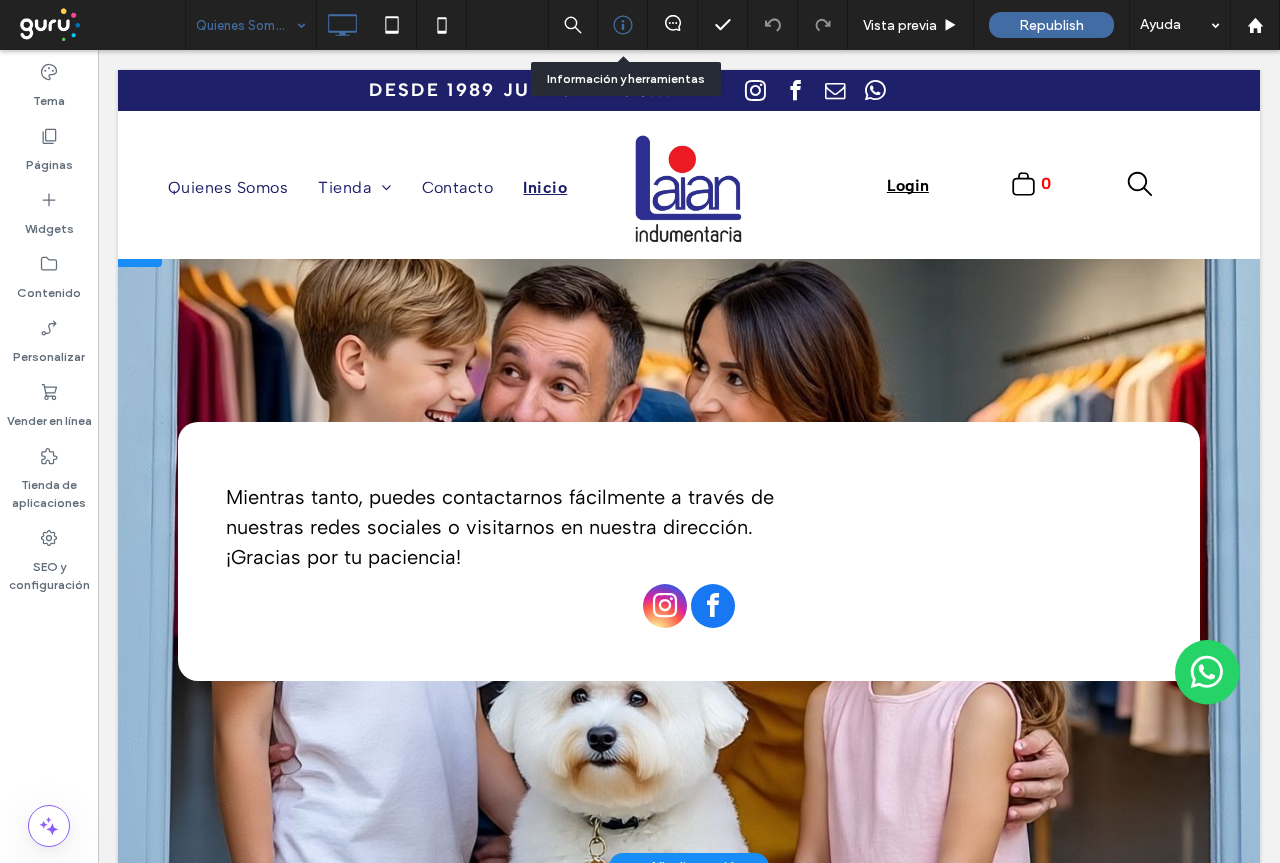 click 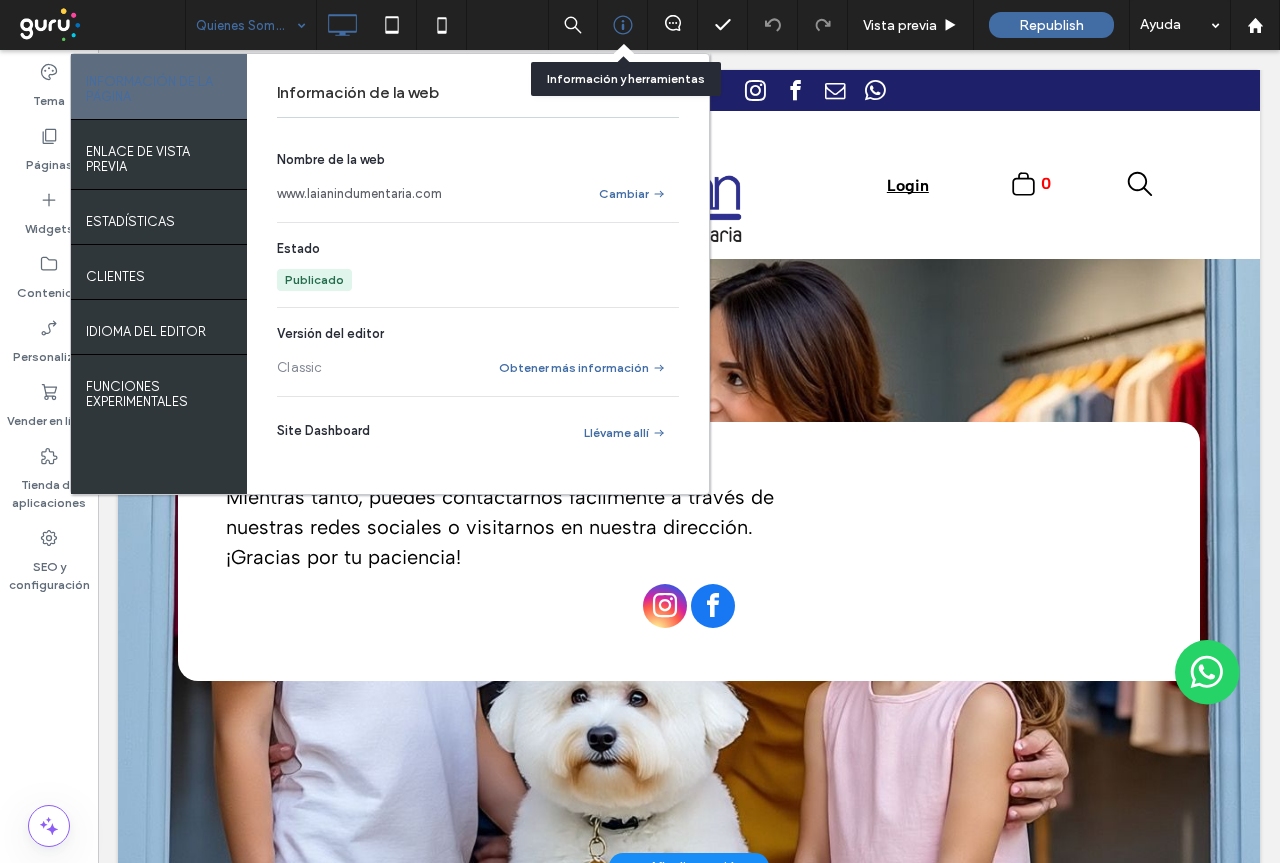 click 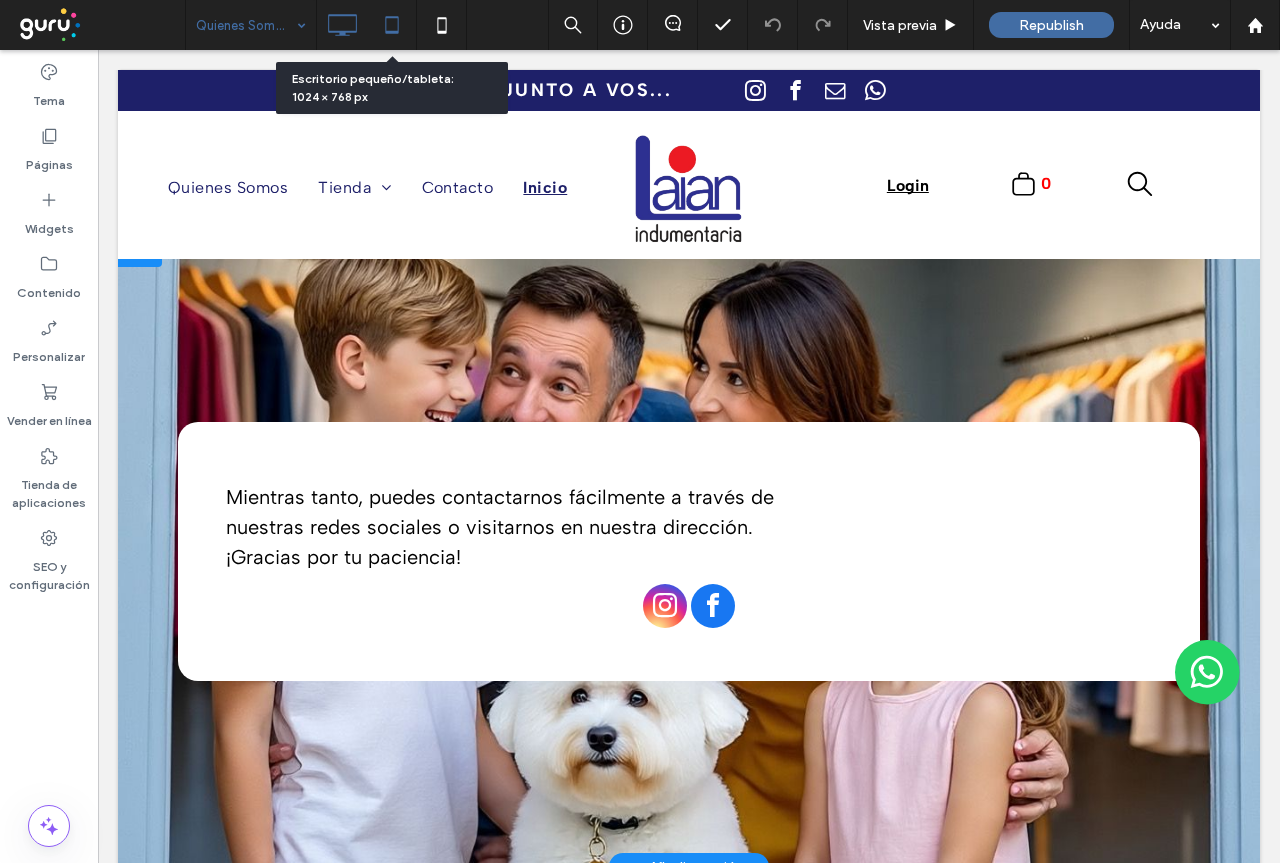 click 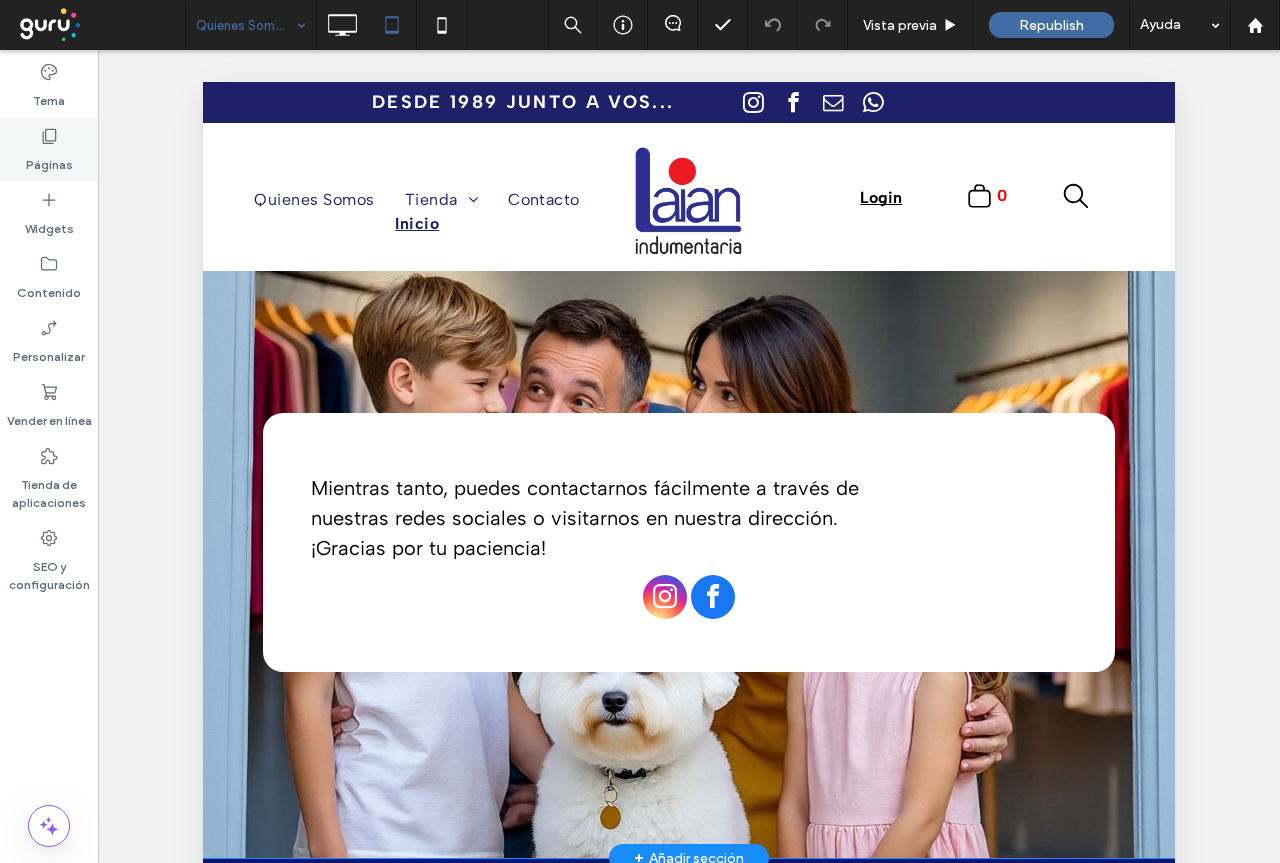 click on "Páginas" at bounding box center (49, 160) 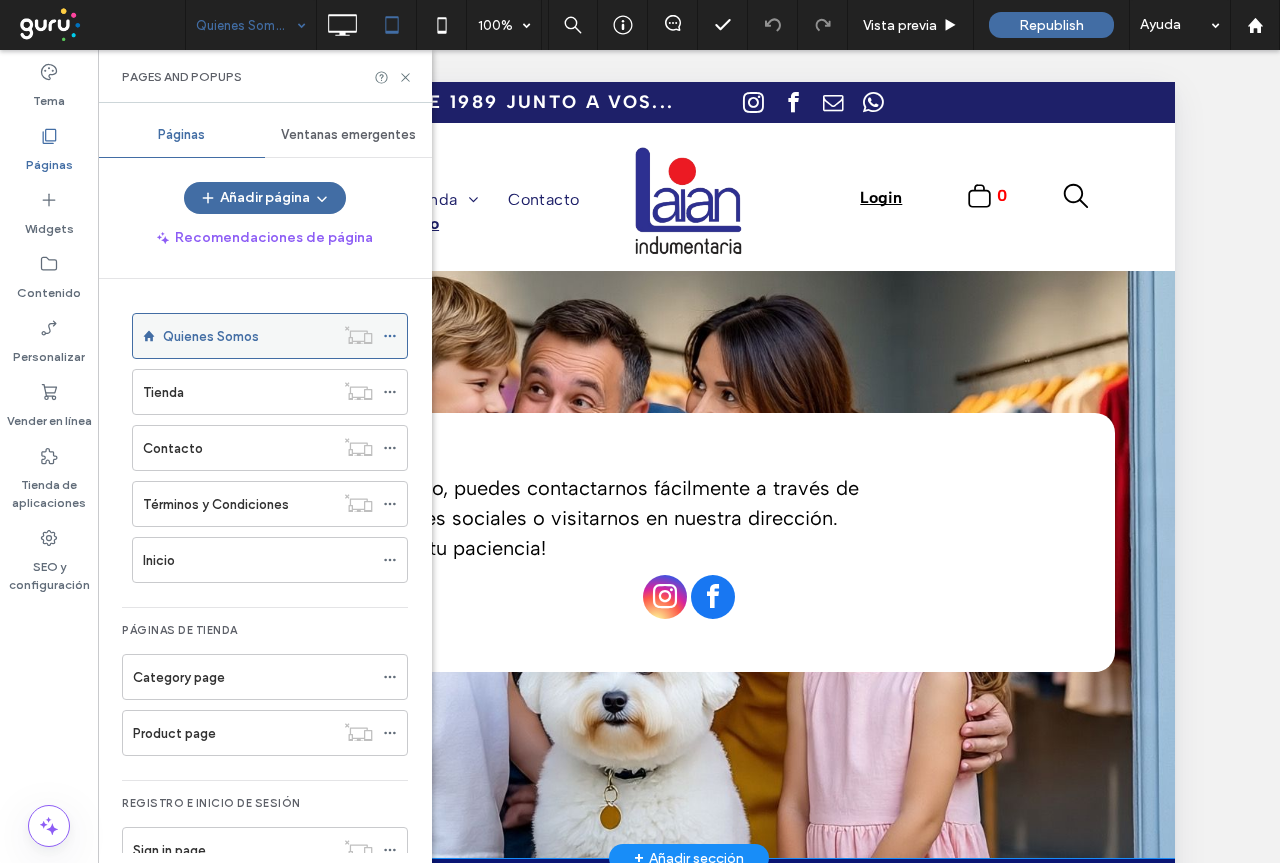click 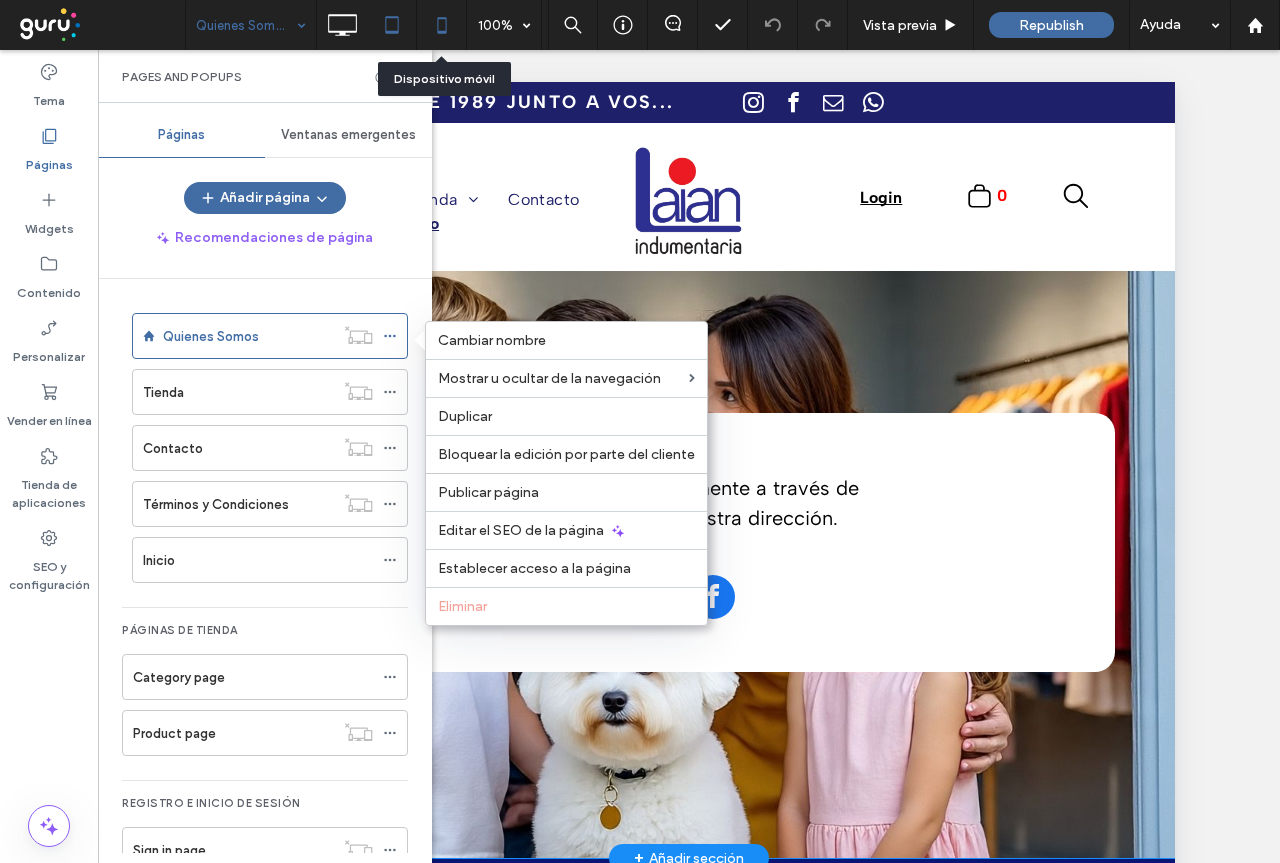 click 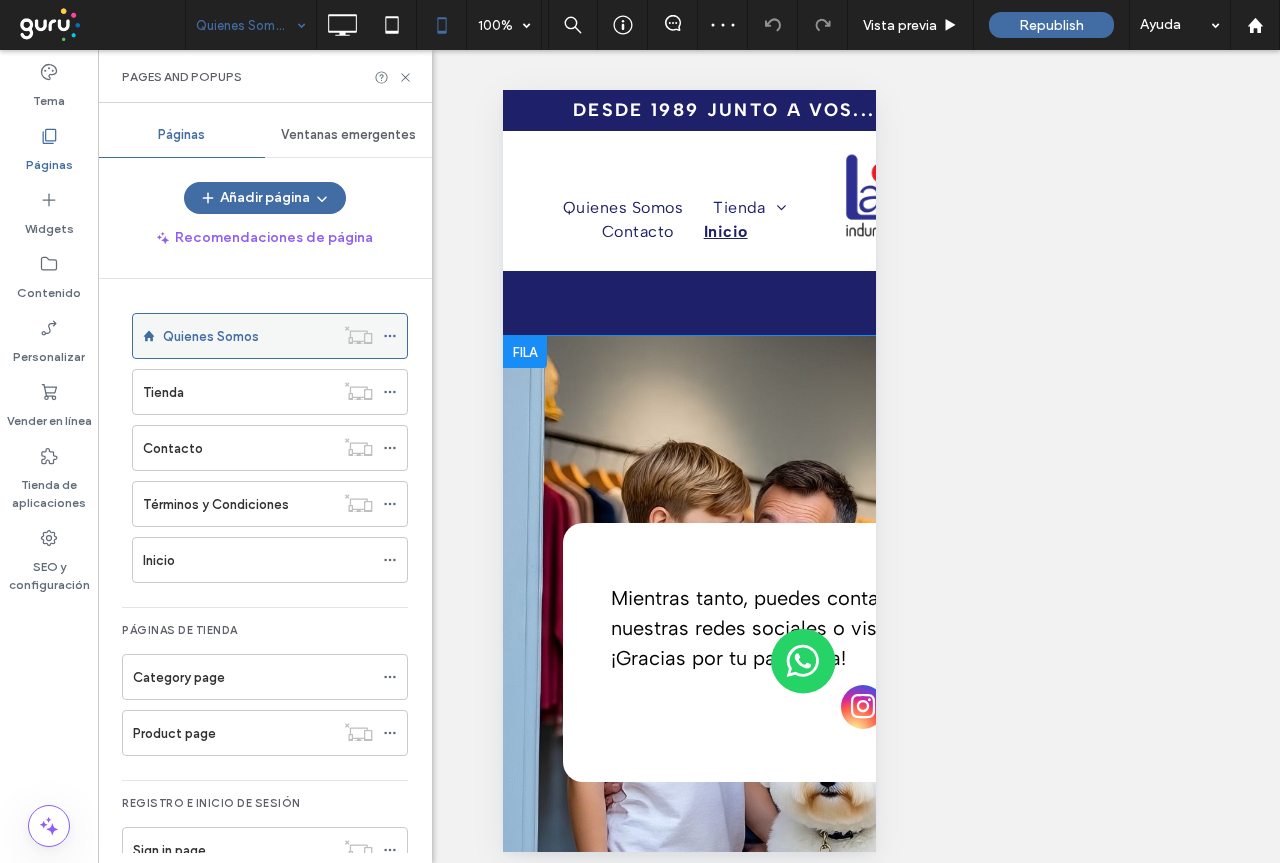 drag, startPoint x: 391, startPoint y: 337, endPoint x: 396, endPoint y: 328, distance: 10.29563 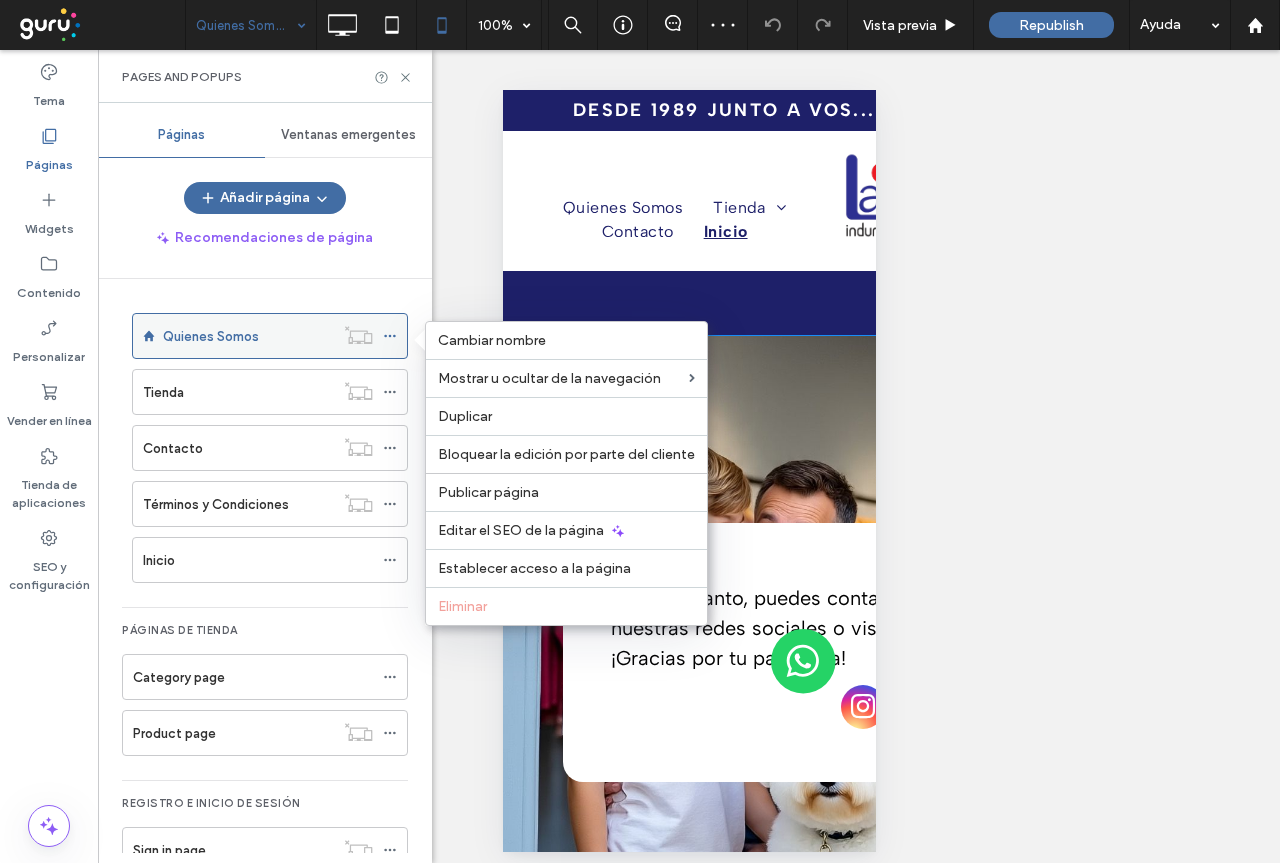 click 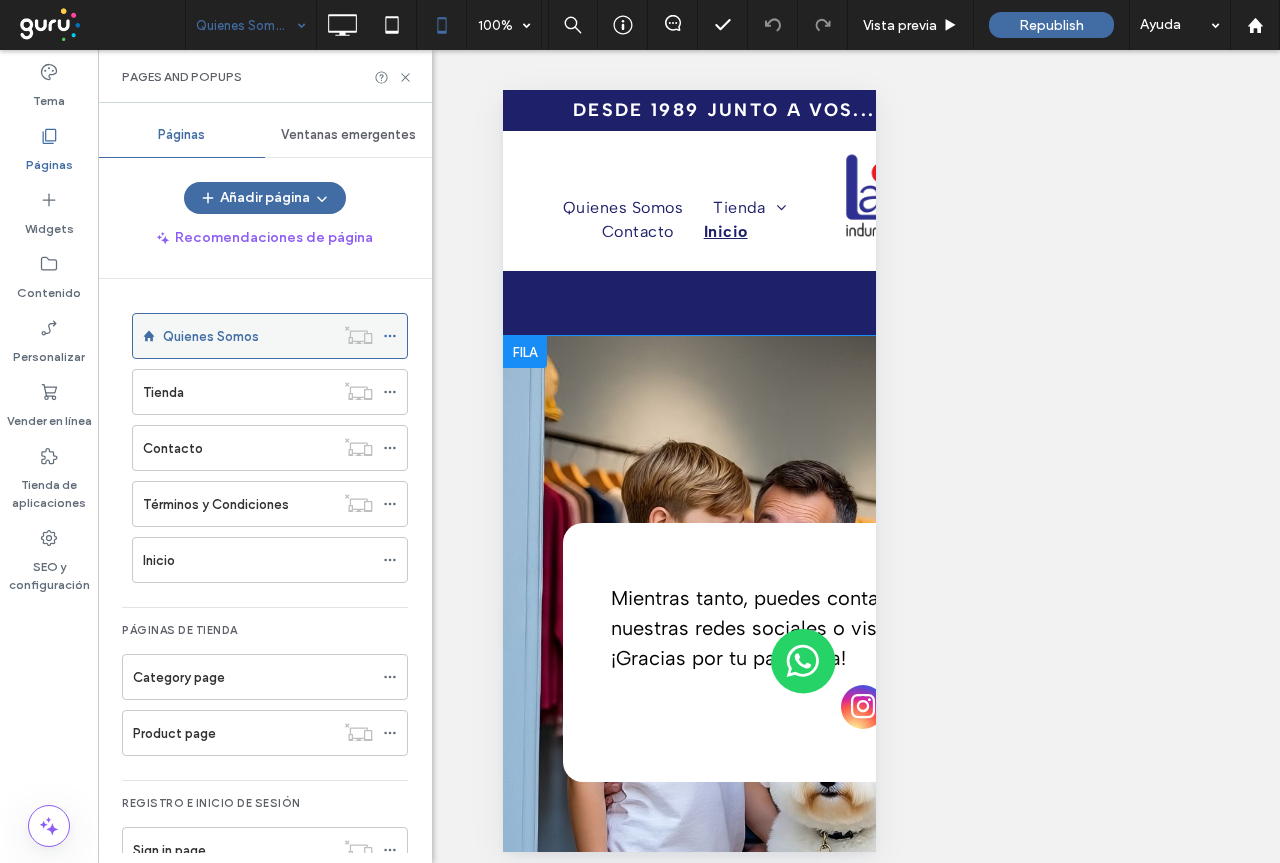 click 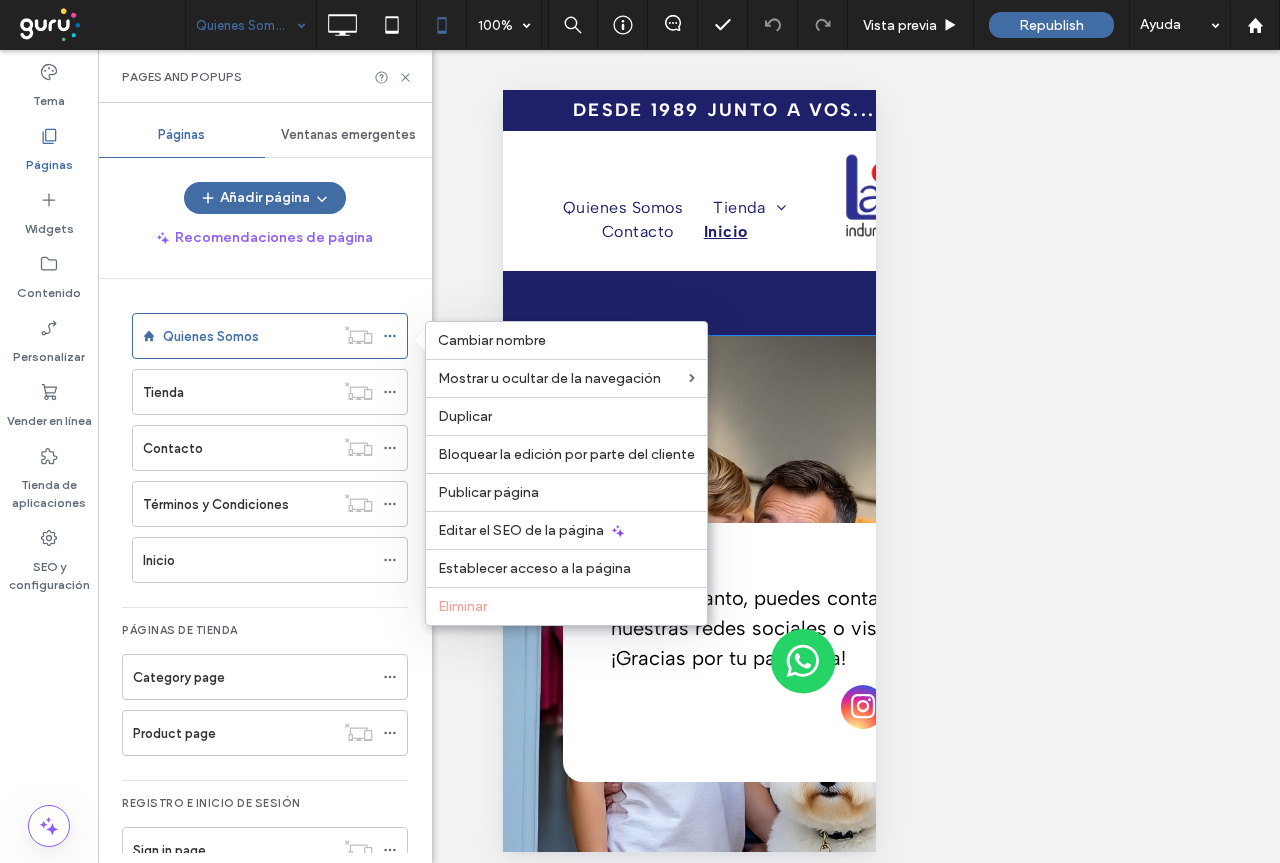 click on "Añadir página" at bounding box center (265, 198) 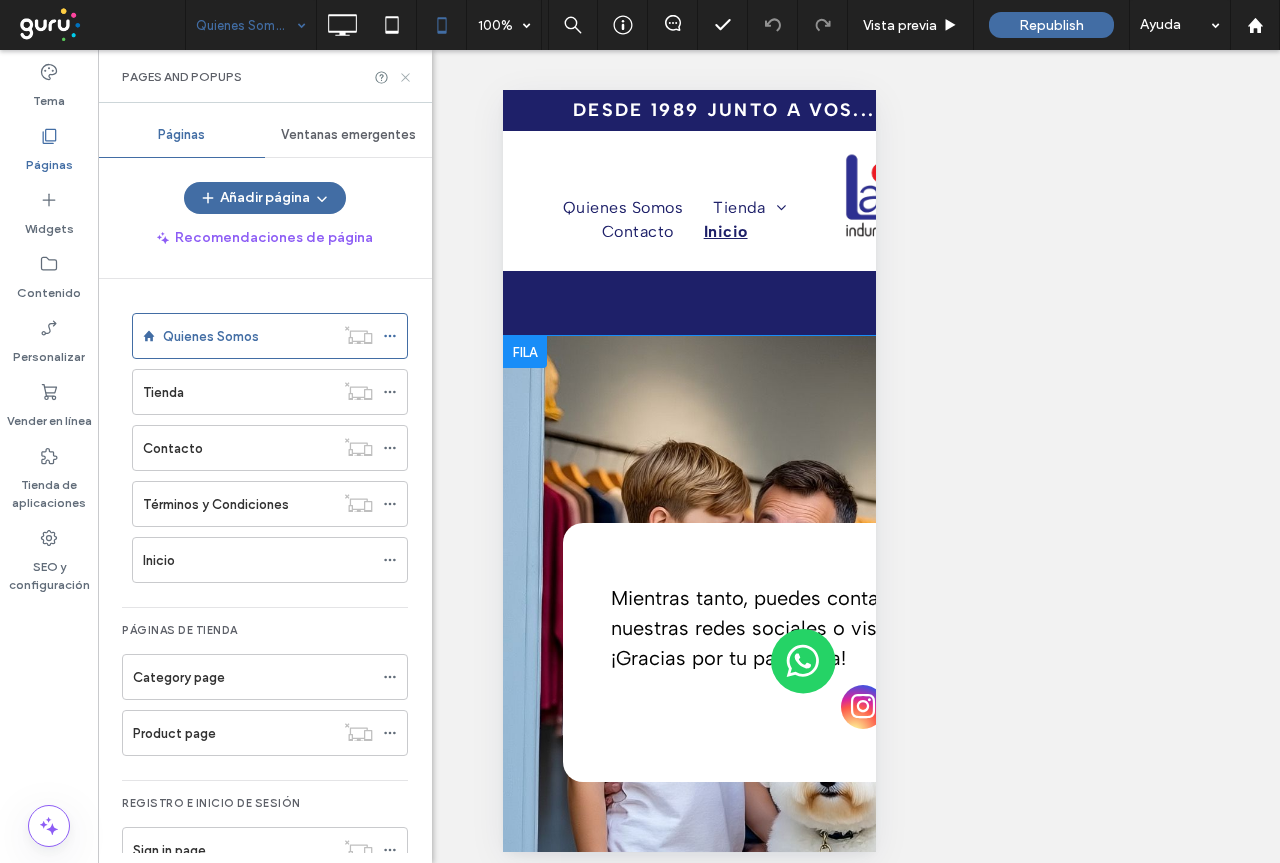 click 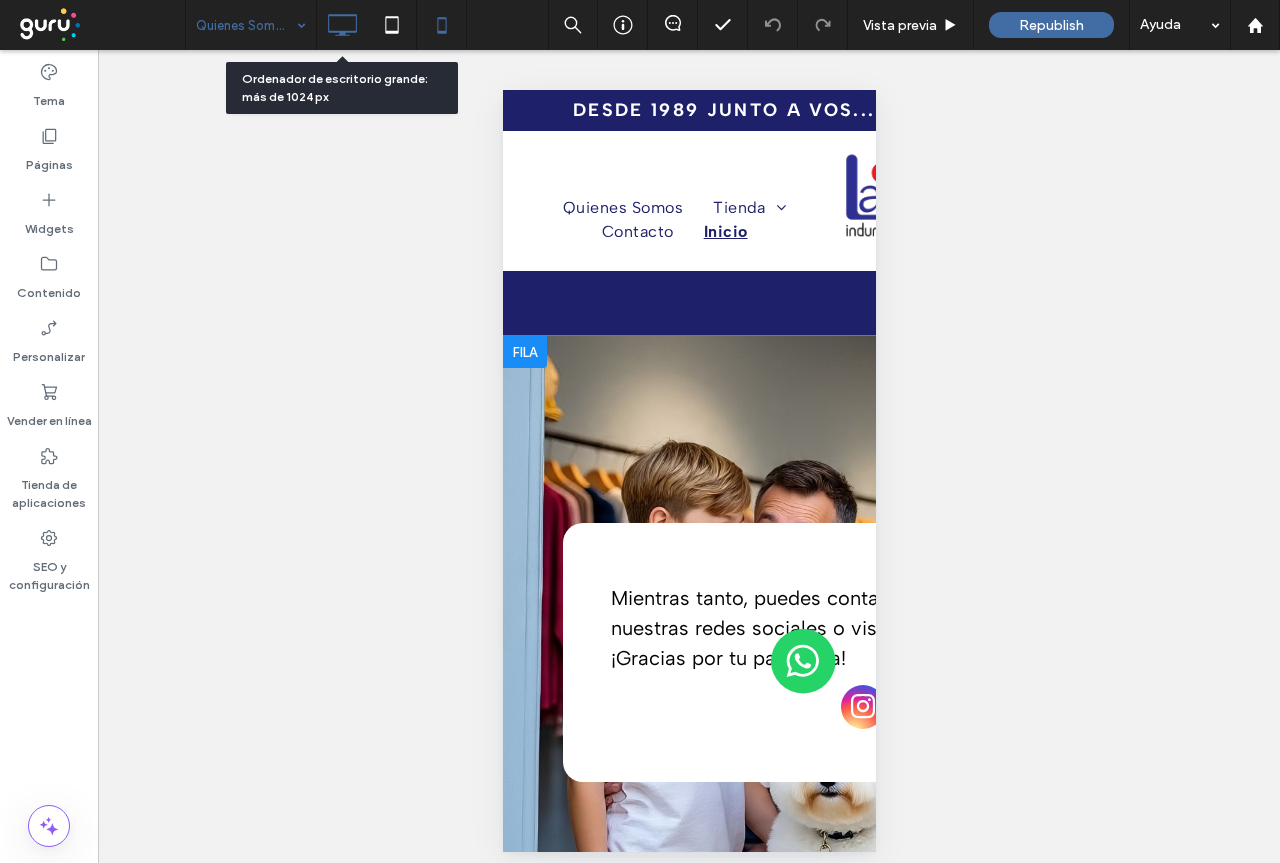 click 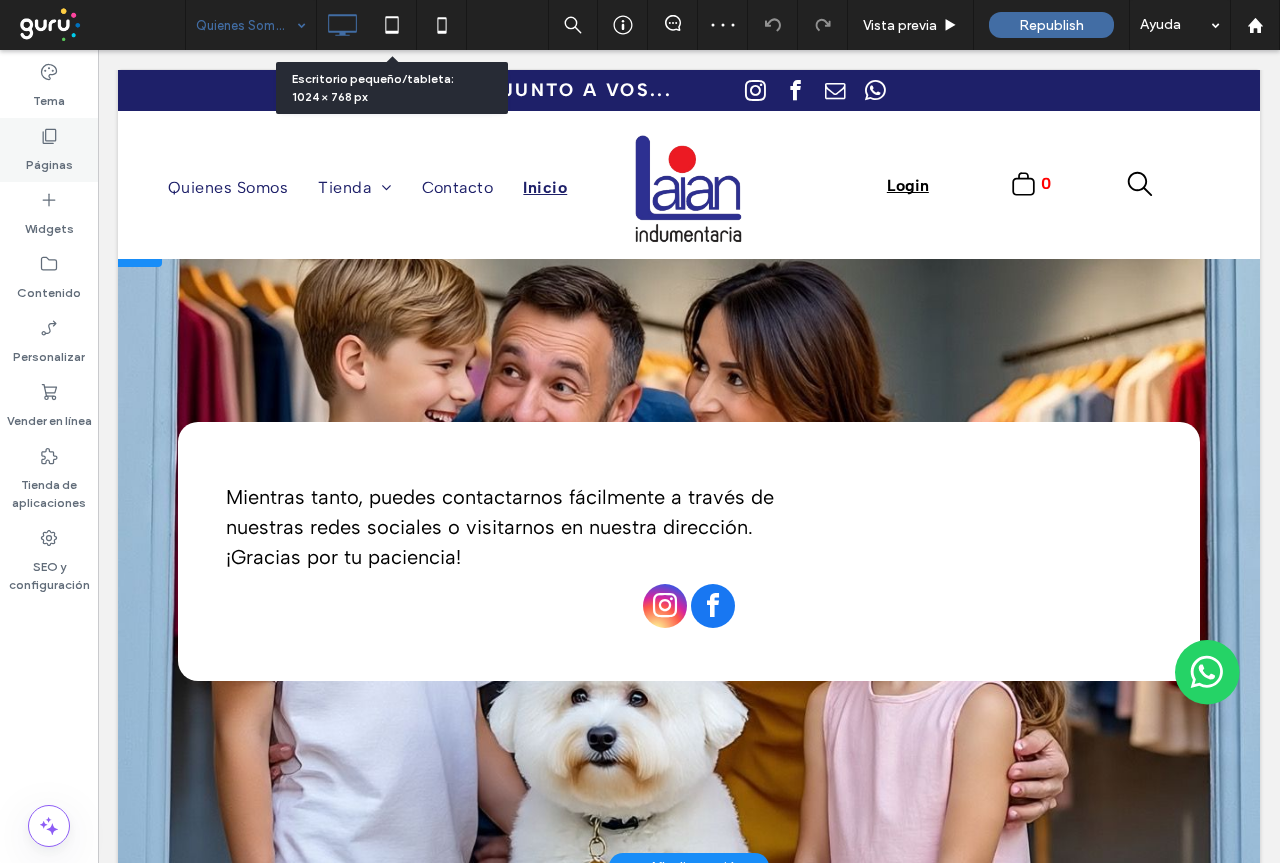 click on "Páginas" at bounding box center (49, 150) 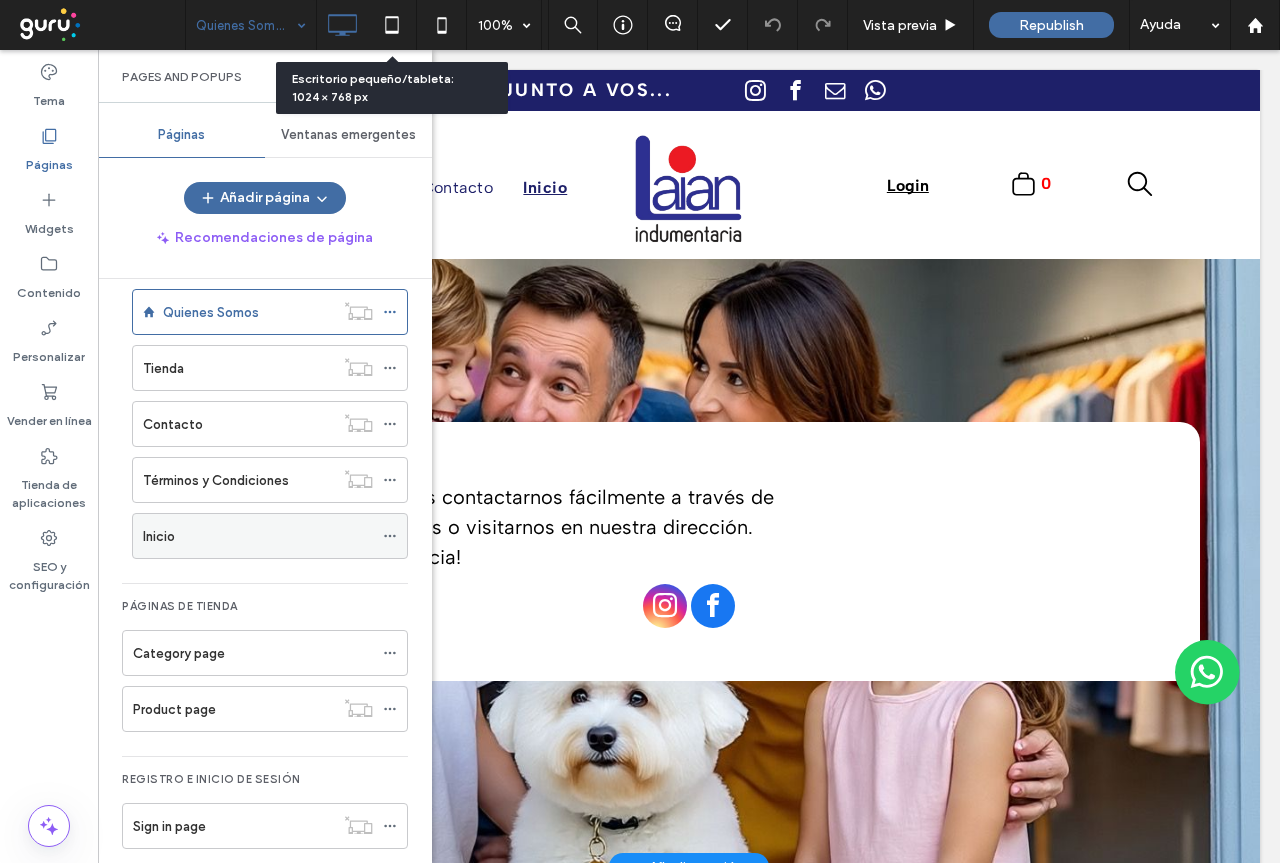 scroll, scrollTop: 46, scrollLeft: 0, axis: vertical 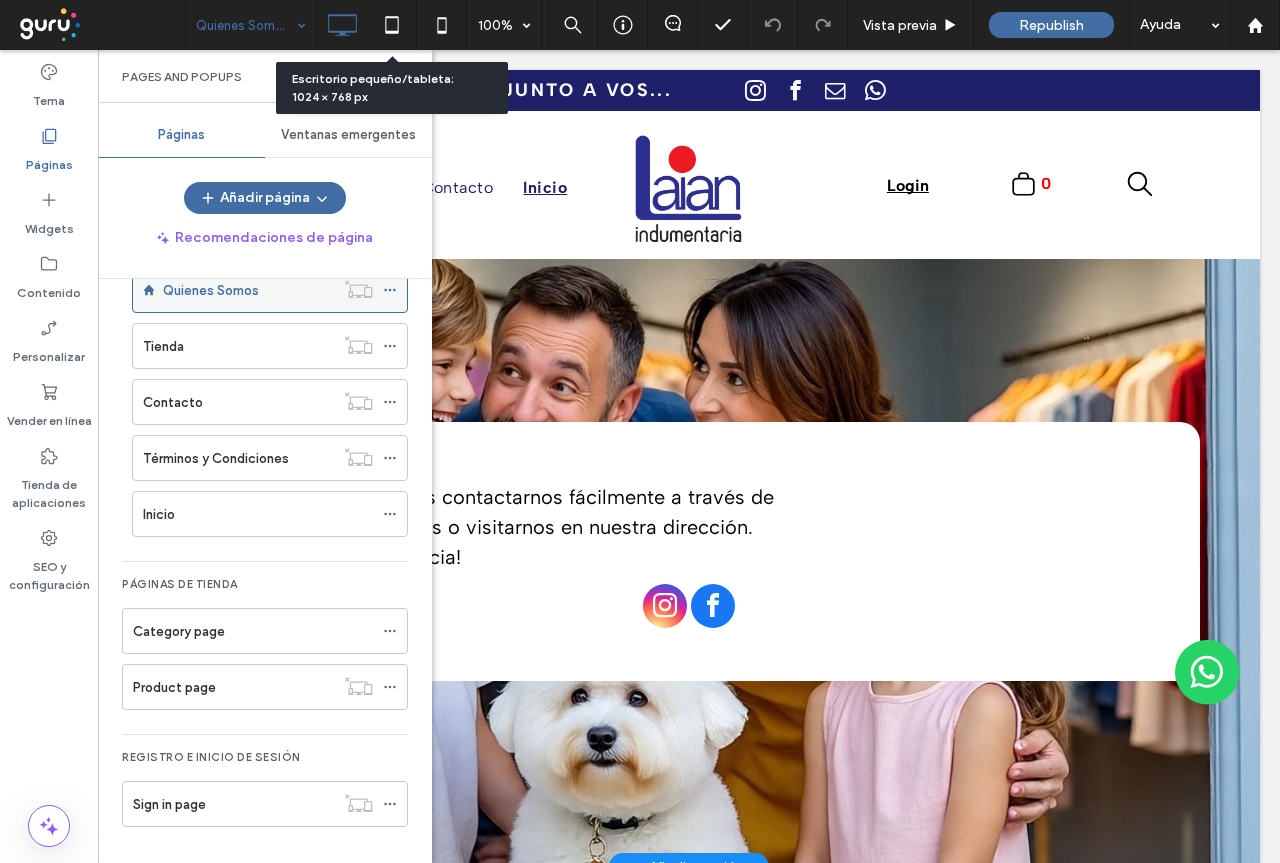 click 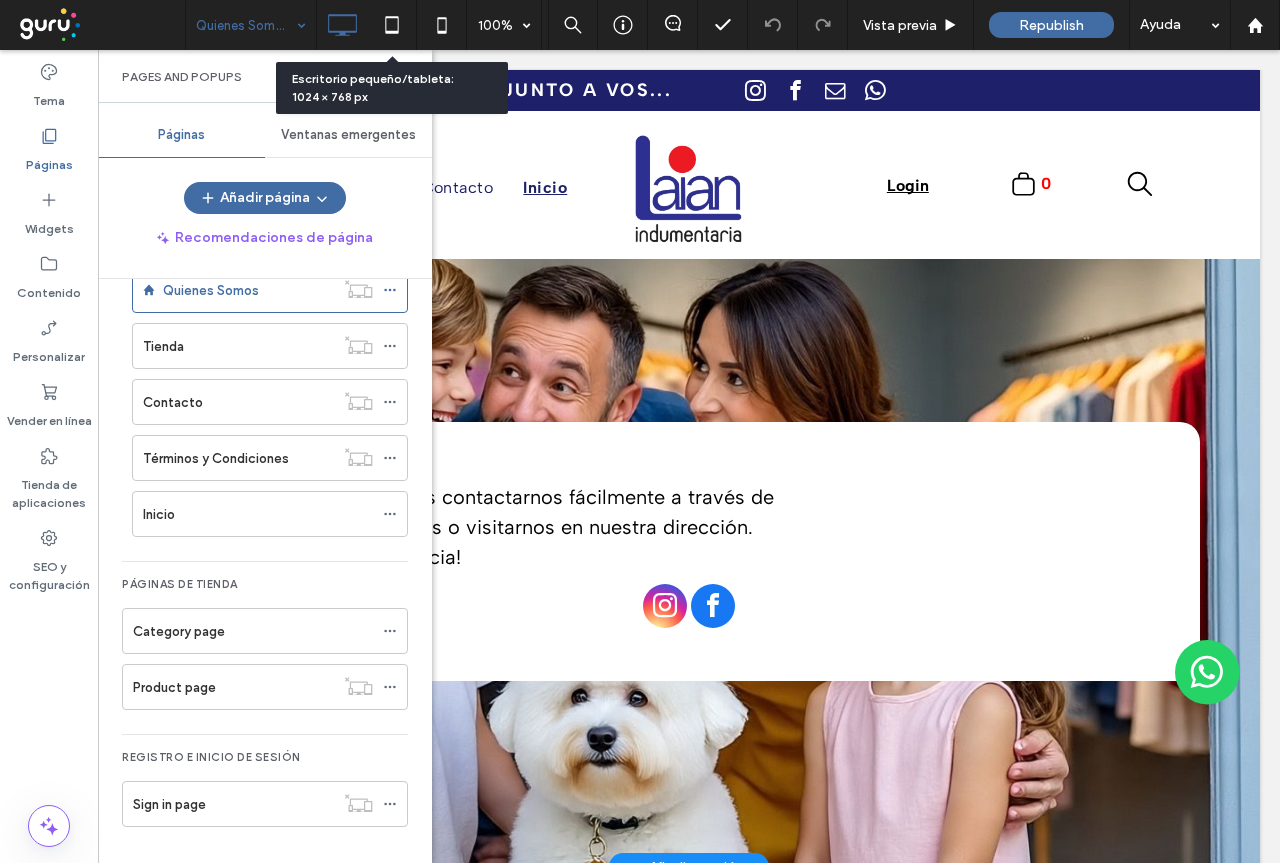 scroll, scrollTop: 0, scrollLeft: 0, axis: both 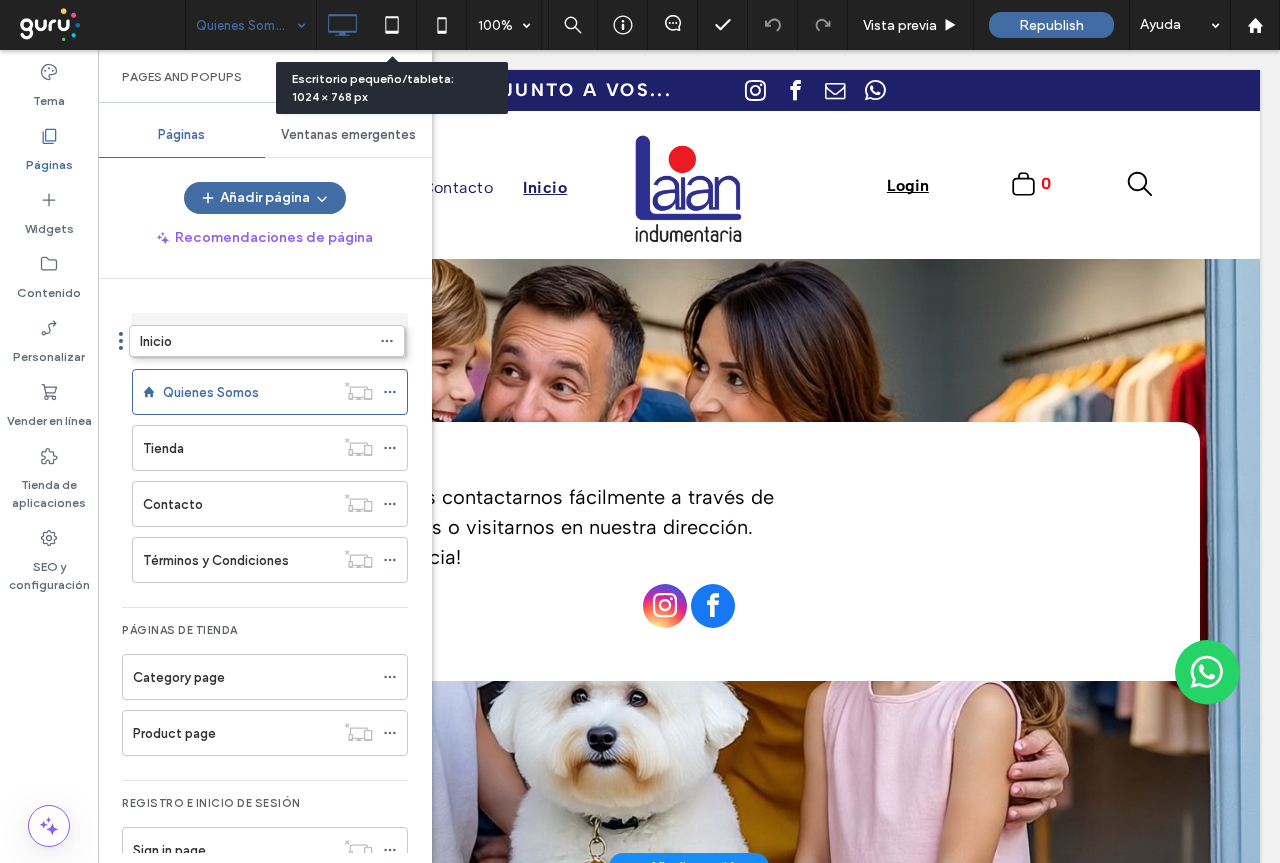 drag, startPoint x: 125, startPoint y: 559, endPoint x: 122, endPoint y: 347, distance: 212.02122 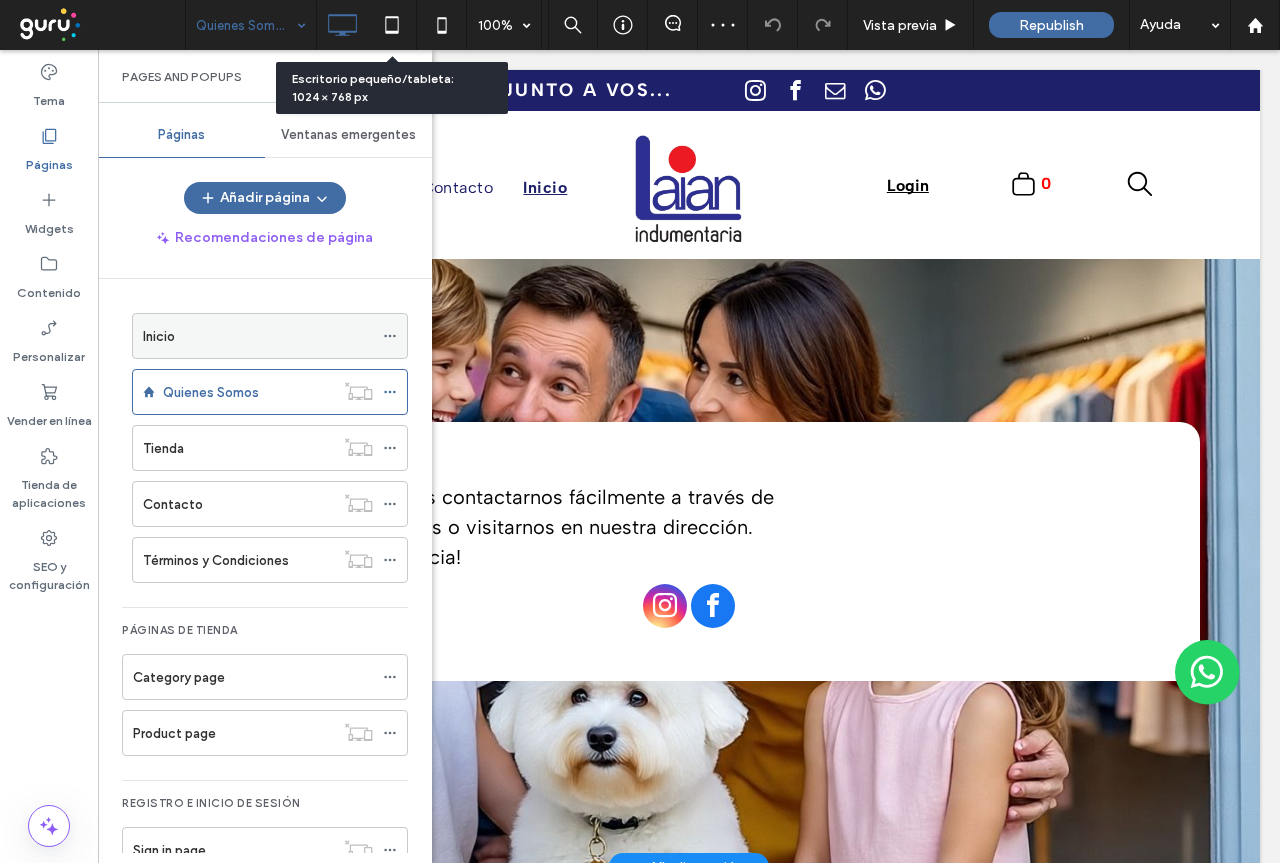 click 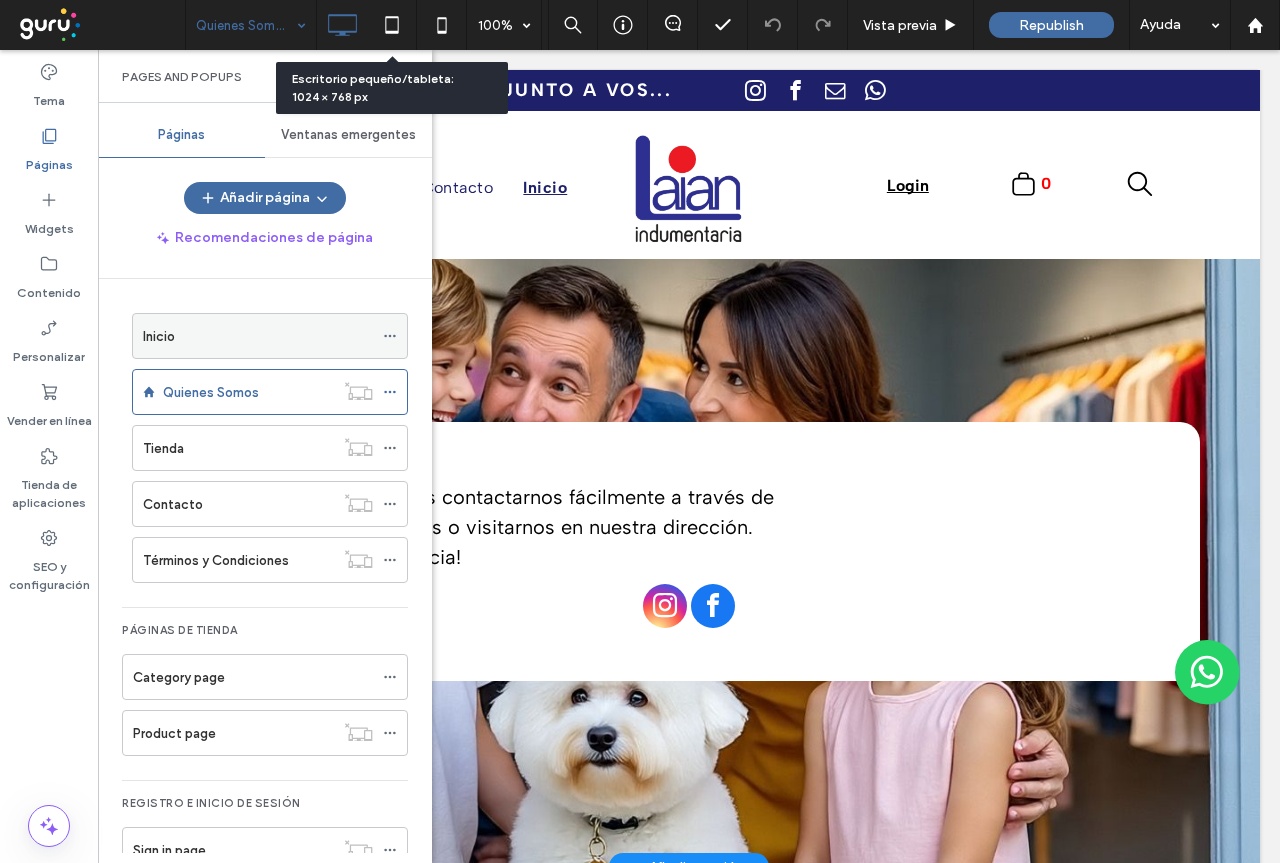 click 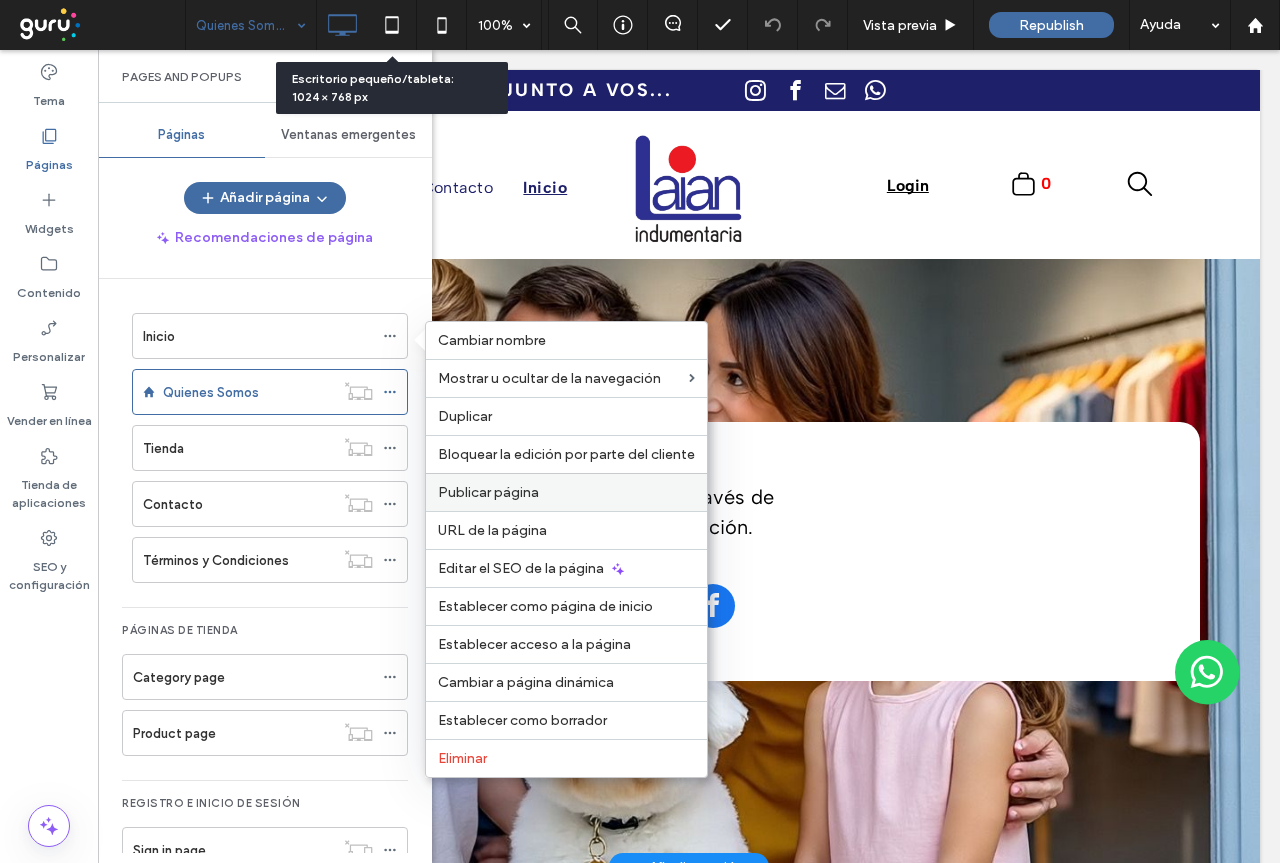 click on "Publicar página" at bounding box center (566, 492) 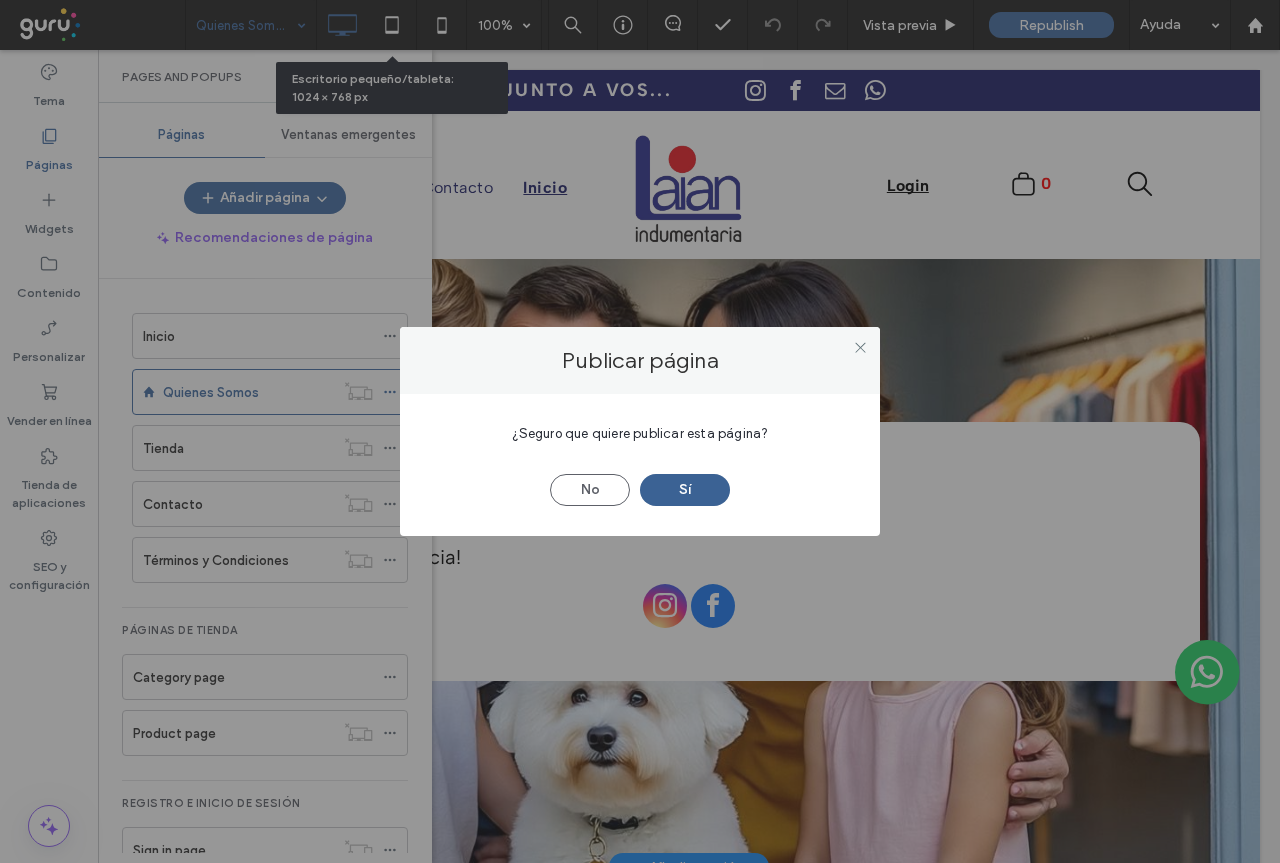 click on "Sí" at bounding box center (685, 490) 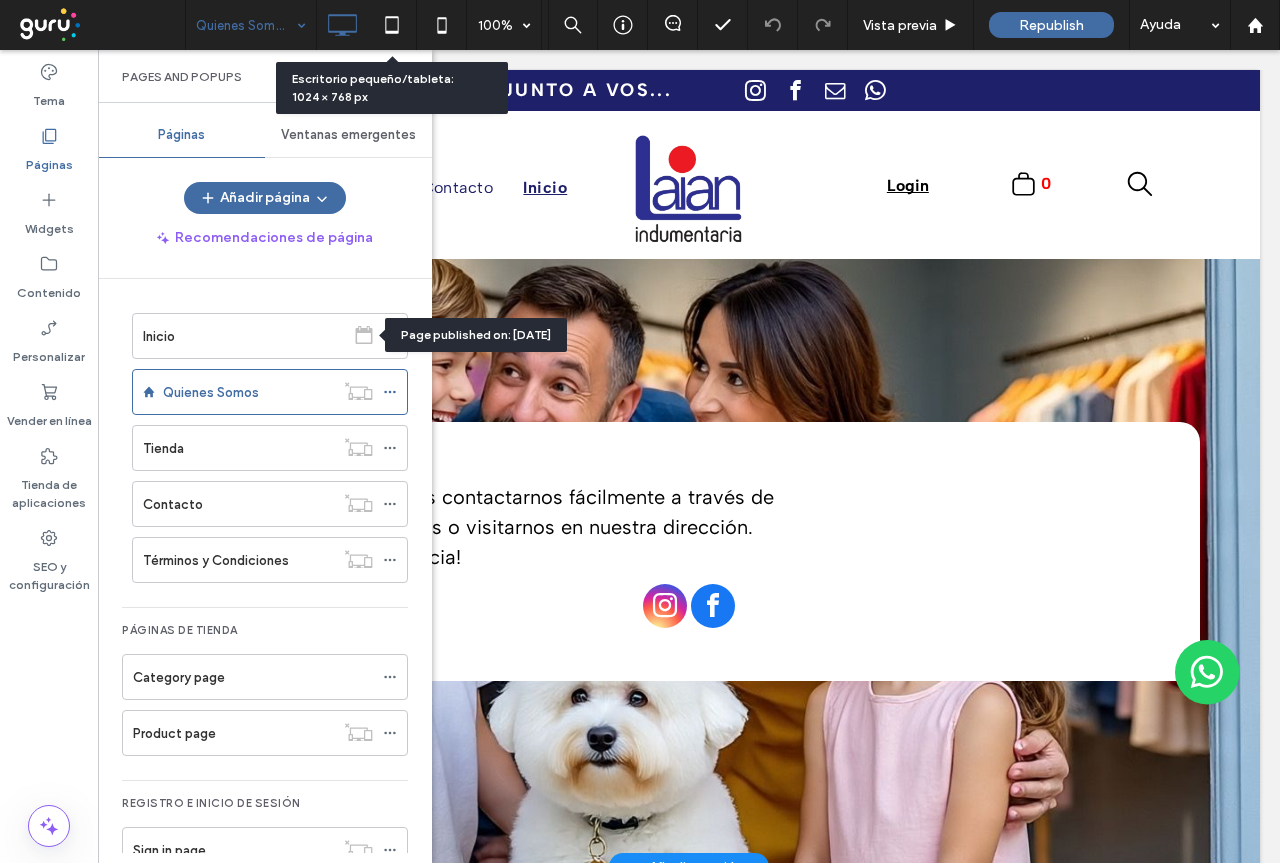 click on "Inicio" at bounding box center (244, 336) 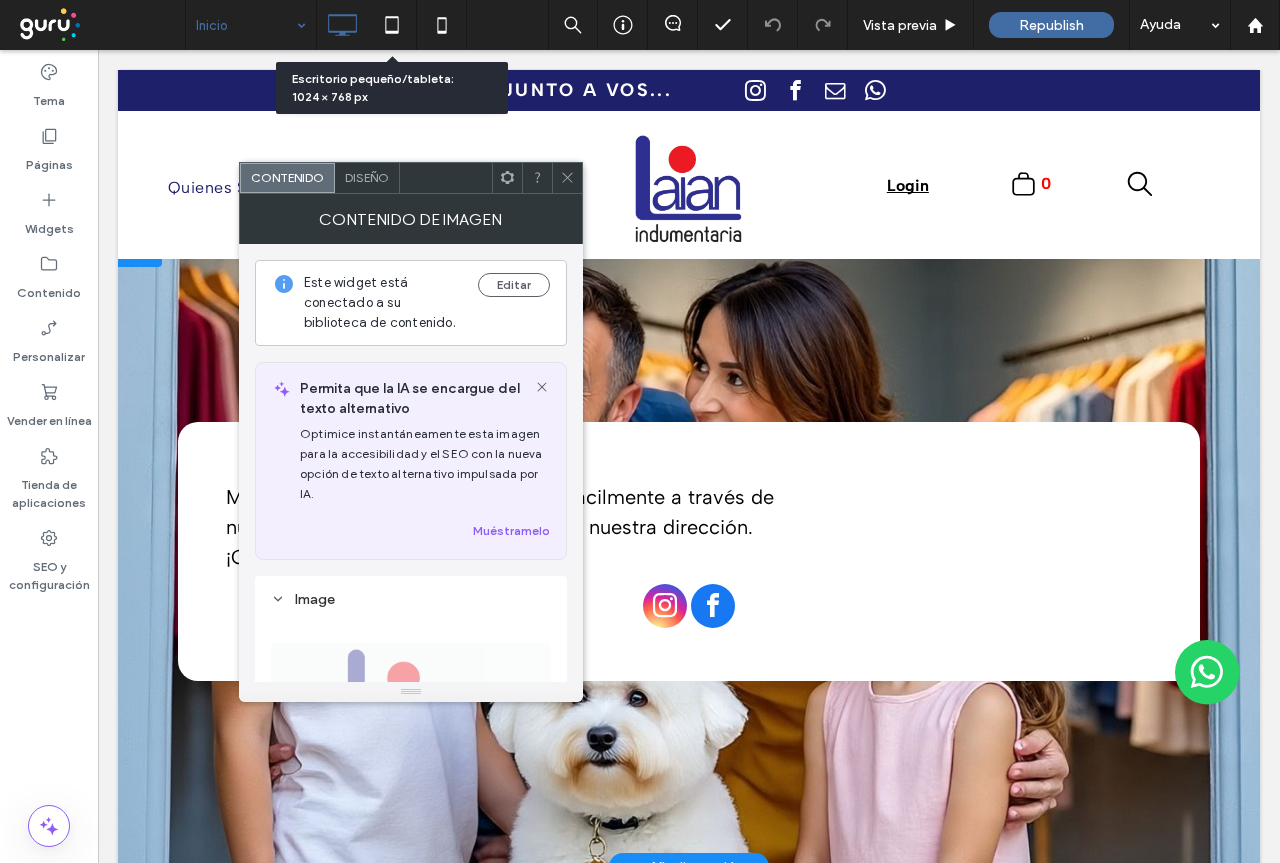 scroll, scrollTop: 500, scrollLeft: 0, axis: vertical 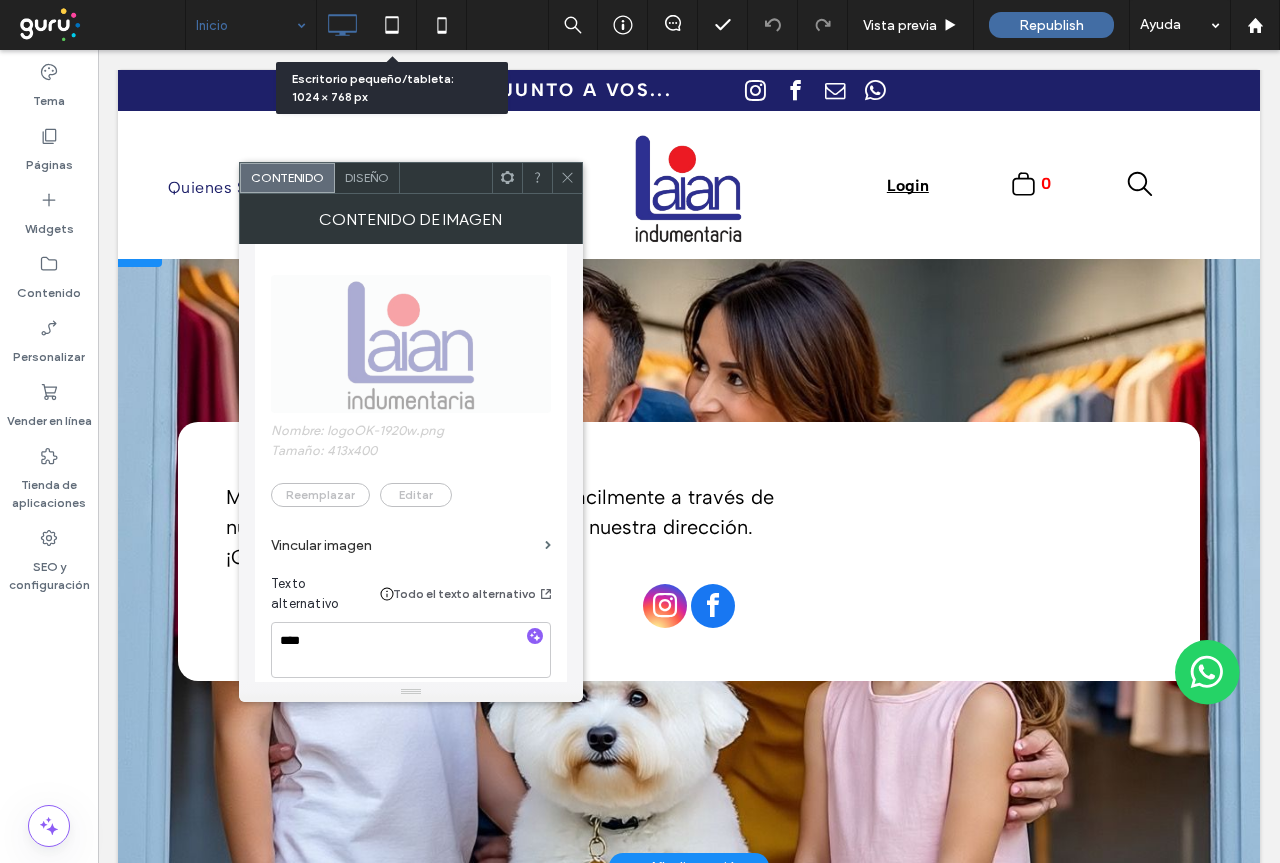 click on "Este widget está conectado a su biblioteca de contenido. Editar Permita que la IA se encargue del texto alternativo Optimice instantáneamente esta imagen para la accesibilidad y el SEO con la nueva opción de texto alternativo impulsada por IA. Muéstramelo Image Nombre: logoOK-1920w.png Tamaño: 413x400 Reemplazar Editar Vincular imagen Texto alternativo Todo el texto alternativo **** Información de herramienta Subtítulo Alternate image on hover Imagen" at bounding box center [411, 463] 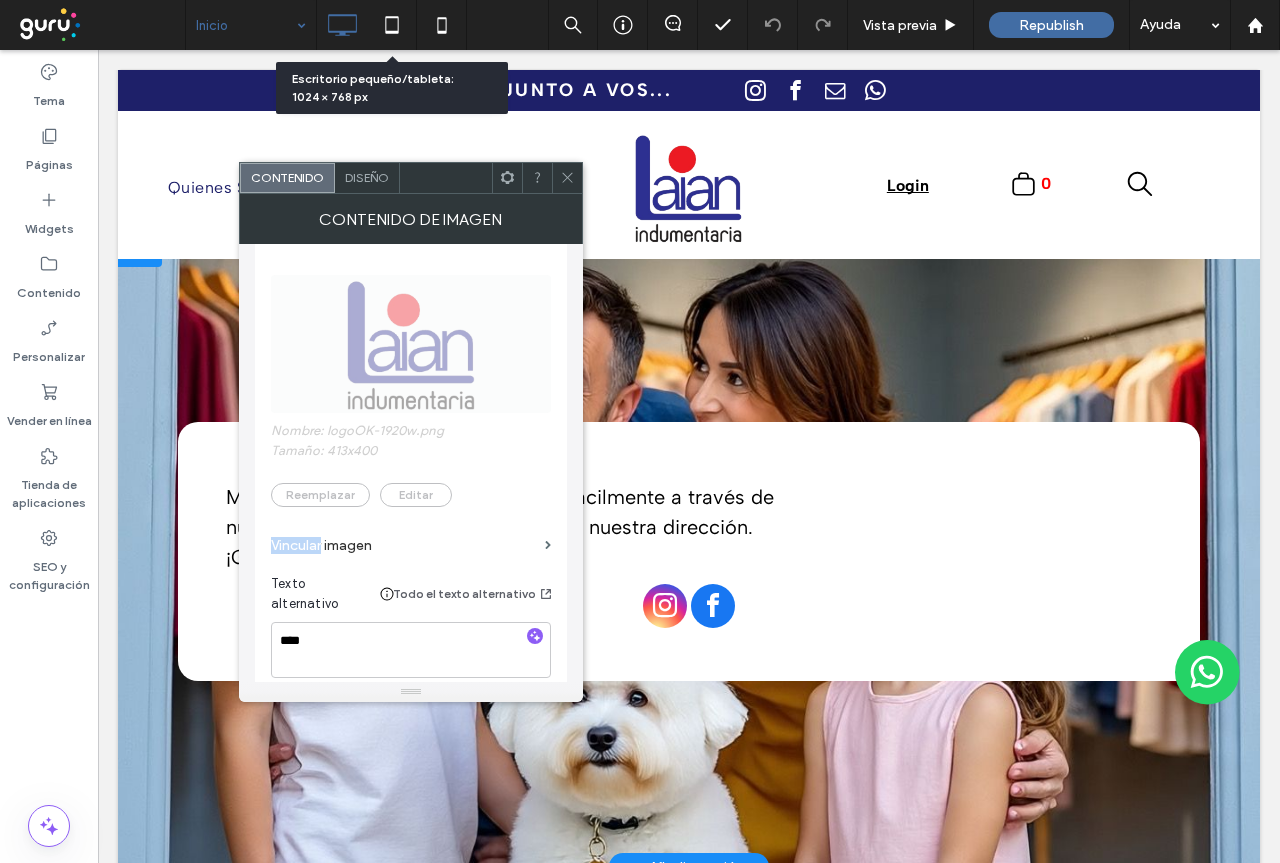 drag, startPoint x: 567, startPoint y: 486, endPoint x: 573, endPoint y: 514, distance: 28.635643 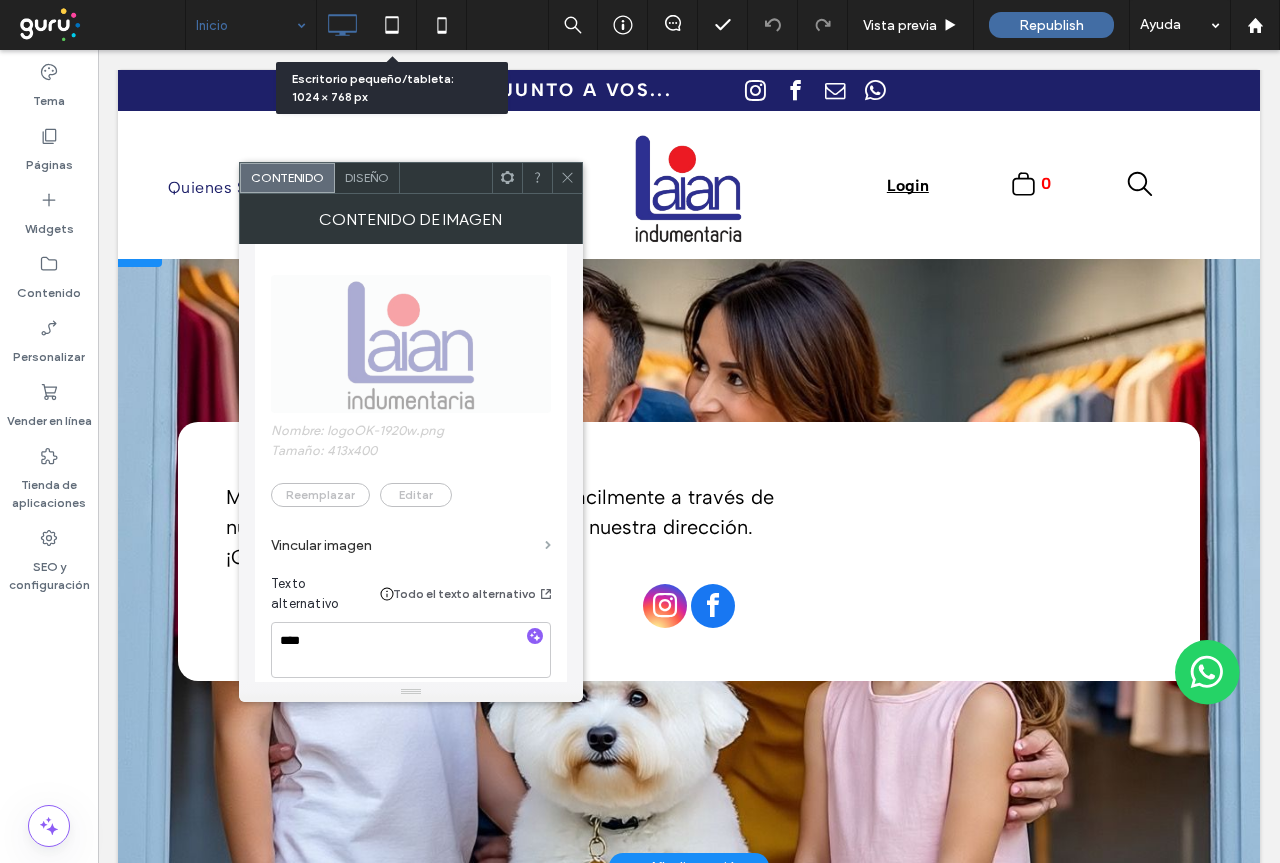 click at bounding box center (548, 545) 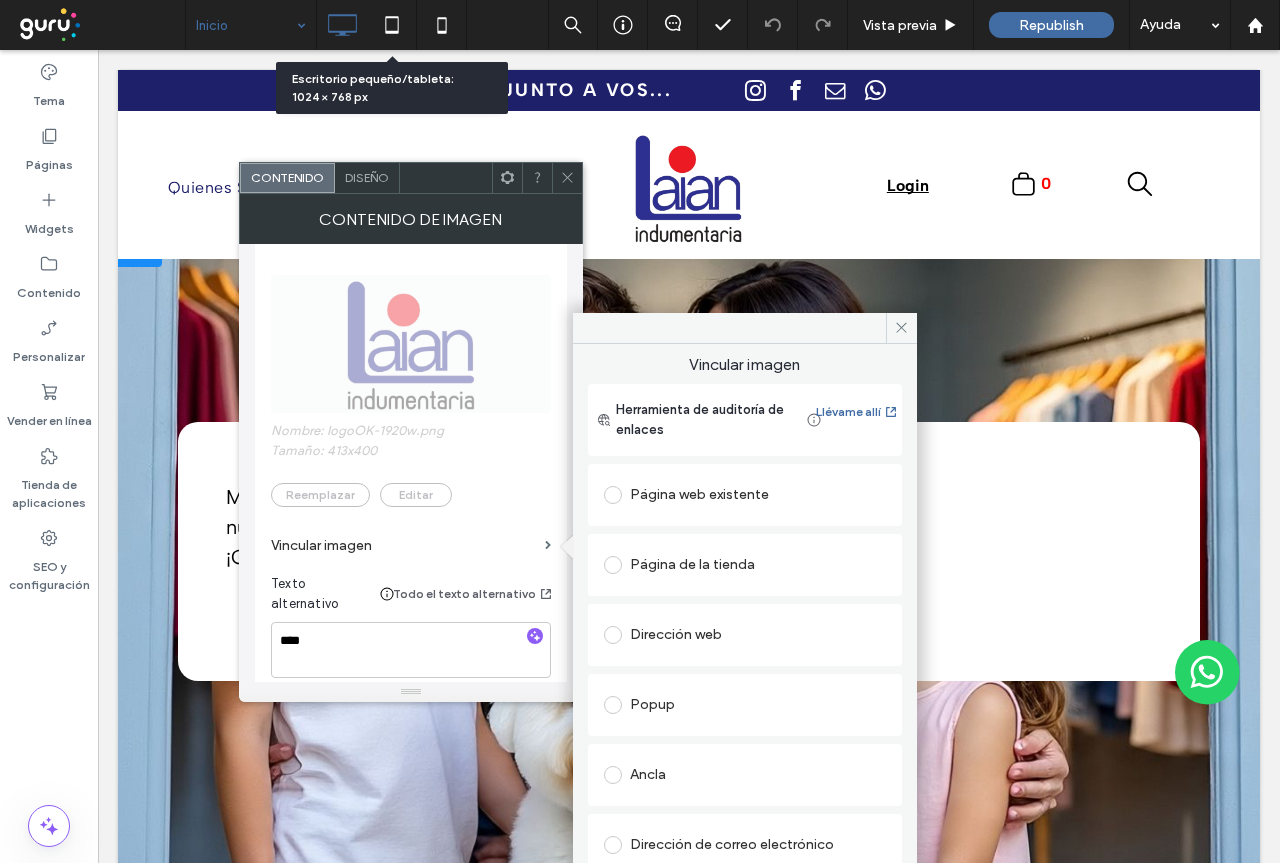 click at bounding box center (613, 495) 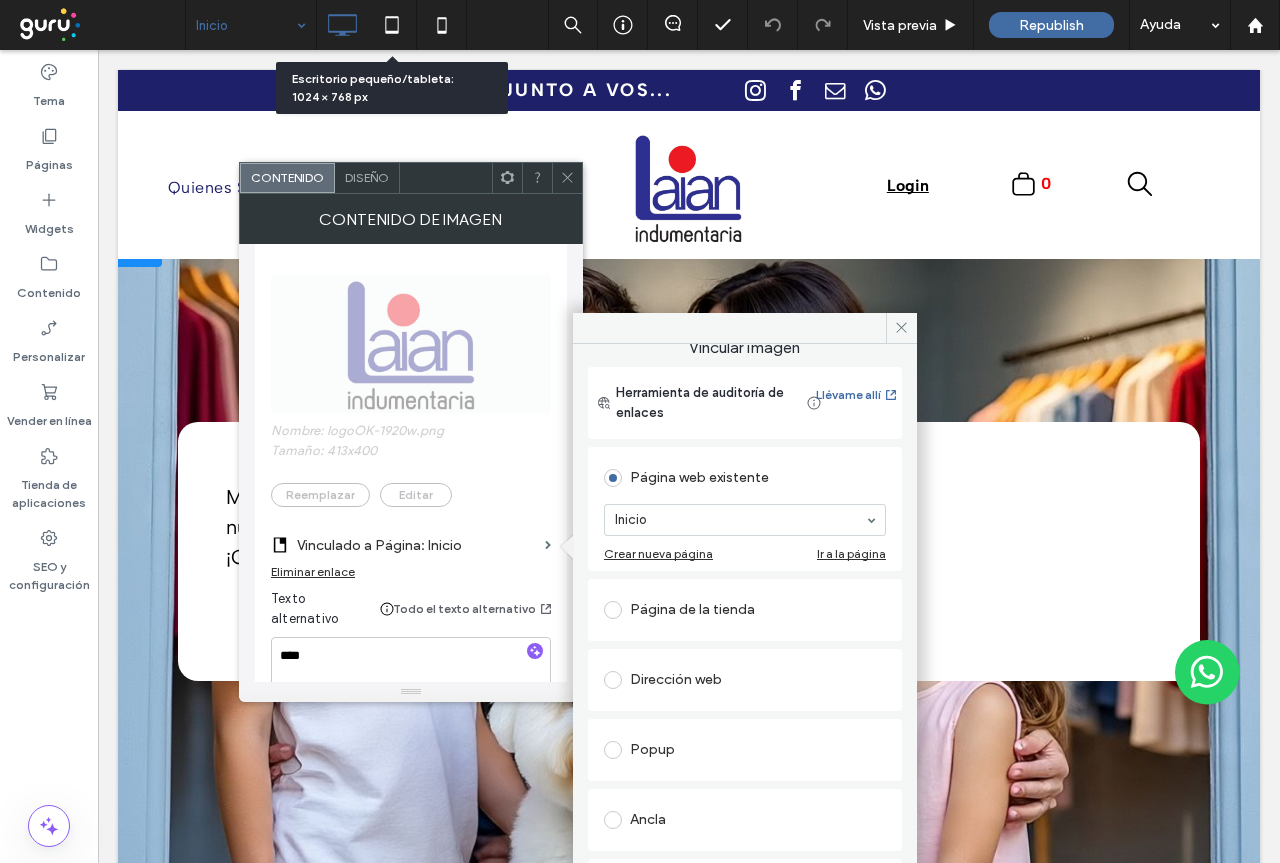 scroll, scrollTop: 0, scrollLeft: 0, axis: both 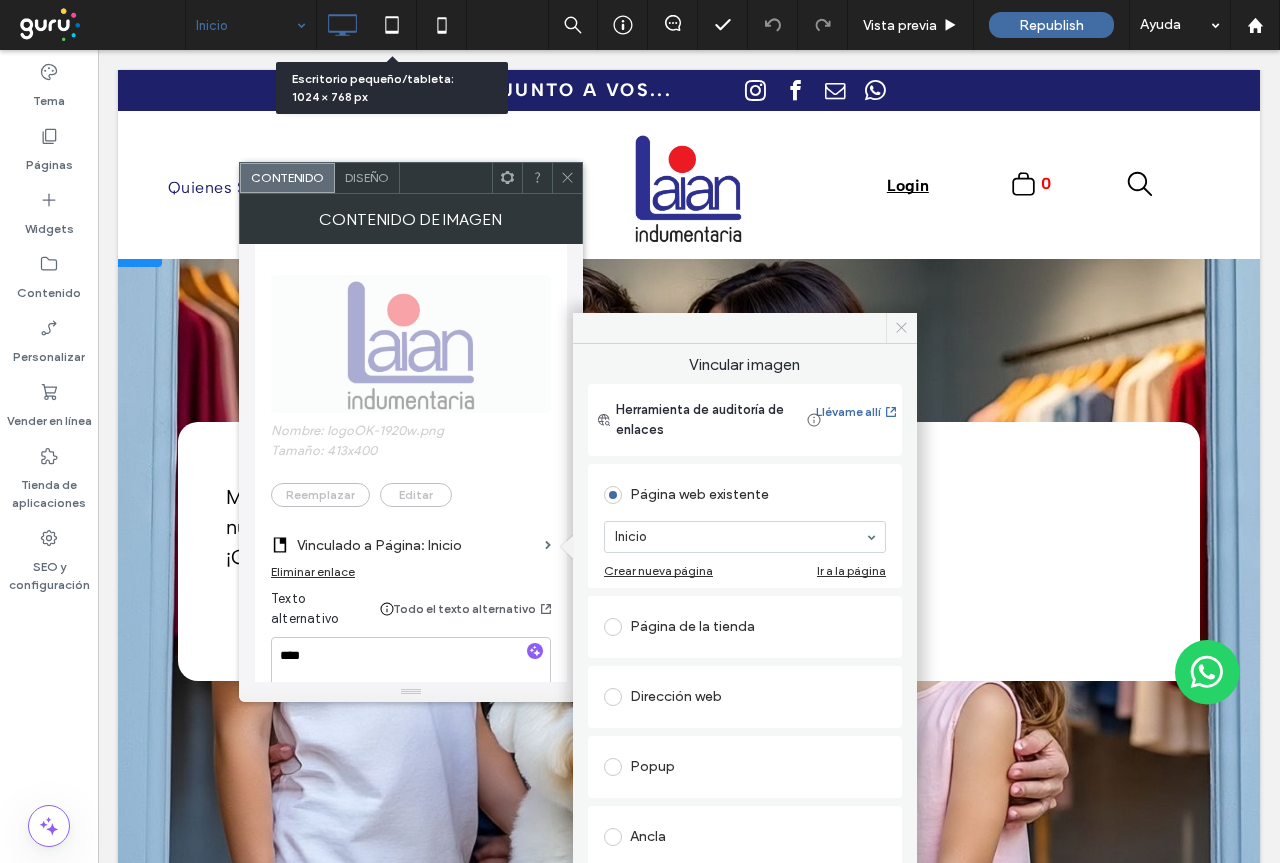 click 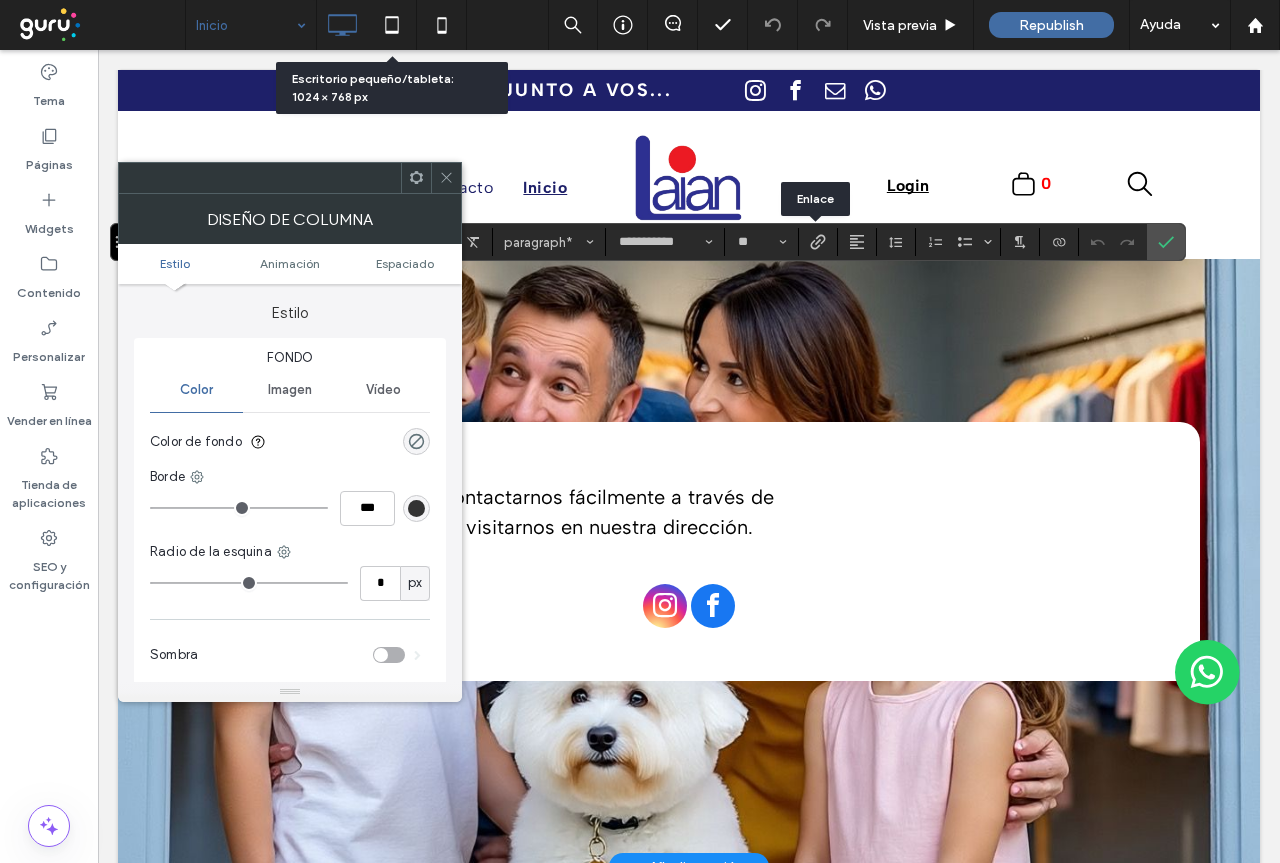 click 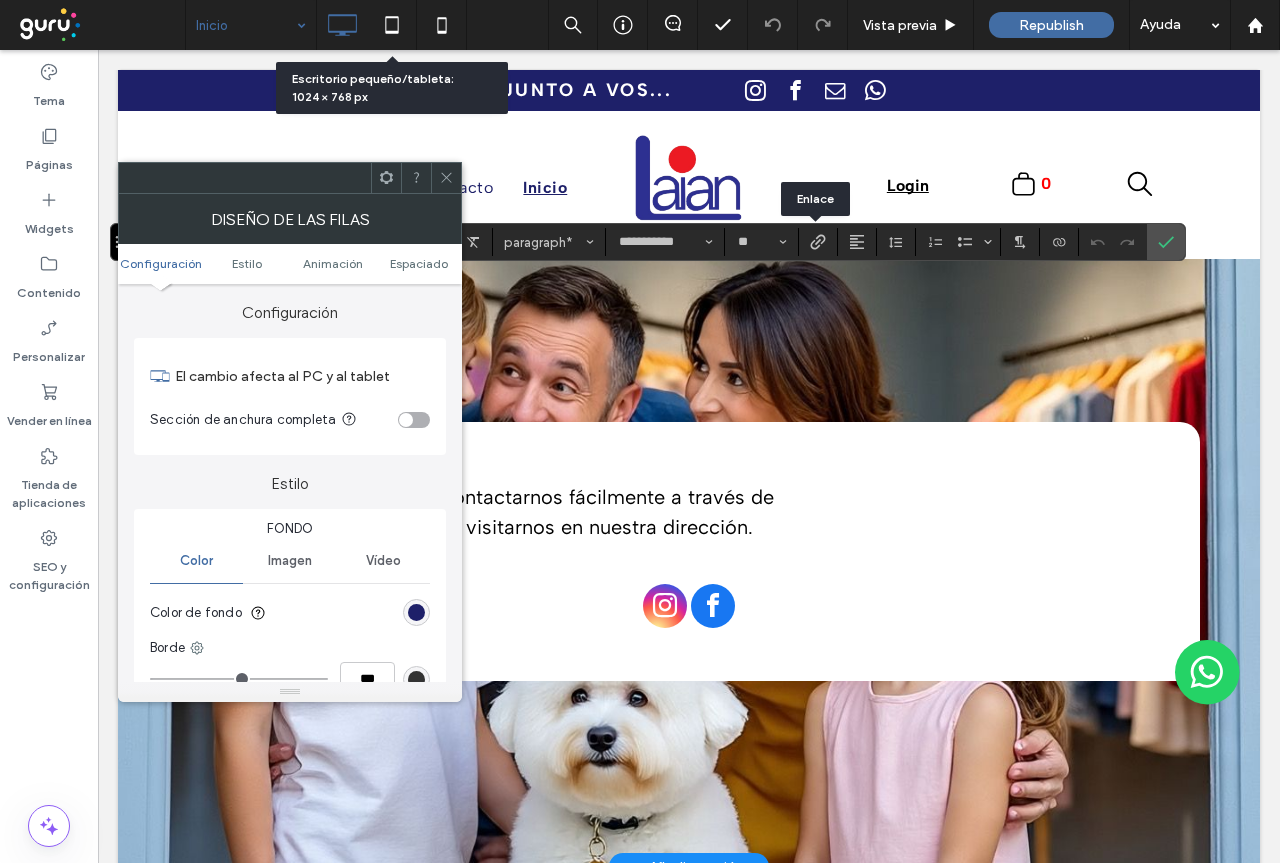 click at bounding box center [446, 178] 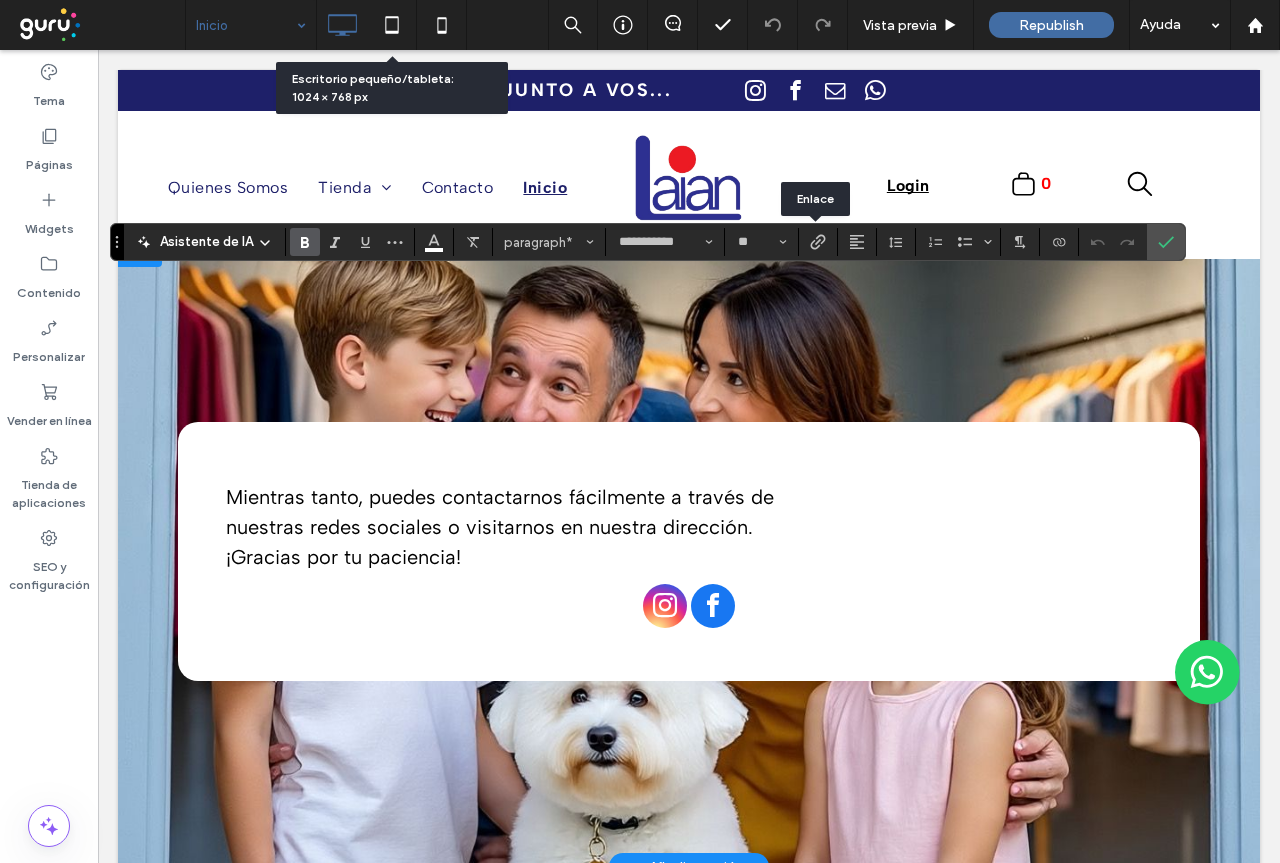 click on "Republish" at bounding box center [1051, 25] 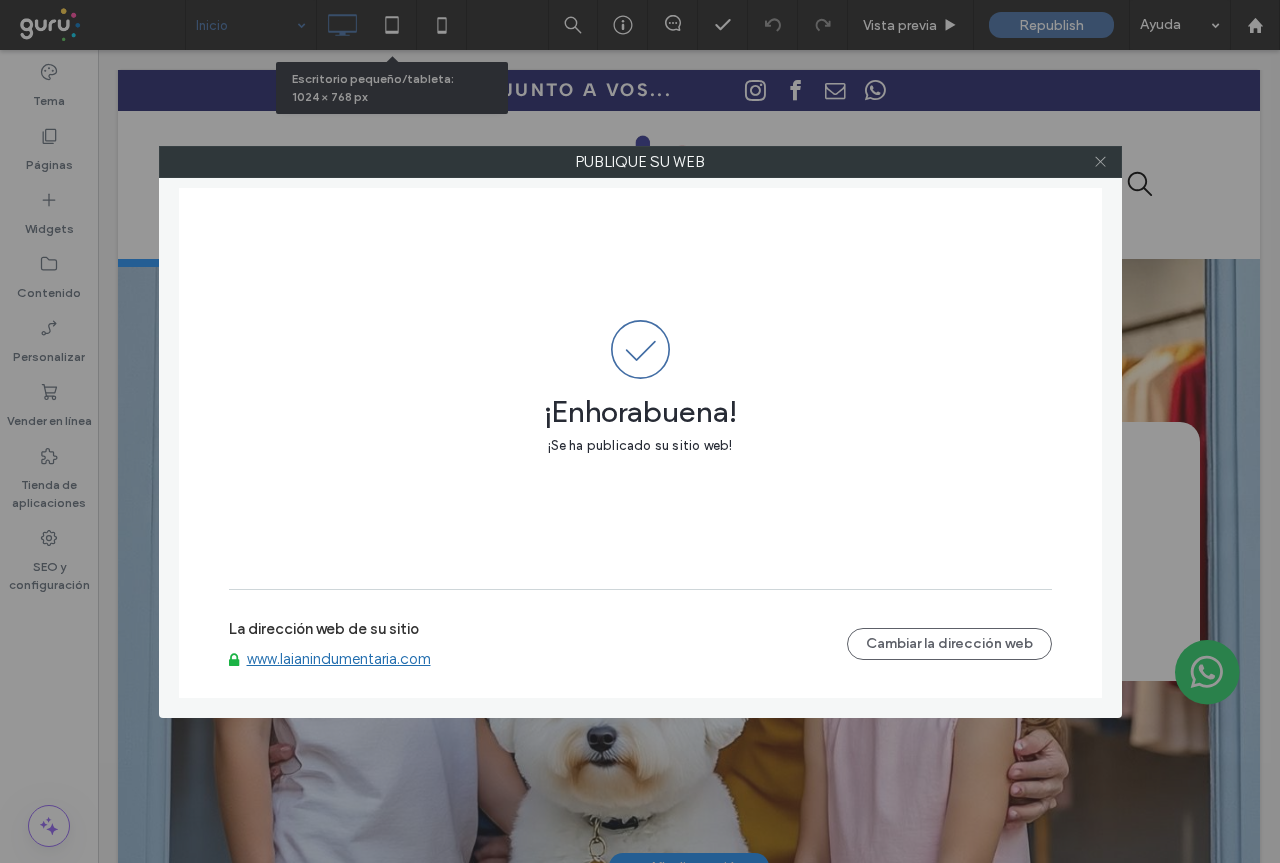 click 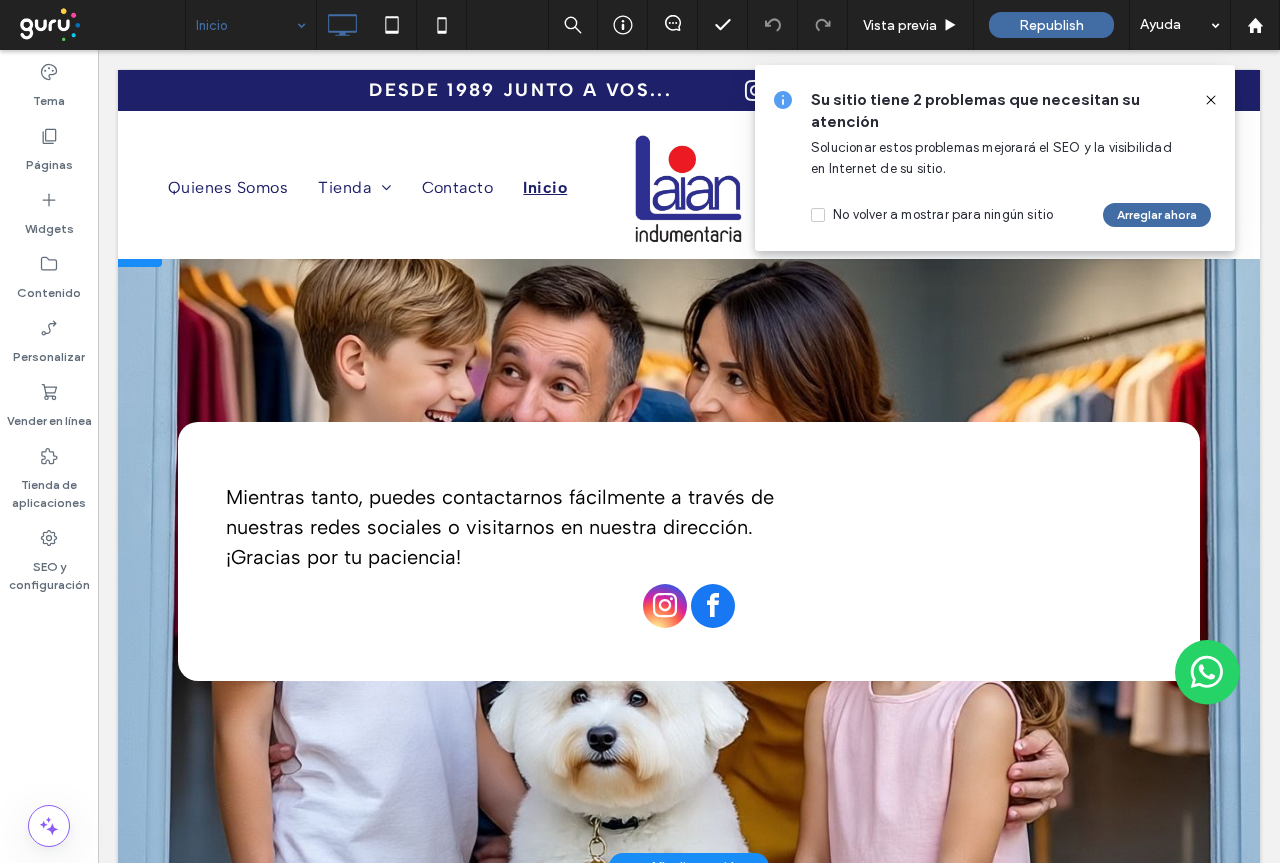 click 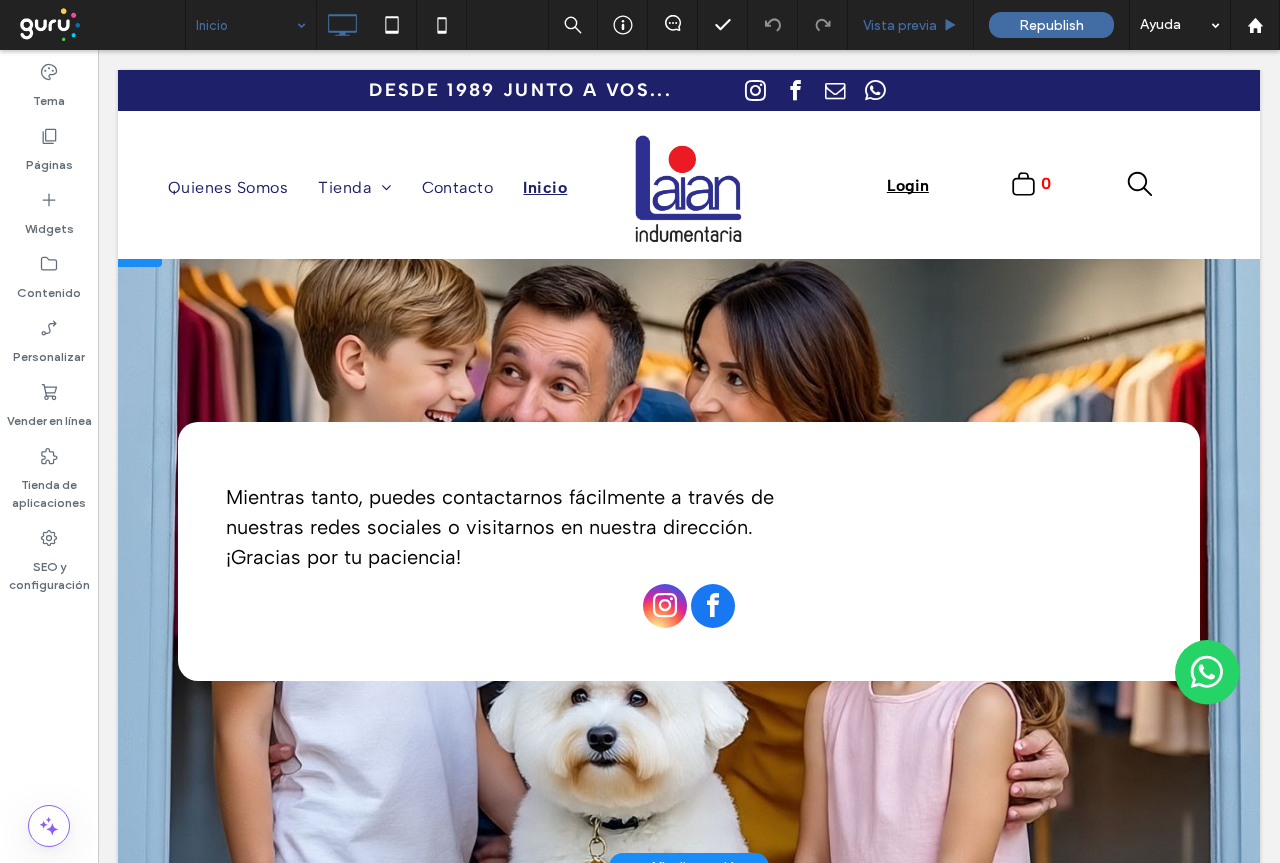 click on "Vista previa" at bounding box center [900, 25] 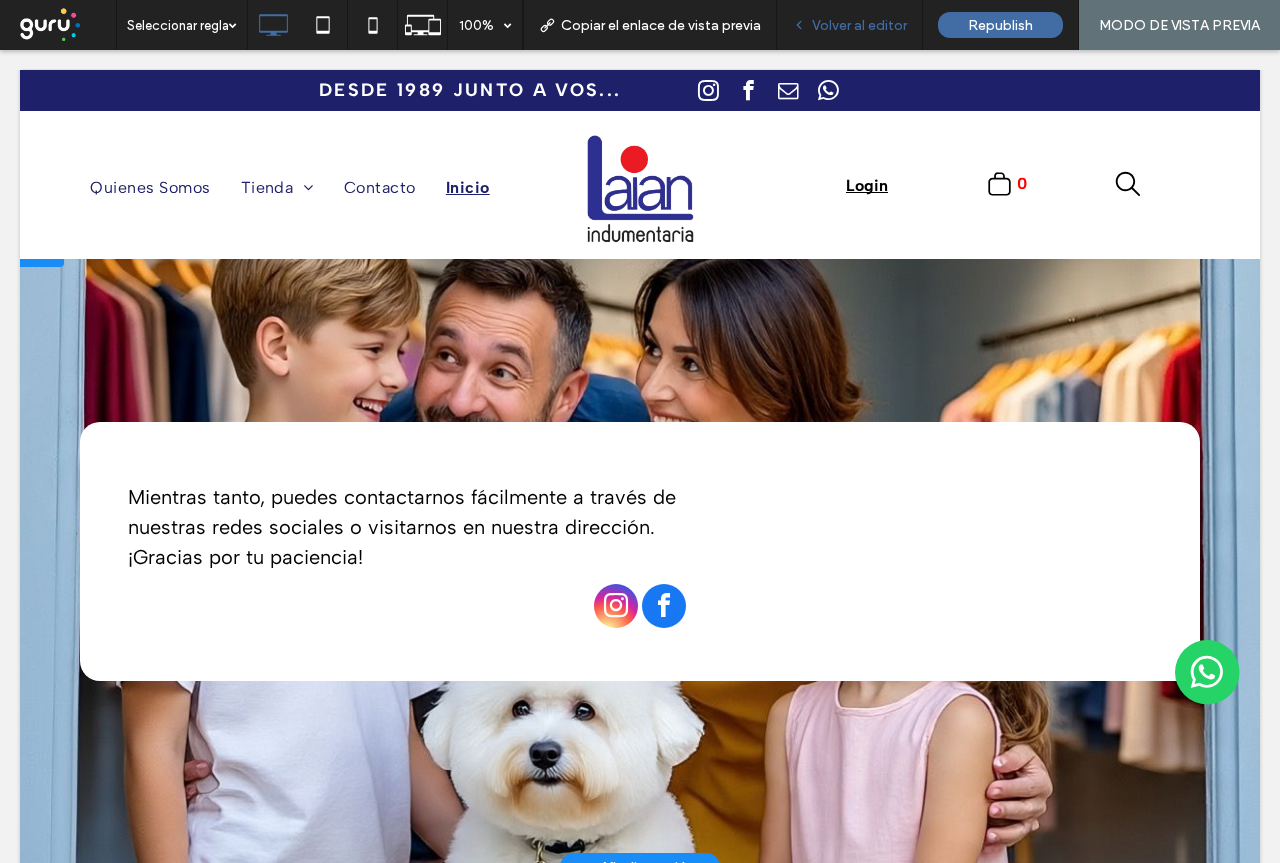 click on "Volver al editor" at bounding box center (850, 25) 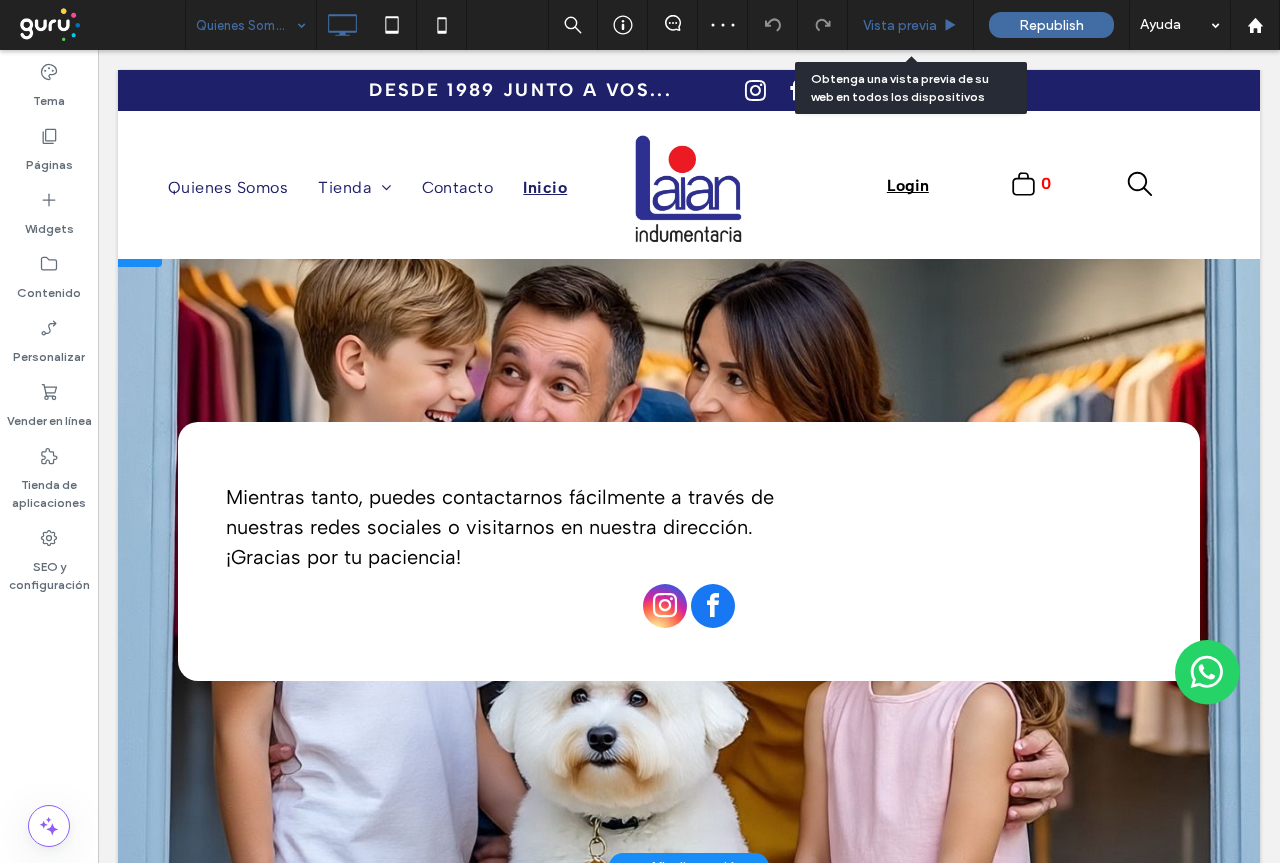 click on "Vista previa" at bounding box center (900, 25) 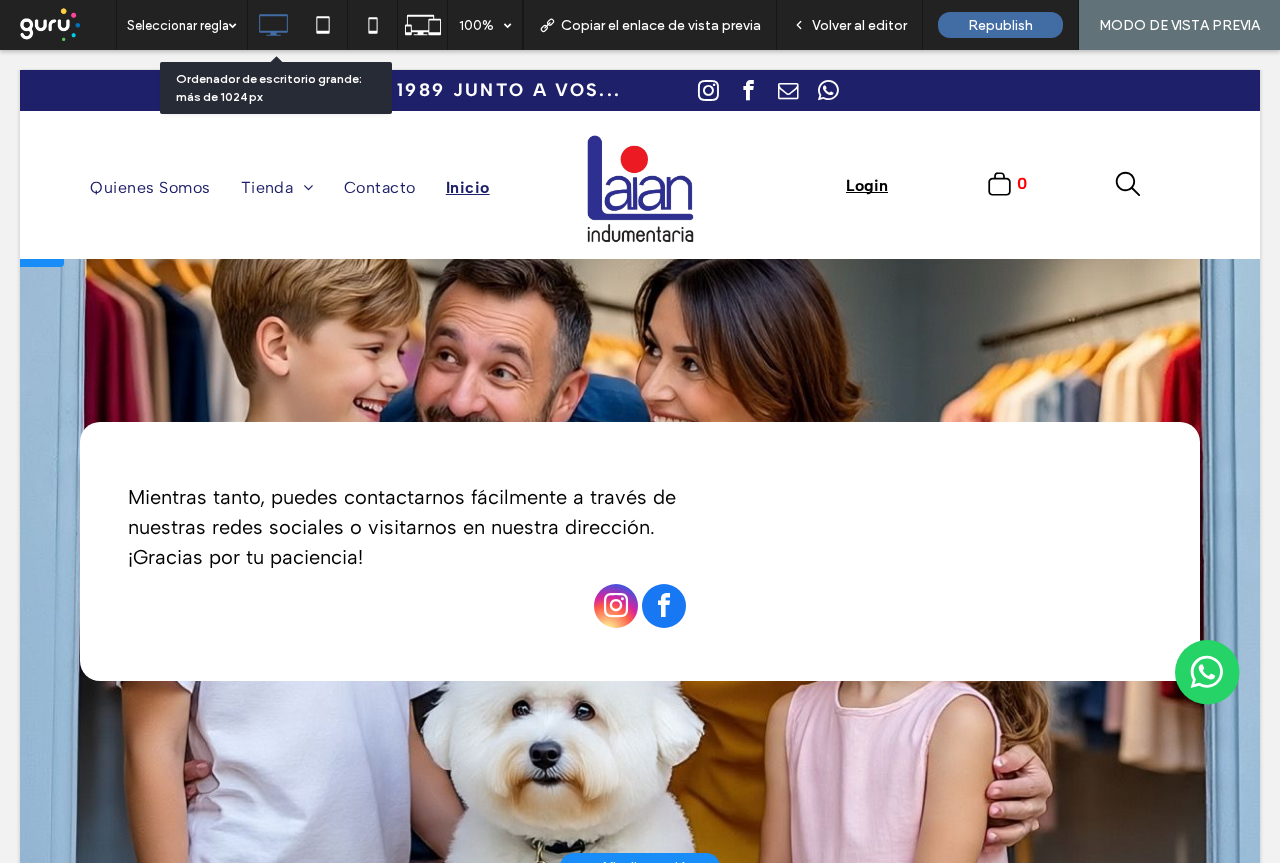 click 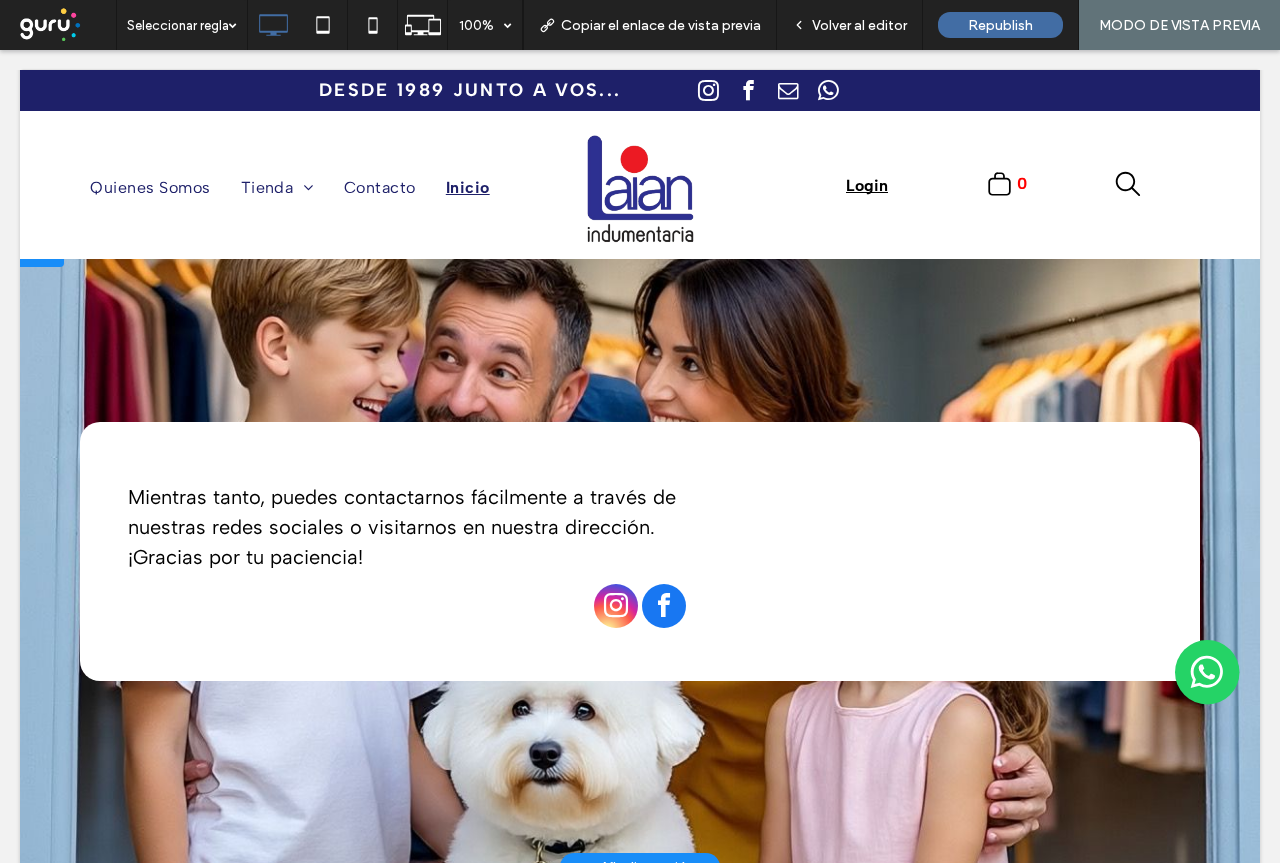 click at bounding box center (640, 431) 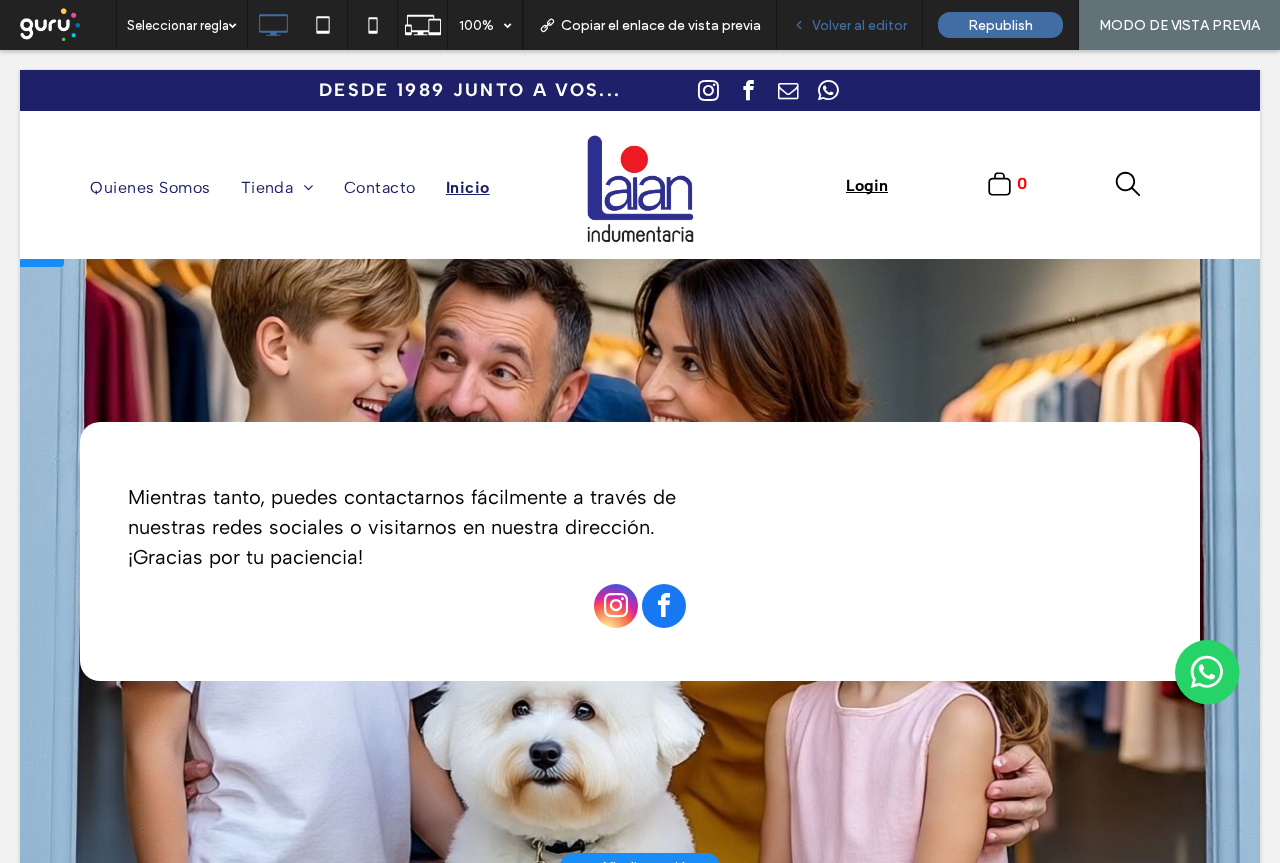 click on "Volver al editor" at bounding box center [859, 25] 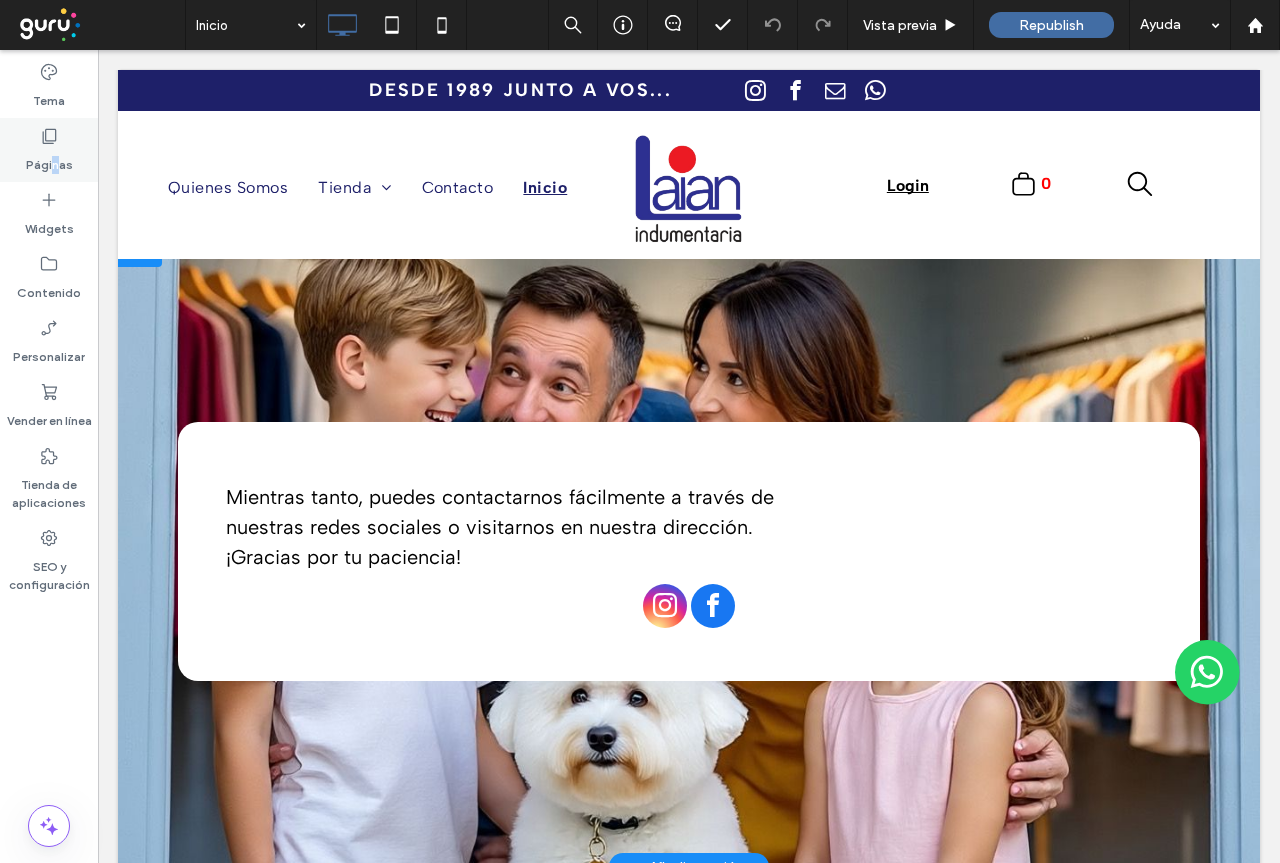 click on "Páginas" at bounding box center (49, 160) 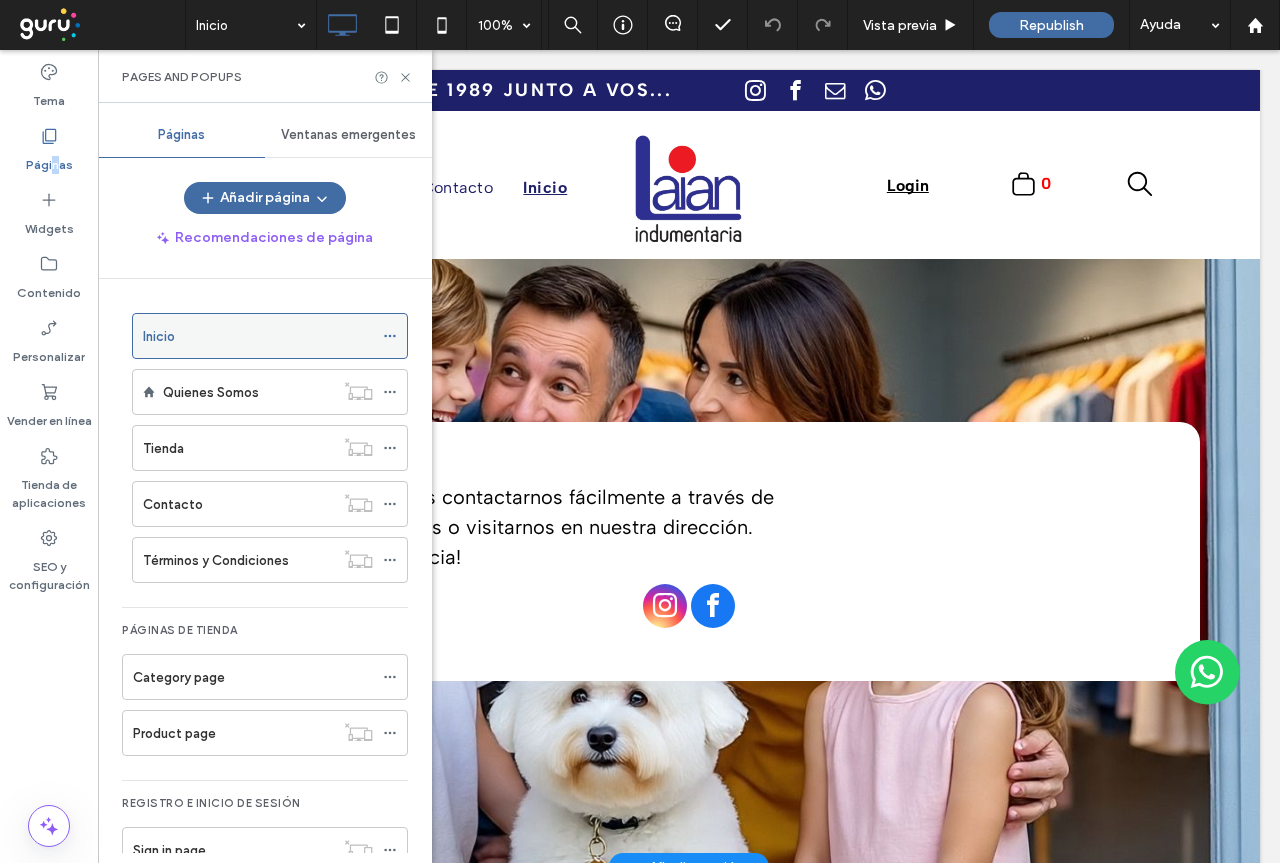 click 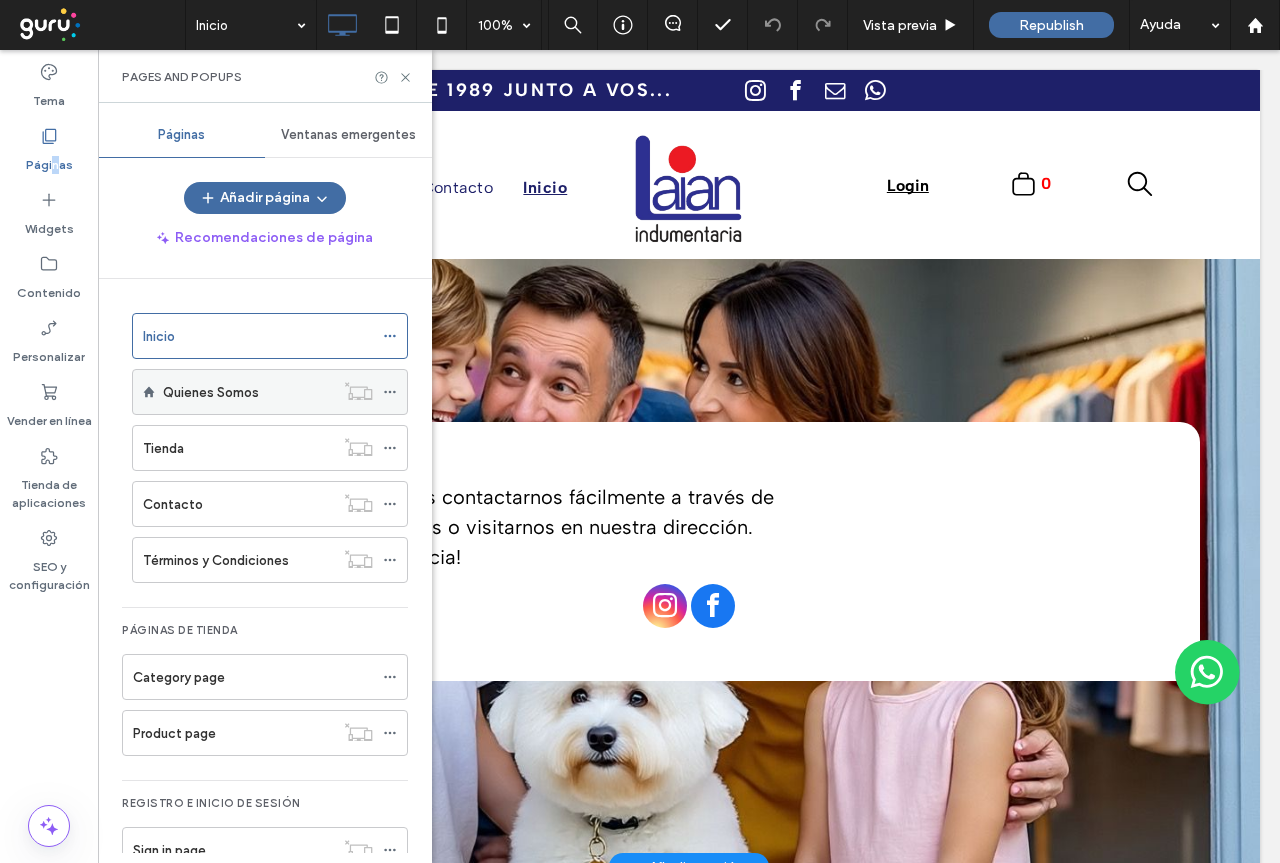 click on "Quienes Somos" at bounding box center [211, 392] 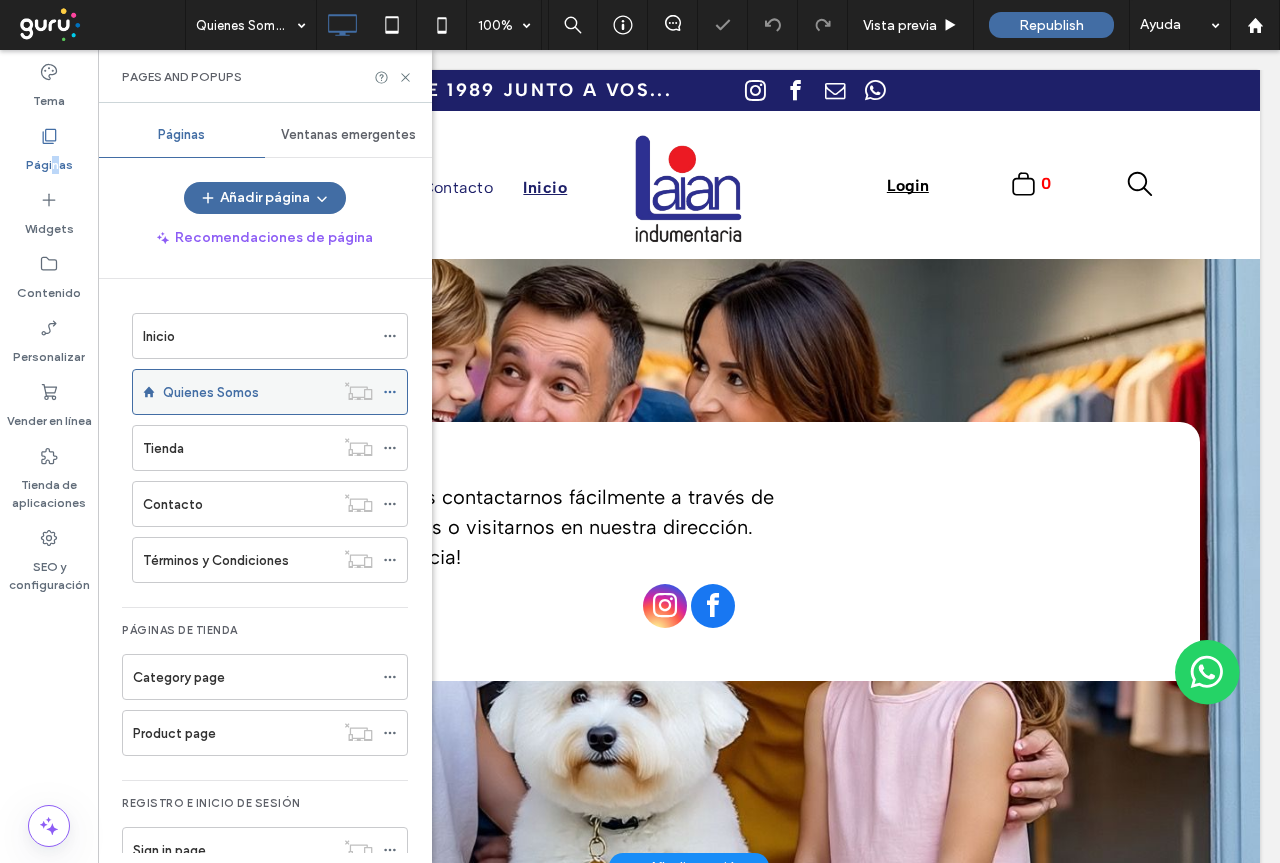 click 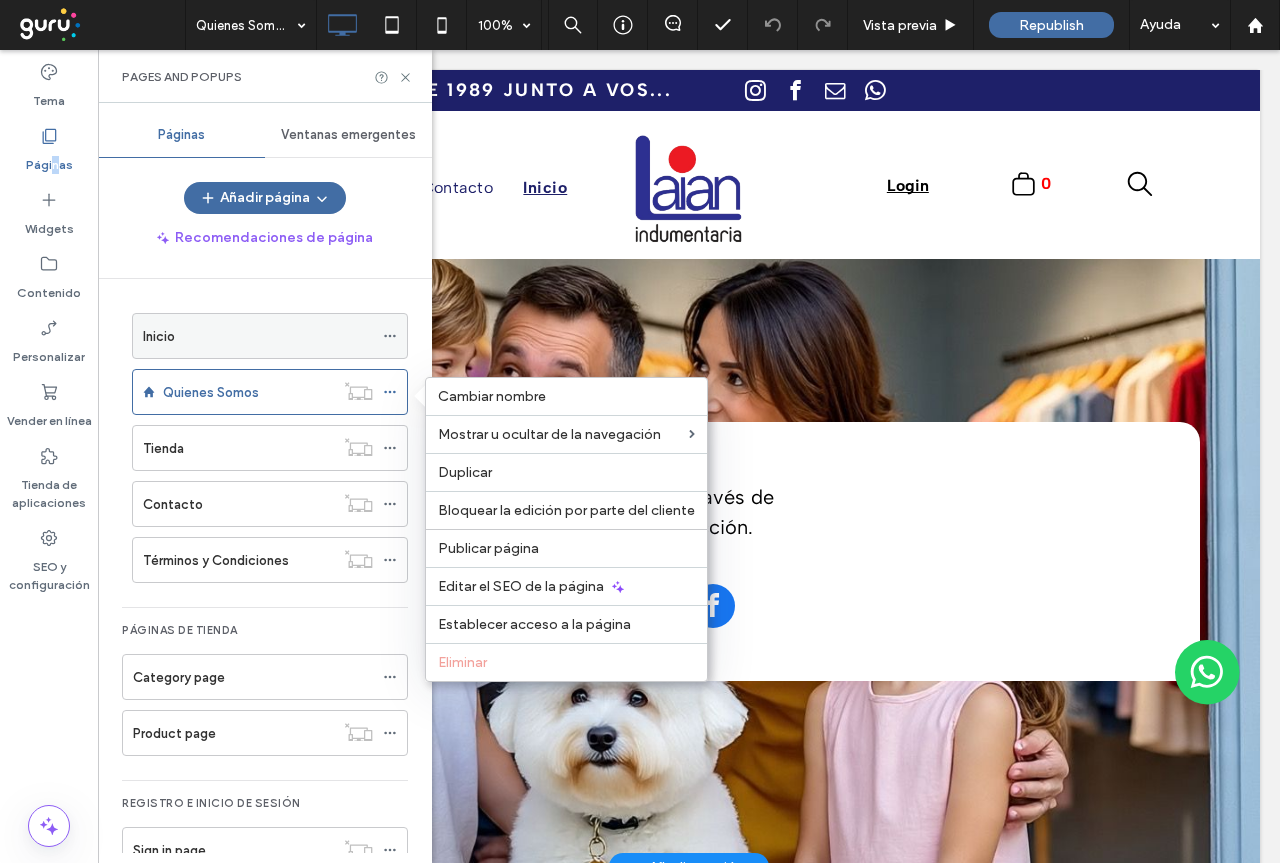 click on "Inicio" at bounding box center [258, 336] 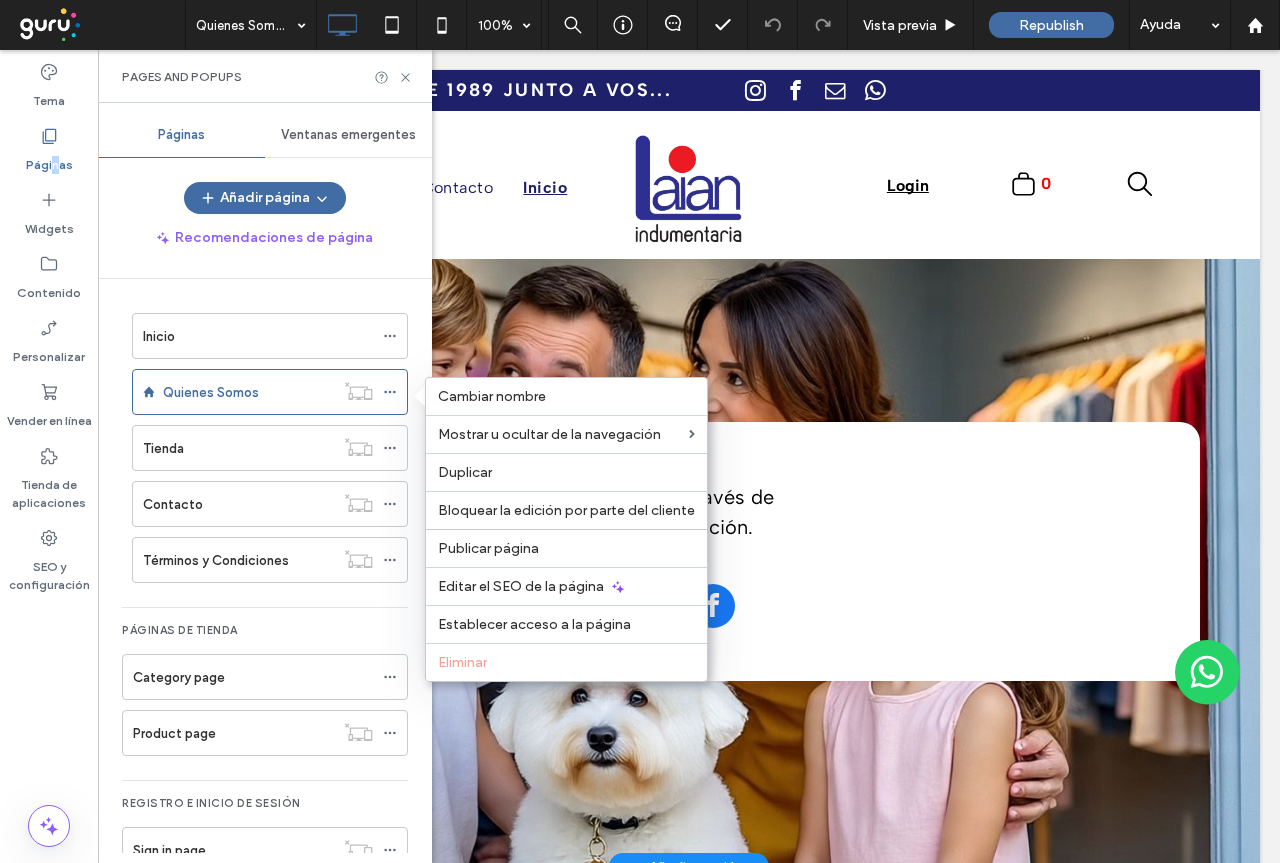 click at bounding box center [0, 0] 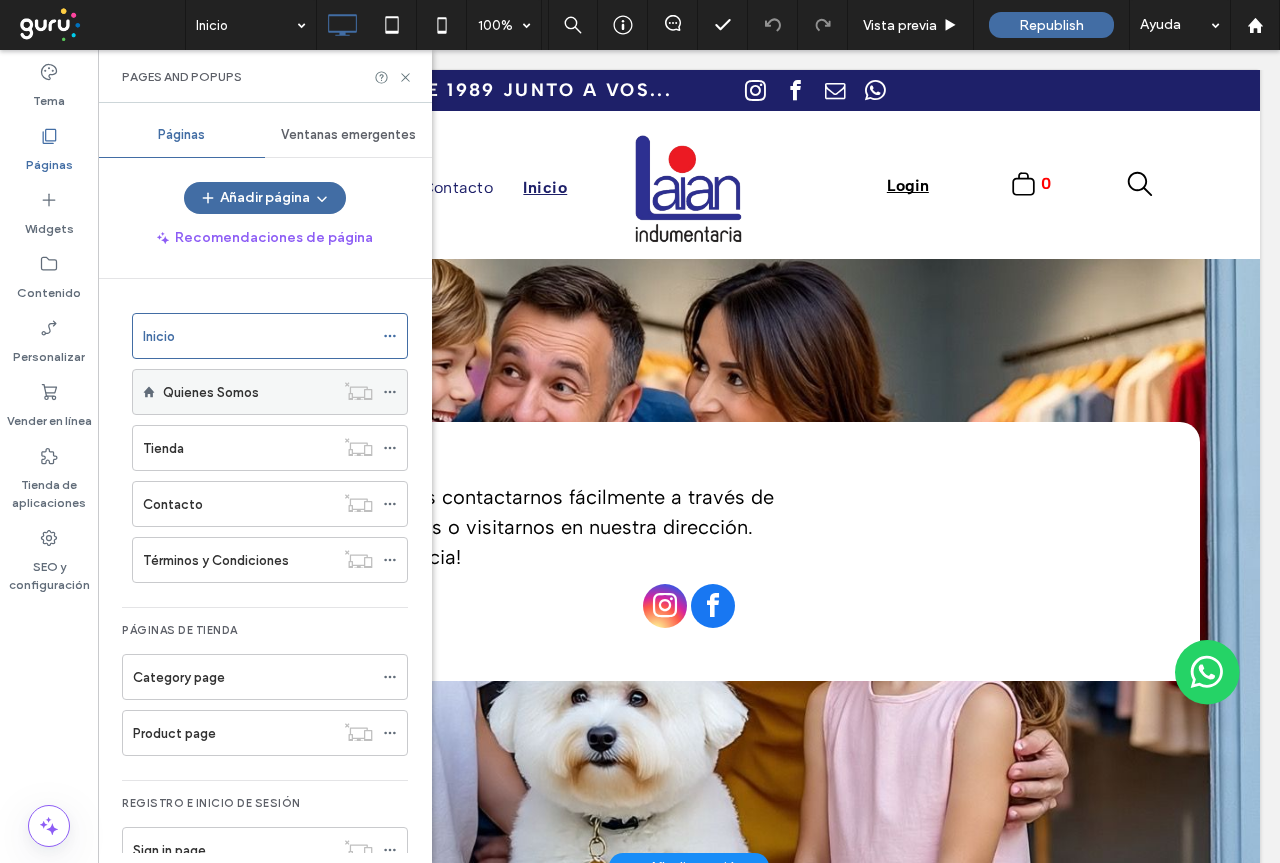 click 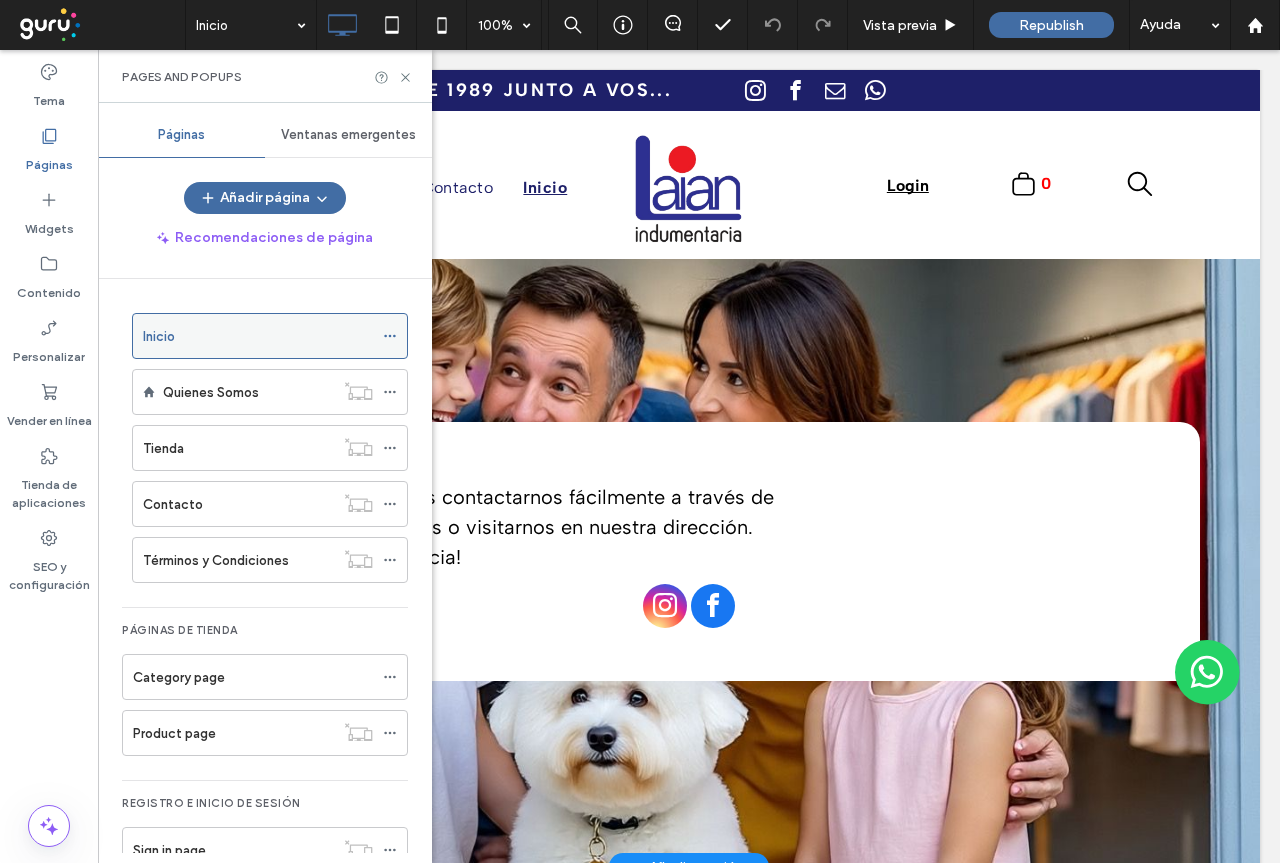 click 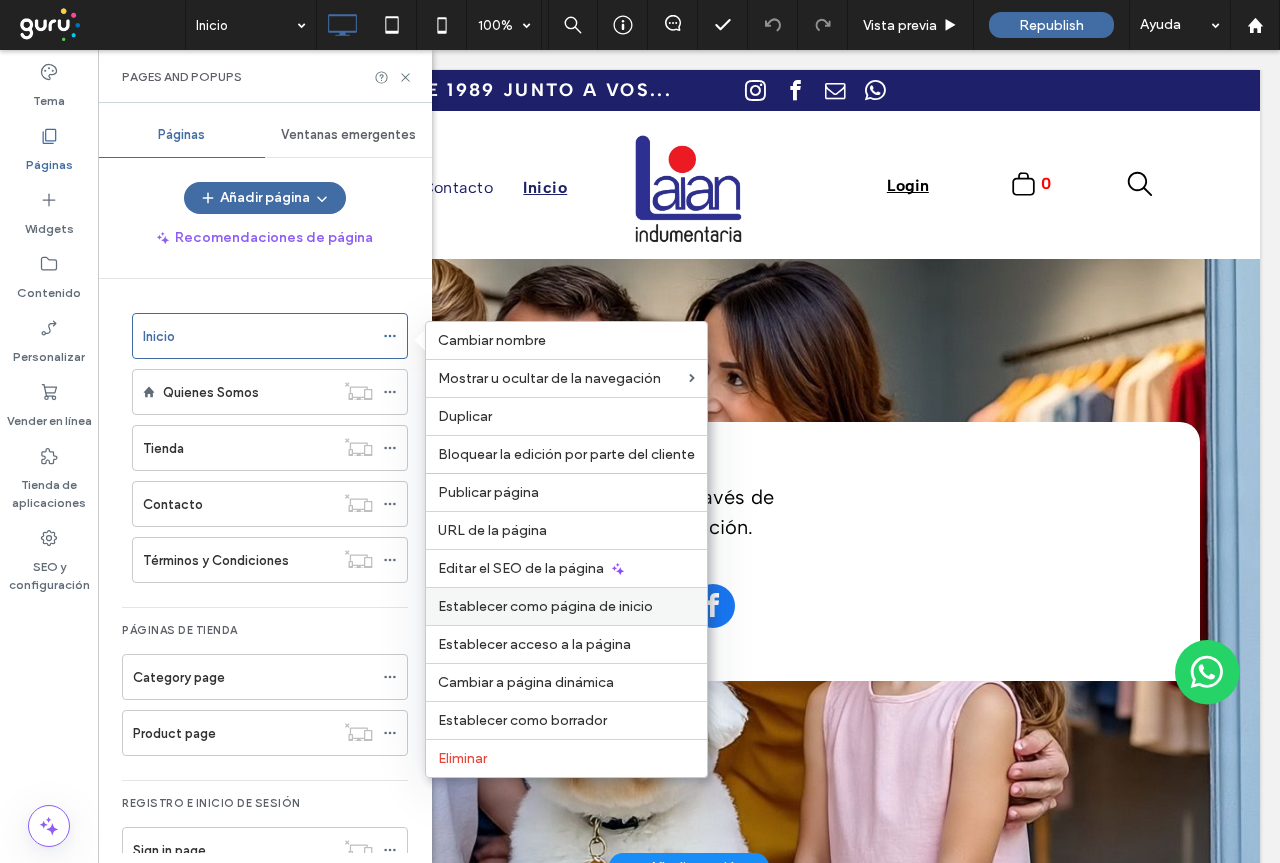 click on "Establecer como página de inicio" at bounding box center (545, 606) 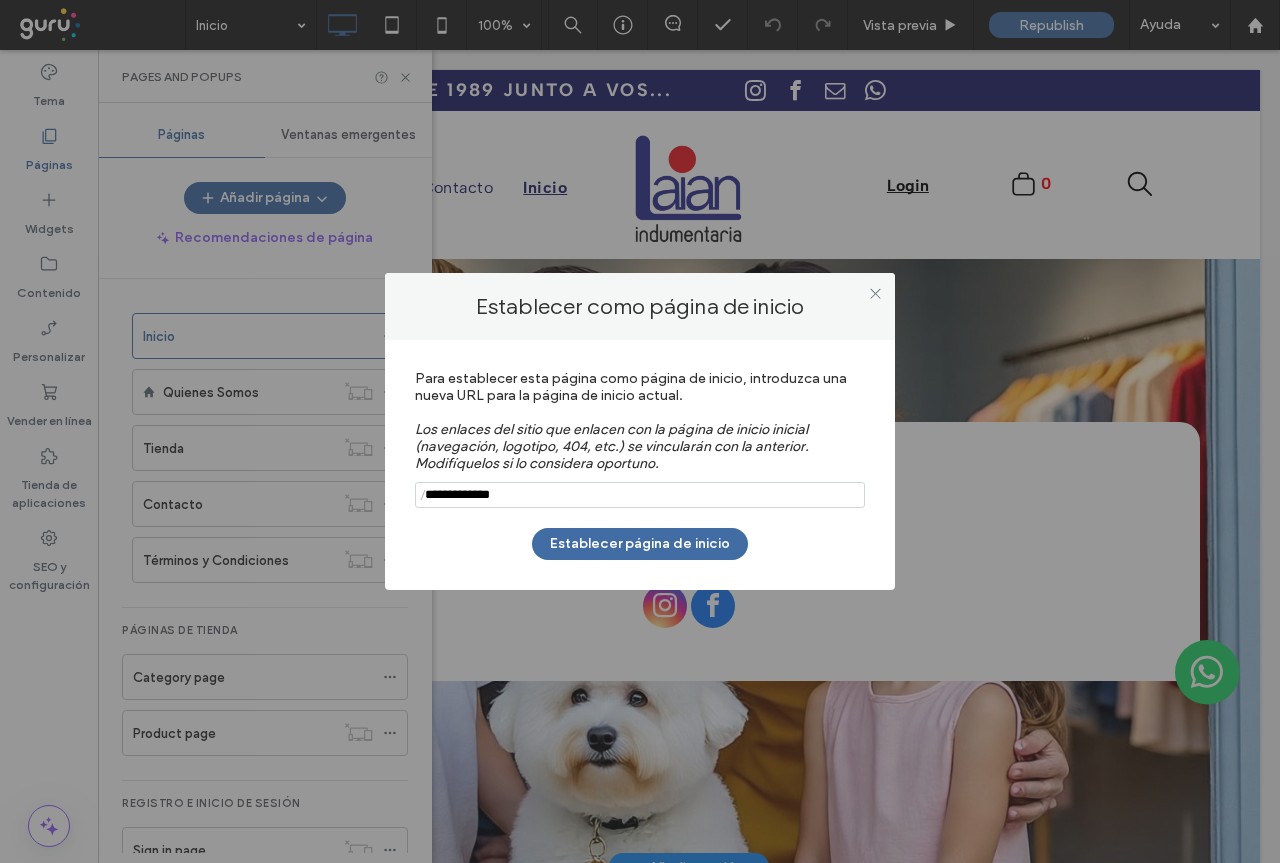 drag, startPoint x: 574, startPoint y: 489, endPoint x: 558, endPoint y: 488, distance: 16.03122 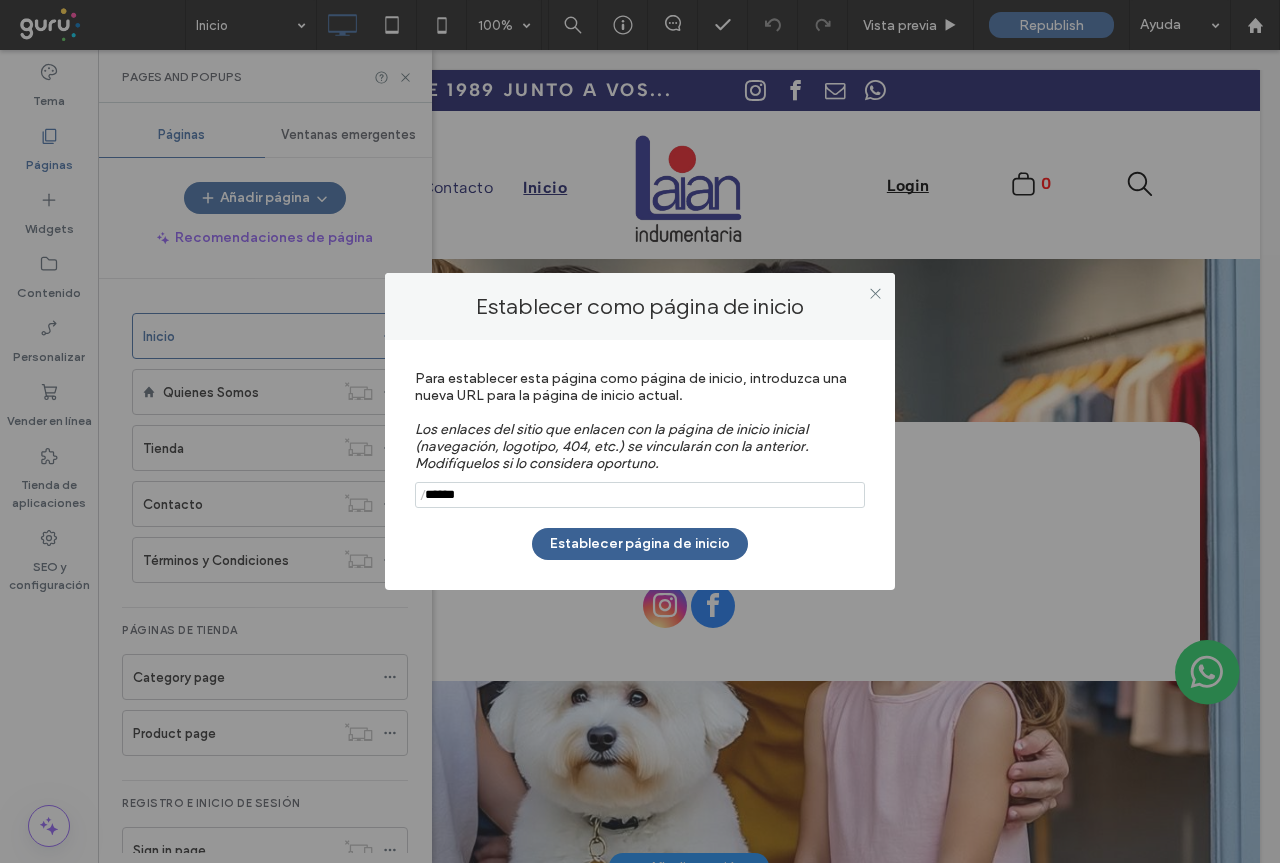 type on "******" 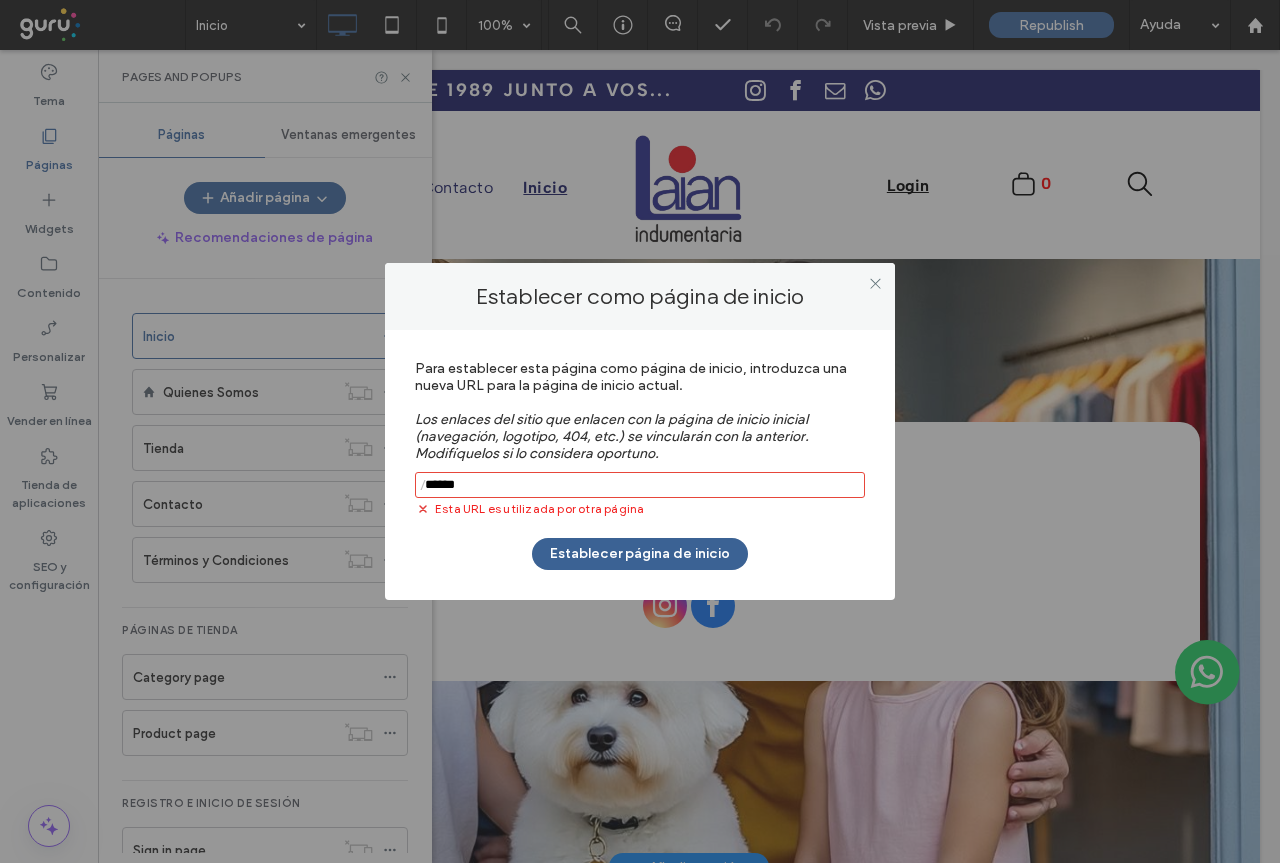 click on "Establecer página de inicio" at bounding box center [640, 554] 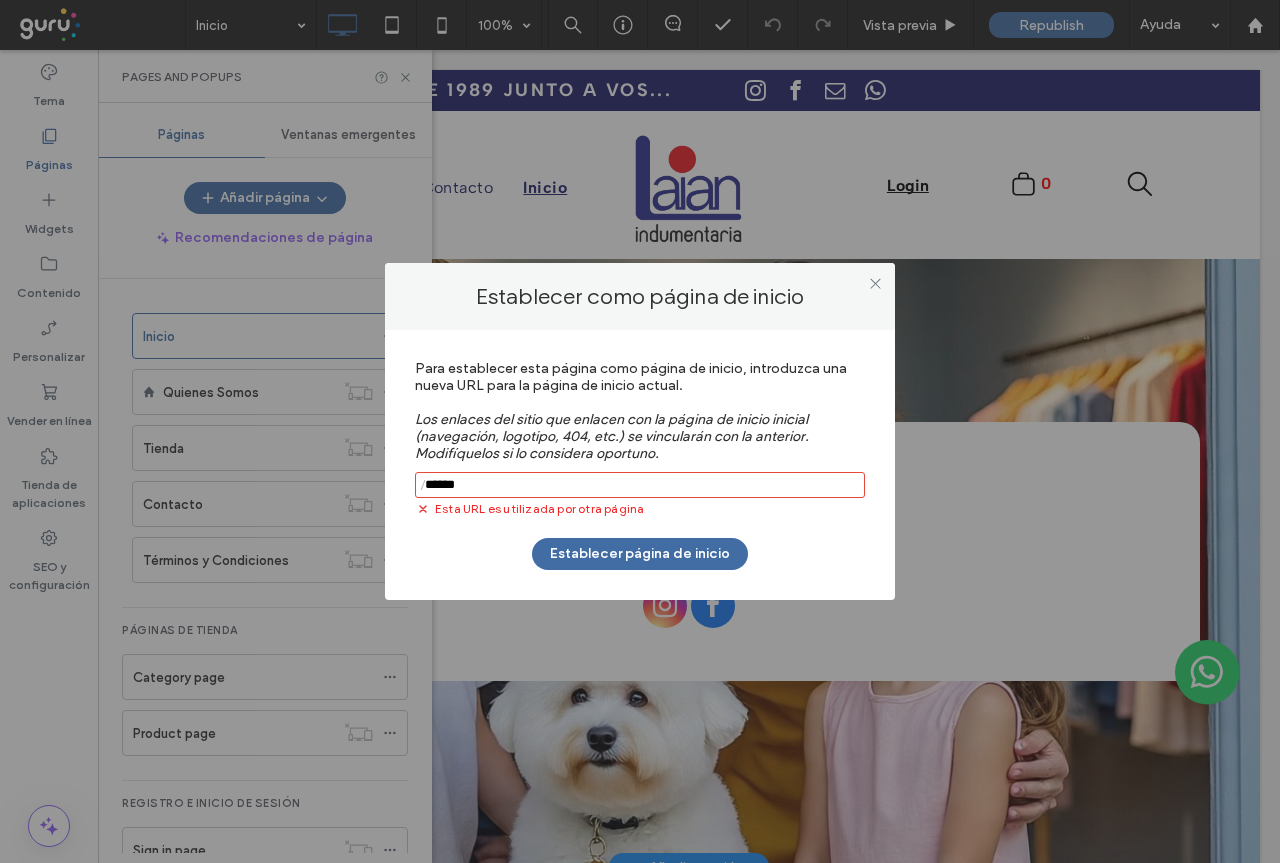 click at bounding box center [640, 485] 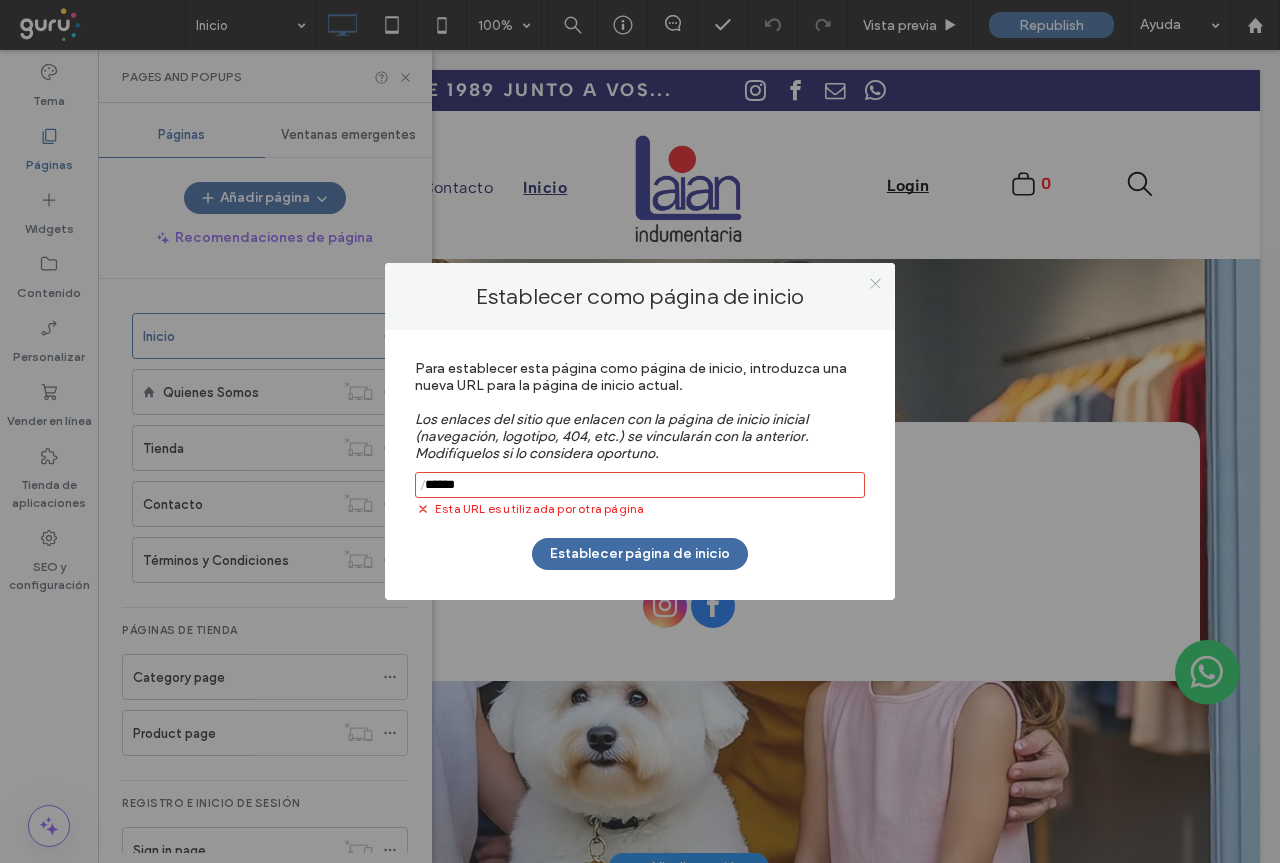 click 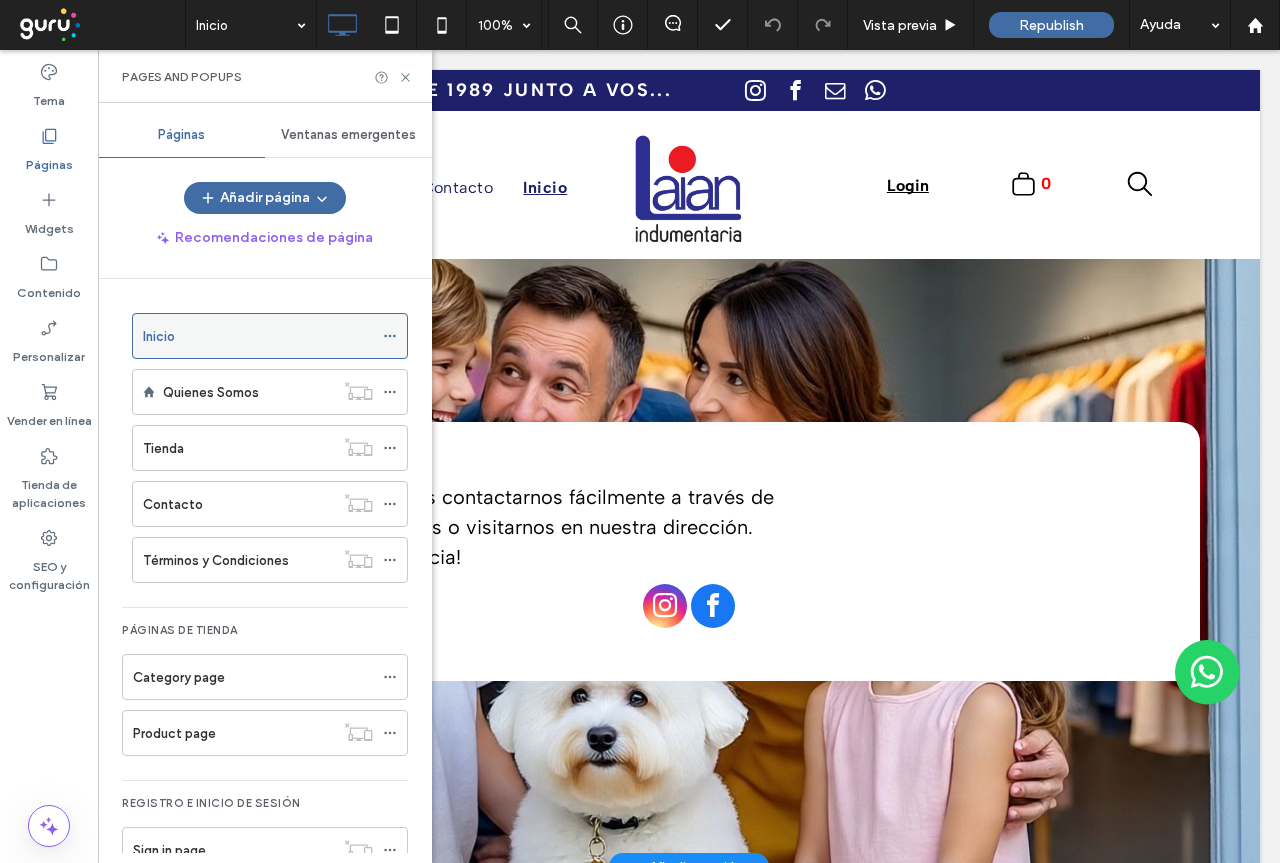 click 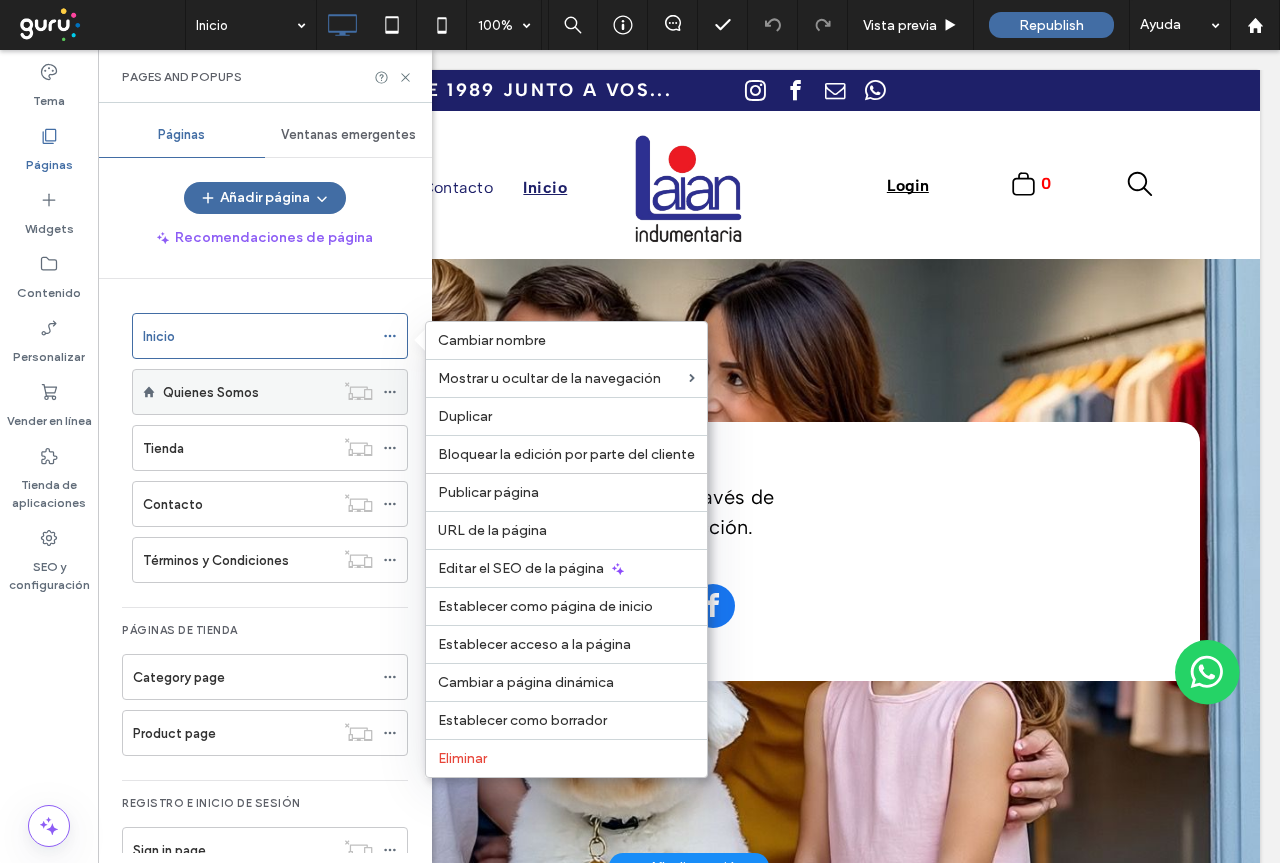 click 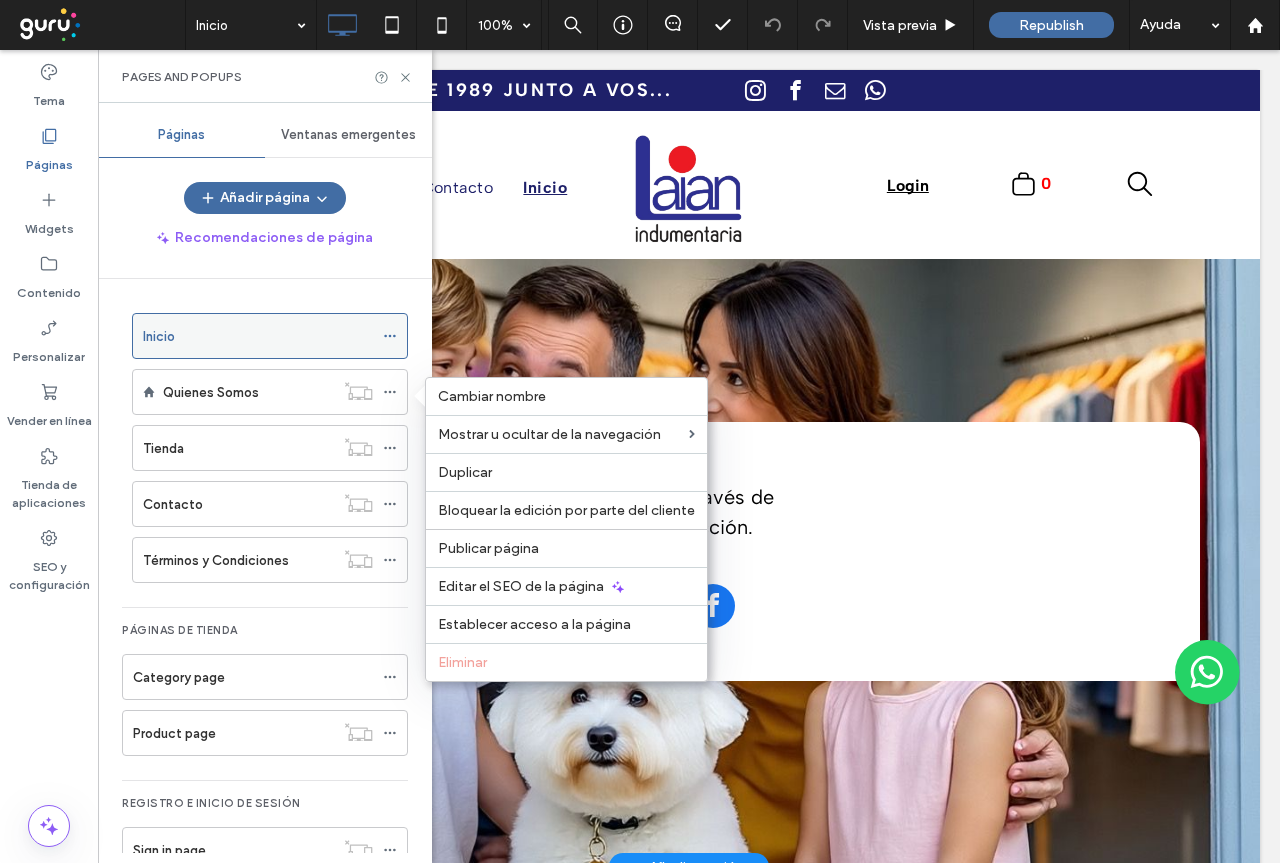 click 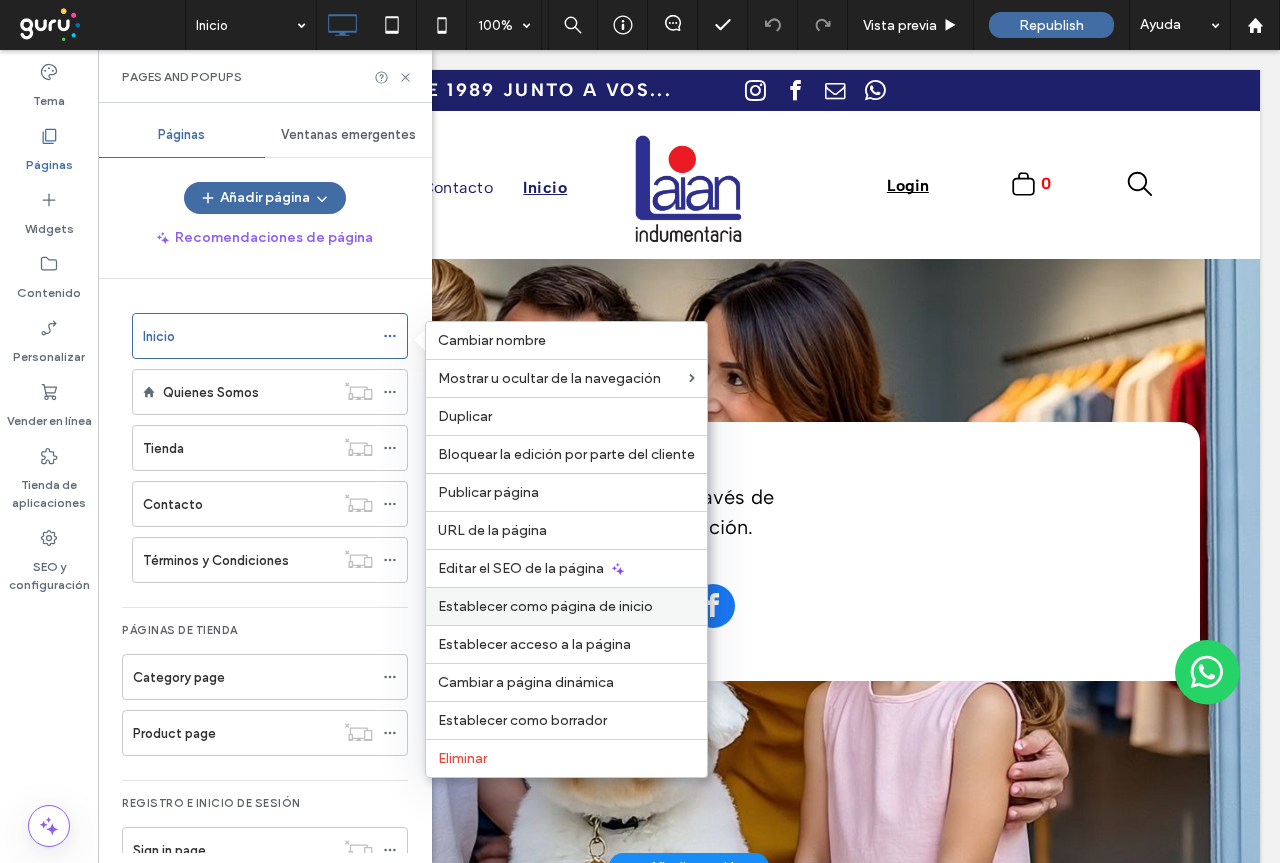 click on "Establecer como página de inicio" at bounding box center [545, 606] 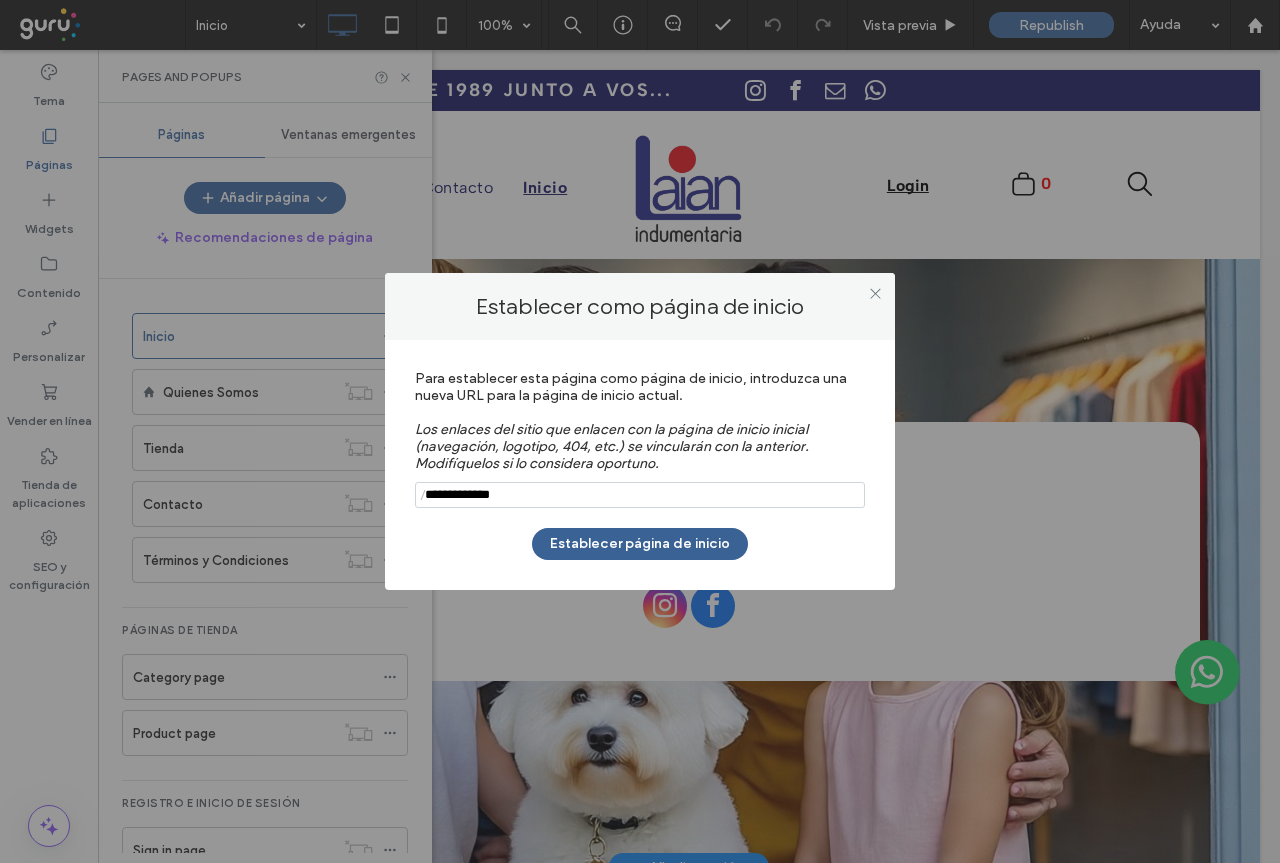 click on "Establecer página de inicio" at bounding box center (640, 544) 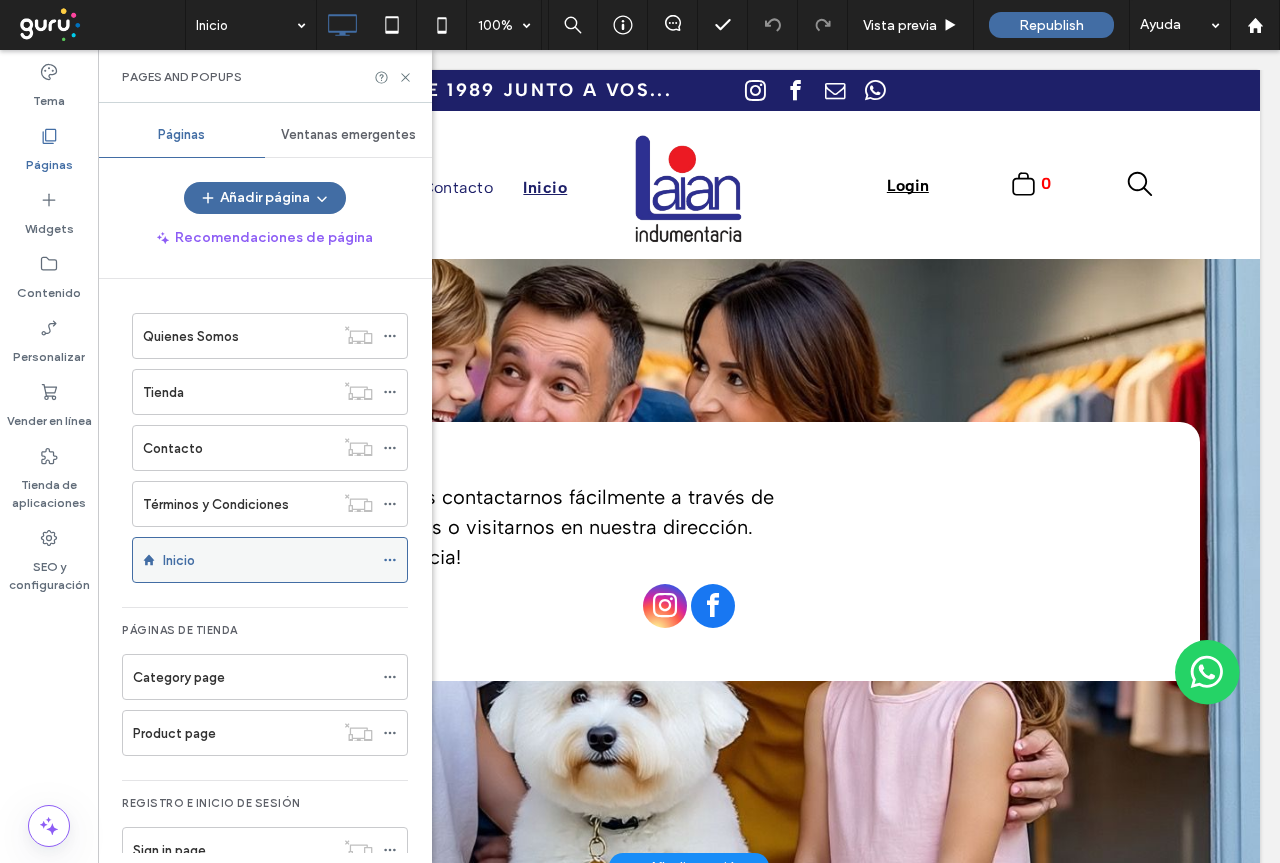 click 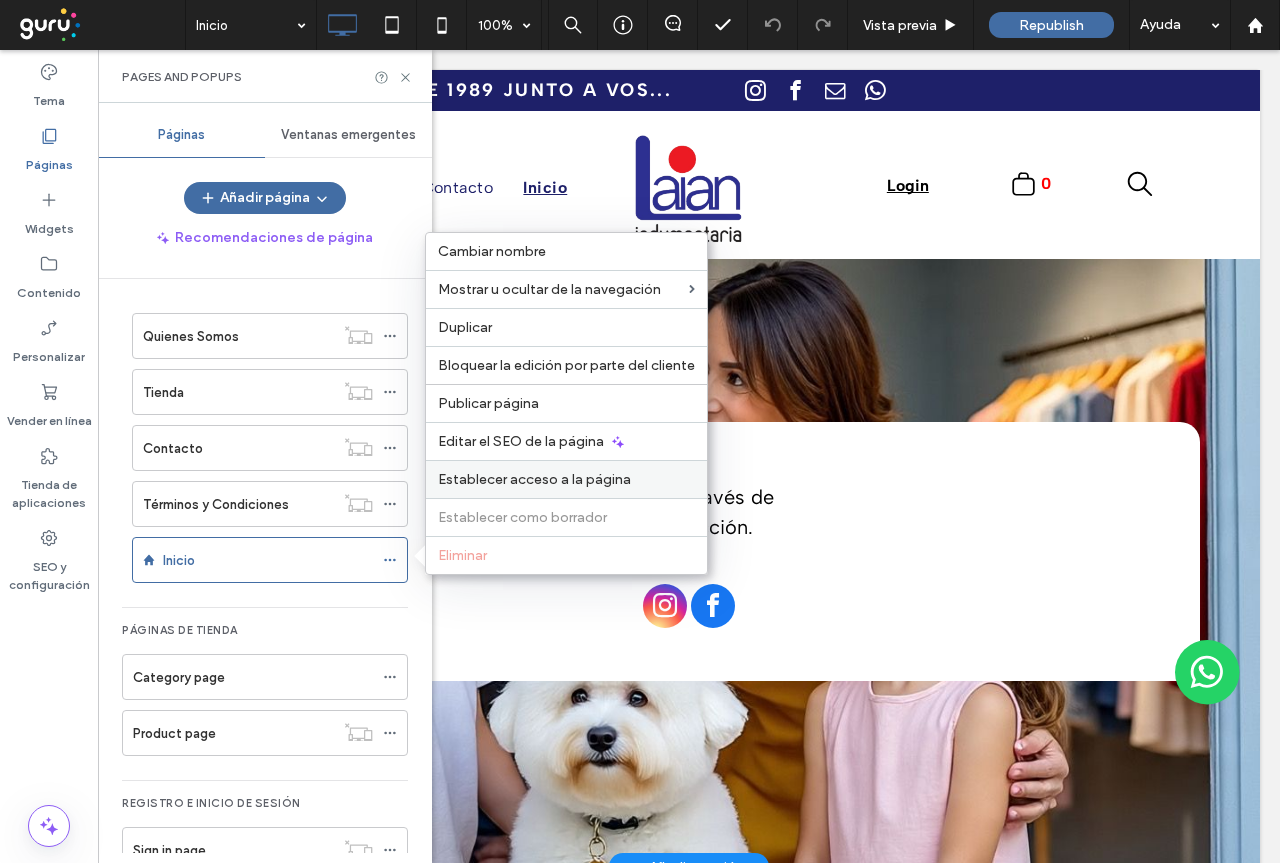 click on "Establecer acceso a la página" at bounding box center (534, 479) 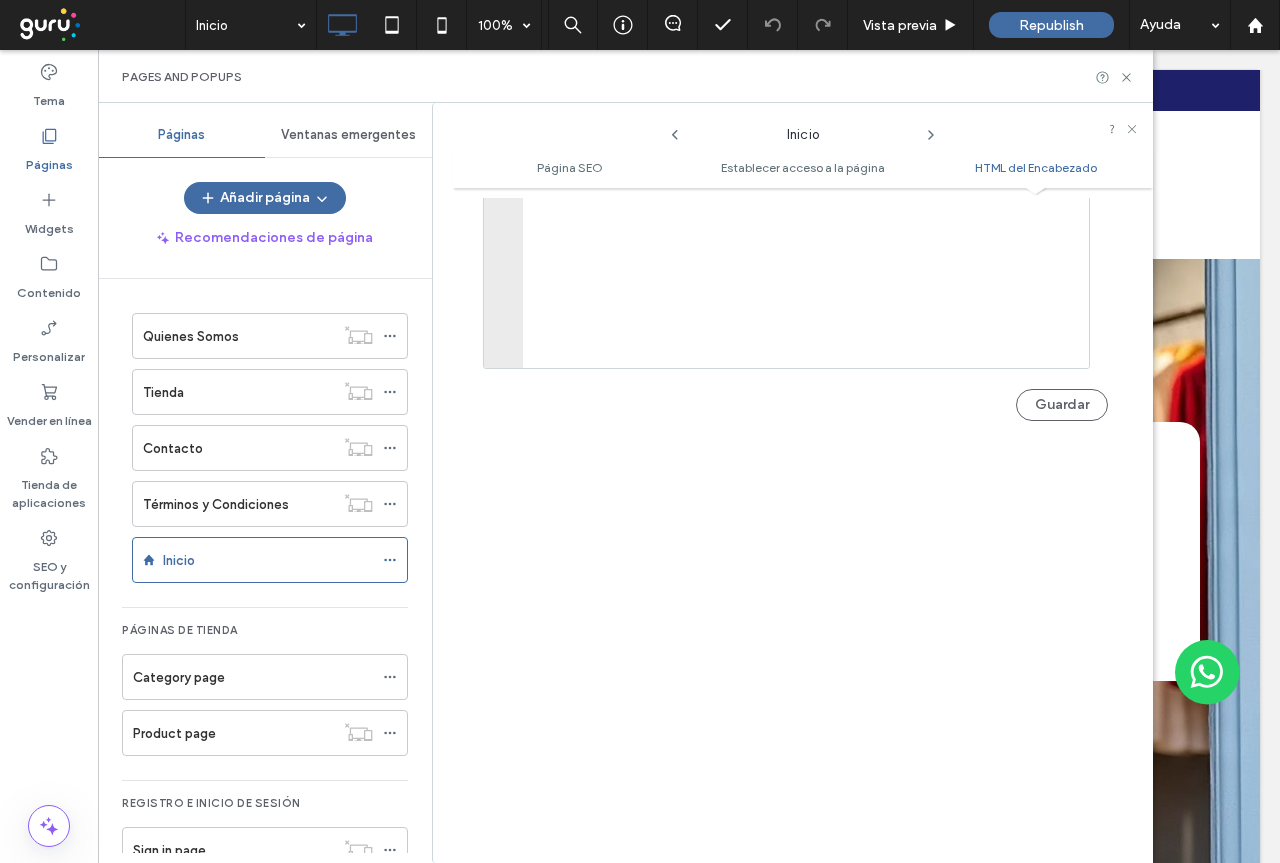 scroll, scrollTop: 2048, scrollLeft: 0, axis: vertical 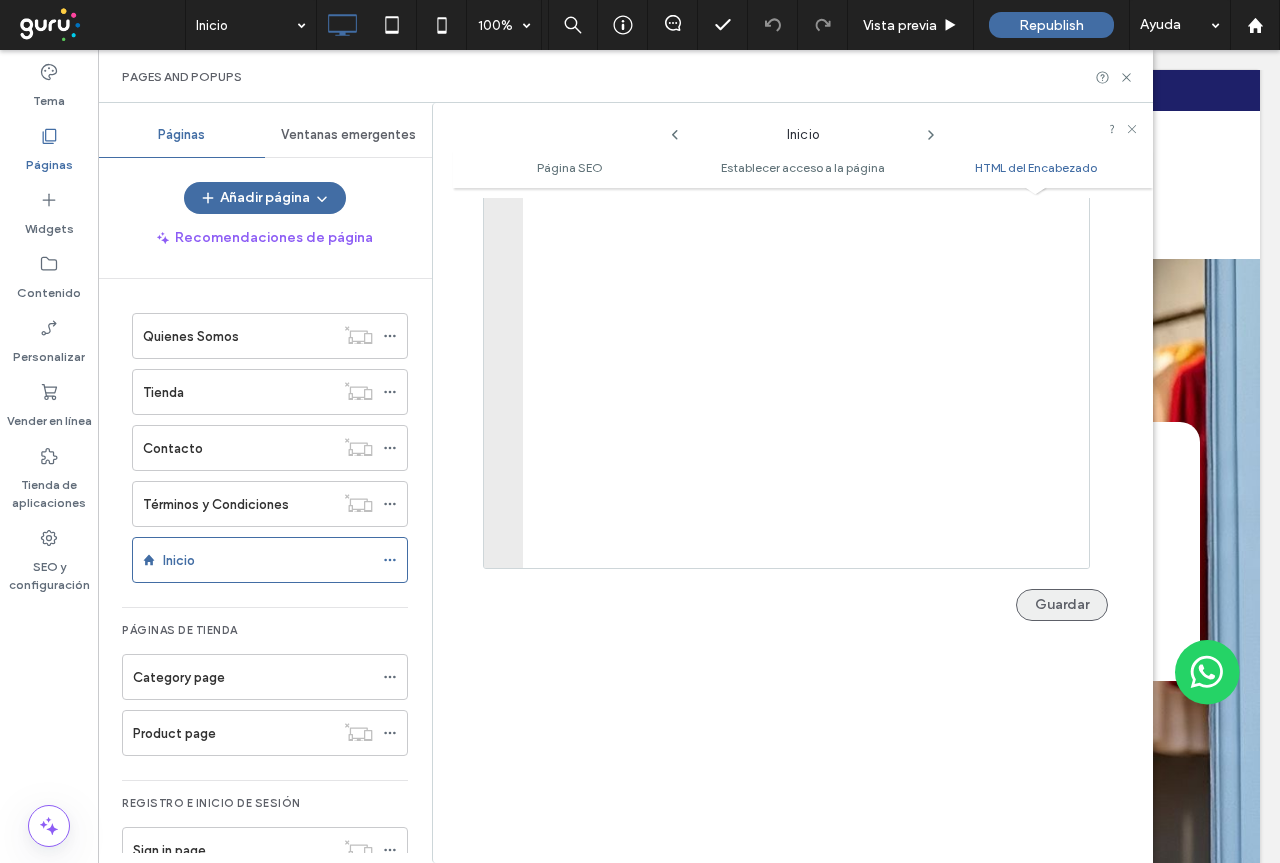 click on "Guardar" at bounding box center [1062, 605] 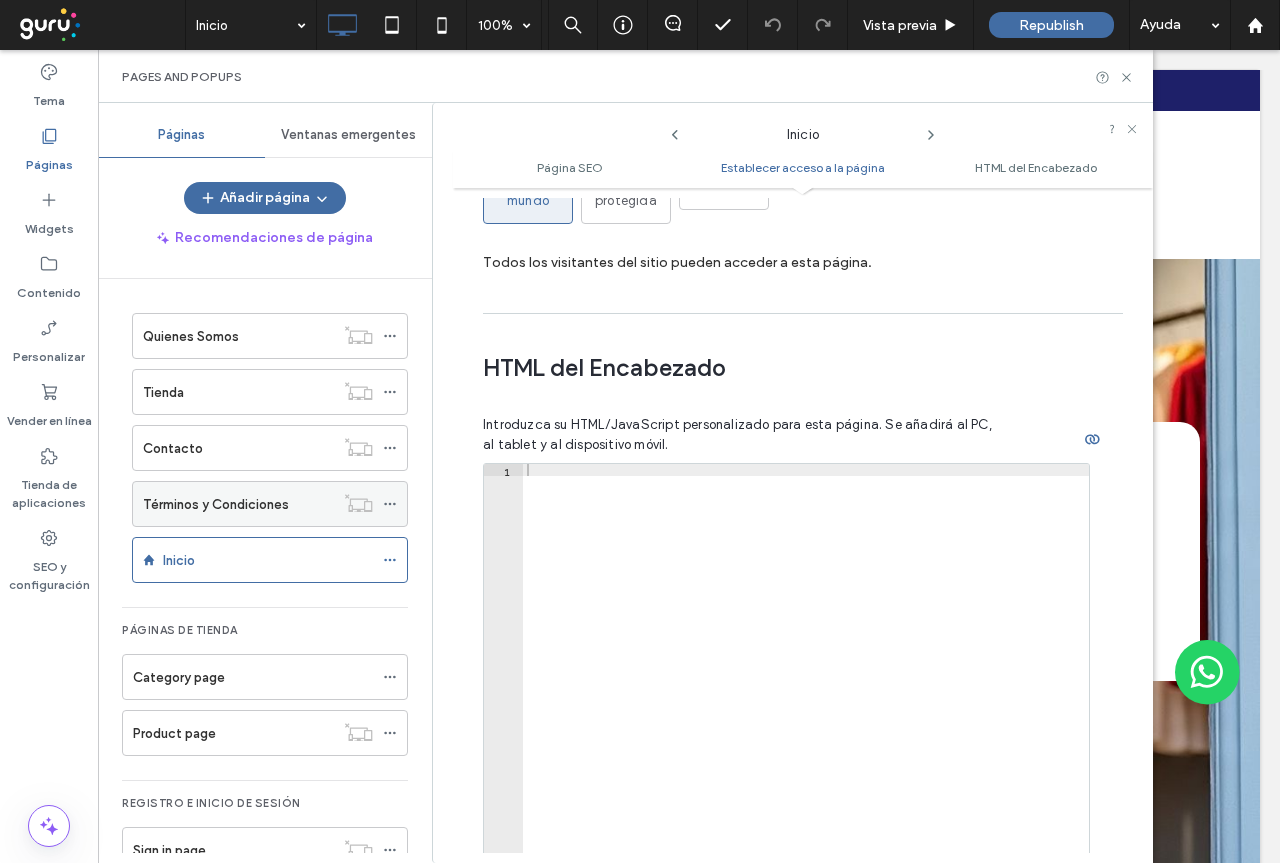 scroll, scrollTop: 1748, scrollLeft: 0, axis: vertical 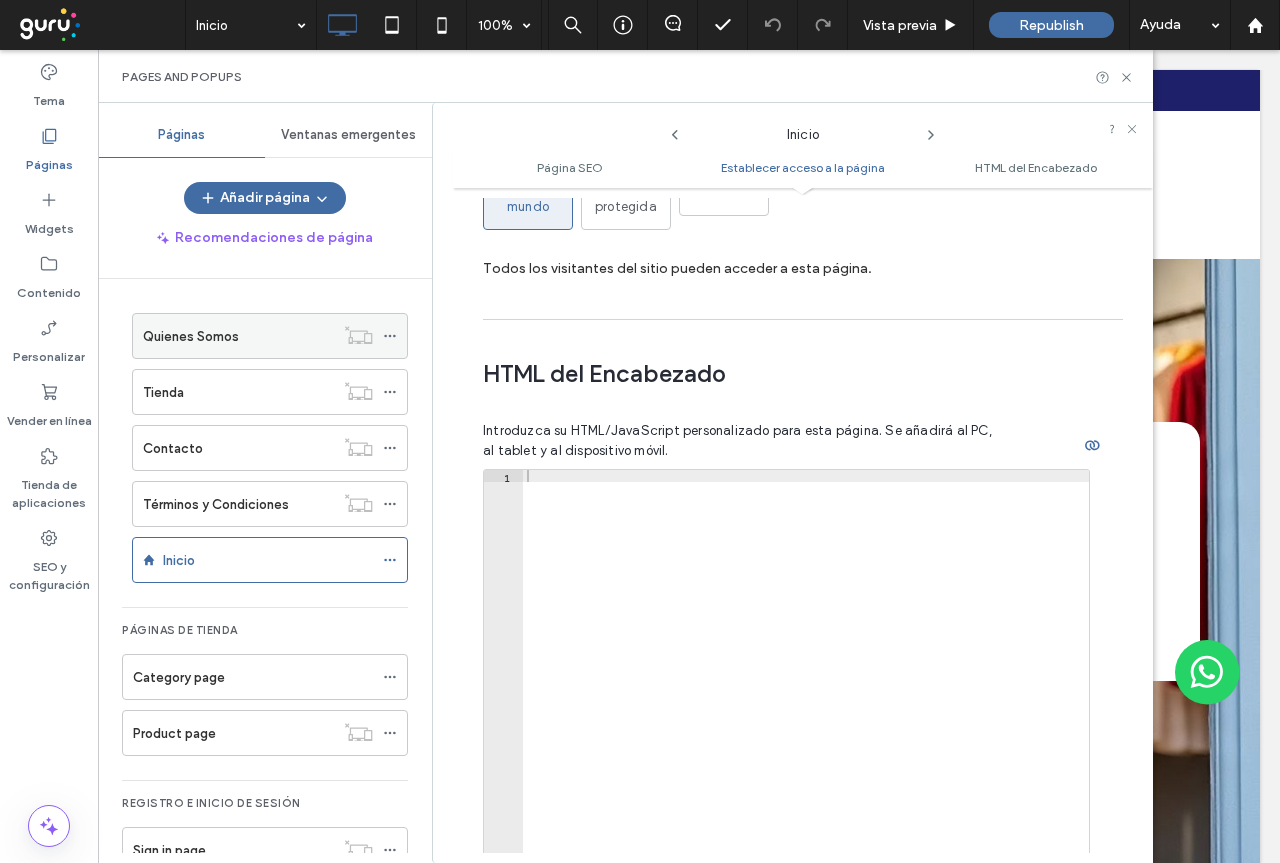 click on "Quienes Somos" at bounding box center [238, 336] 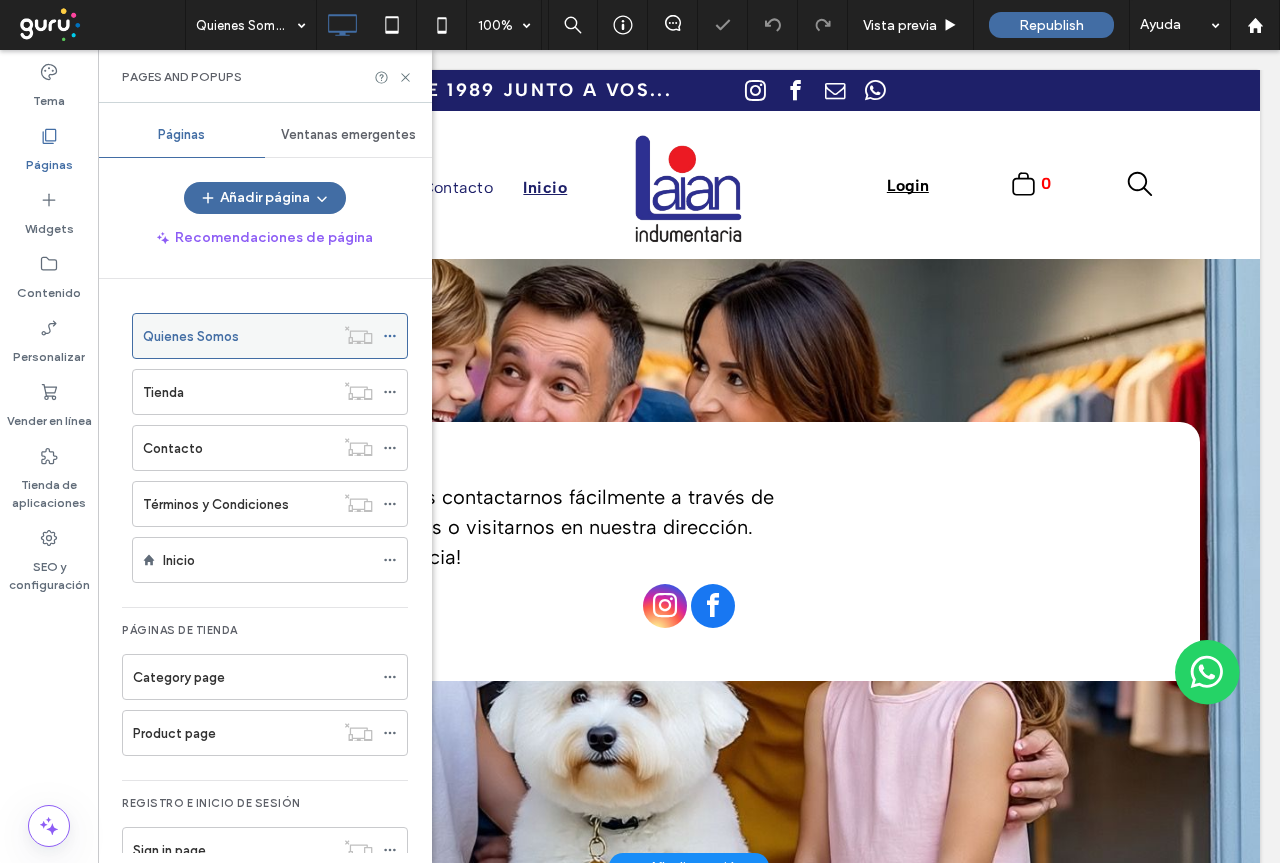 click 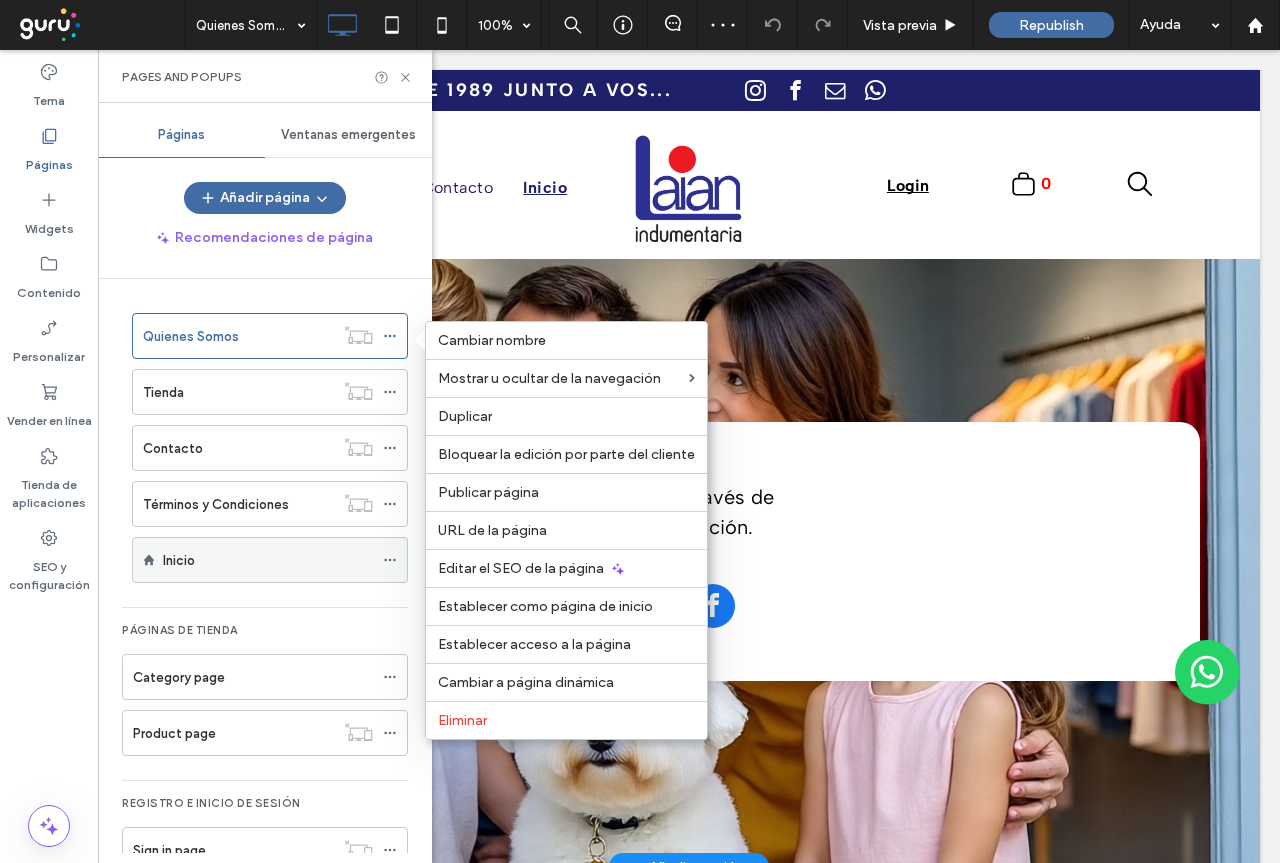 click 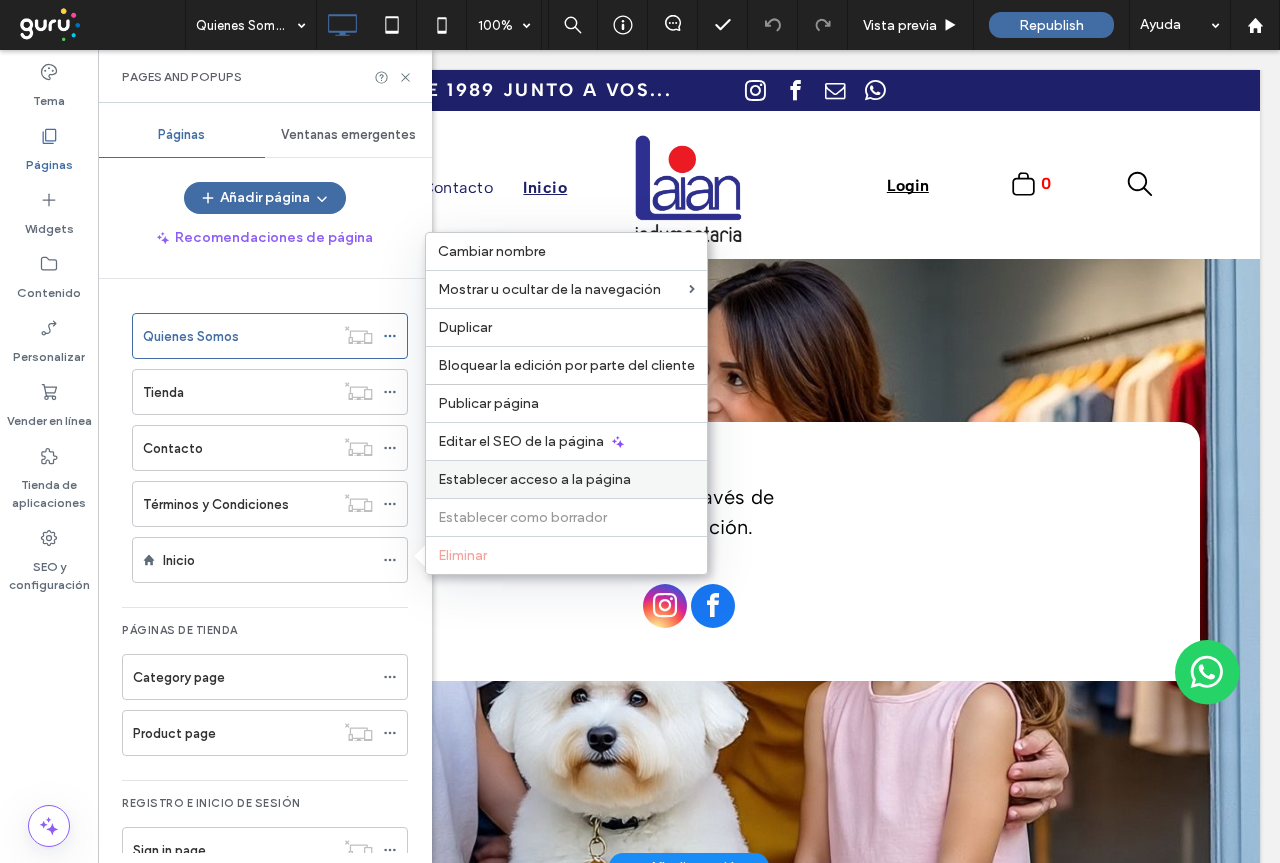 click on "Establecer acceso a la página" at bounding box center (534, 479) 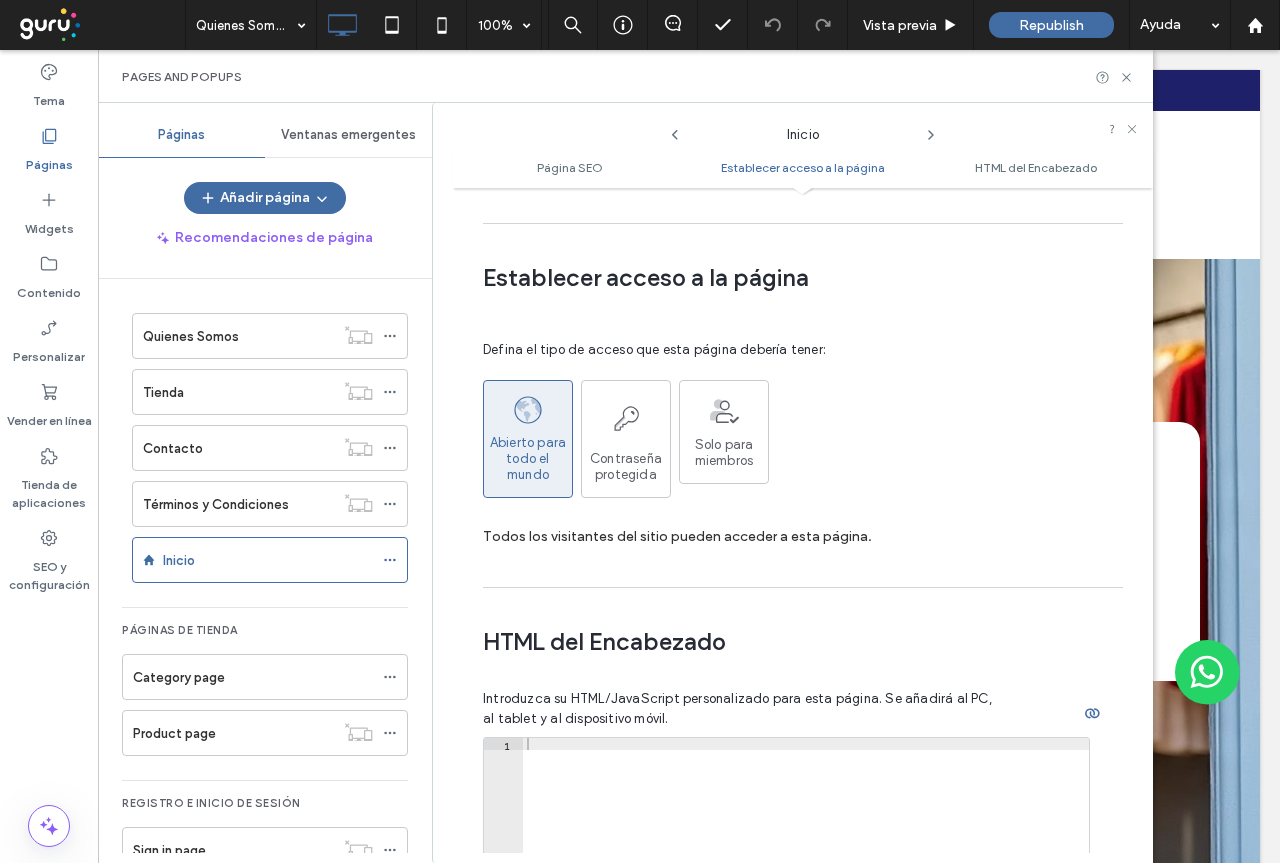 scroll, scrollTop: 1506, scrollLeft: 0, axis: vertical 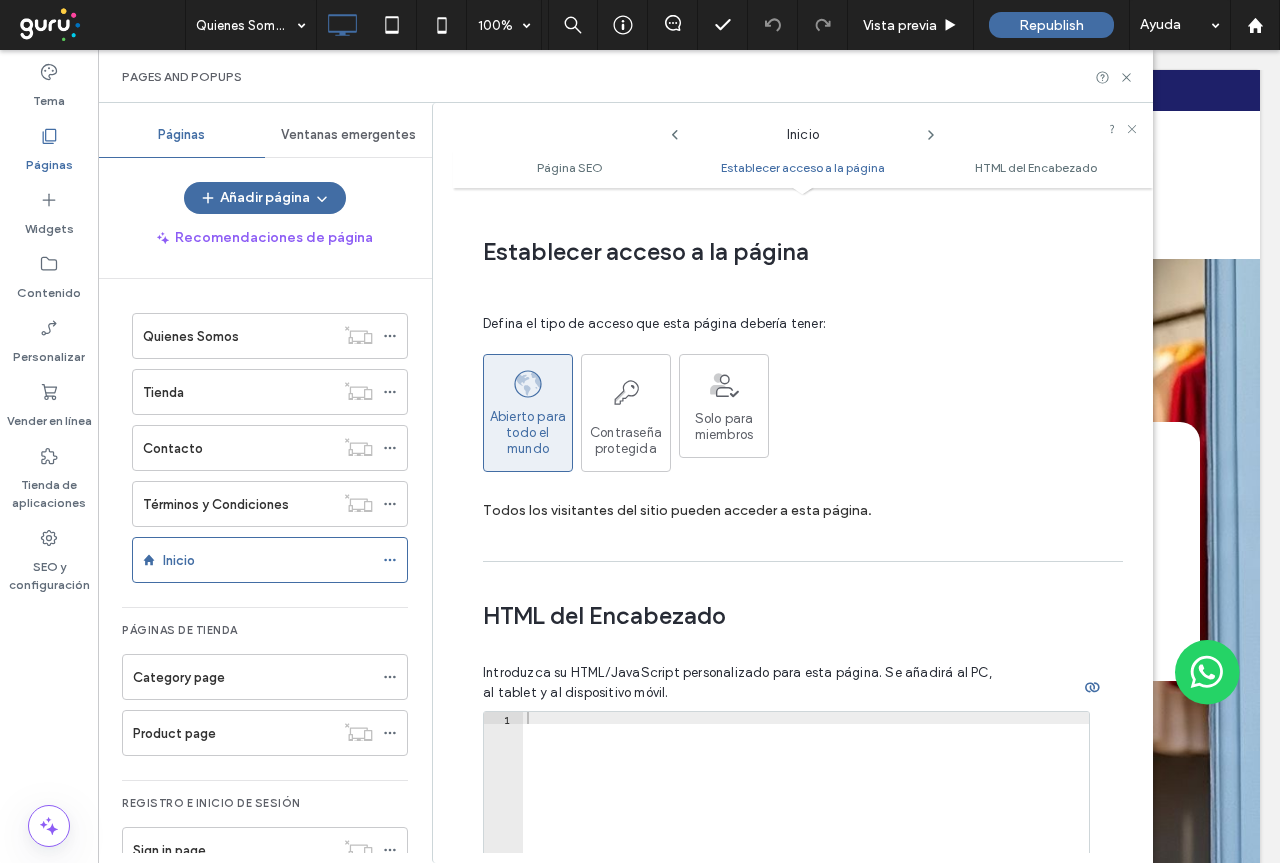 click on "Abierto para todo el mundo" at bounding box center [528, 433] 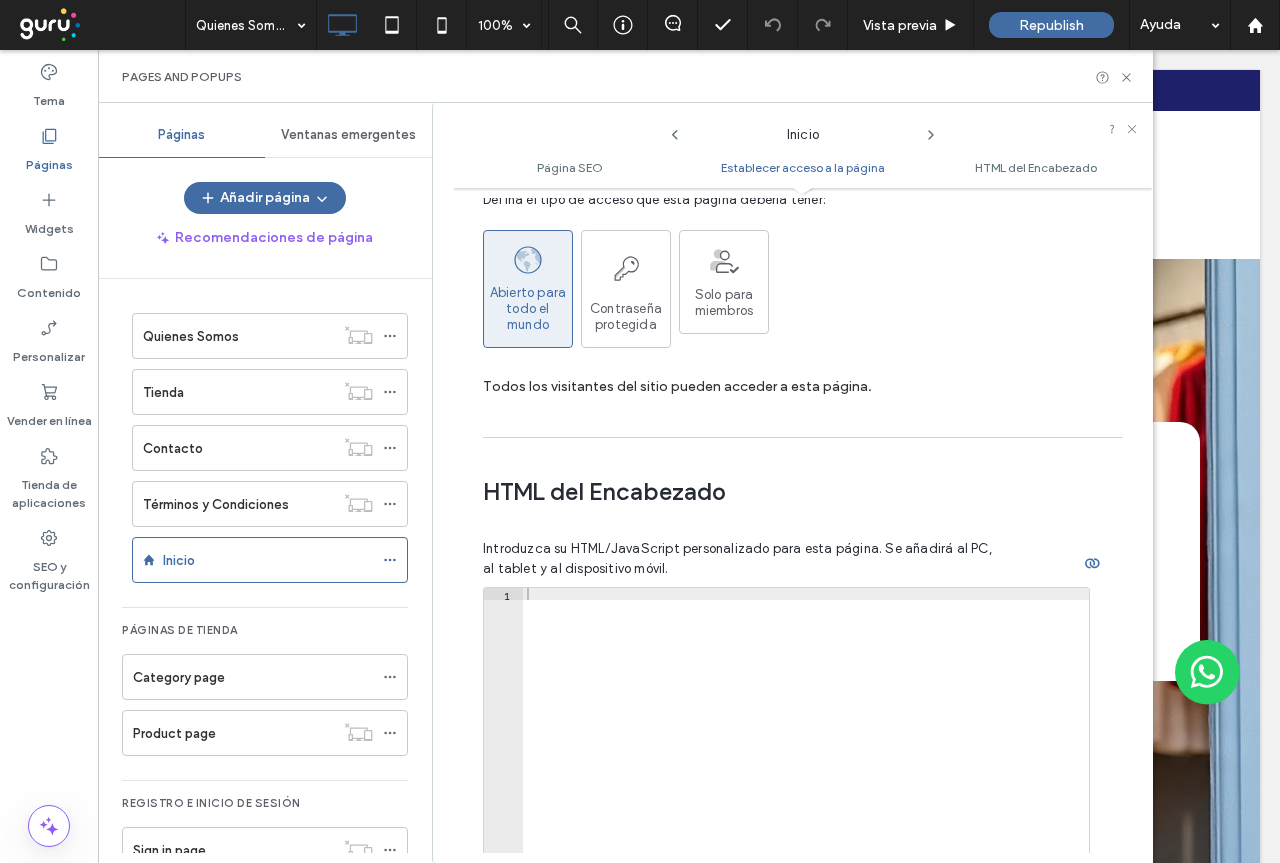 scroll, scrollTop: 1860, scrollLeft: 0, axis: vertical 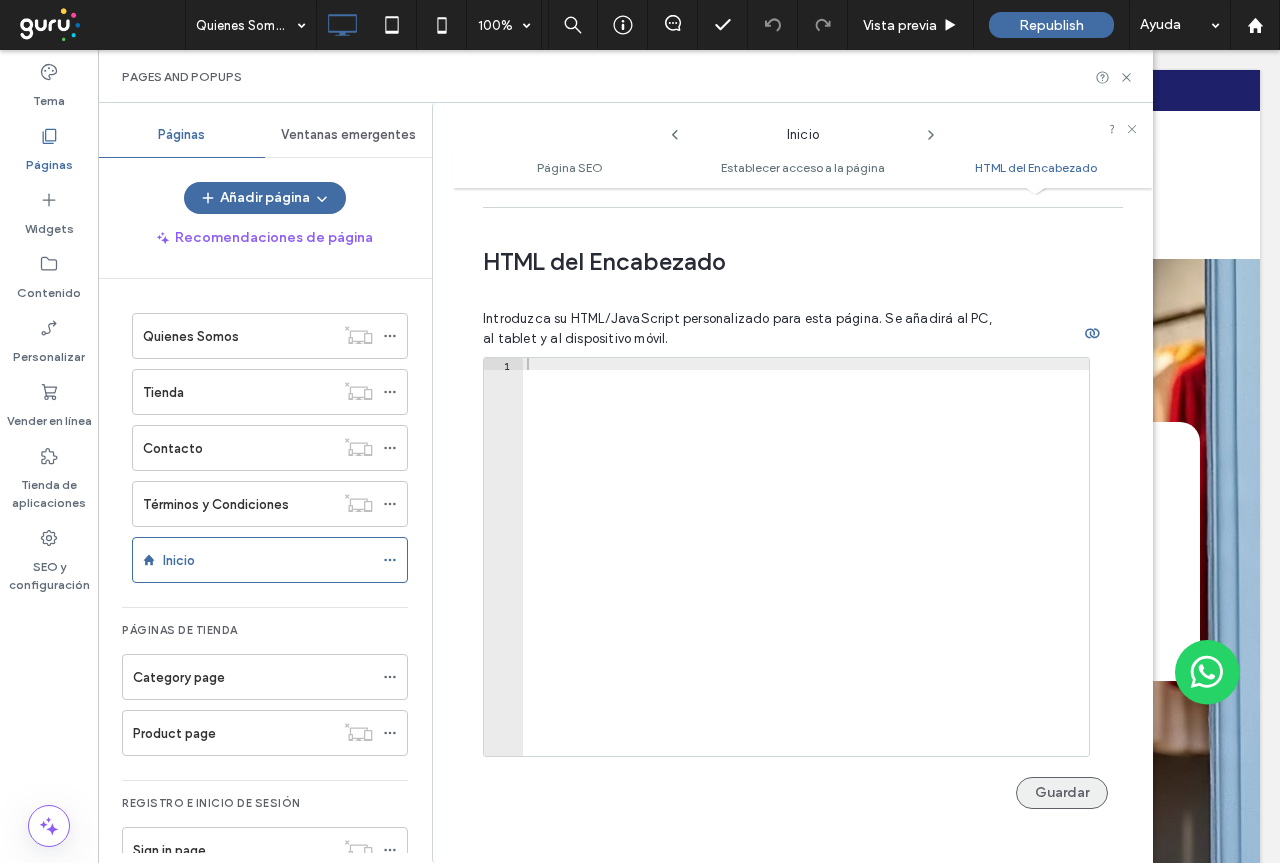 click on "Guardar" at bounding box center (1062, 793) 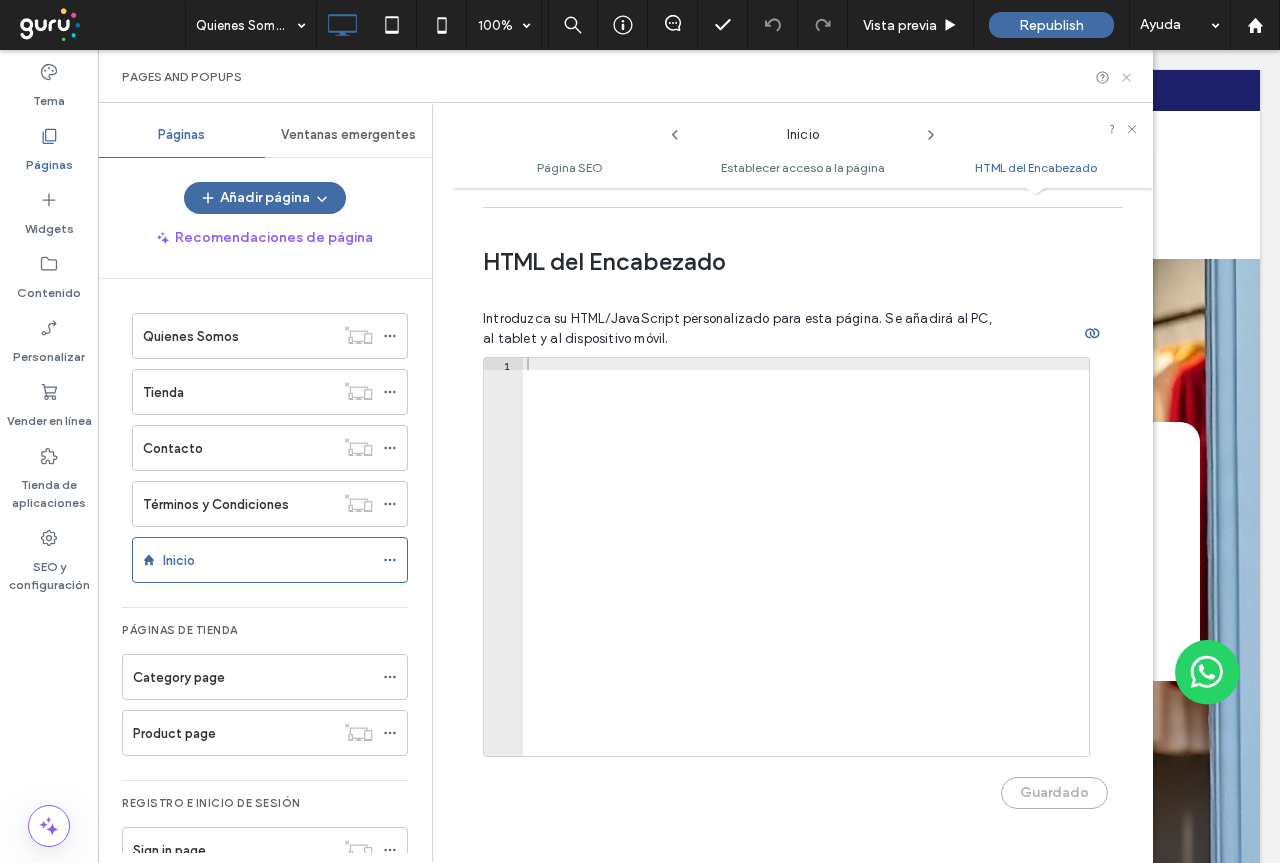 click 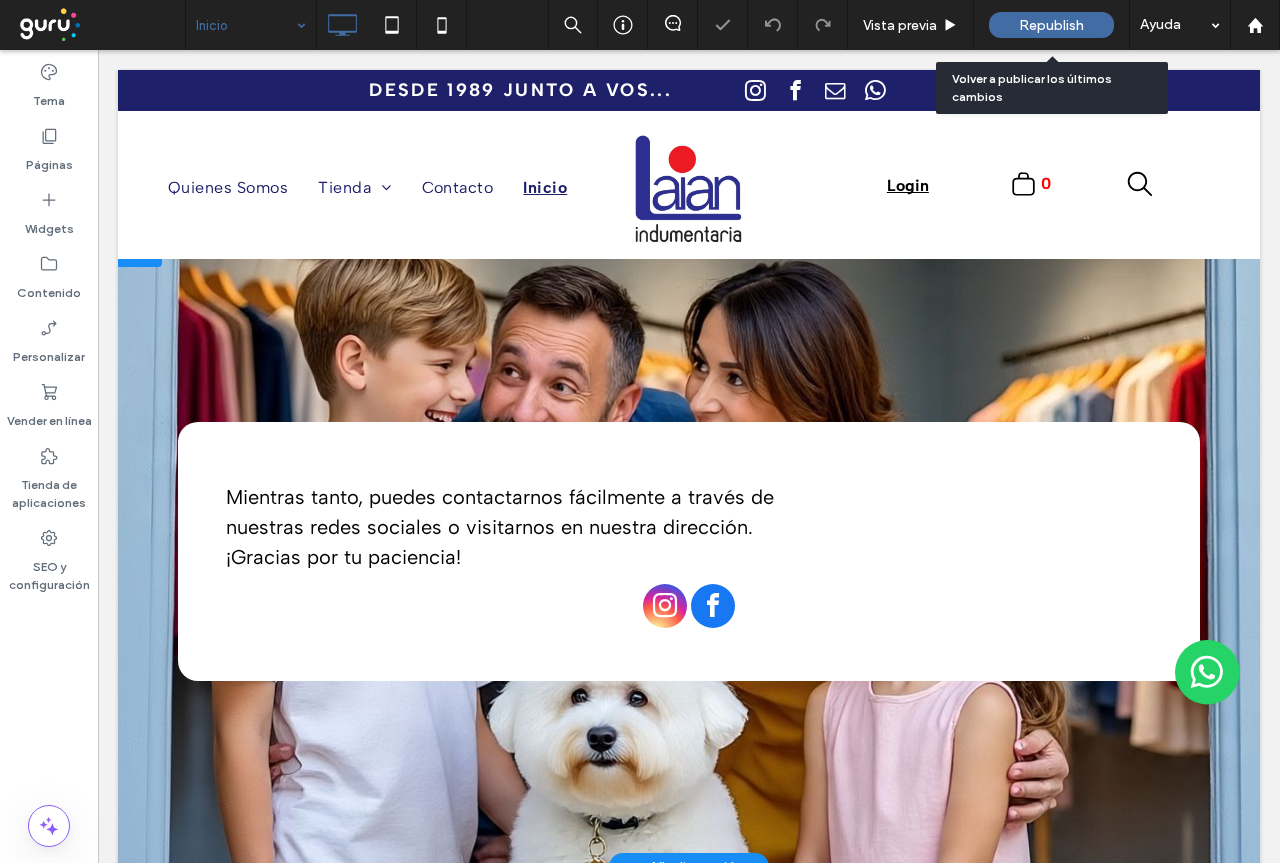 click on "Republish" at bounding box center [1051, 25] 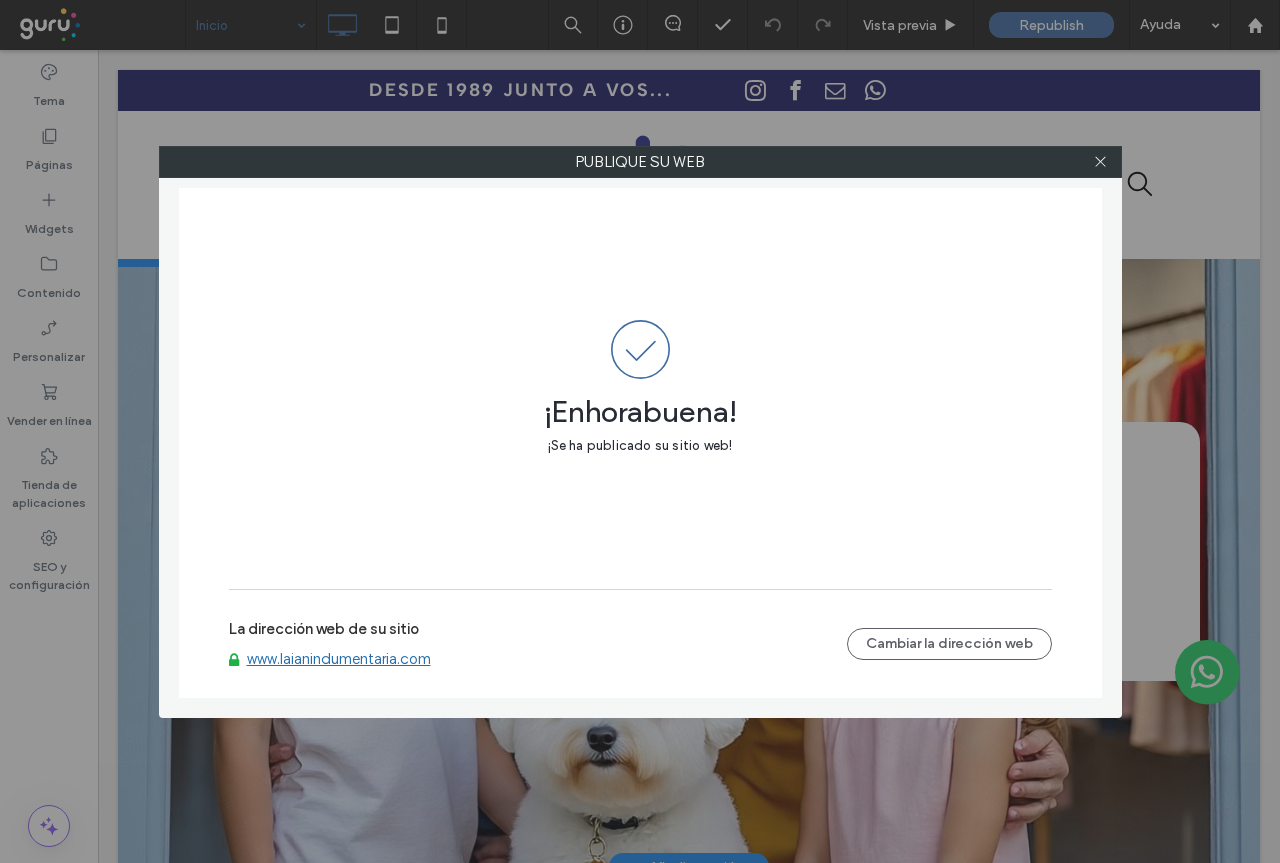 click on "www.laianindumentaria.com" at bounding box center [339, 659] 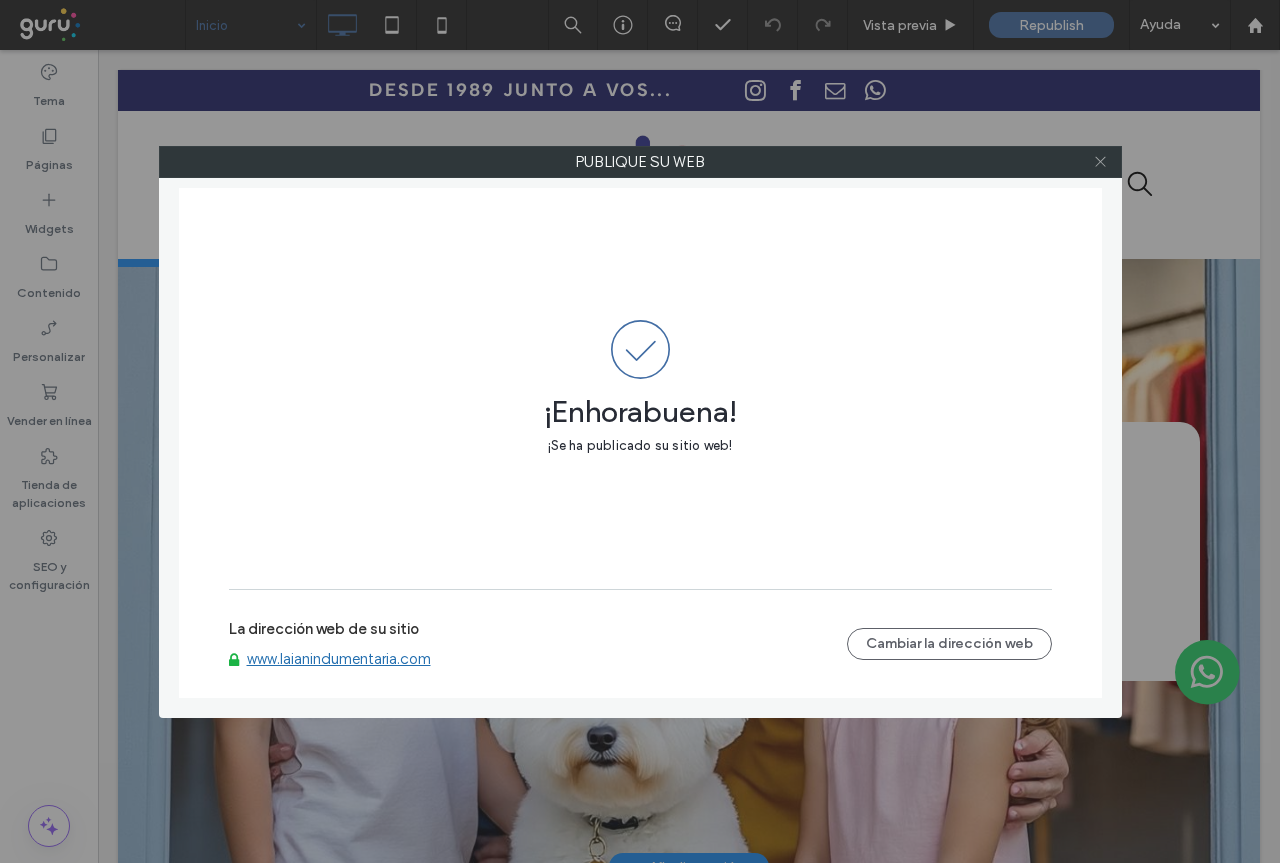 click 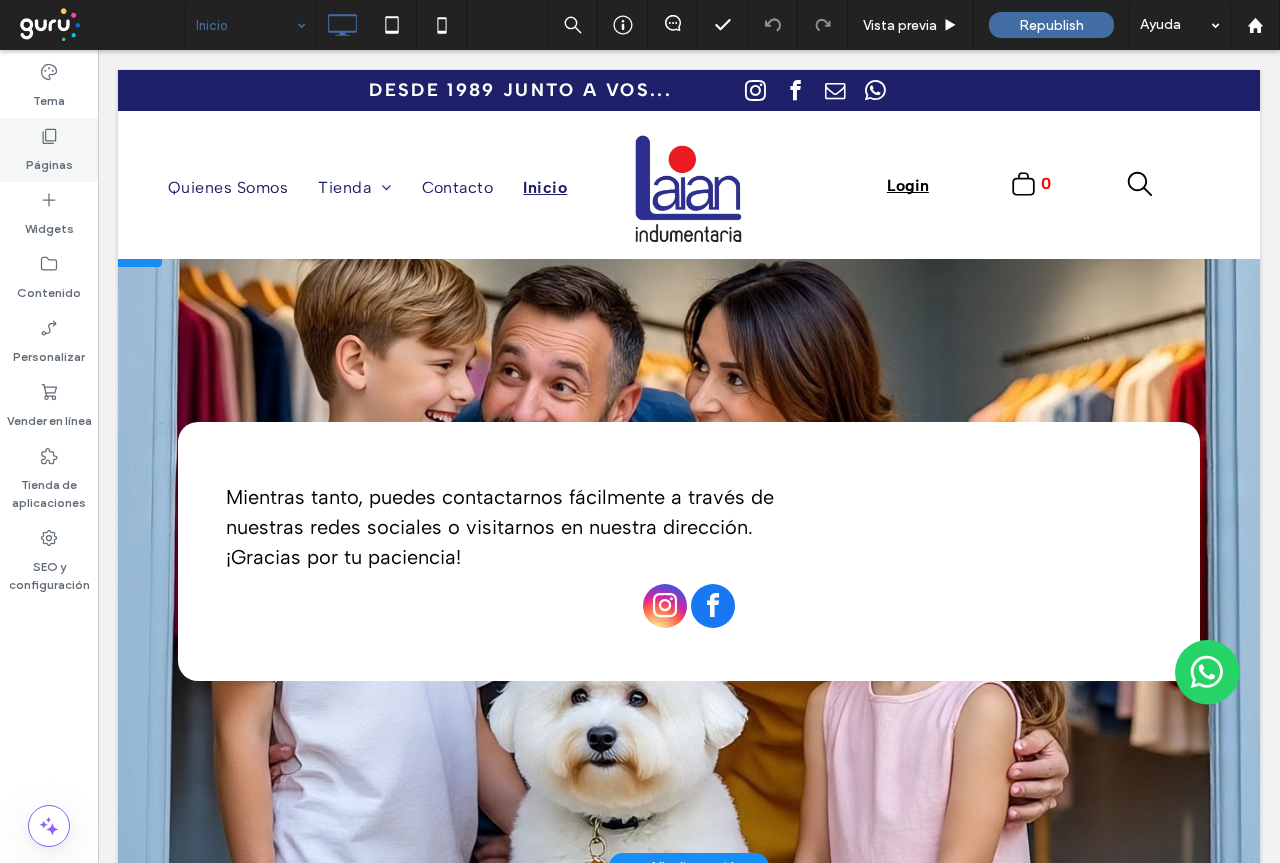 click on "Páginas" at bounding box center (49, 160) 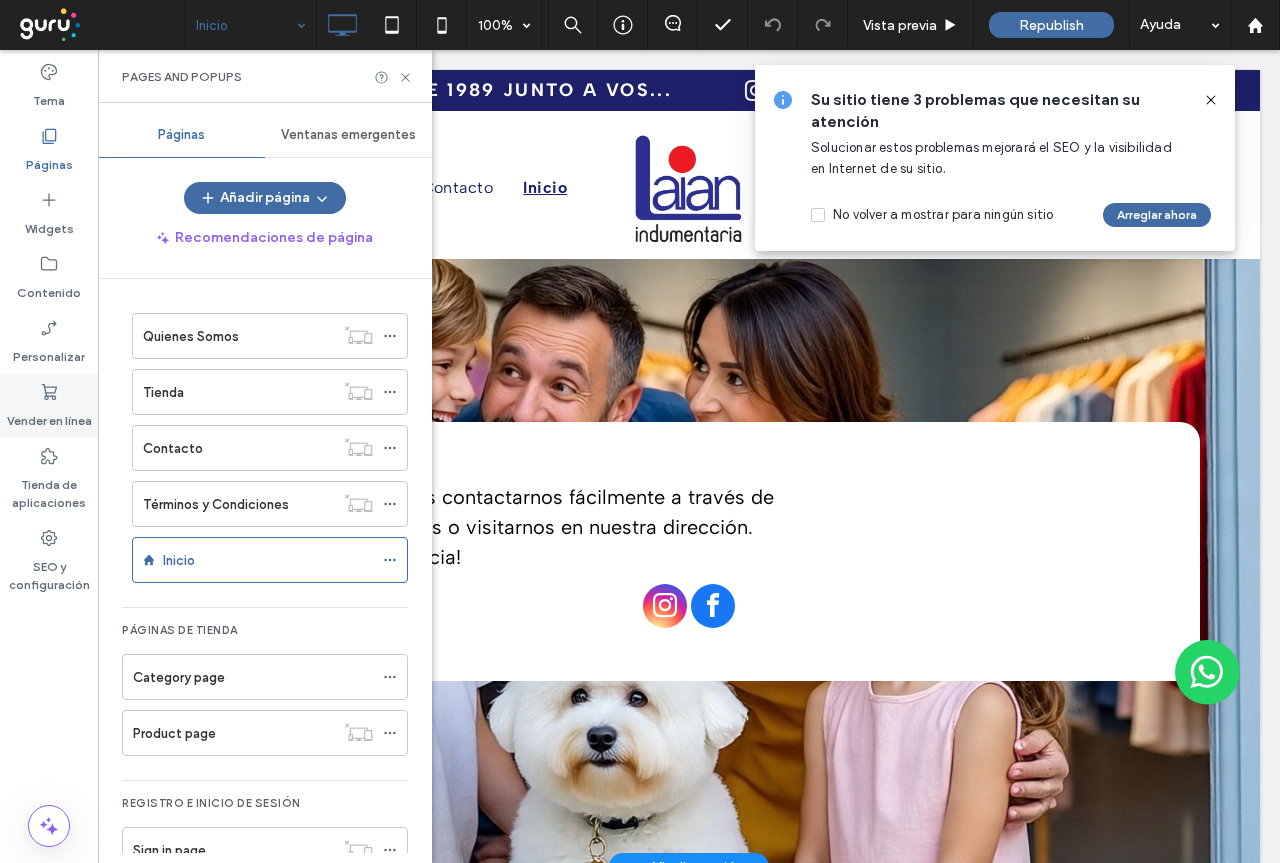 click 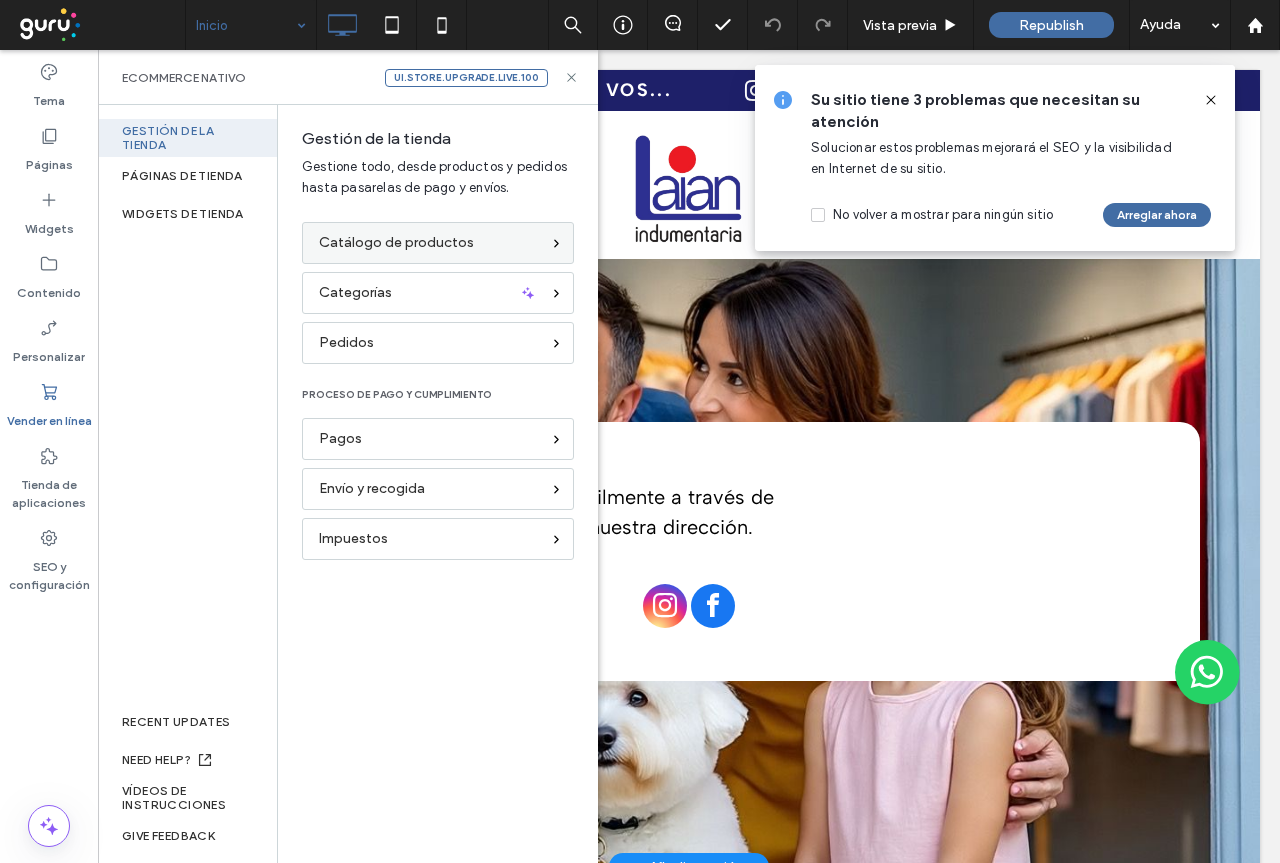 click on "Catálogo de productos" at bounding box center [396, 243] 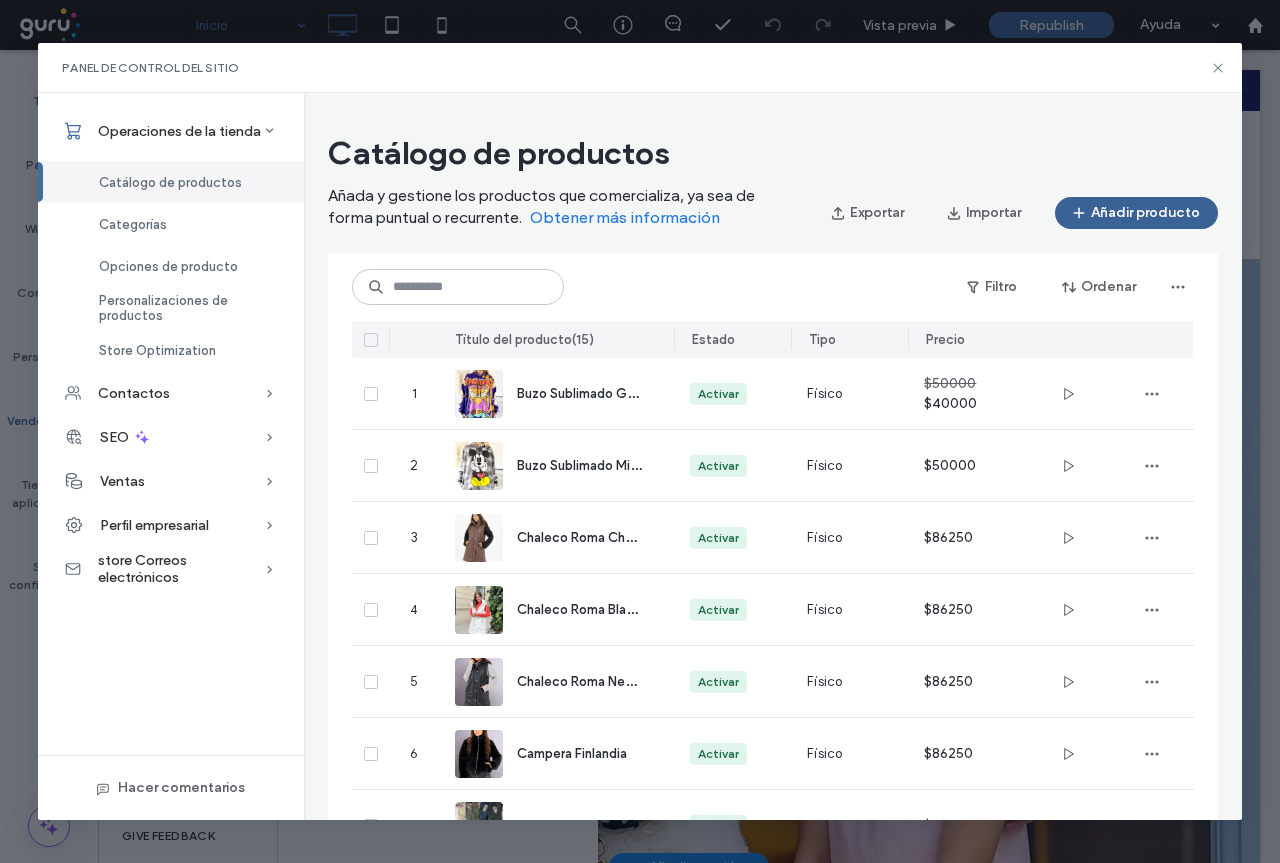 click on "Añadir producto" at bounding box center [1136, 213] 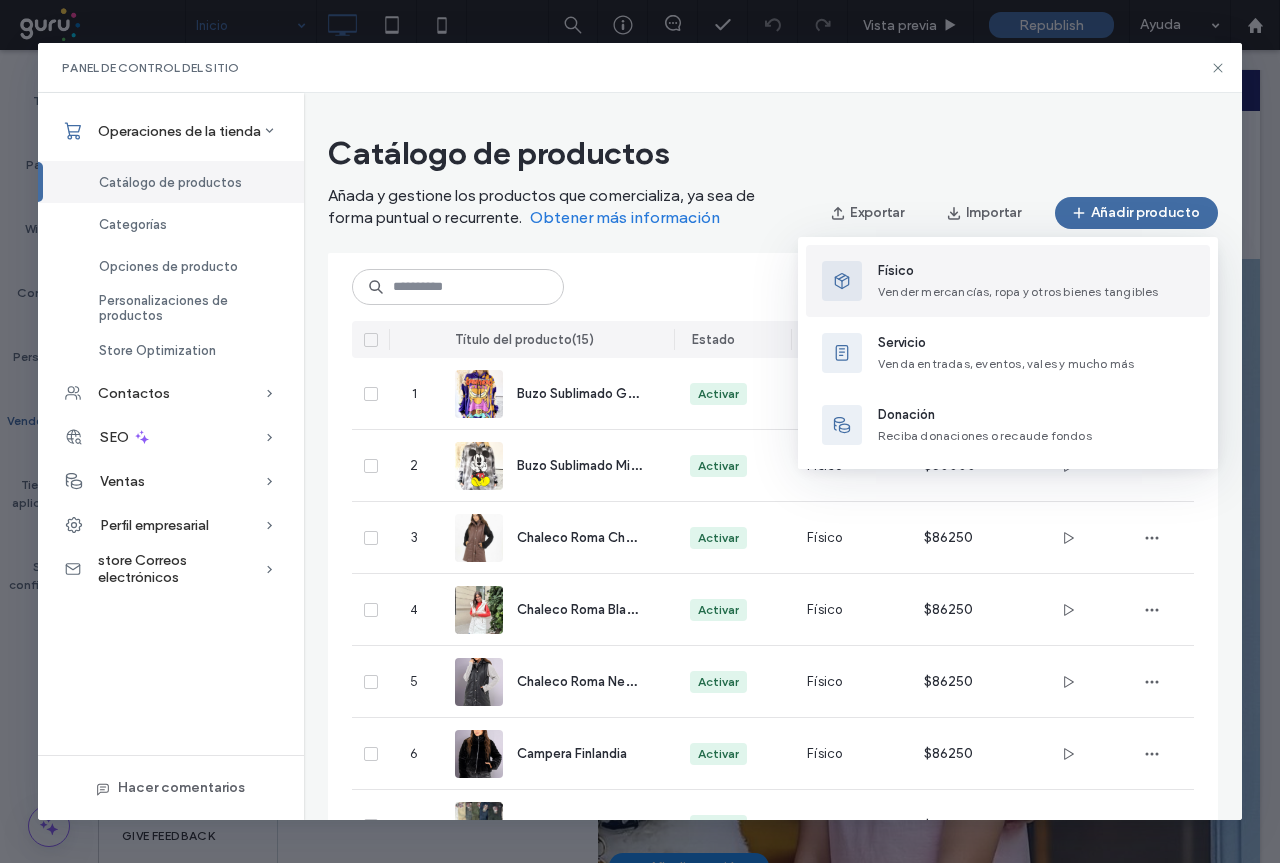 click on "Físico" at bounding box center (1018, 271) 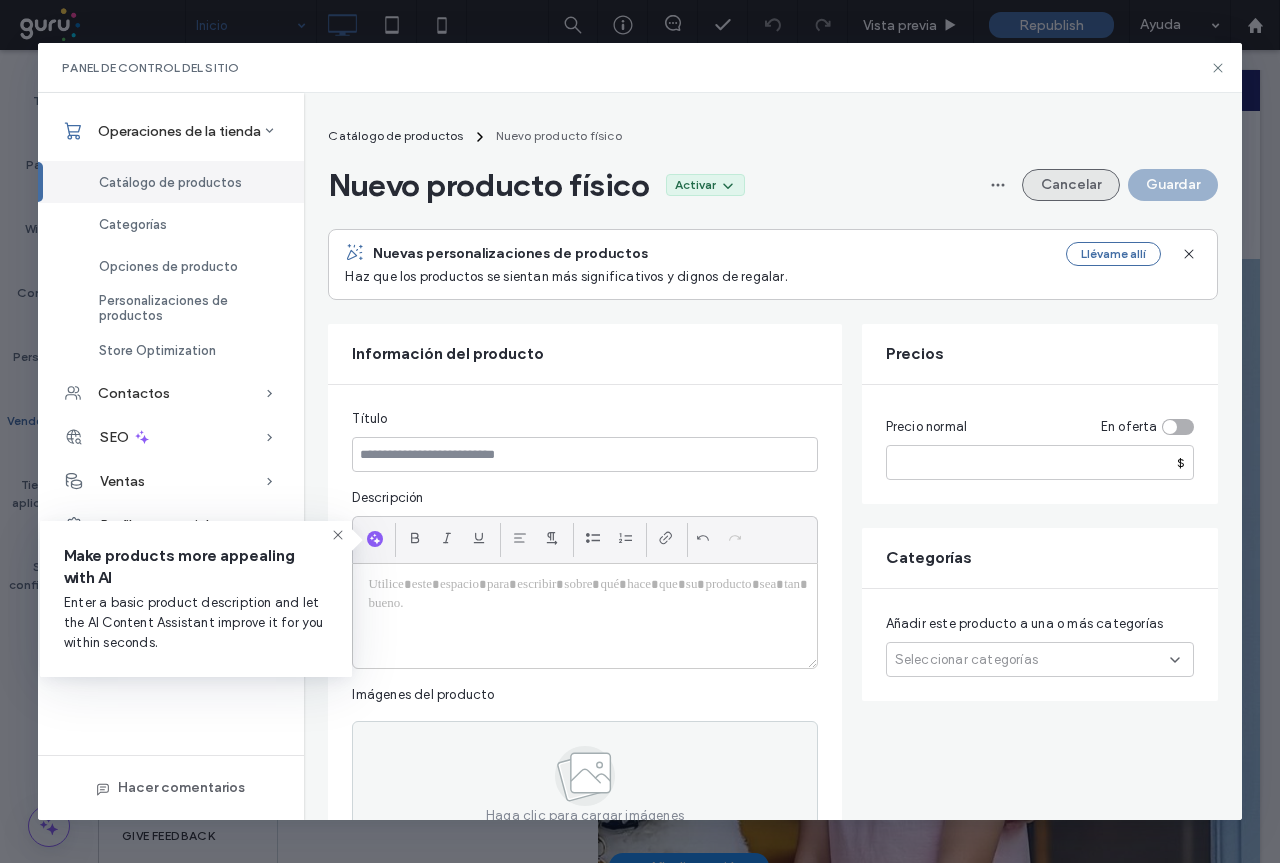 click on "Cancelar" at bounding box center (1071, 185) 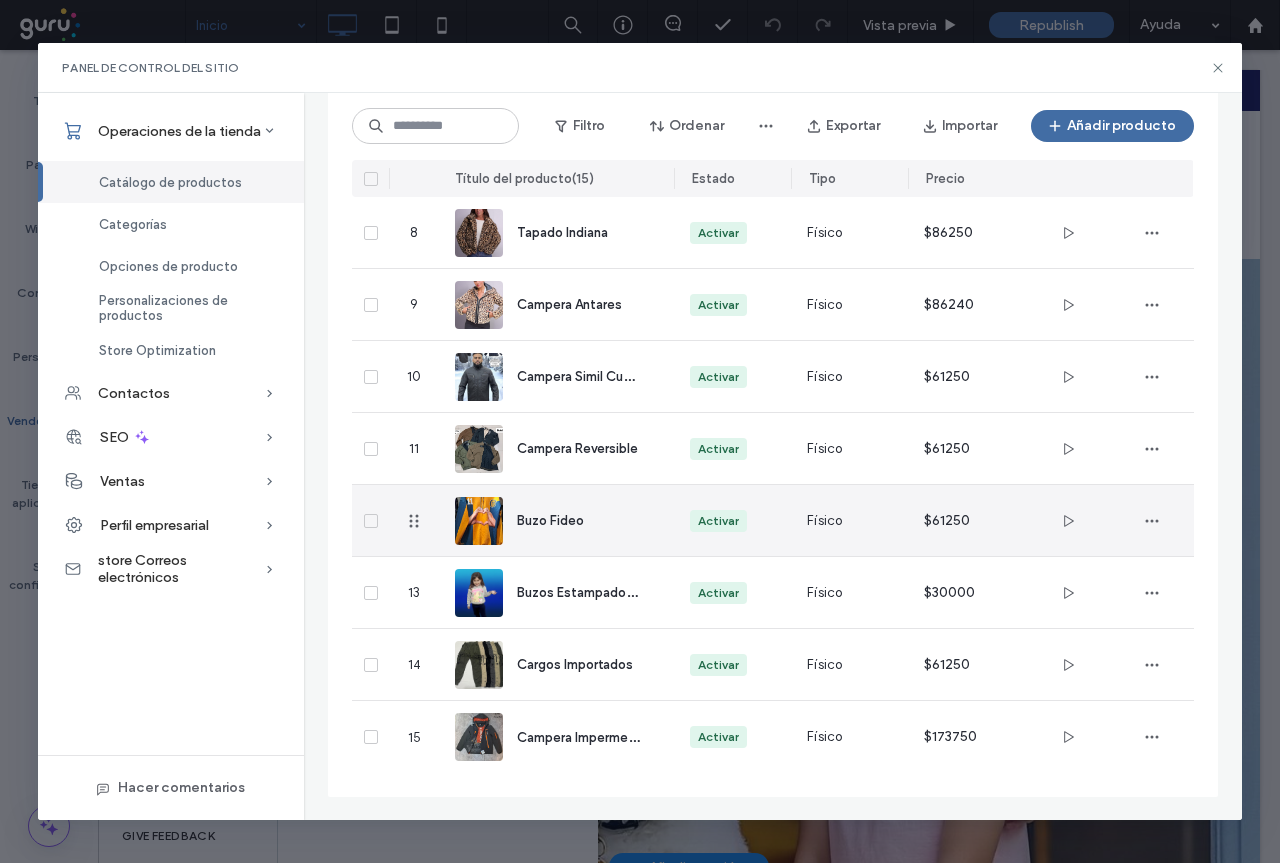 scroll, scrollTop: 644, scrollLeft: 0, axis: vertical 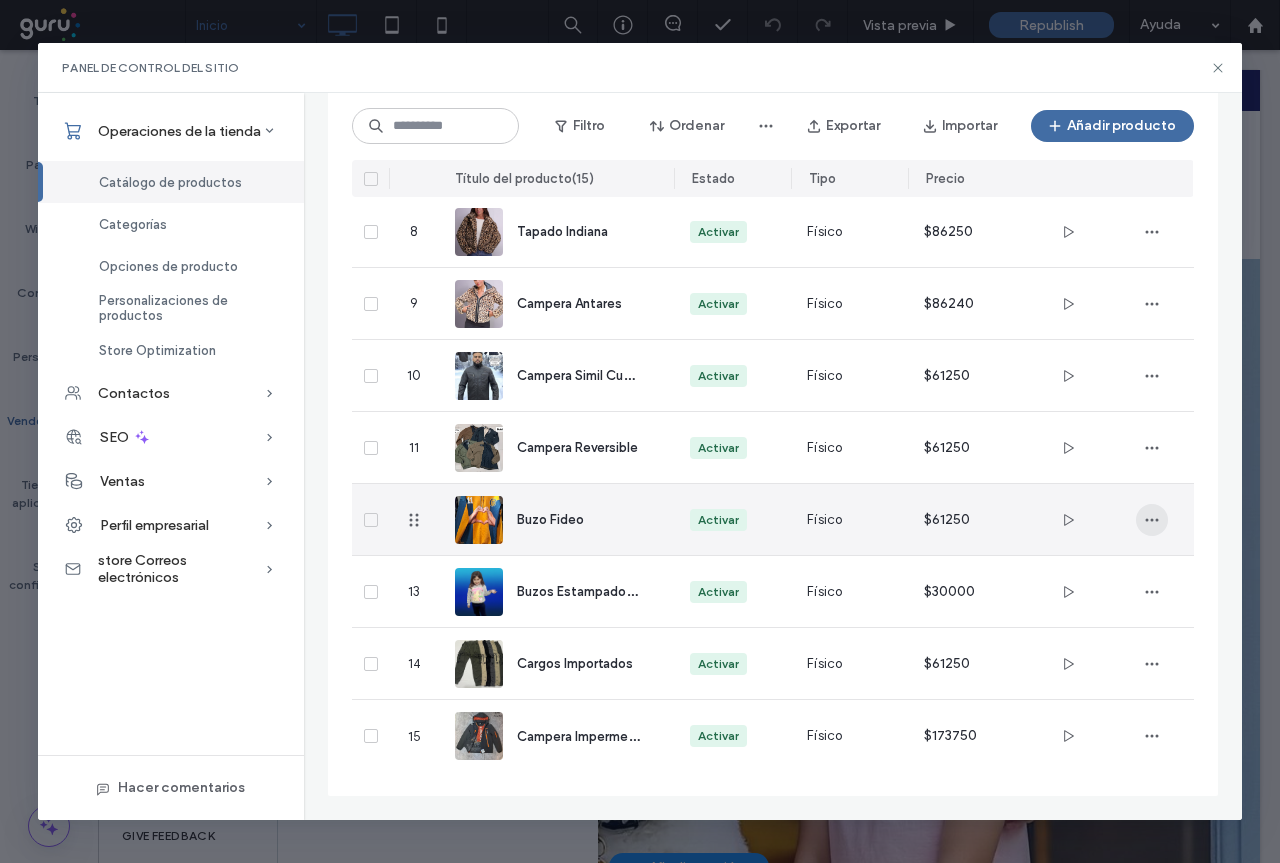 click 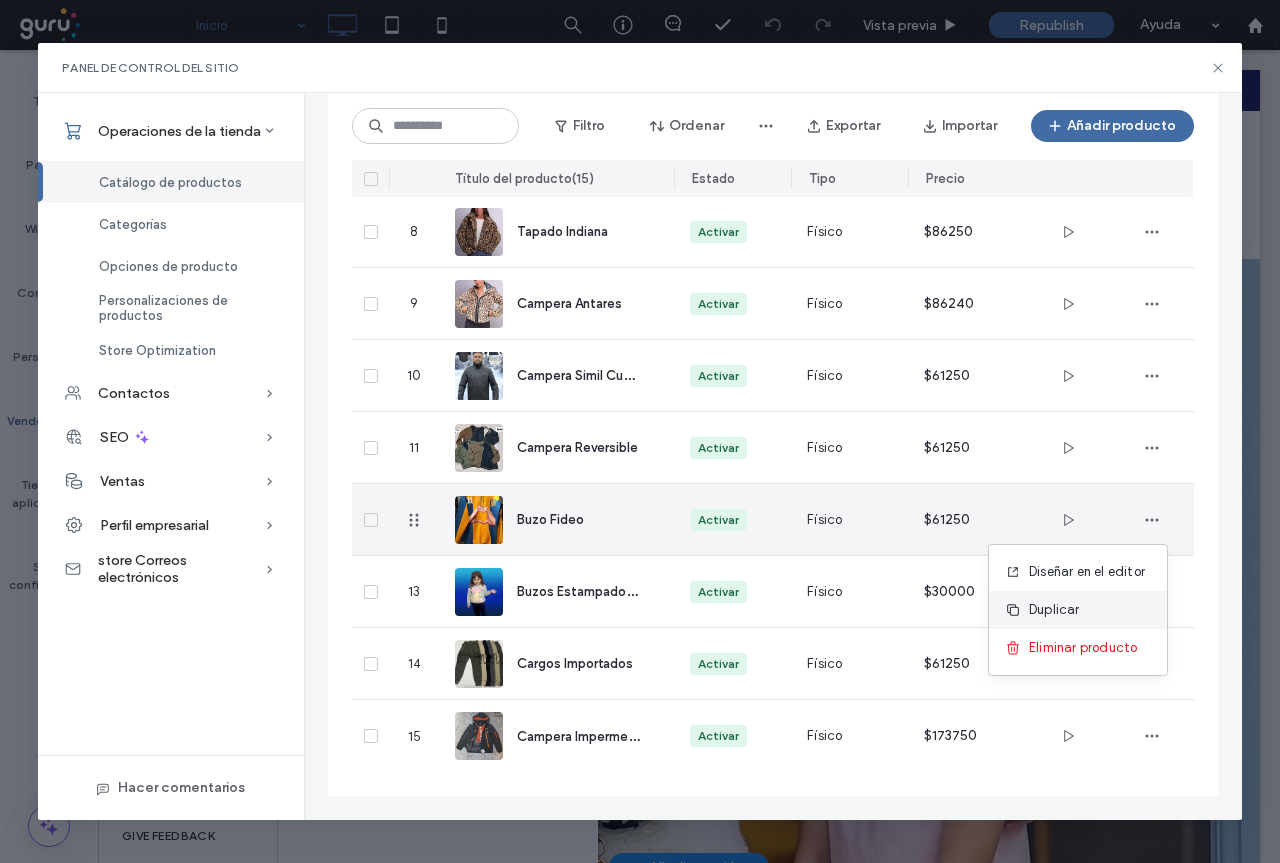 click on "Duplicar" at bounding box center (1054, 610) 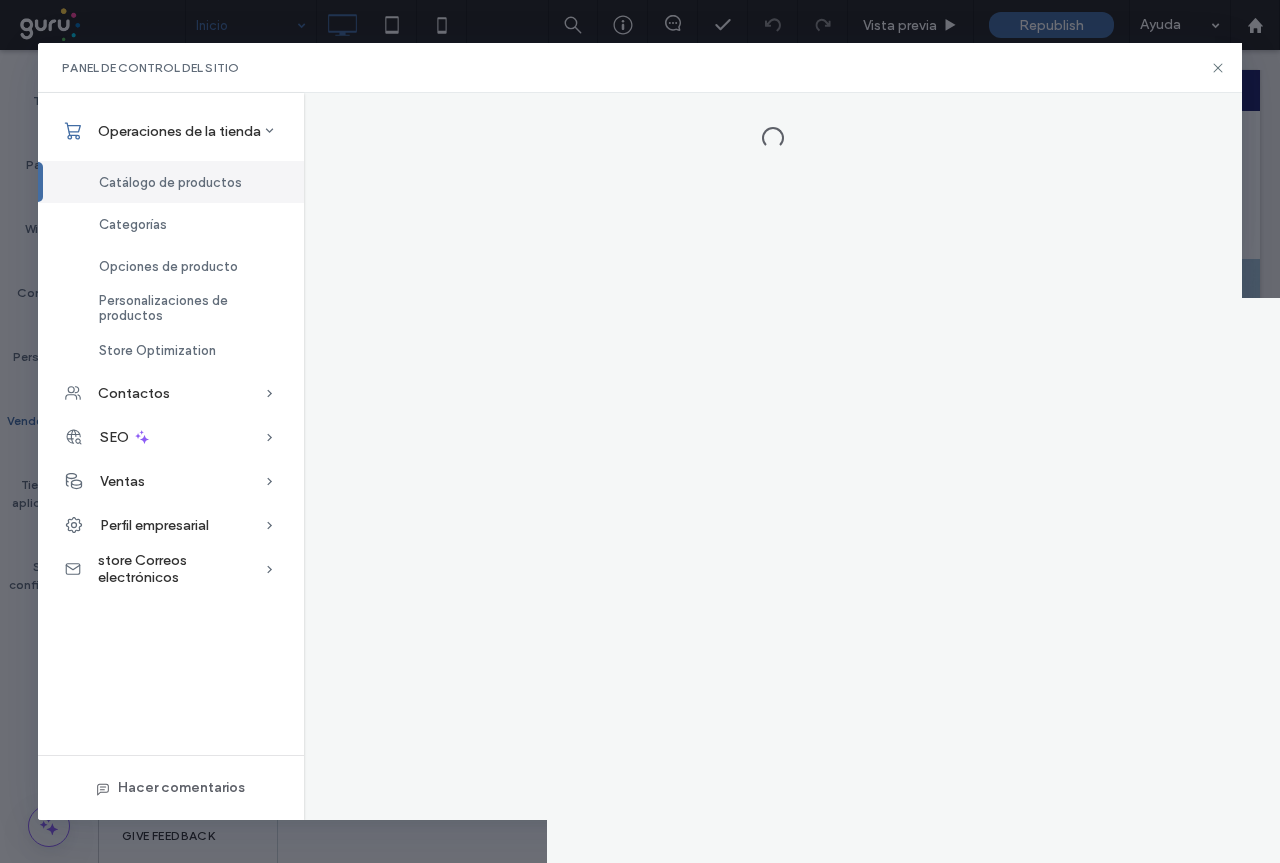 scroll, scrollTop: 0, scrollLeft: 0, axis: both 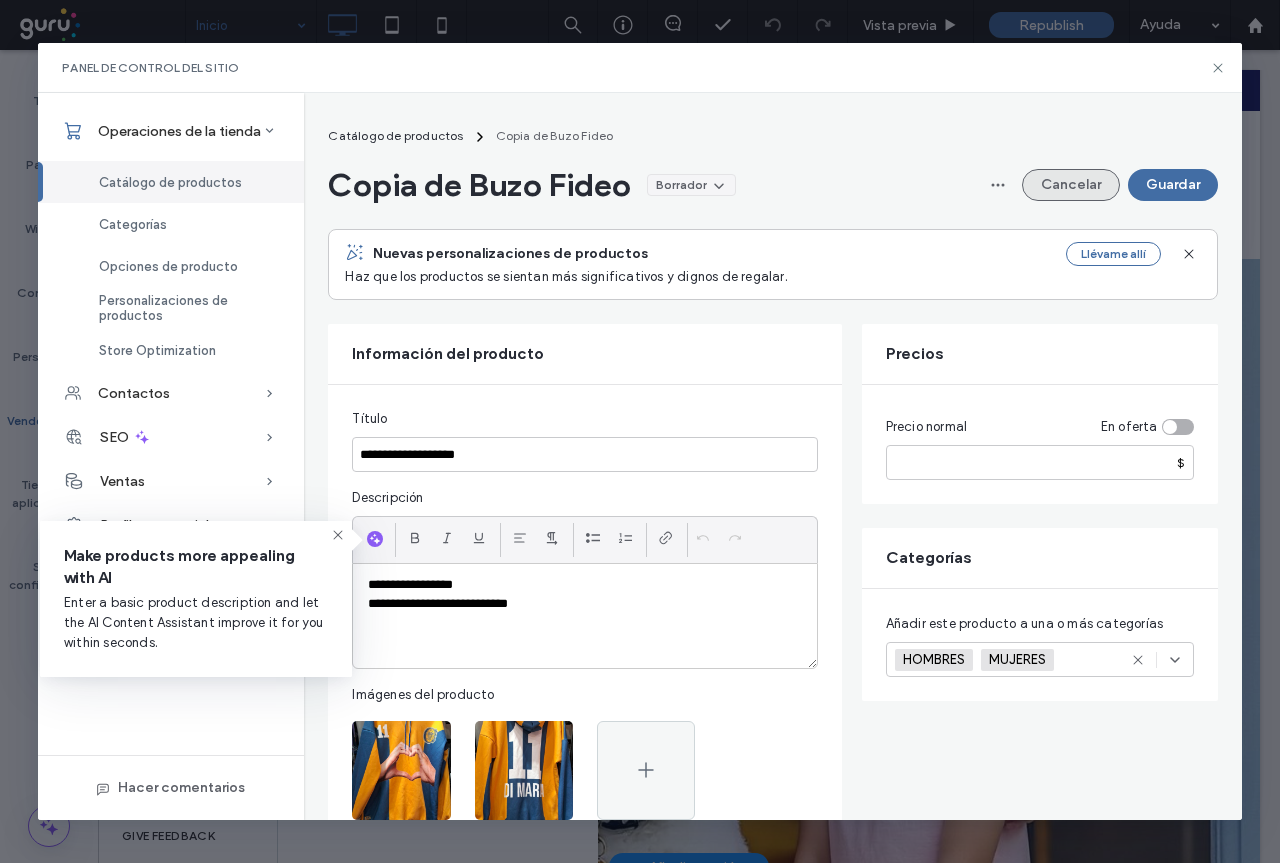 click on "Cancelar" at bounding box center [1071, 185] 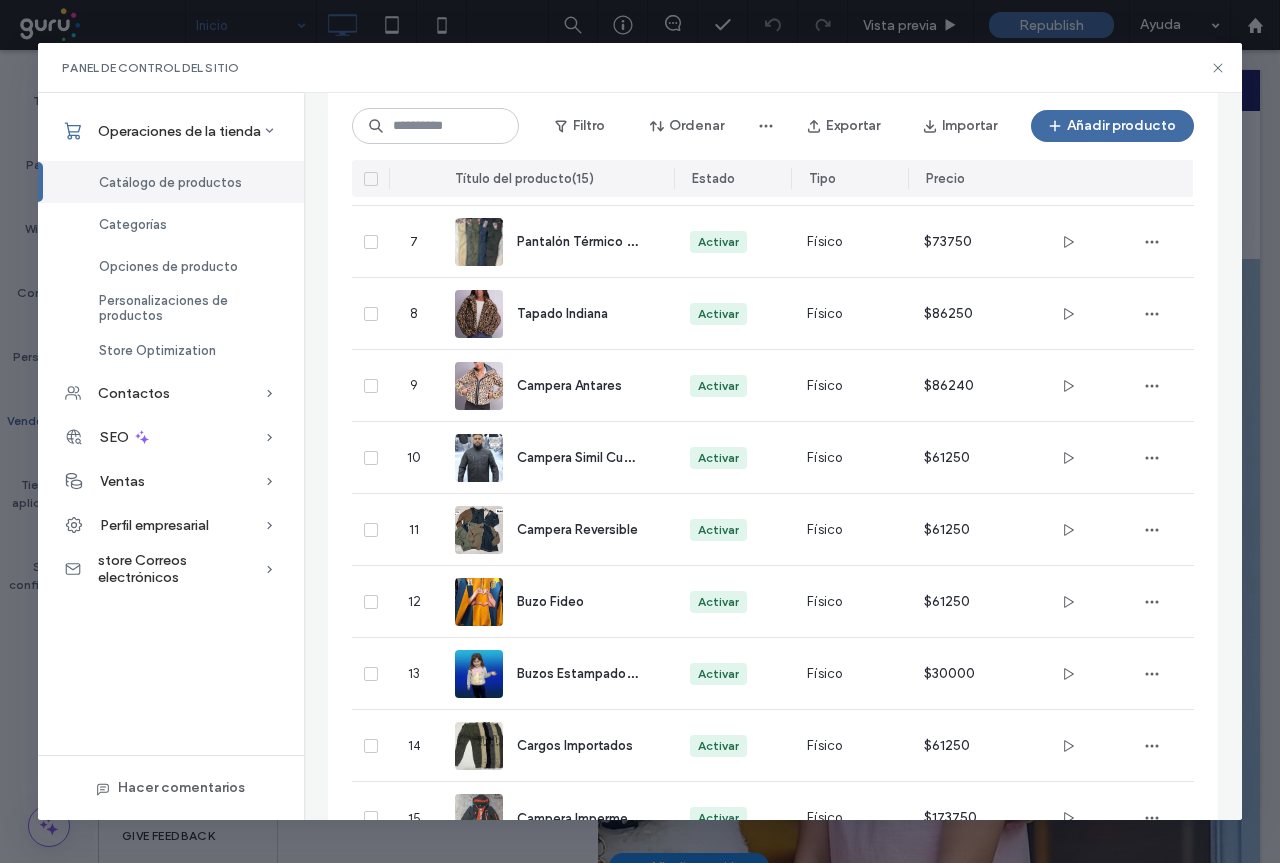 scroll, scrollTop: 244, scrollLeft: 0, axis: vertical 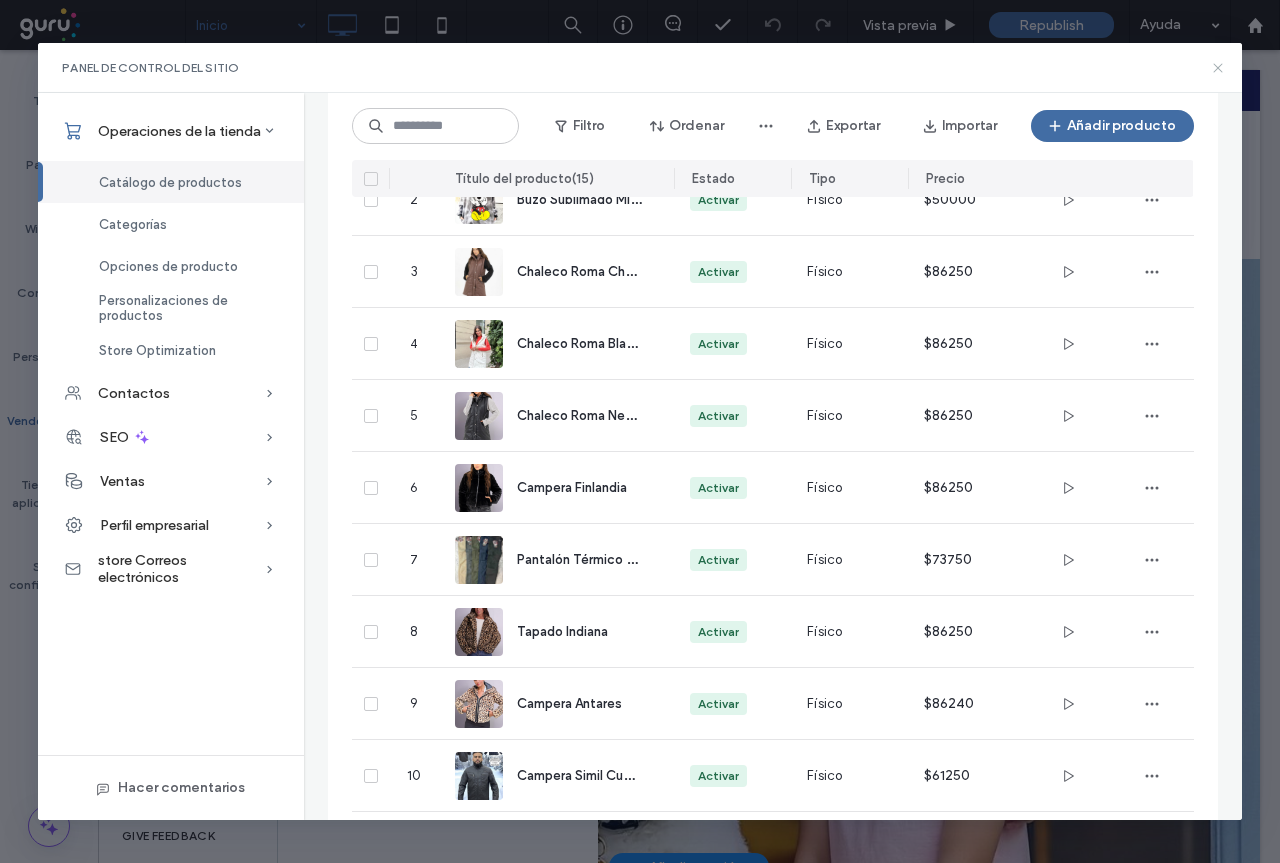 click 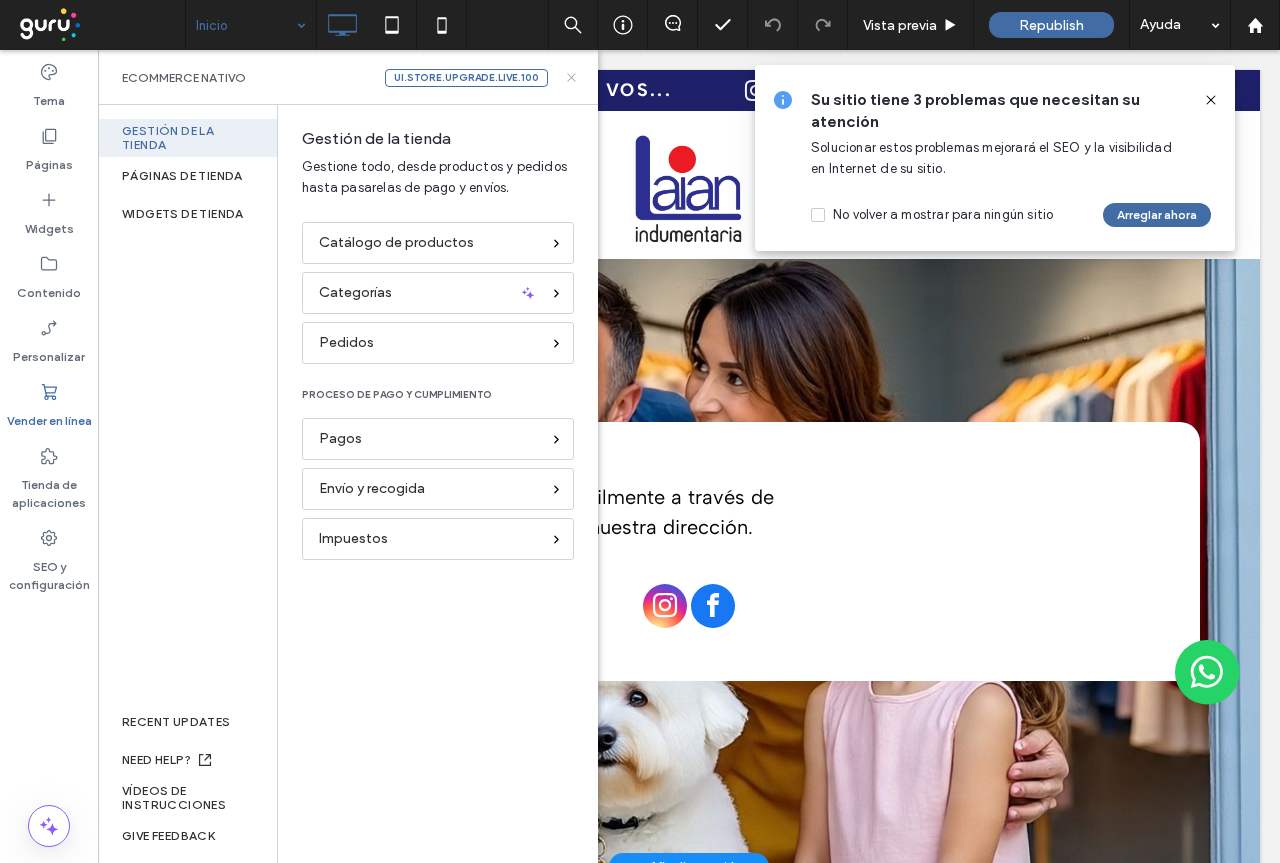 click 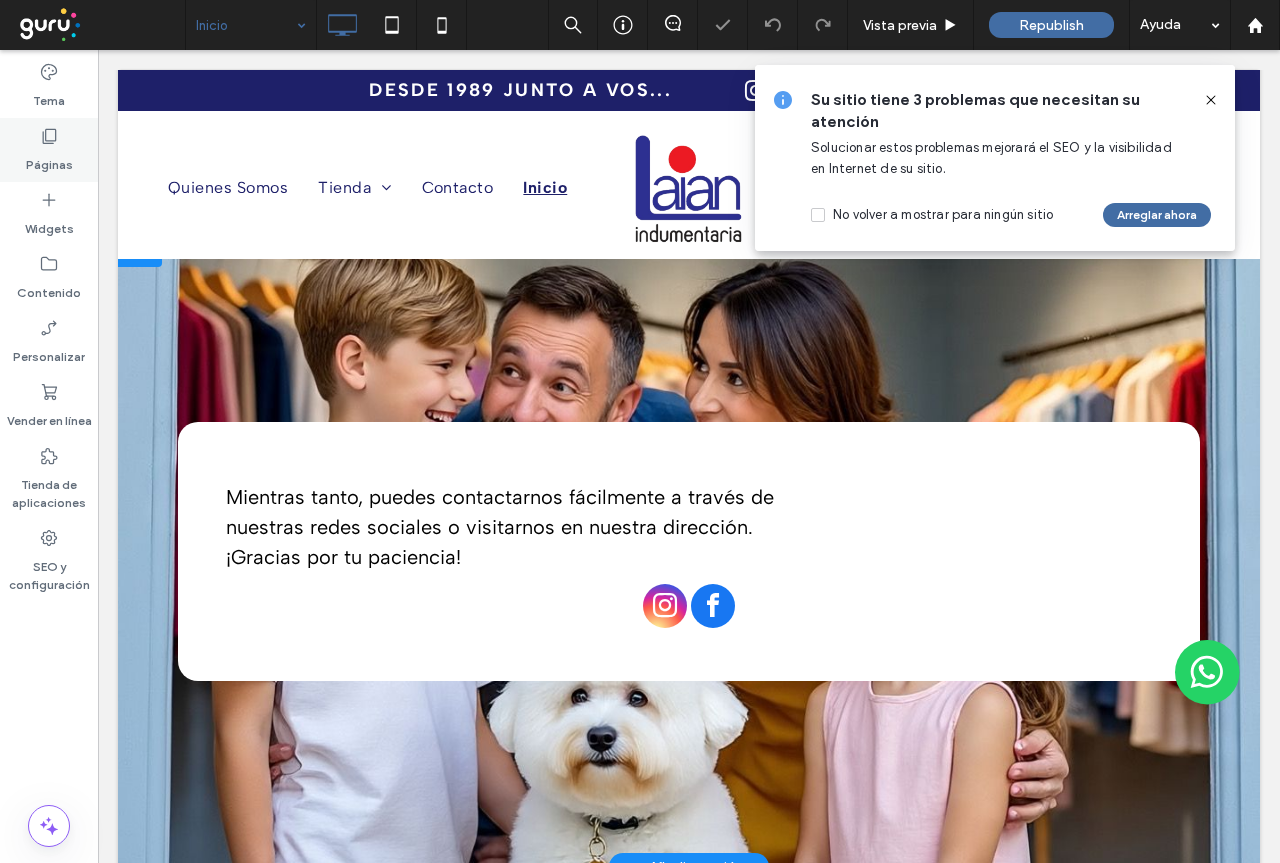 click on "Páginas" at bounding box center [49, 160] 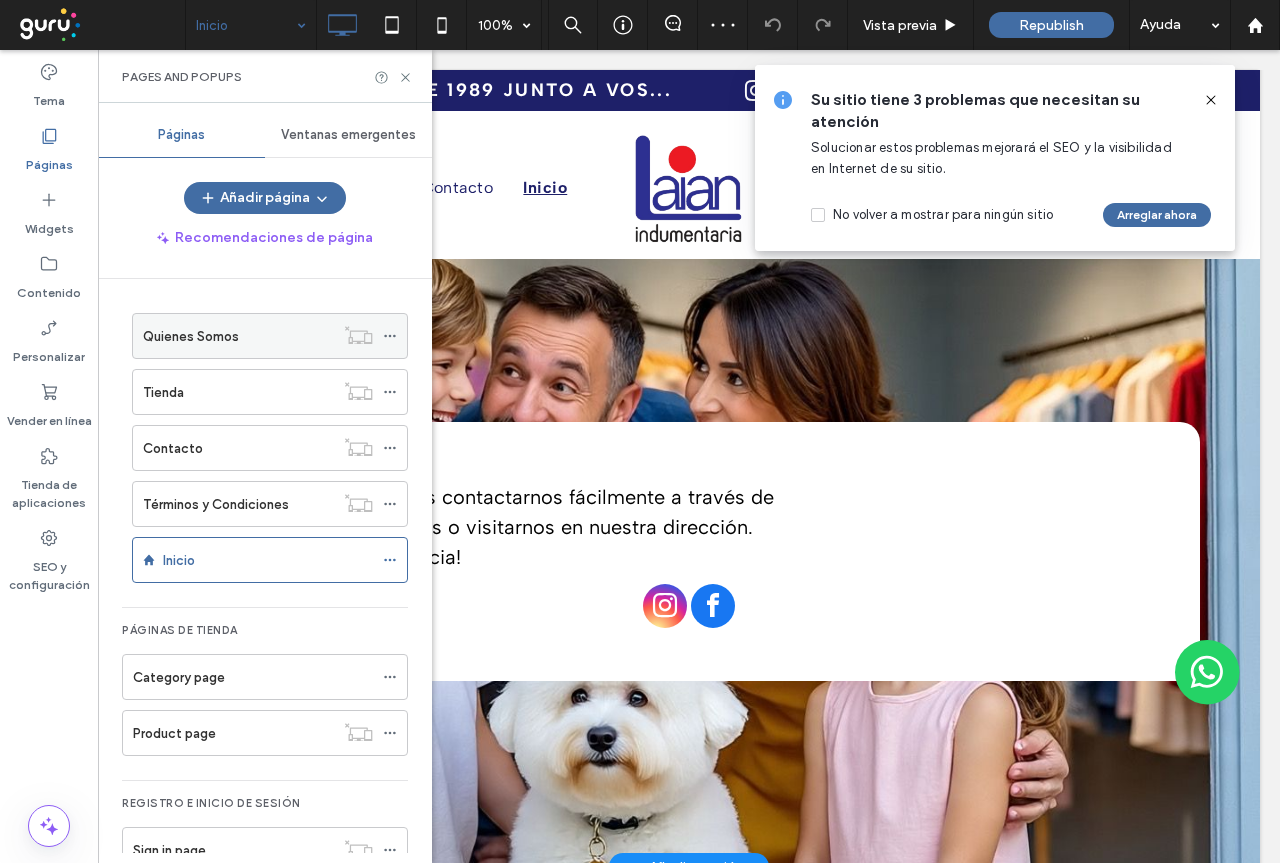 click on "Quienes Somos" at bounding box center [238, 336] 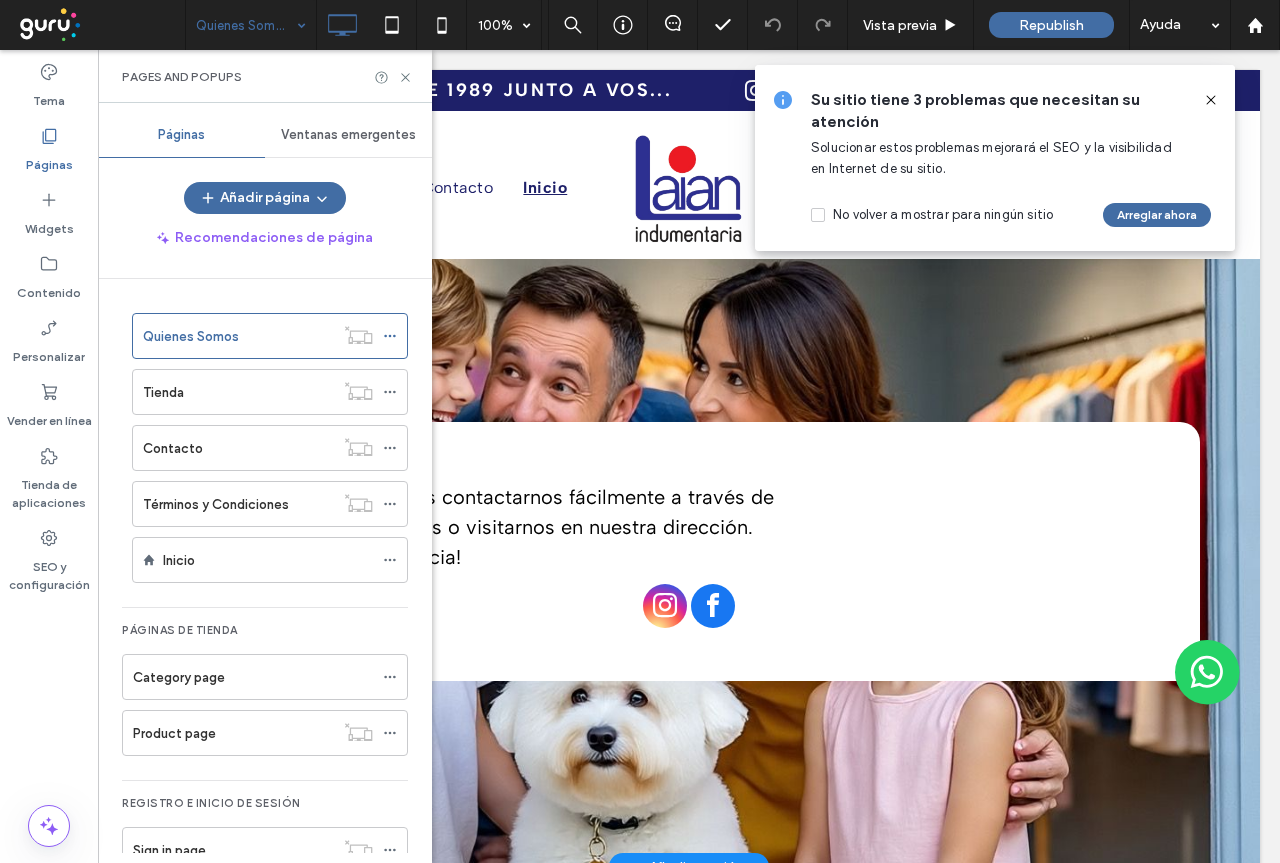 click 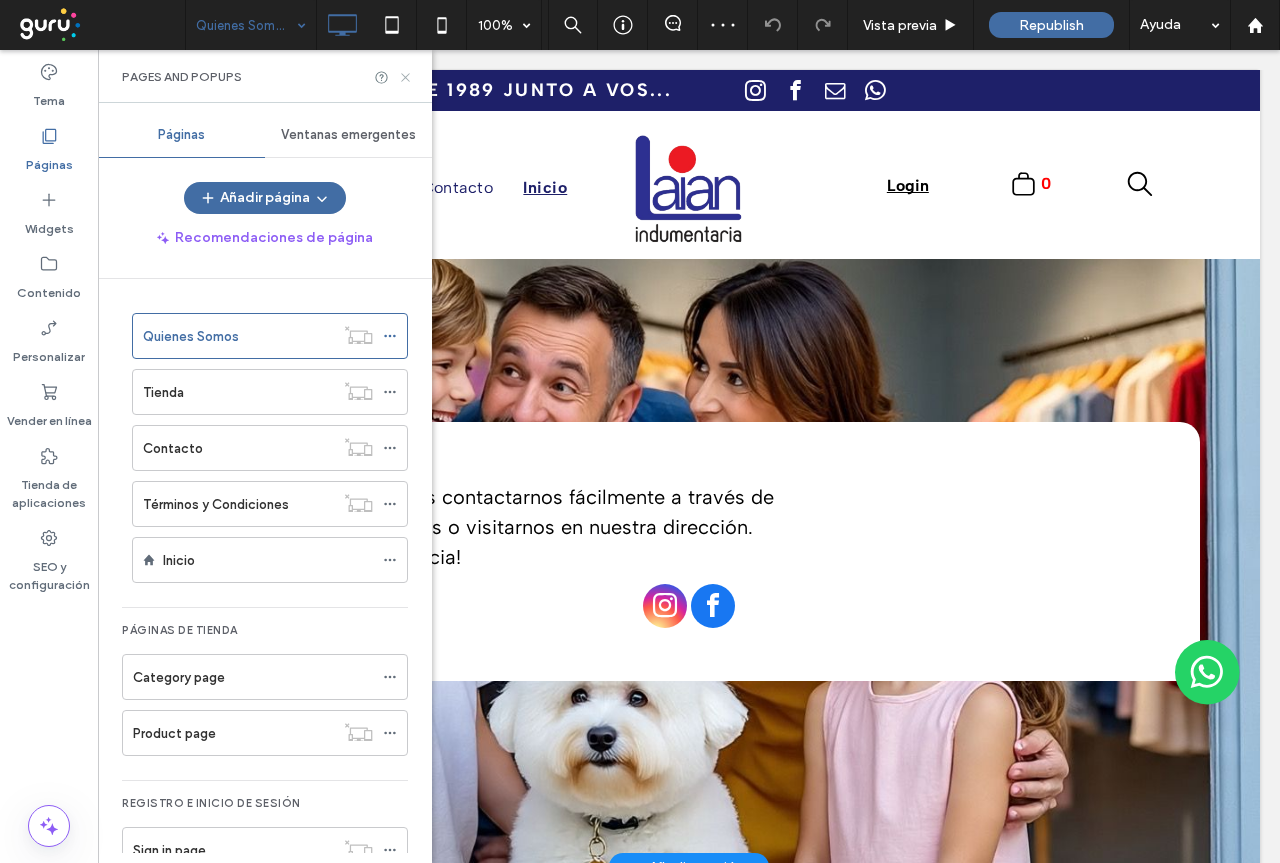 click 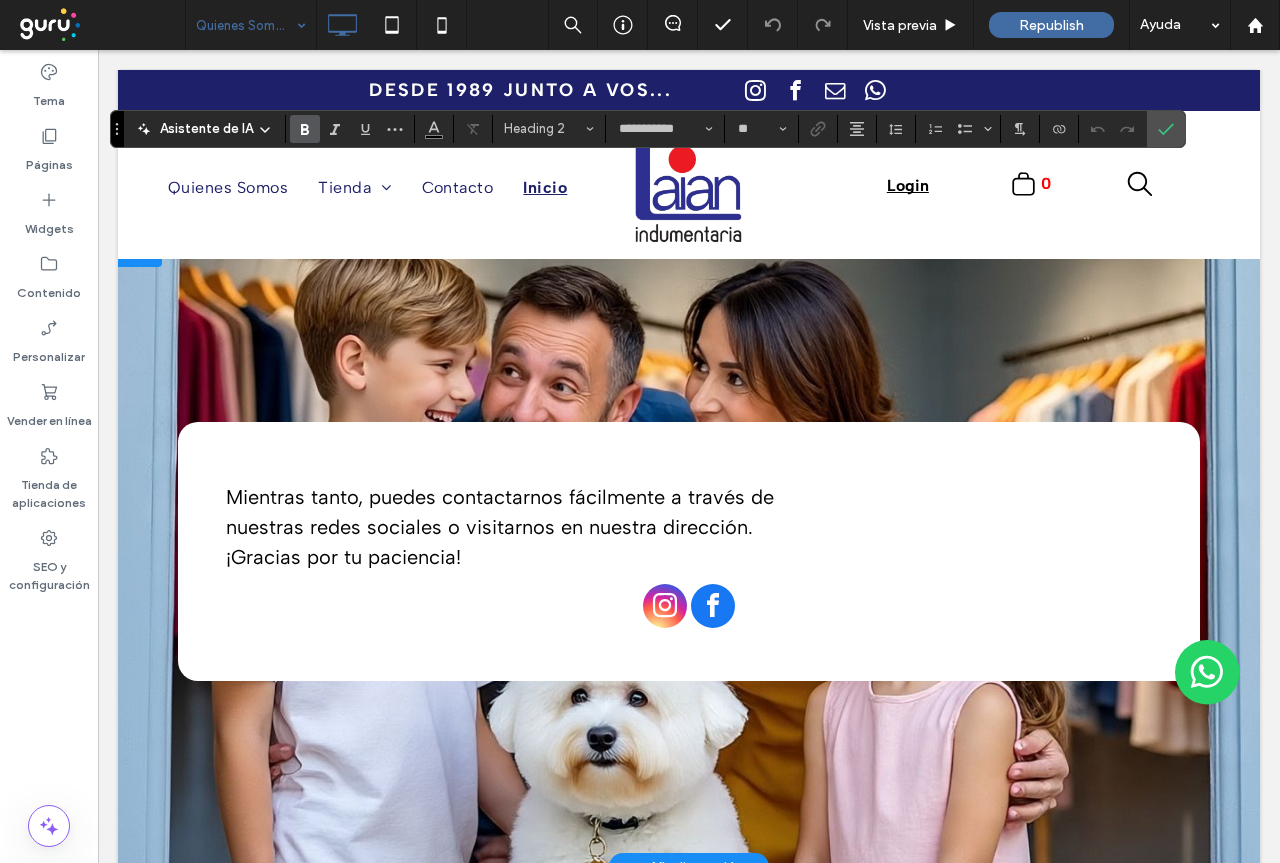 type on "**********" 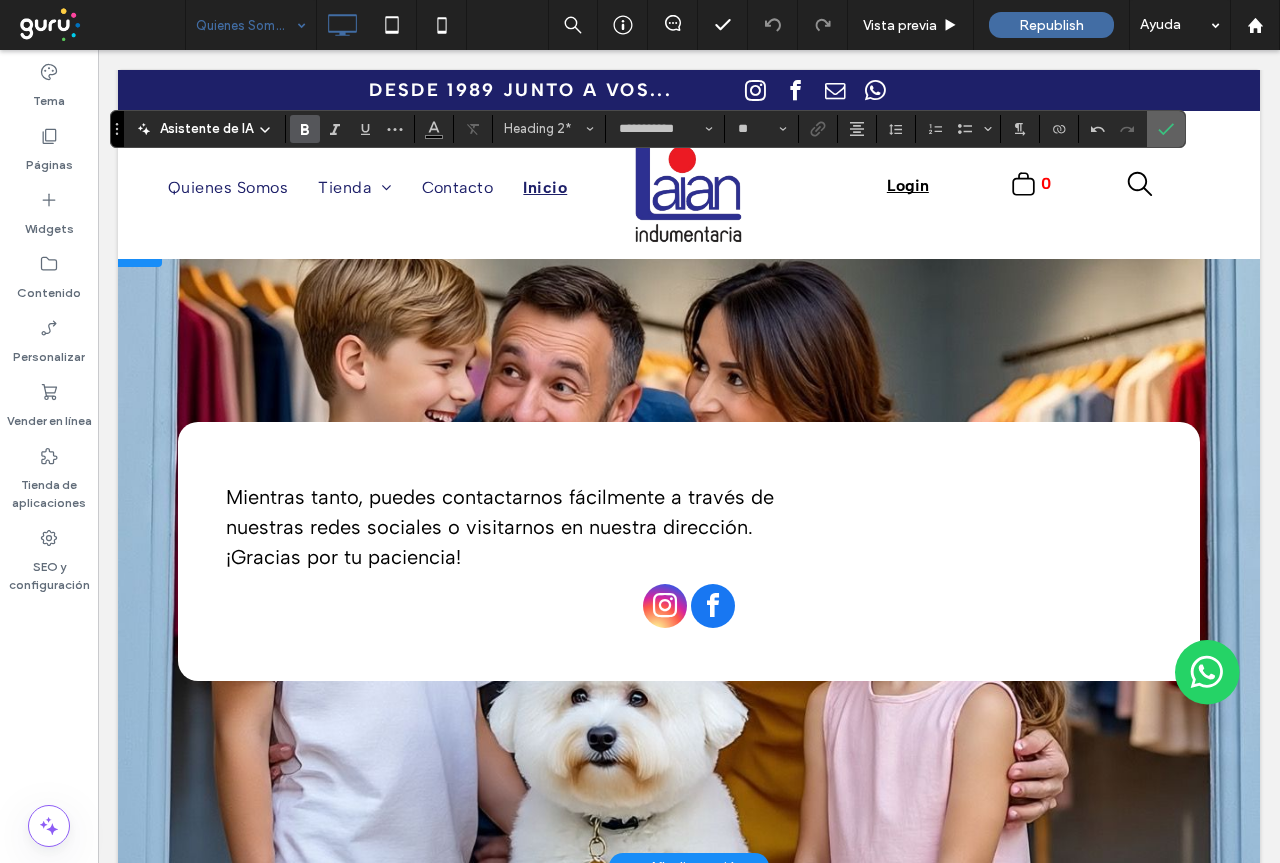 click at bounding box center [1166, 129] 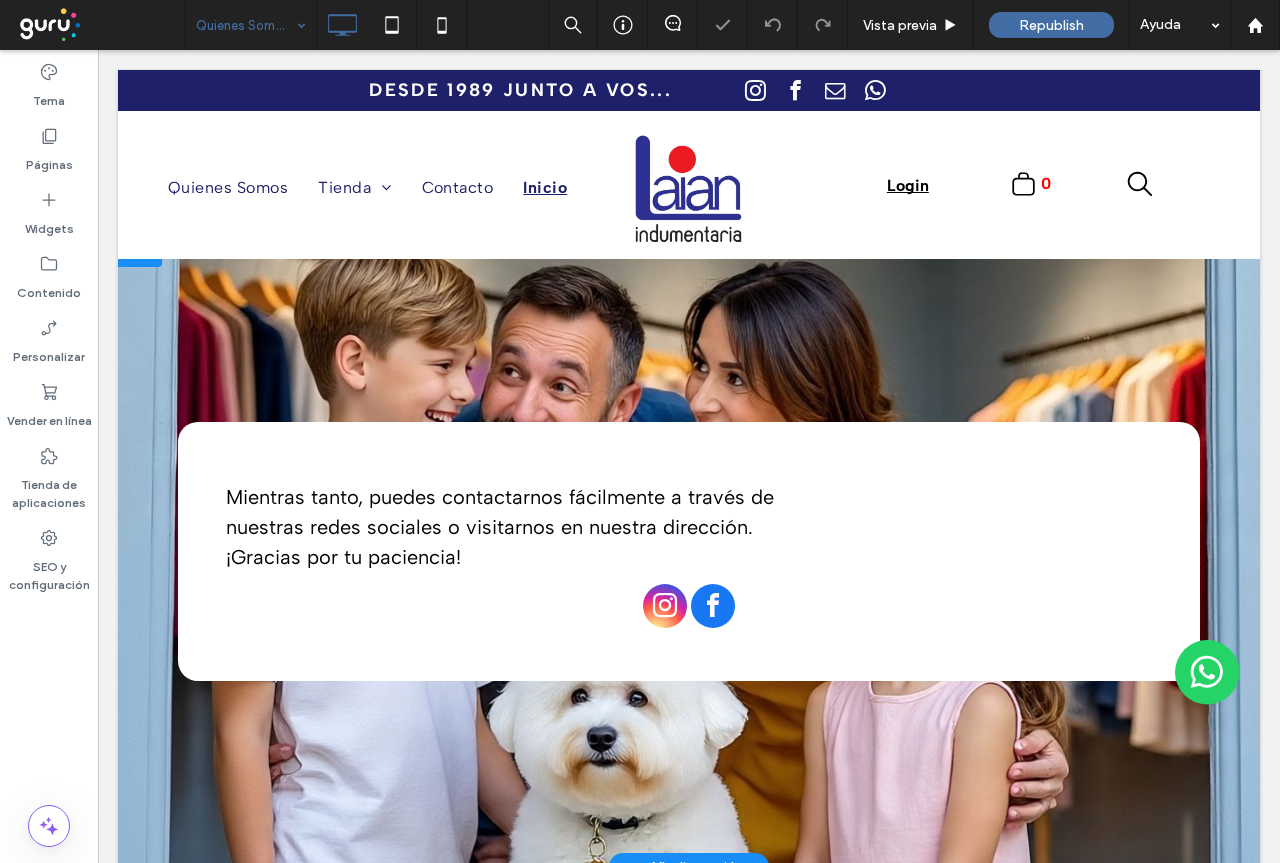 type on "**********" 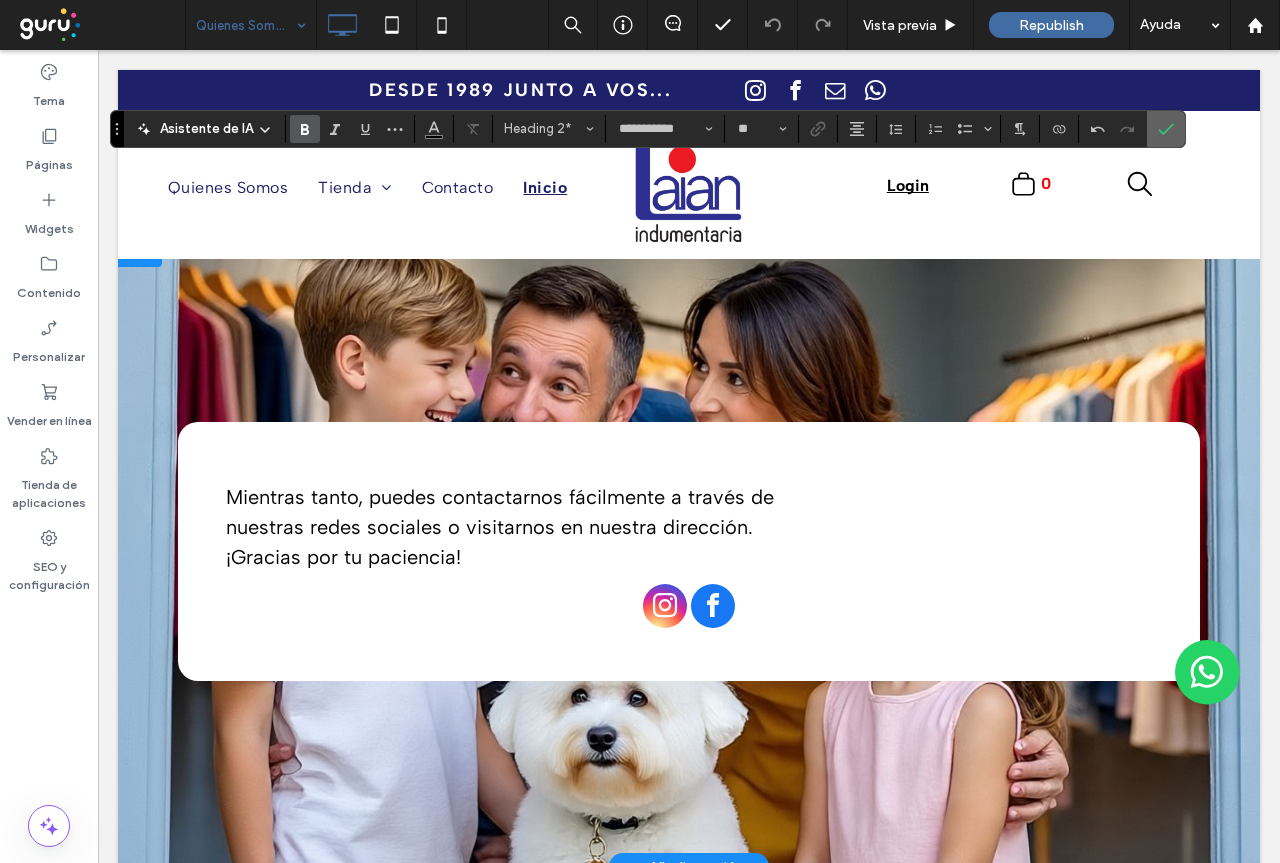 click at bounding box center (1166, 129) 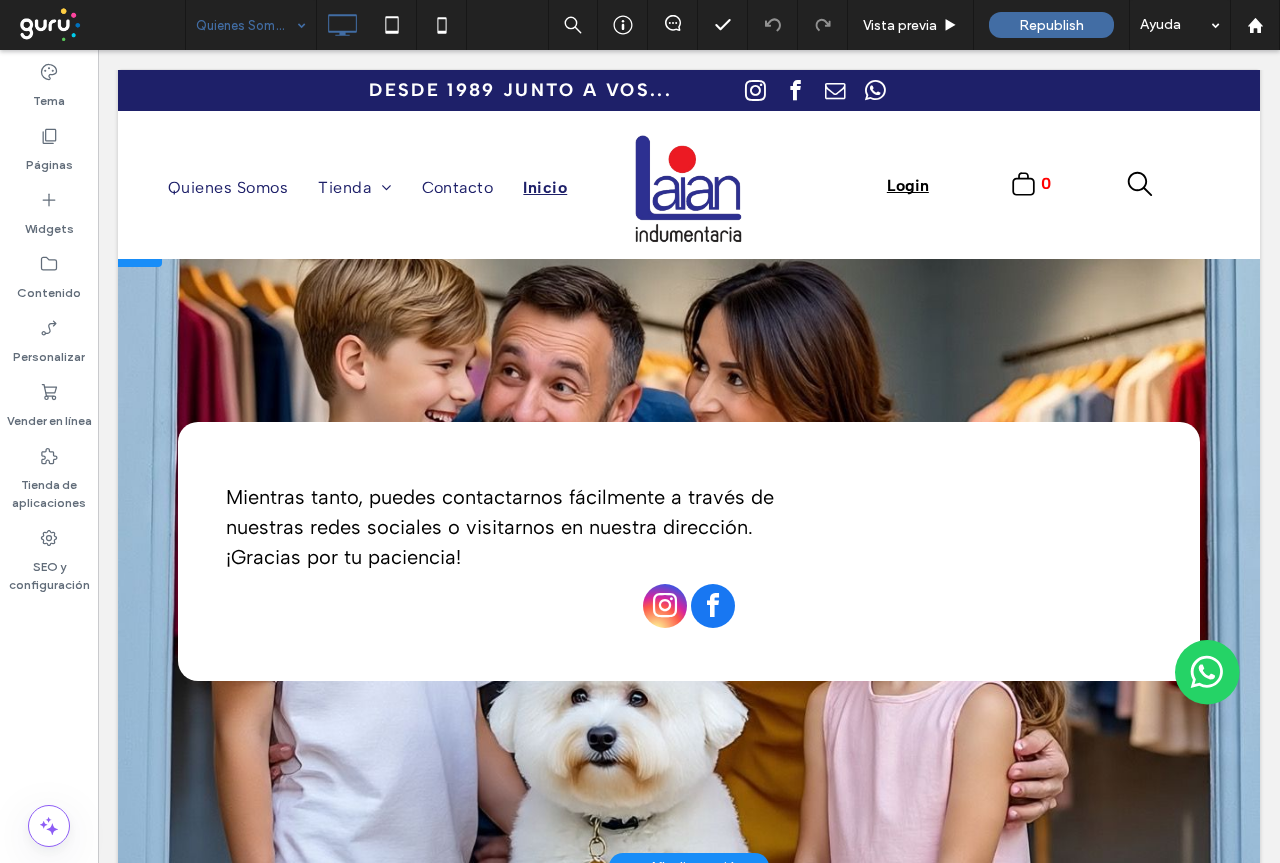 click on "Quienes Somos" at bounding box center (251, 25) 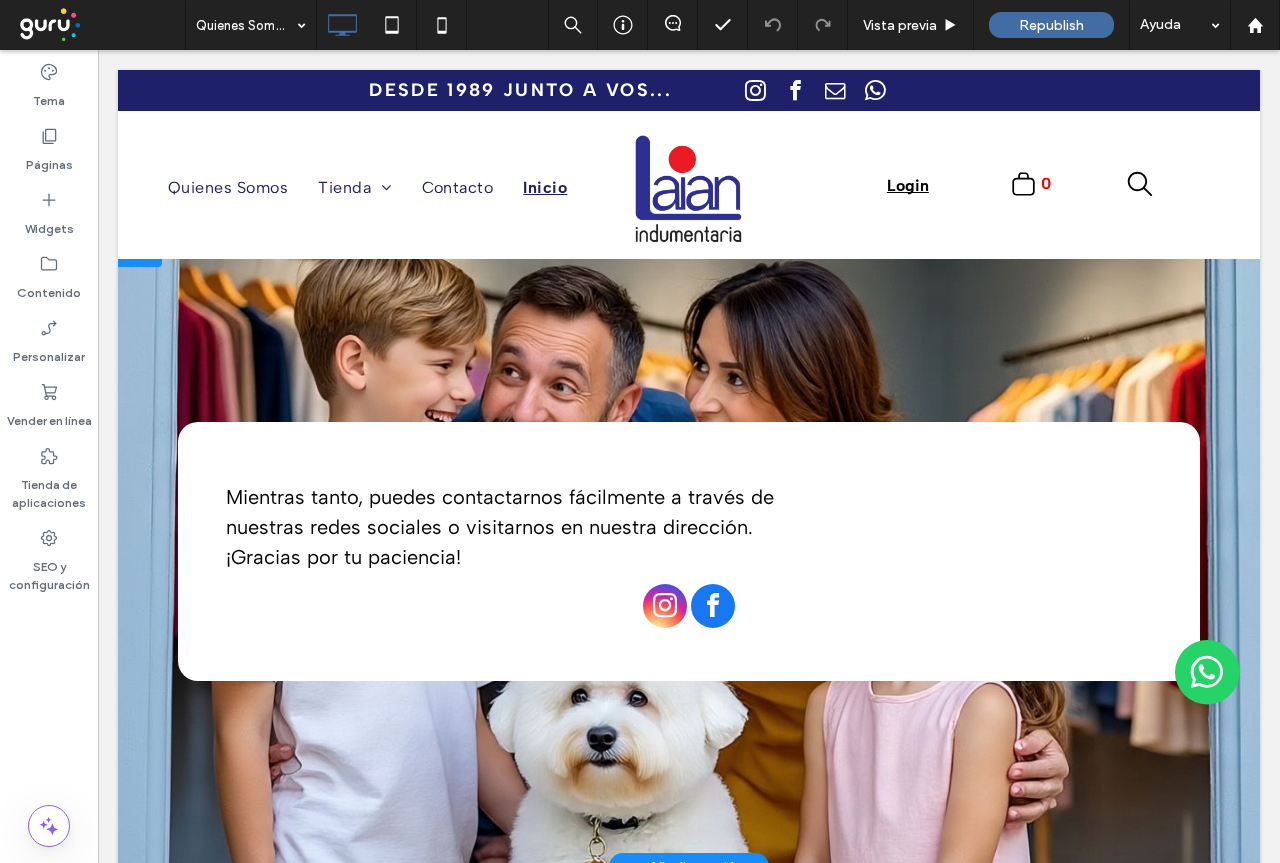 click 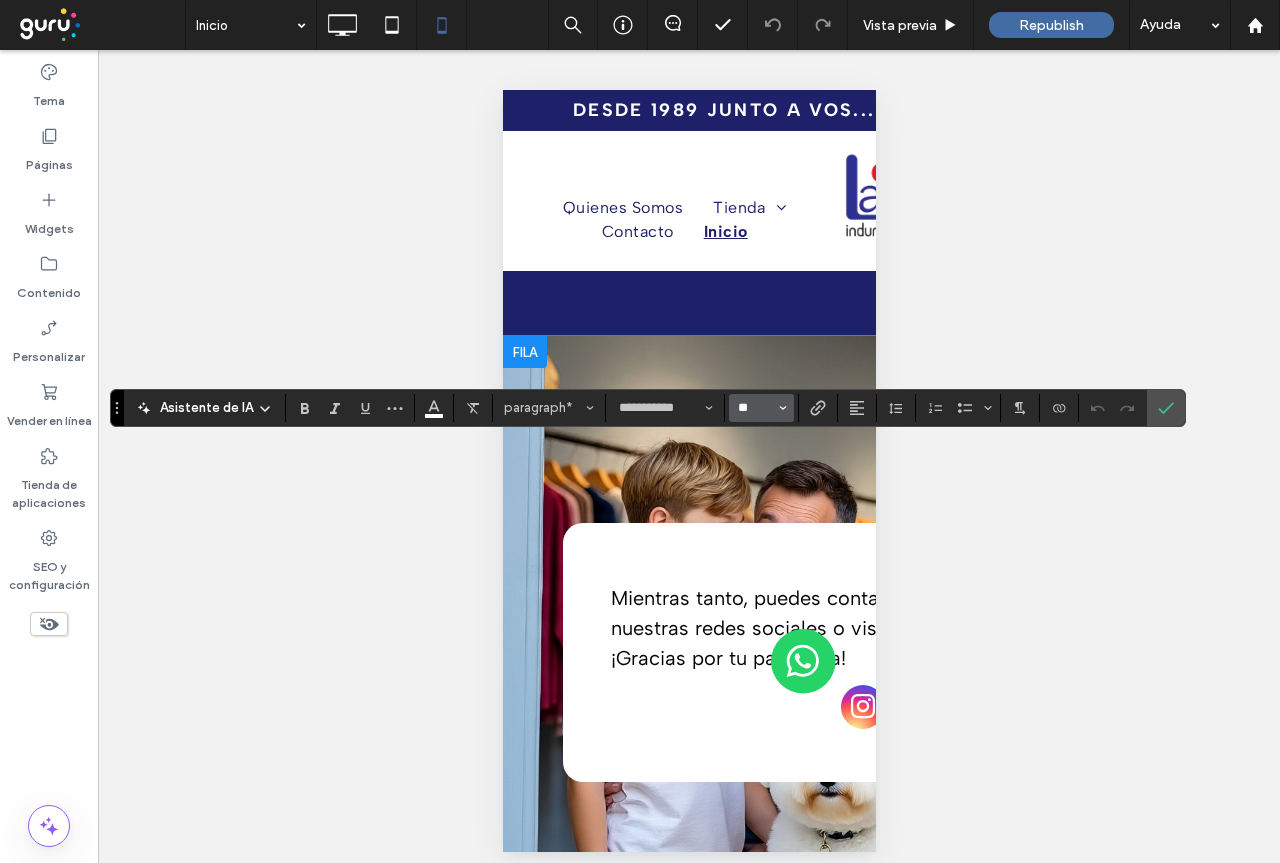 click on "**" at bounding box center [755, 408] 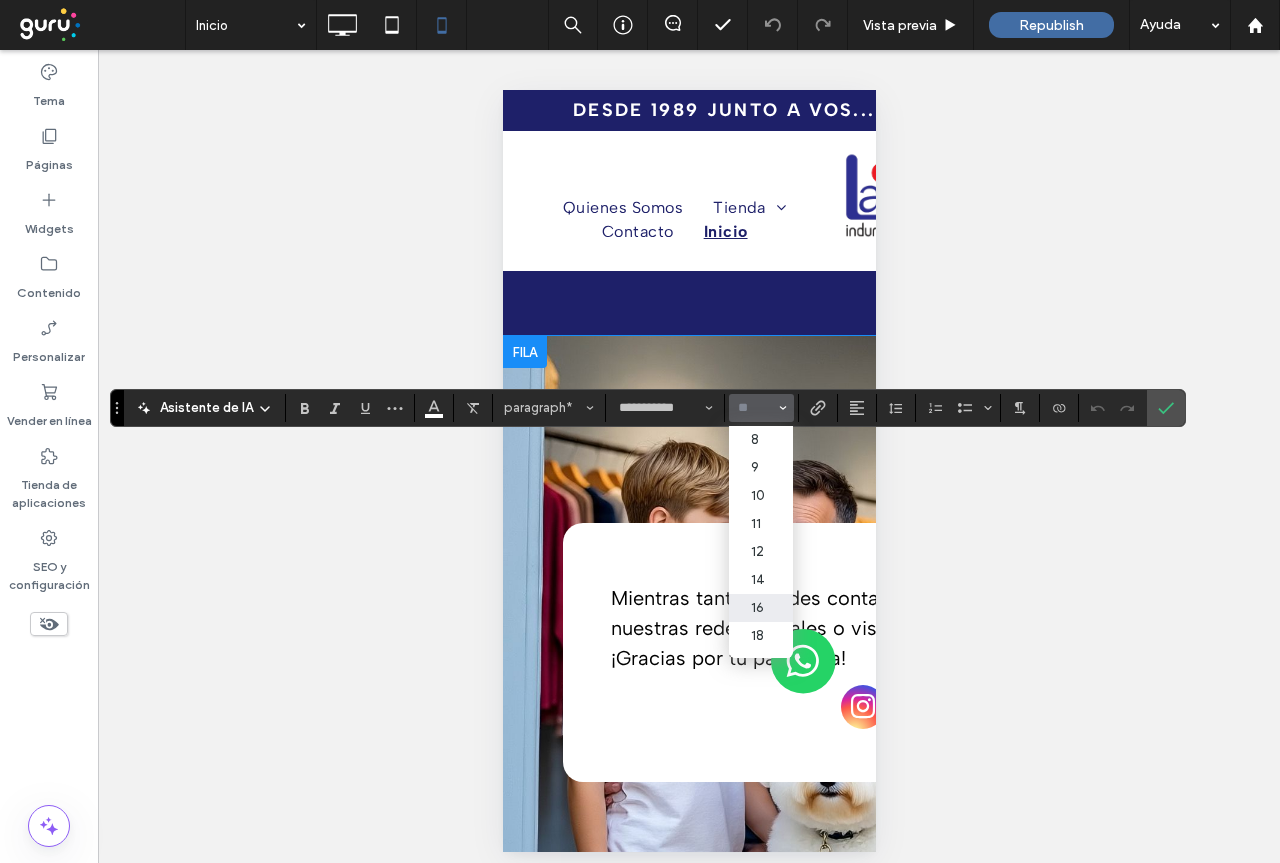 click on "16" at bounding box center (761, 608) 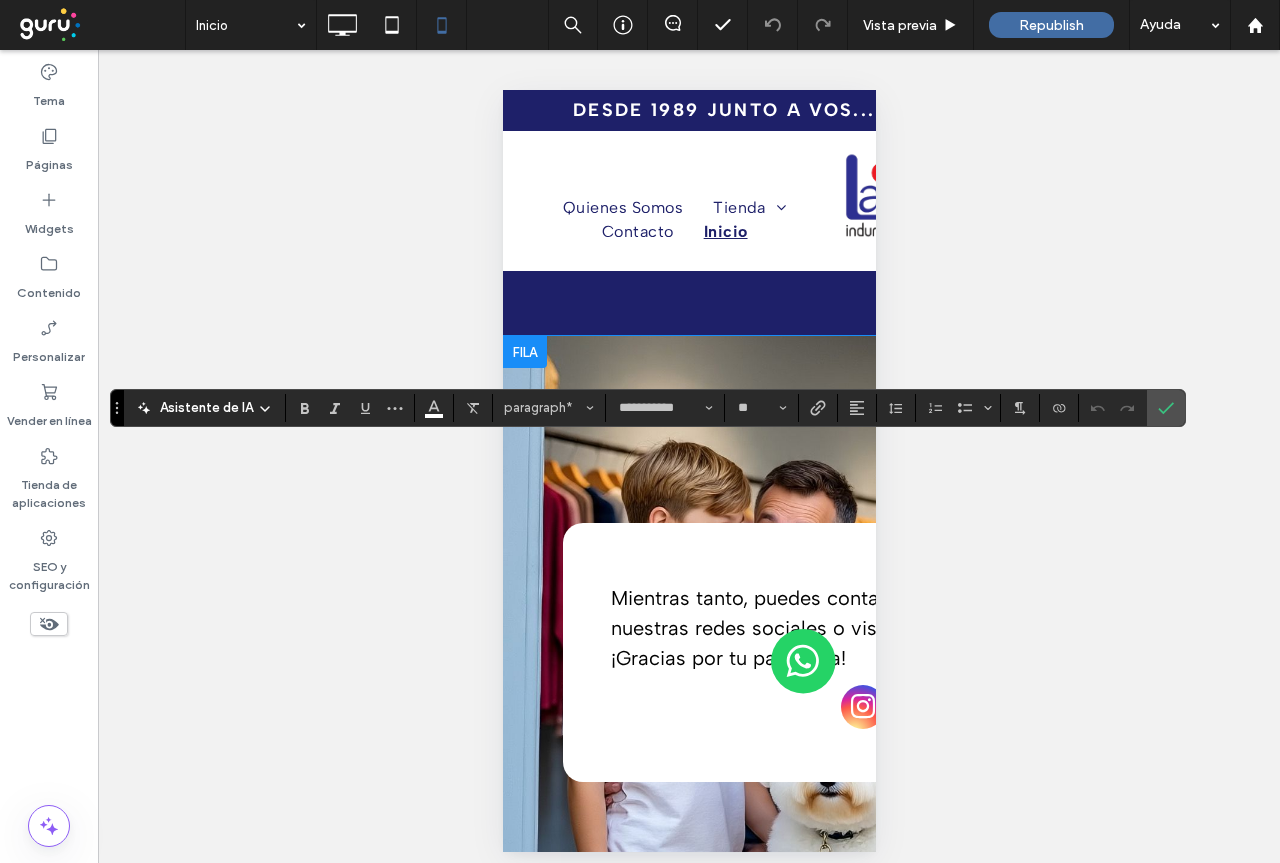 type on "**" 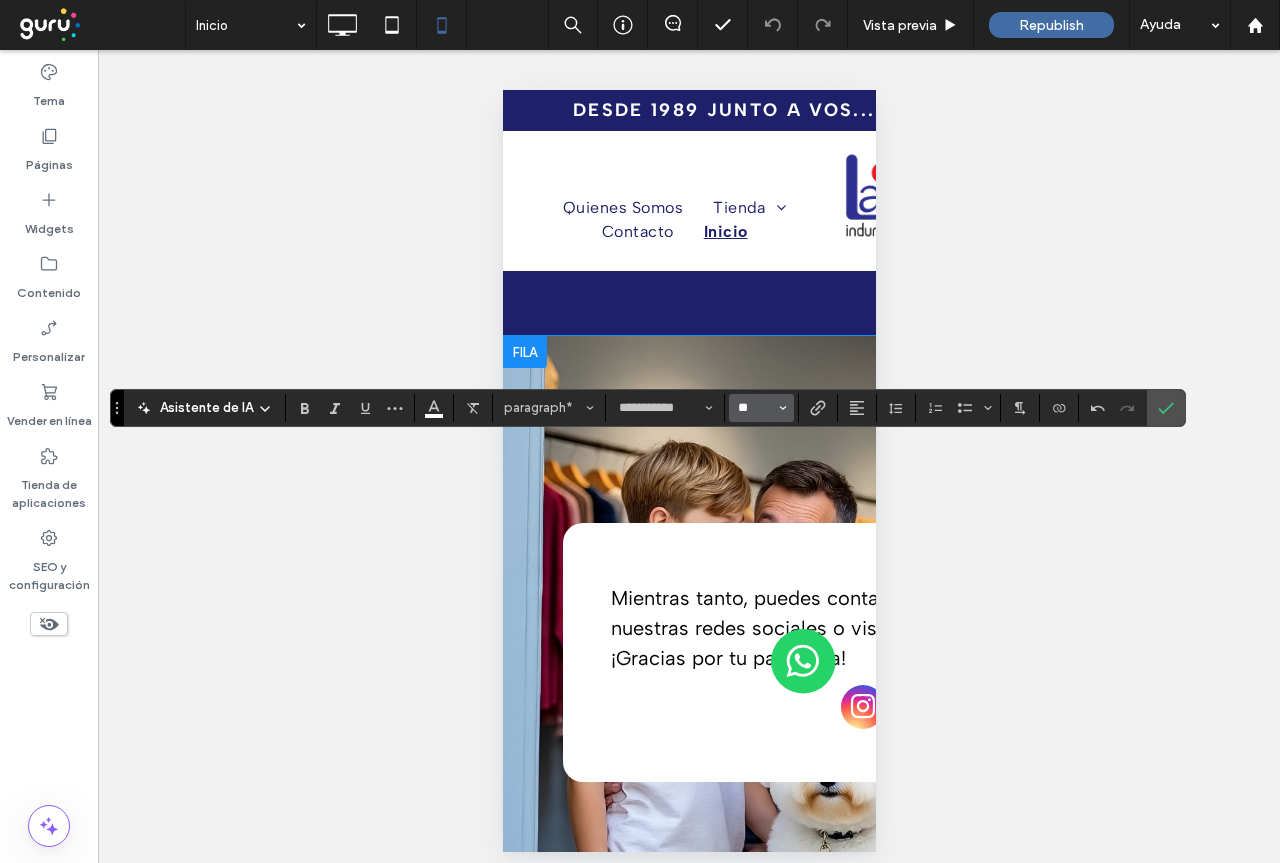 click on "**" at bounding box center [755, 408] 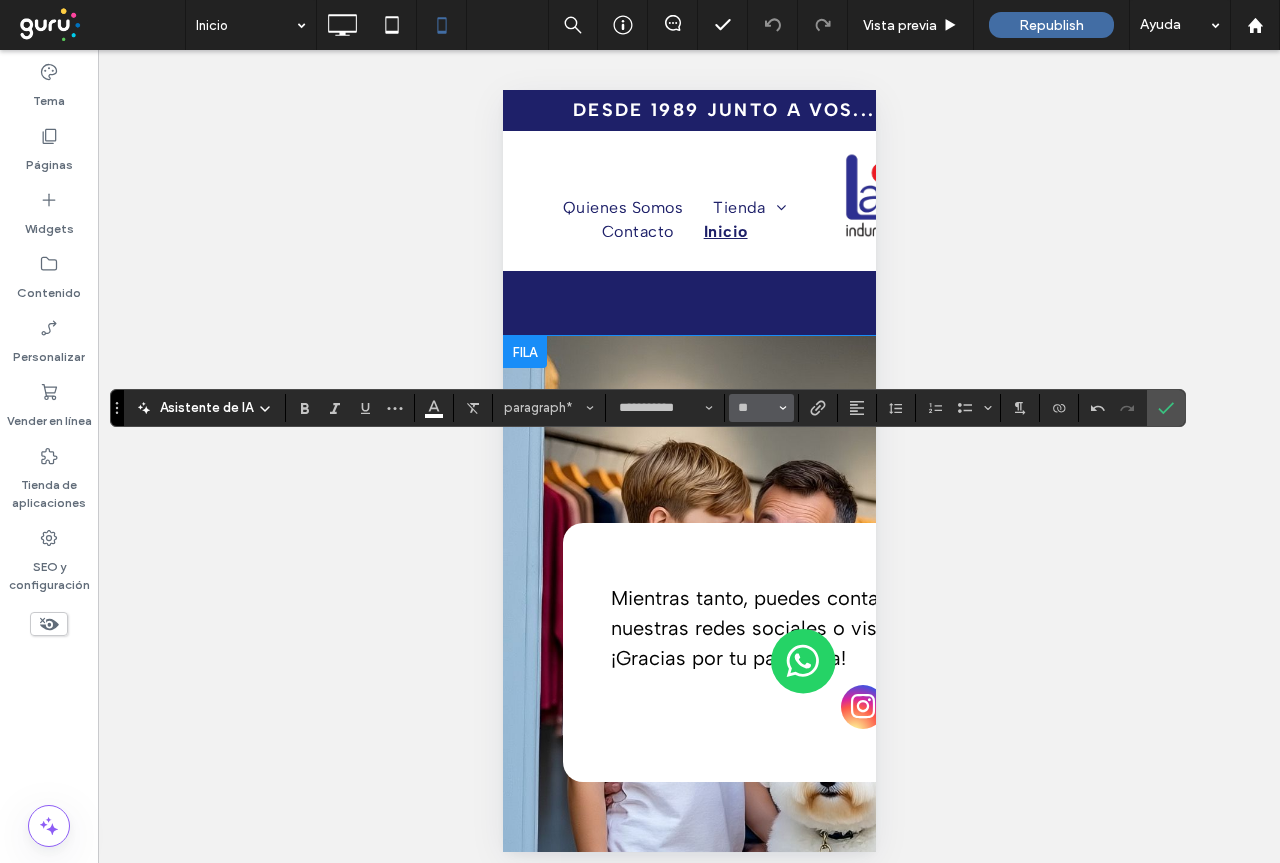 type on "**" 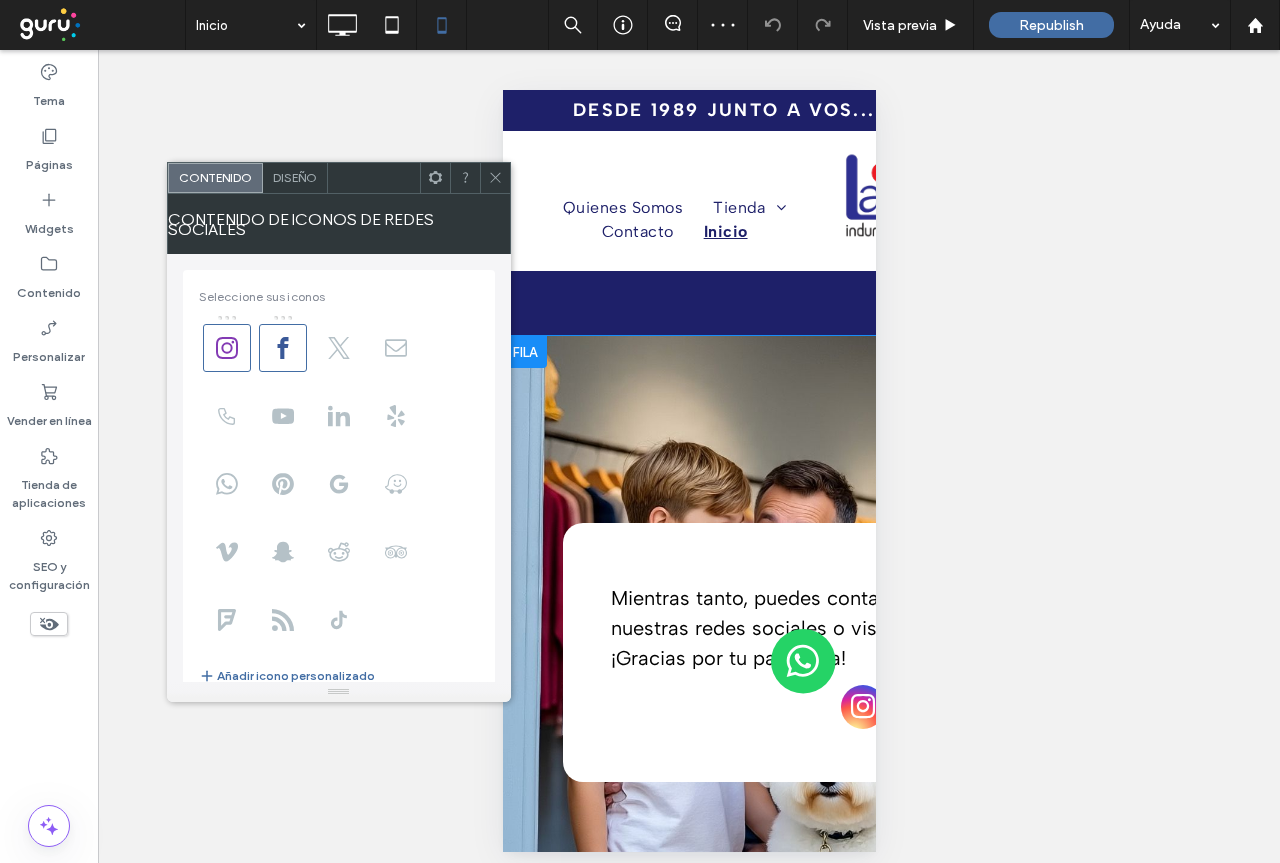 click on "Diseño" at bounding box center [295, 177] 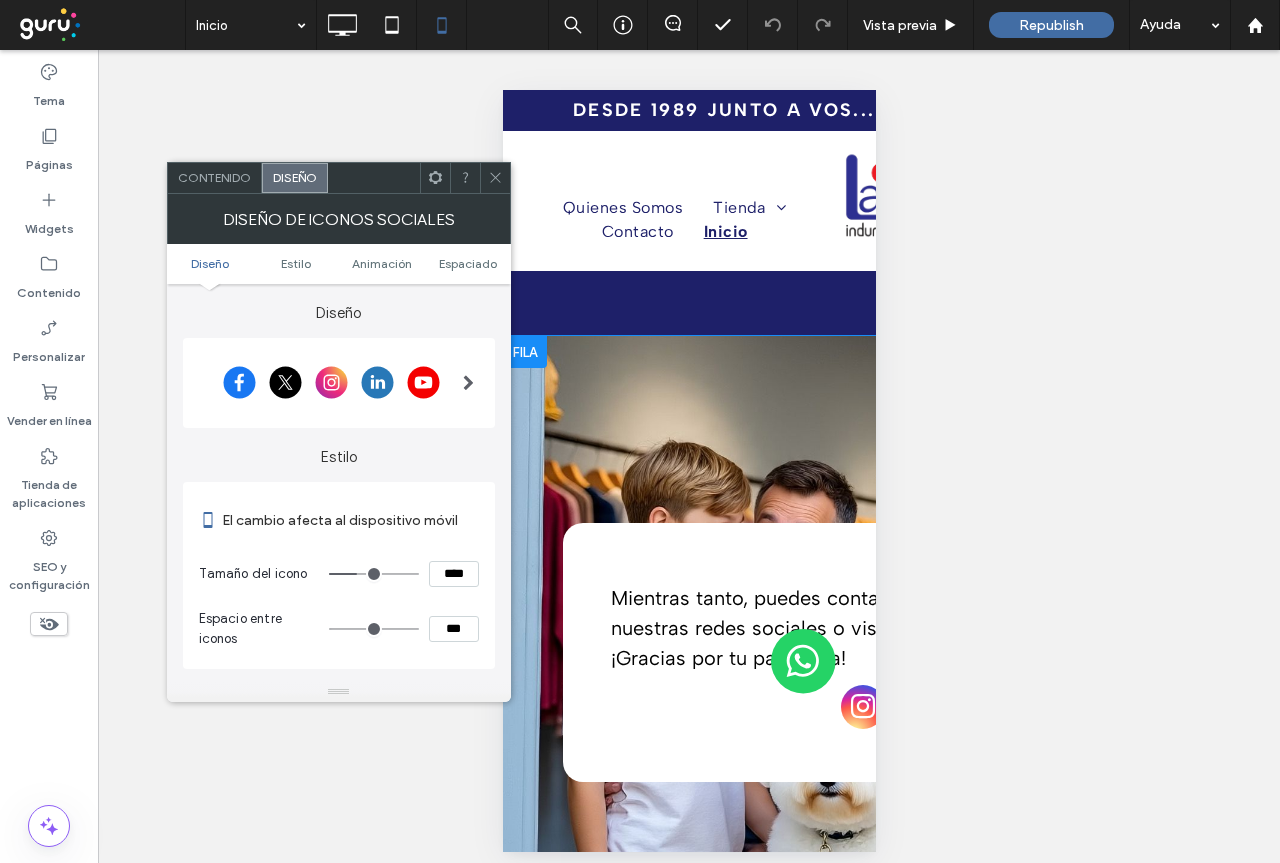 click at bounding box center [468, 383] 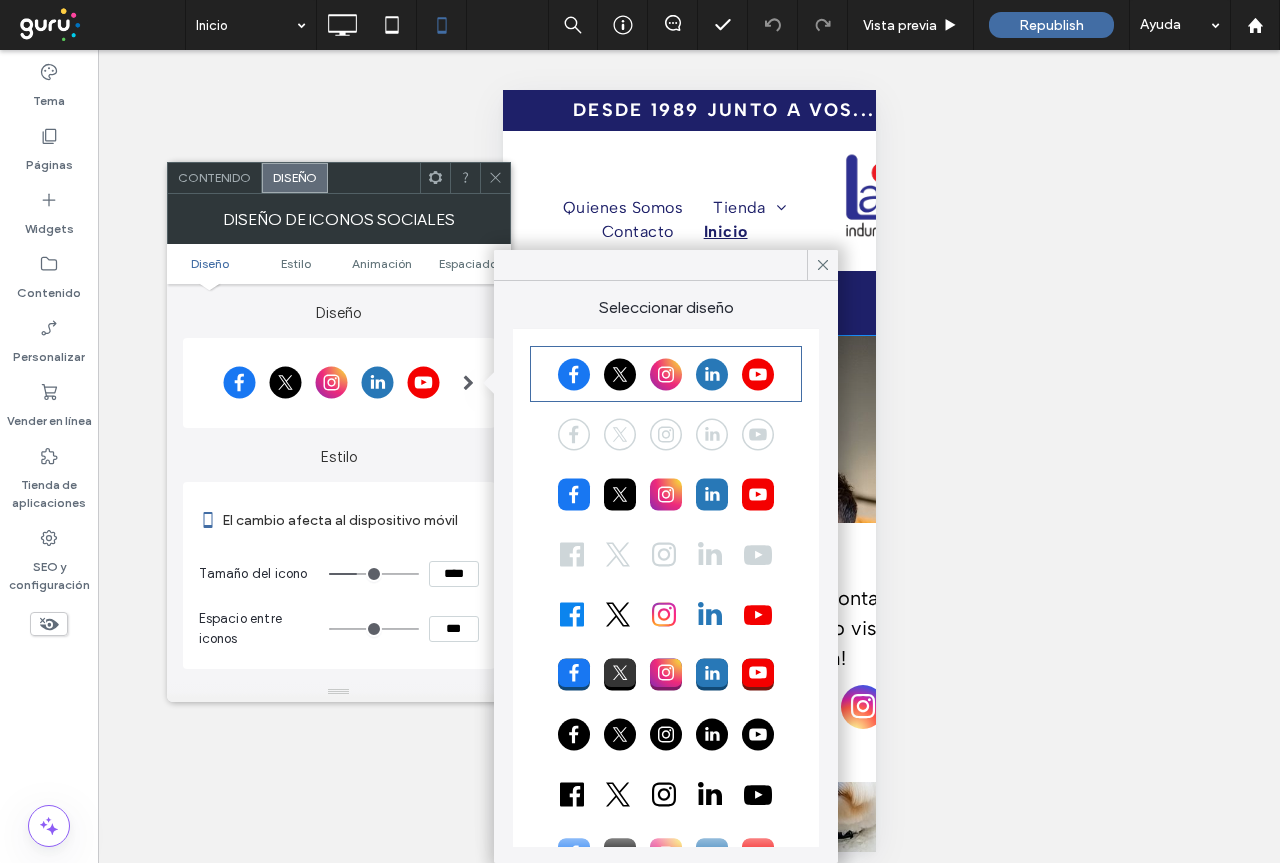 click at bounding box center (468, 383) 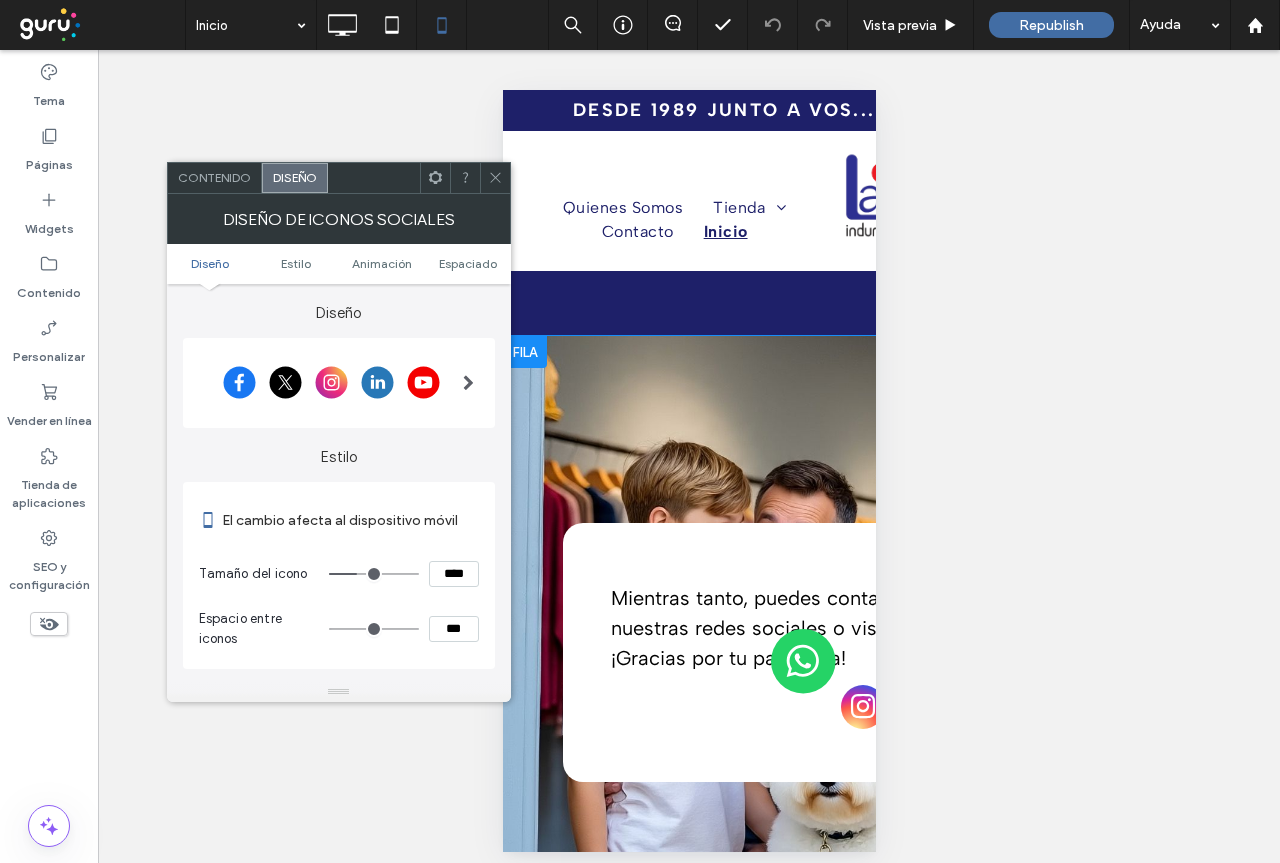 type on "**" 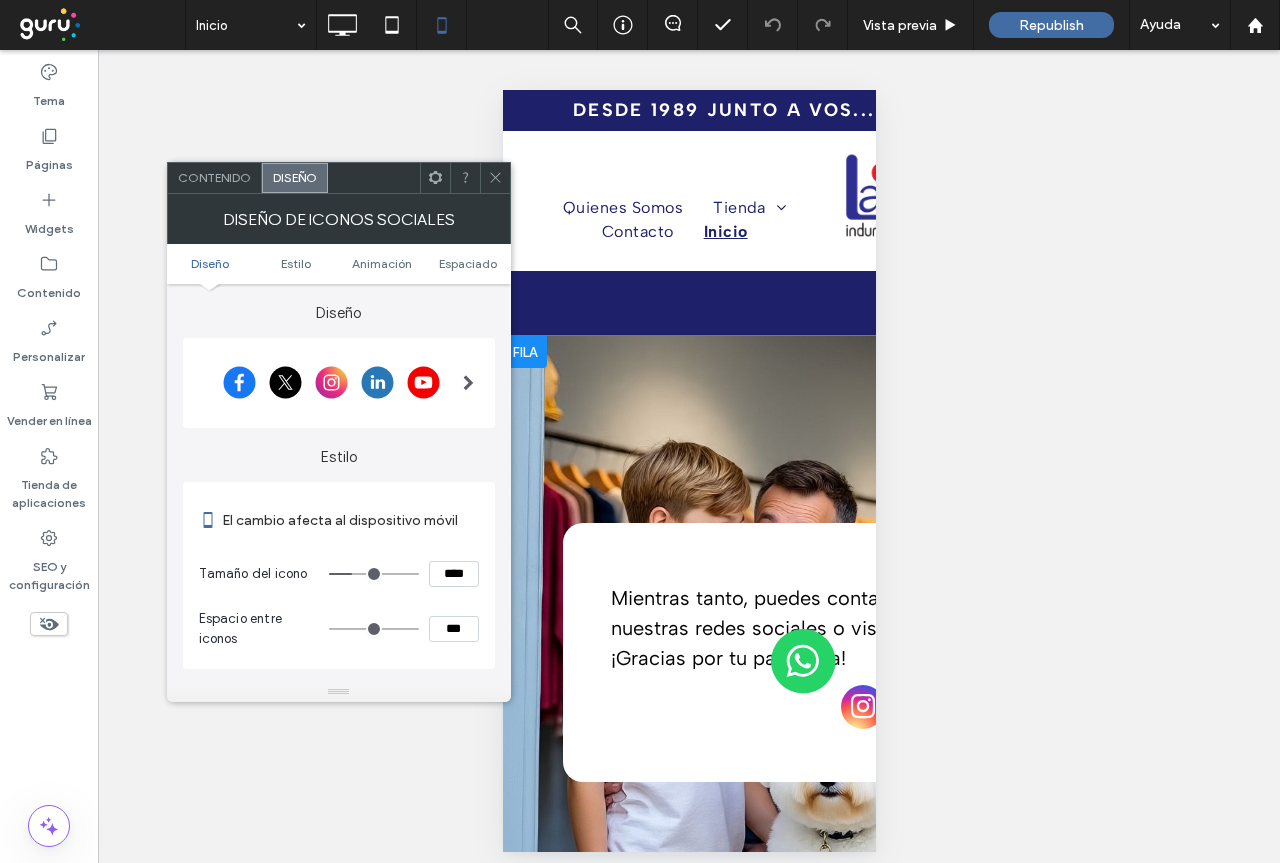 type on "**" 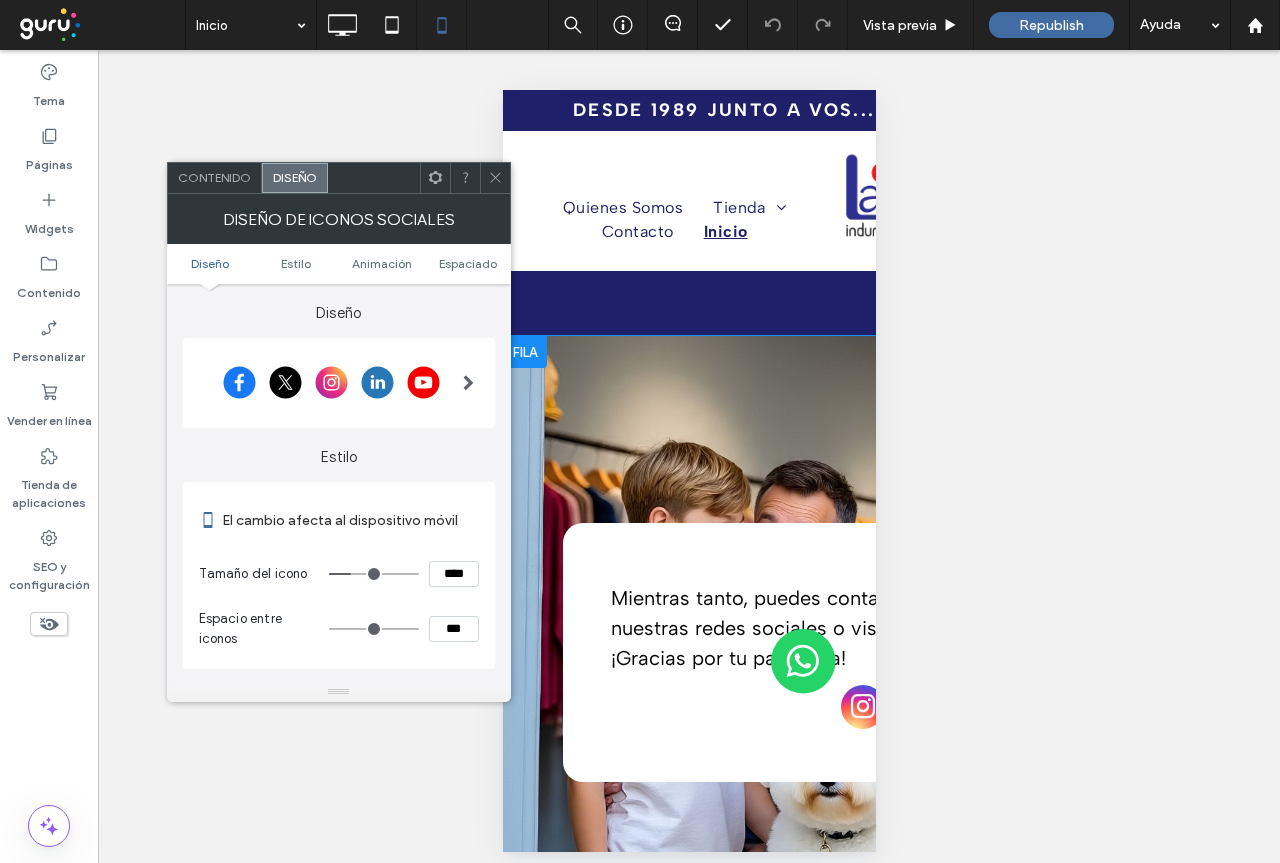 type on "**" 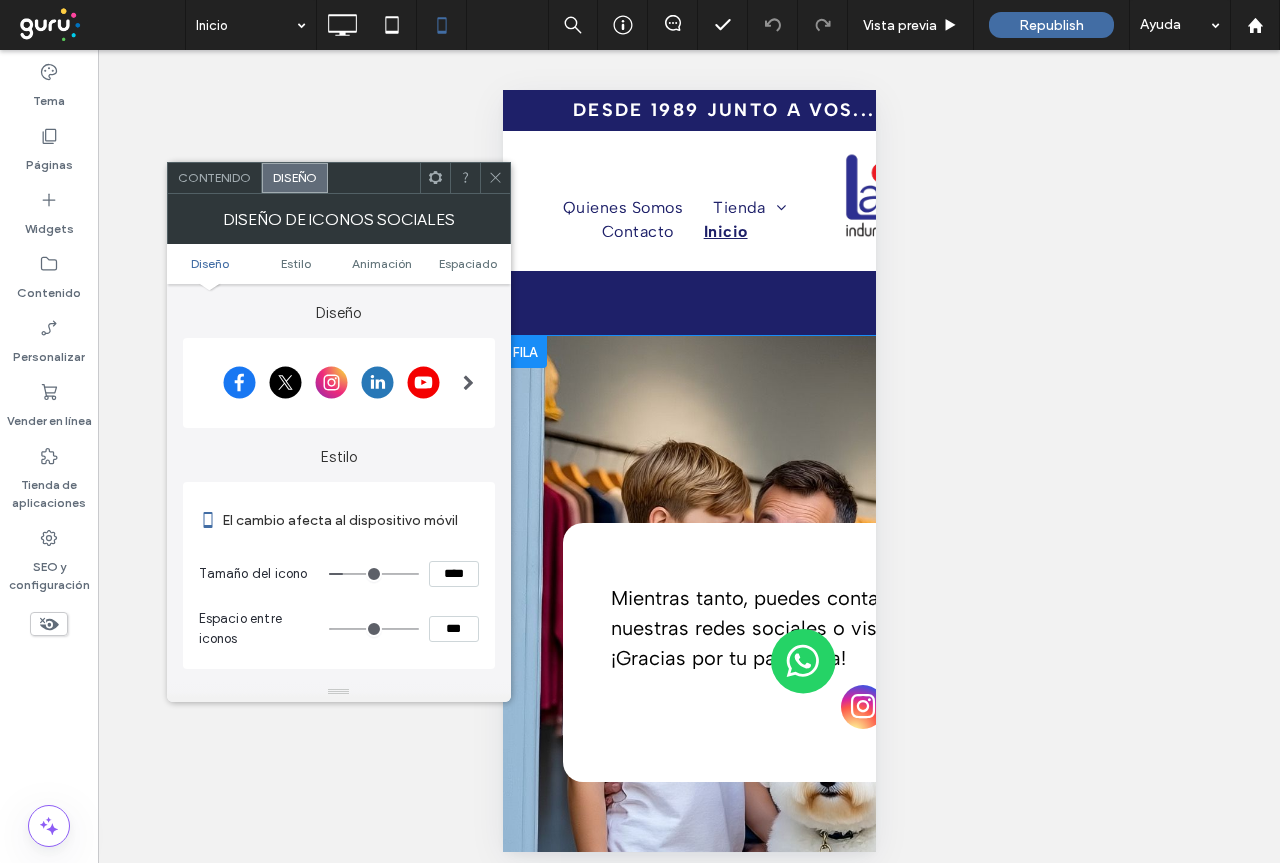 type on "**" 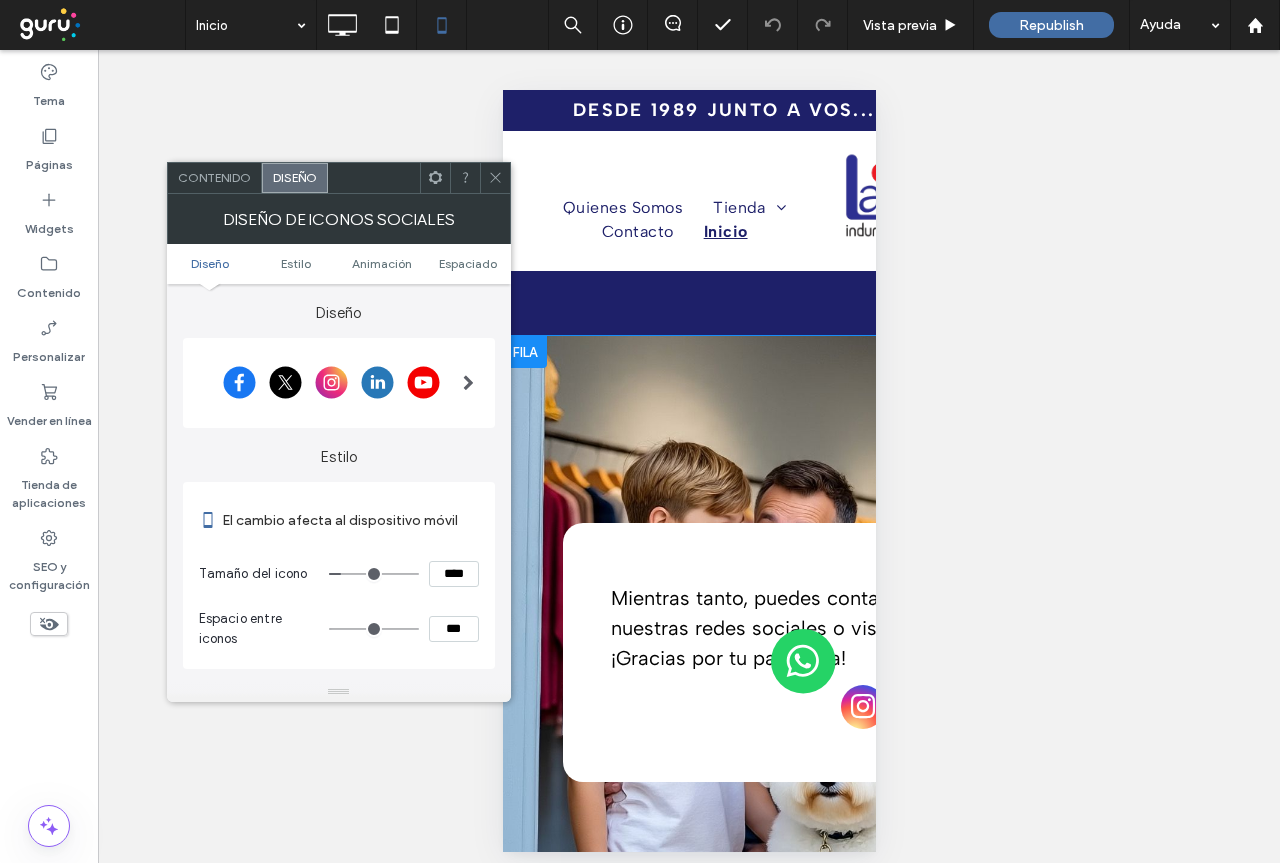 type on "**" 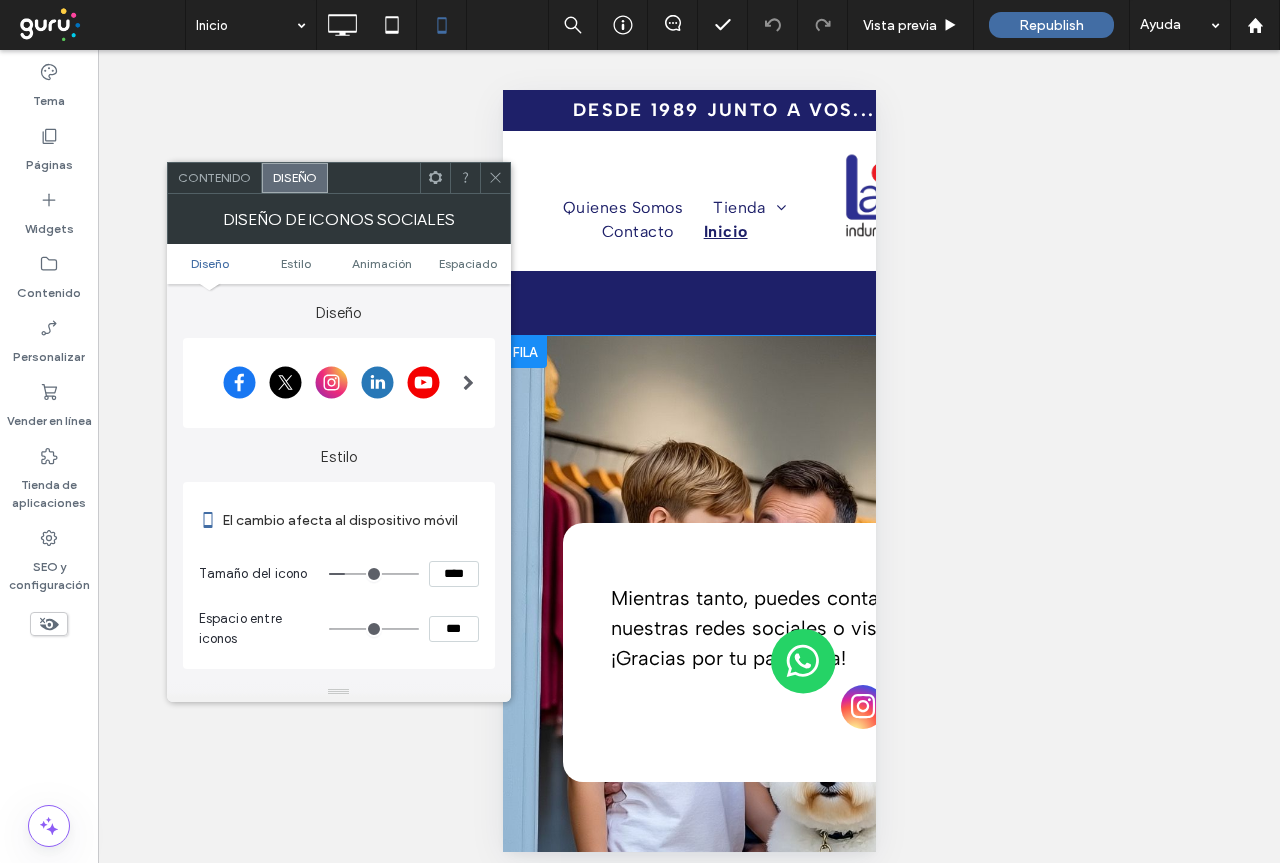 type on "**" 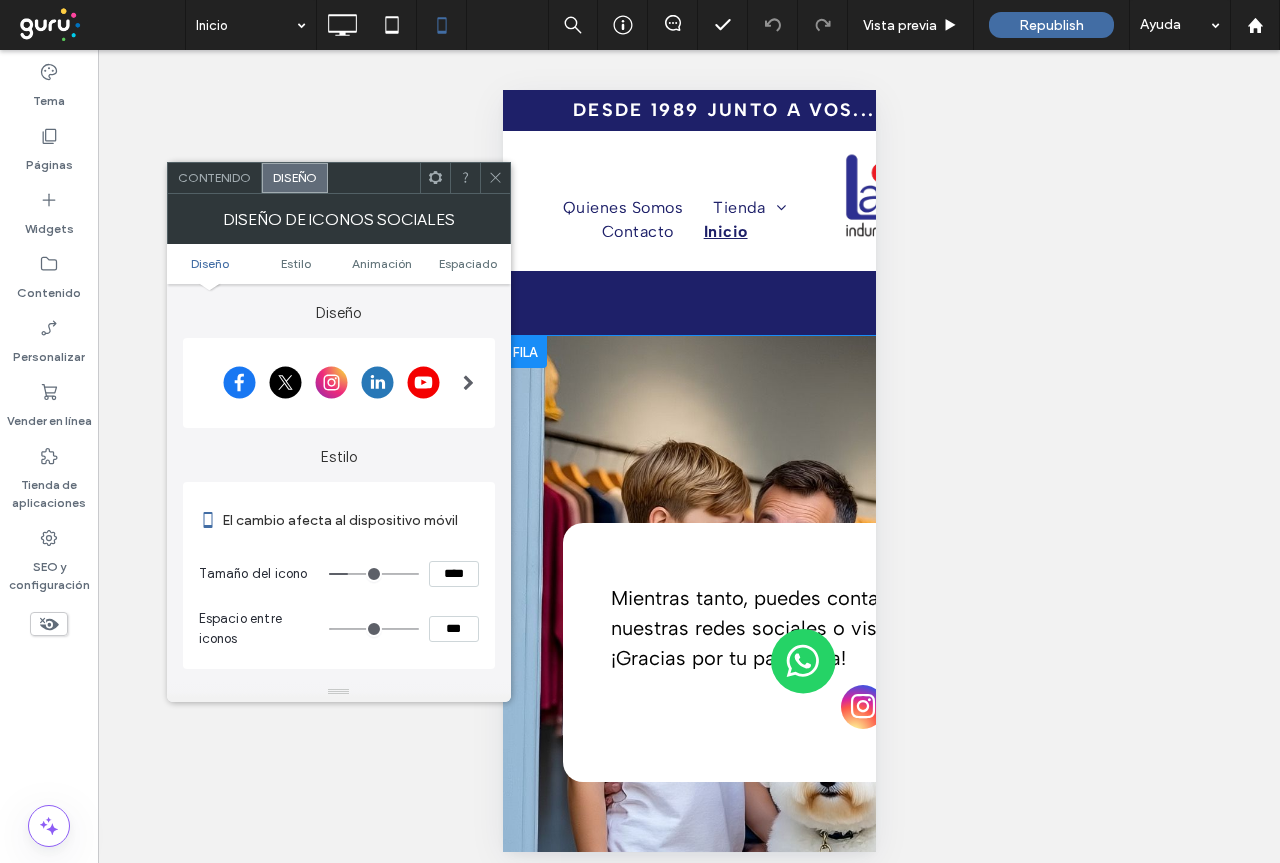 type on "**" 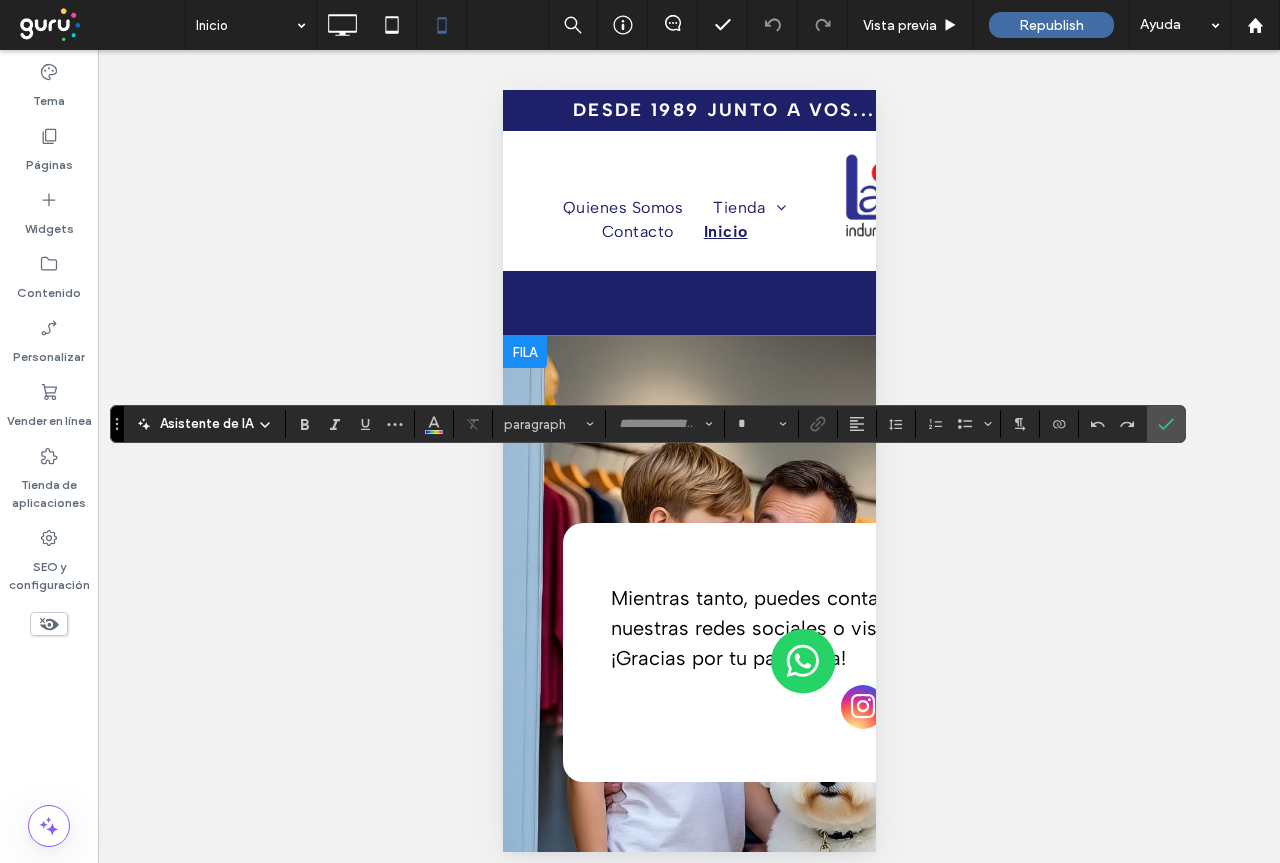 type on "**********" 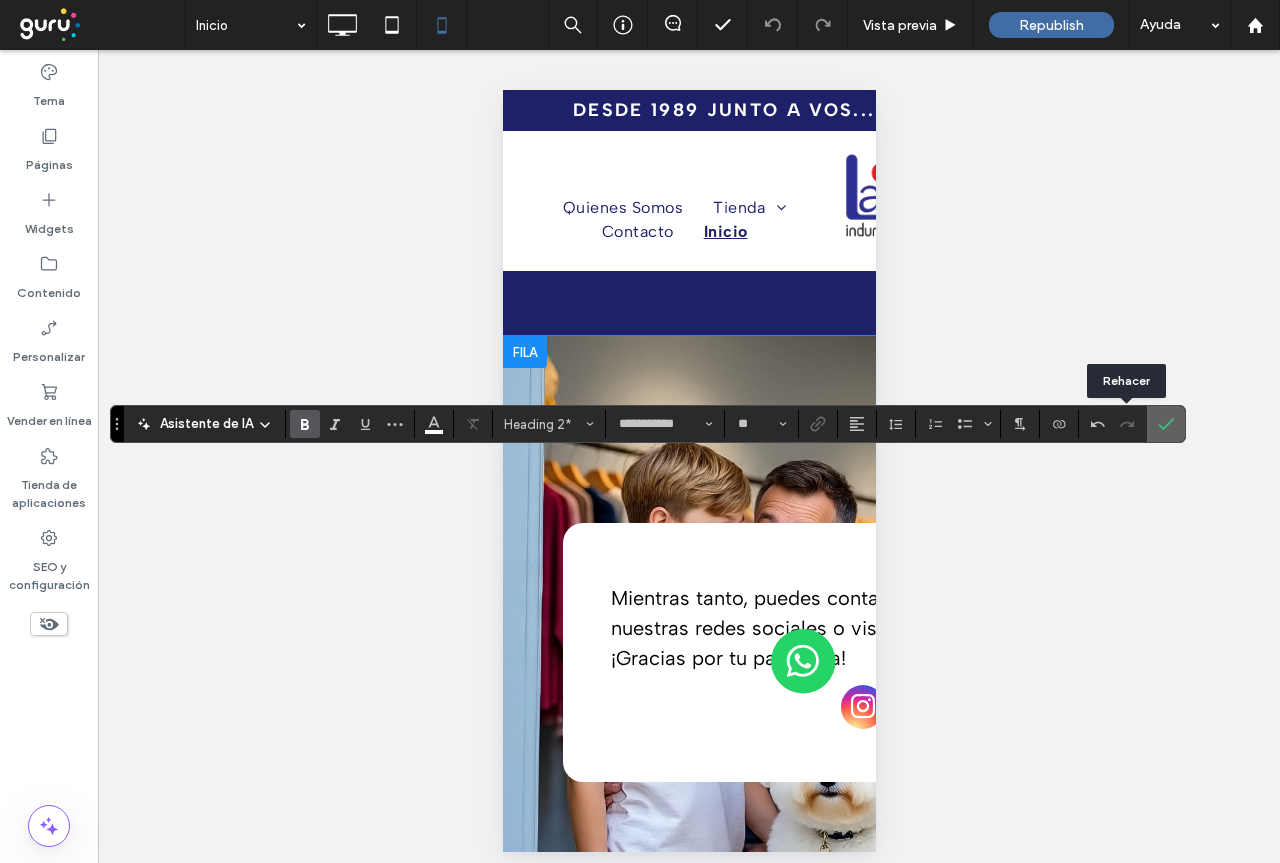 click 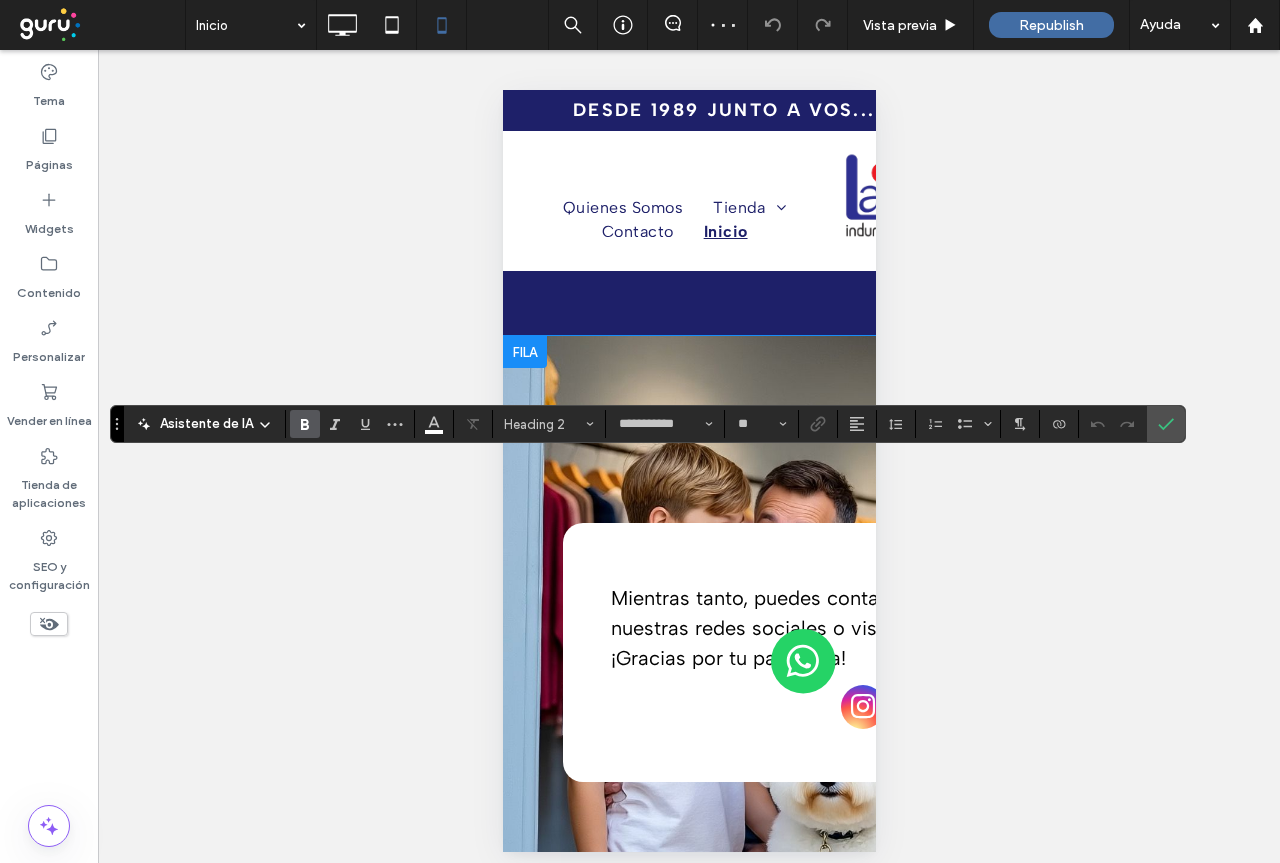 type on "**********" 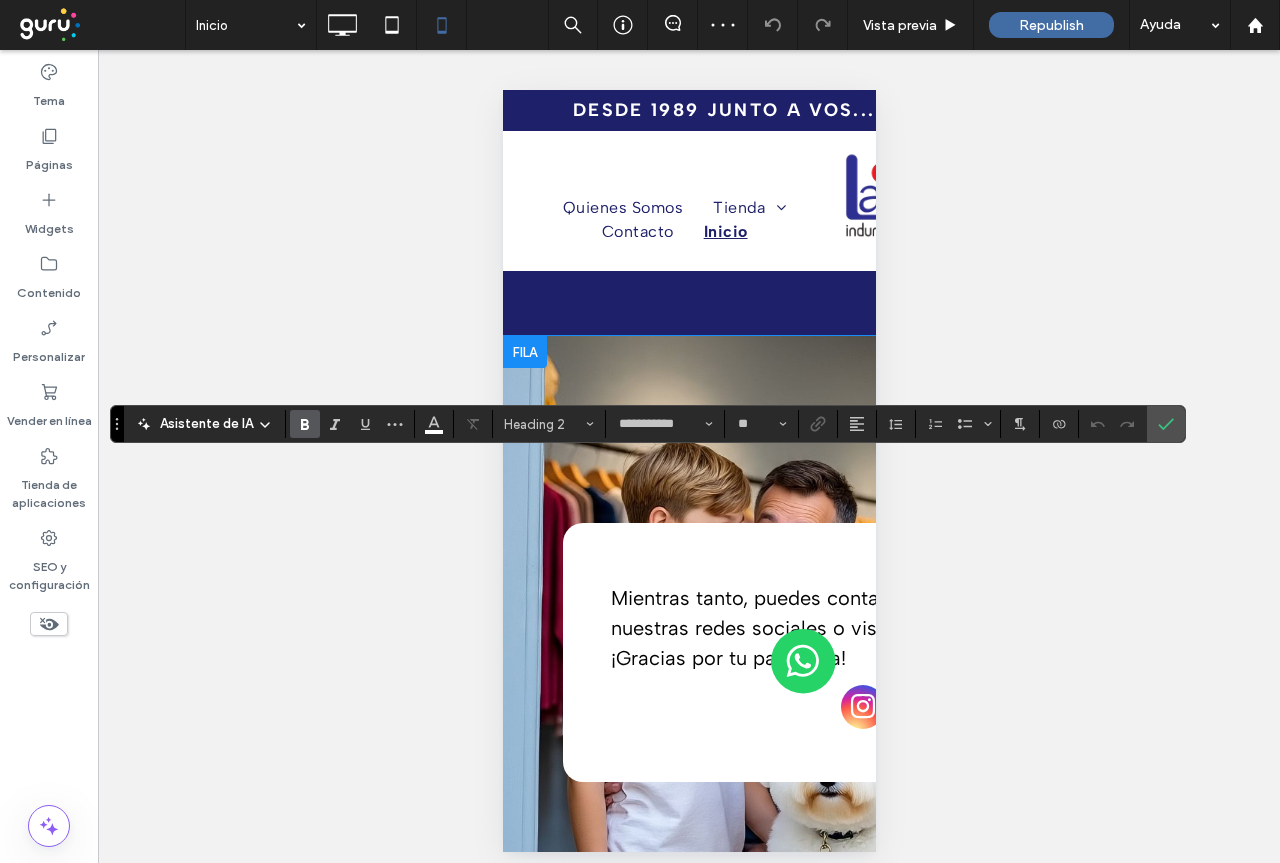 type on "**" 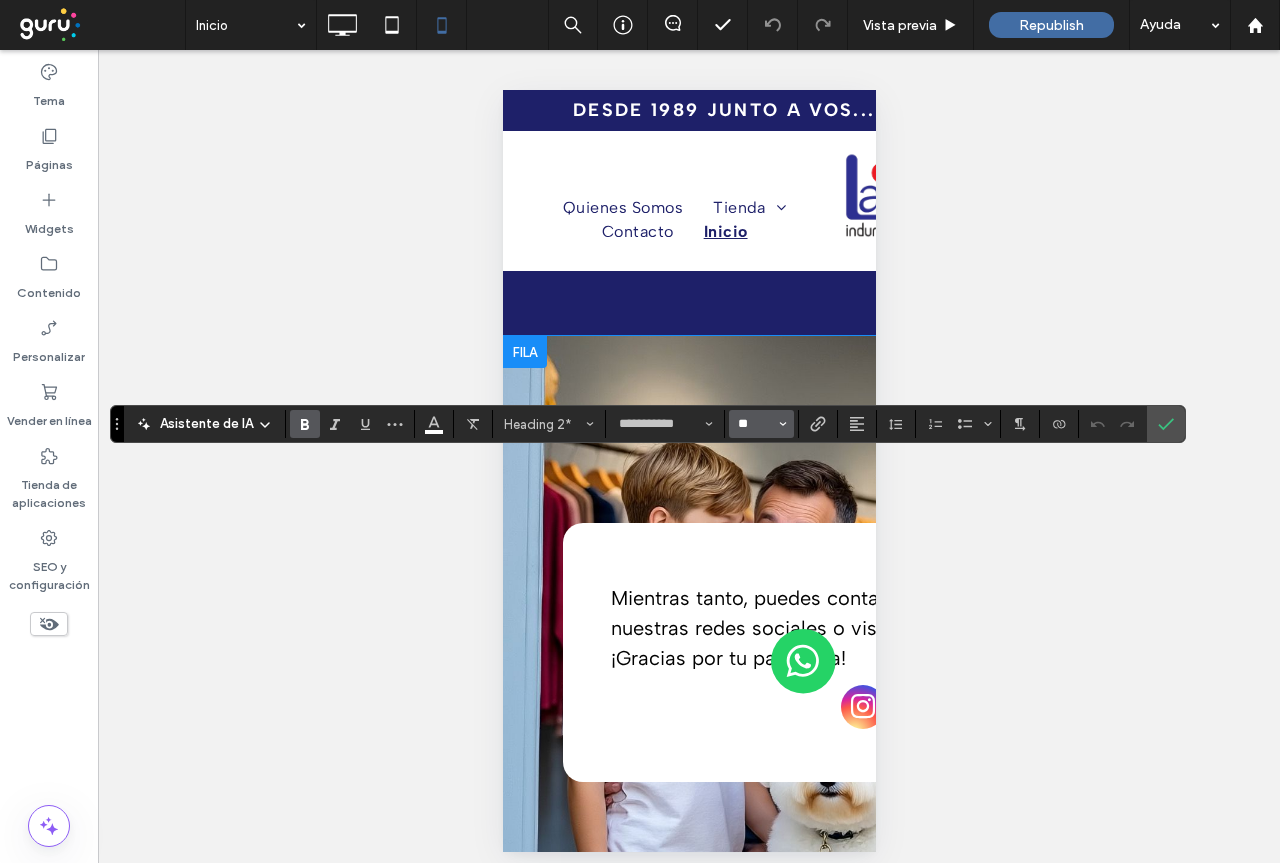click on "**" at bounding box center (755, 424) 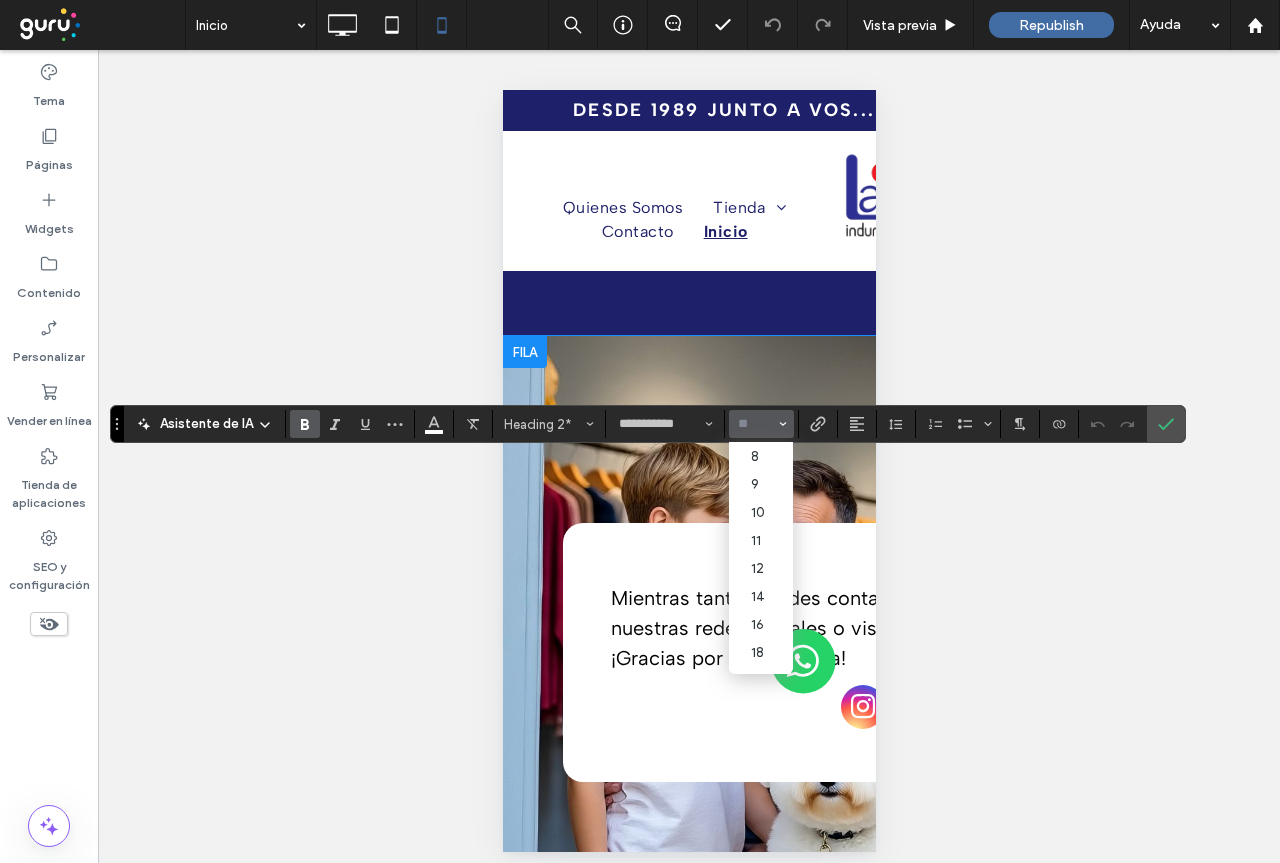 type on "*" 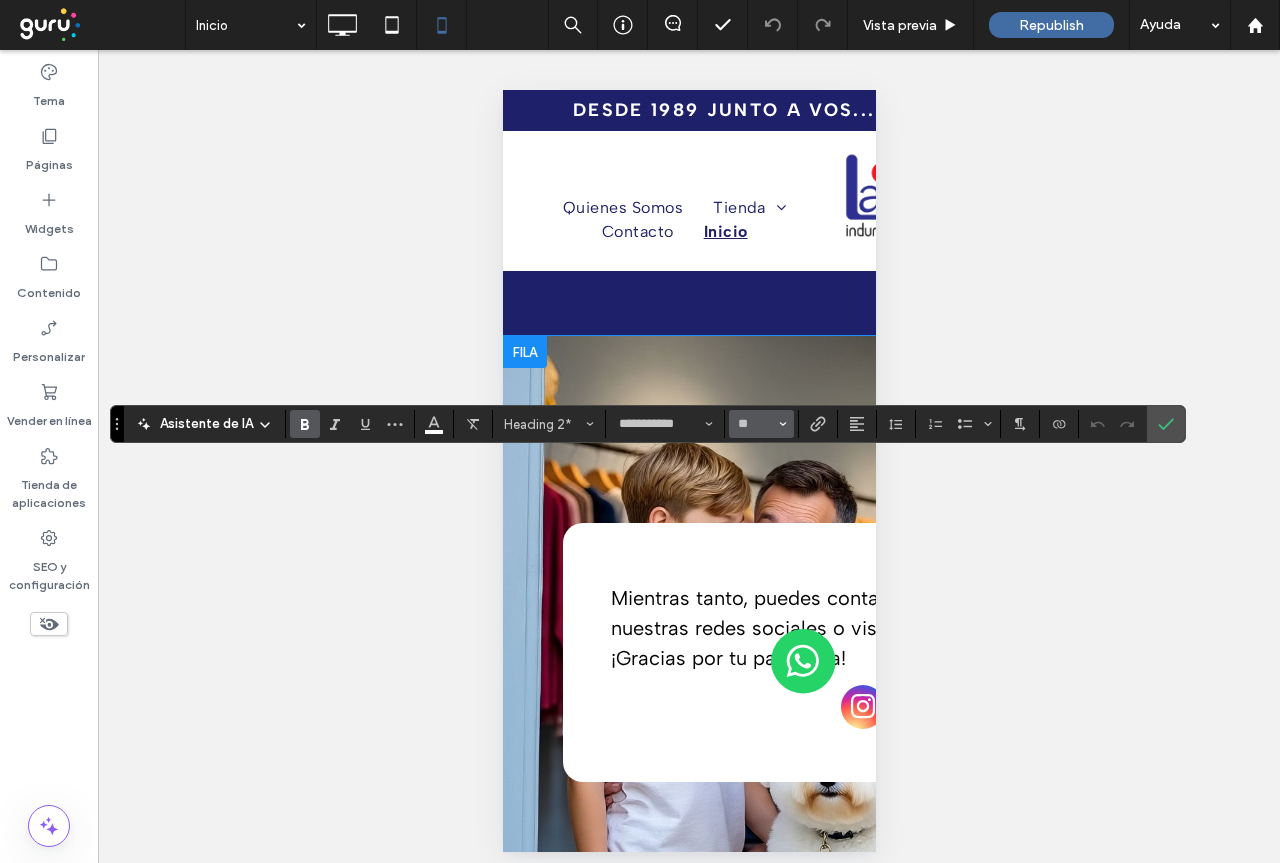type on "**" 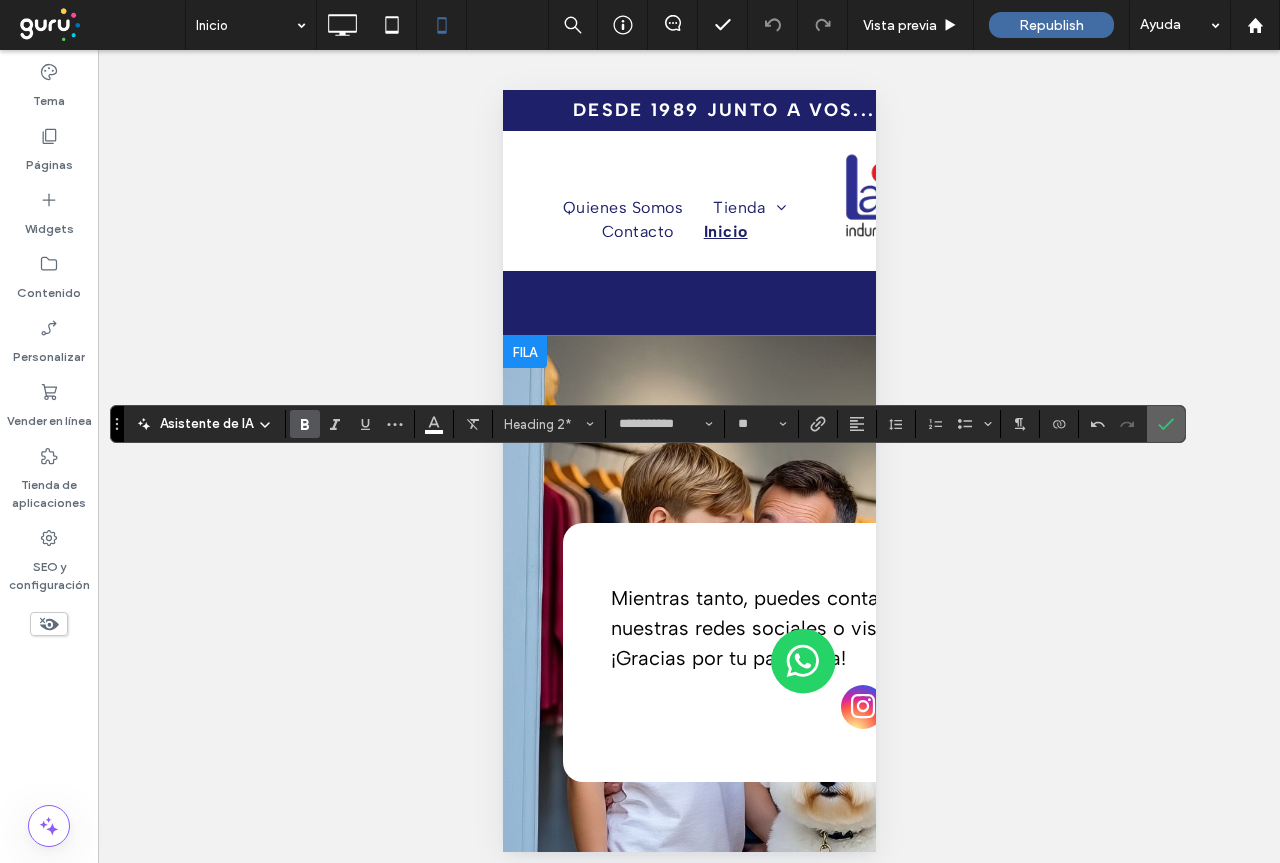 click 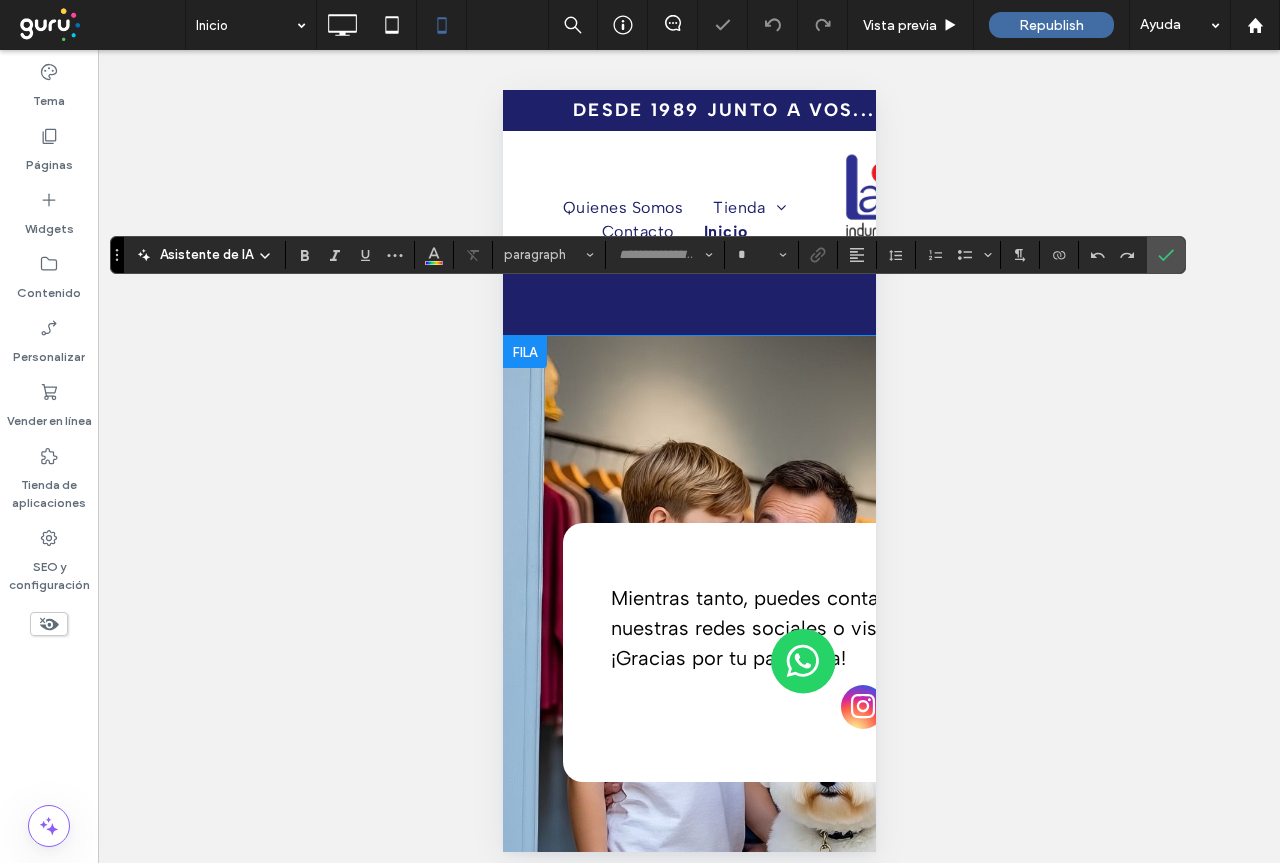 type on "**********" 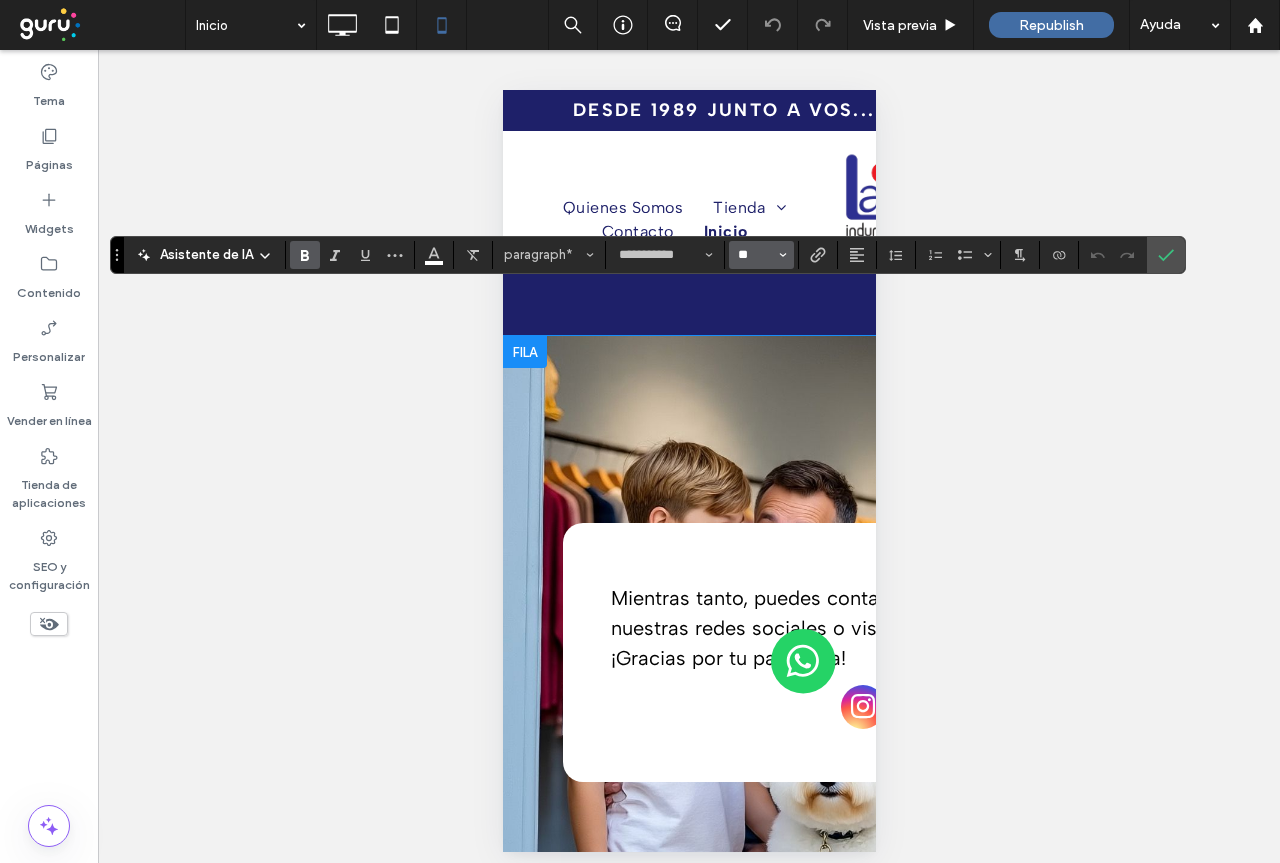 click on "**" at bounding box center (755, 255) 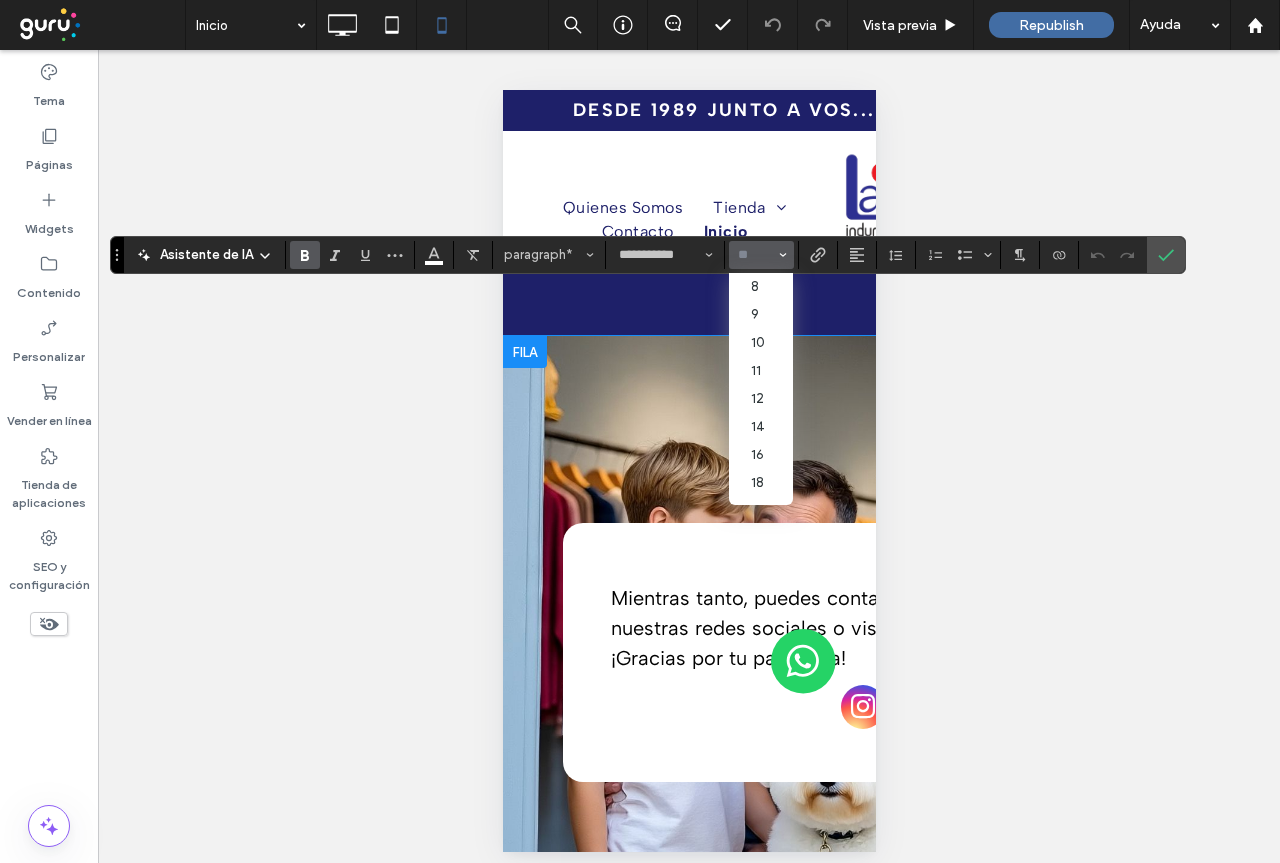 type on "*" 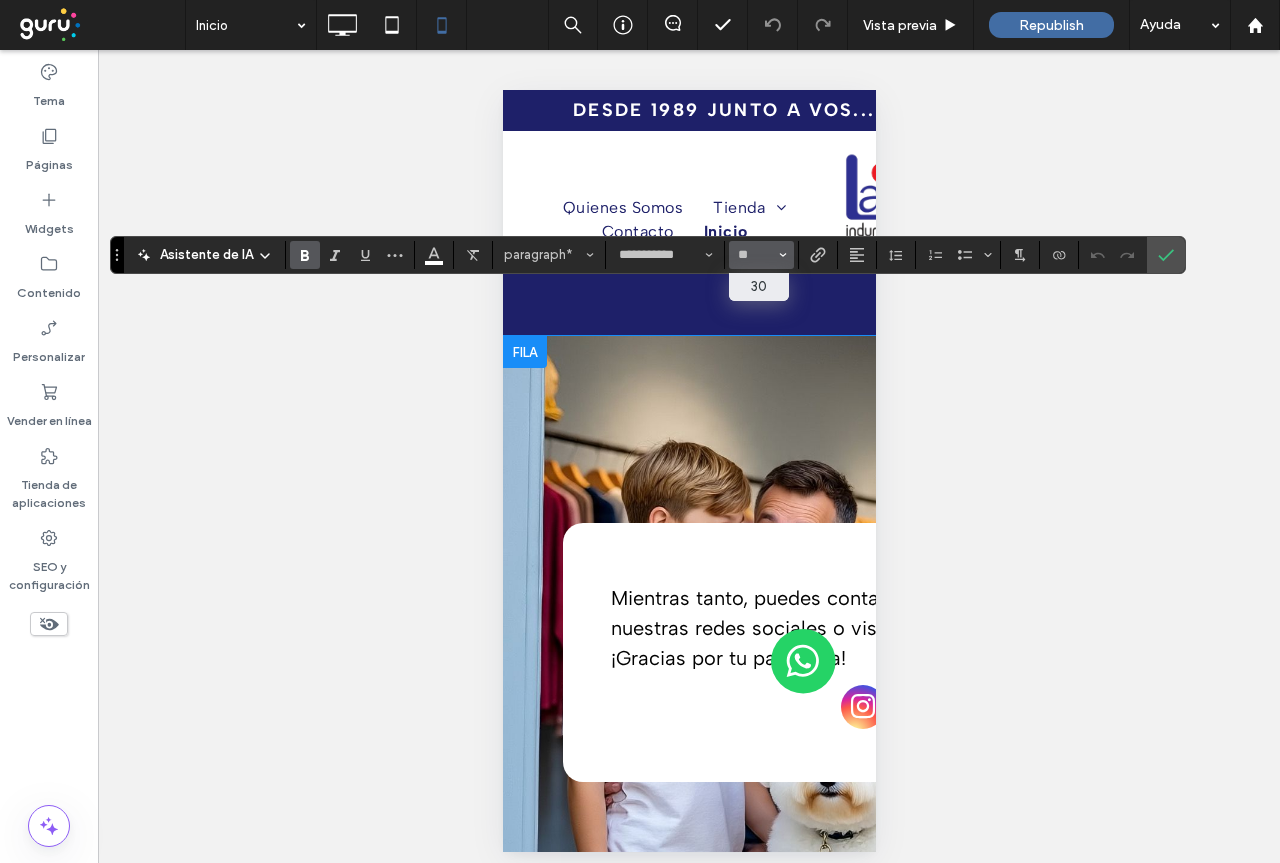 type on "**" 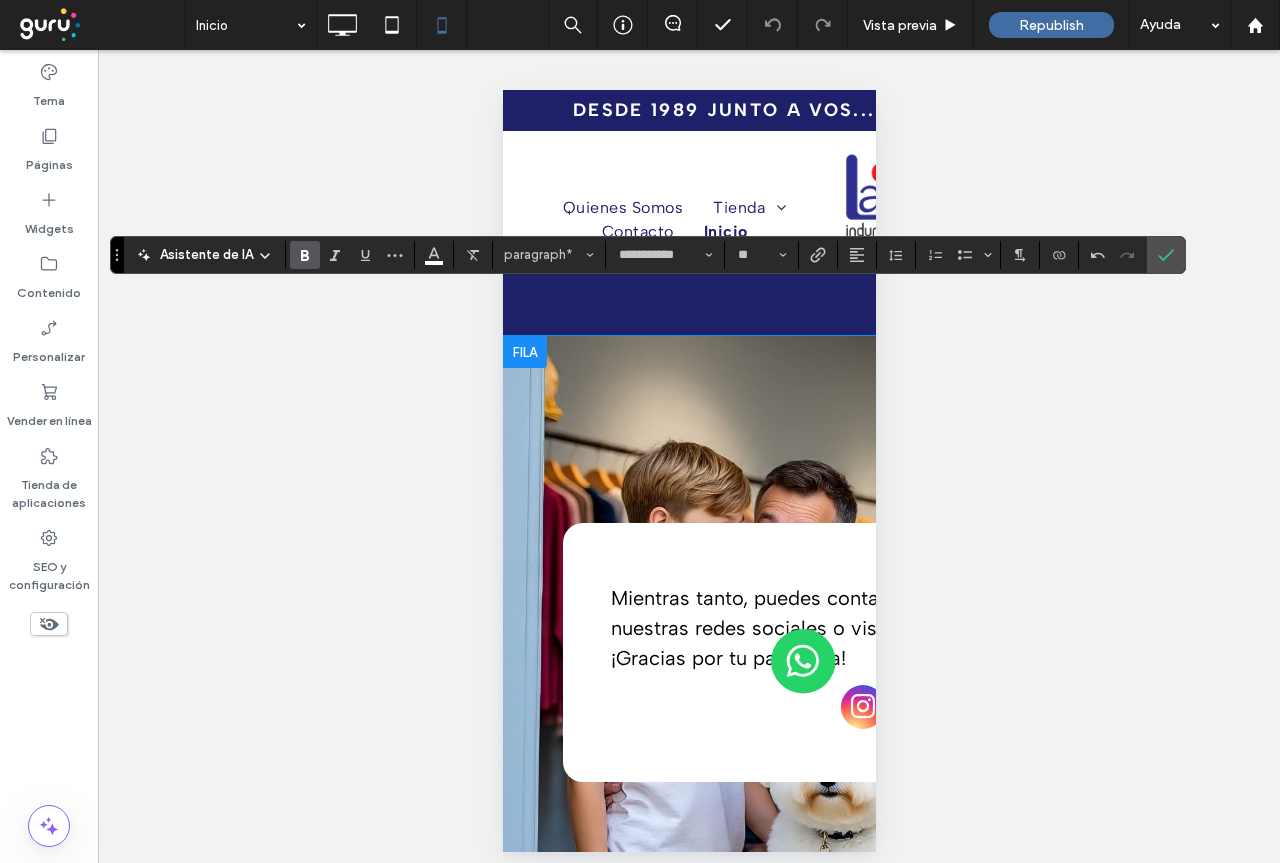 drag, startPoint x: 1167, startPoint y: 250, endPoint x: 1172, endPoint y: 265, distance: 15.811388 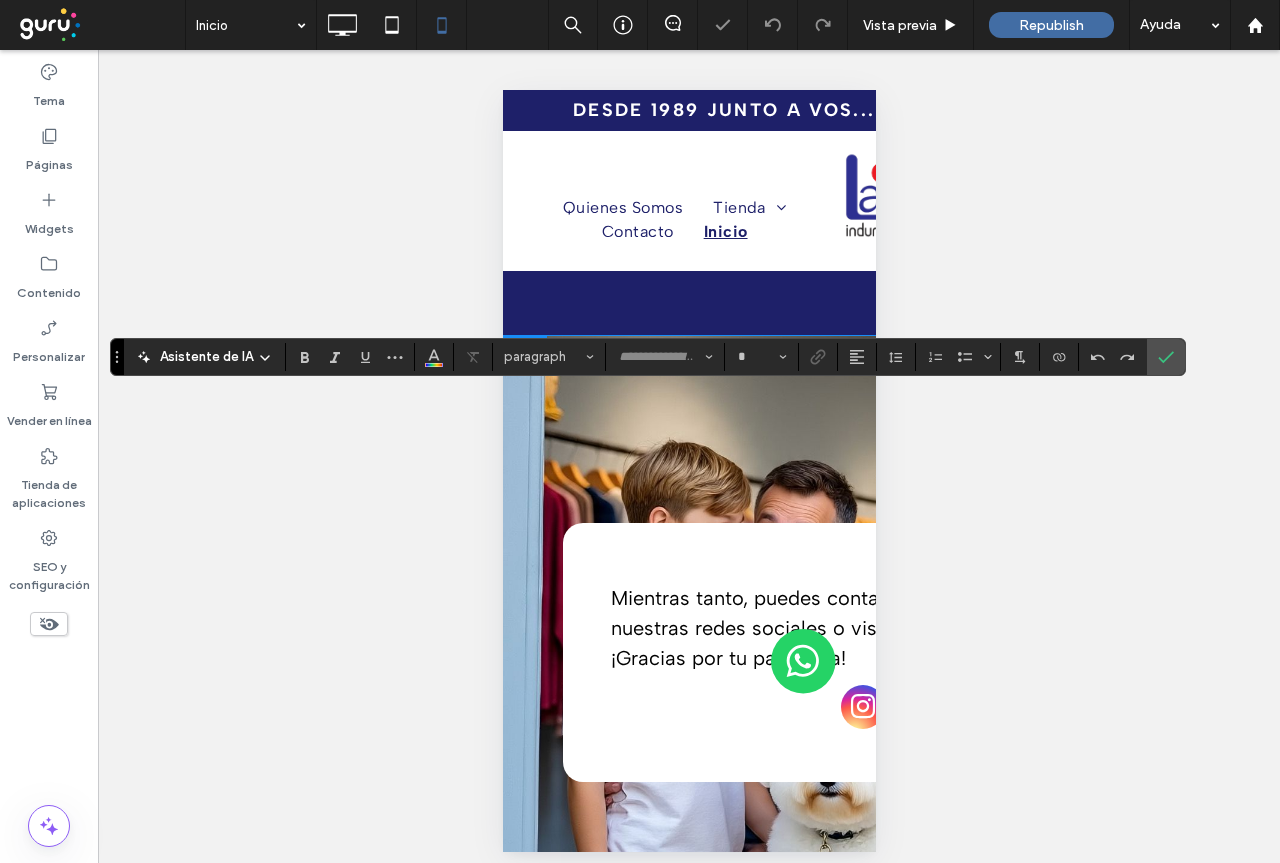 type on "**********" 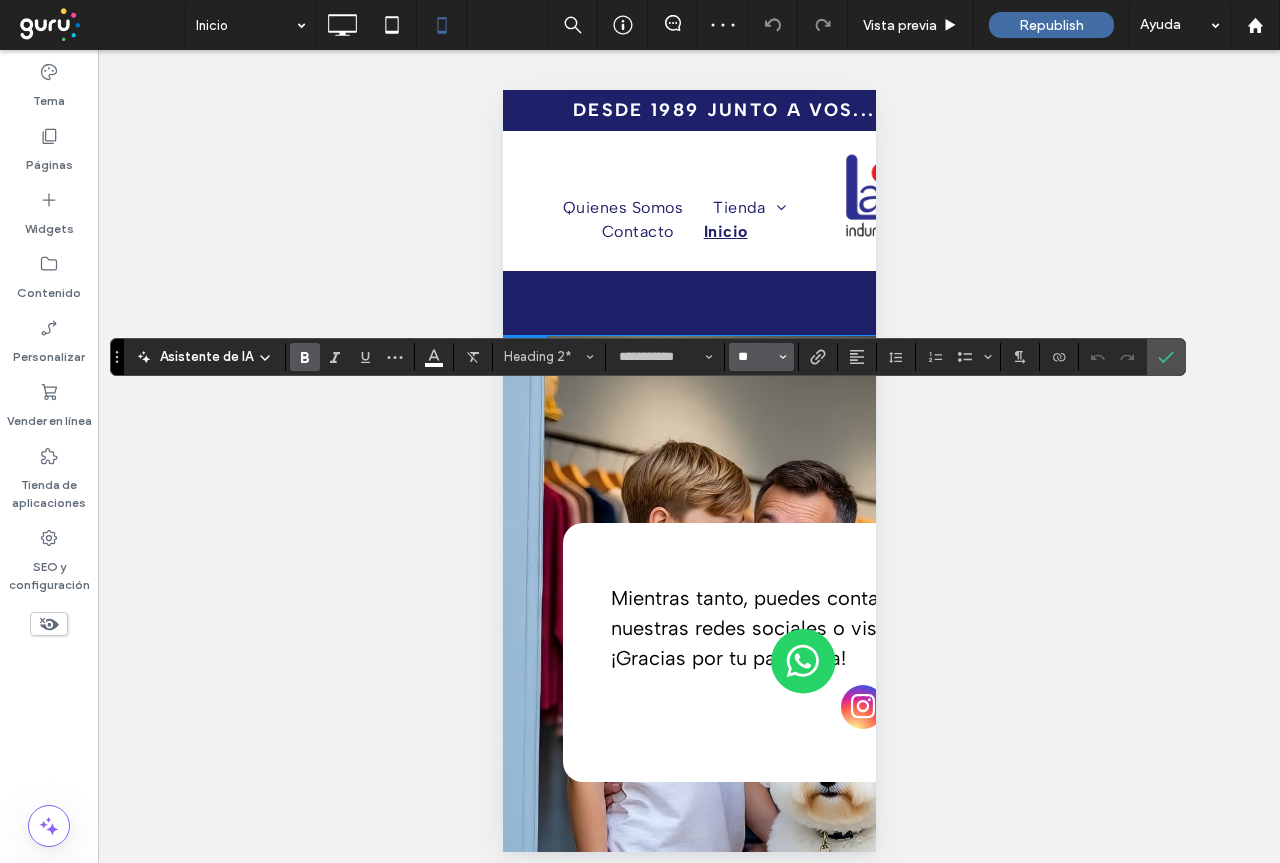 click on "**" at bounding box center (755, 357) 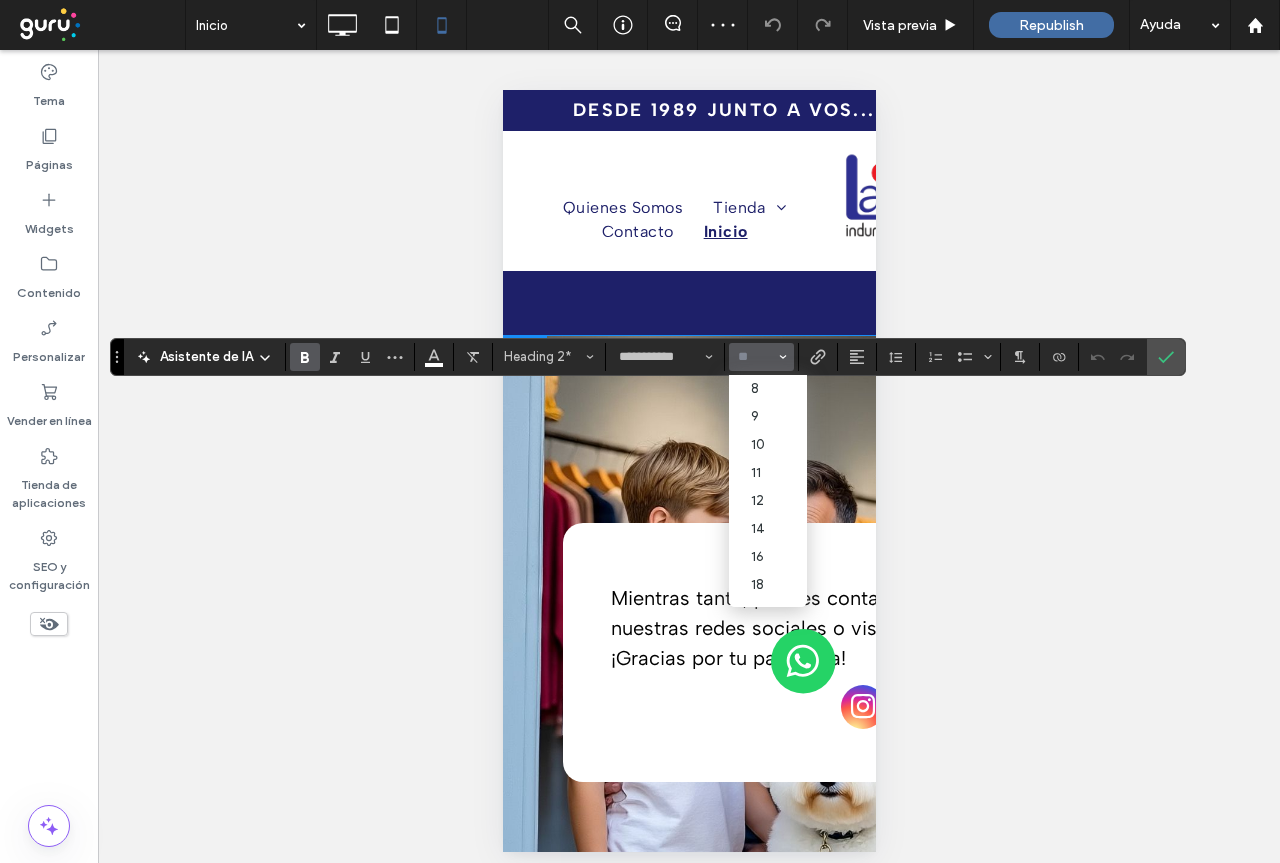click on "8 9 10 11 12 14 16 18 24 30 32 36 48 60 72 96" at bounding box center (761, 357) 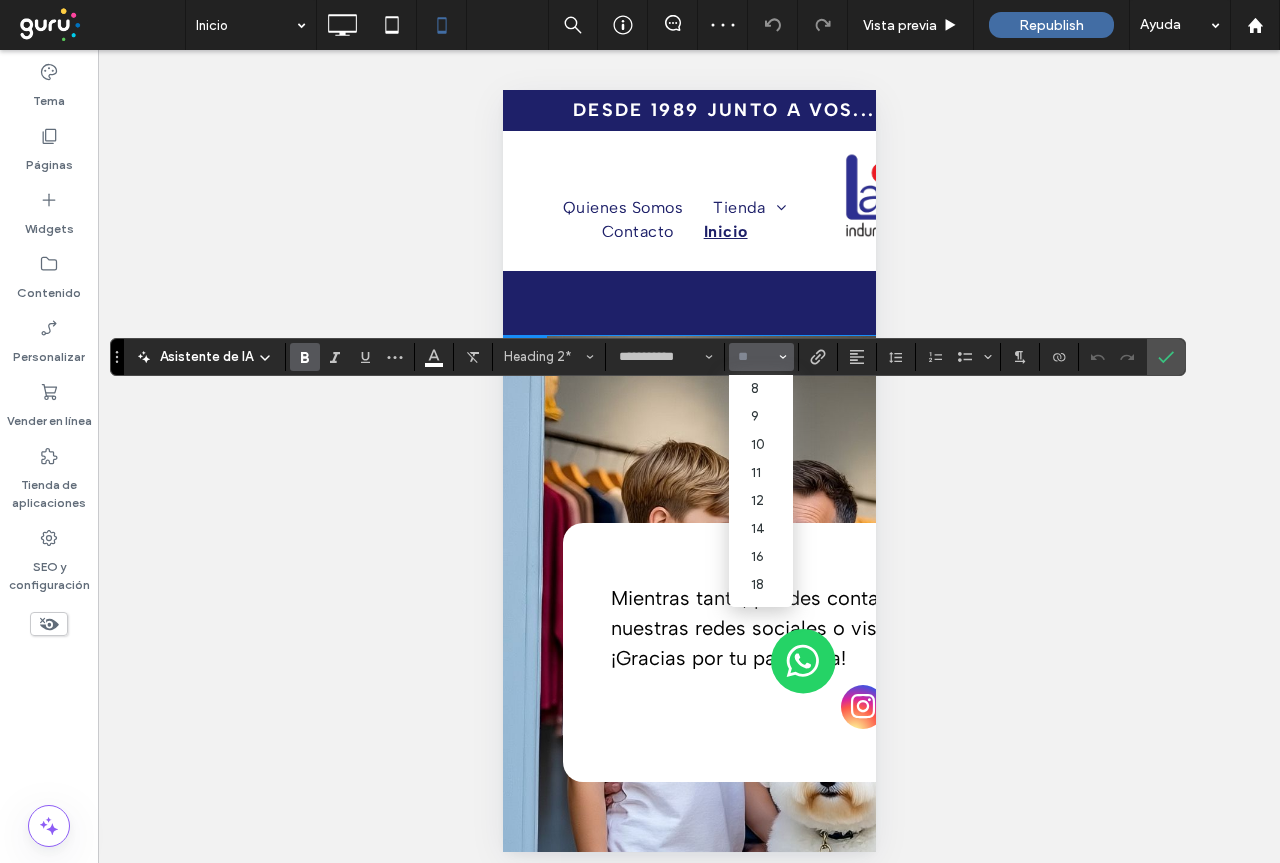 click at bounding box center [755, 357] 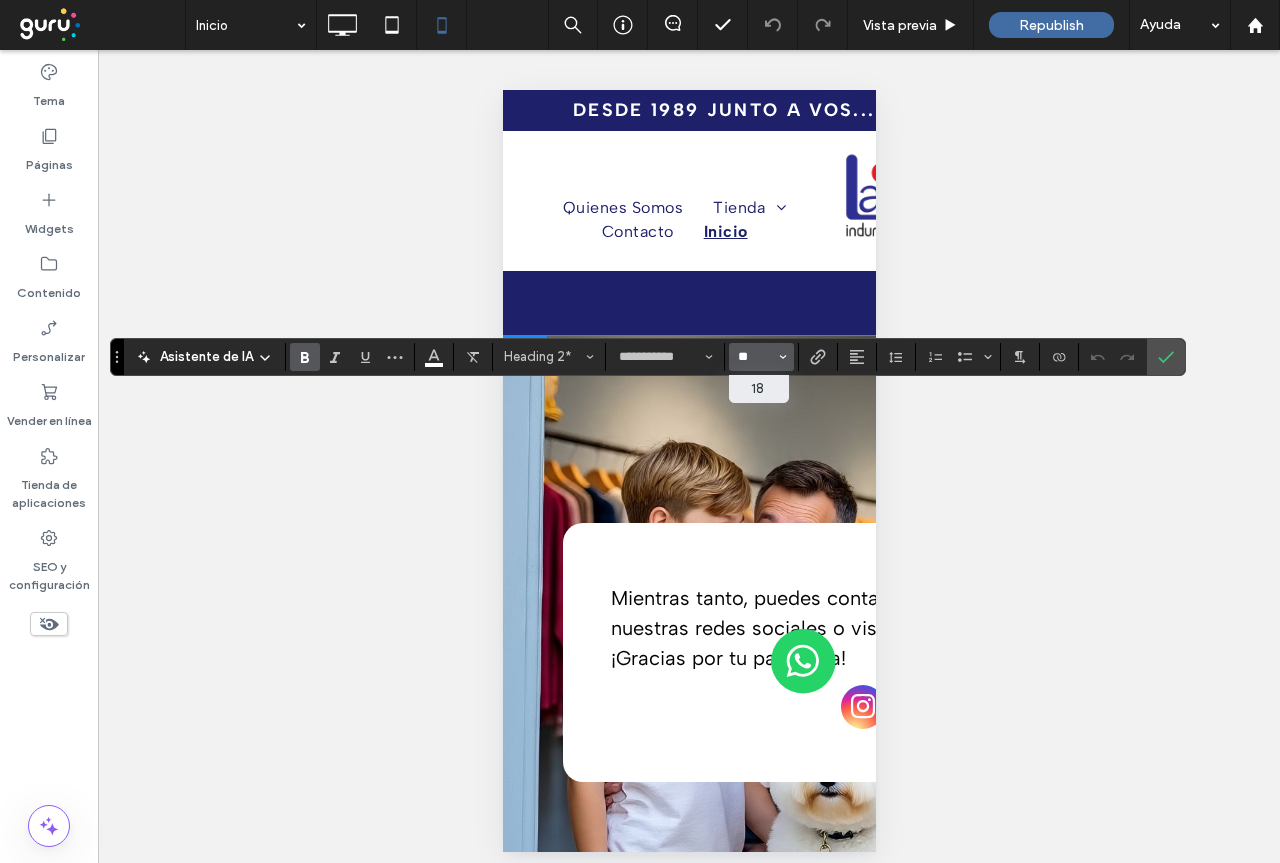 click on "**" at bounding box center (755, 357) 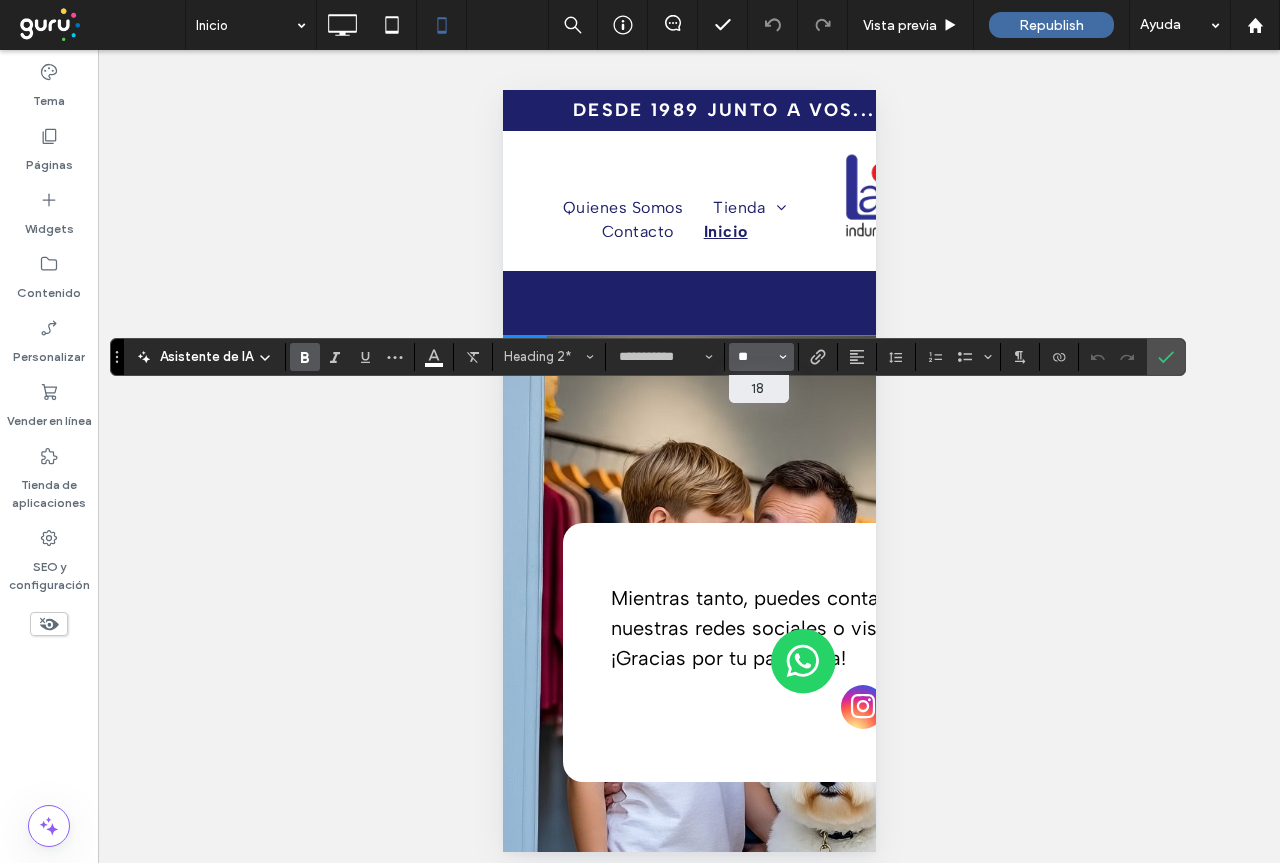 type on "**" 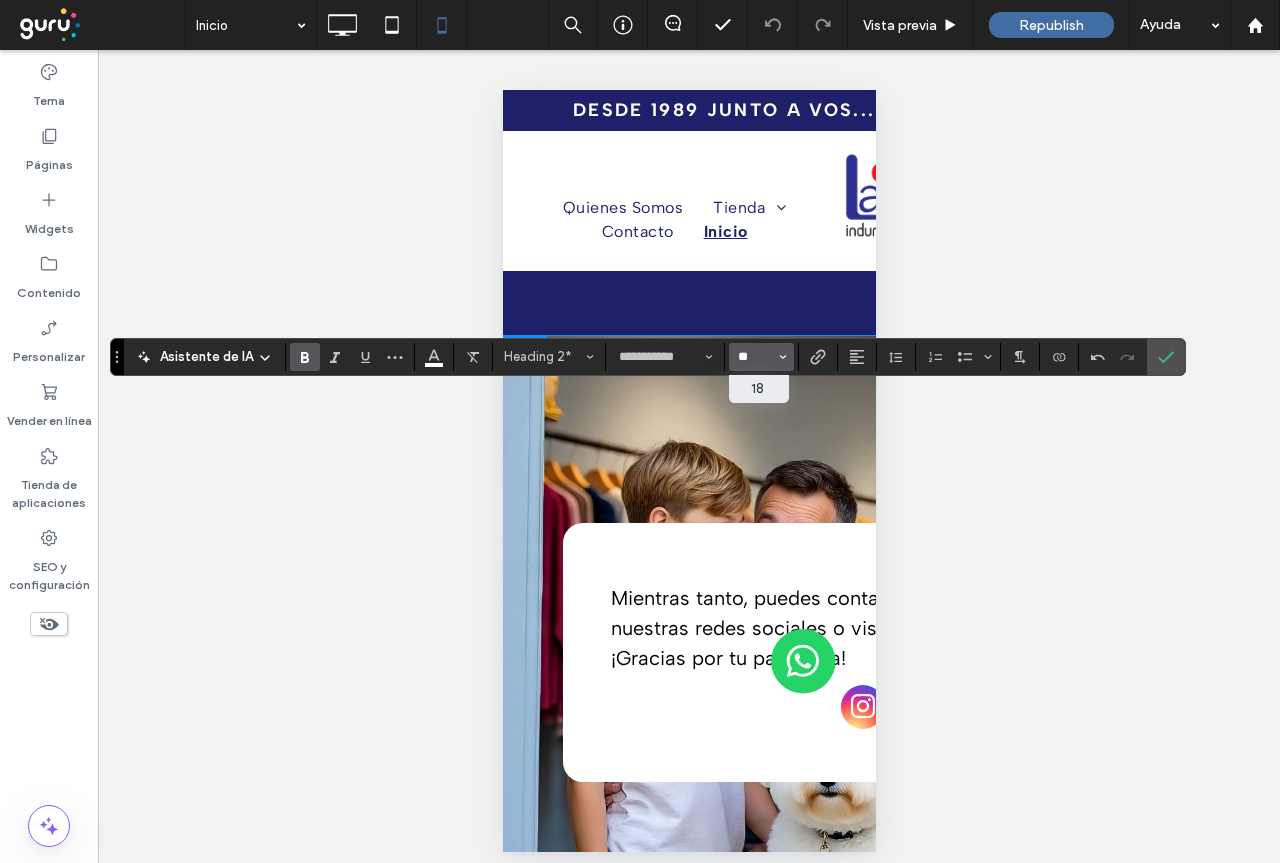 type 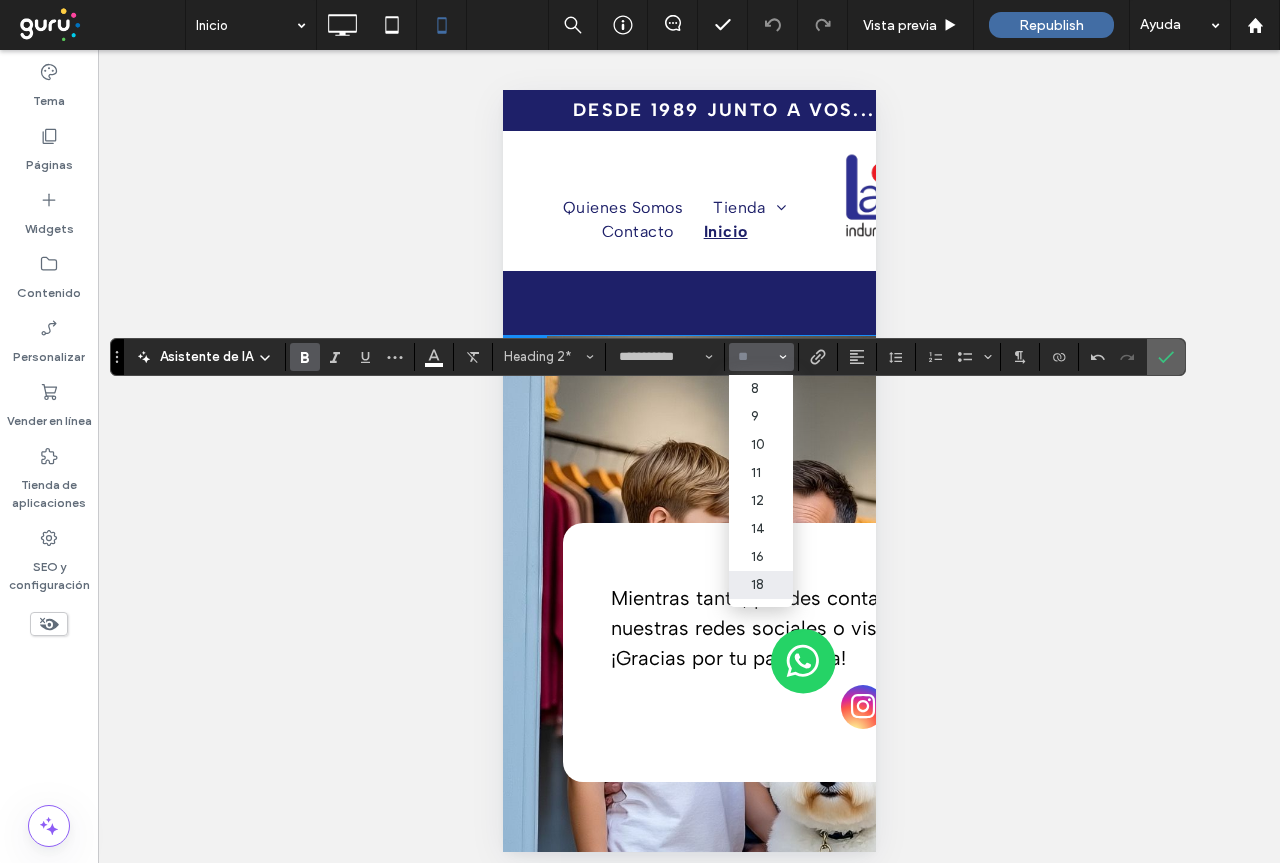 click 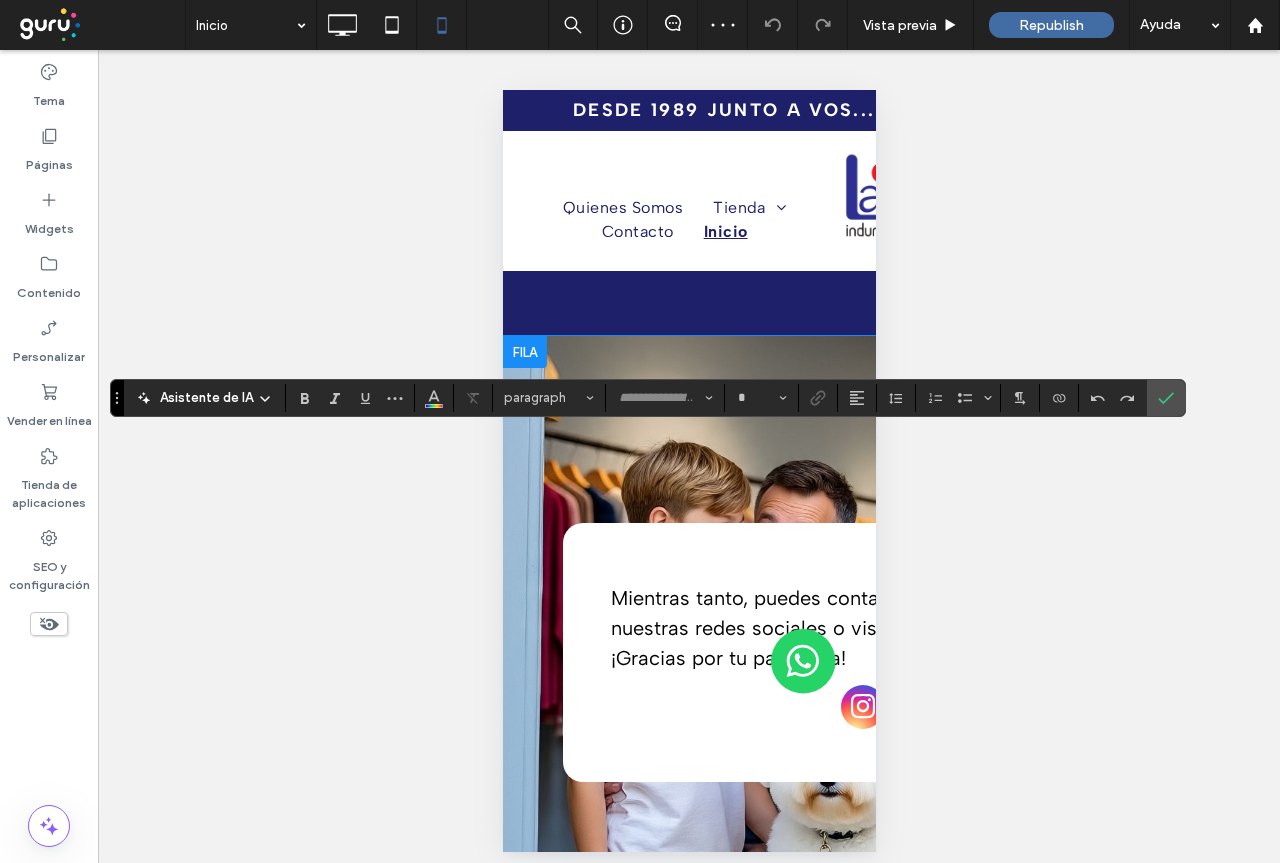 type on "**********" 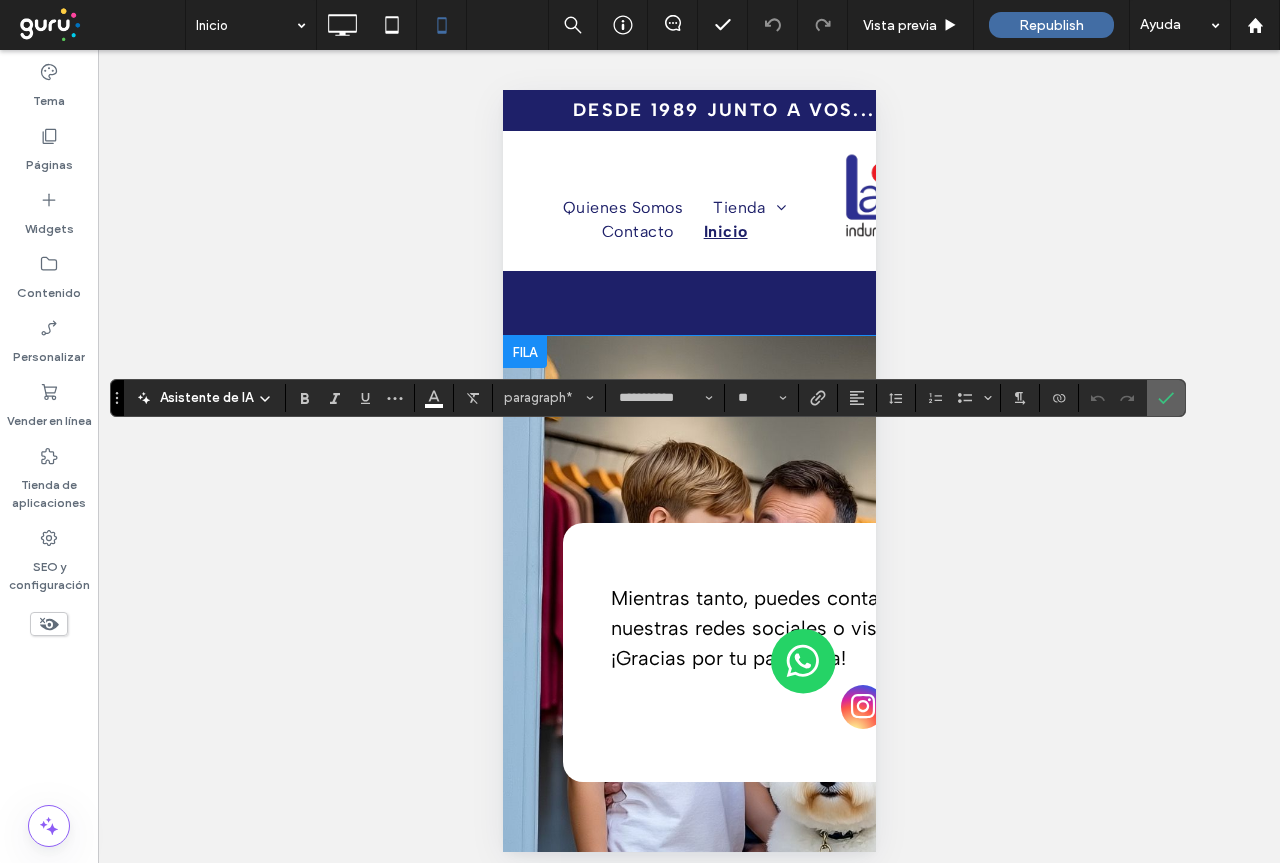 click 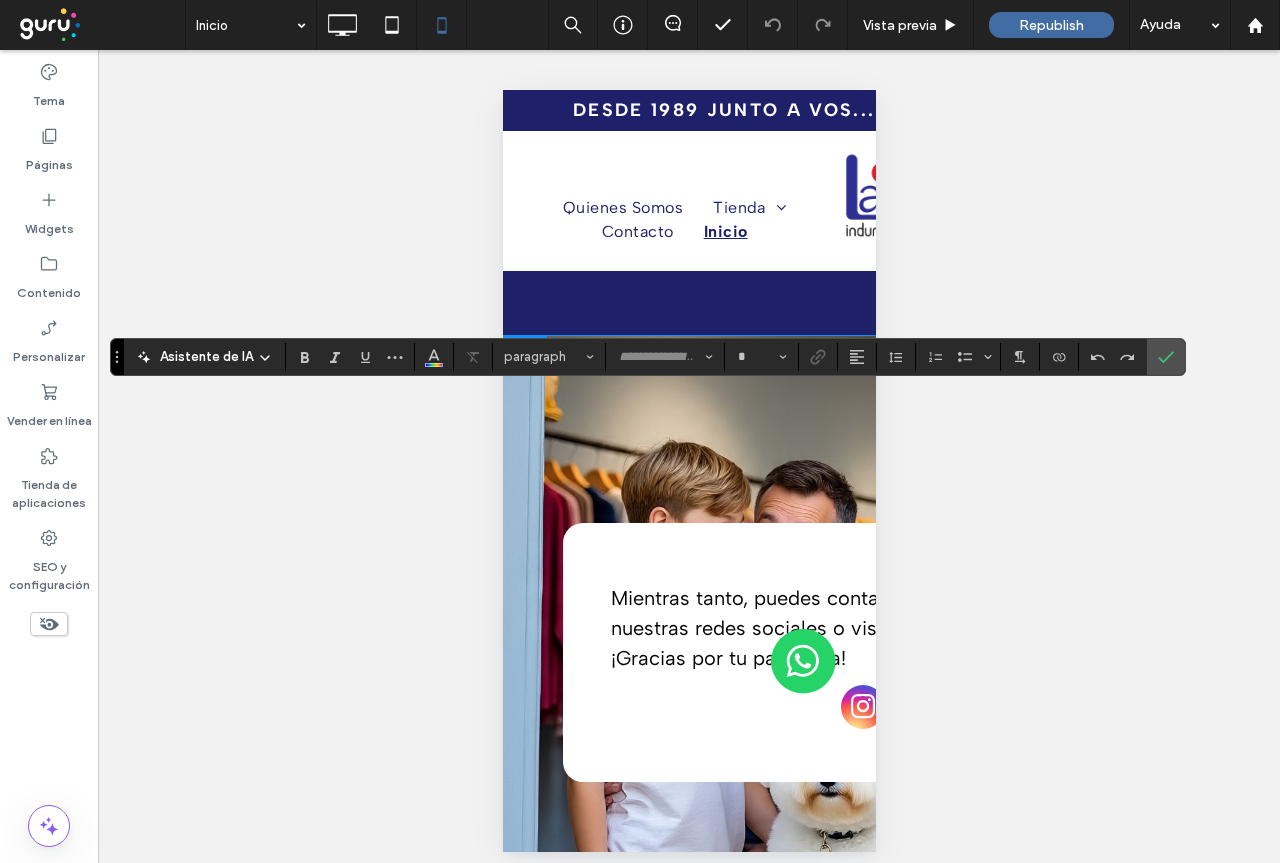 type on "**********" 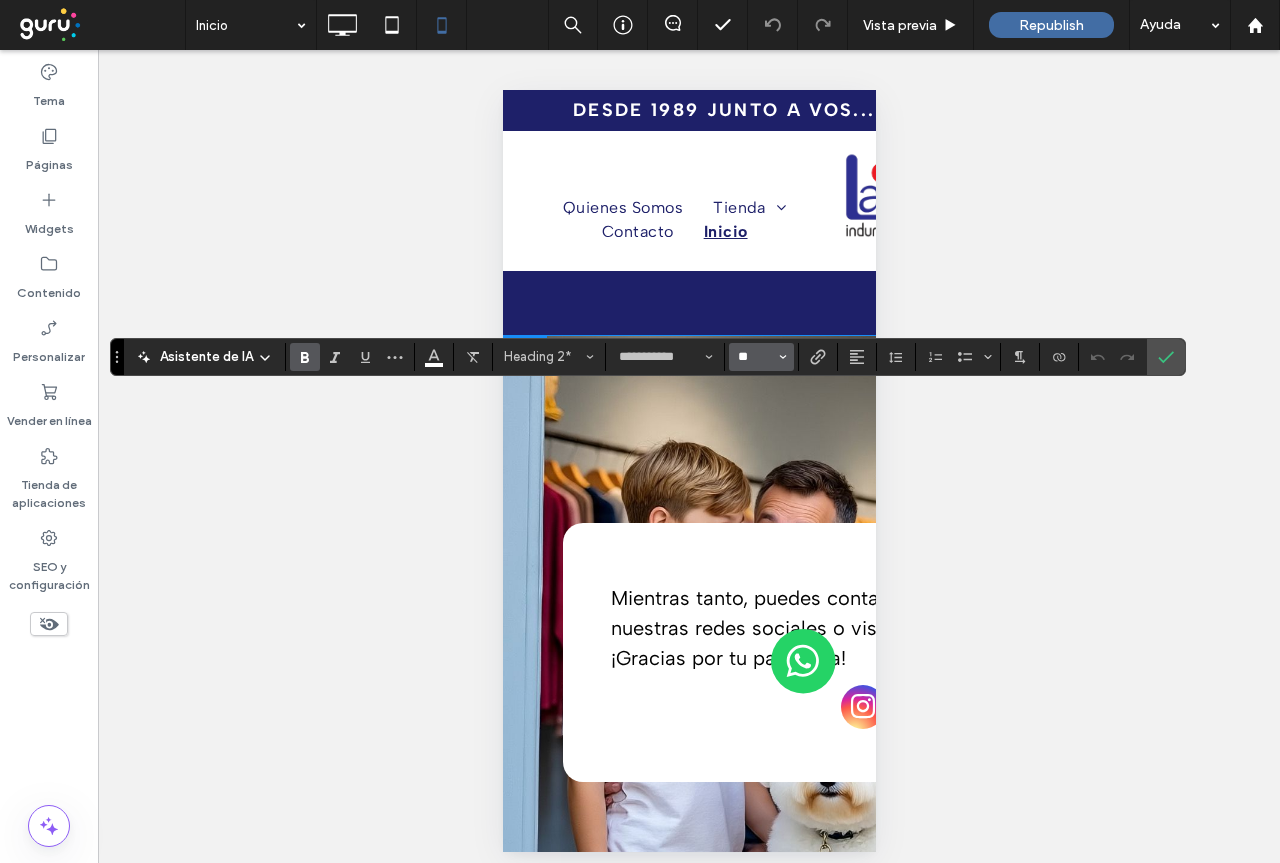 click on "**" at bounding box center (755, 357) 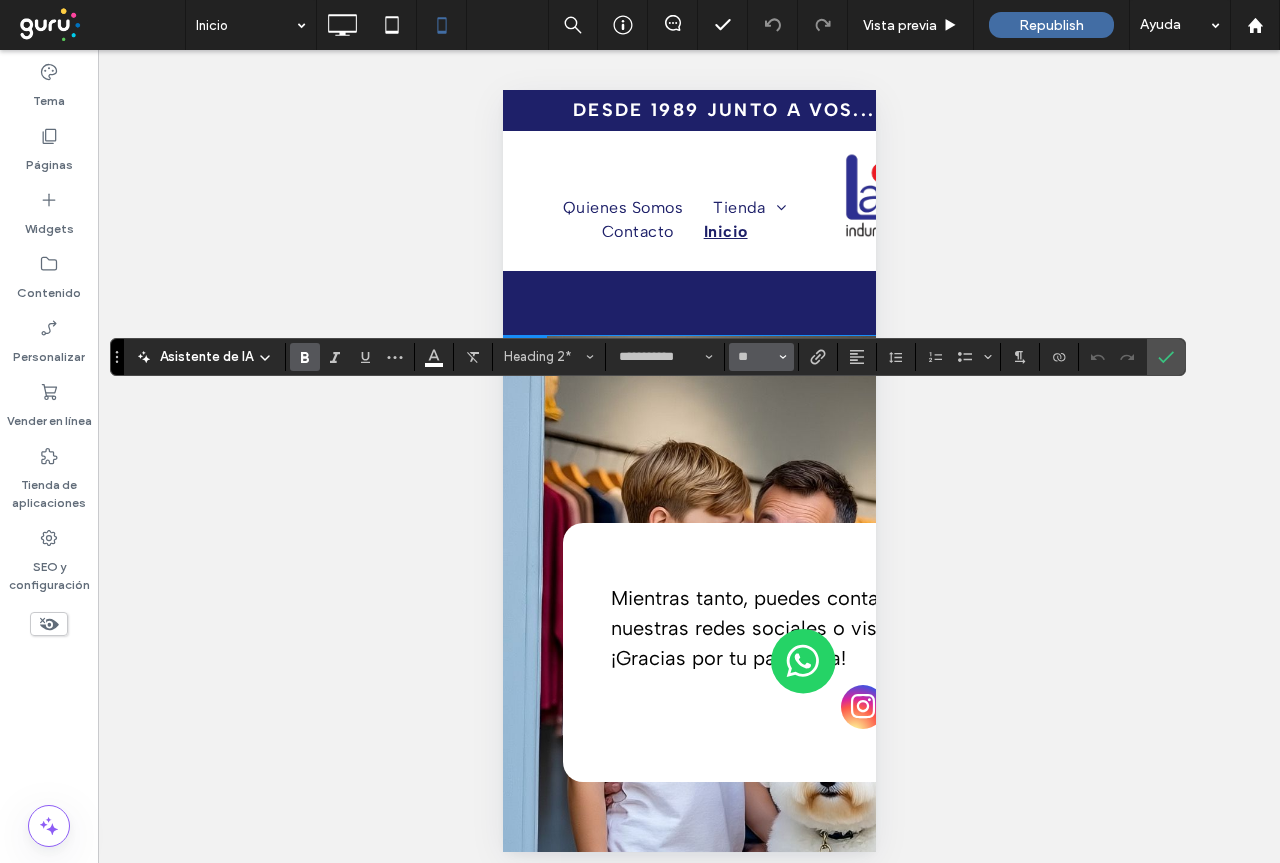 type on "**" 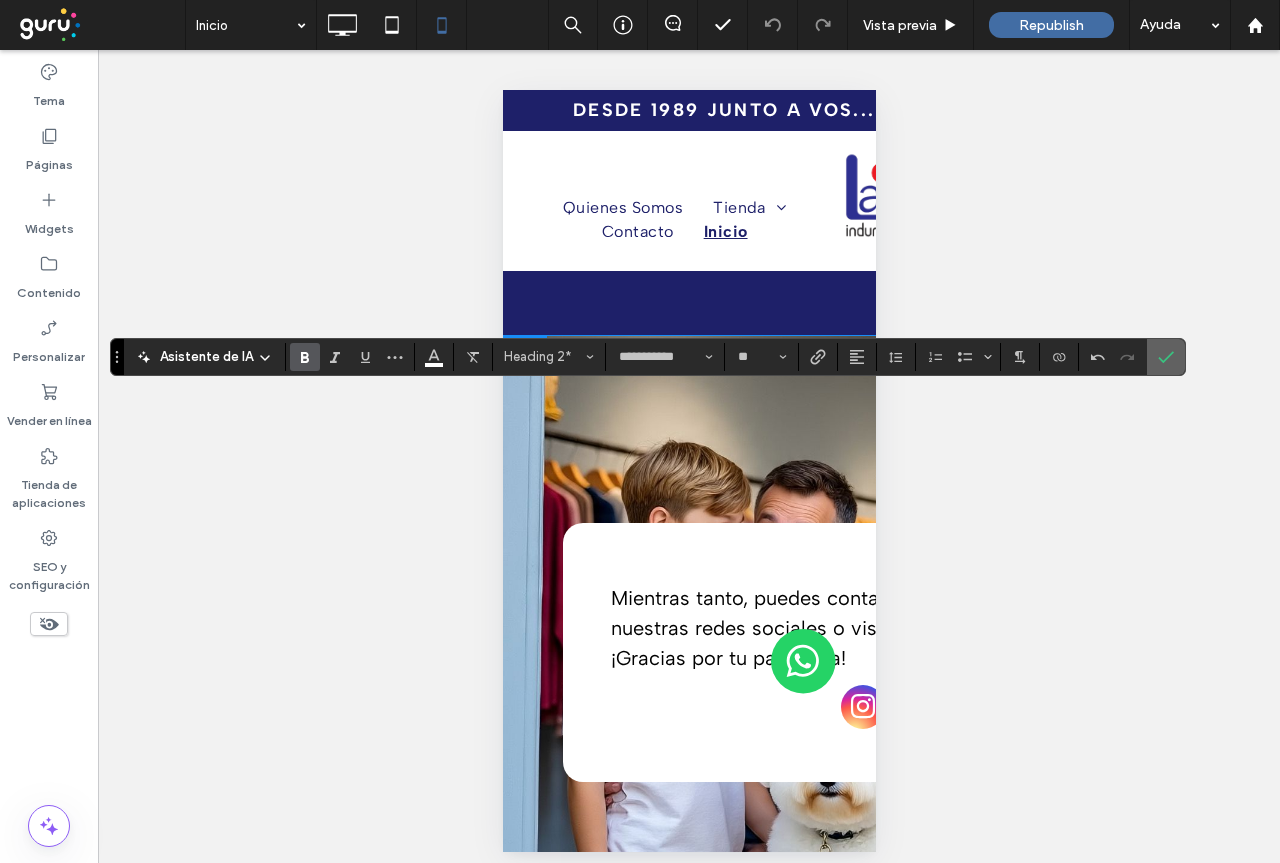 click 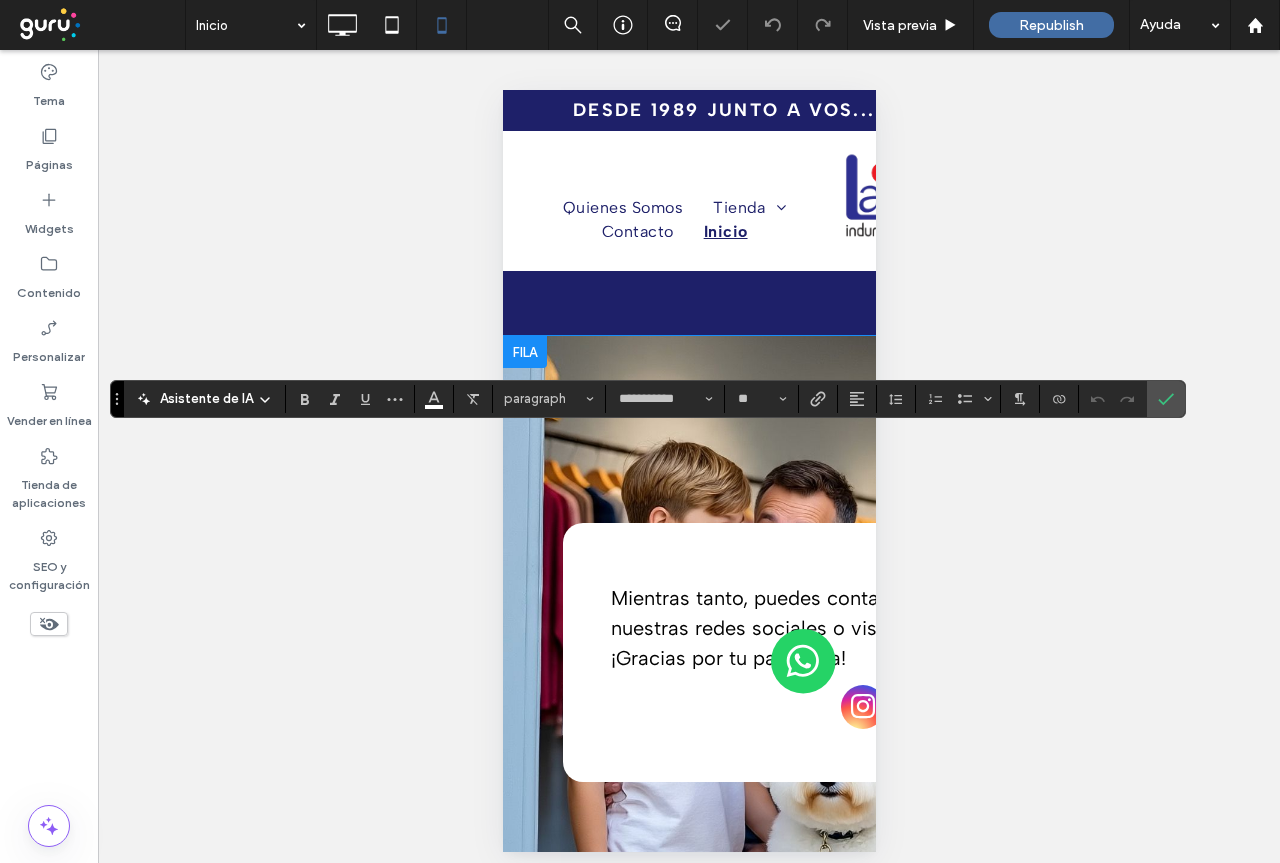 type on "**********" 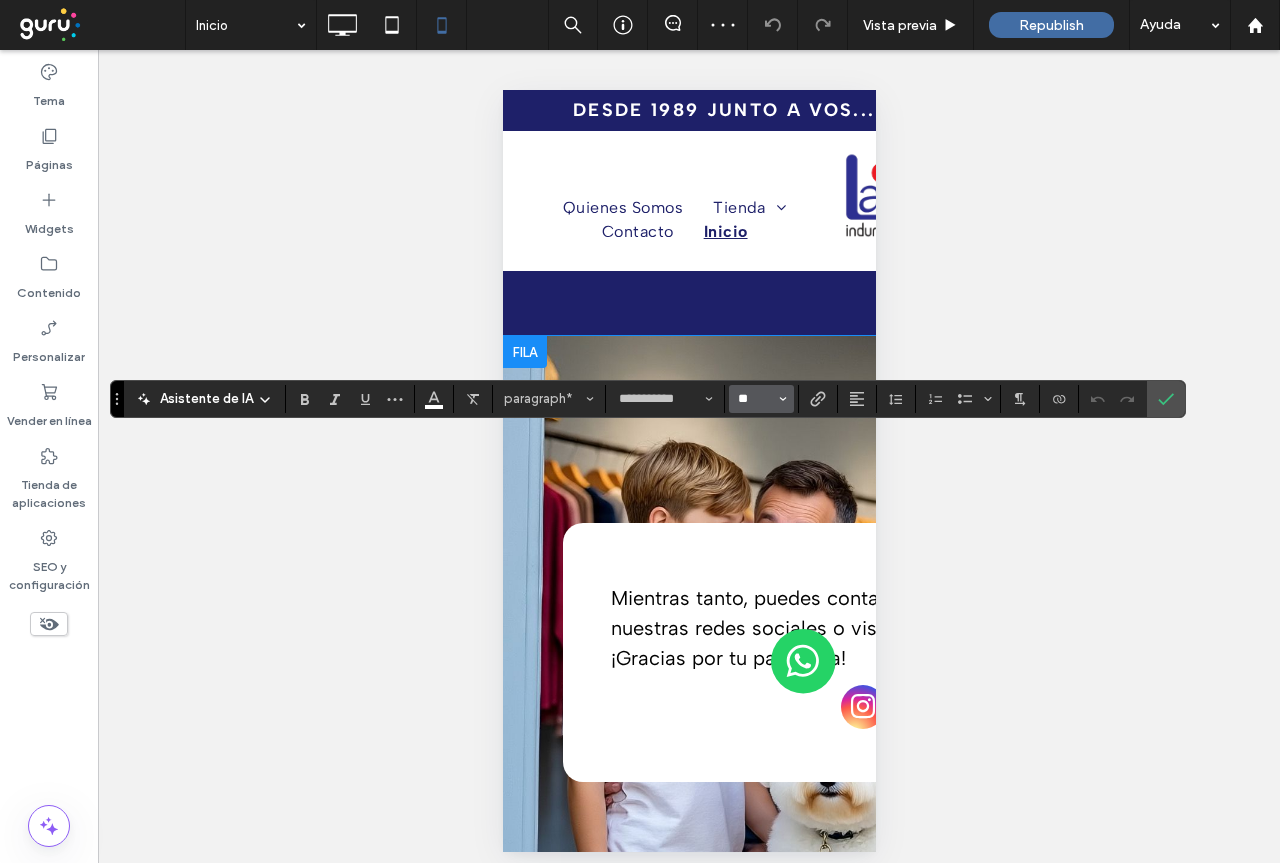 click on "**" at bounding box center [755, 399] 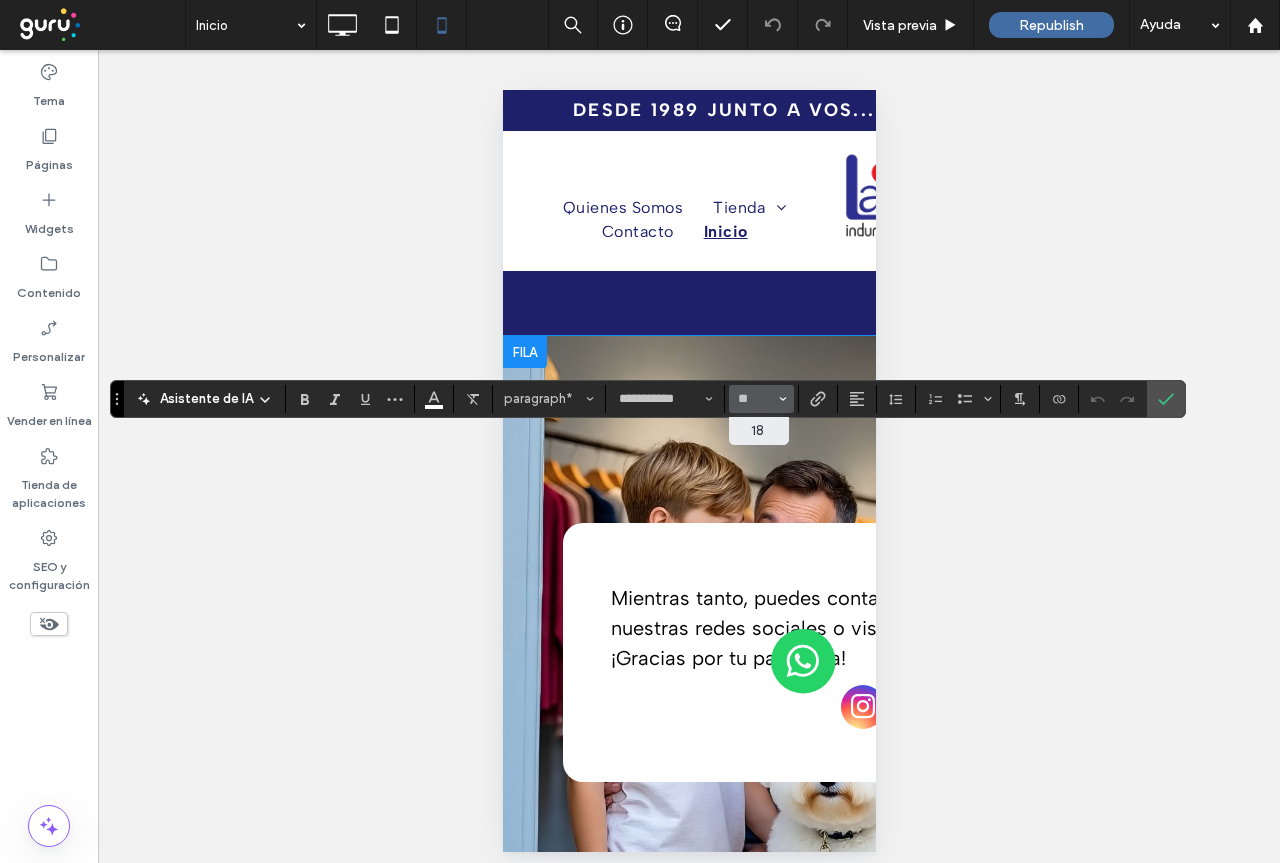 type on "**" 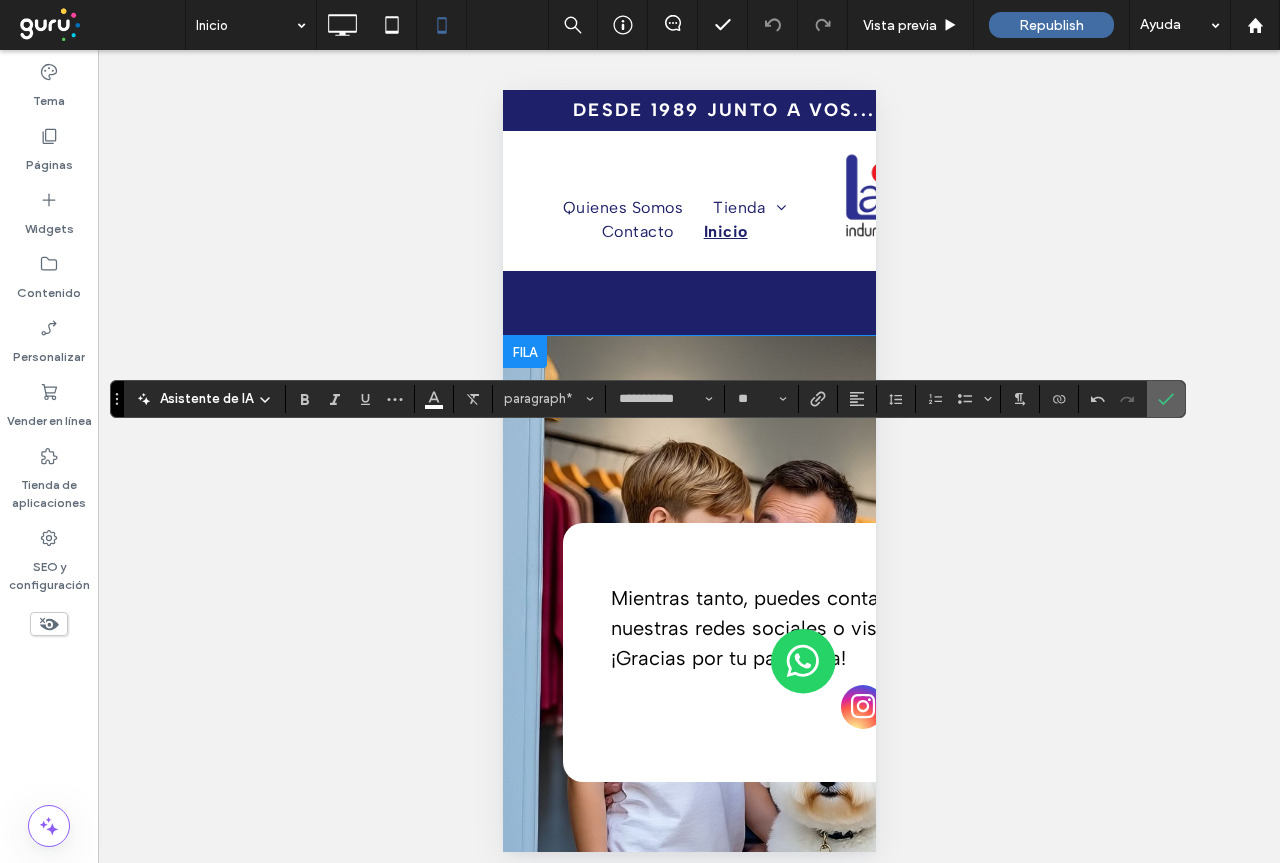 click 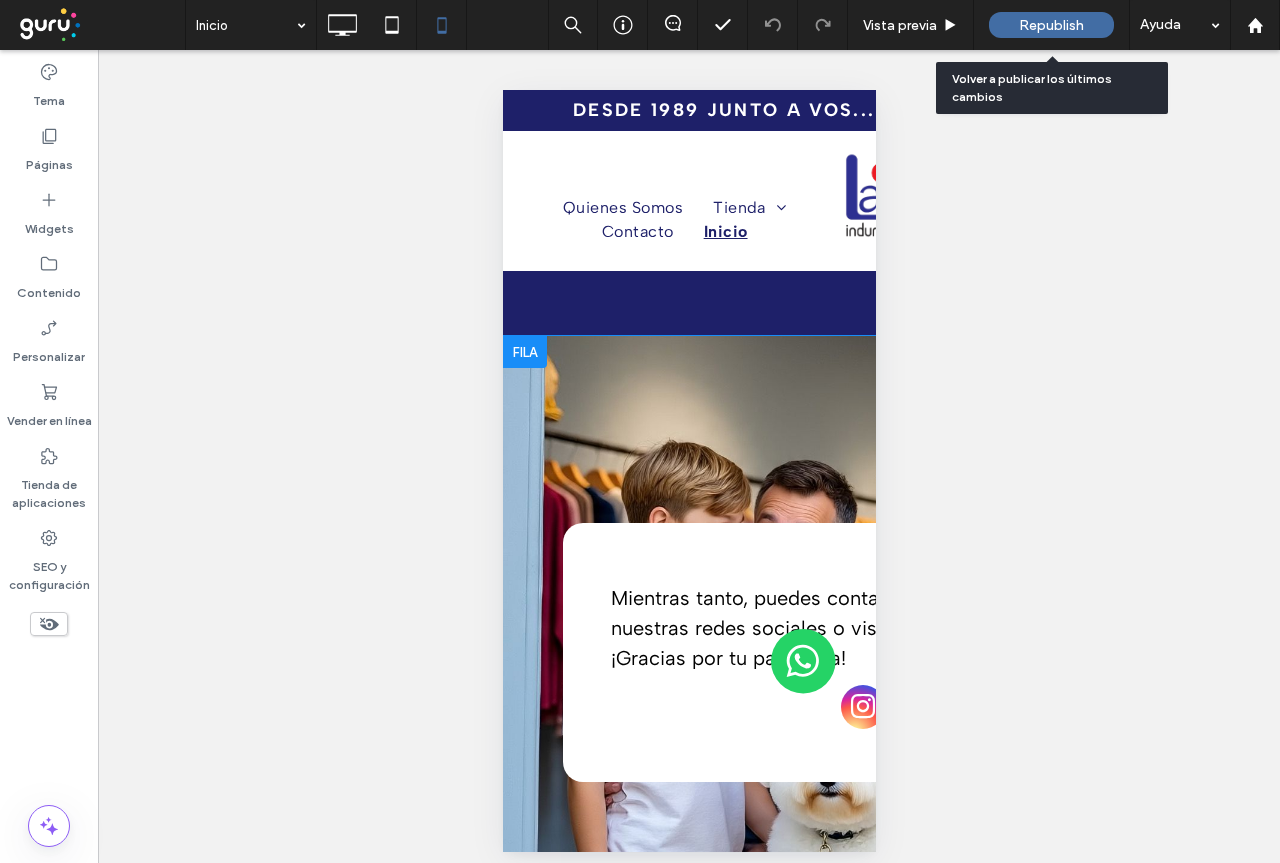 click on "Republish" at bounding box center (1051, 25) 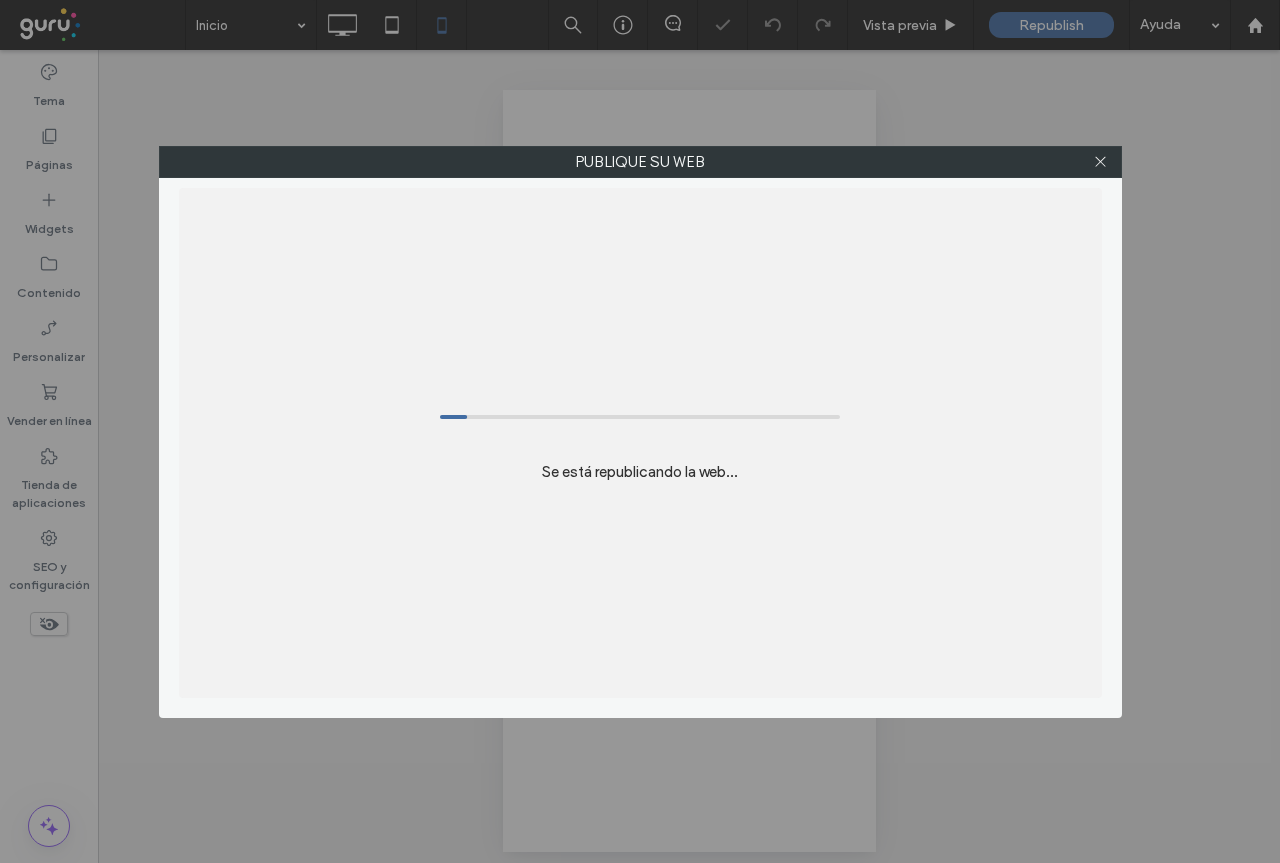 scroll, scrollTop: 0, scrollLeft: 0, axis: both 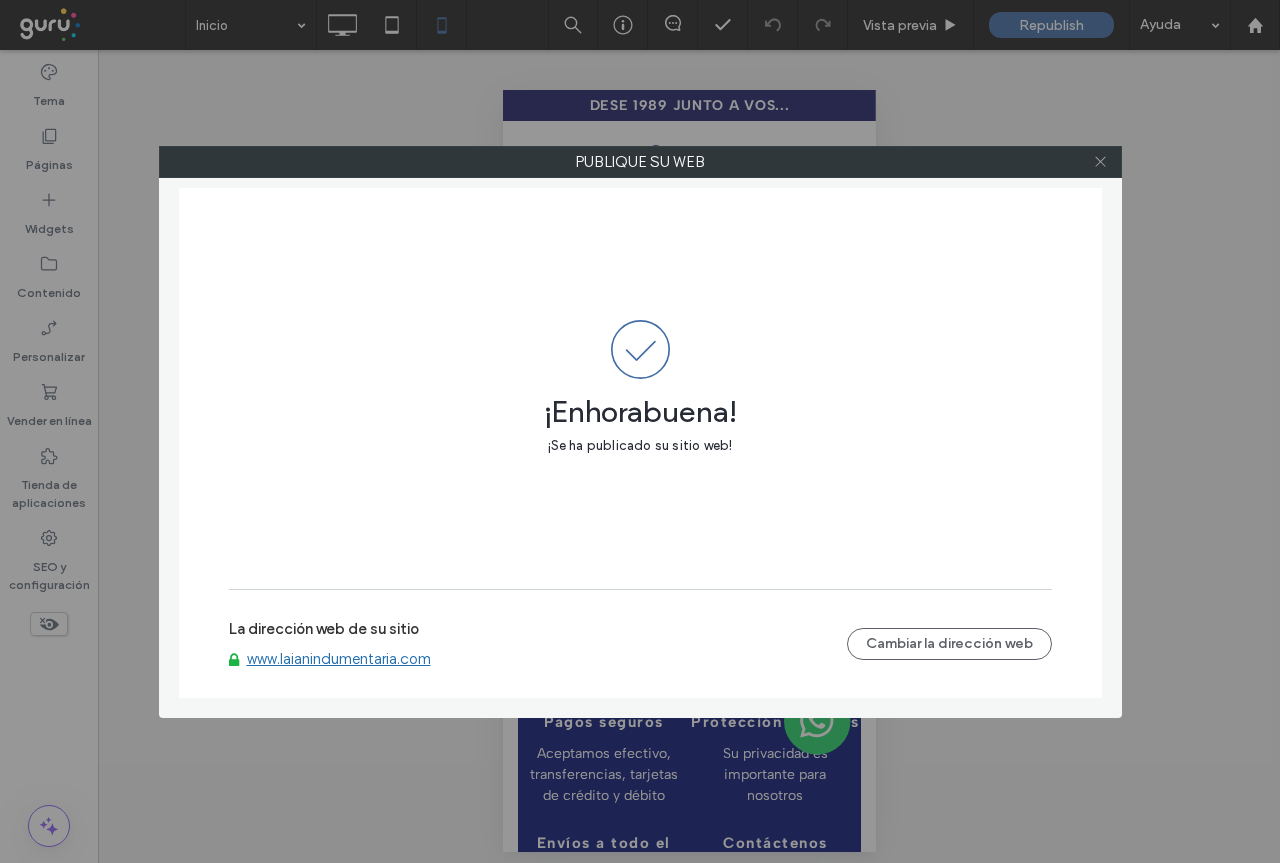 click 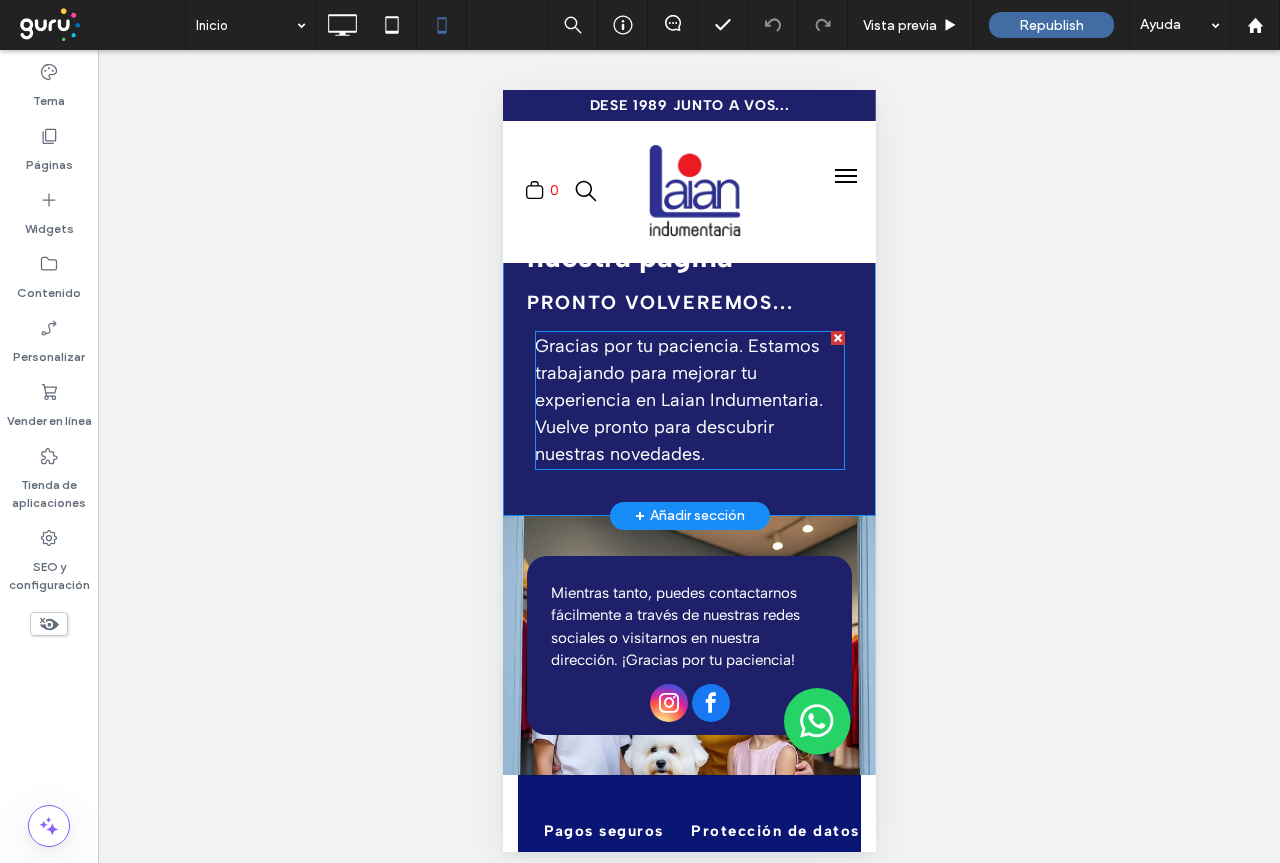scroll, scrollTop: 0, scrollLeft: 0, axis: both 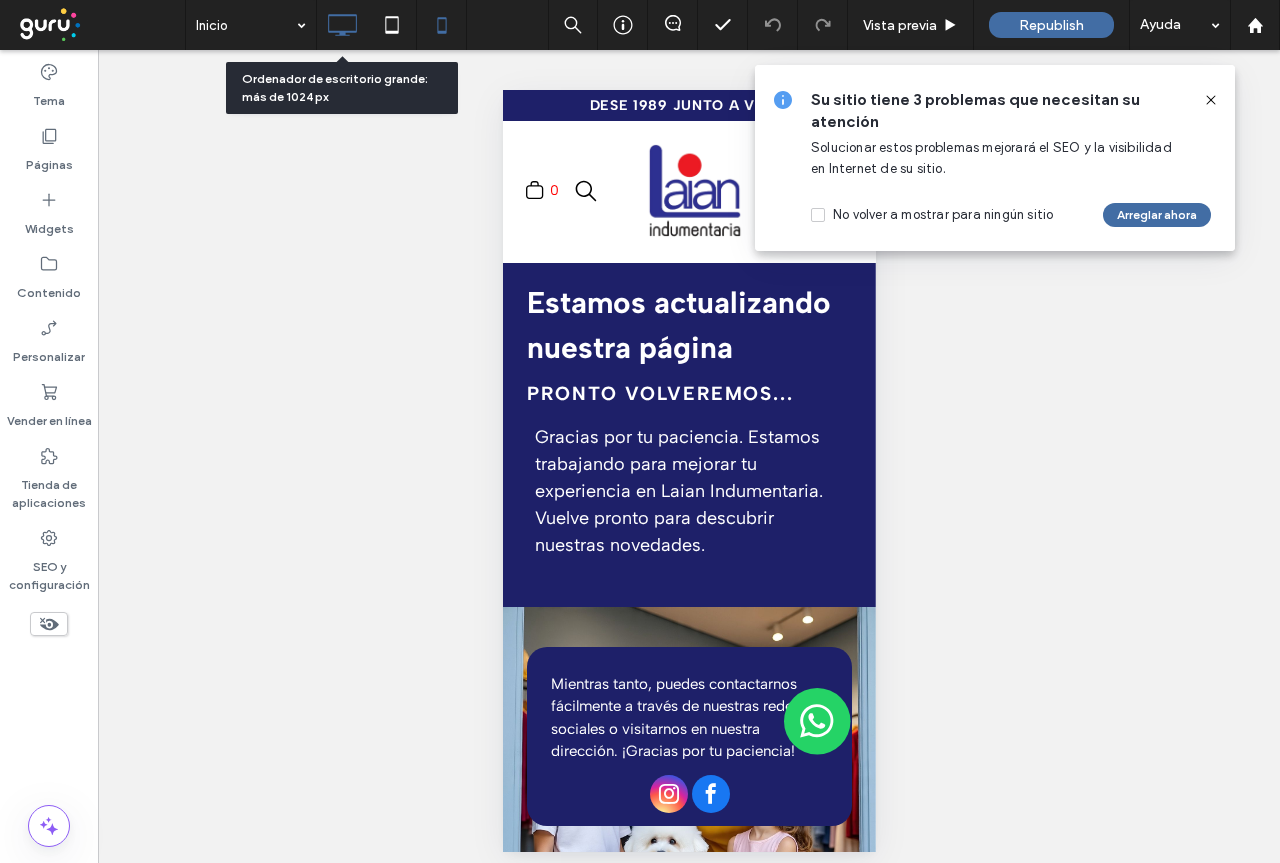 click 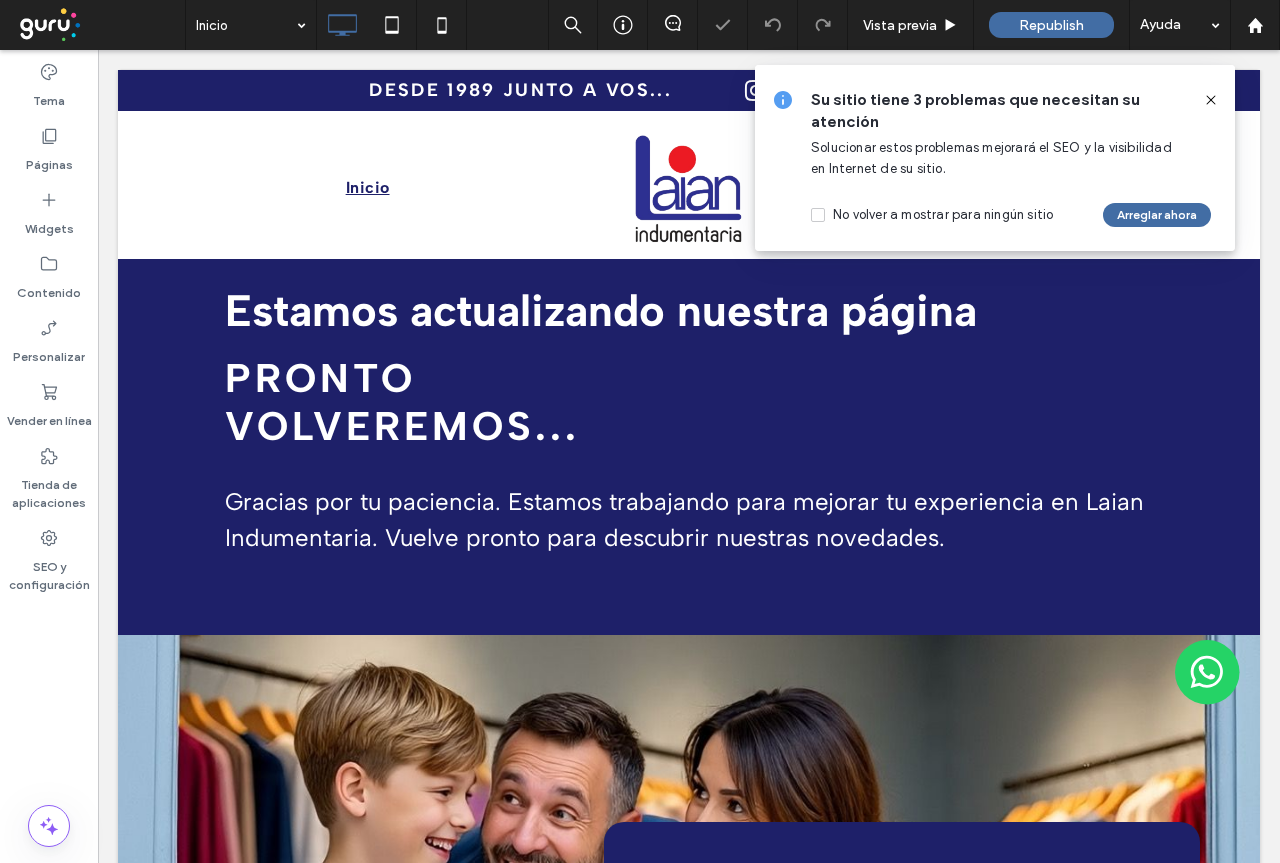 scroll, scrollTop: 0, scrollLeft: 0, axis: both 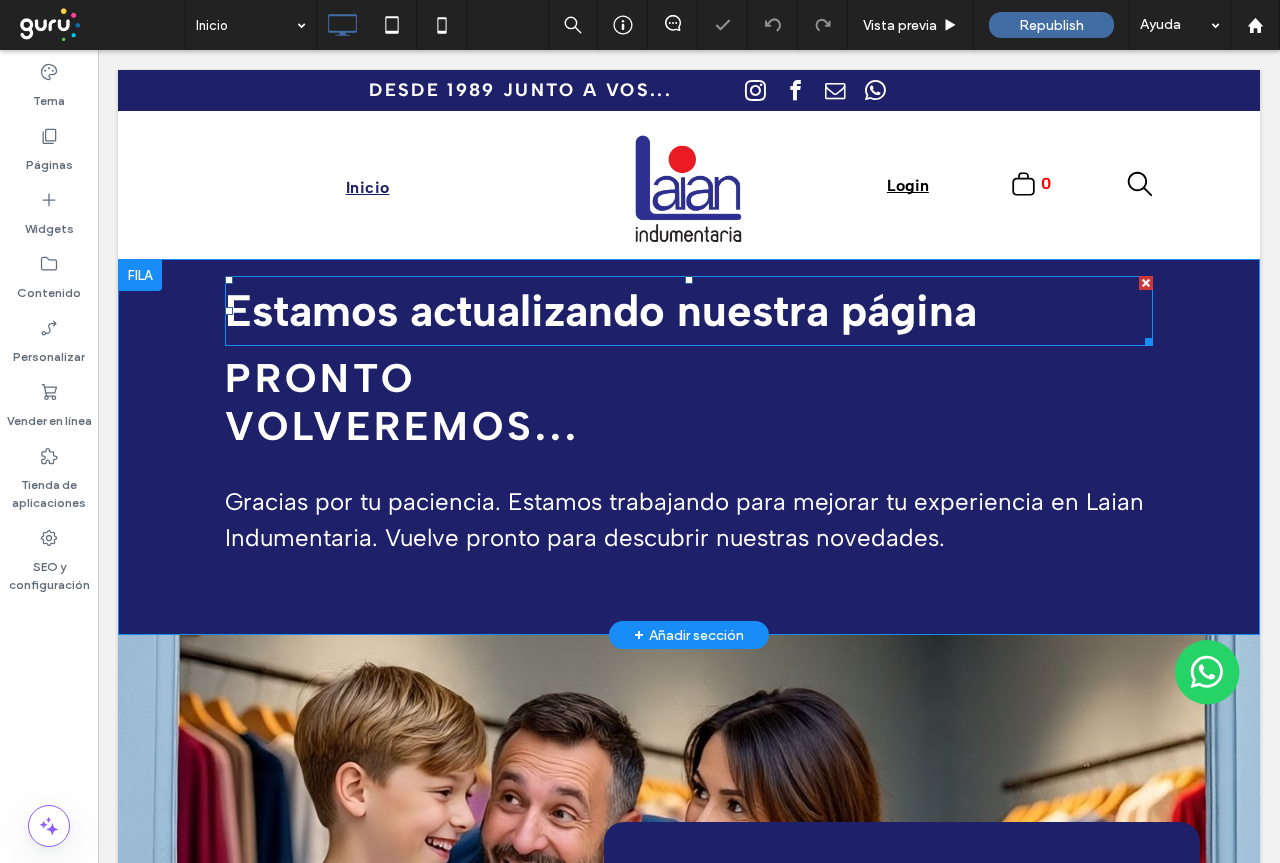 click on "Estamos actualizando nuestra página" at bounding box center [601, 310] 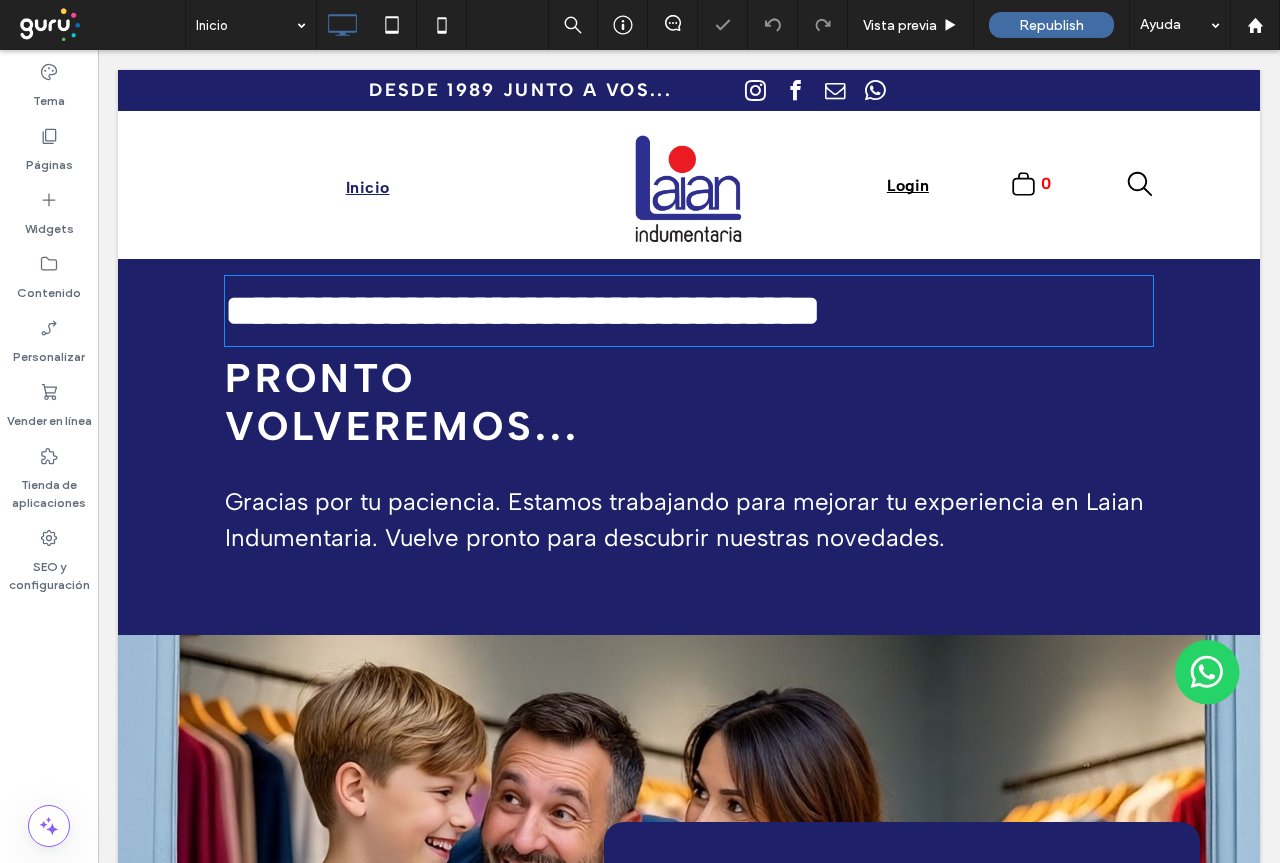 type on "**********" 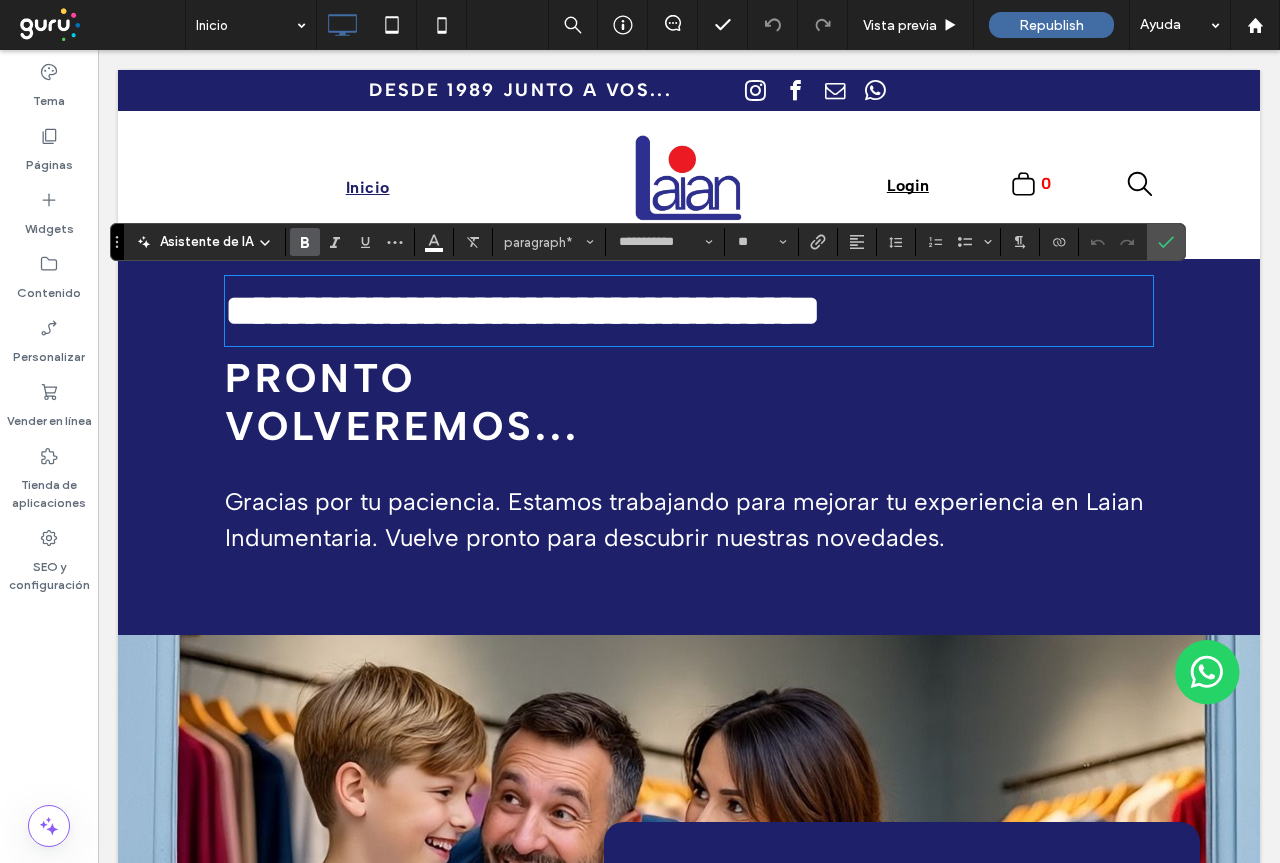 click on "Pronto volveremos..." at bounding box center (402, 402) 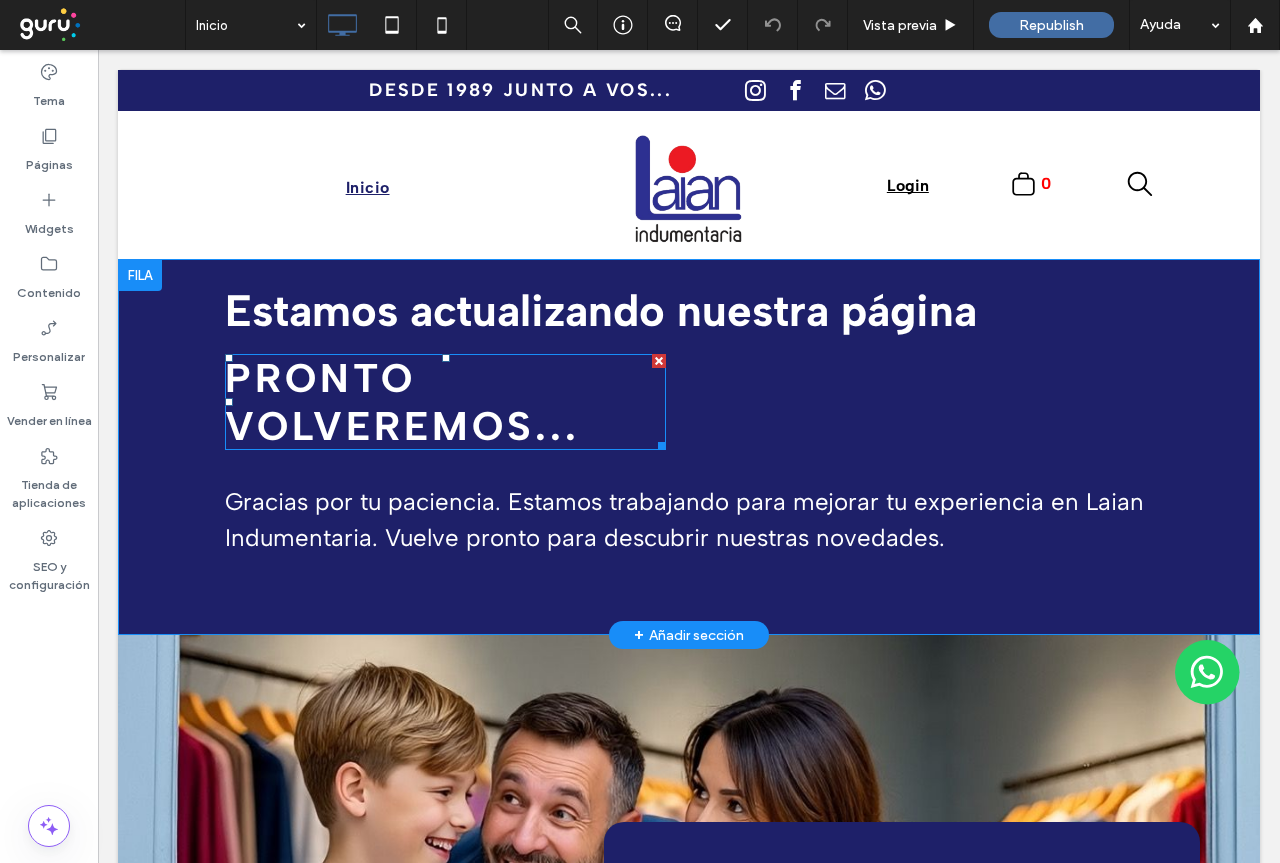 click on "Pronto volveremos..." at bounding box center [445, 402] 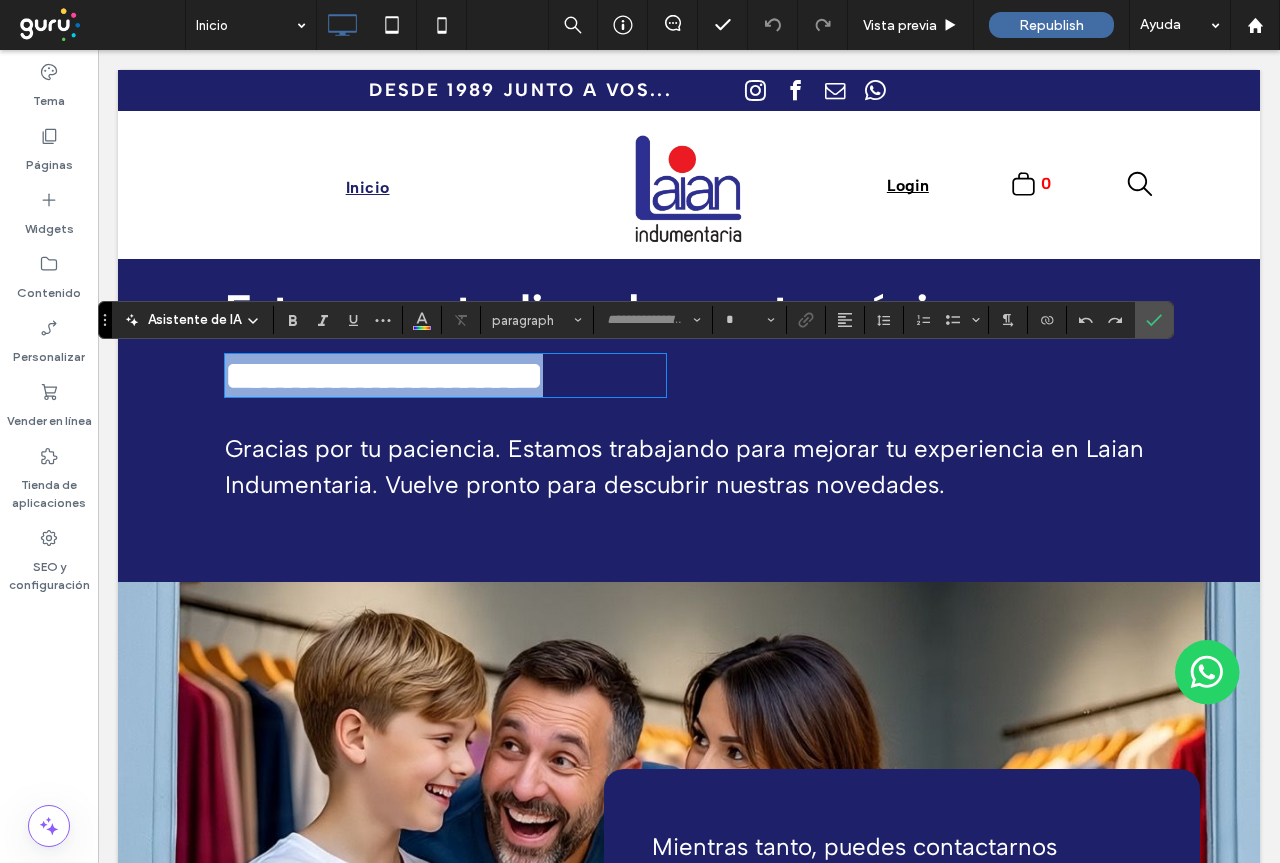 type on "**********" 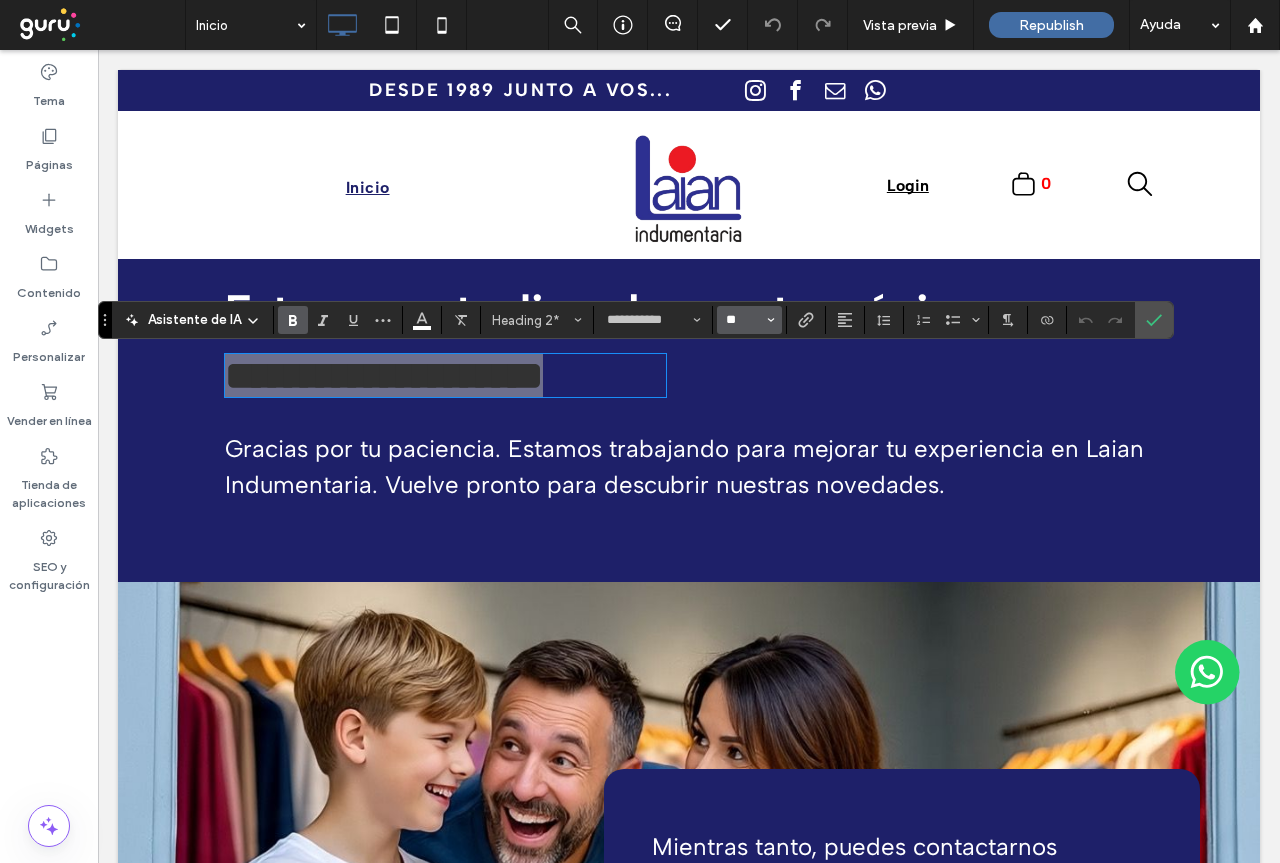 click on "**" at bounding box center (743, 320) 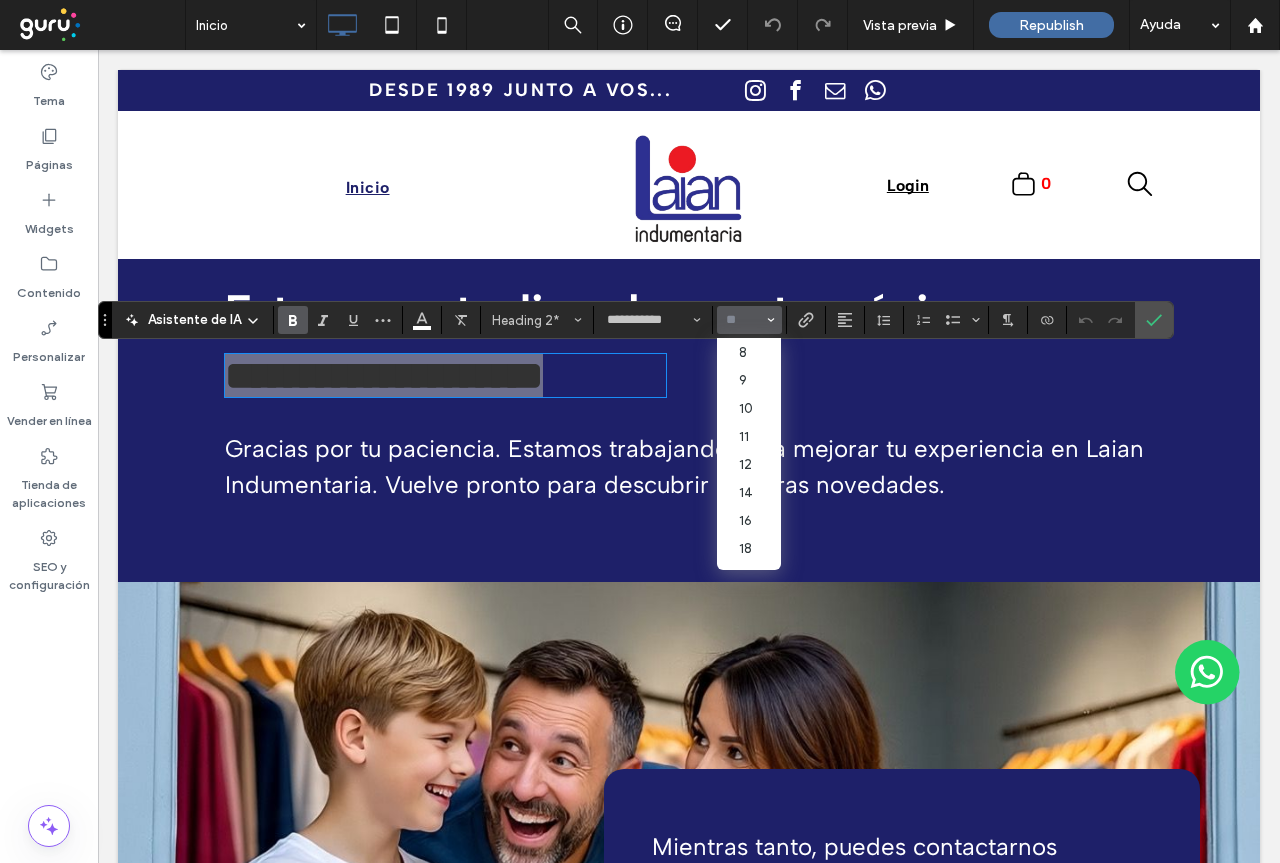 click at bounding box center [743, 320] 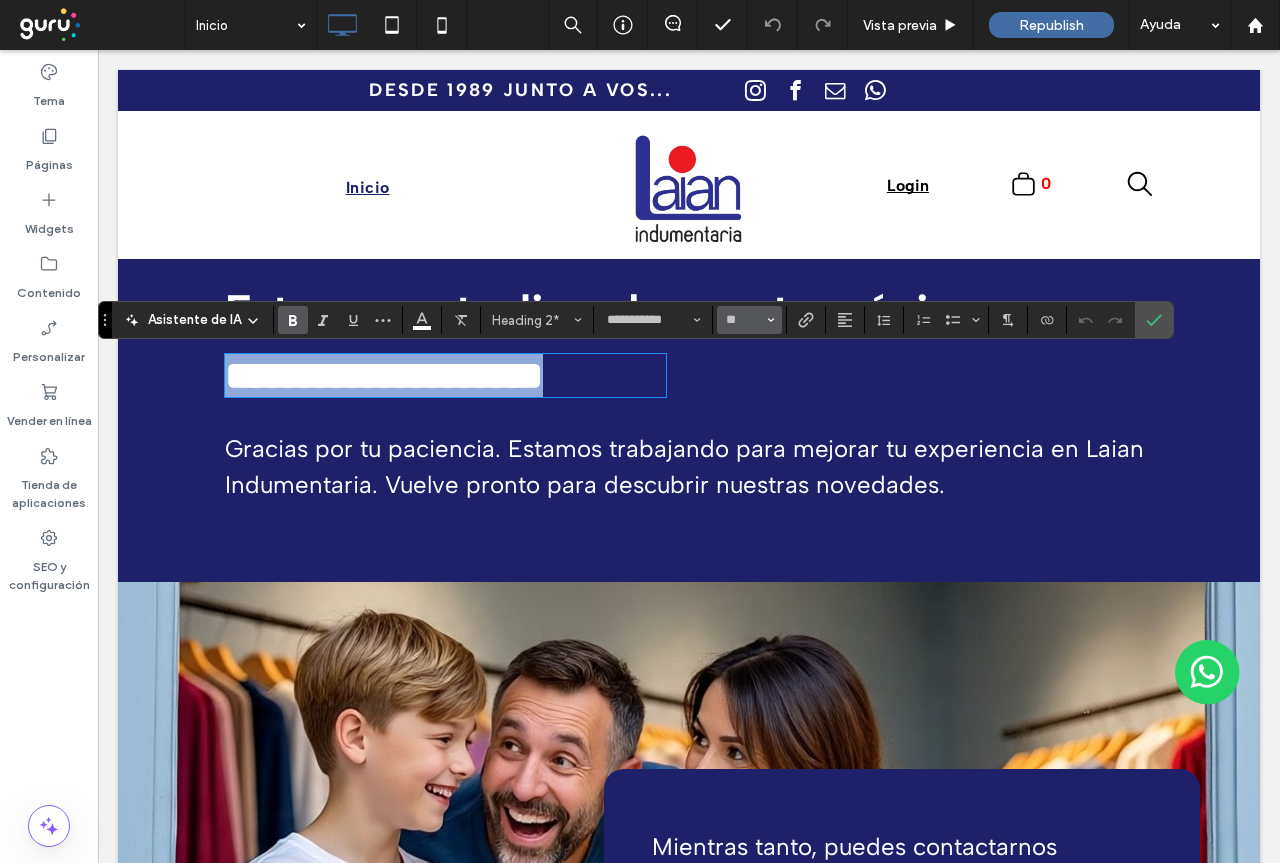 type on "**" 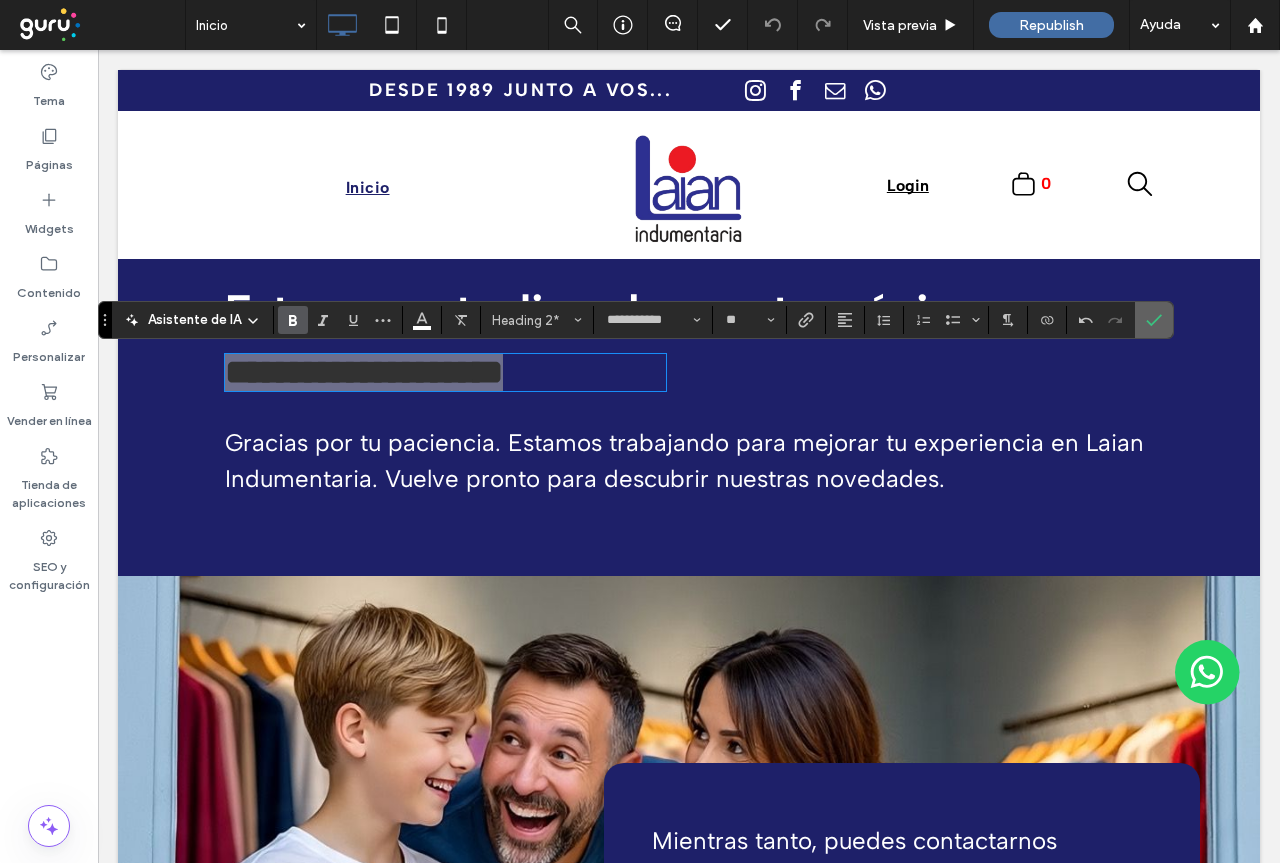 click 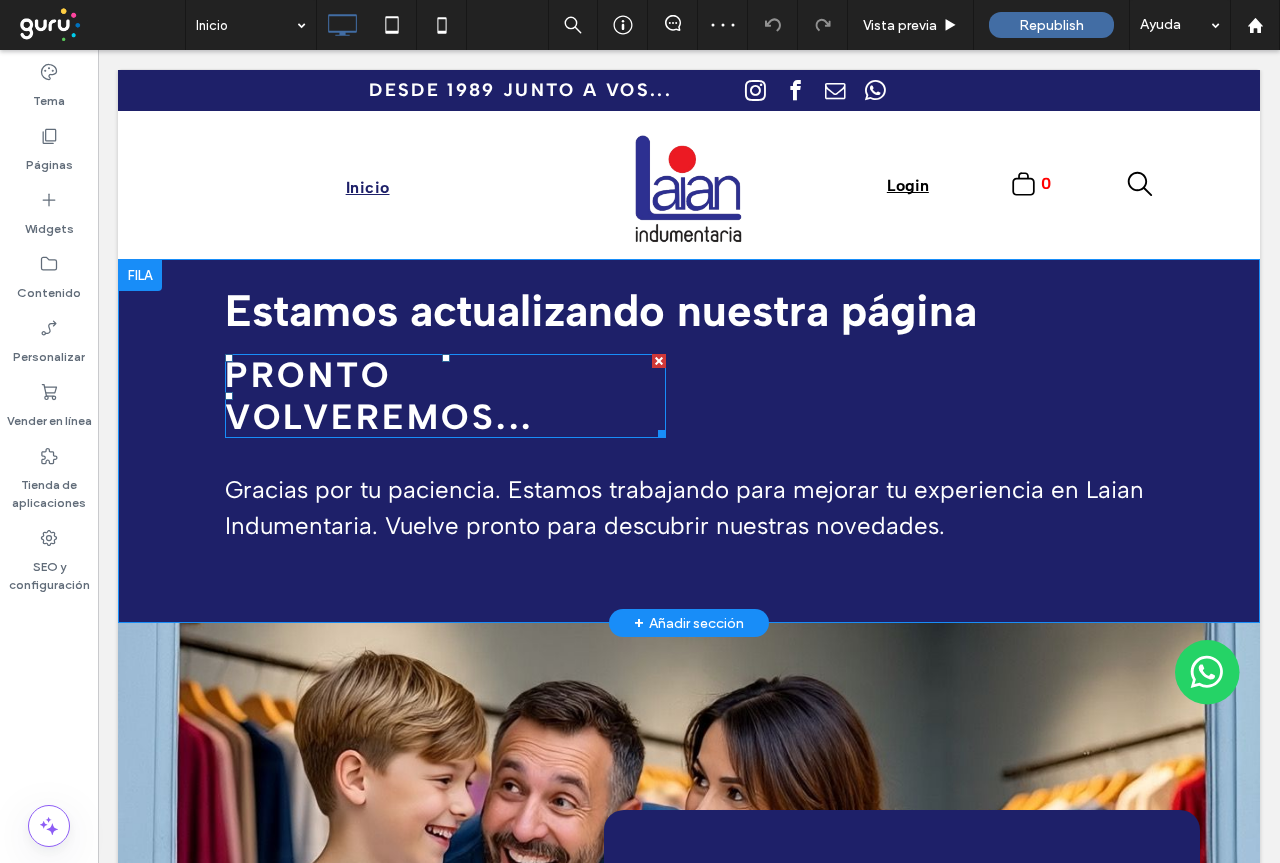 click on "Pronto volveremos..." at bounding box center [379, 396] 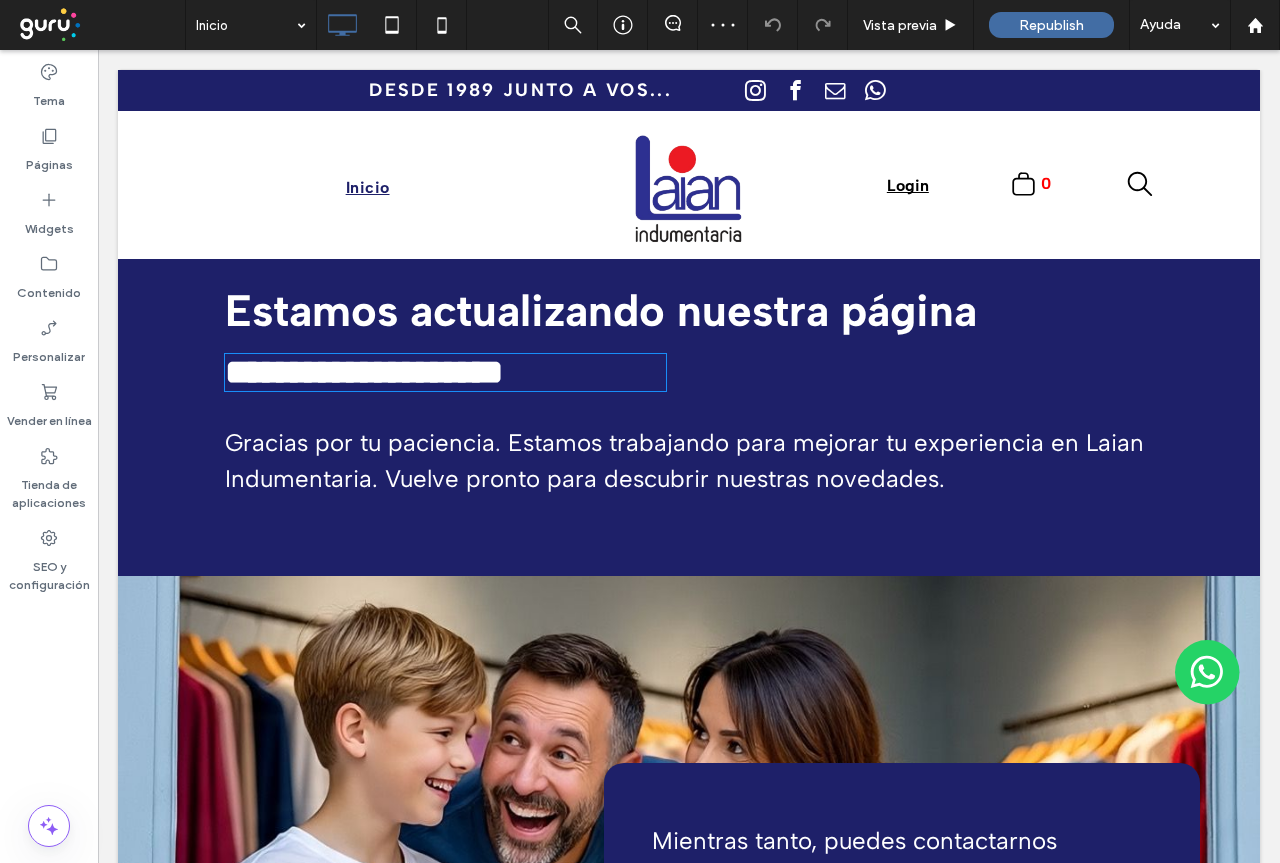 click on "**********" at bounding box center [364, 372] 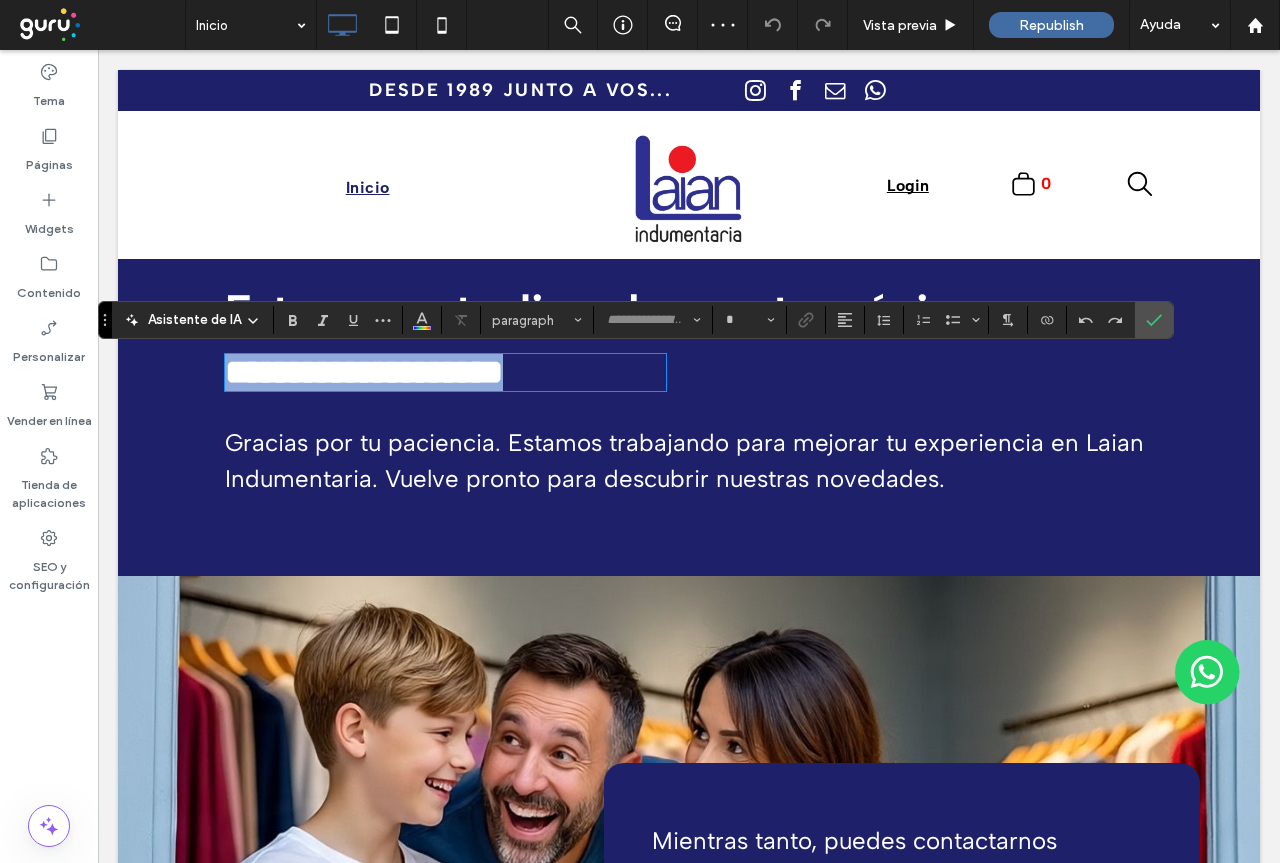type on "**********" 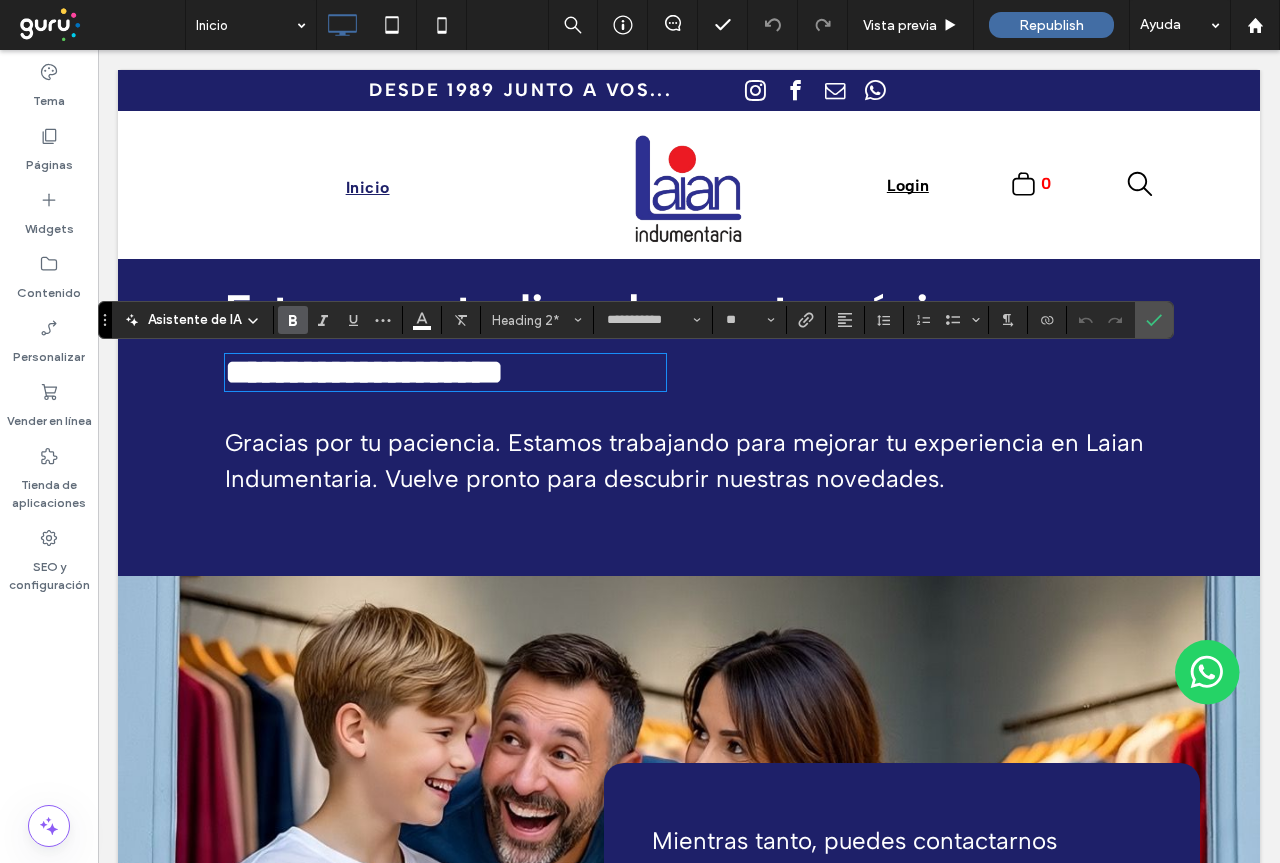 click on "Gracias por tu paciencia. Estamos trabajando para mejorar tu experiencia en Laian Indumentaria. Vuelve pronto para descubrir nuestras novedades." at bounding box center [684, 460] 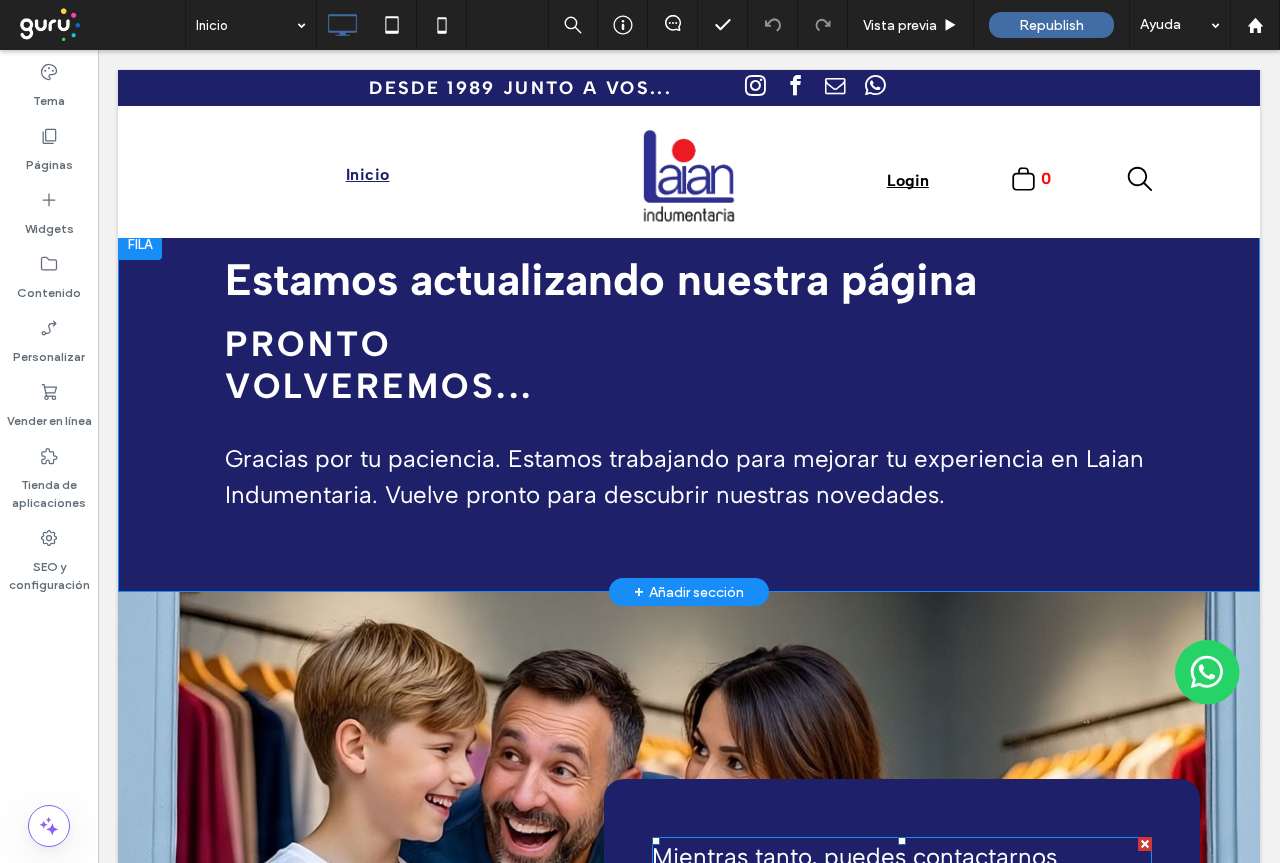 scroll, scrollTop: 0, scrollLeft: 0, axis: both 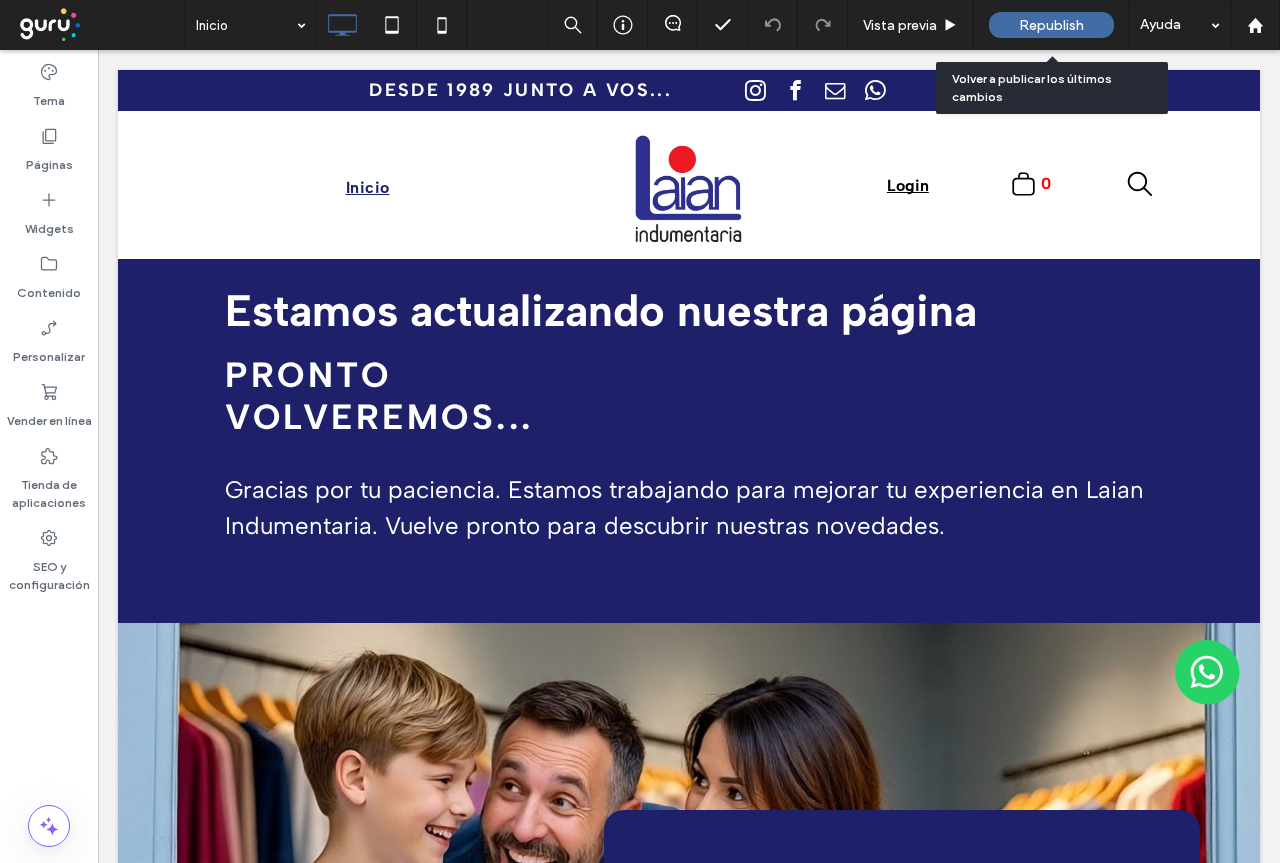 click on "Republish" at bounding box center [1051, 25] 